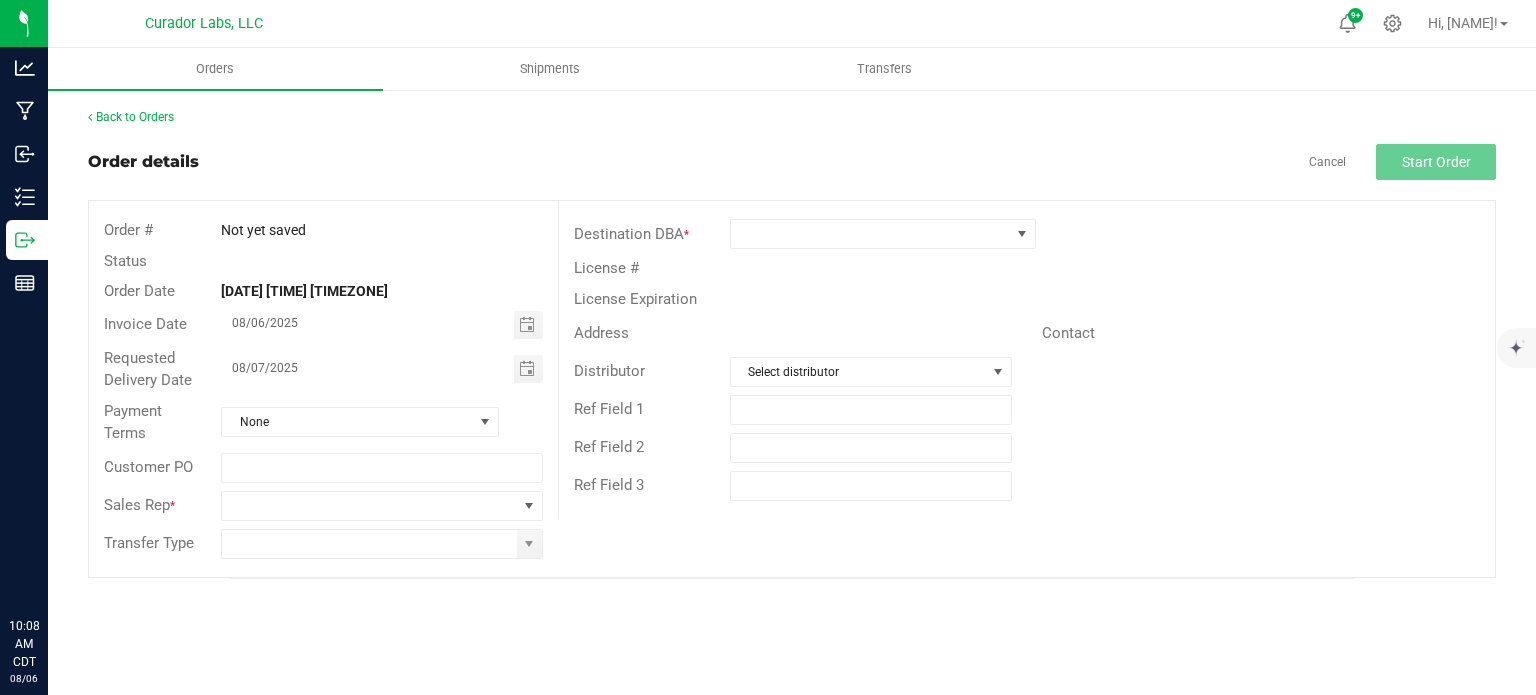 scroll, scrollTop: 0, scrollLeft: 0, axis: both 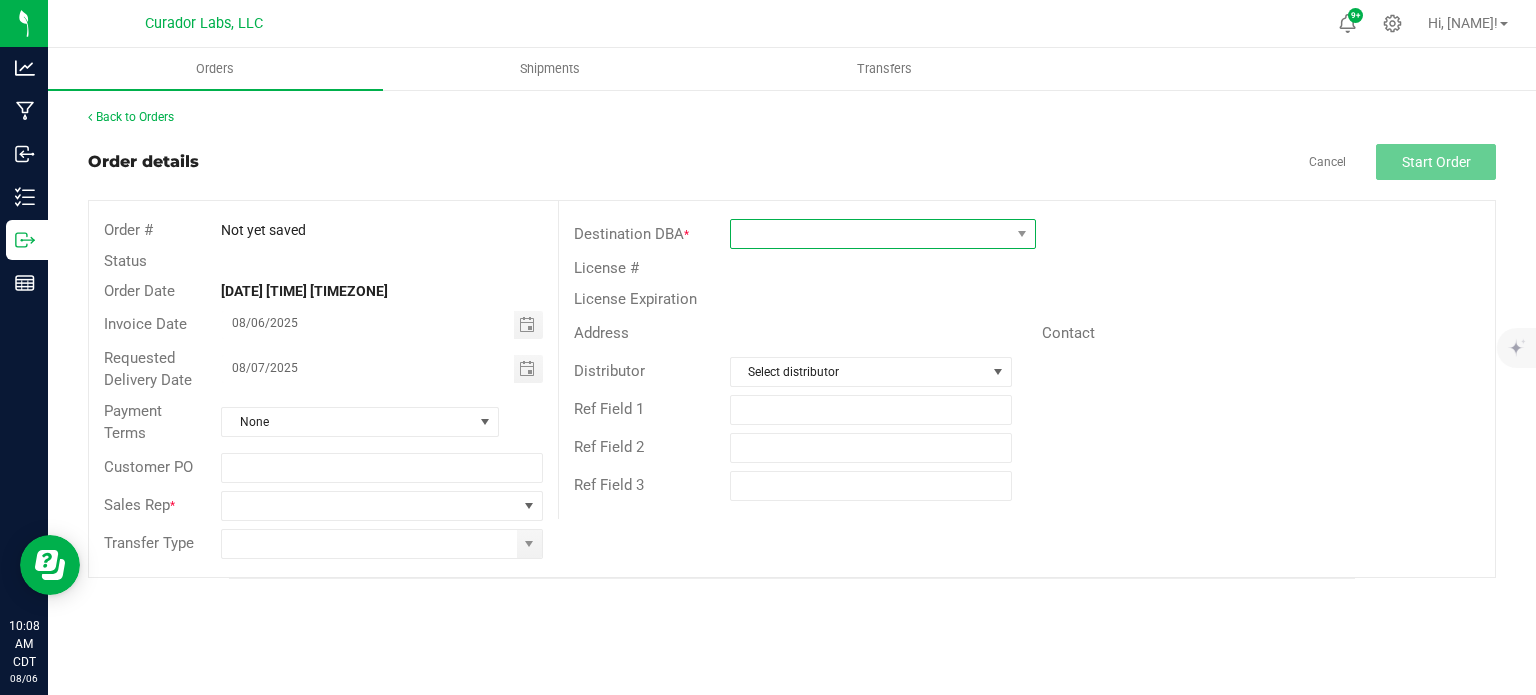click at bounding box center [870, 234] 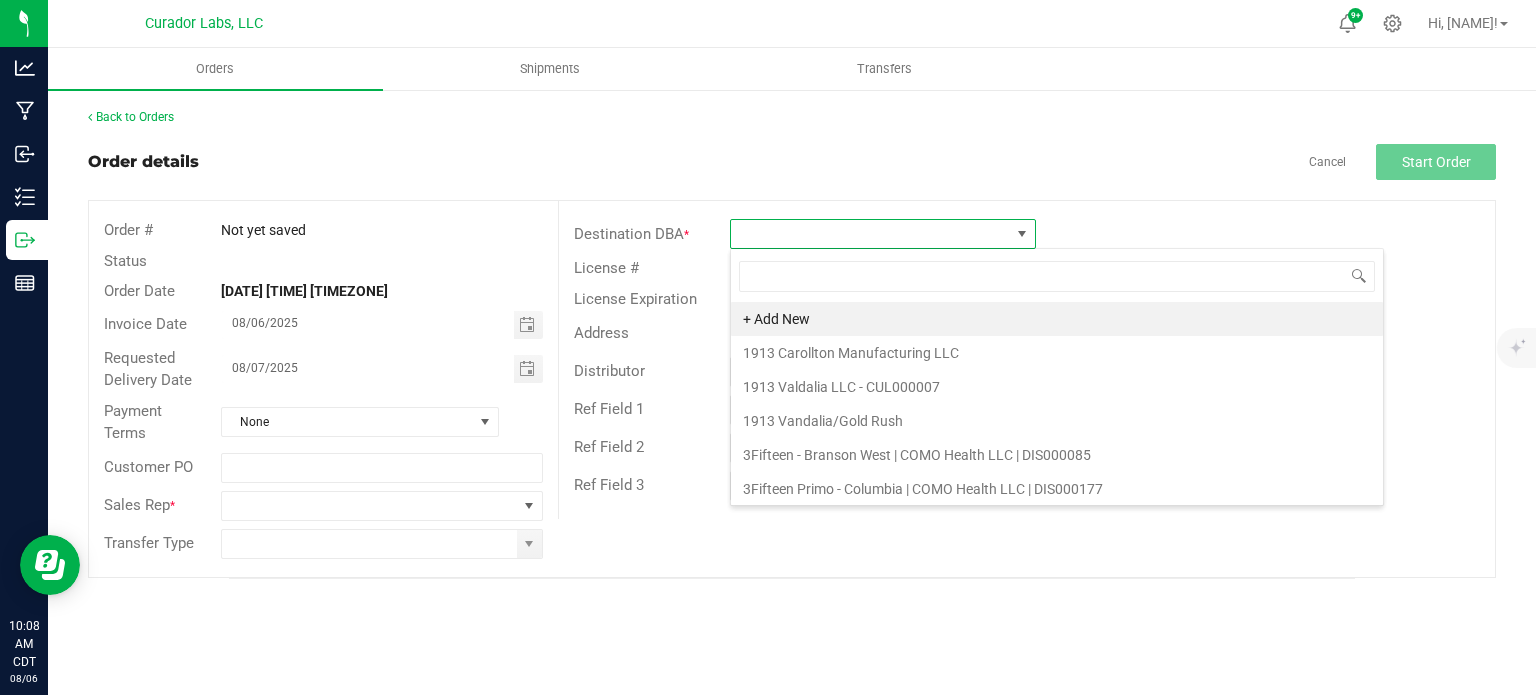 scroll, scrollTop: 99970, scrollLeft: 99693, axis: both 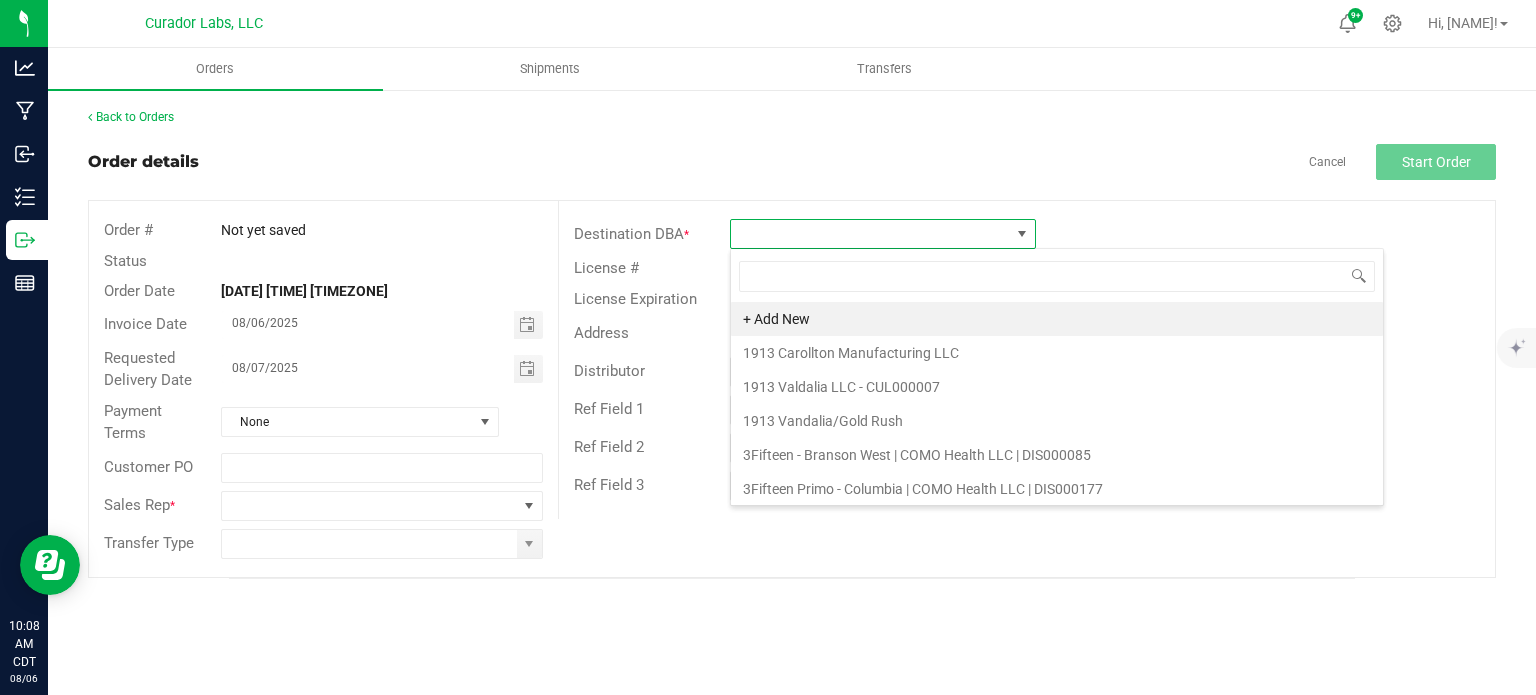 click at bounding box center (870, 234) 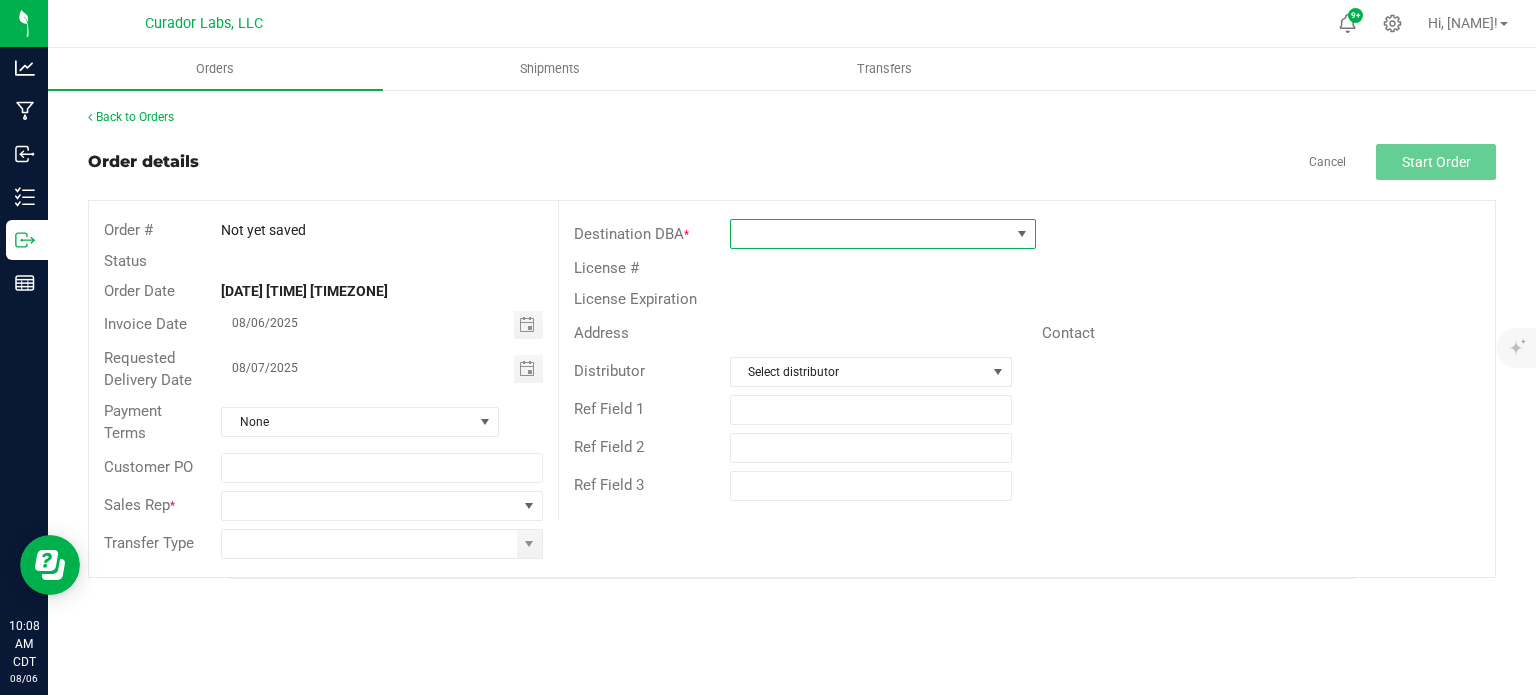 click at bounding box center (870, 234) 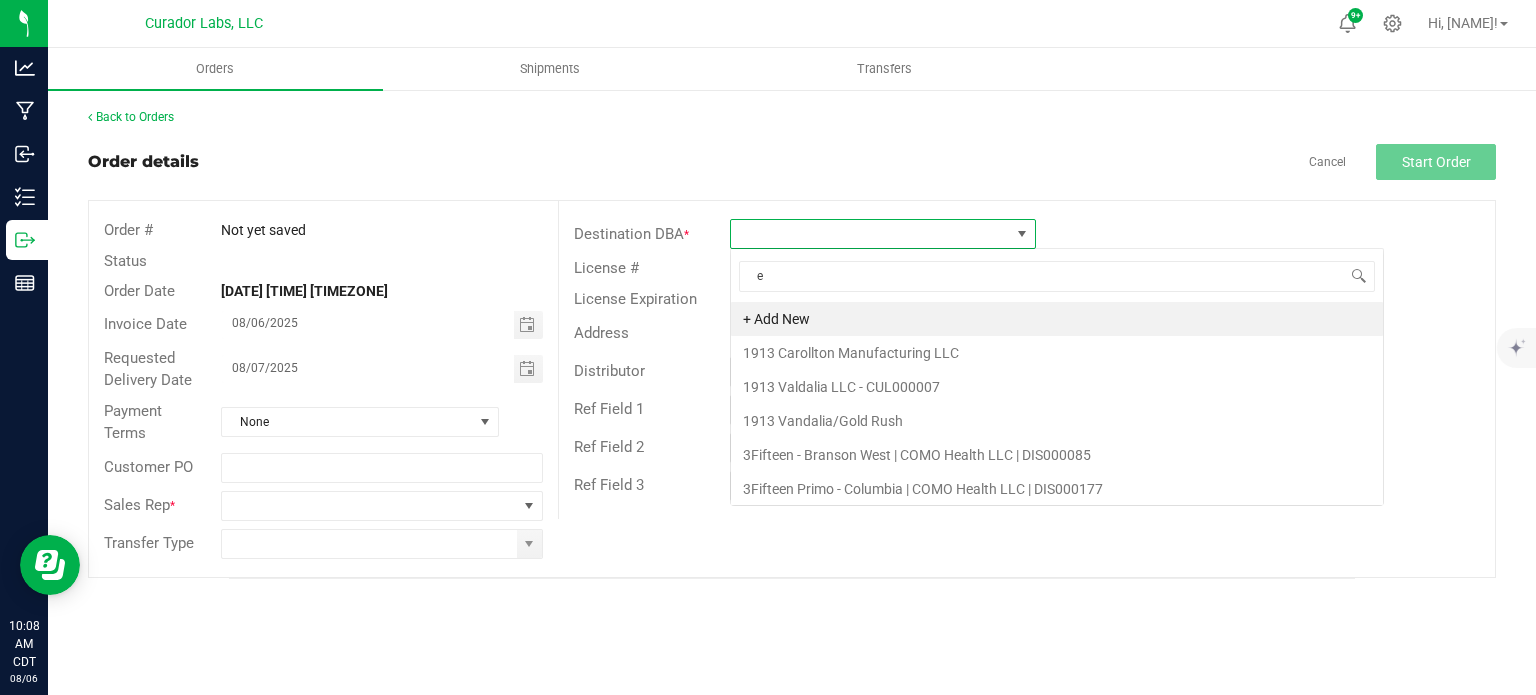 scroll, scrollTop: 99970, scrollLeft: 99693, axis: both 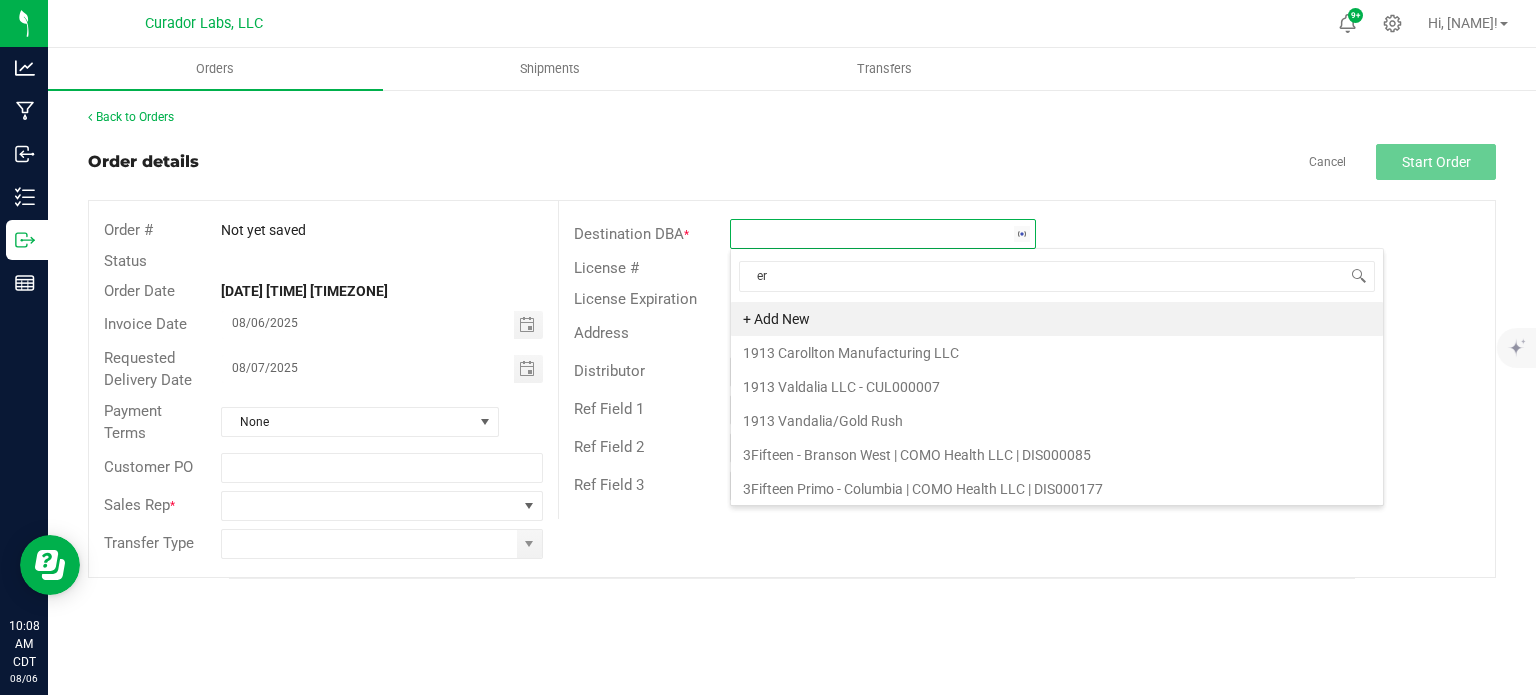 type on "erg" 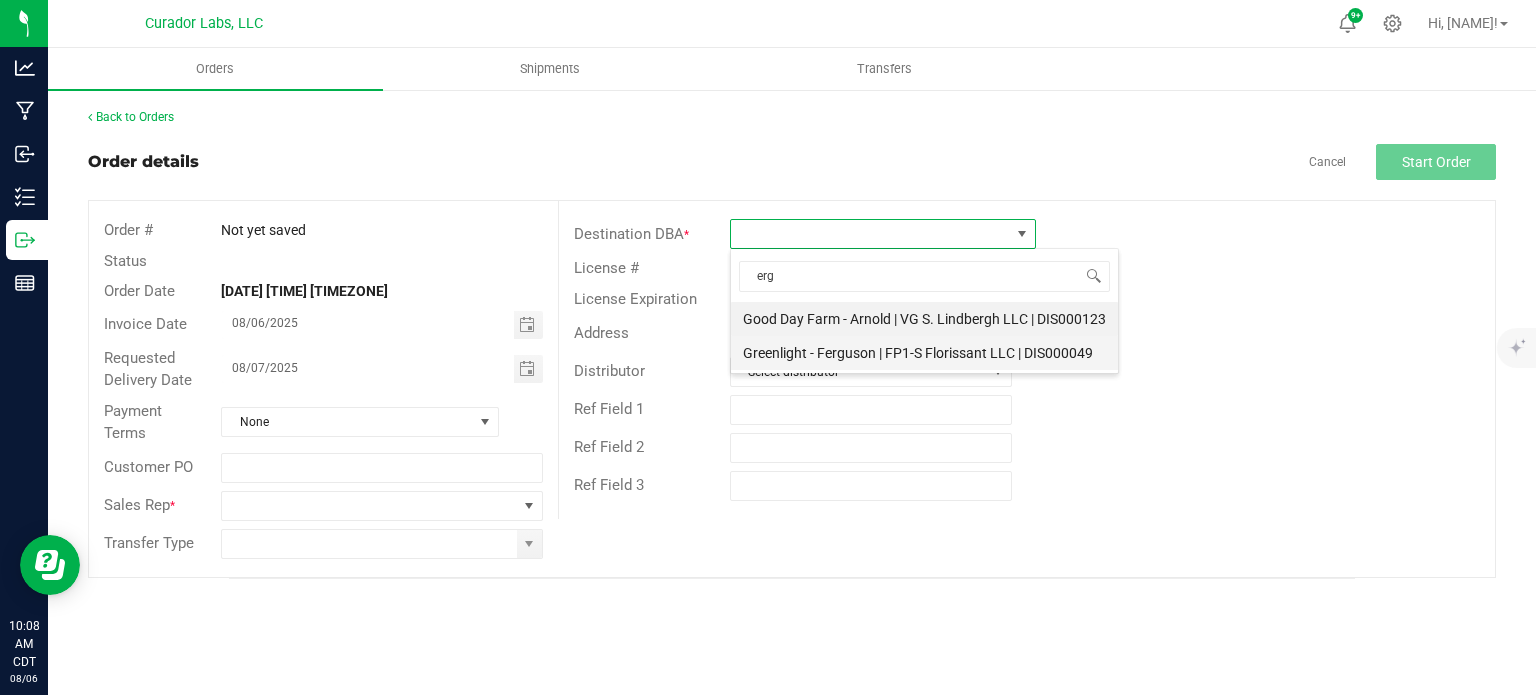 click on "Greenlight - Ferguson | FP1-S Florissant LLC | DIS000049" at bounding box center [924, 353] 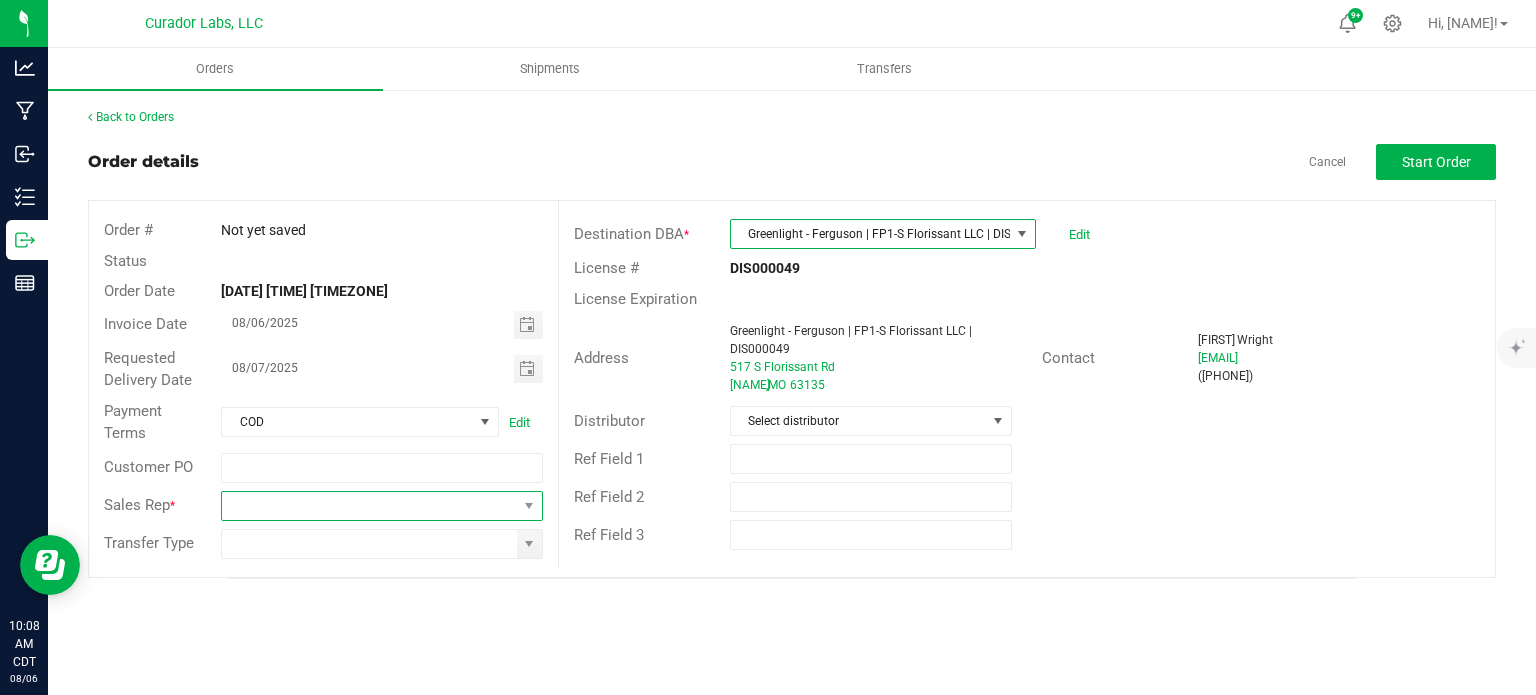 click at bounding box center [369, 506] 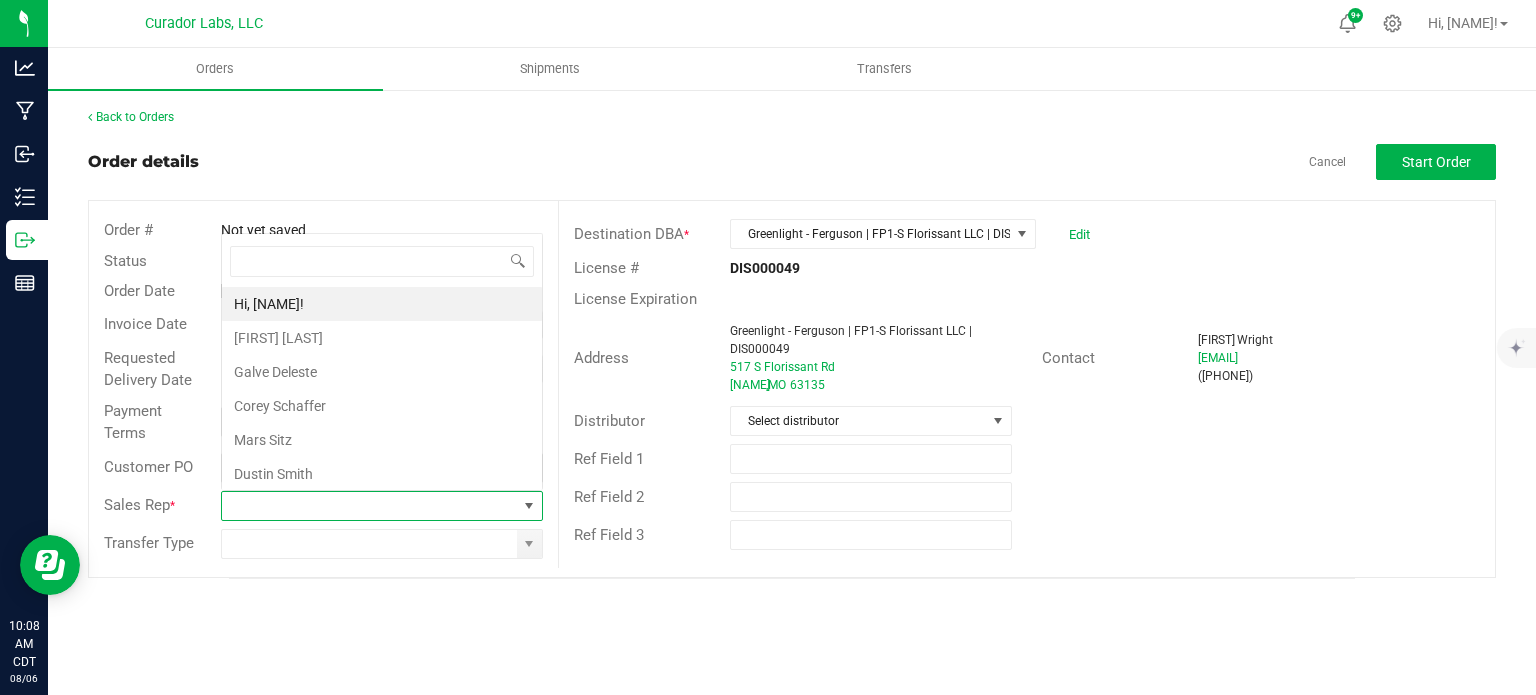 scroll, scrollTop: 0, scrollLeft: 0, axis: both 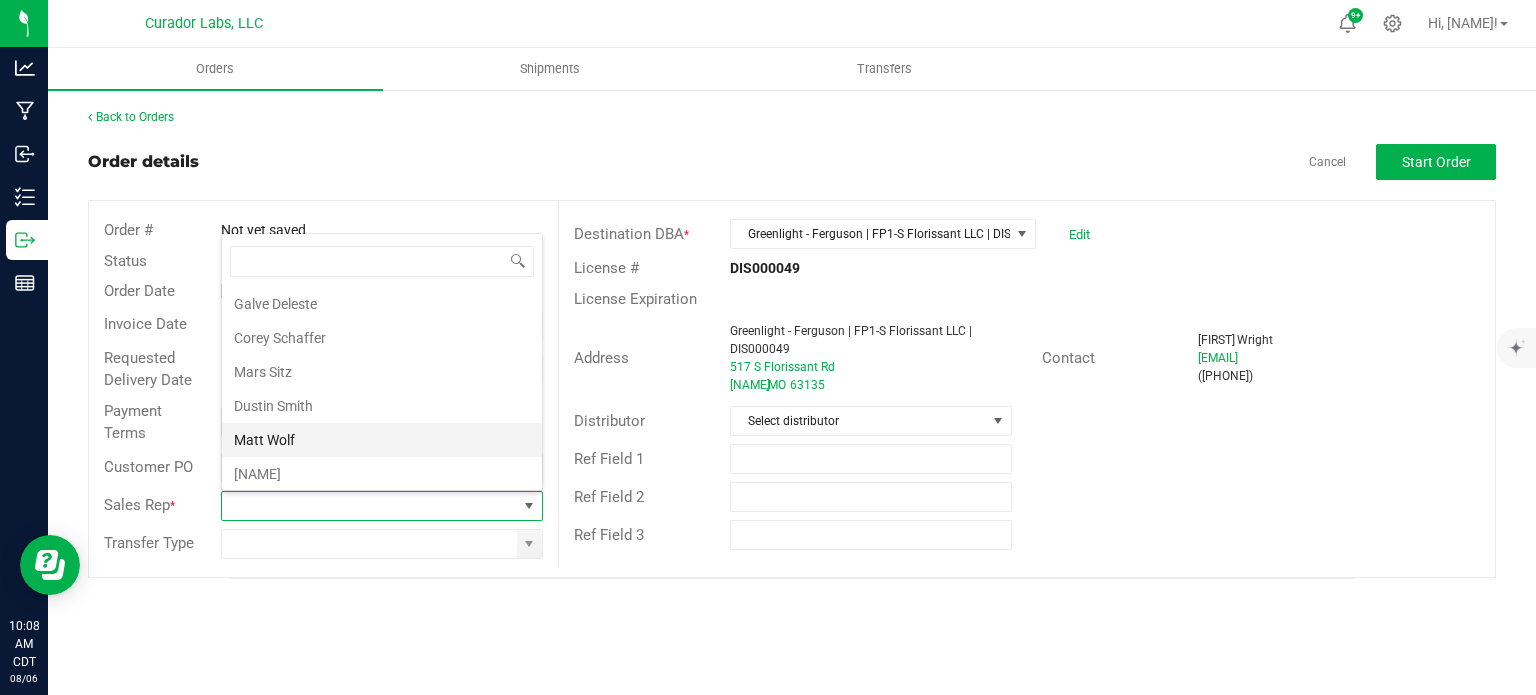 click on "Matt Wolf" at bounding box center (382, 440) 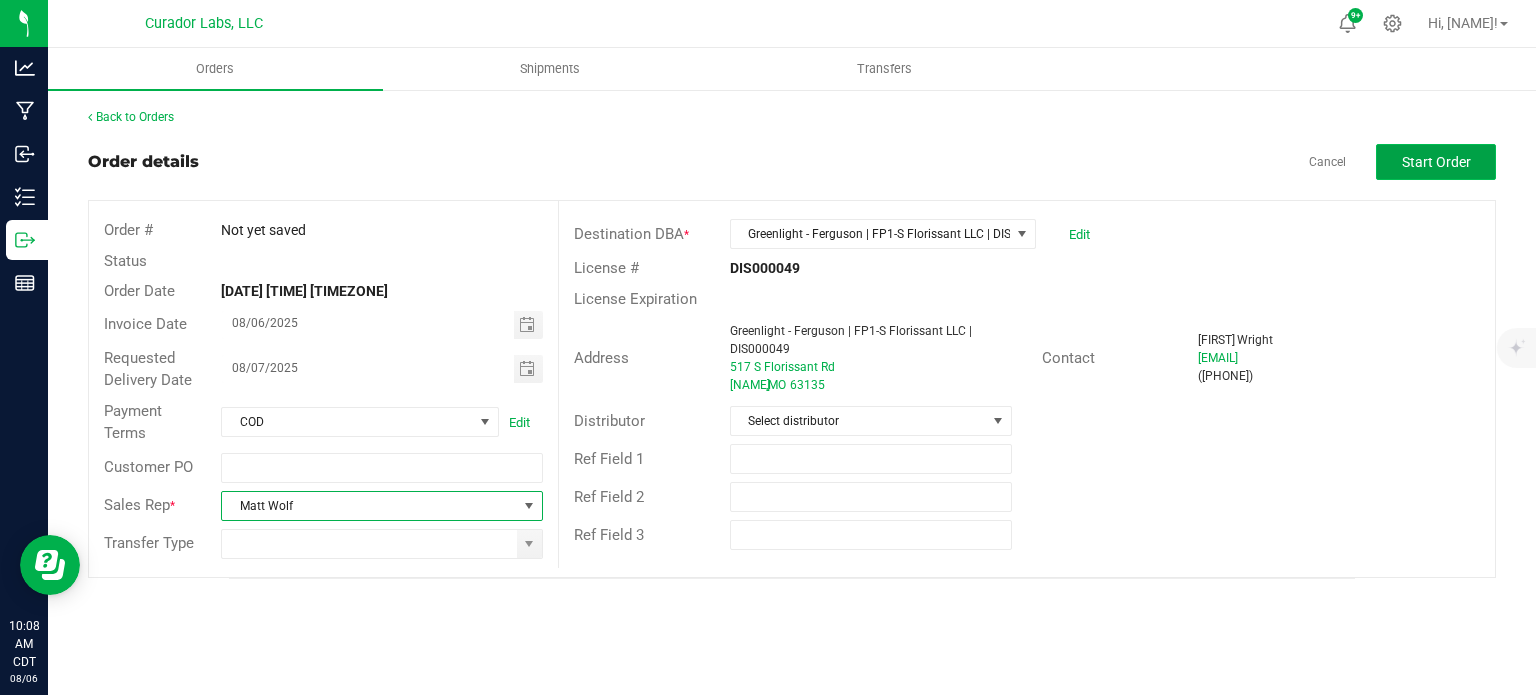 click on "Start Order" at bounding box center (1436, 162) 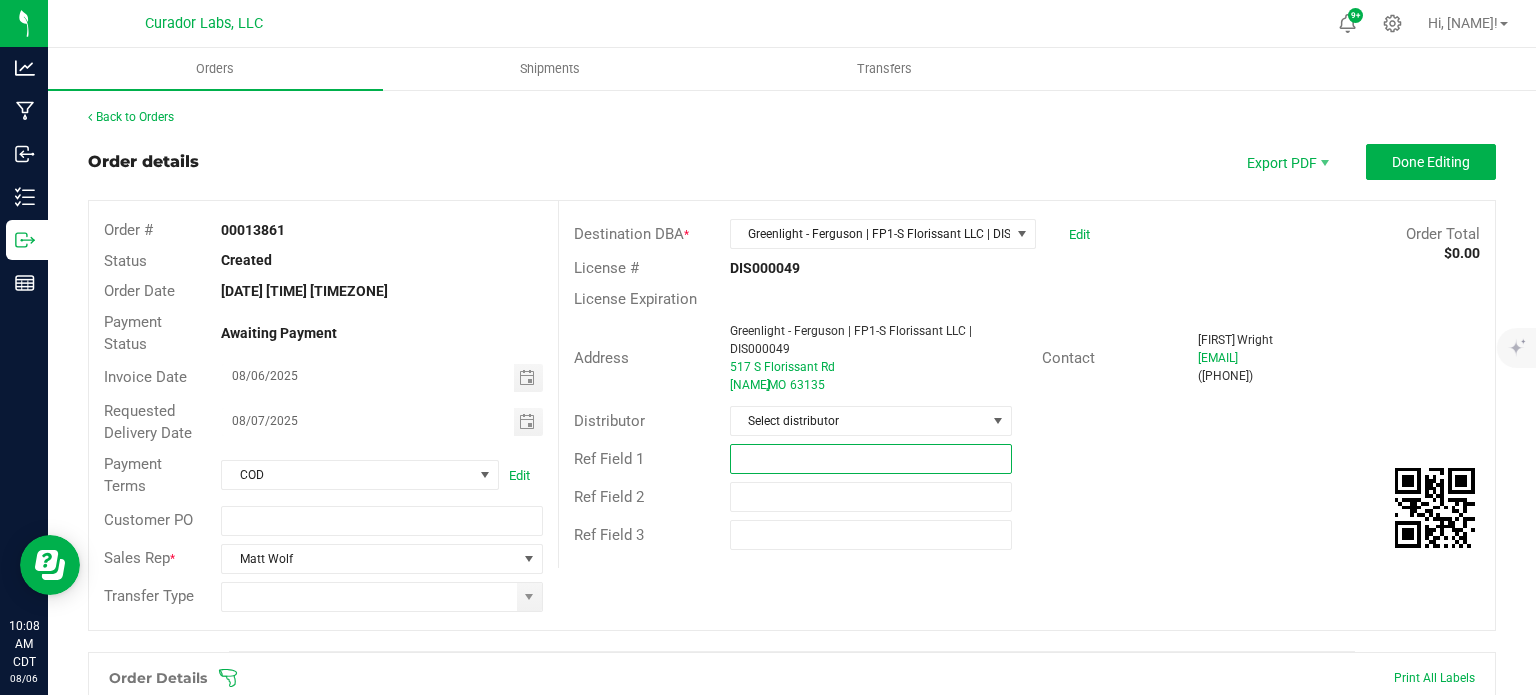 click at bounding box center [871, 459] 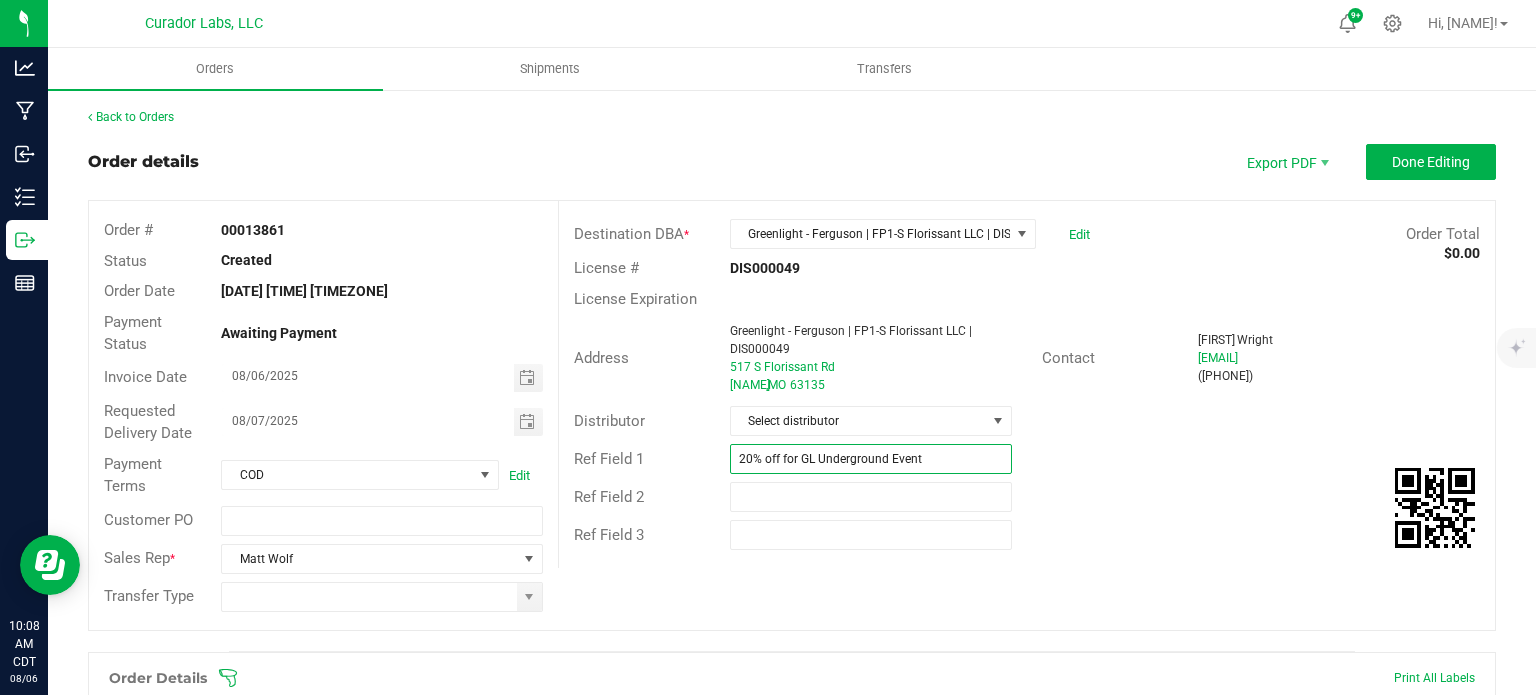 type on "20% off for GL Underground Event" 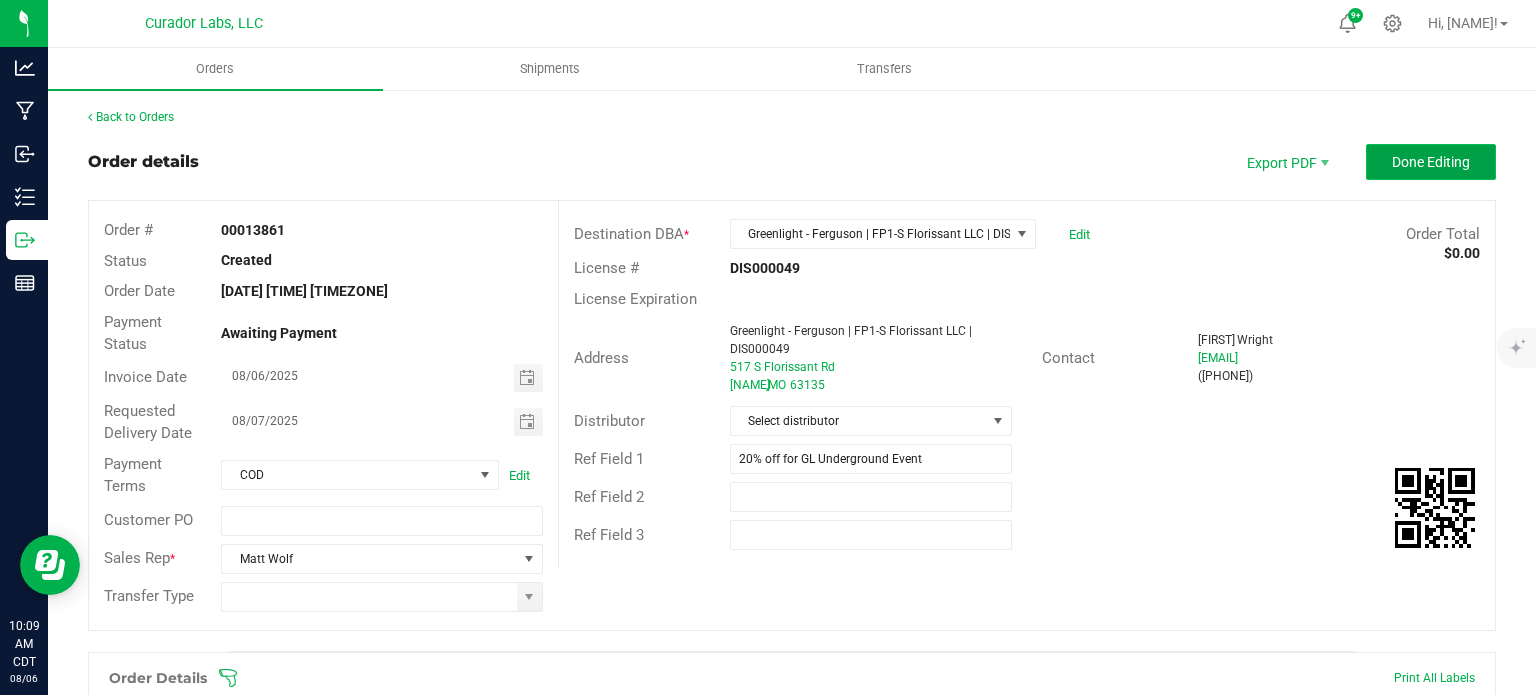 click on "Done Editing" at bounding box center (1431, 162) 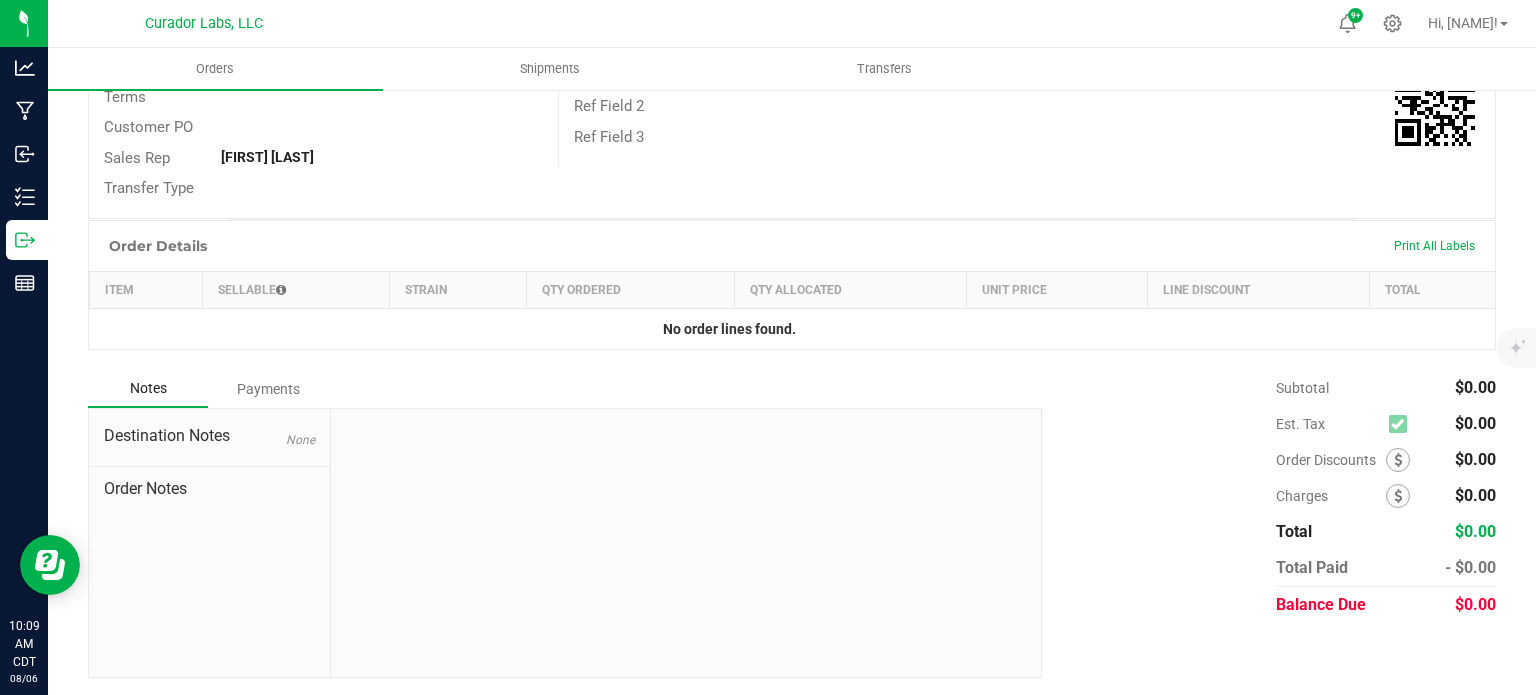 scroll, scrollTop: 0, scrollLeft: 0, axis: both 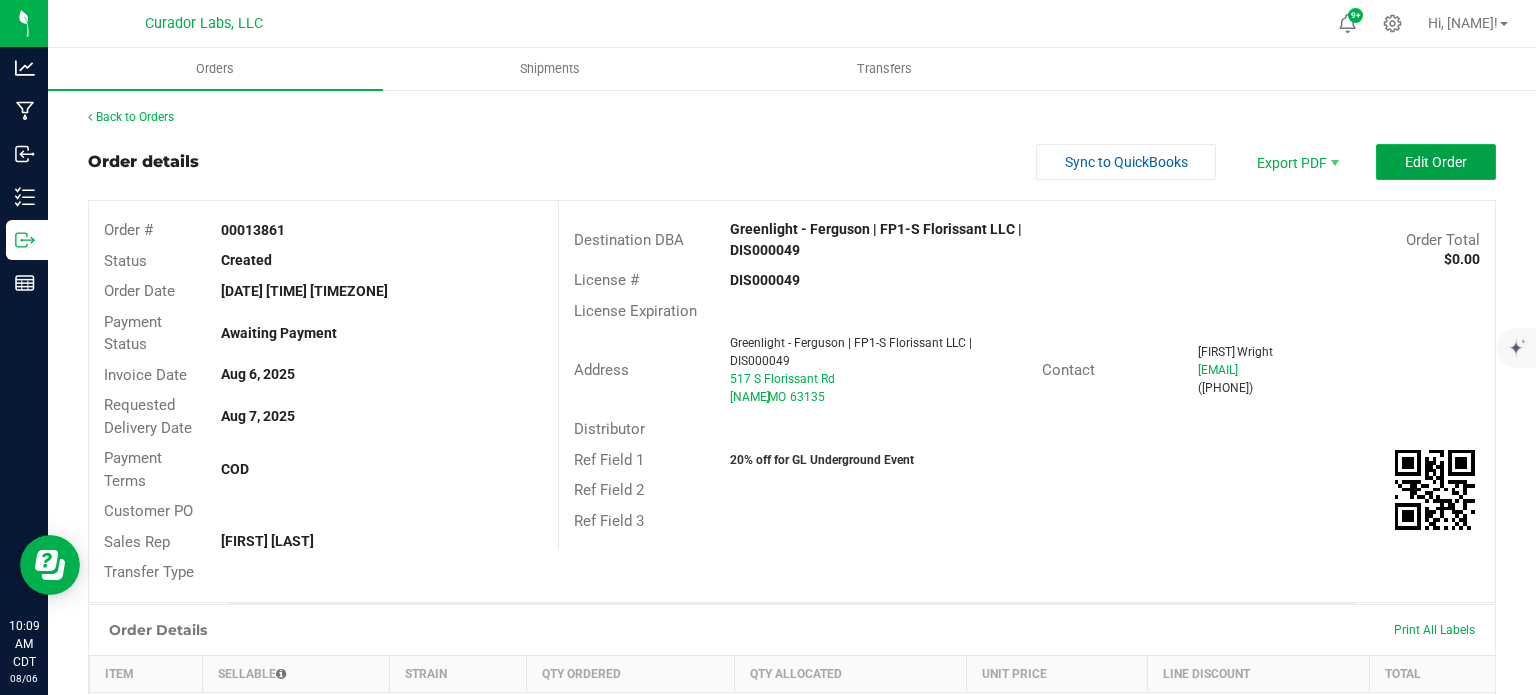 click on "Edit Order" at bounding box center (1436, 162) 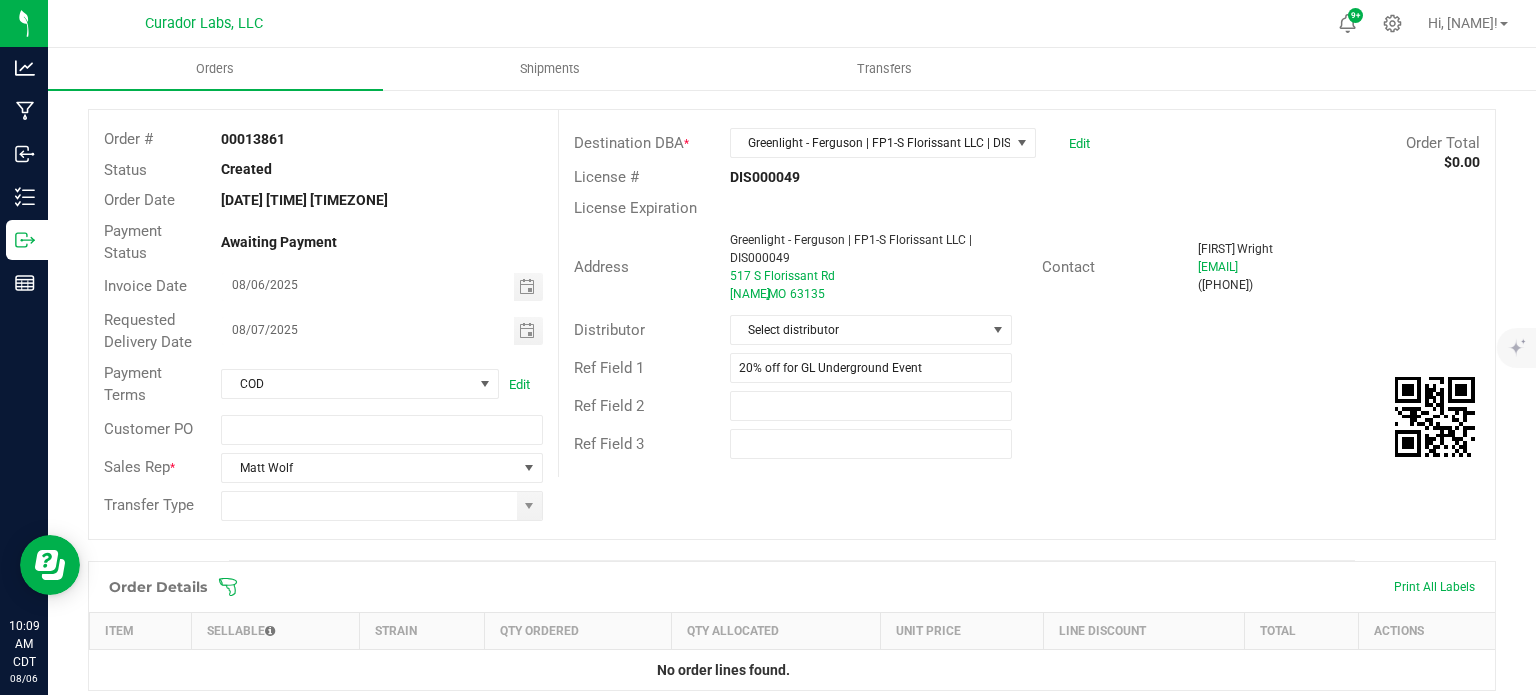 scroll, scrollTop: 200, scrollLeft: 0, axis: vertical 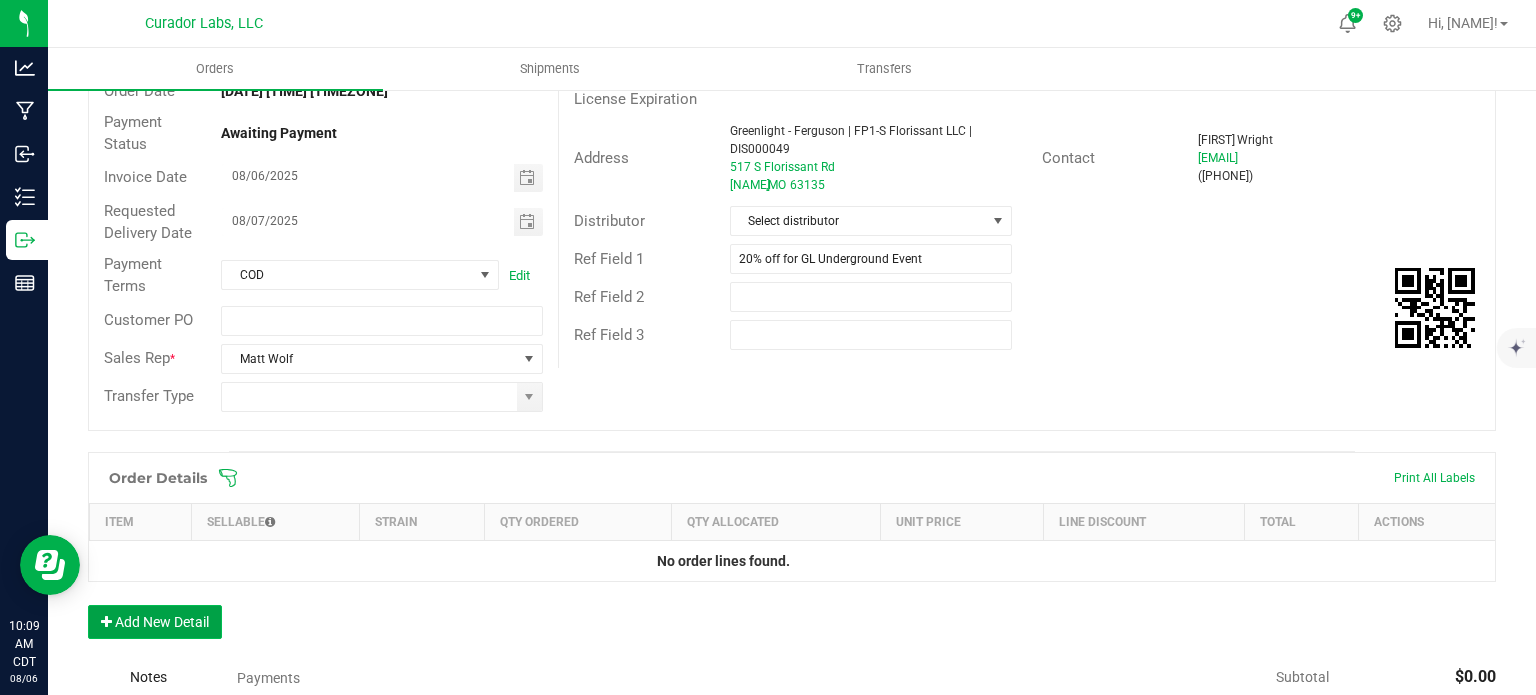 click on "Add New Detail" at bounding box center [155, 622] 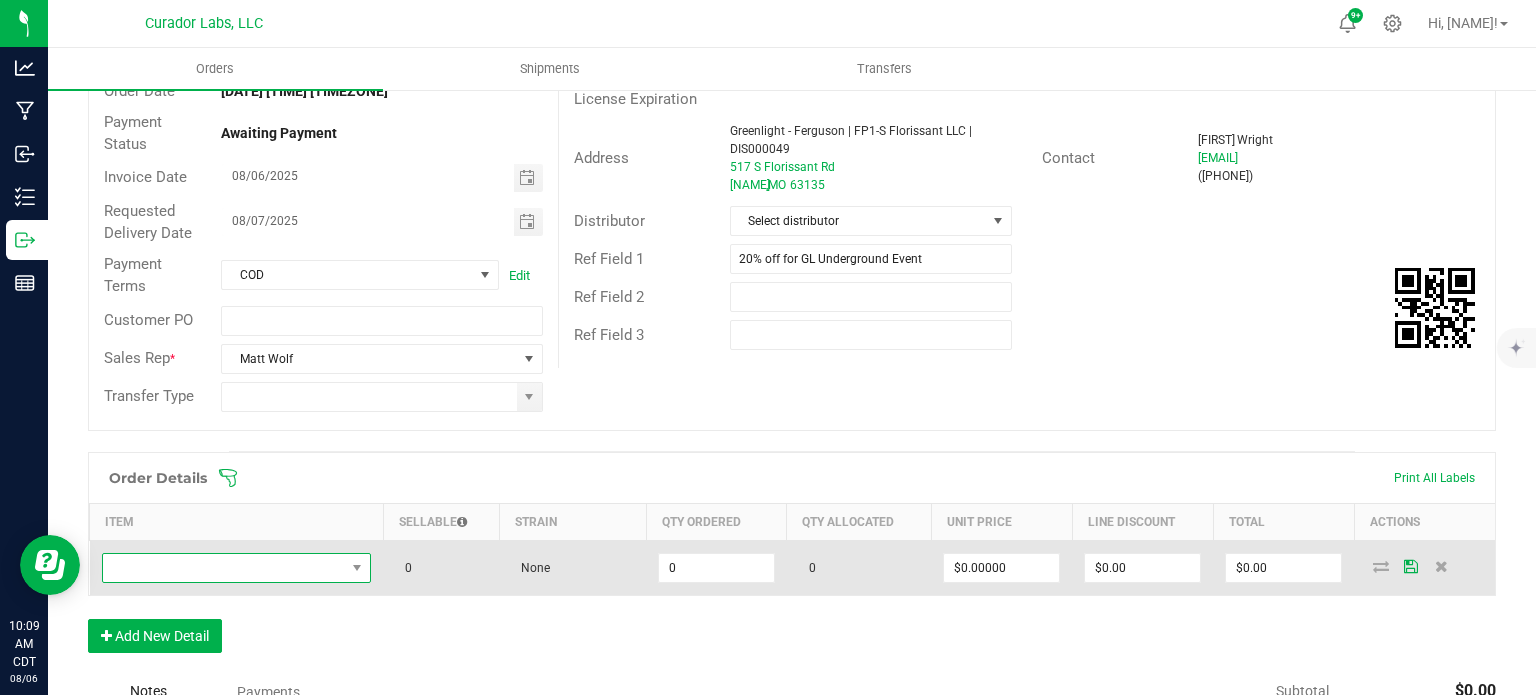 click at bounding box center [224, 568] 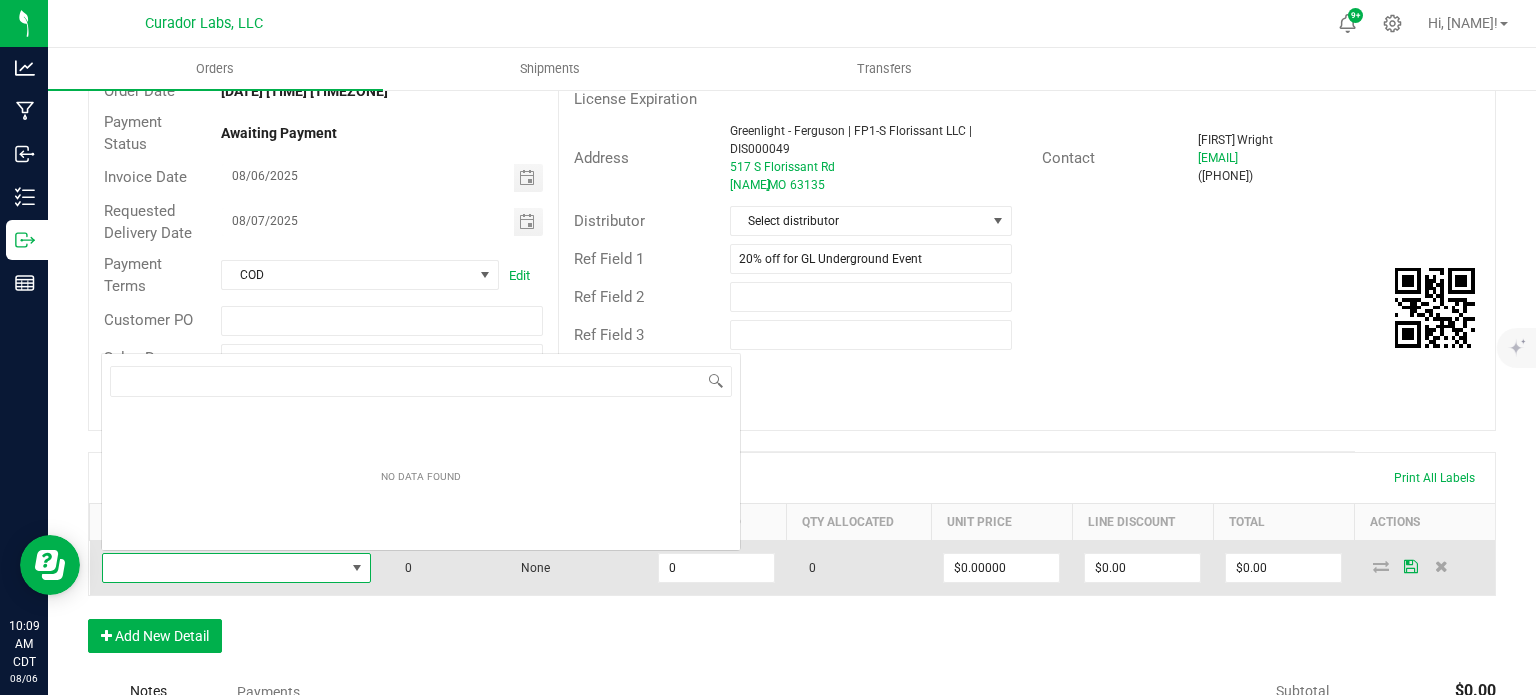 scroll, scrollTop: 0, scrollLeft: 0, axis: both 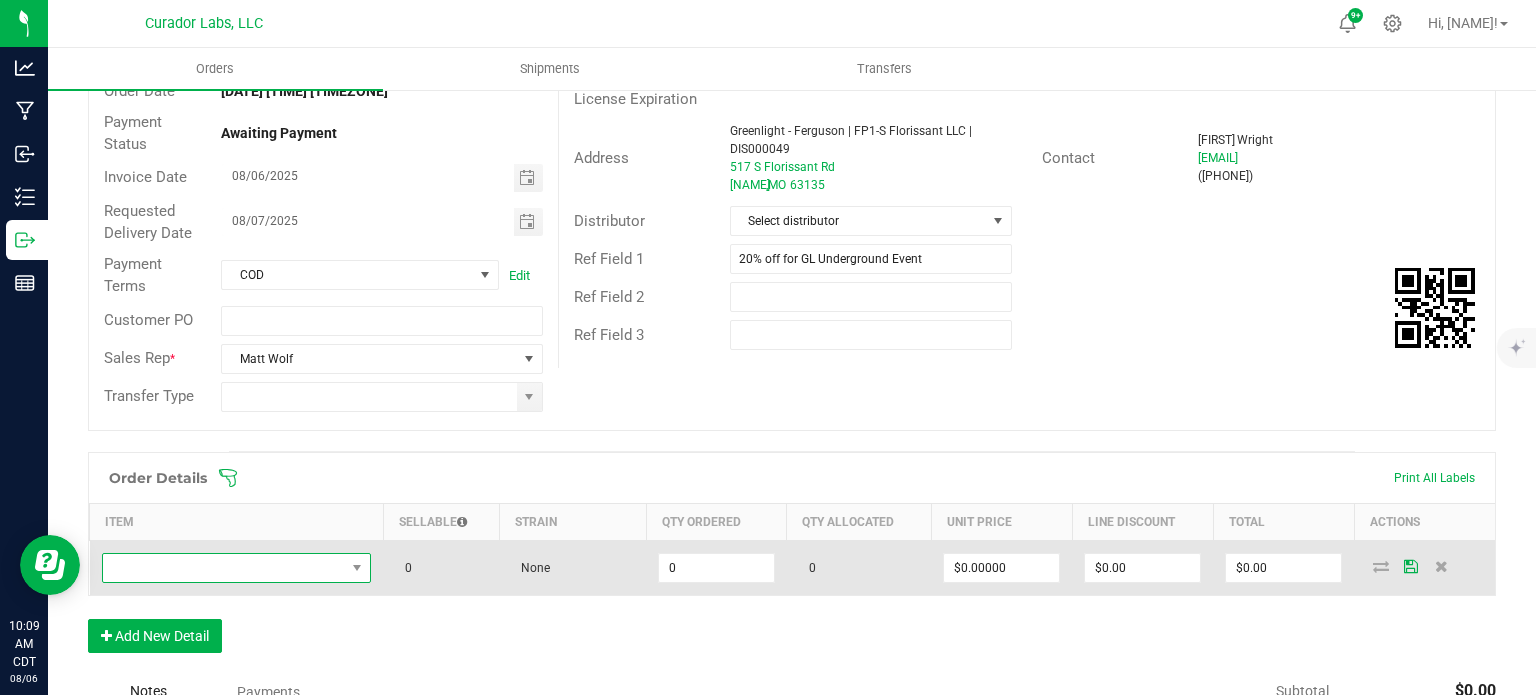 click at bounding box center [224, 568] 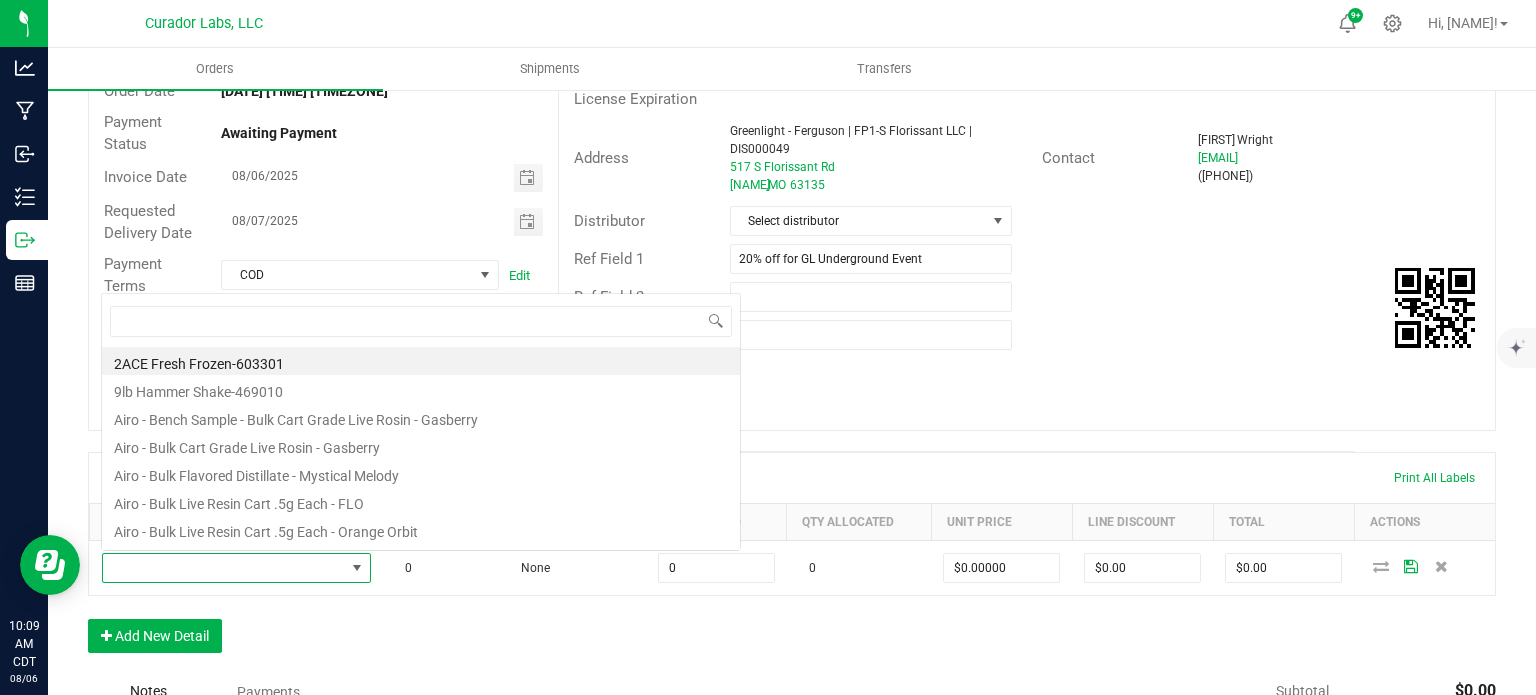 scroll, scrollTop: 0, scrollLeft: 0, axis: both 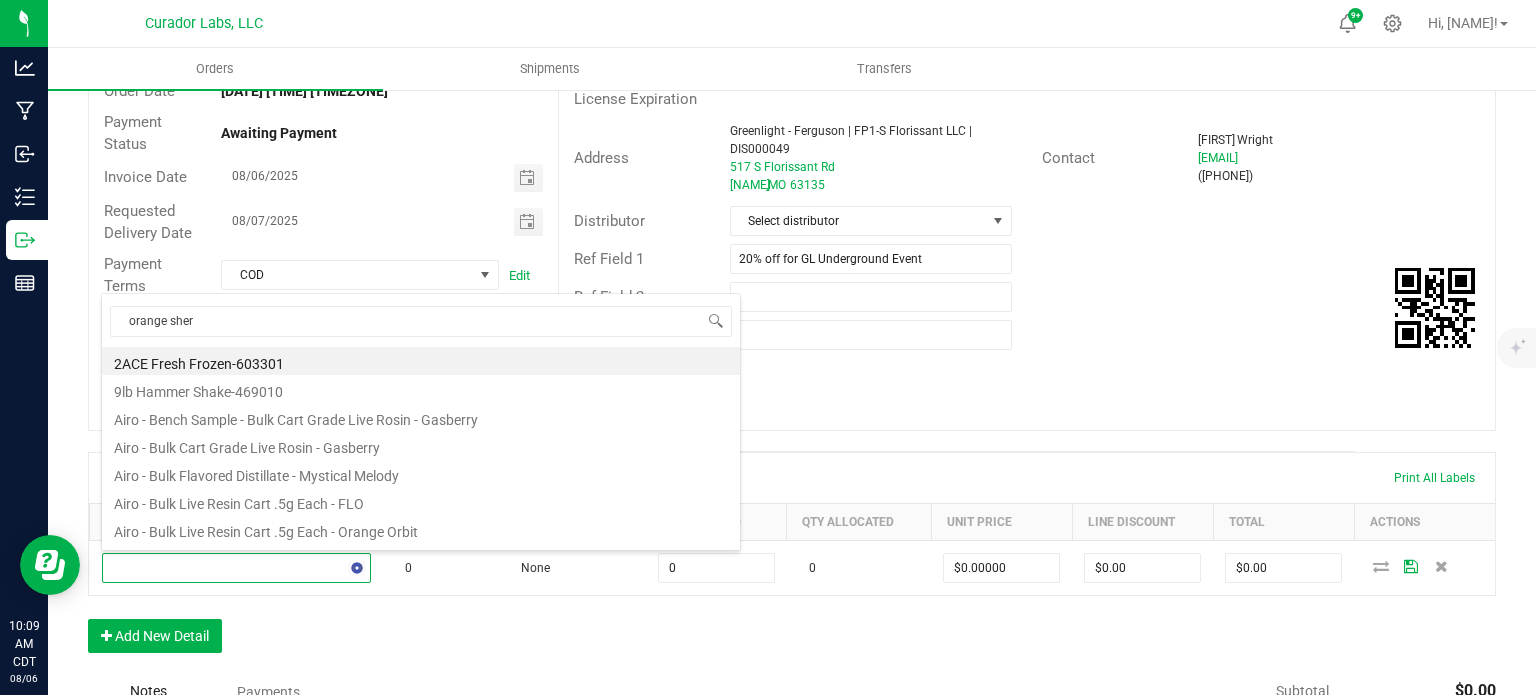 type on "orange sherb" 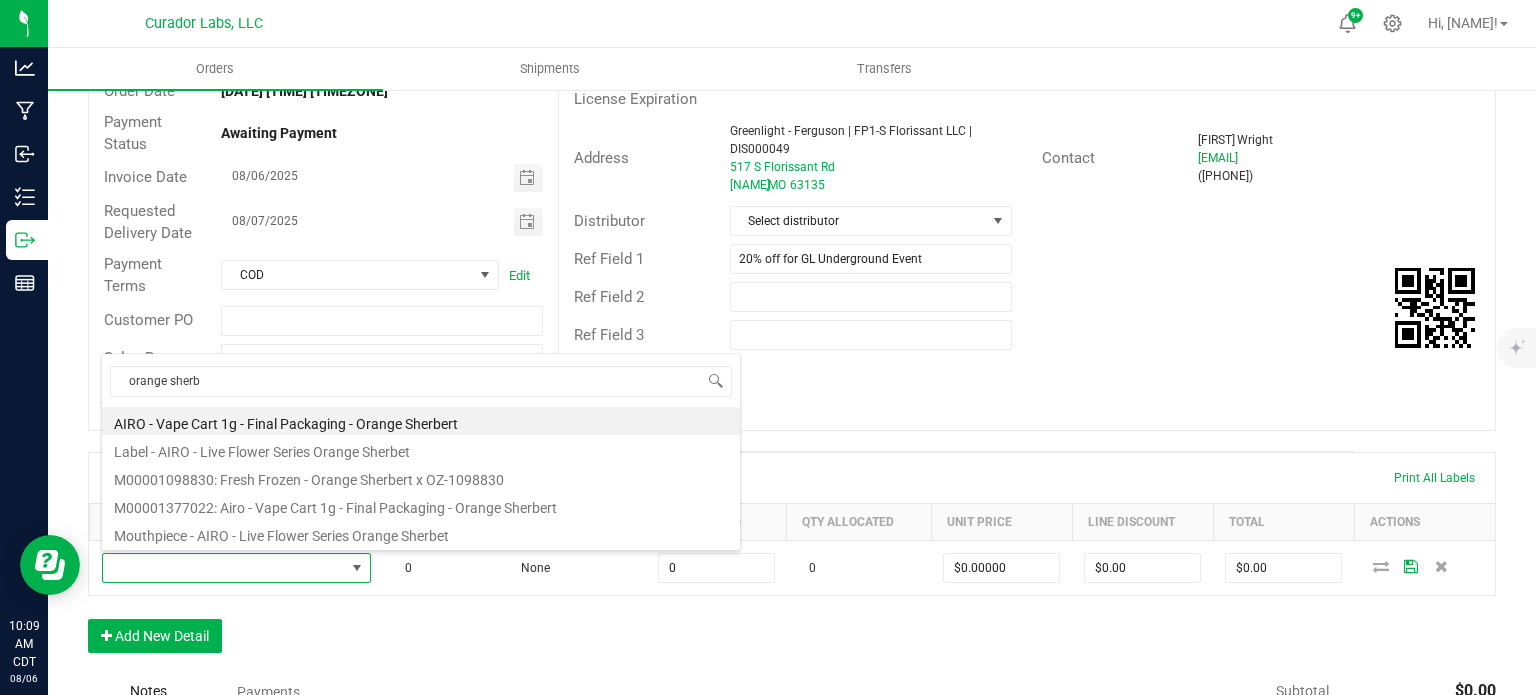 drag, startPoint x: 271, startPoint y: 502, endPoint x: 282, endPoint y: 499, distance: 11.401754 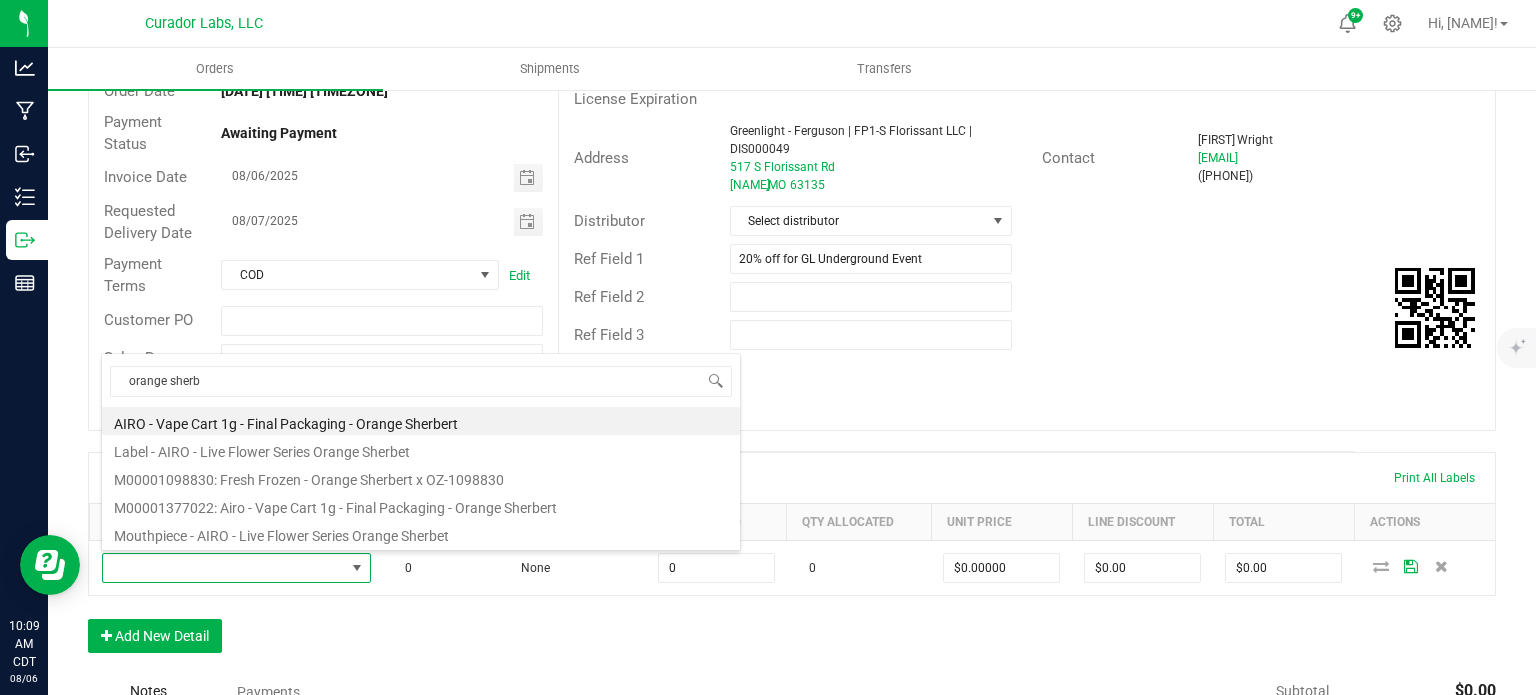 click on "M00001377022: Airo - Vape Cart 1g - Final Packaging - Orange Sherbert" at bounding box center [421, 505] 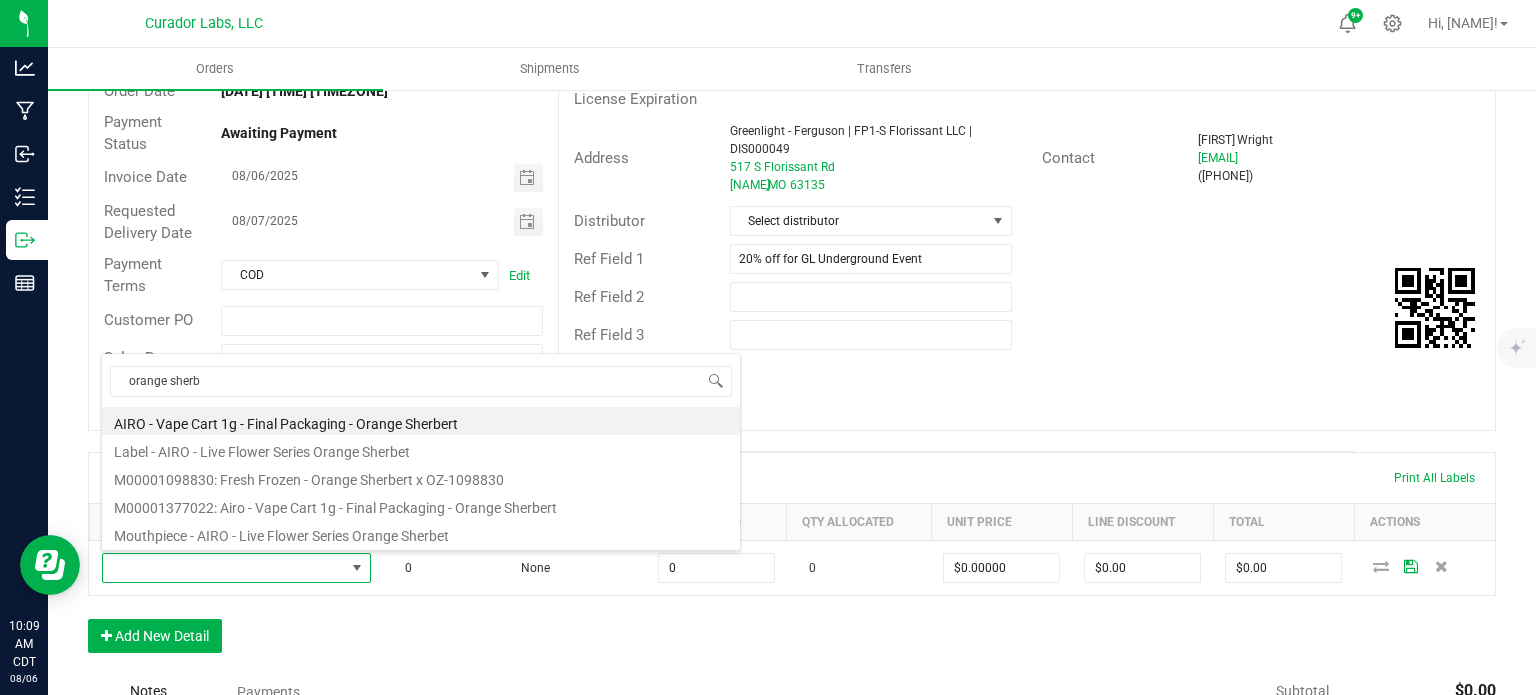 type on "0 ea" 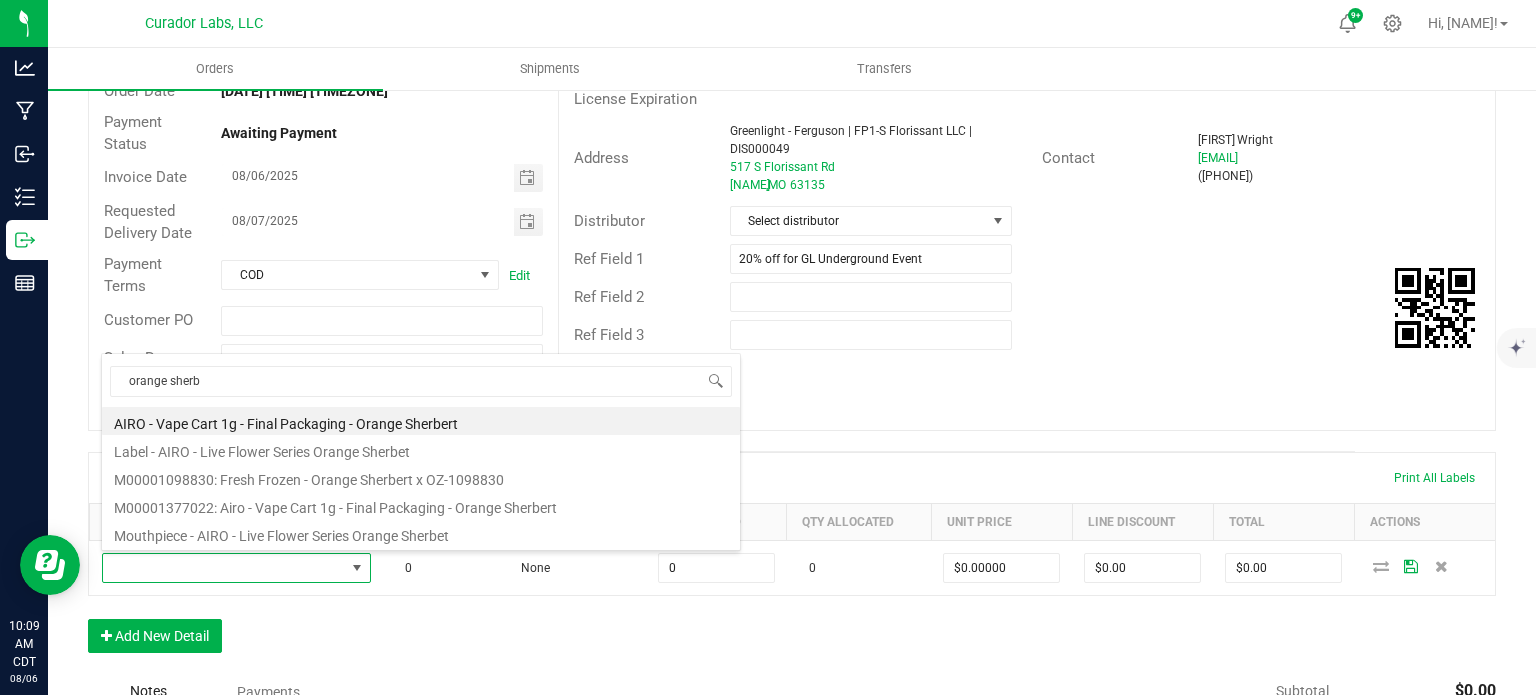type on "$30.00000" 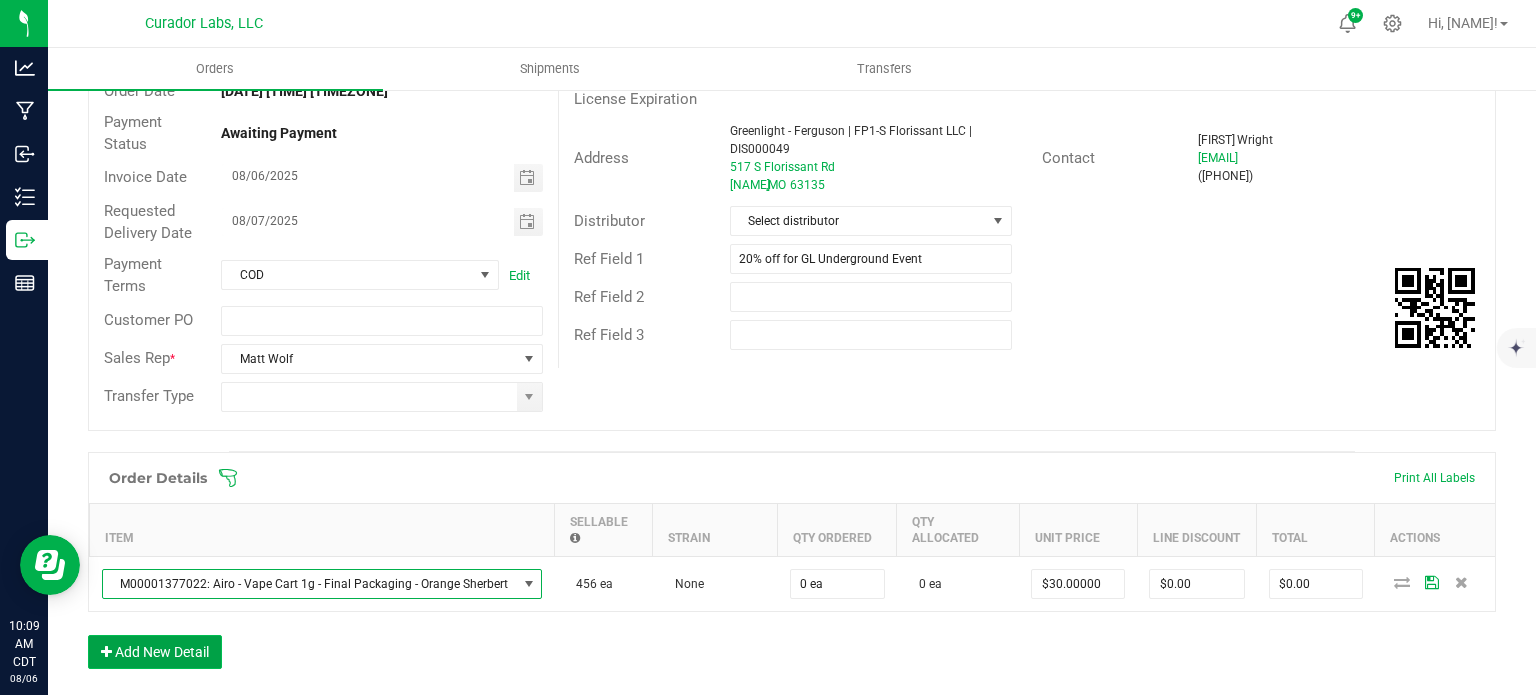 click on "Add New Detail" at bounding box center (155, 652) 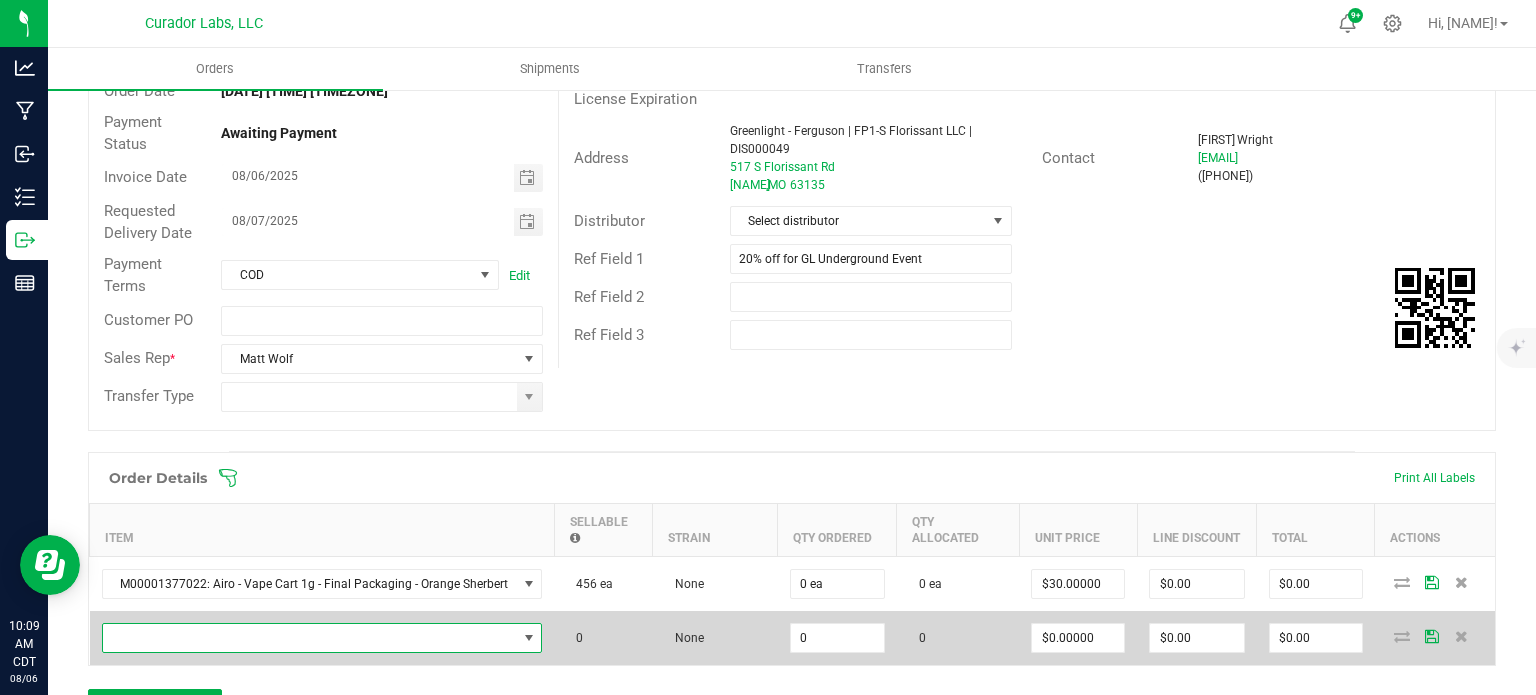 click at bounding box center (310, 638) 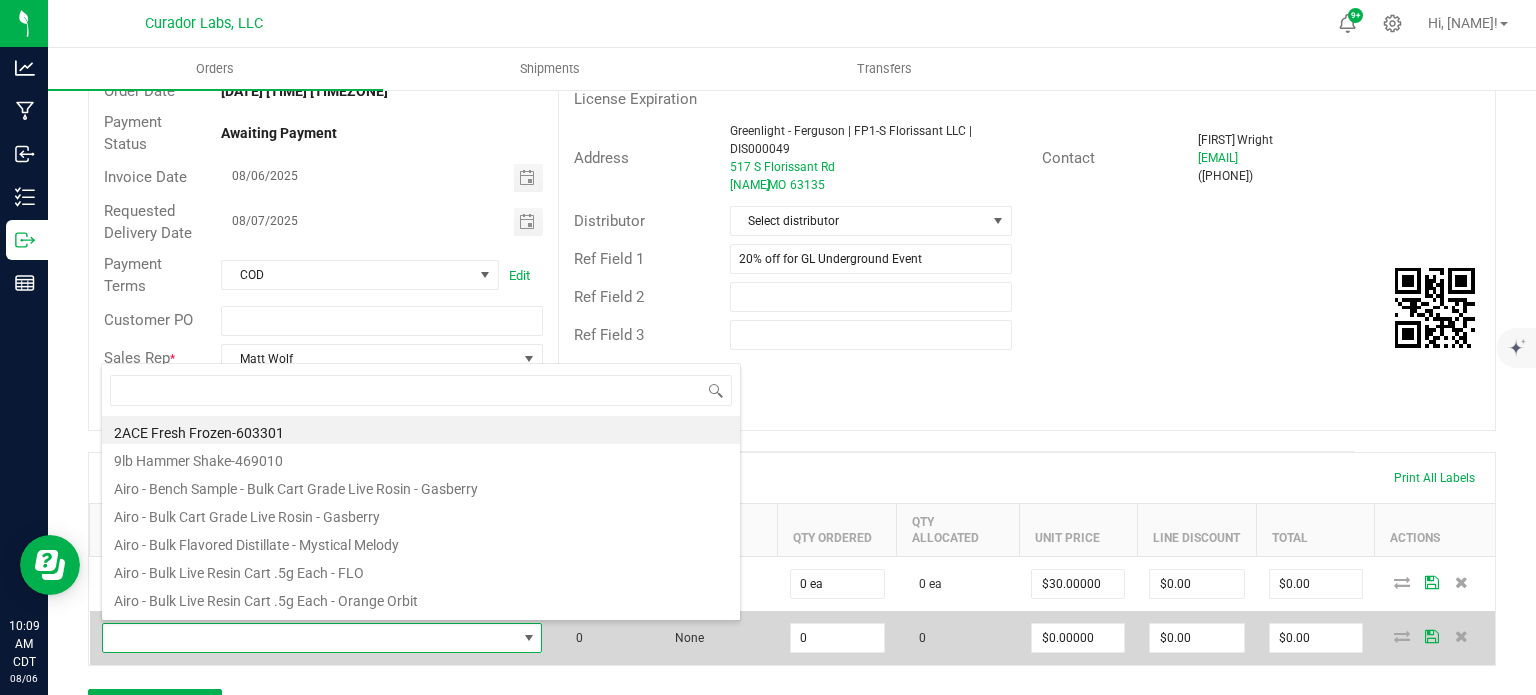scroll, scrollTop: 99970, scrollLeft: 99567, axis: both 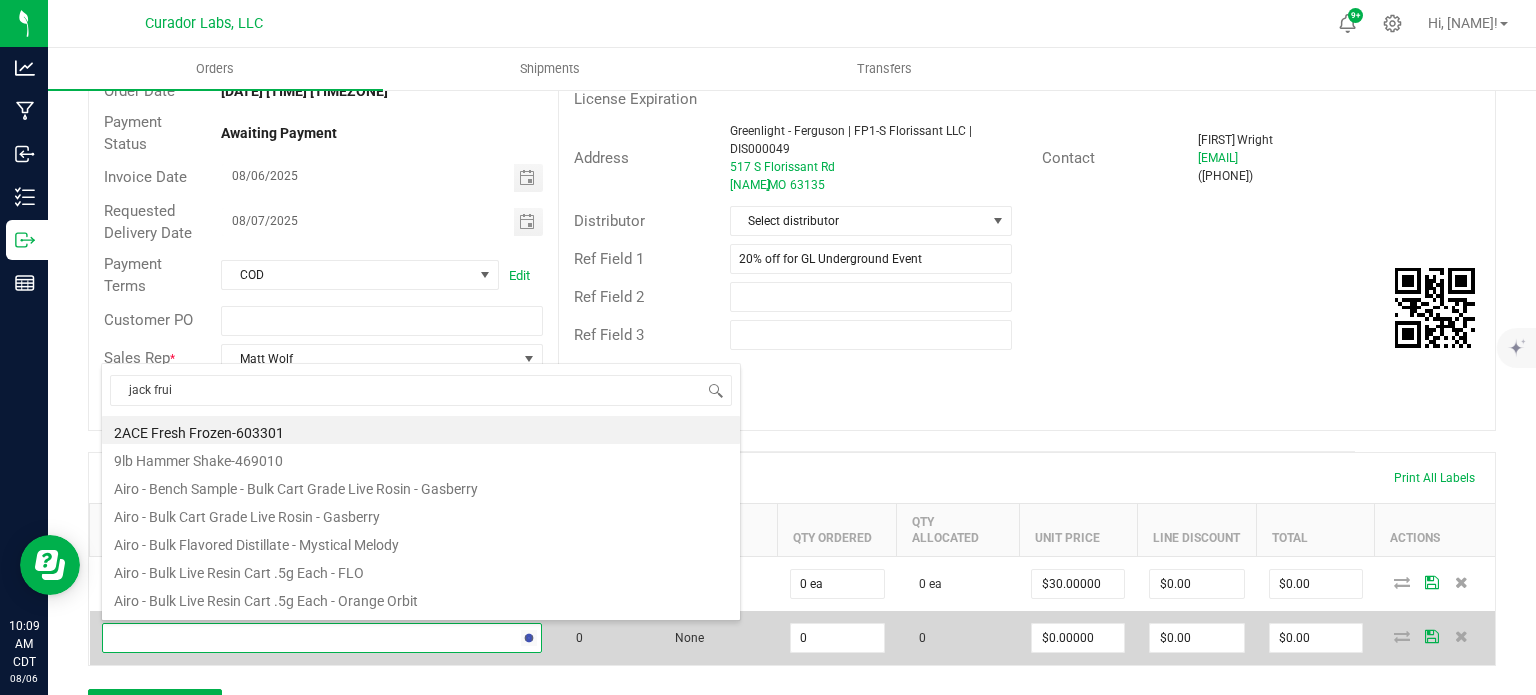 type on "jack fruit" 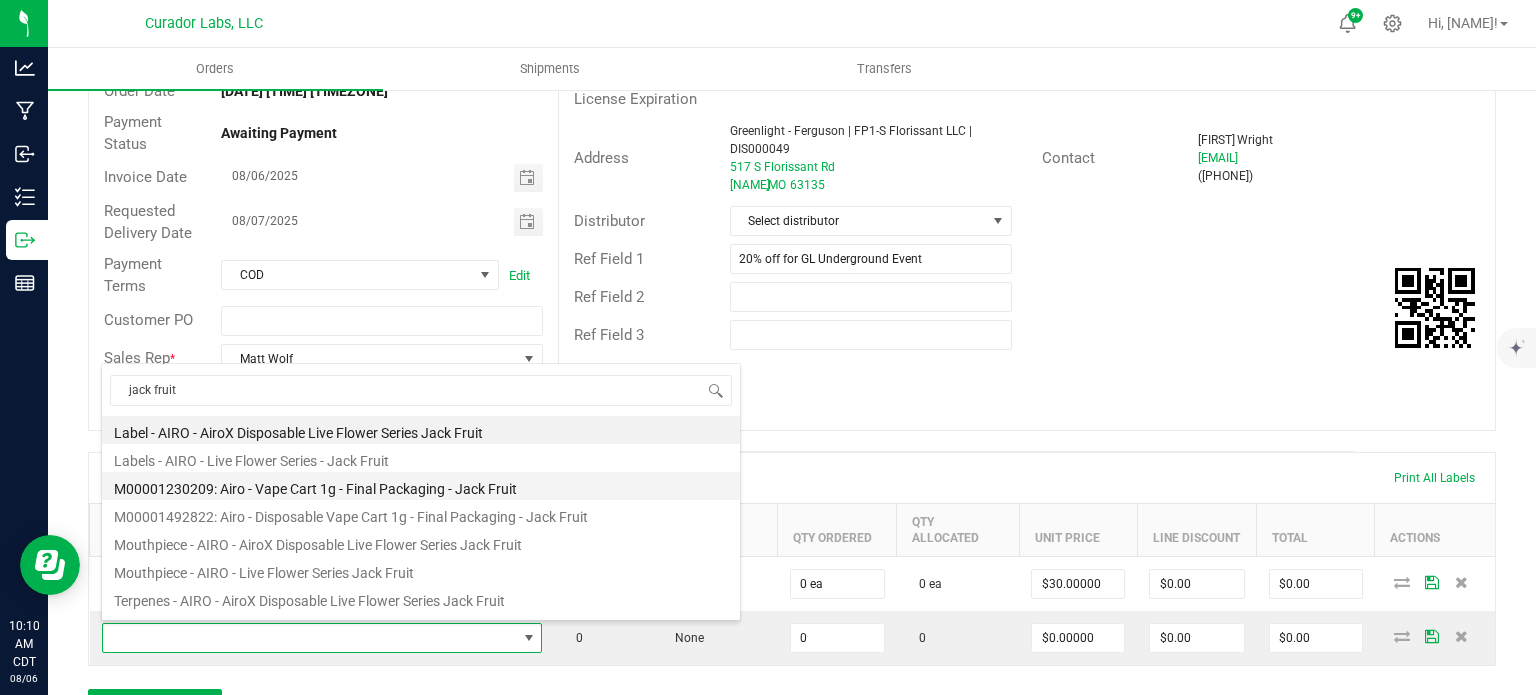 click on "M00001230209: Airo - Vape Cart 1g - Final Packaging - Jack Fruit" at bounding box center [421, 486] 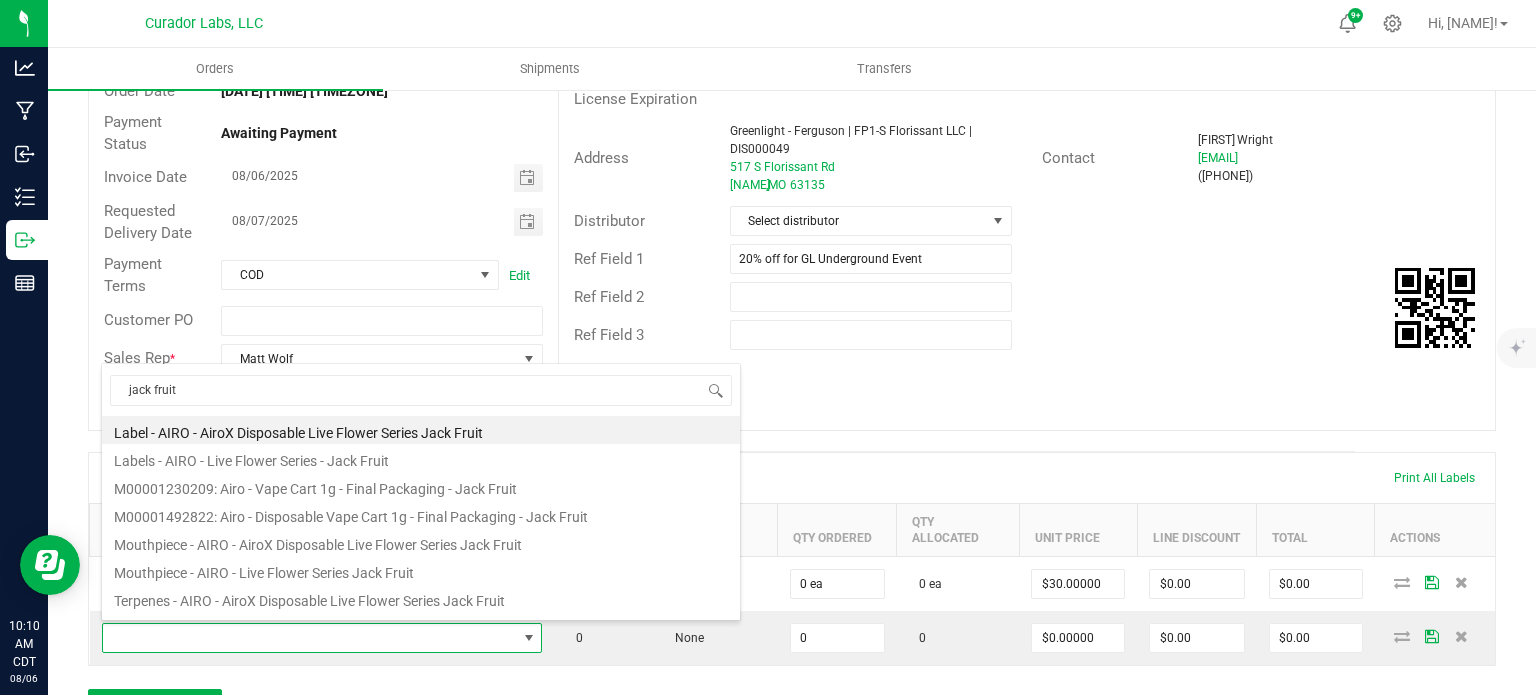 type on "0 ea" 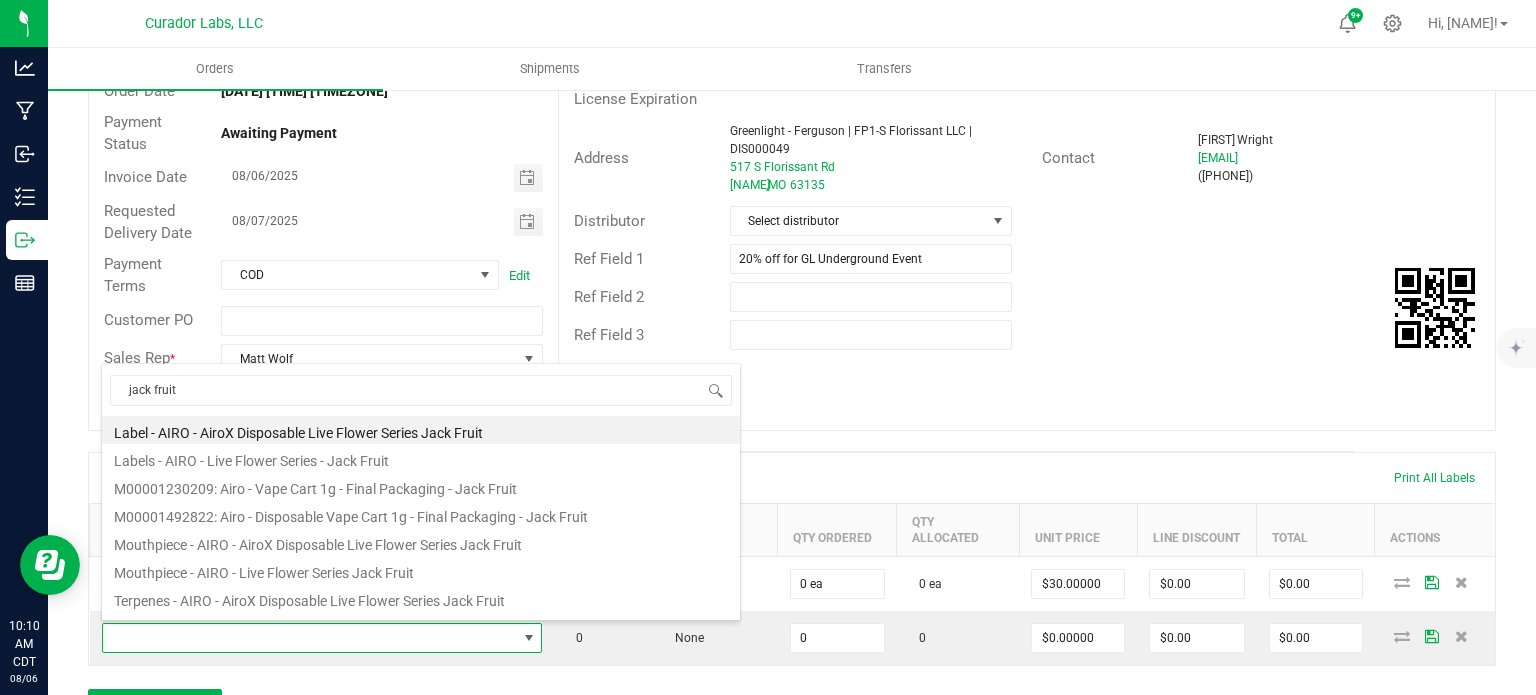 type on "$30.00000" 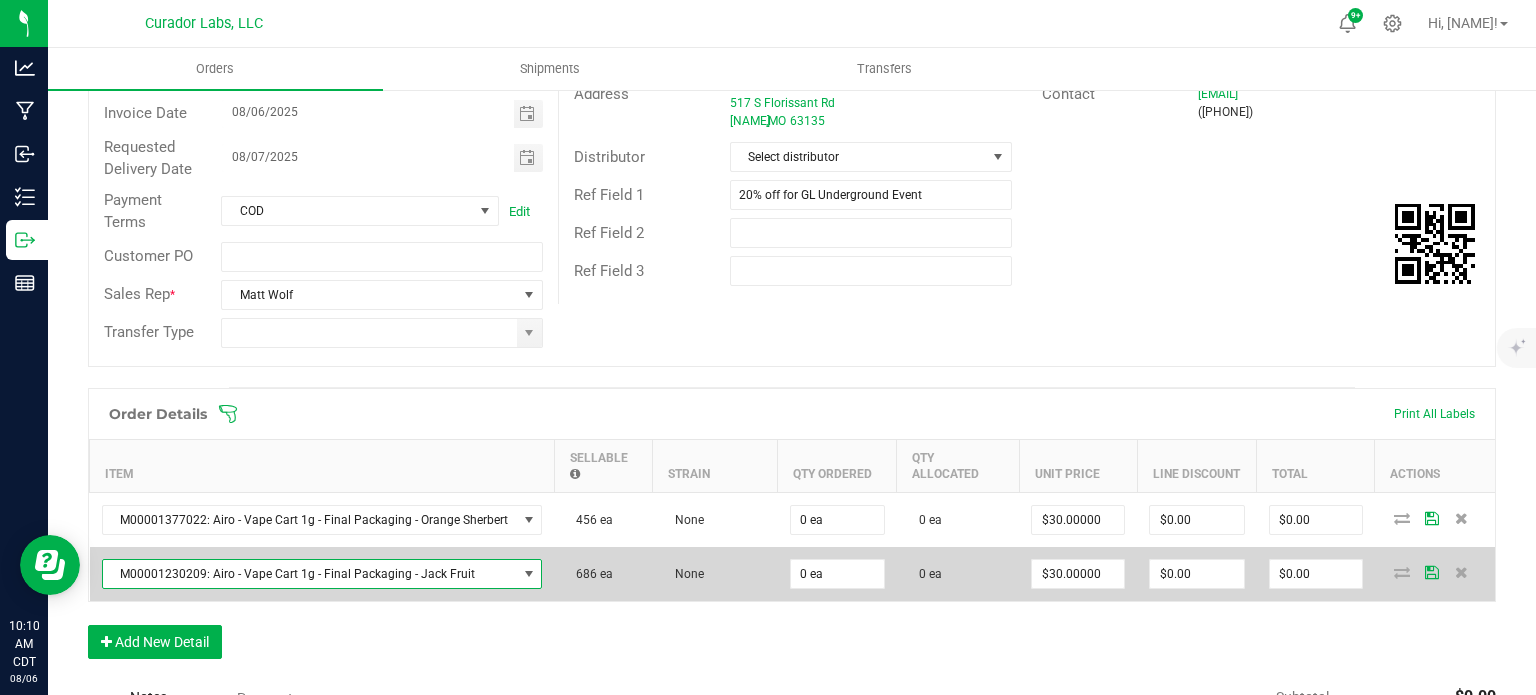 scroll, scrollTop: 300, scrollLeft: 0, axis: vertical 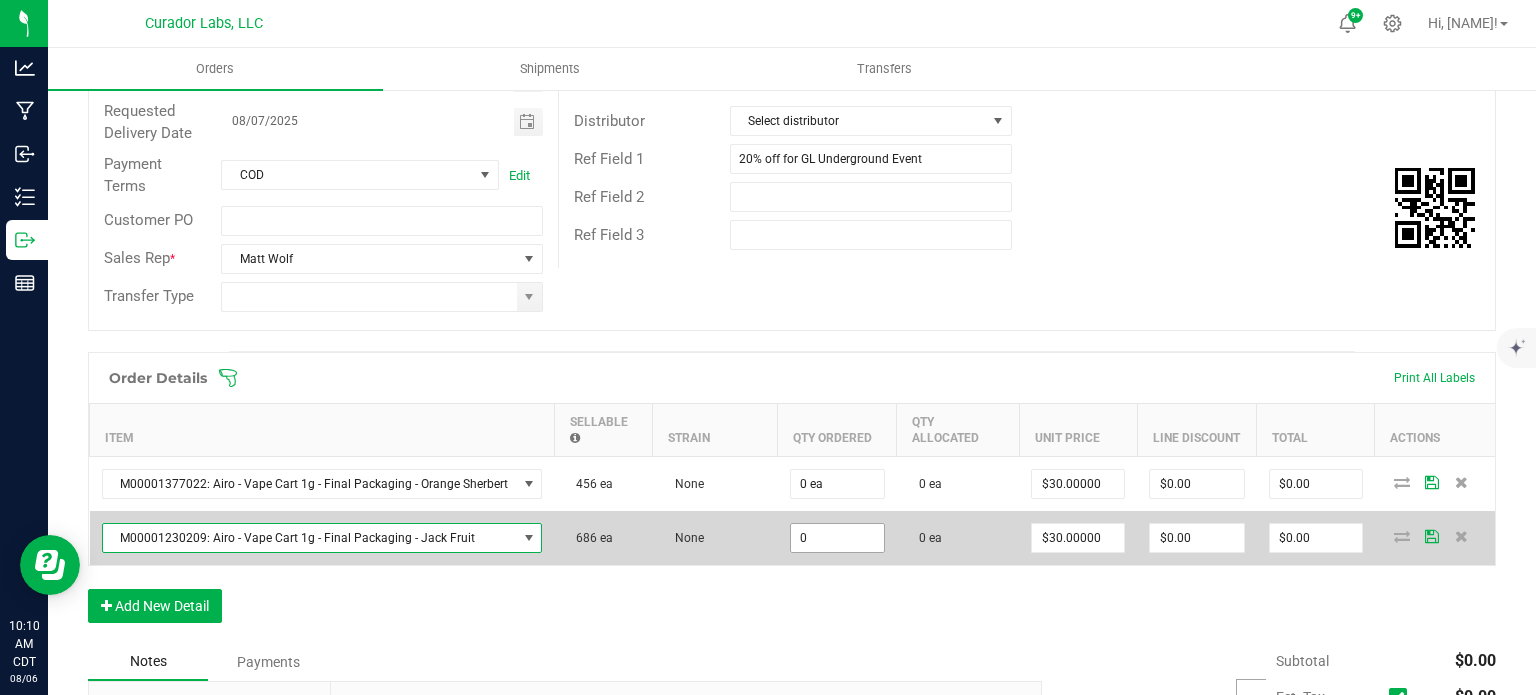 click on "0" at bounding box center (837, 538) 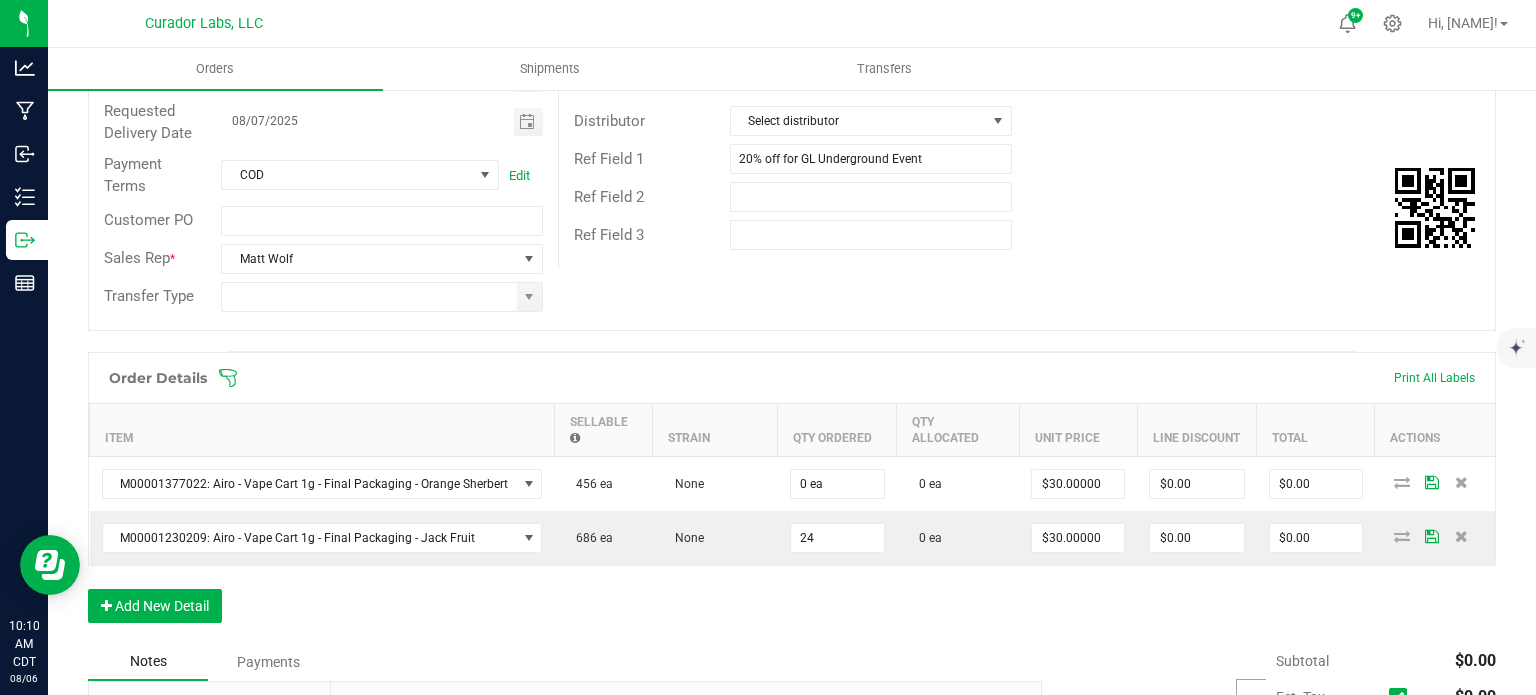 type on "24 ea" 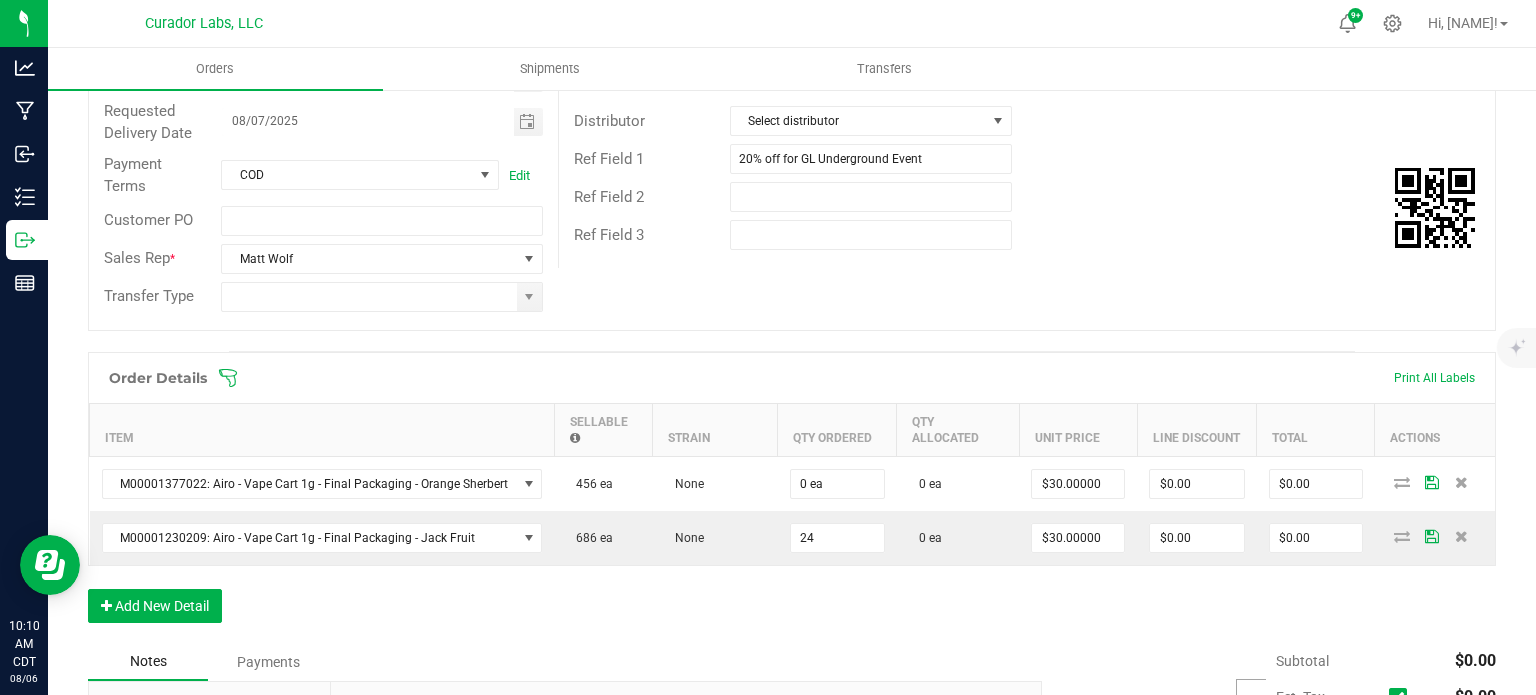 type on "$720.00" 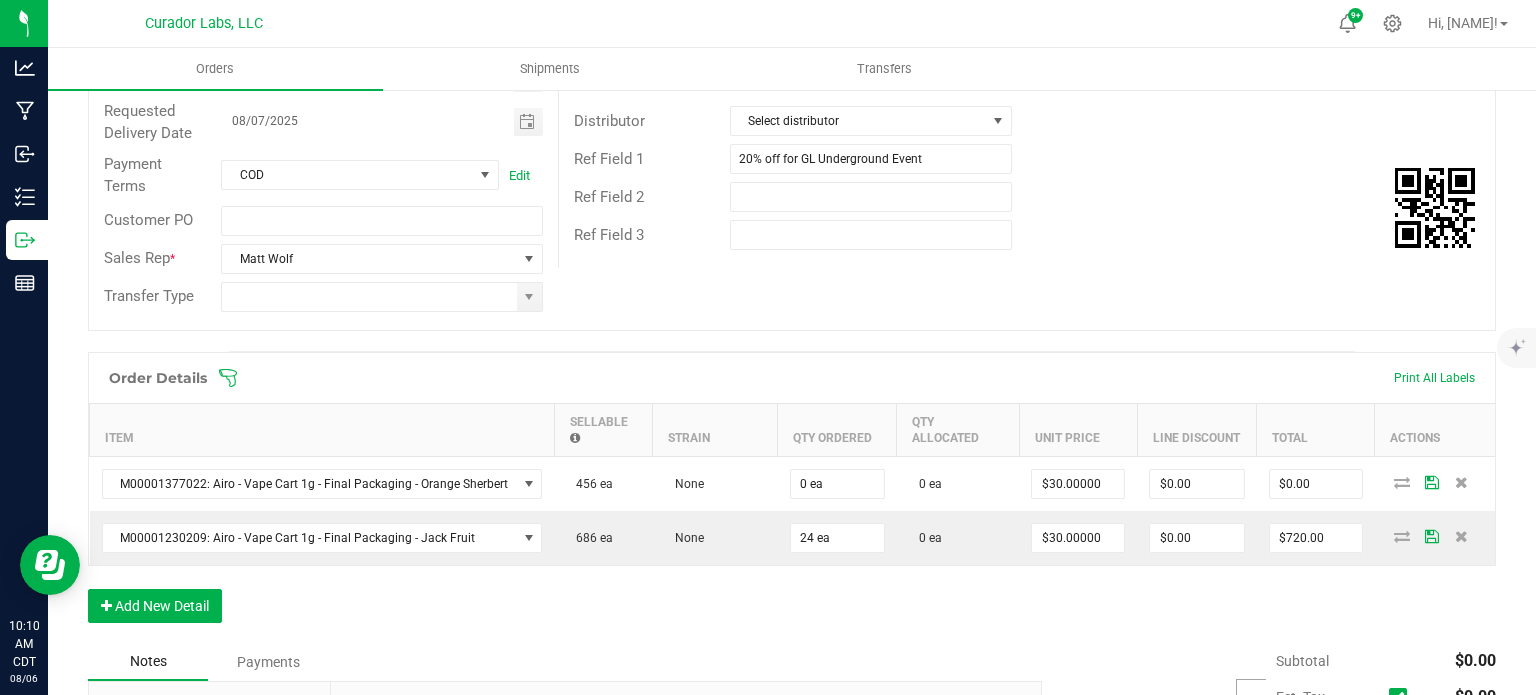 drag, startPoint x: 802, startPoint y: 580, endPoint x: 408, endPoint y: 662, distance: 402.44254 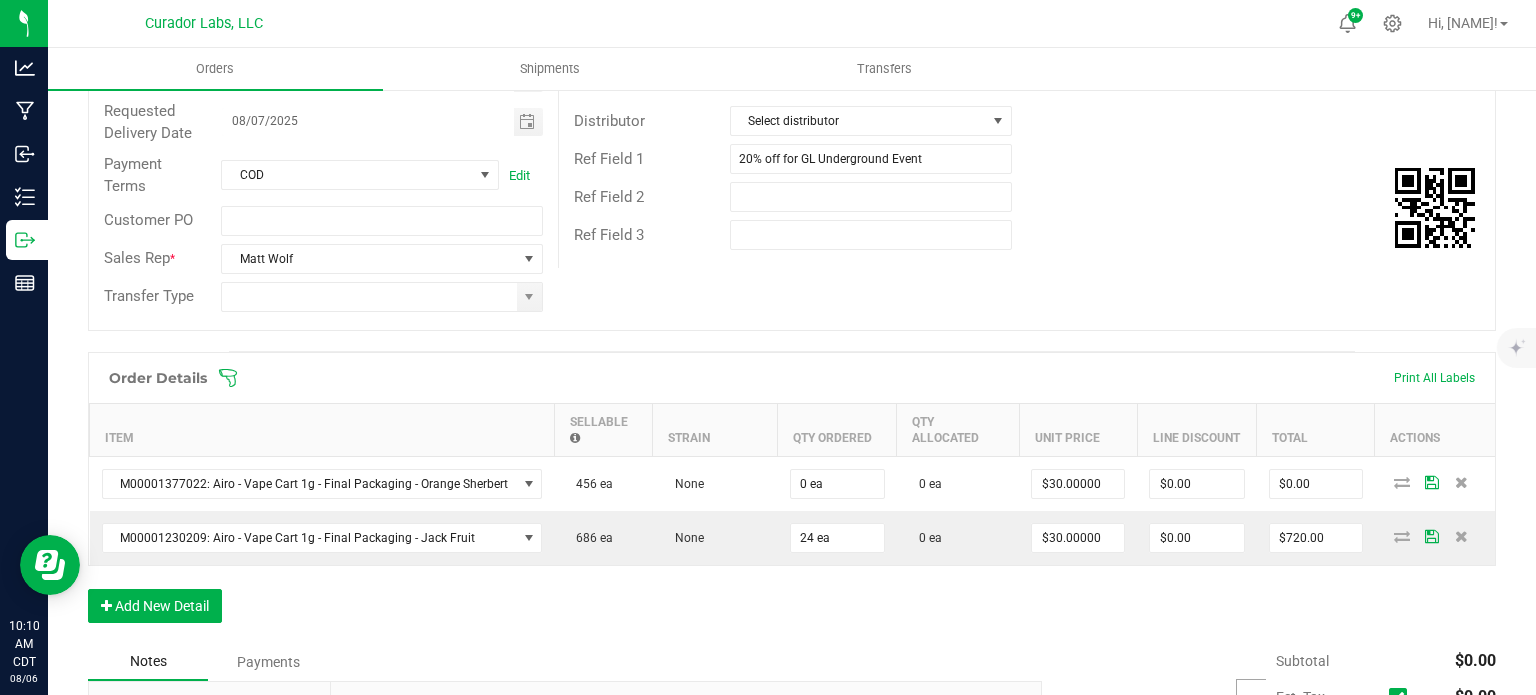 click on "Order Details Print All Labels Item  Sellable  Strain Qty Ordered Qty Allocated Unit Price Line Discount Total Actions M00001377022: Airo - Vape Cart 1g - Final Packaging - Orange Sherbert  456 ea   None  0 ea  0 ea  $30.00000 $0.00 $0.00 M00001230209: Airo - Vape Cart 1g - Final Packaging - Jack Fruit  686 ea   None  24 ea  0 ea  $30.00000 $0.00 $720.00
Add New Detail" at bounding box center [792, 497] 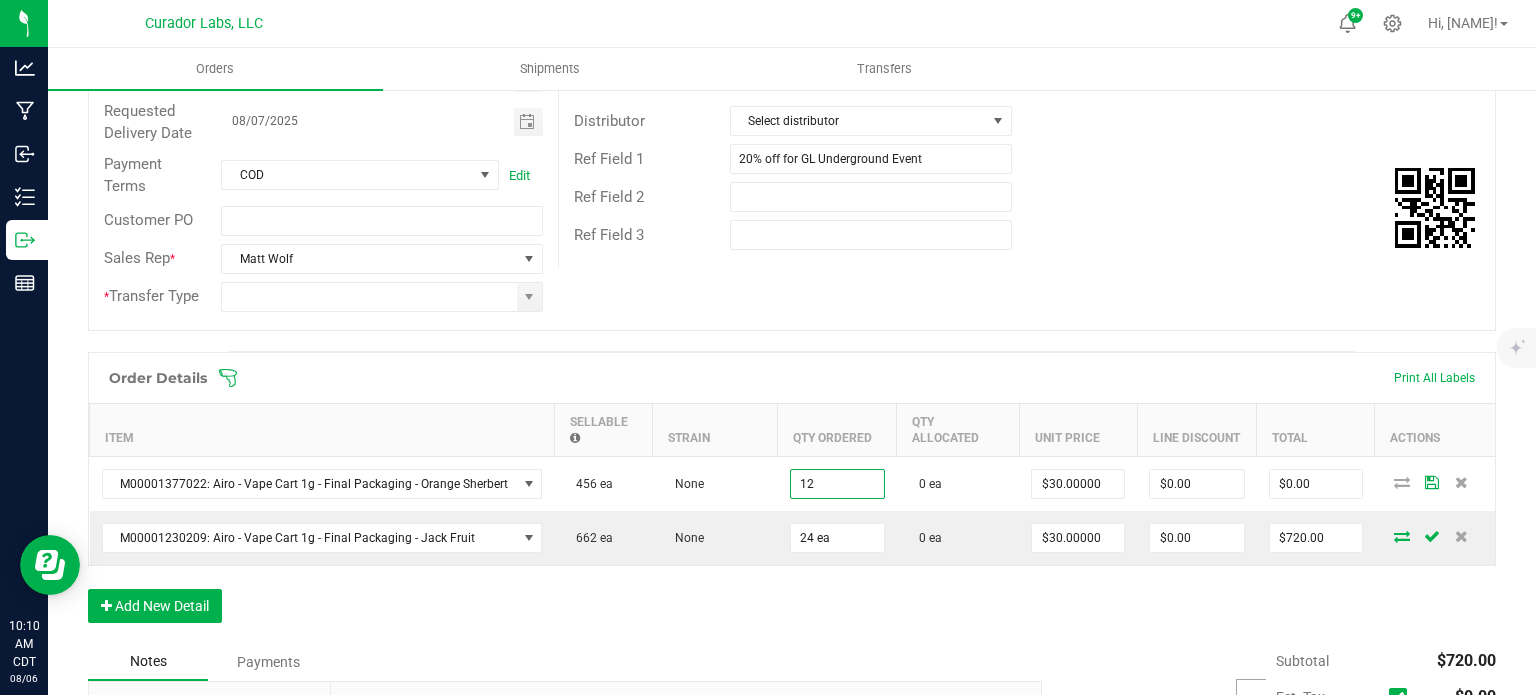type on "12 ea" 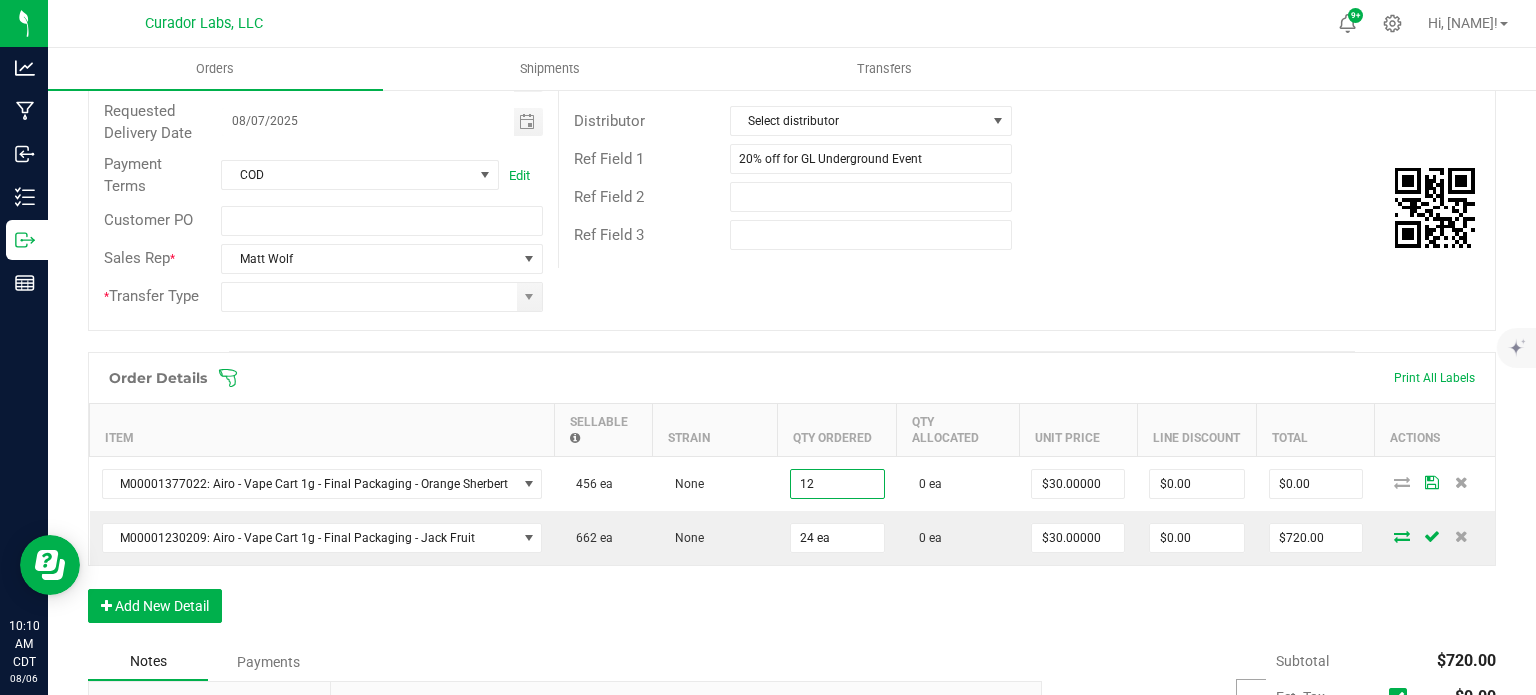 type on "$360.00" 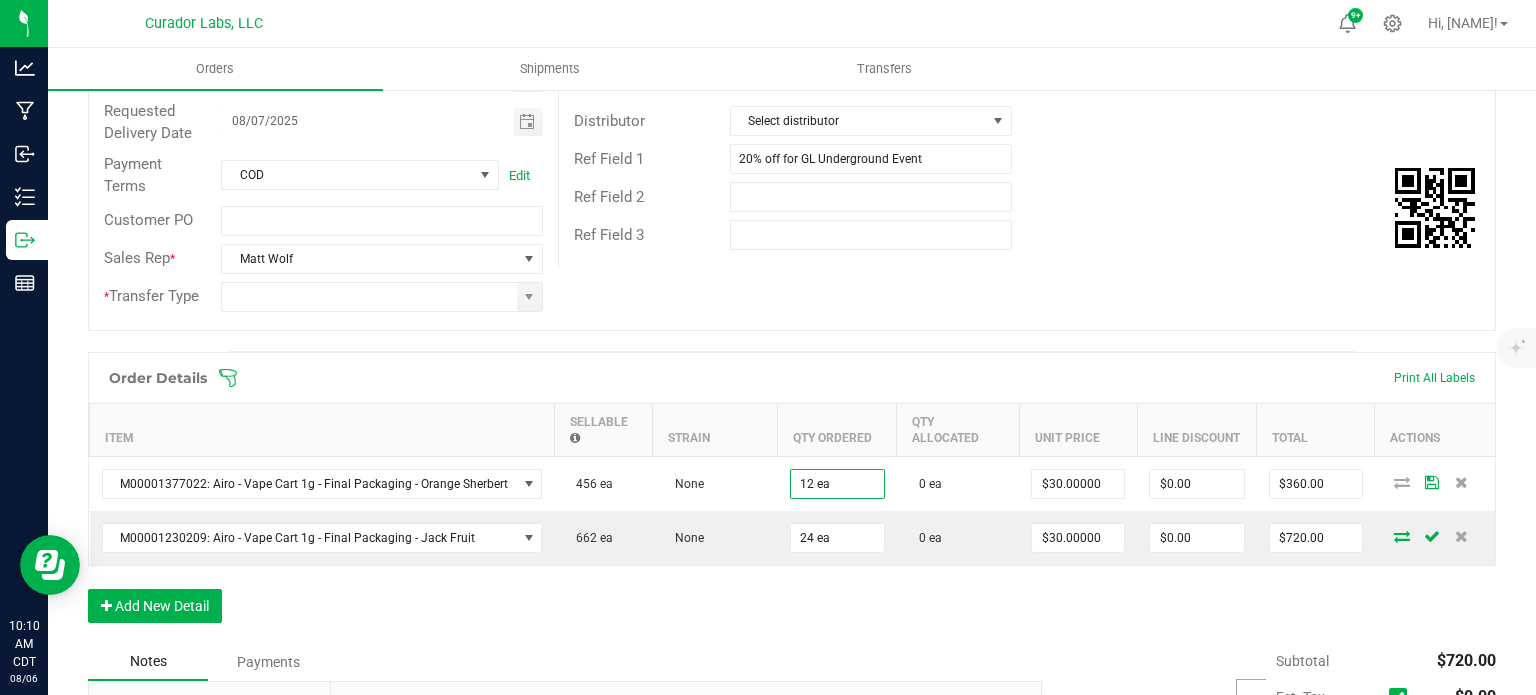 click on "Order Details Print All Labels Item  Sellable  Strain Qty Ordered Qty Allocated Unit Price Line Discount Total Actions M00001377022: Airo - Vape Cart 1g - Final Packaging - Orange Sherbert  456 ea   None  12 ea  0 ea  $30.00000 $0.00 $360.00 M00001230209: Airo - Vape Cart 1g - Final Packaging - Jack Fruit  662 ea   None  24 ea  0 ea  $30.00000 $0.00 $720.00
Add New Detail" at bounding box center [792, 497] 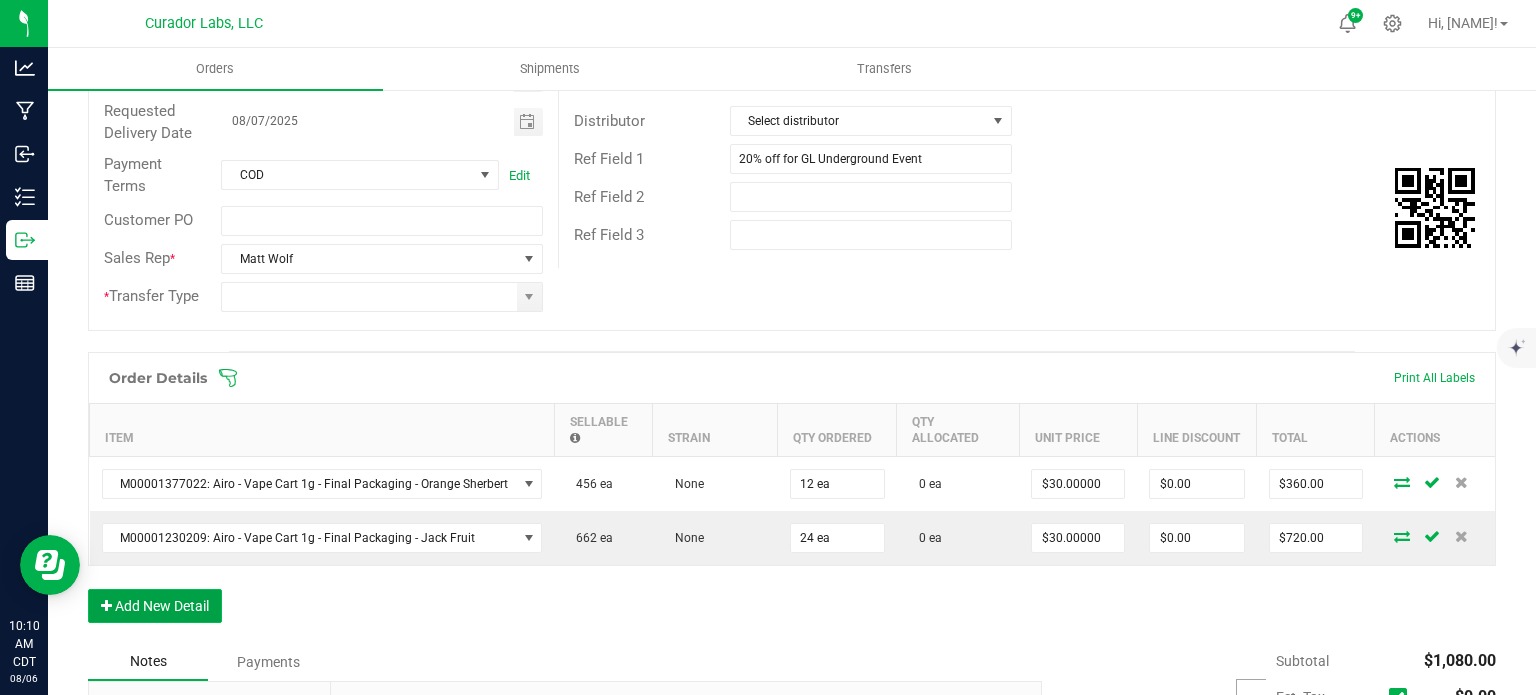 click on "Add New Detail" at bounding box center [155, 606] 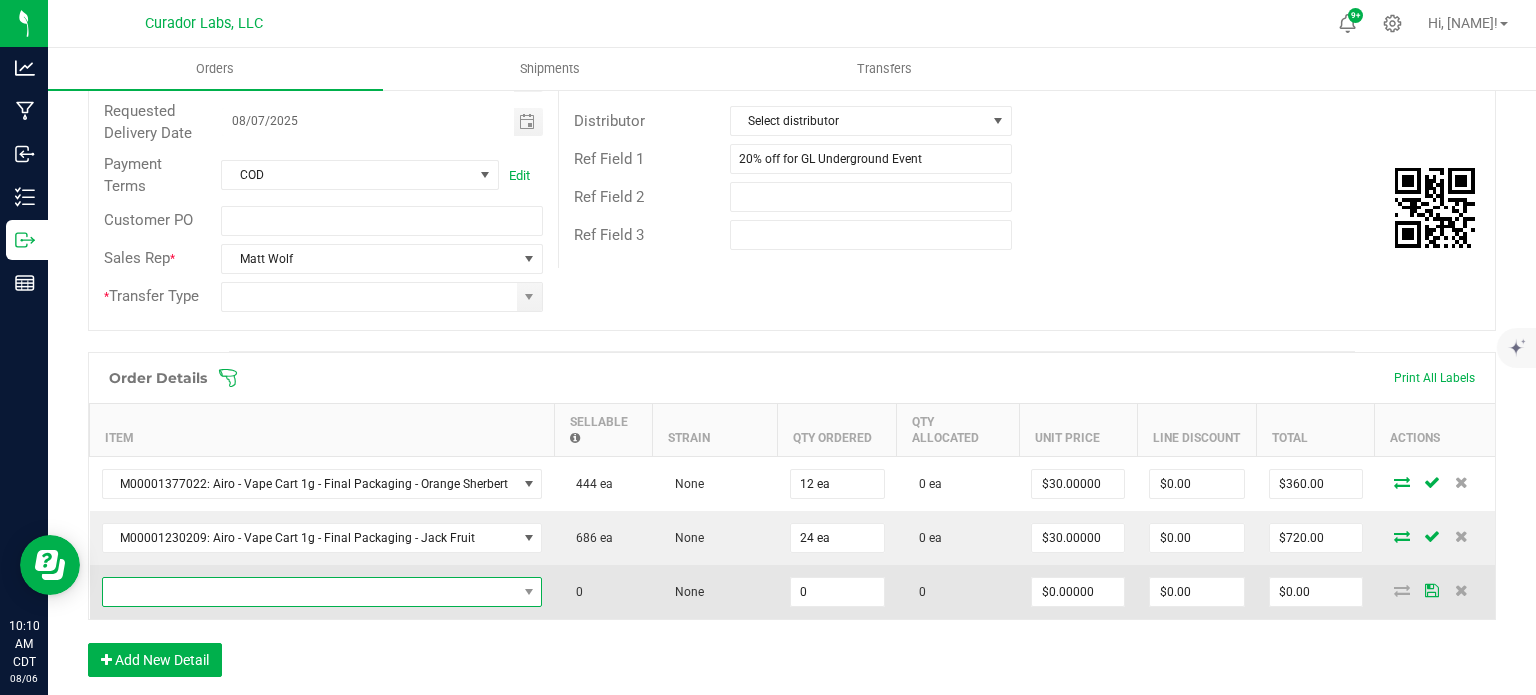 click at bounding box center [310, 592] 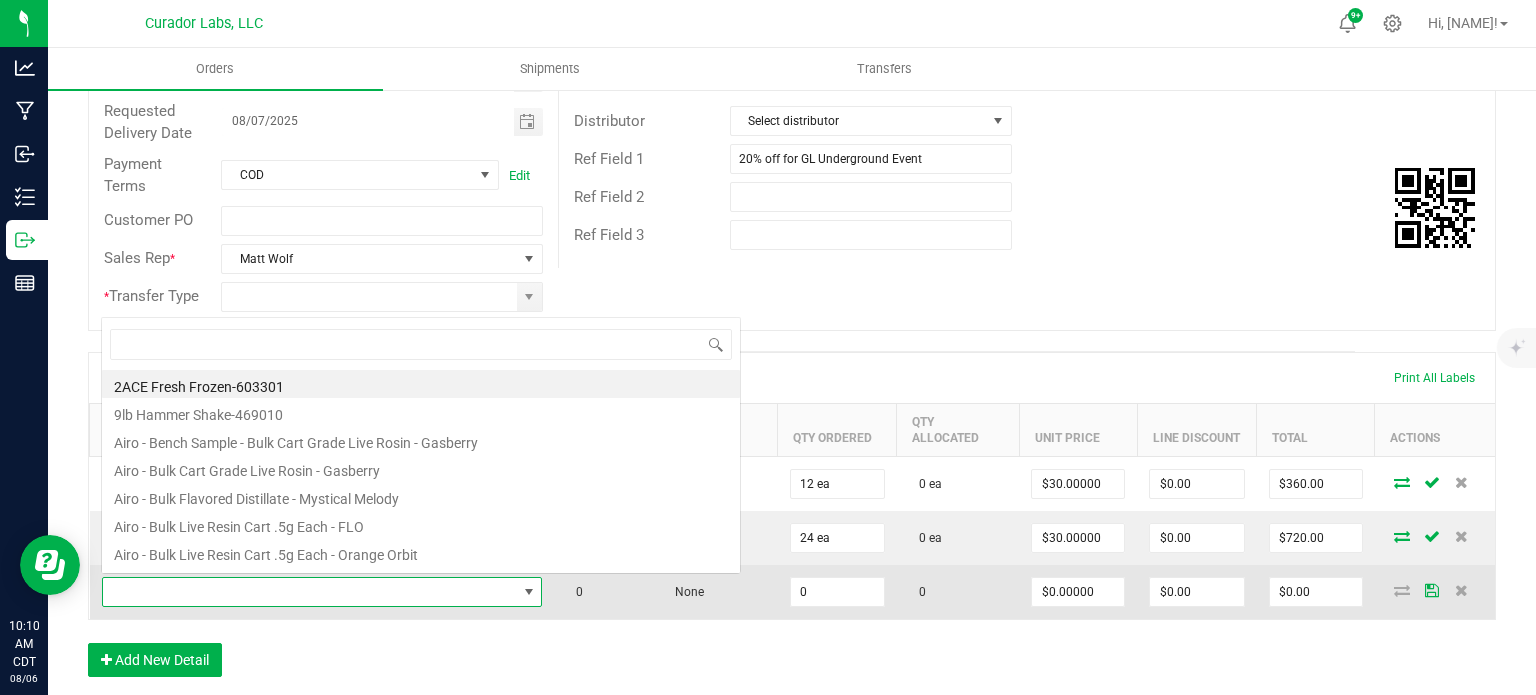 scroll, scrollTop: 0, scrollLeft: 0, axis: both 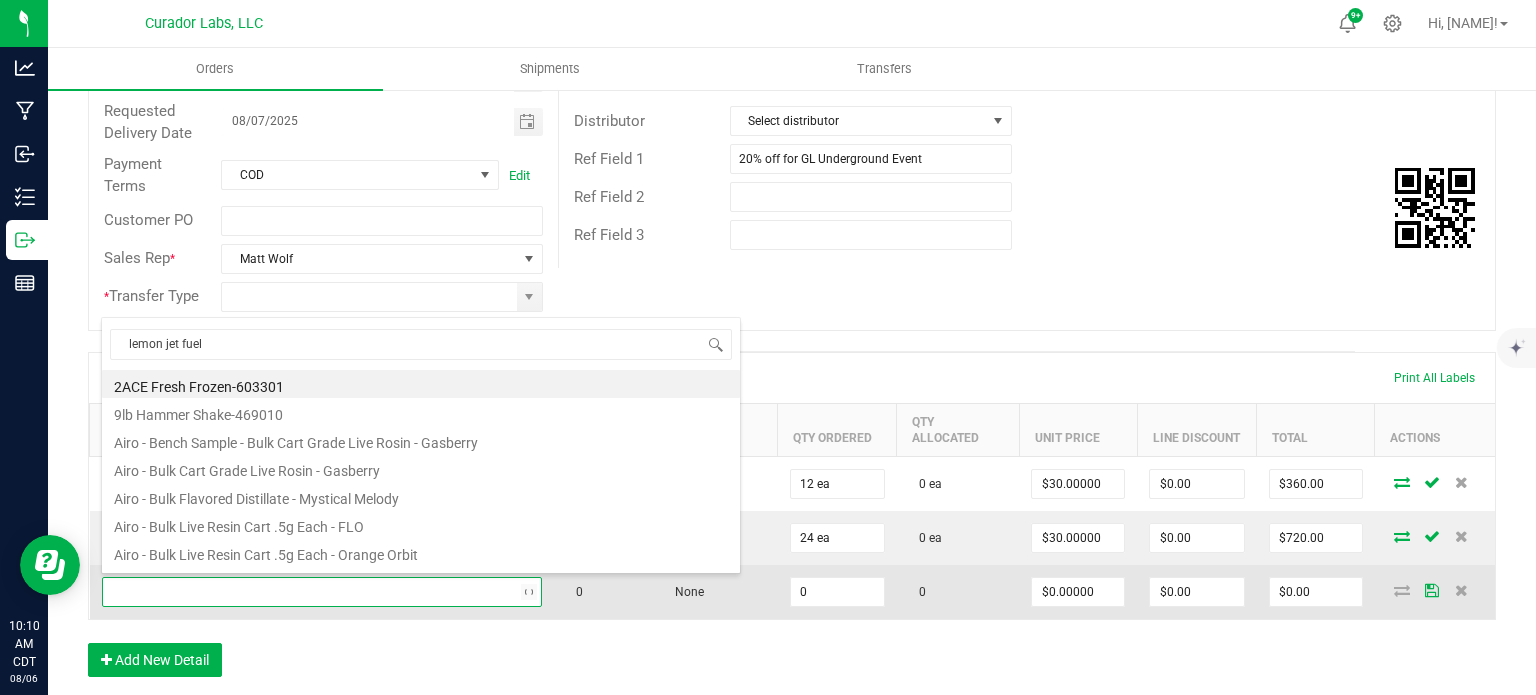 type on "lemon jet fuel" 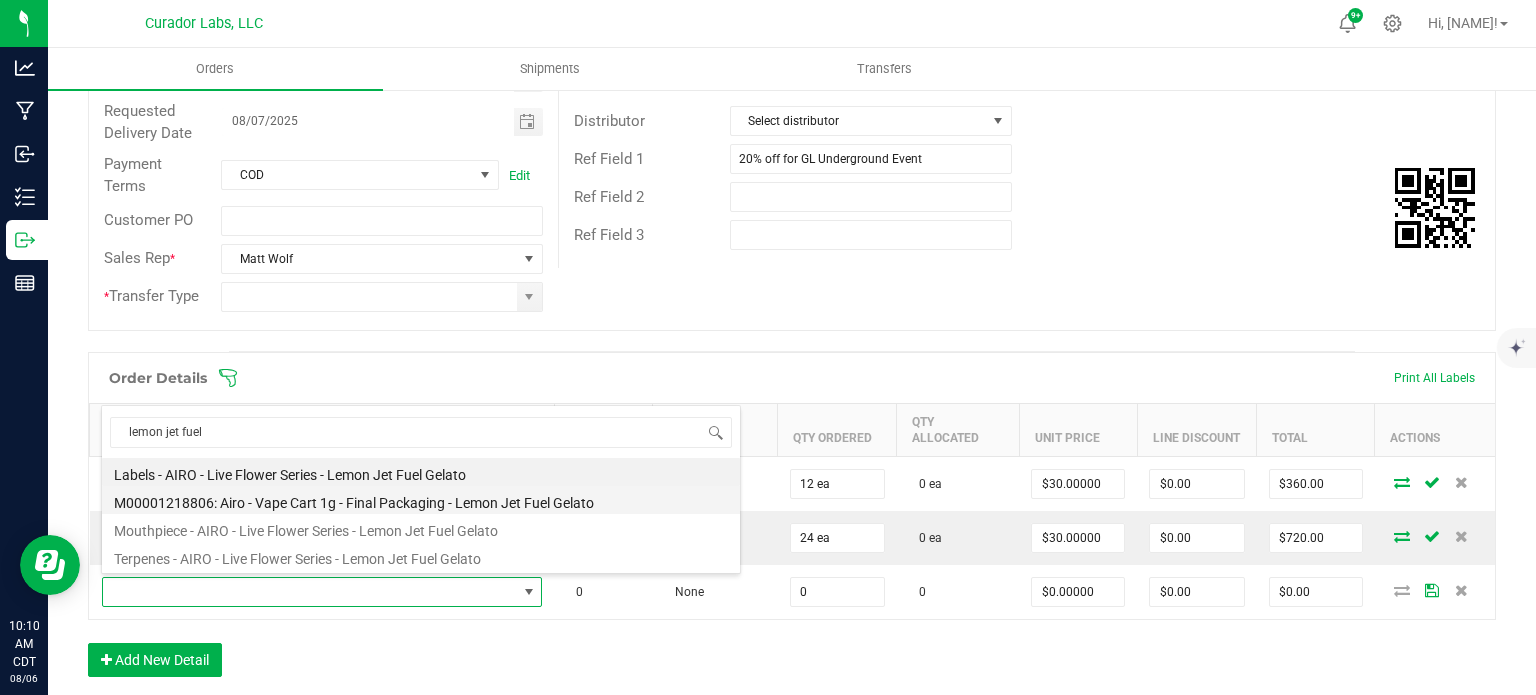 click on "M00001218806: Airo - Vape Cart 1g - Final Packaging - Lemon Jet Fuel Gelato" at bounding box center (421, 500) 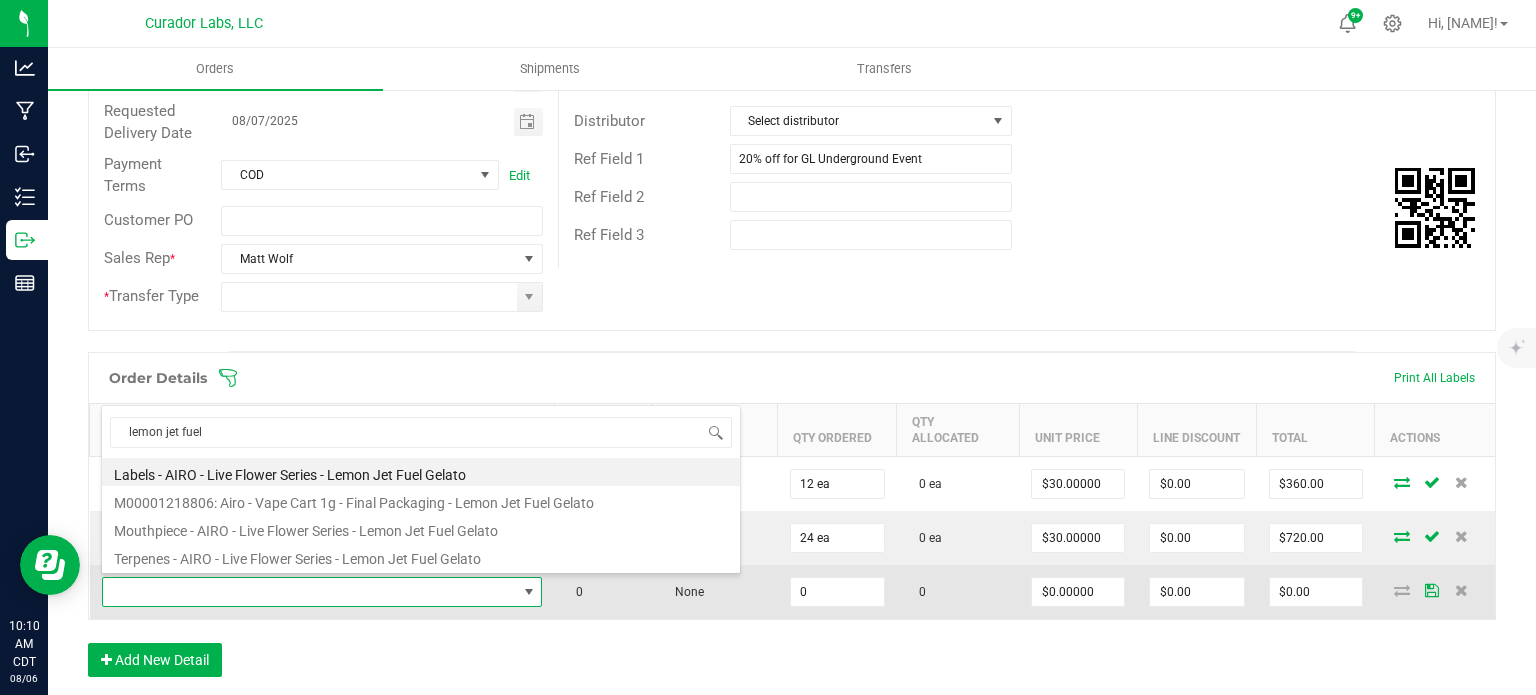 type on "0 ea" 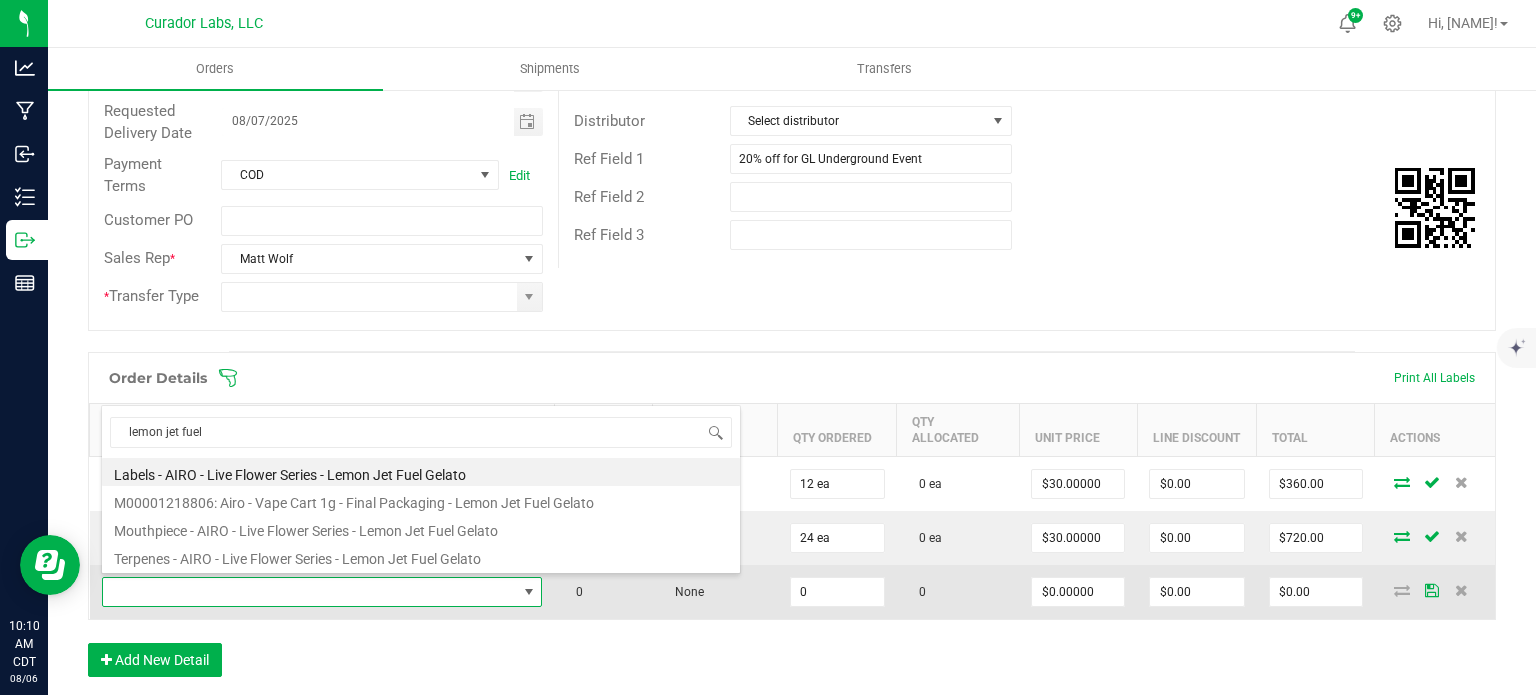 type on "$30.00000" 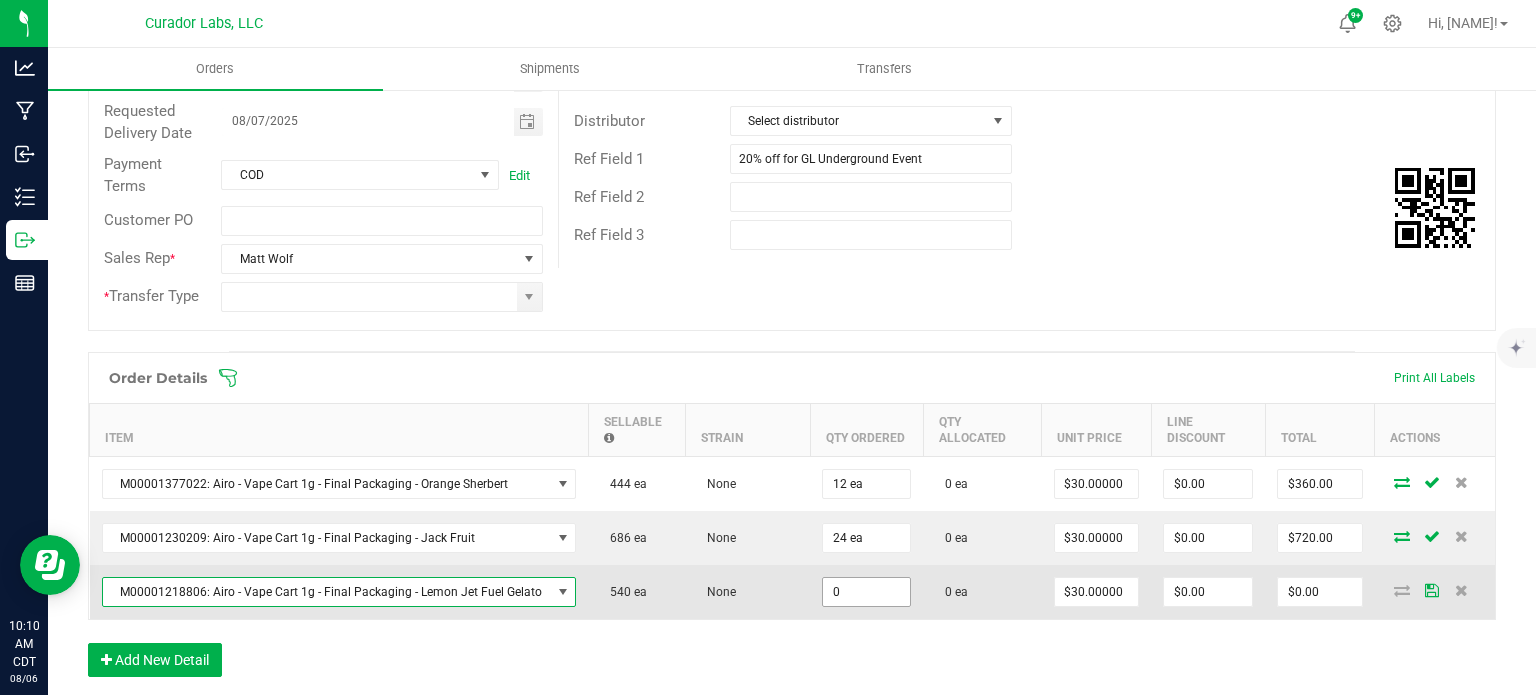 click on "0" at bounding box center (866, 592) 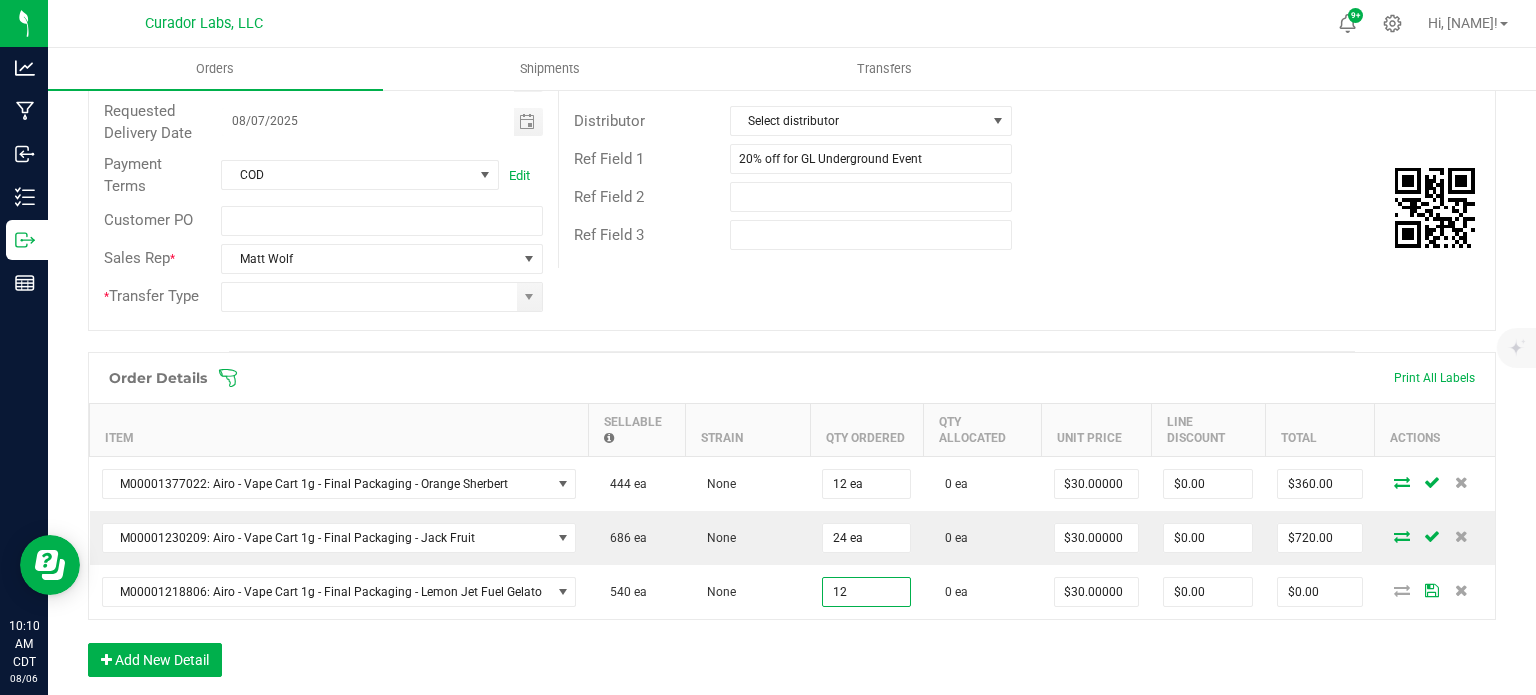 type on "12 ea" 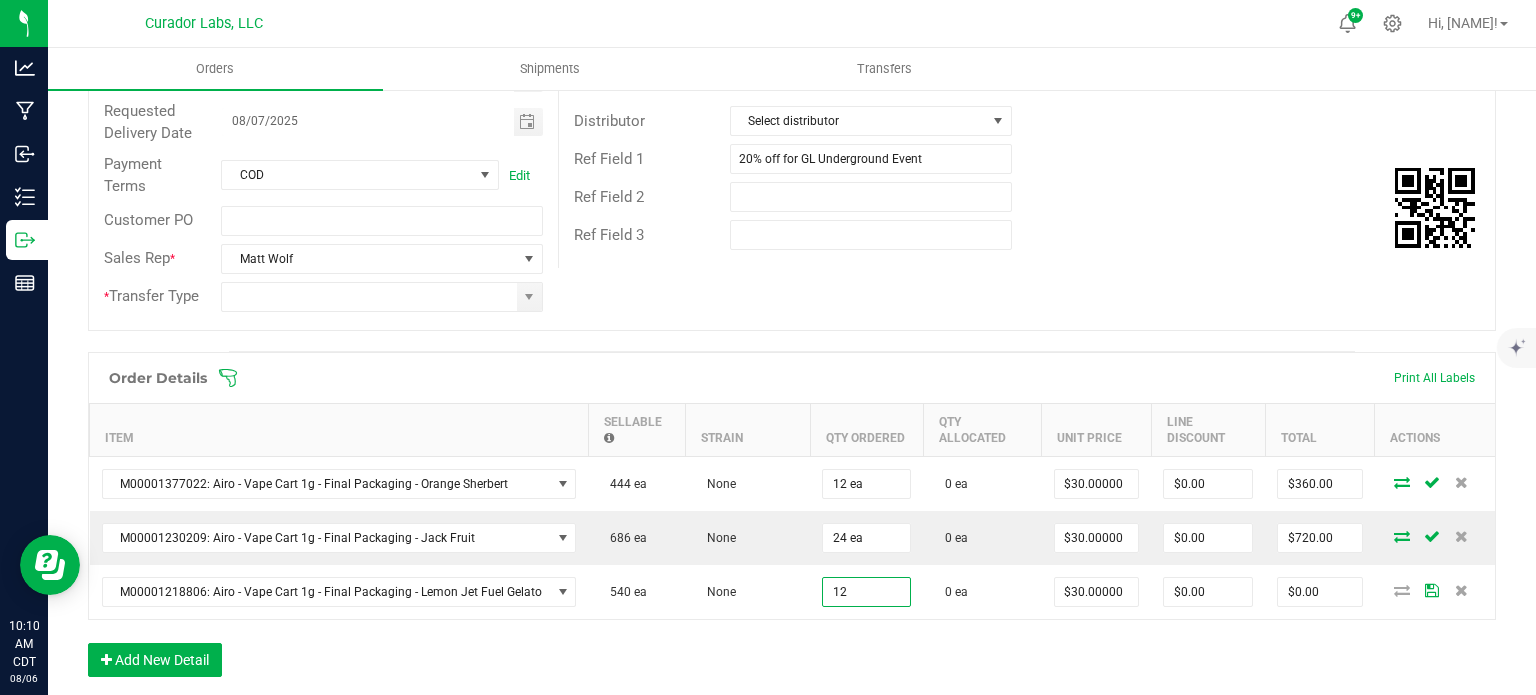 type on "$360.00" 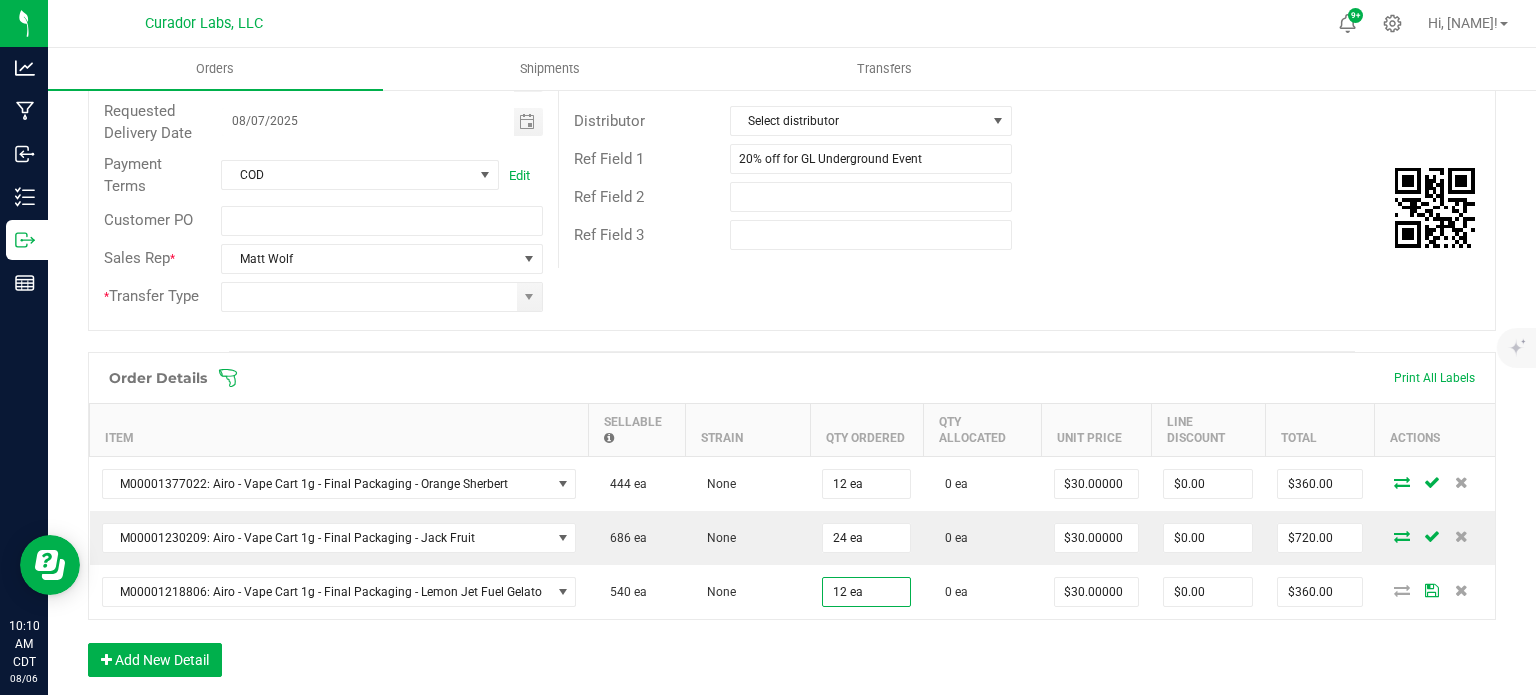 click on "Order Details Print All Labels Item  Sellable  Strain Qty Ordered Qty Allocated Unit Price Line Discount Total Actions M00001377022: Airo - Vape Cart 1g - Final Packaging - Orange Sherbert  444 ea   None  12 ea  0 ea  $30.00000 $0.00 $360.00 M00001230209: Airo - Vape Cart 1g - Final Packaging - Jack Fruit  686 ea   None  24 ea  0 ea  $30.00000 $0.00 $720.00 M00001218806: Airo - Vape Cart 1g - Final Packaging - Lemon Jet Fuel Gelato  540 ea   None  12 ea  0 ea  $30.00000 $0.00 $360.00
Add New Detail" at bounding box center [792, 524] 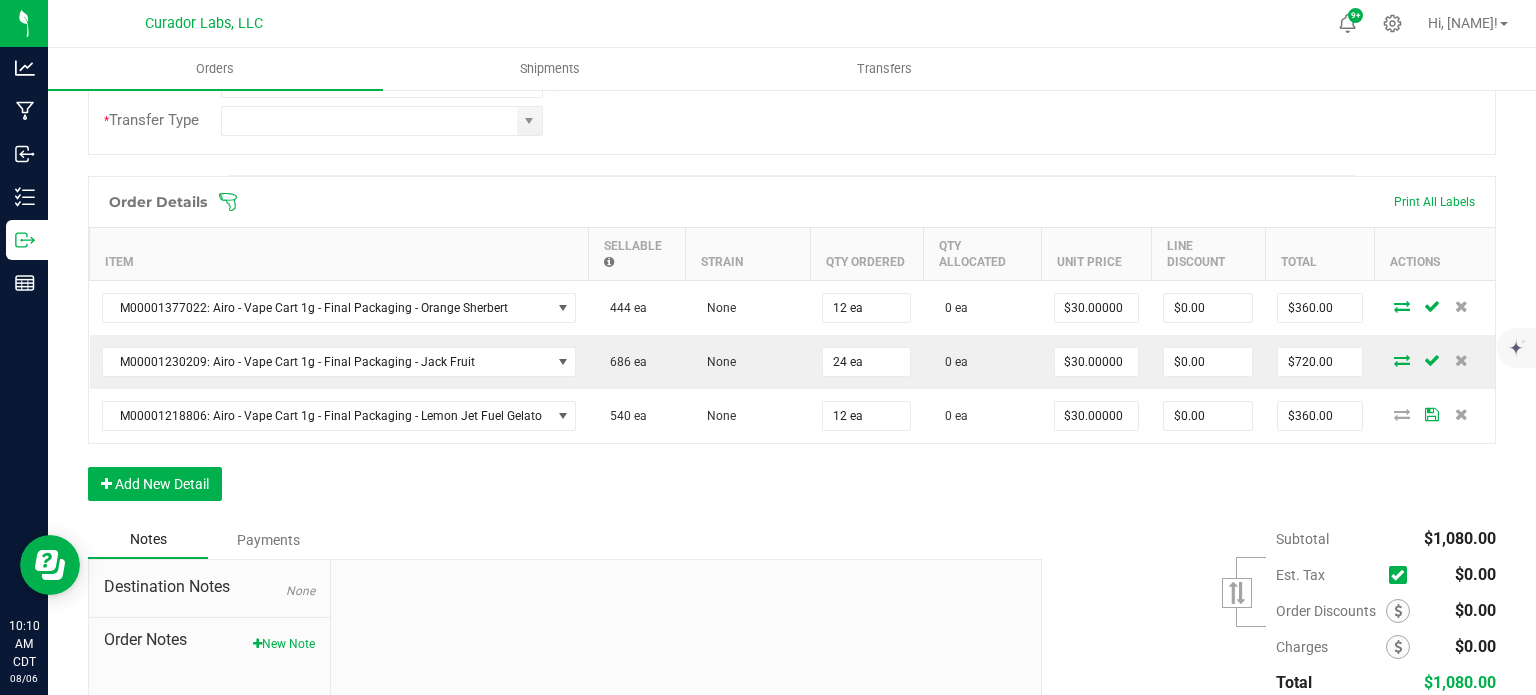 scroll, scrollTop: 500, scrollLeft: 0, axis: vertical 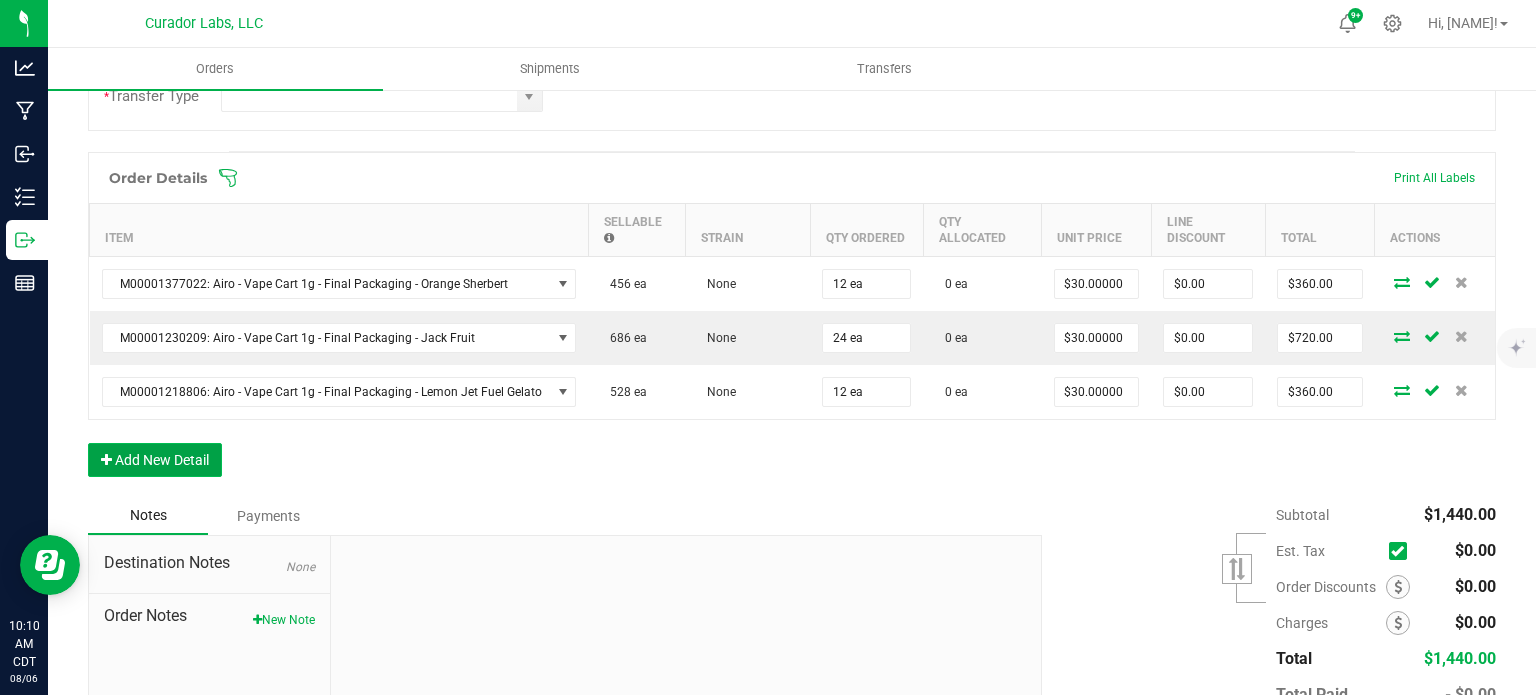 click on "Add New Detail" at bounding box center (155, 460) 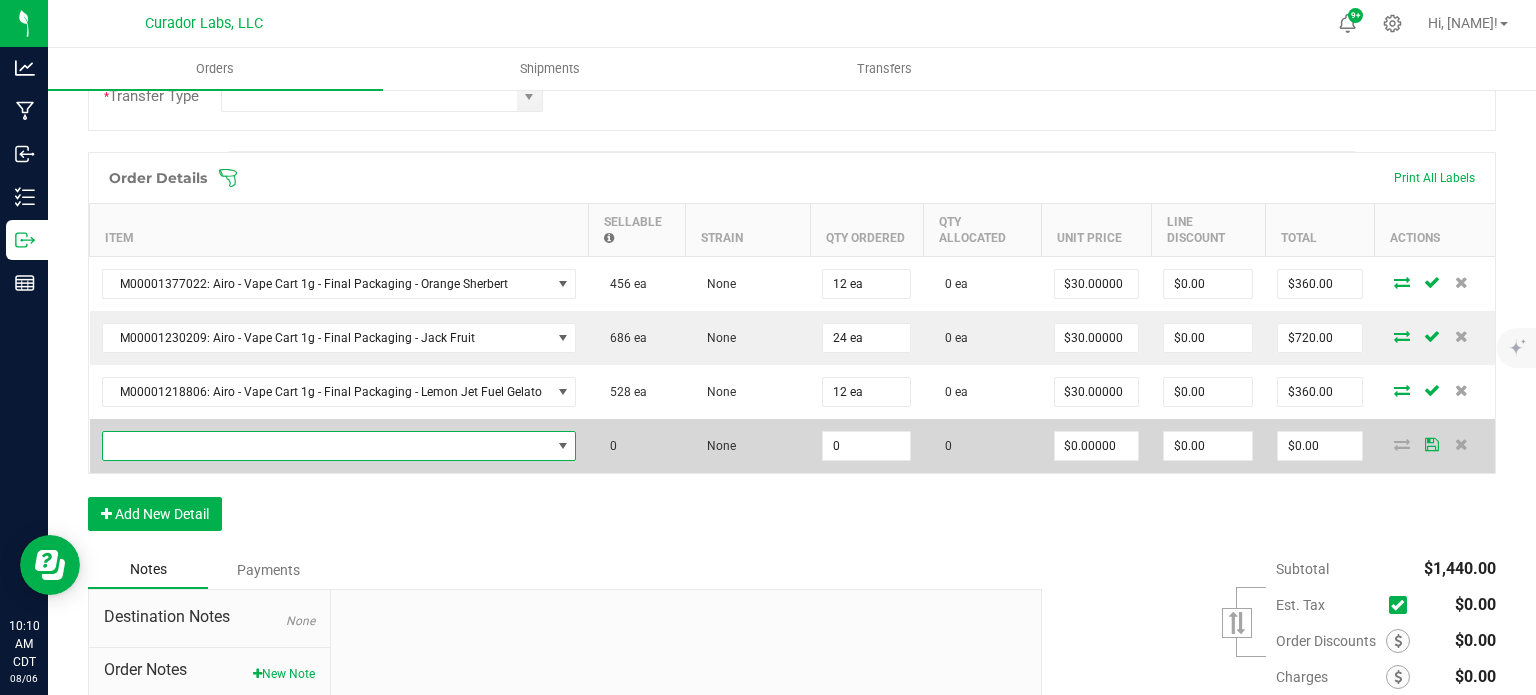 click at bounding box center [327, 446] 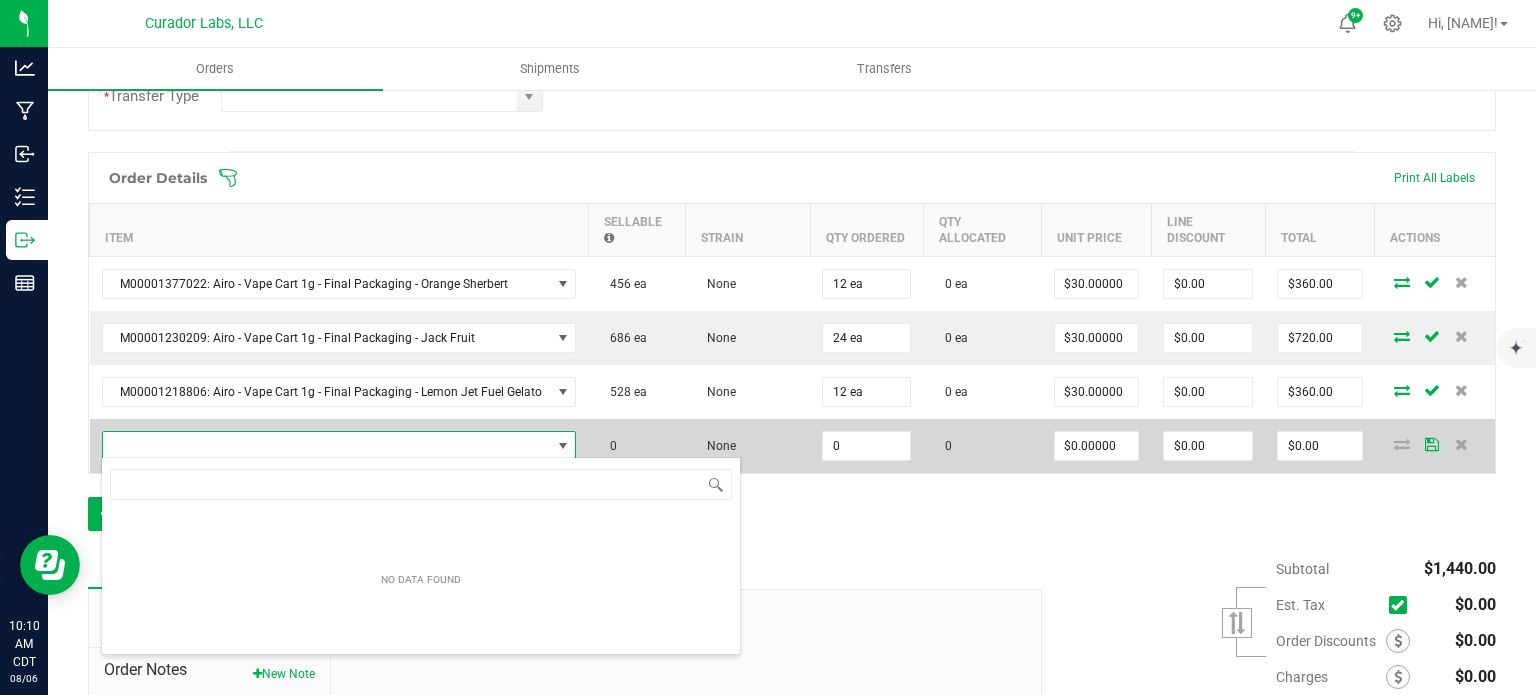 scroll, scrollTop: 99970, scrollLeft: 99534, axis: both 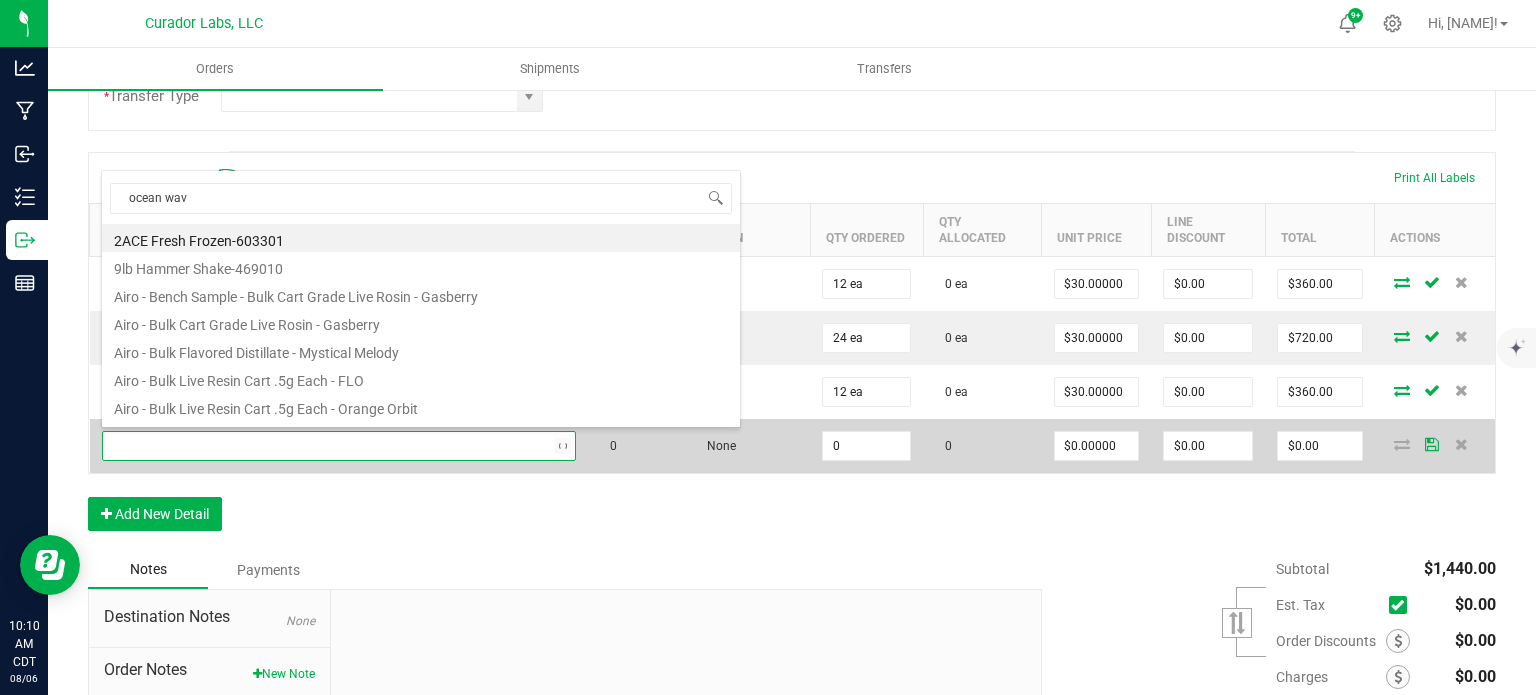 type on "ocean wave" 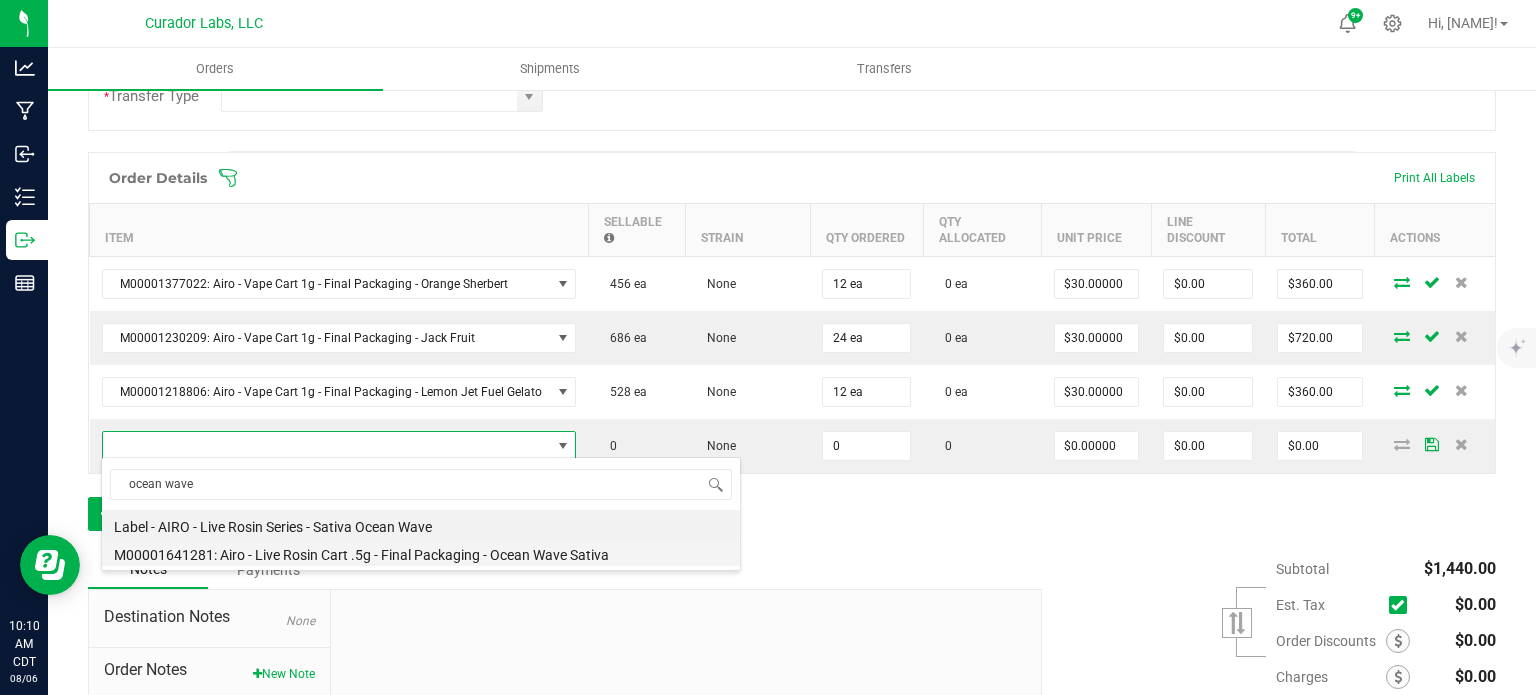 click on "M00001641281: Airo - Live Rosin Cart .5g - Final Packaging - Ocean Wave Sativa" at bounding box center [421, 552] 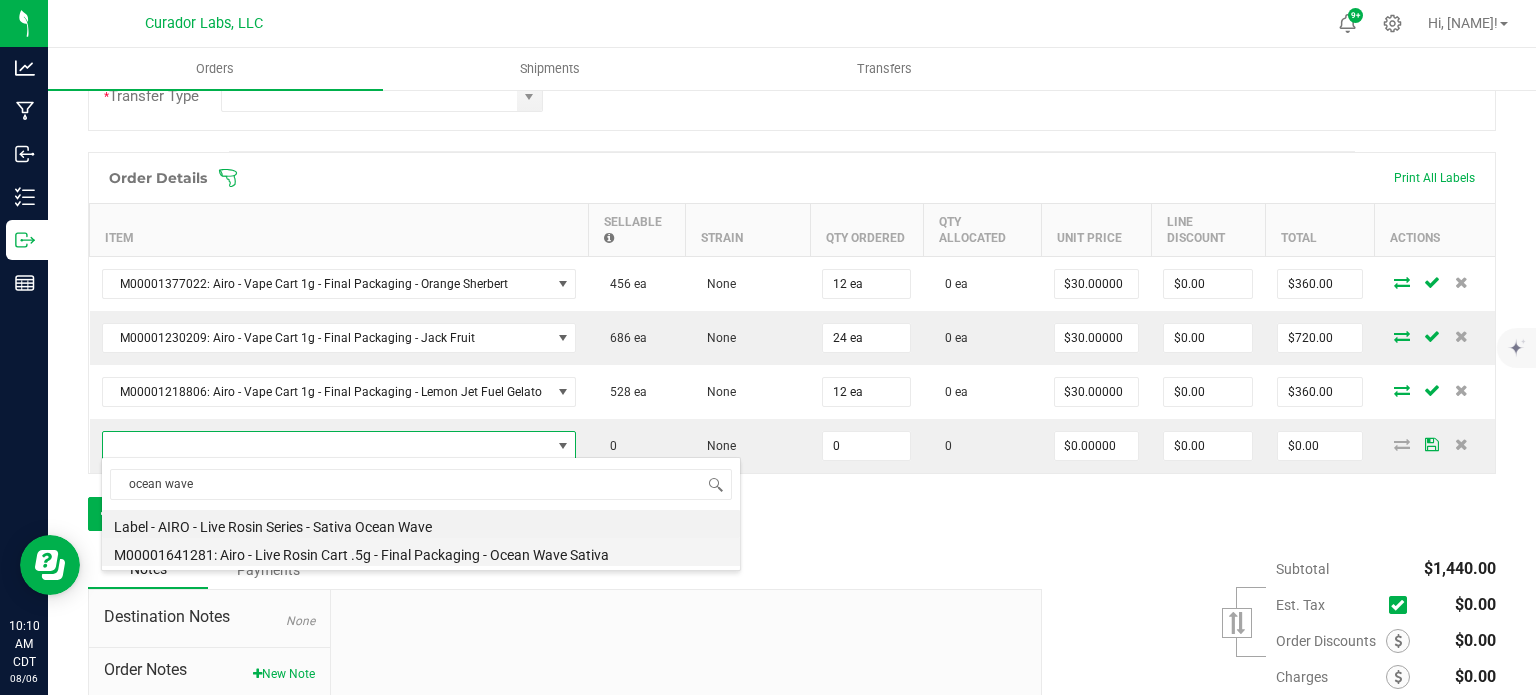 type on "0 ea" 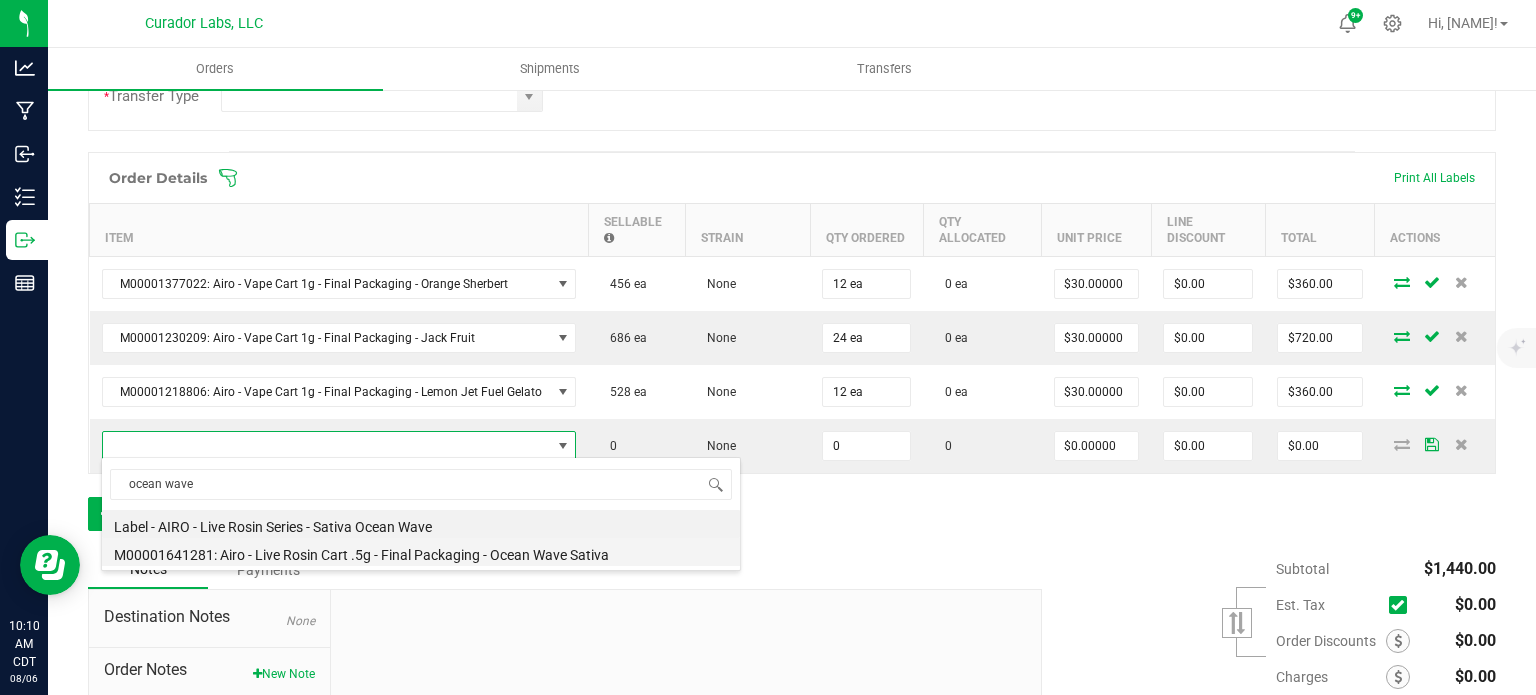 type on "$30.00000" 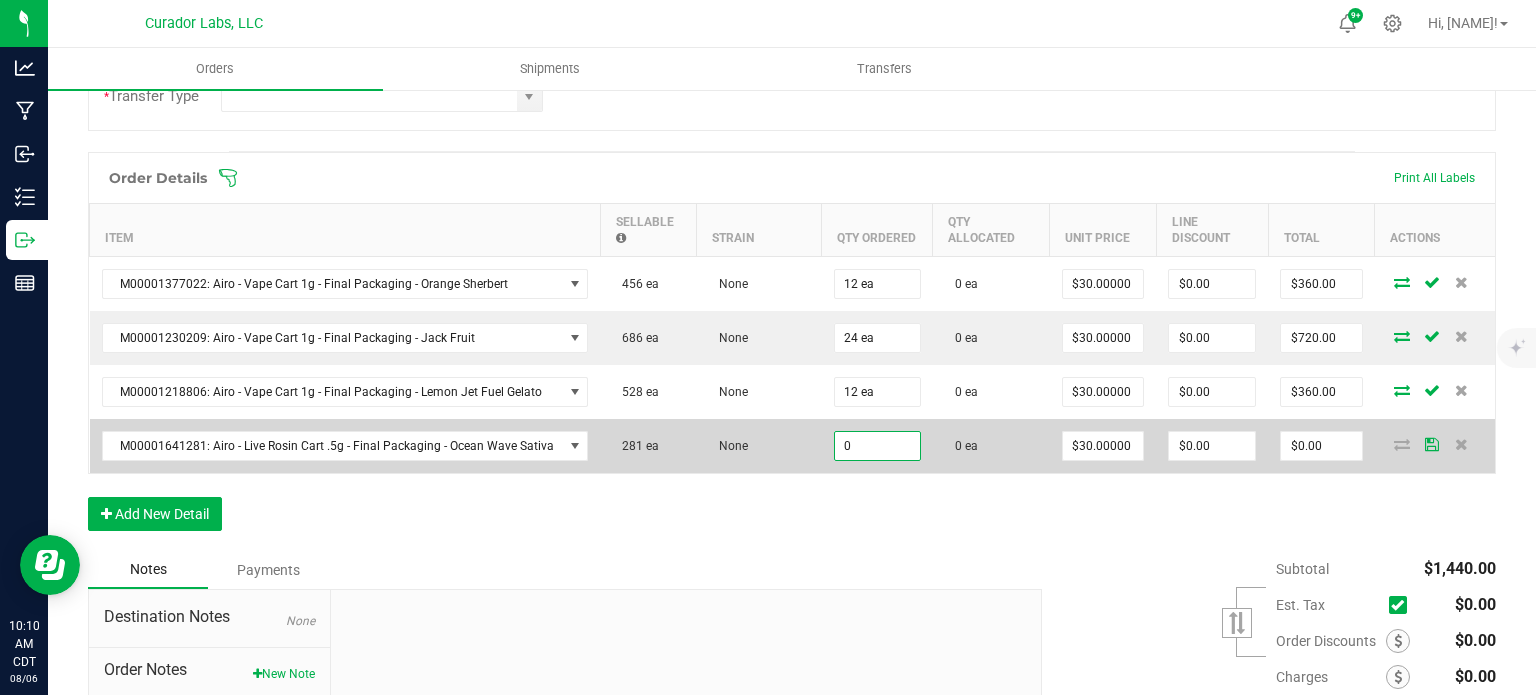 drag, startPoint x: 840, startPoint y: 447, endPoint x: 842, endPoint y: 477, distance: 30.066593 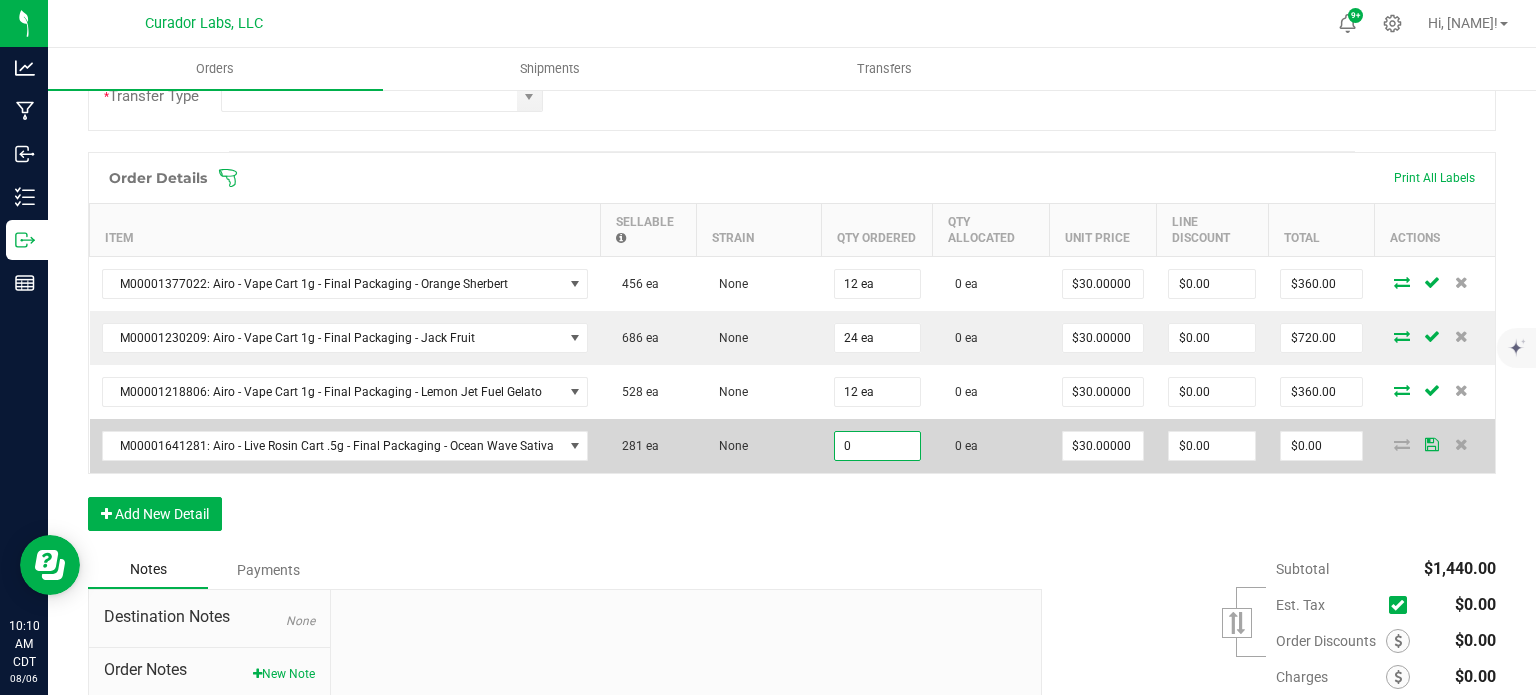 click on "0" at bounding box center (877, 446) 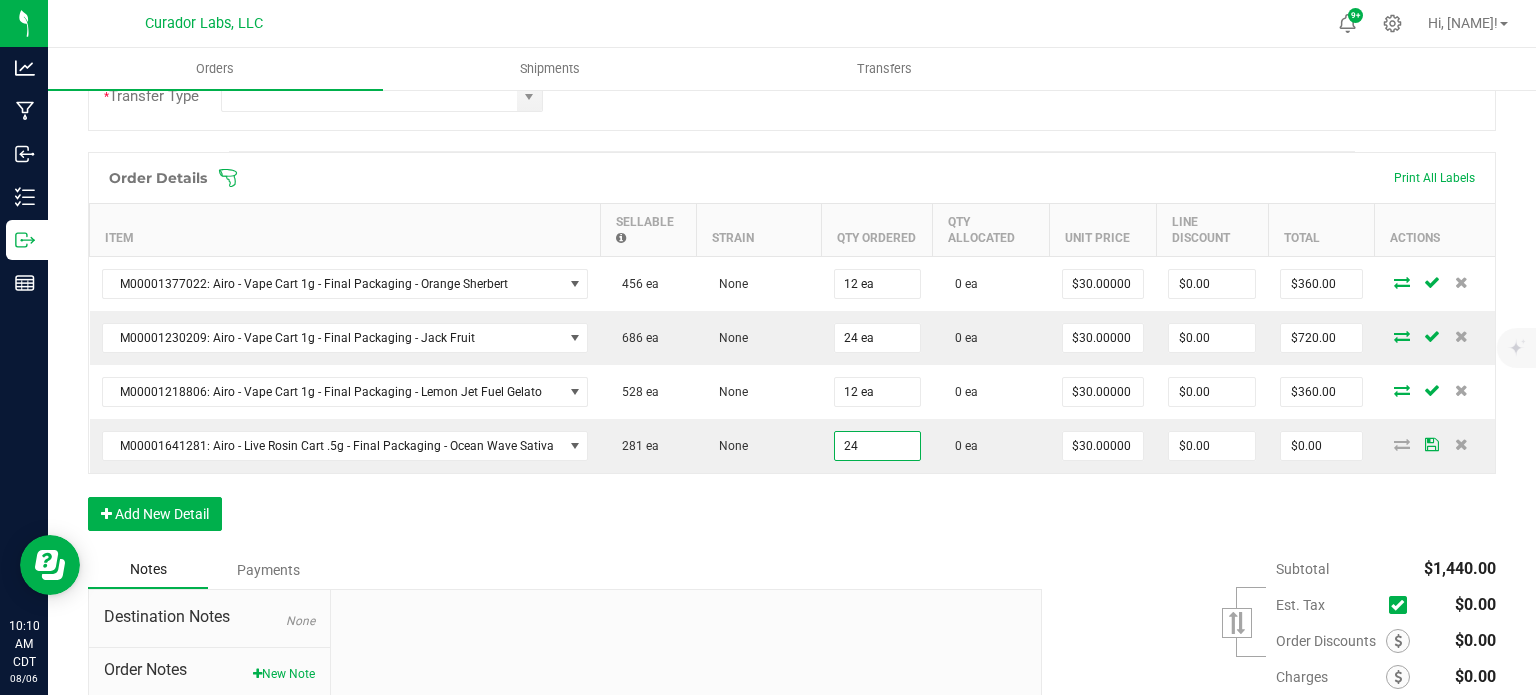 type on "24 ea" 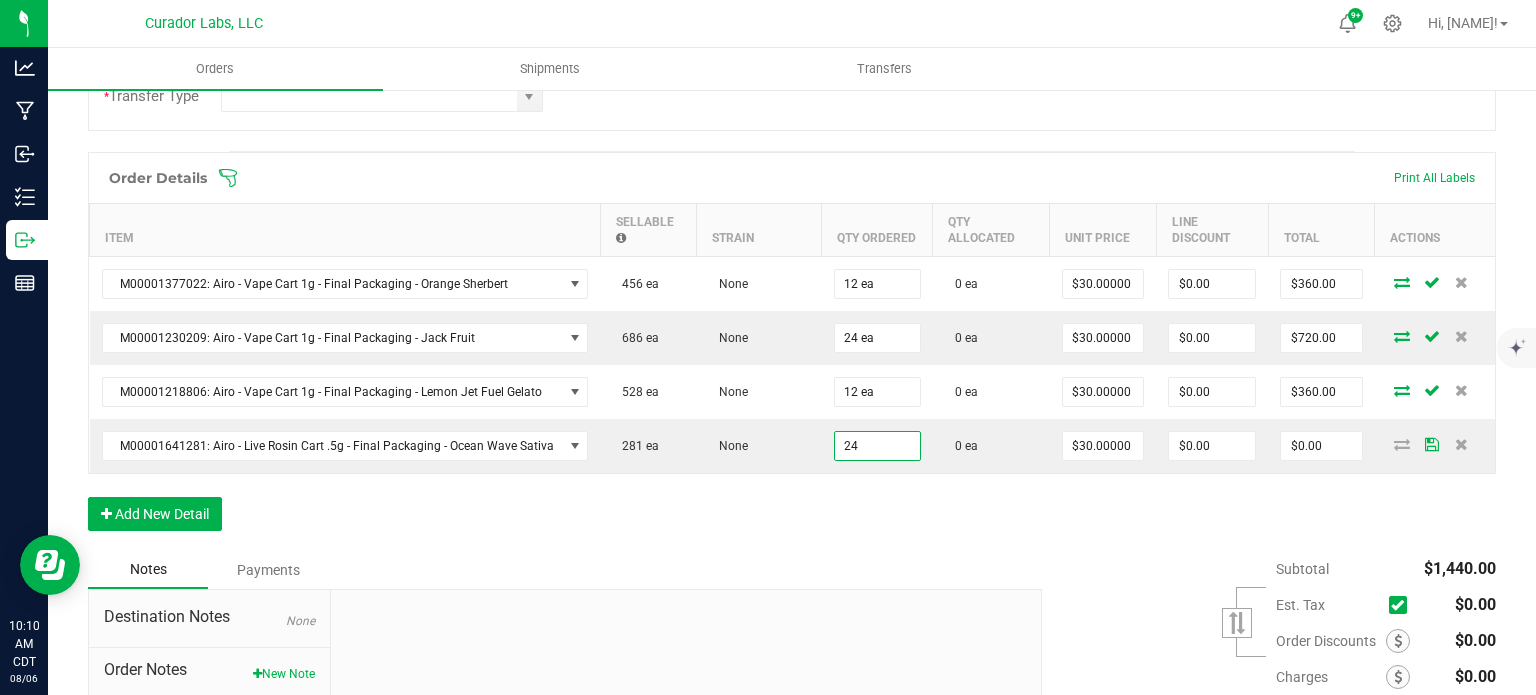 type on "$720.00" 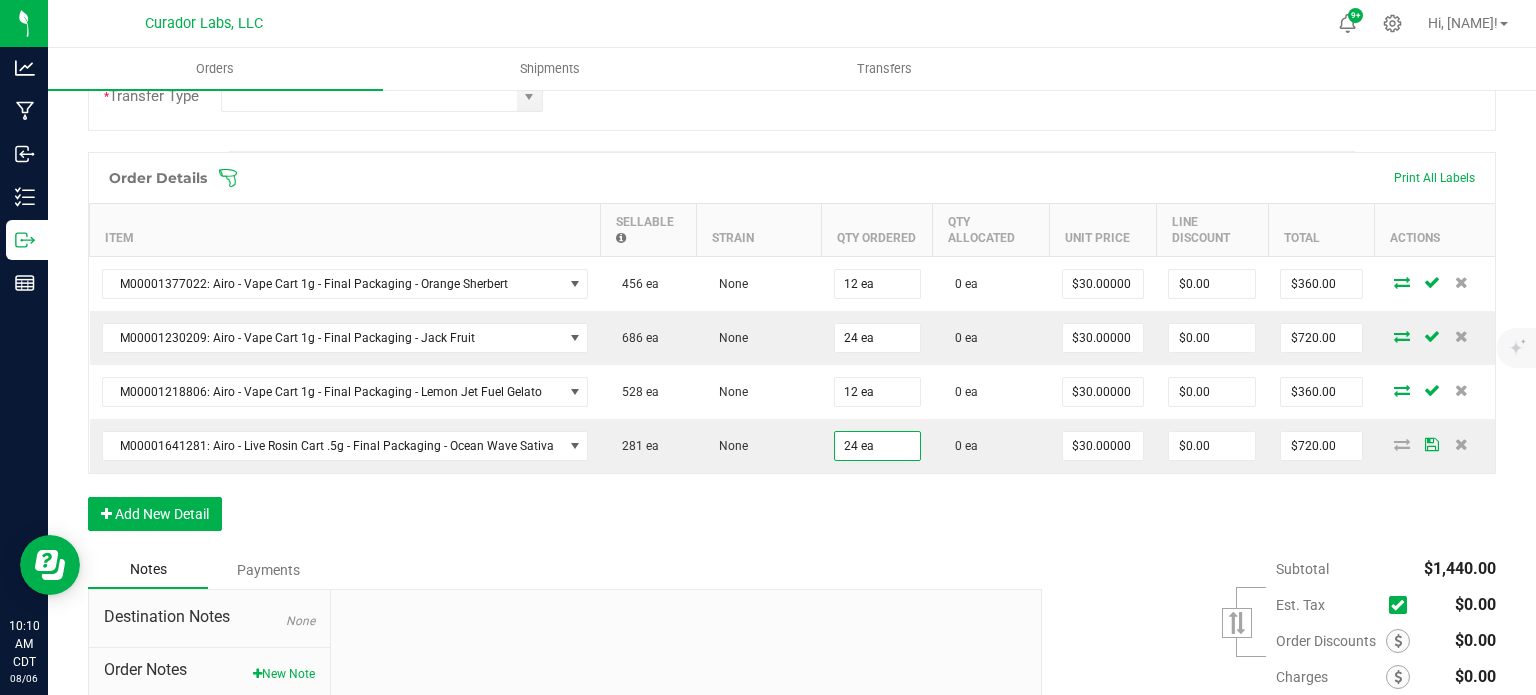 click on "Order Details Print All Labels Item  Sellable  Strain Qty Ordered Qty Allocated Unit Price Line Discount Total Actions M00001377022: Airo - Vape Cart 1g - Final Packaging - Orange Sherbert  456 ea   None  12 ea  0 ea  $30.00000 $0.00 $360.00 M00001230209: Airo - Vape Cart 1g - Final Packaging - Jack Fruit  686 ea   None  24 ea  0 ea  $30.00000 $0.00 $720.00 M00001218806: Airo - Vape Cart 1g - Final Packaging - Lemon Jet Fuel Gelato  528 ea   None  12 ea  0 ea  $30.00000 $0.00 $360.00 M00001641281: Airo - Live Rosin Cart .5g - Final Packaging - Ocean Wave Sativa  281 ea   None  24 ea  0 ea  $30.00000 $0.00 $720.00
Add New Detail" at bounding box center [792, 351] 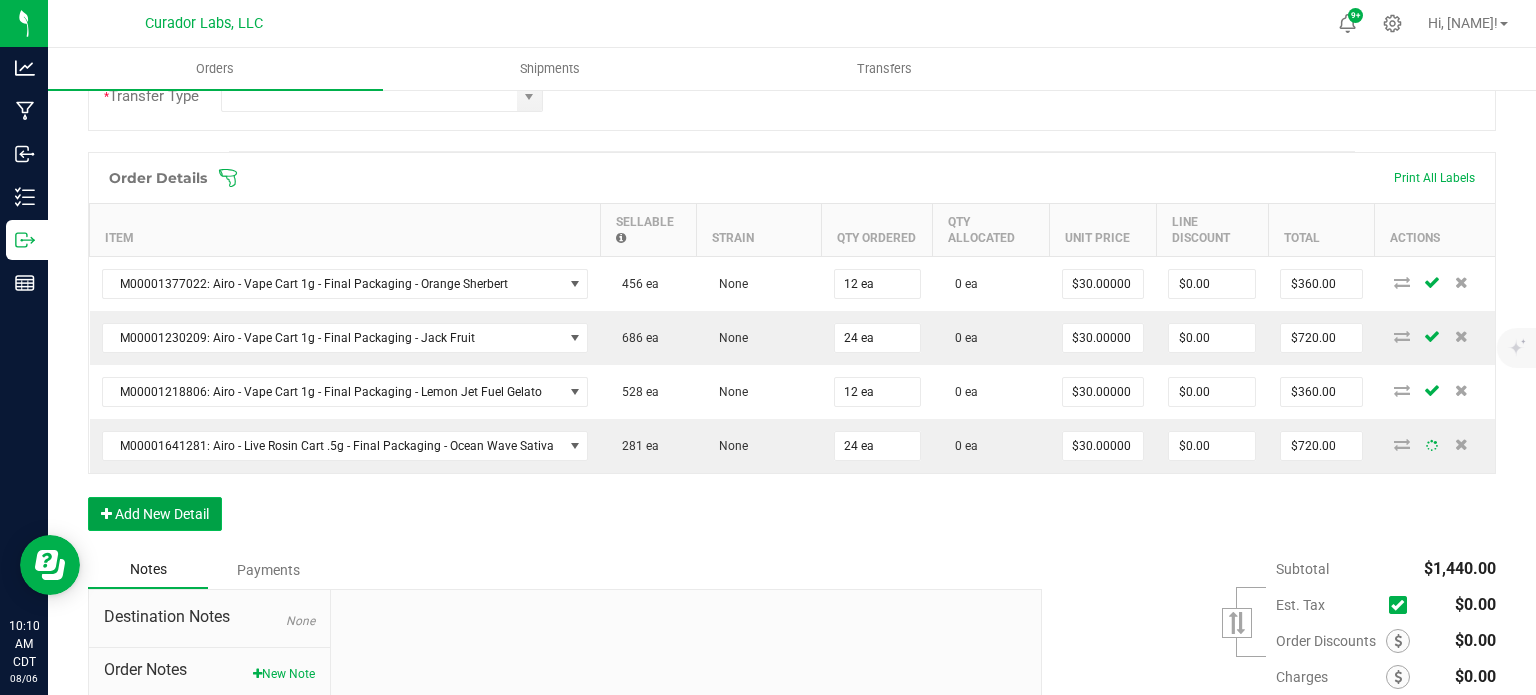 click on "Add New Detail" at bounding box center [155, 514] 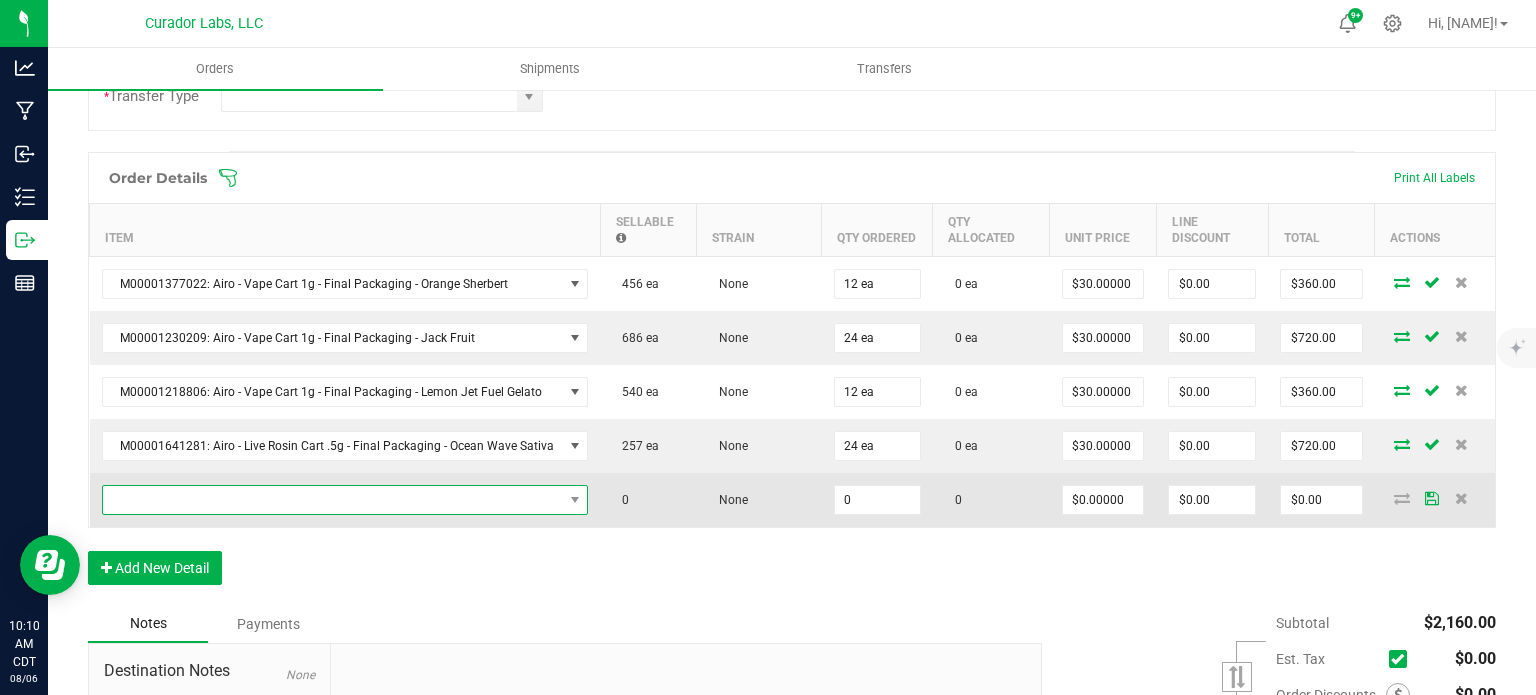 click at bounding box center (333, 500) 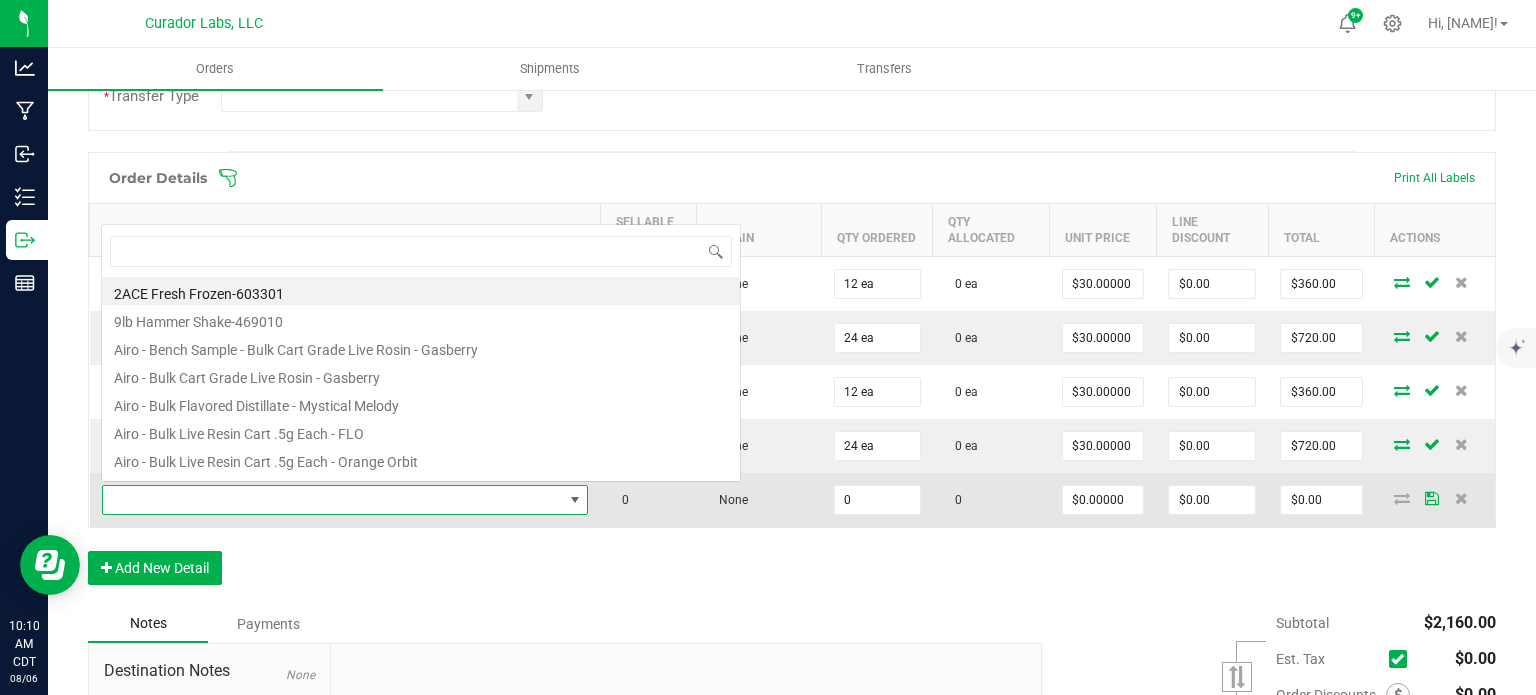 scroll, scrollTop: 0, scrollLeft: 0, axis: both 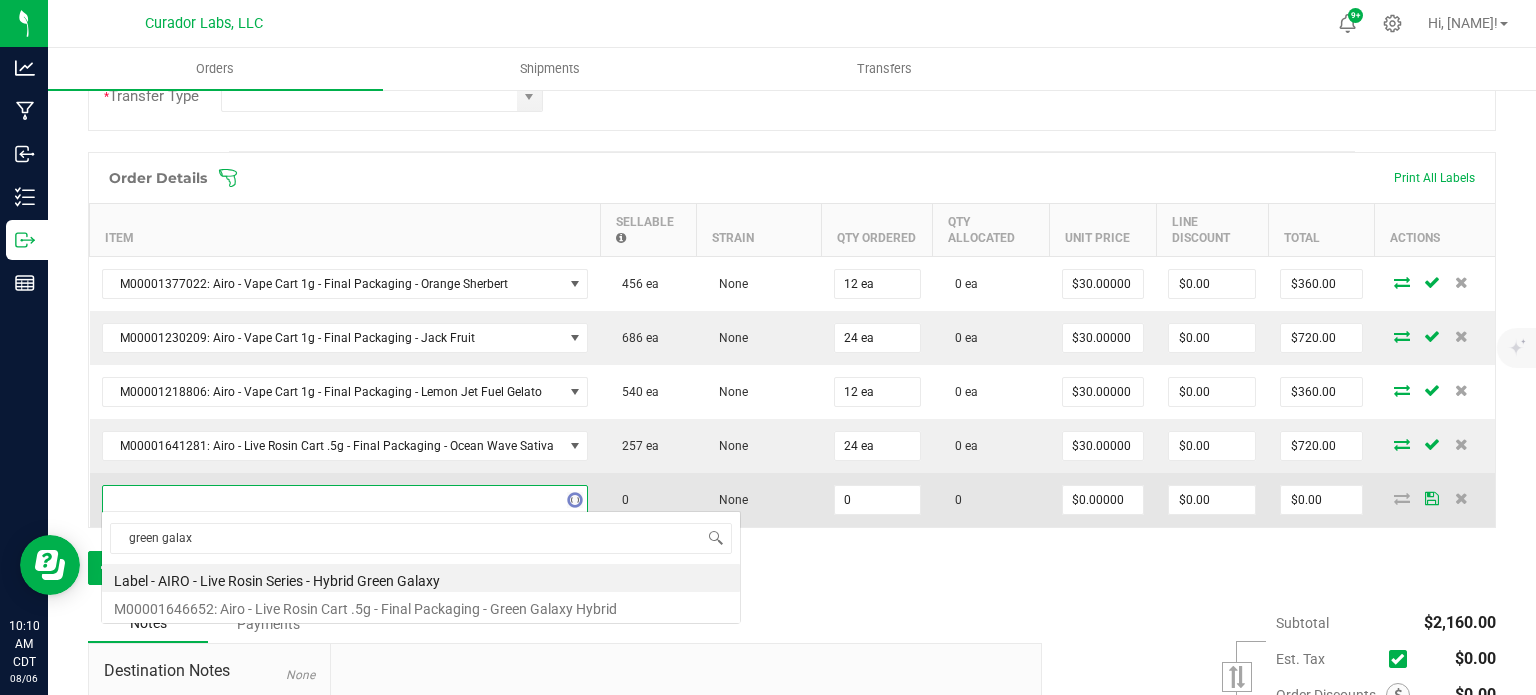 type on "green galaxy" 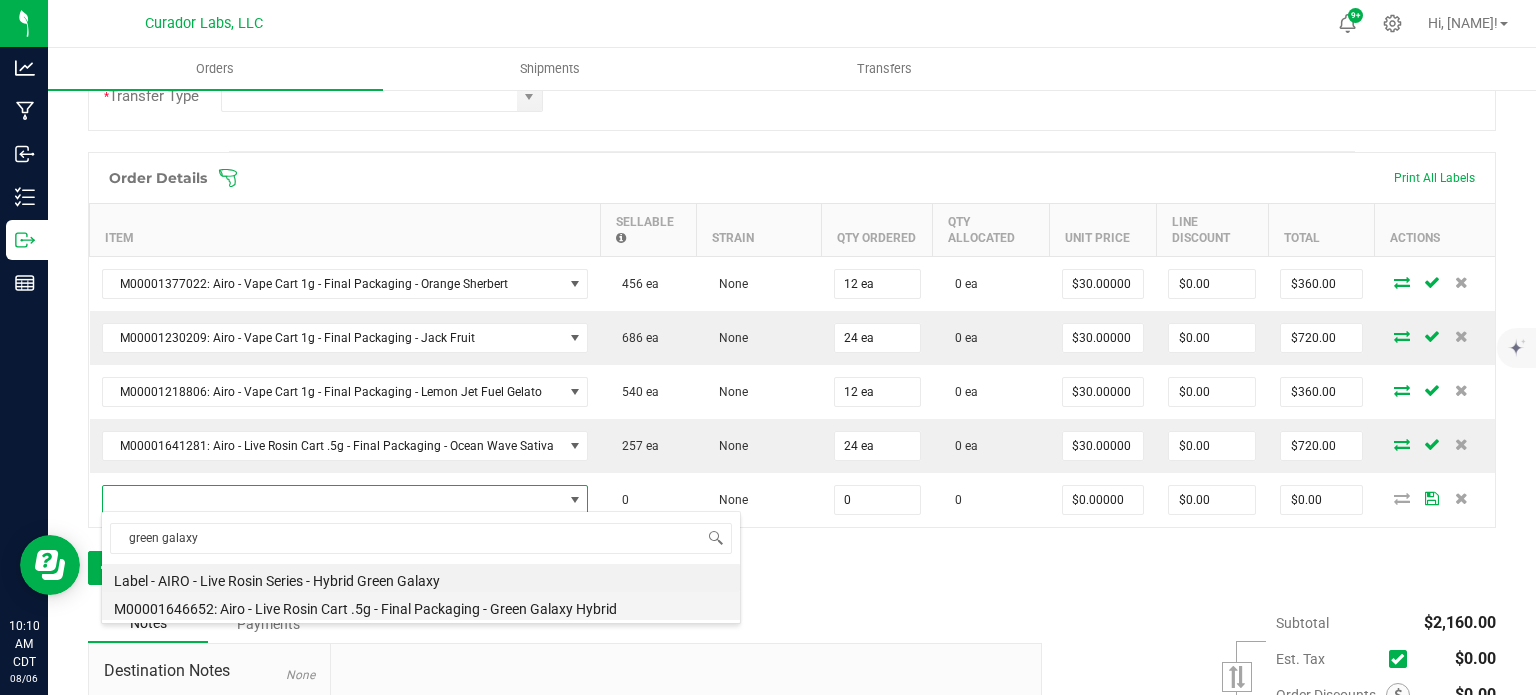 click on "M00001646652: Airo - Live Rosin Cart .5g - Final Packaging - Green Galaxy Hybrid" at bounding box center (421, 606) 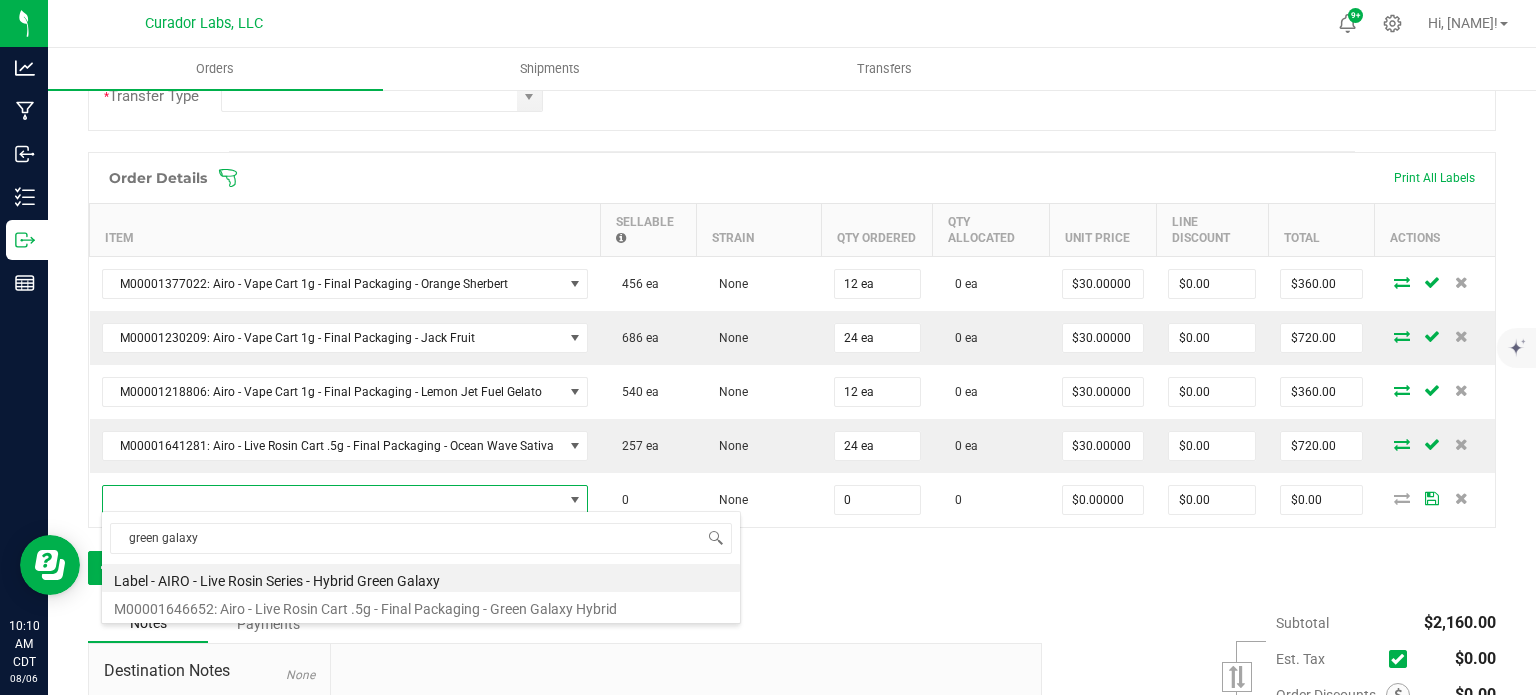 type on "0 ea" 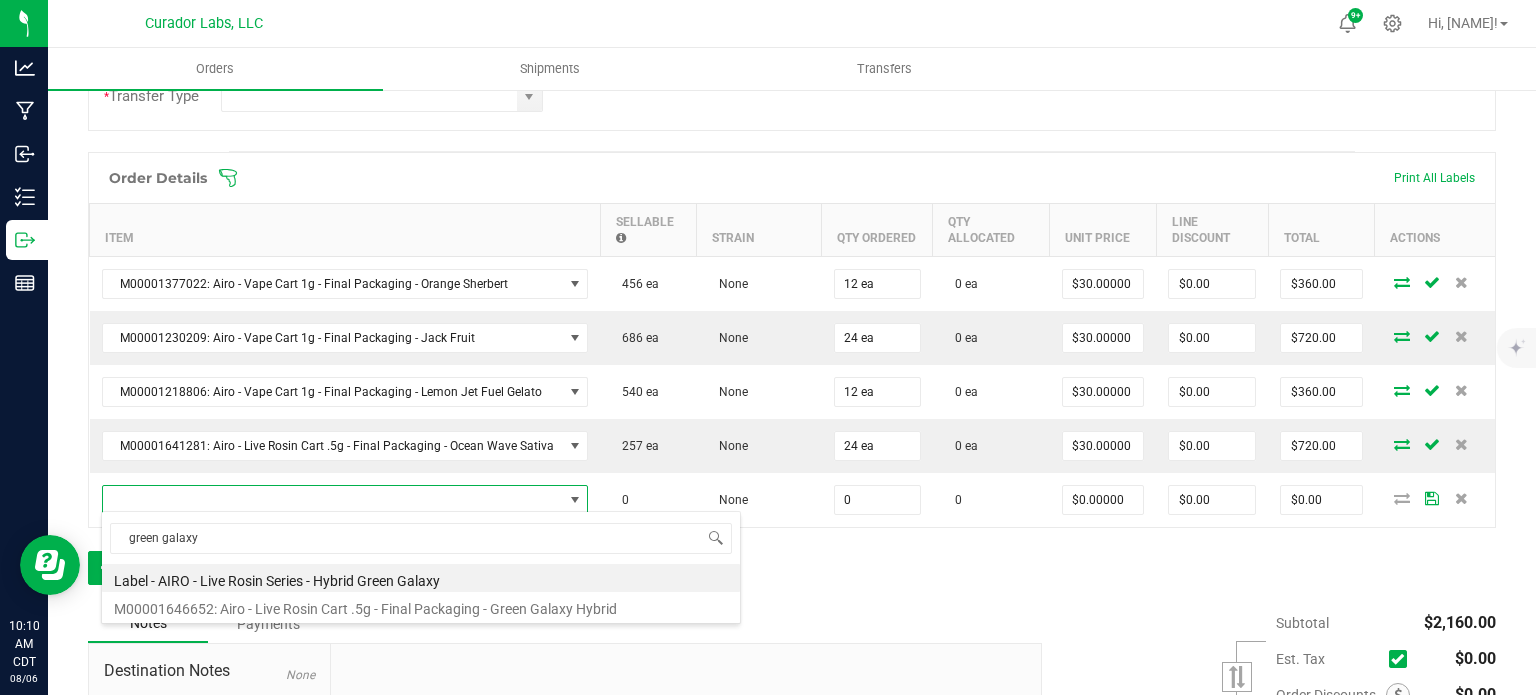 type on "$30.00000" 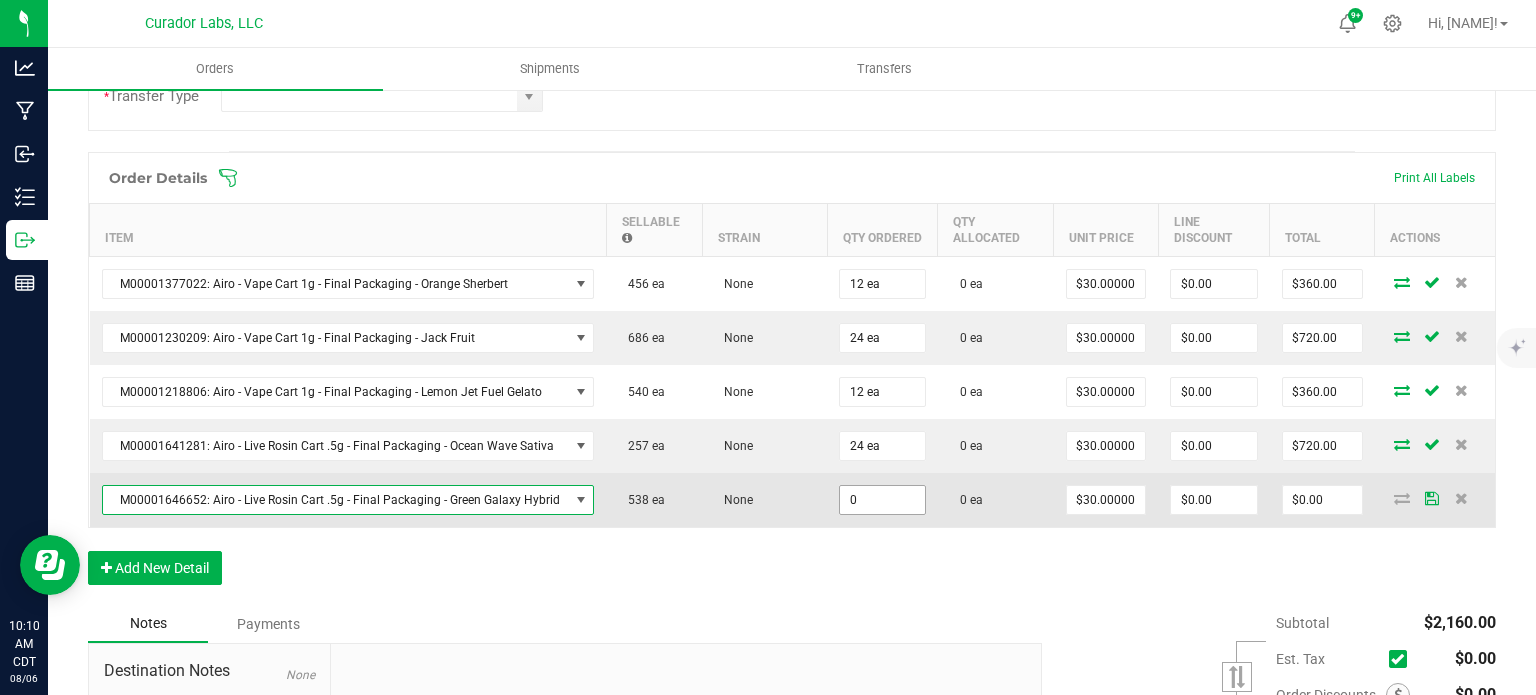 click on "0" at bounding box center (882, 500) 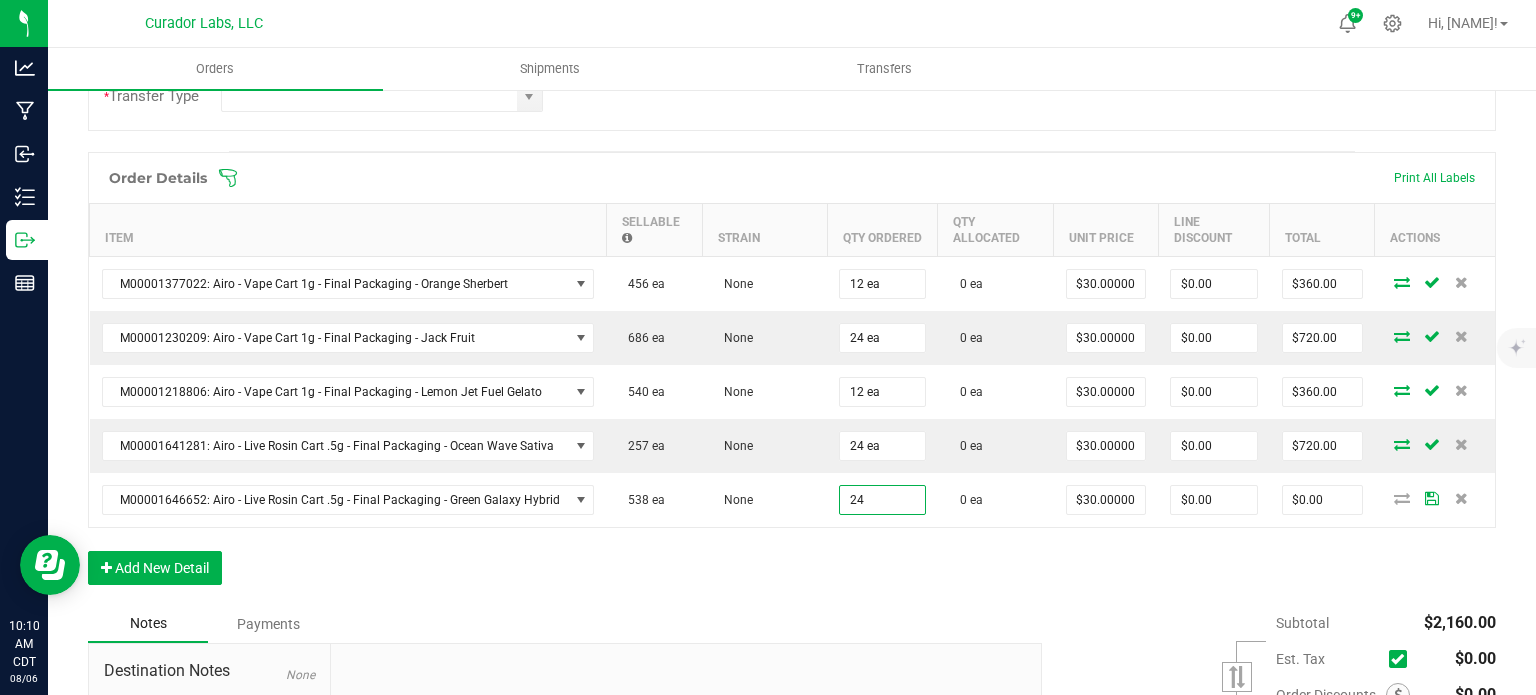 type on "24 ea" 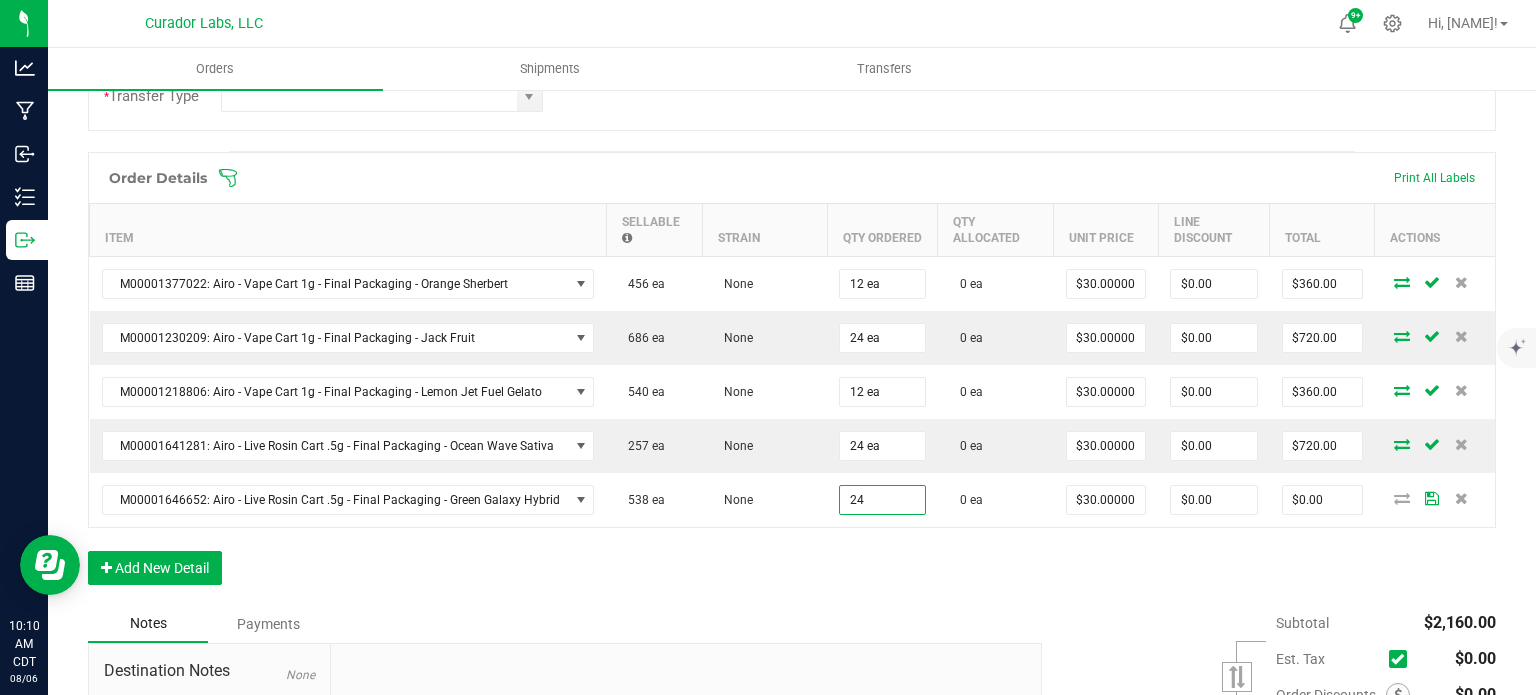 type on "$720.00" 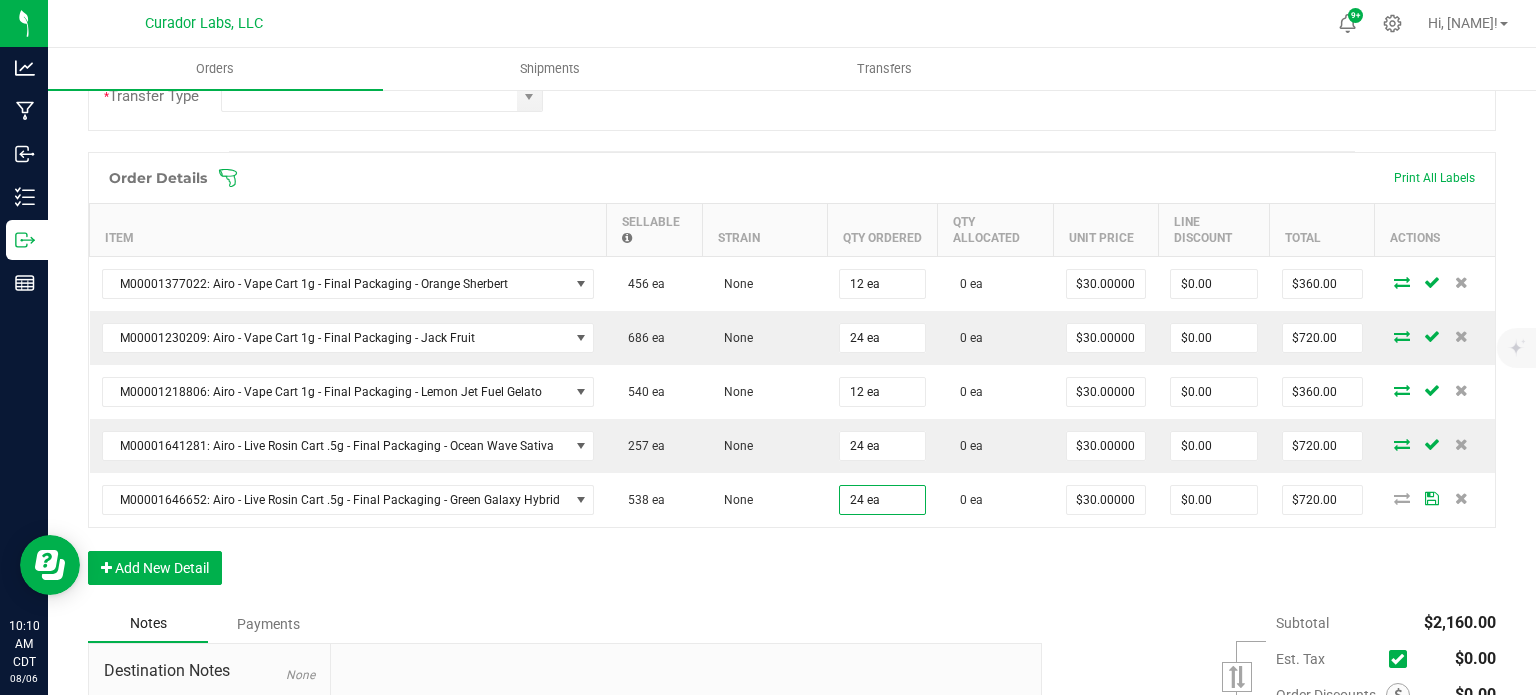 click on "Order Details Print All Labels Item  Sellable  Strain Qty Ordered Qty Allocated Unit Price Line Discount Total Actions M00001377022: Airo - Vape Cart 1g - Final Packaging - Orange Sherbert  456 ea   None  12 ea  0 ea  $30.00000 $0.00 $360.00 M00001230209: Airo - Vape Cart 1g - Final Packaging - Jack Fruit  686 ea   None  24 ea  0 ea  $30.00000 $0.00 $720.00 M00001218806: Airo - Vape Cart 1g - Final Packaging - Lemon Jet Fuel Gelato  540 ea   None  12 ea  0 ea  $30.00000 $0.00 $360.00 M00001641281: Airo - Live Rosin Cart .5g - Final Packaging - Ocean Wave Sativa  257 ea   None  24 ea  0 ea  $30.00000 $0.00 $720.00 M00001646652: Airo - Live Rosin Cart .5g - Final Packaging - Green Galaxy Hybrid  538 ea   None  24 ea  0 ea  $30.00000 $0.00 $720.00
Add New Detail" at bounding box center (792, 378) 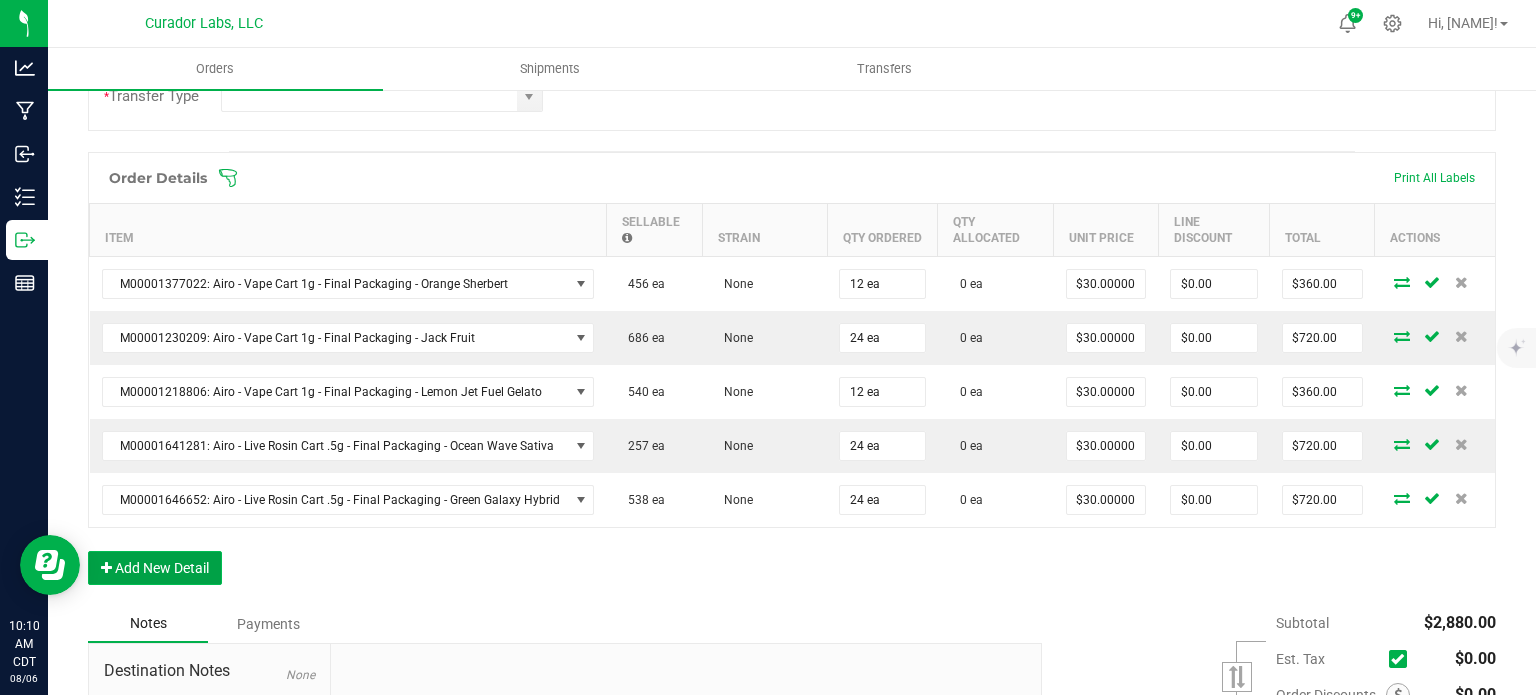 click on "Add New Detail" at bounding box center [155, 568] 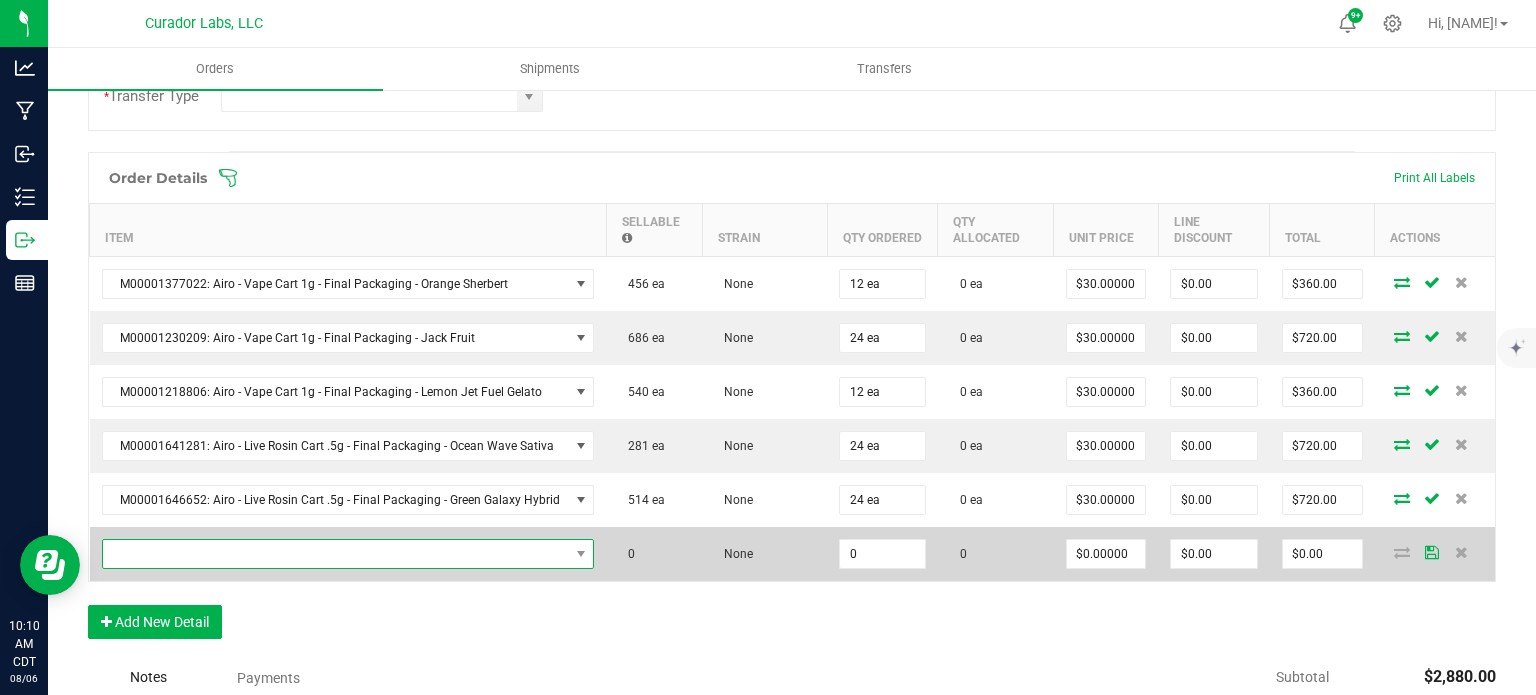 click at bounding box center (336, 554) 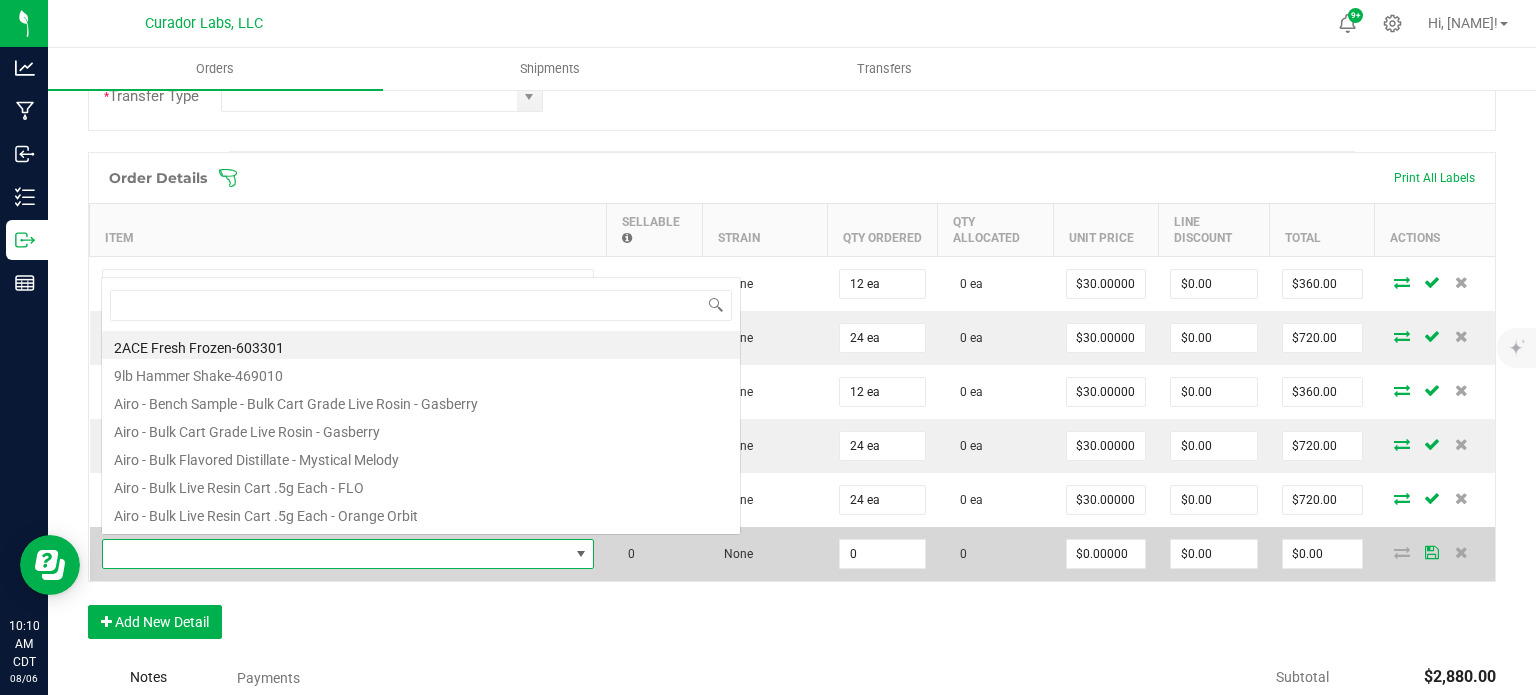 scroll, scrollTop: 0, scrollLeft: 0, axis: both 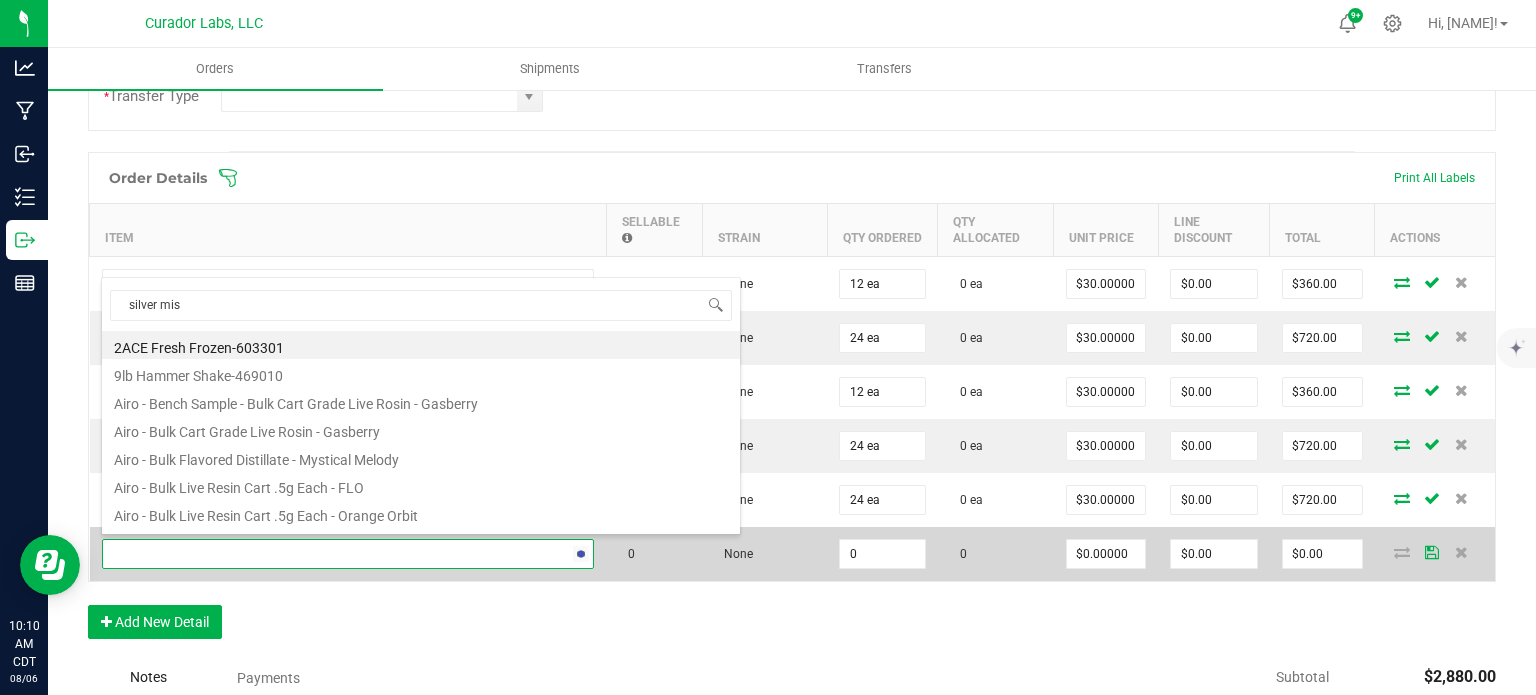 type on "silver mist" 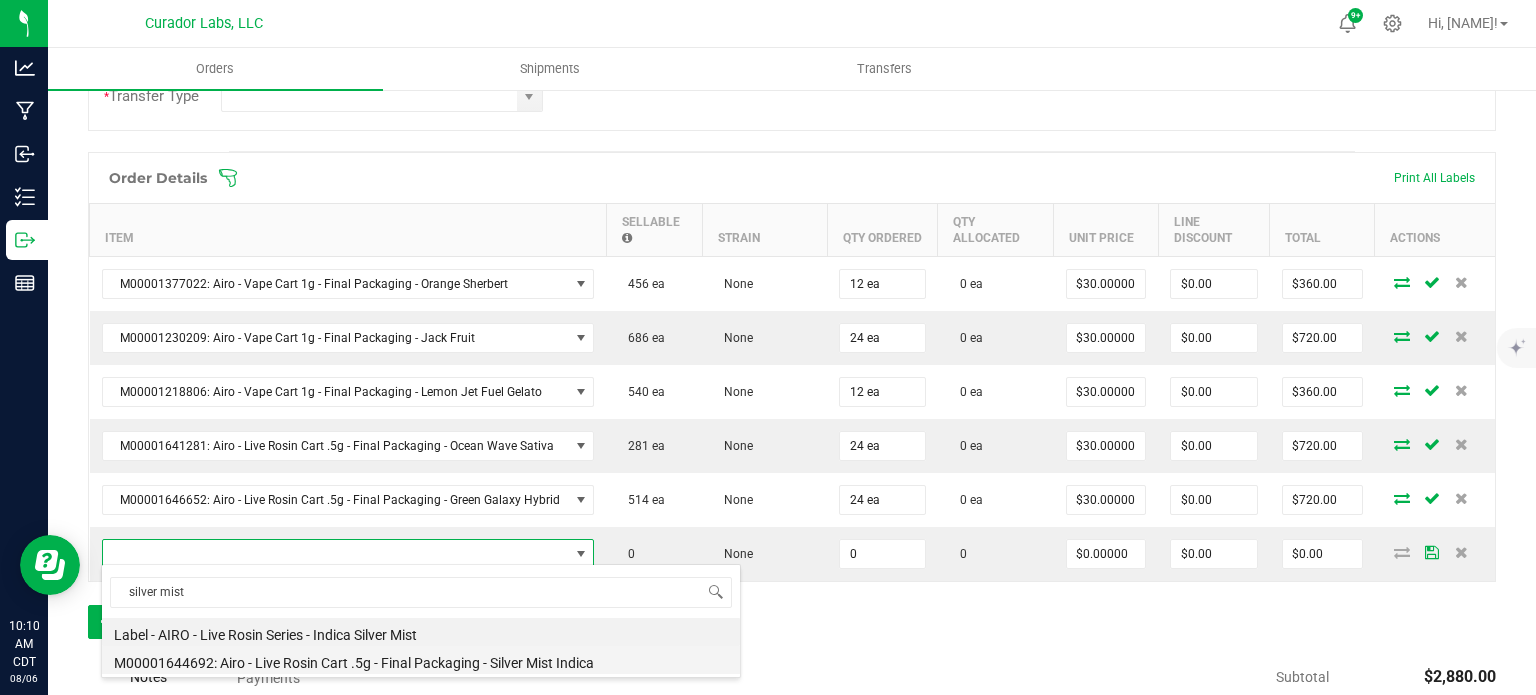 click on "M00001644692: Airo - Live Rosin Cart .5g - Final Packaging - Silver Mist Indica" at bounding box center [421, 660] 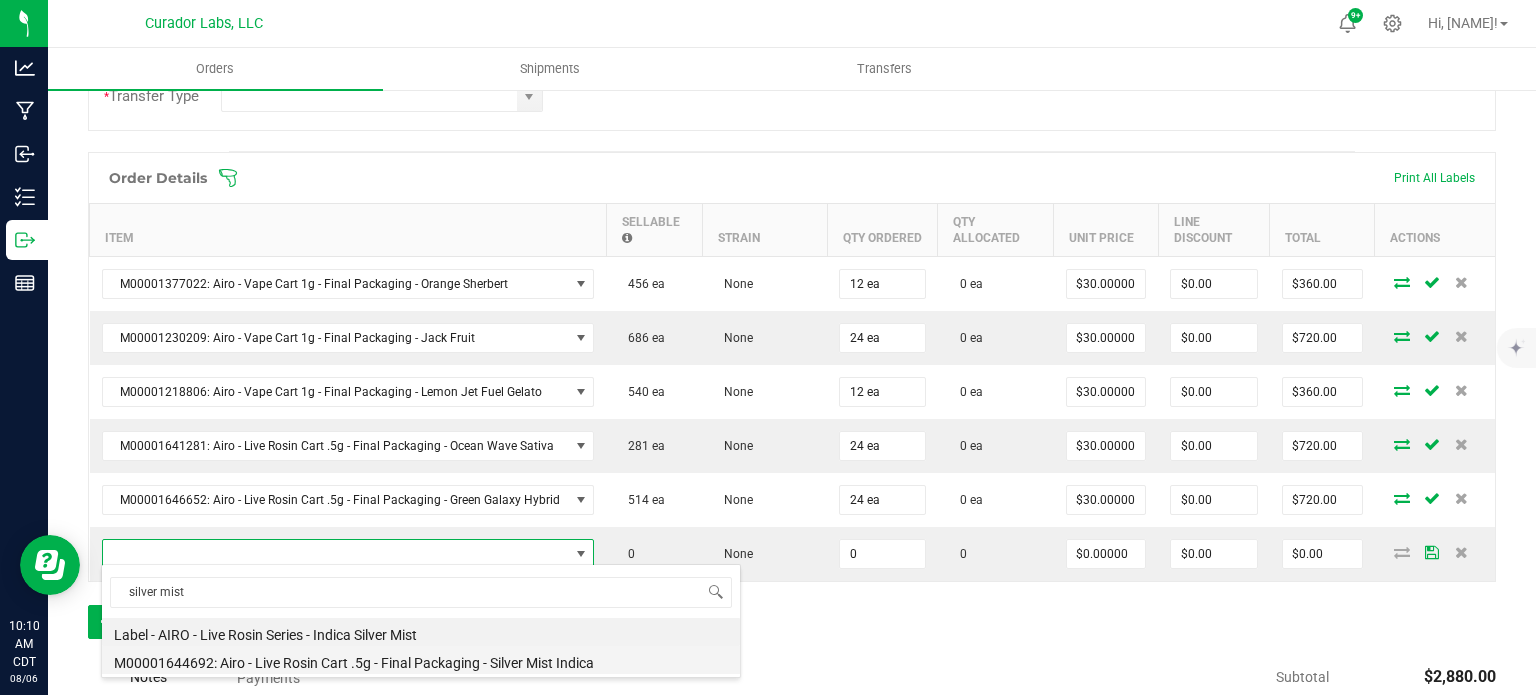 type on "0 ea" 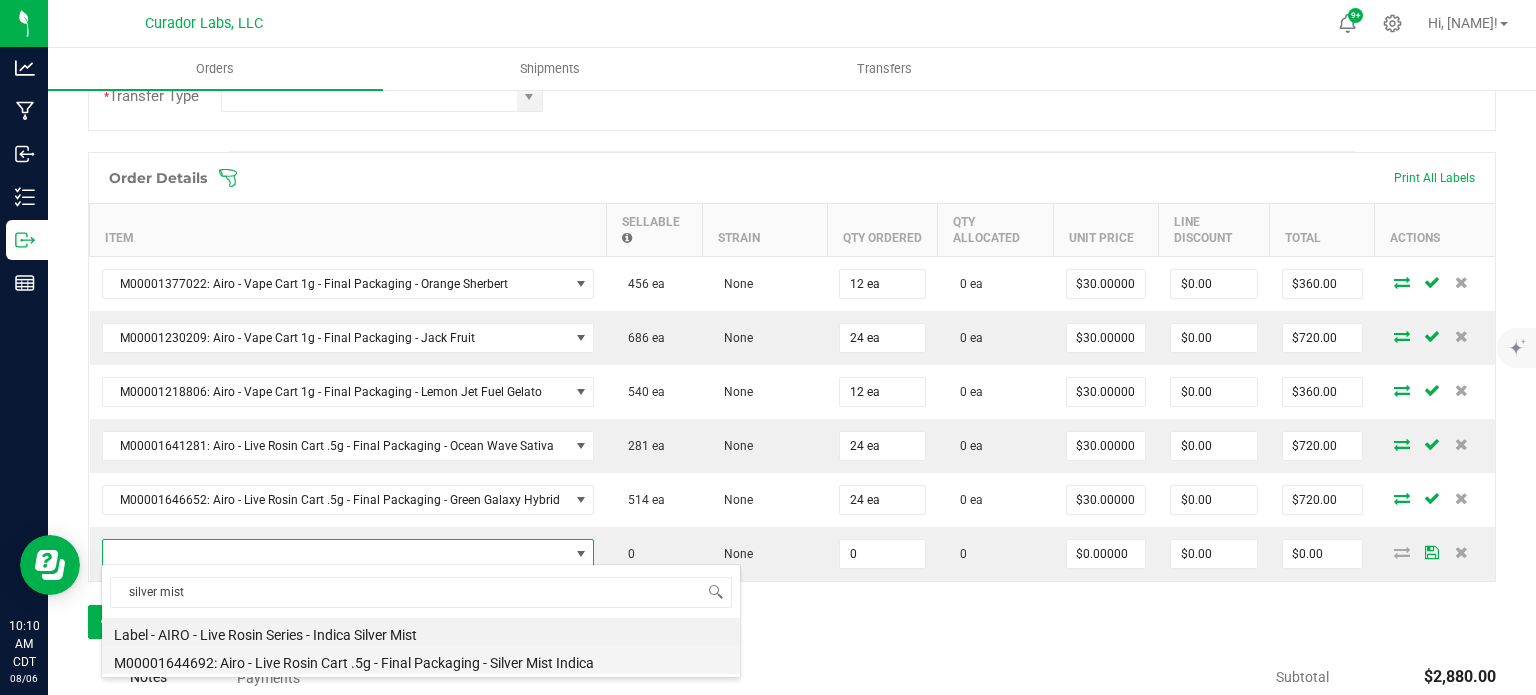 type on "$30.00000" 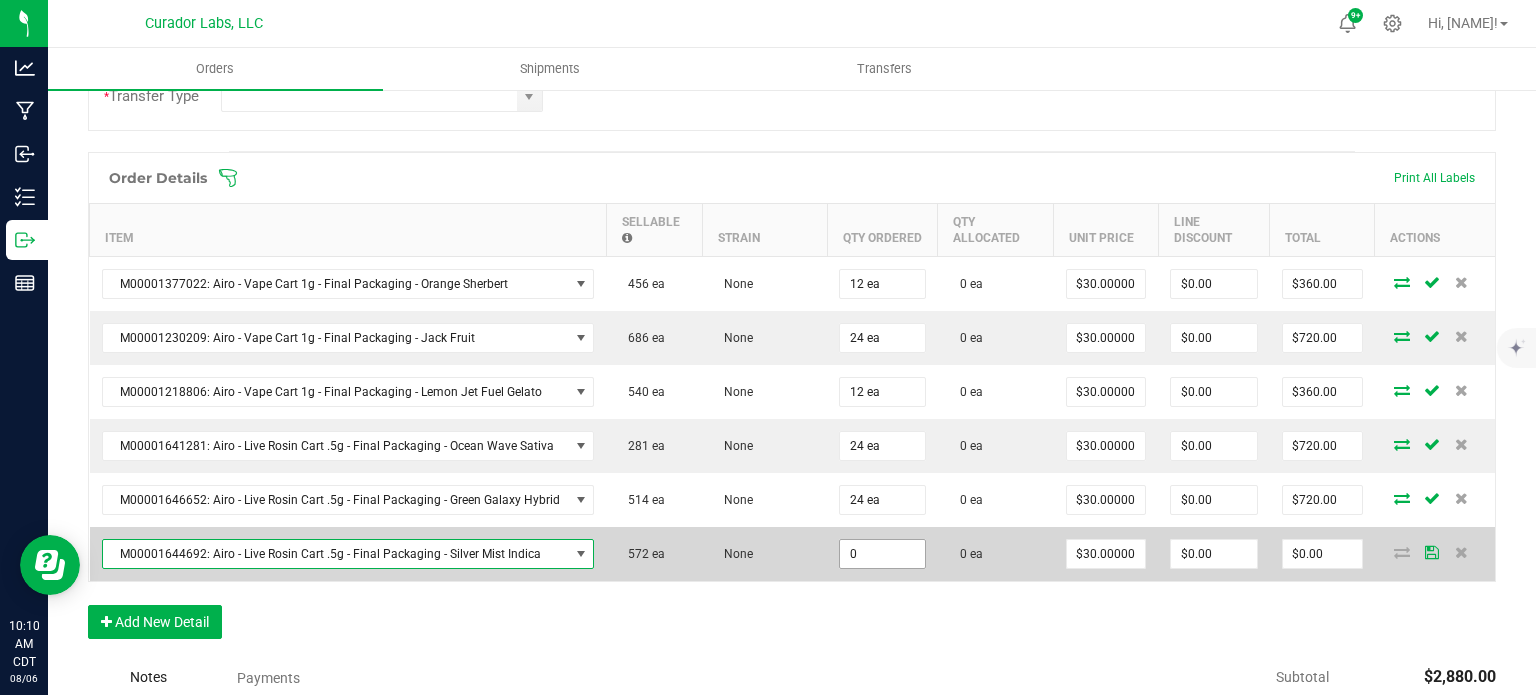 click on "0" at bounding box center (882, 554) 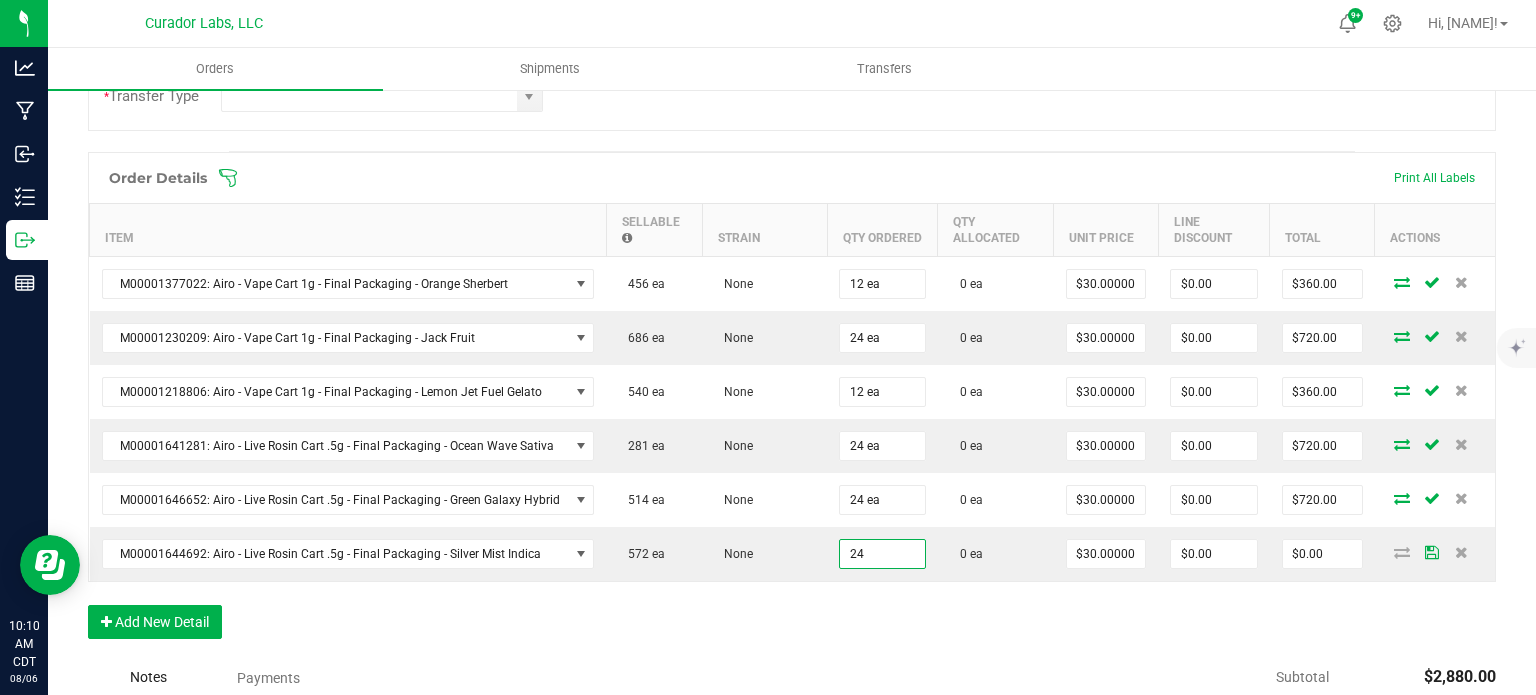 type on "24 ea" 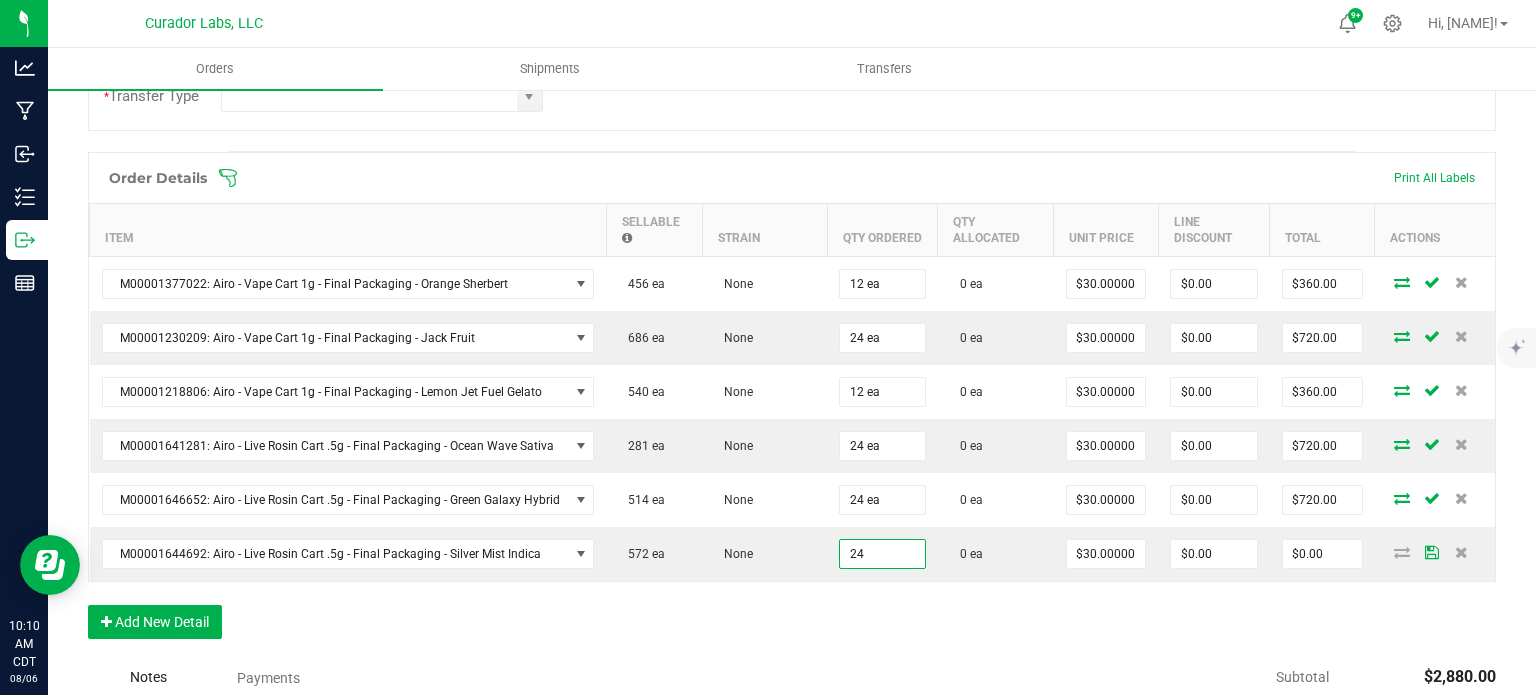 type on "$720.00" 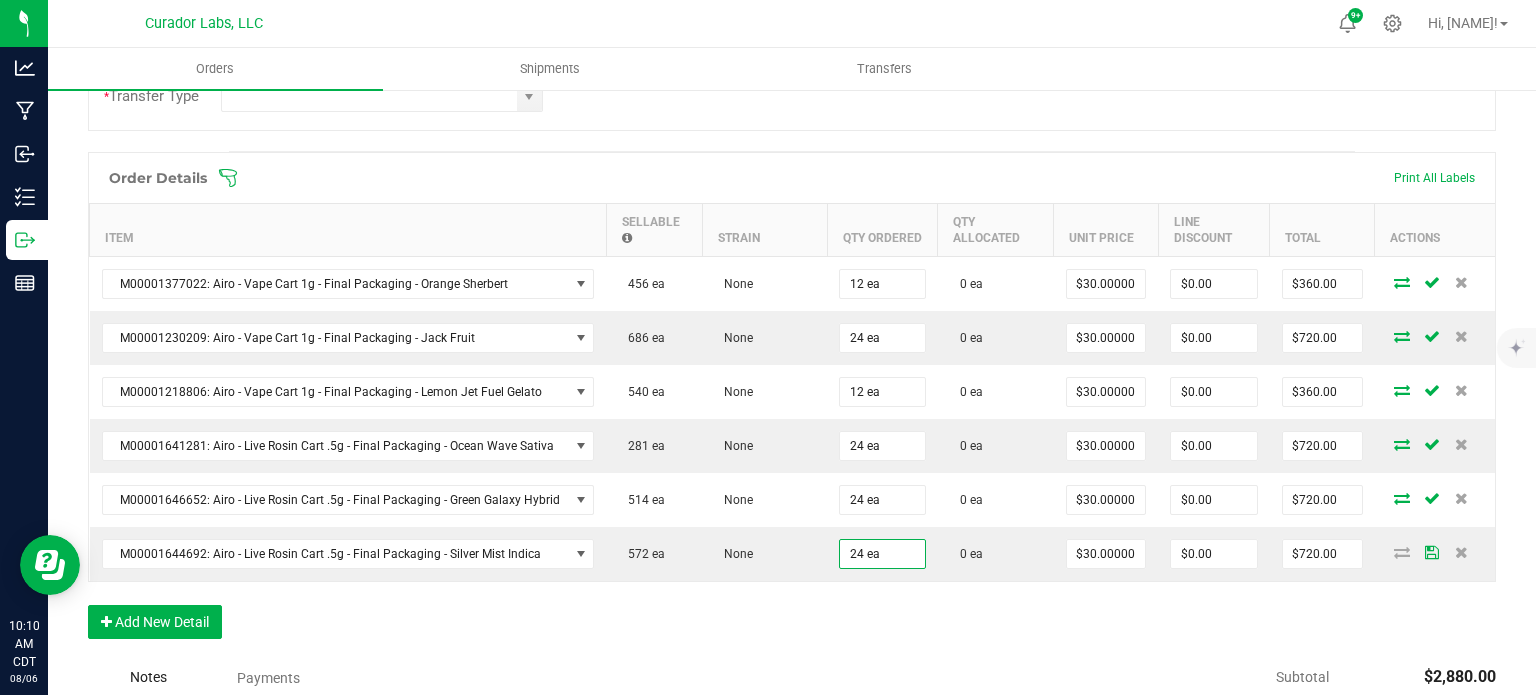 click on "Order Details Print All Labels Item  Sellable  Strain Qty Ordered Qty Allocated Unit Price Line Discount Total Actions M00001377022: Airo - Vape Cart 1g - Final Packaging - Orange Sherbert  456 ea   None  12 ea  0 ea  $30.00000 $0.00 $360.00 M00001230209: Airo - Vape Cart 1g - Final Packaging - Jack Fruit  686 ea   None  24 ea  0 ea  $30.00000 $0.00 $720.00 M00001218806: Airo - Vape Cart 1g - Final Packaging - Lemon Jet Fuel Gelato  540 ea   None  12 ea  0 ea  $30.00000 $0.00 $360.00 M00001641281: Airo - Live Rosin Cart .5g - Final Packaging - Ocean Wave Sativa  281 ea   None  24 ea  0 ea  $30.00000 $0.00 $720.00 M00001646652: Airo - Live Rosin Cart .5g - Final Packaging - Green Galaxy Hybrid  514 ea   None  24 ea  0 ea  $30.00000 $0.00 $720.00 M00001644692: Airo - Live Rosin Cart .5g - Final Packaging - Silver Mist Indica  572 ea   None  24 ea  0 ea  $30.00000 $0.00 $720.00" at bounding box center [792, 405] 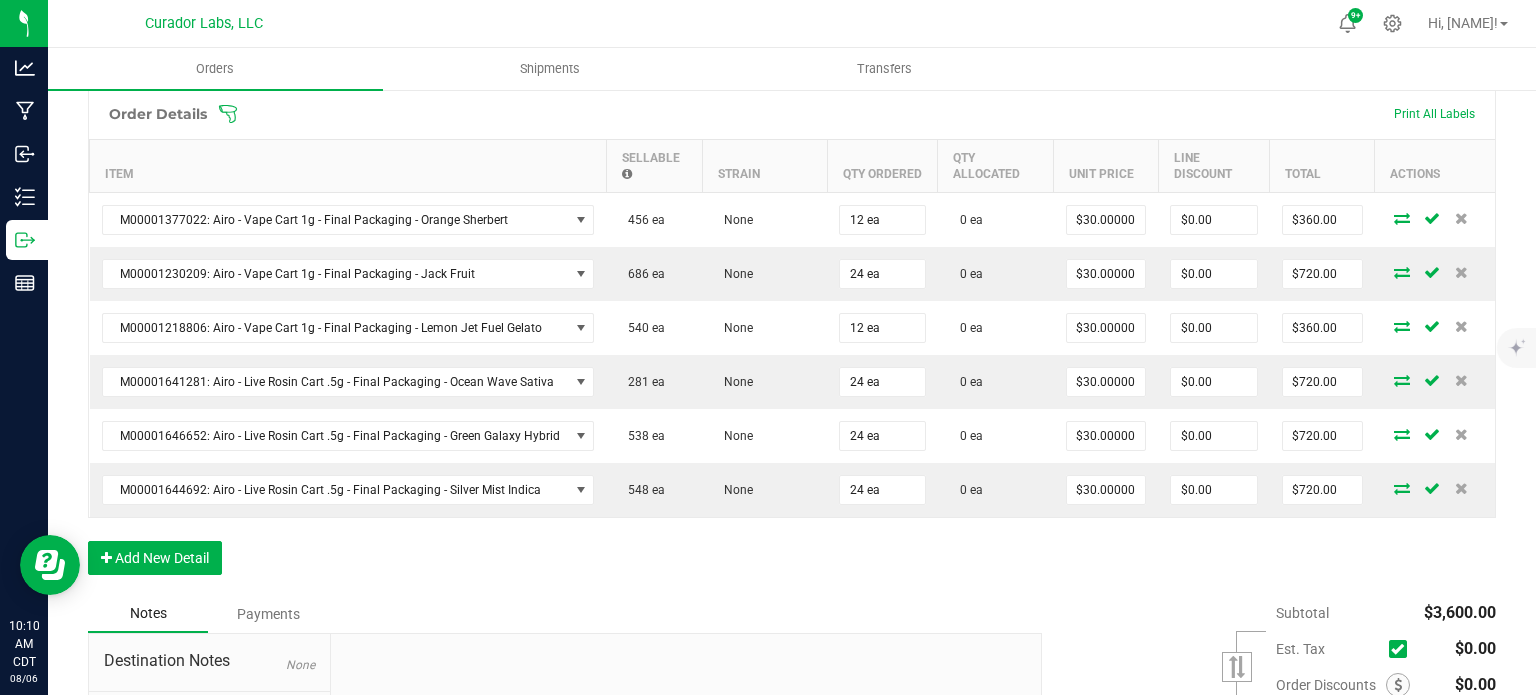 scroll, scrollTop: 600, scrollLeft: 0, axis: vertical 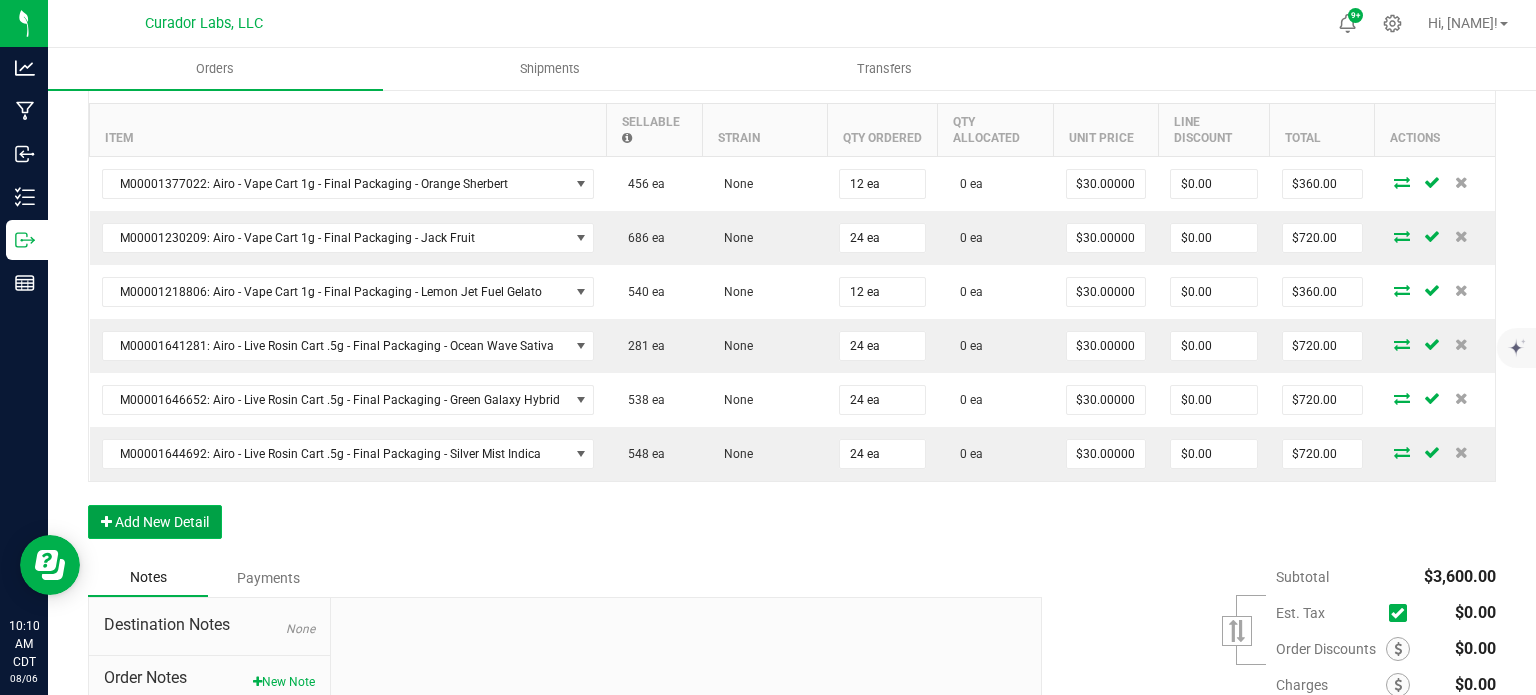 click on "Add New Detail" at bounding box center [155, 522] 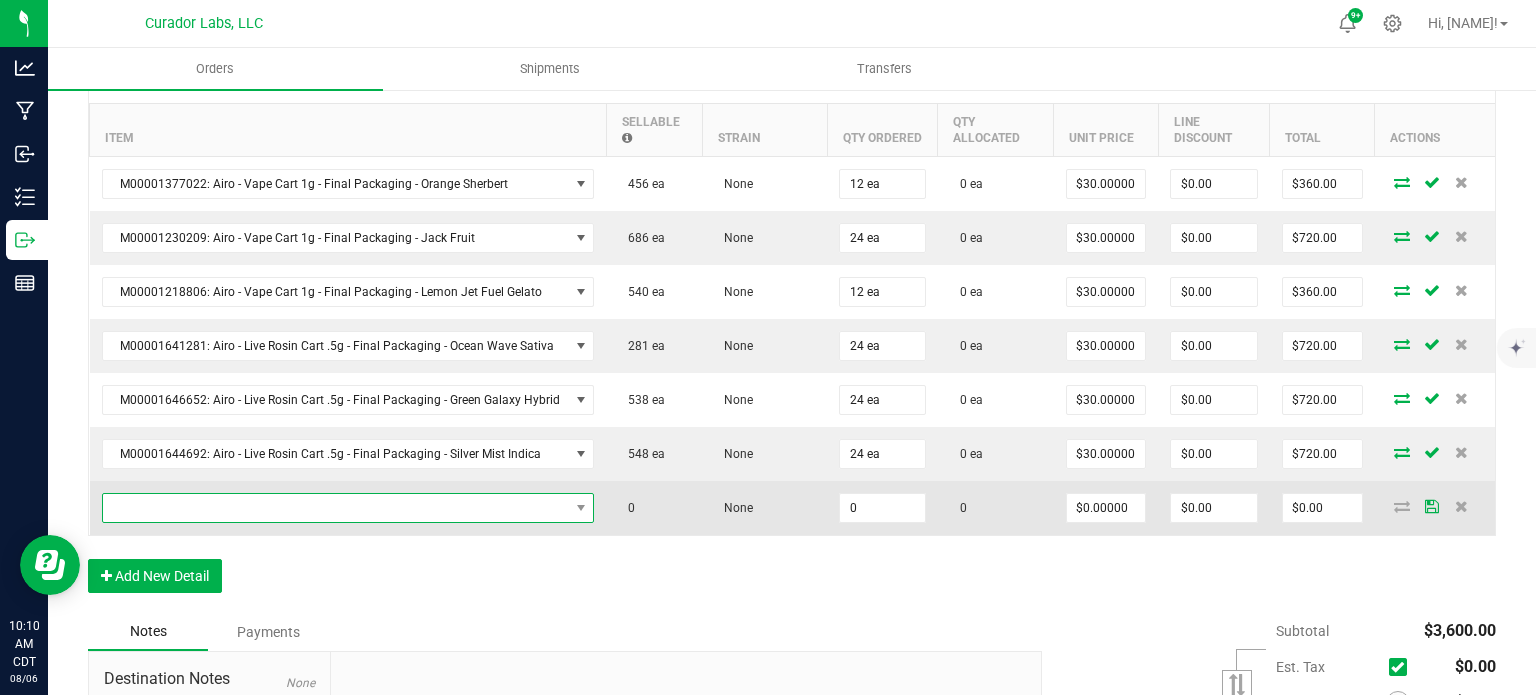 click at bounding box center [336, 508] 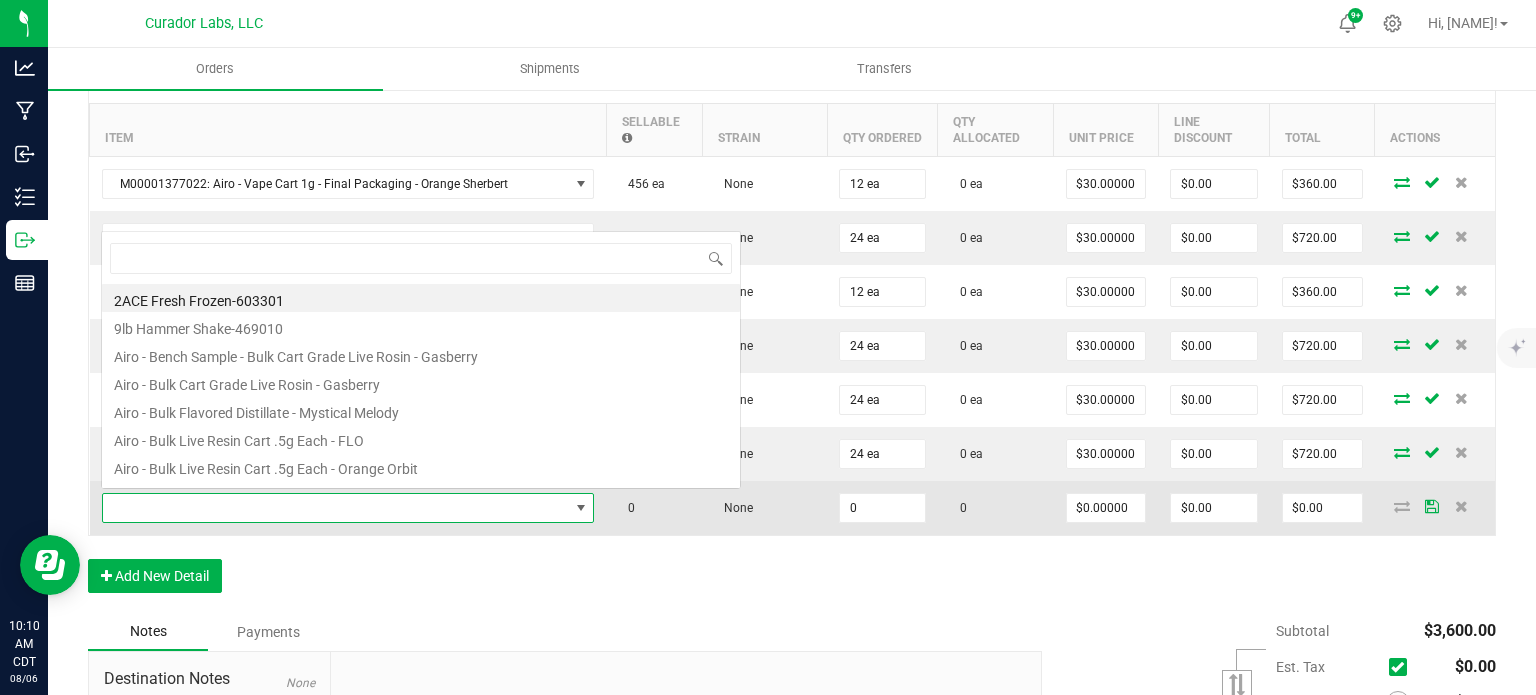 scroll, scrollTop: 0, scrollLeft: 0, axis: both 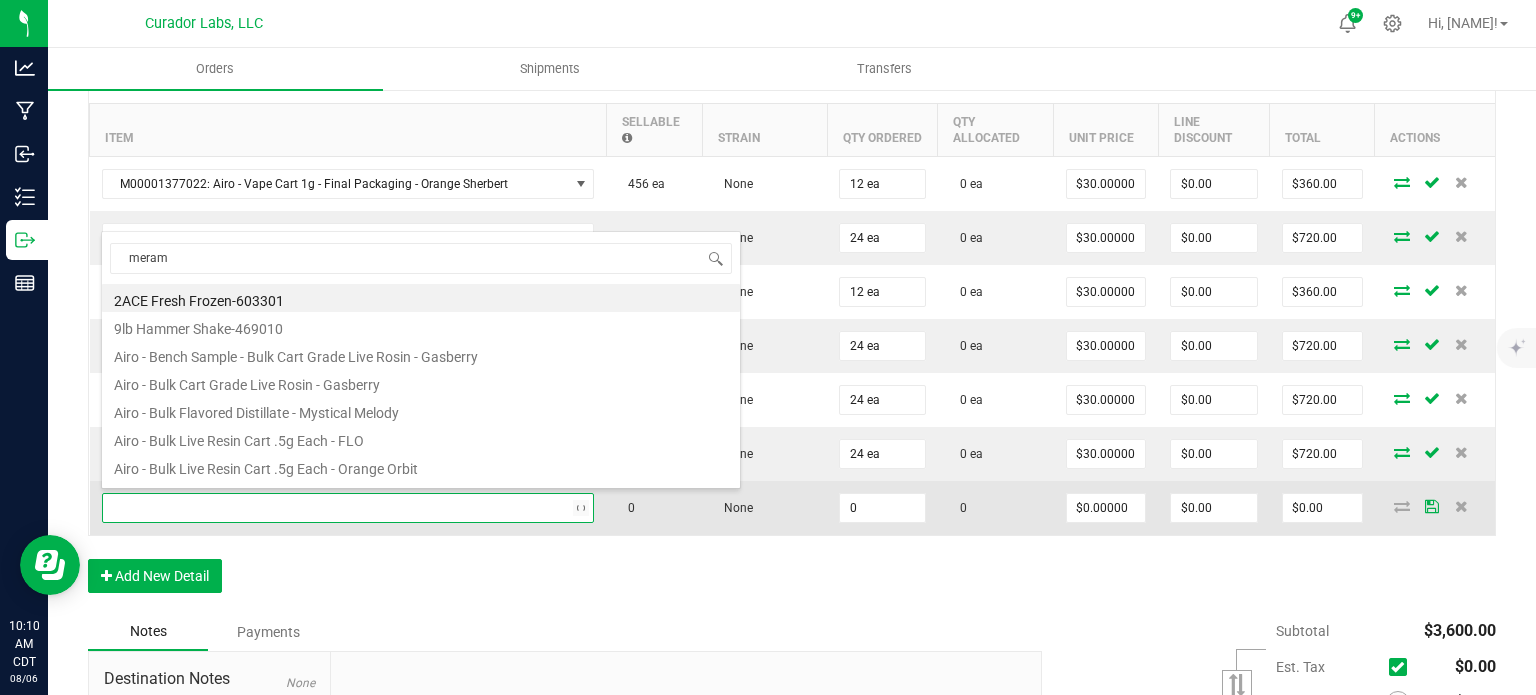 type on "merama" 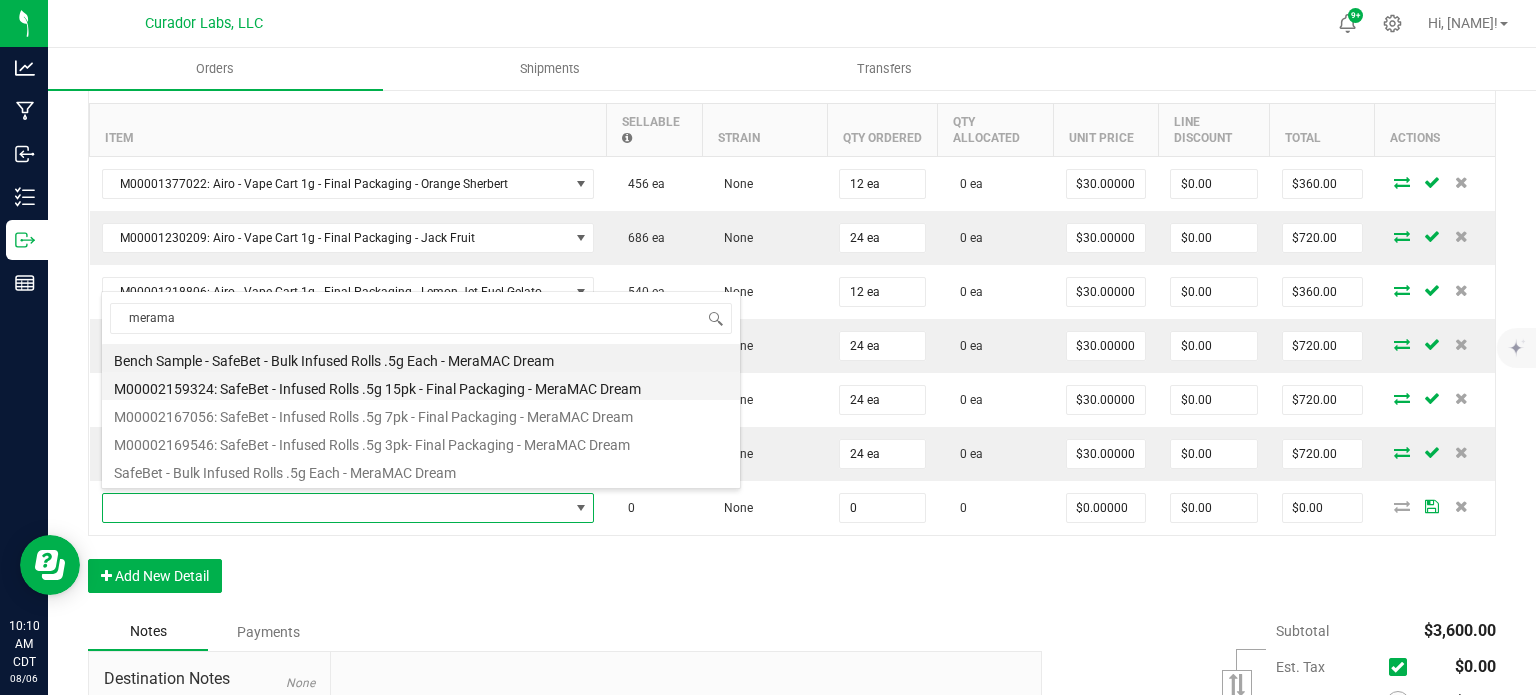 click on "M00002159324: SafeBet - Infused Rolls .5g 15pk - Final Packaging - MeraMAC Dream" at bounding box center (421, 386) 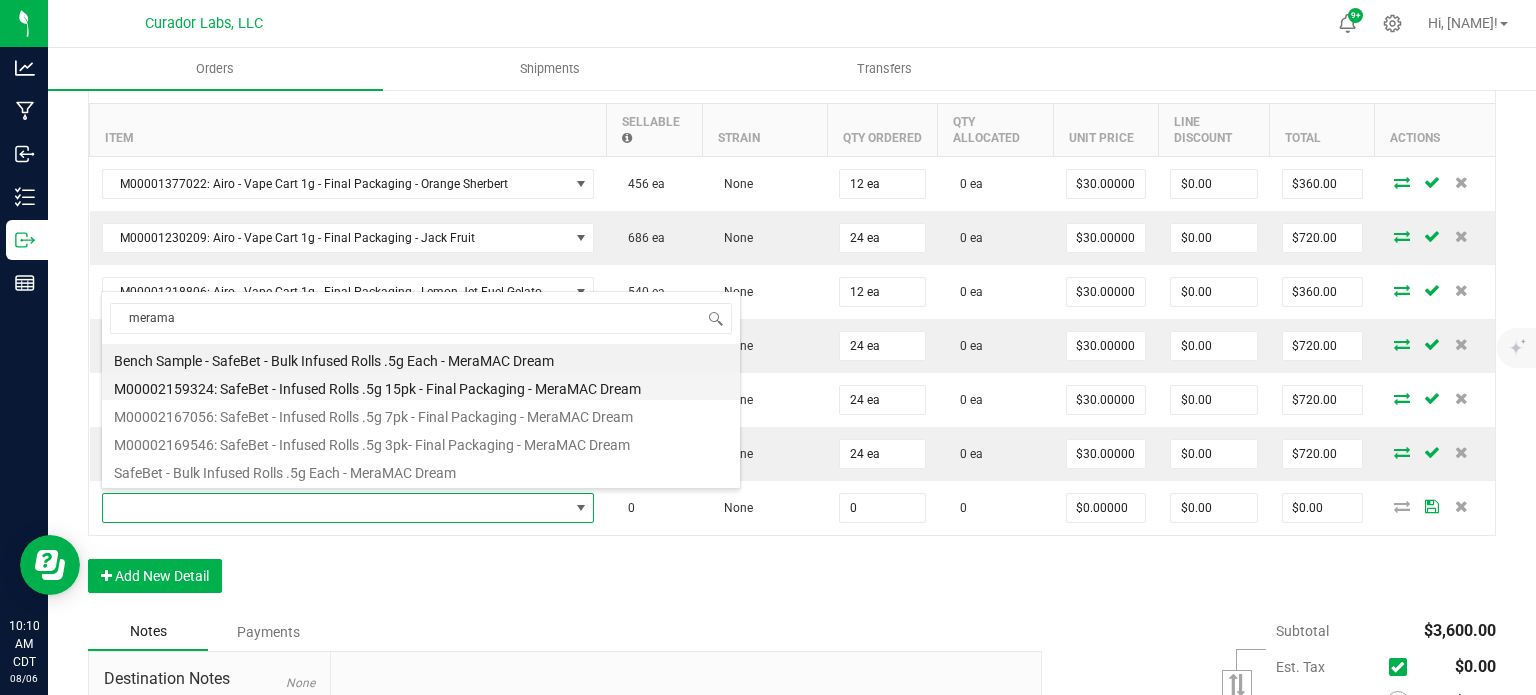 type on "0 ea" 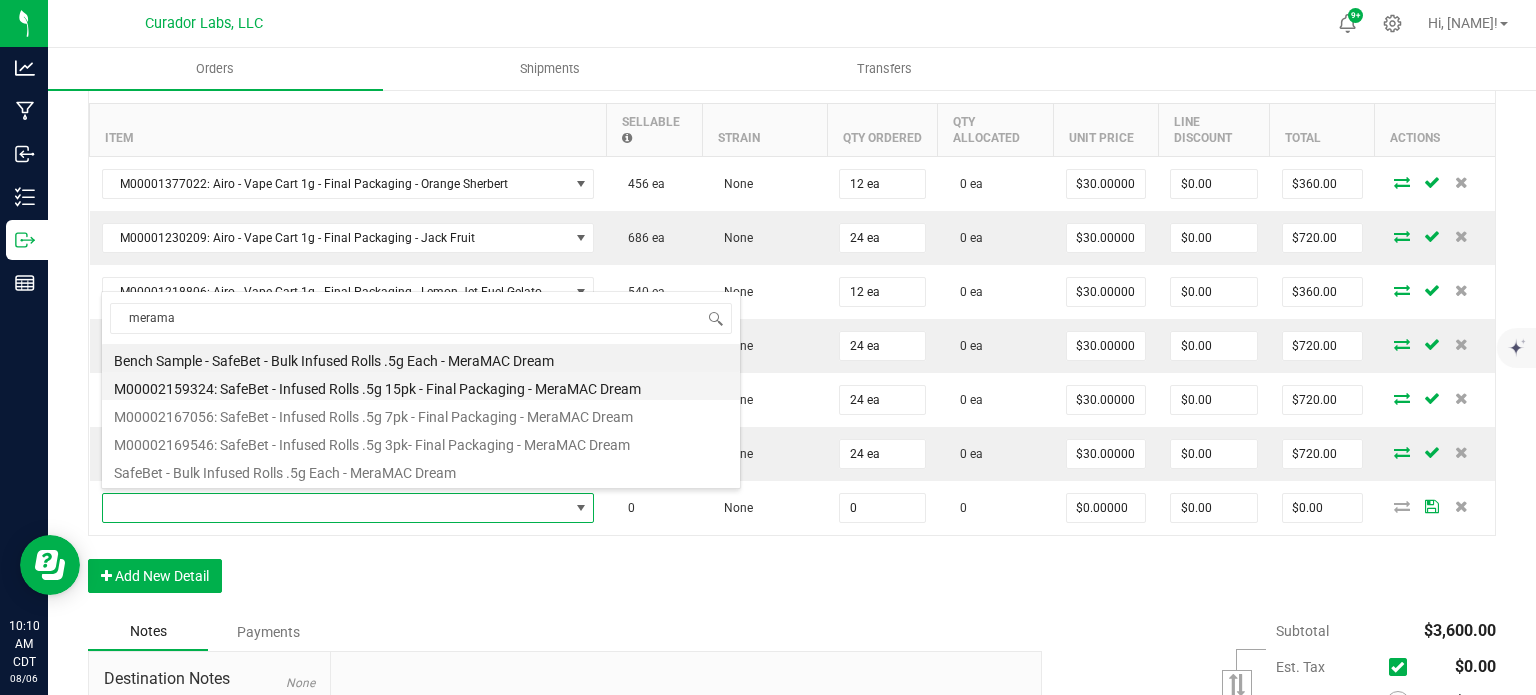 type on "$58.00000" 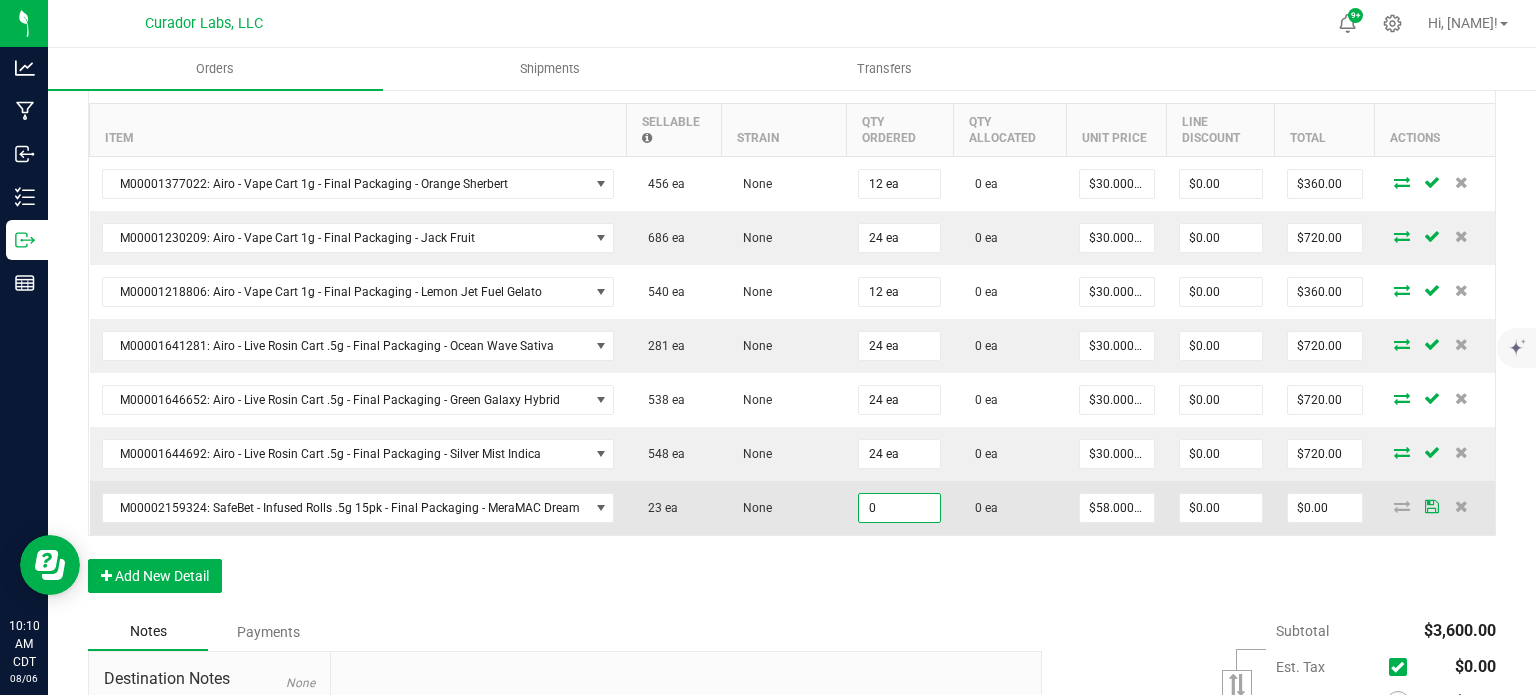 click on "0" at bounding box center (899, 508) 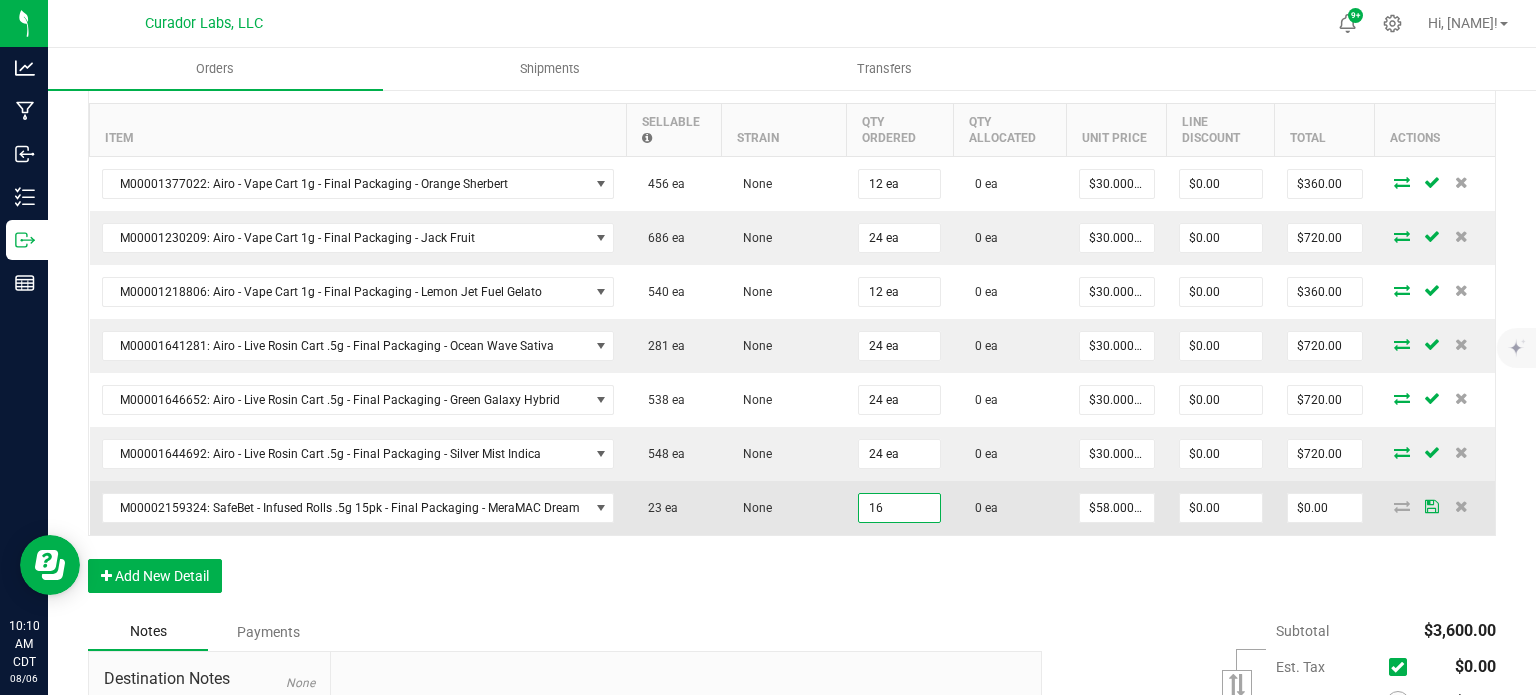 type on "16 ea" 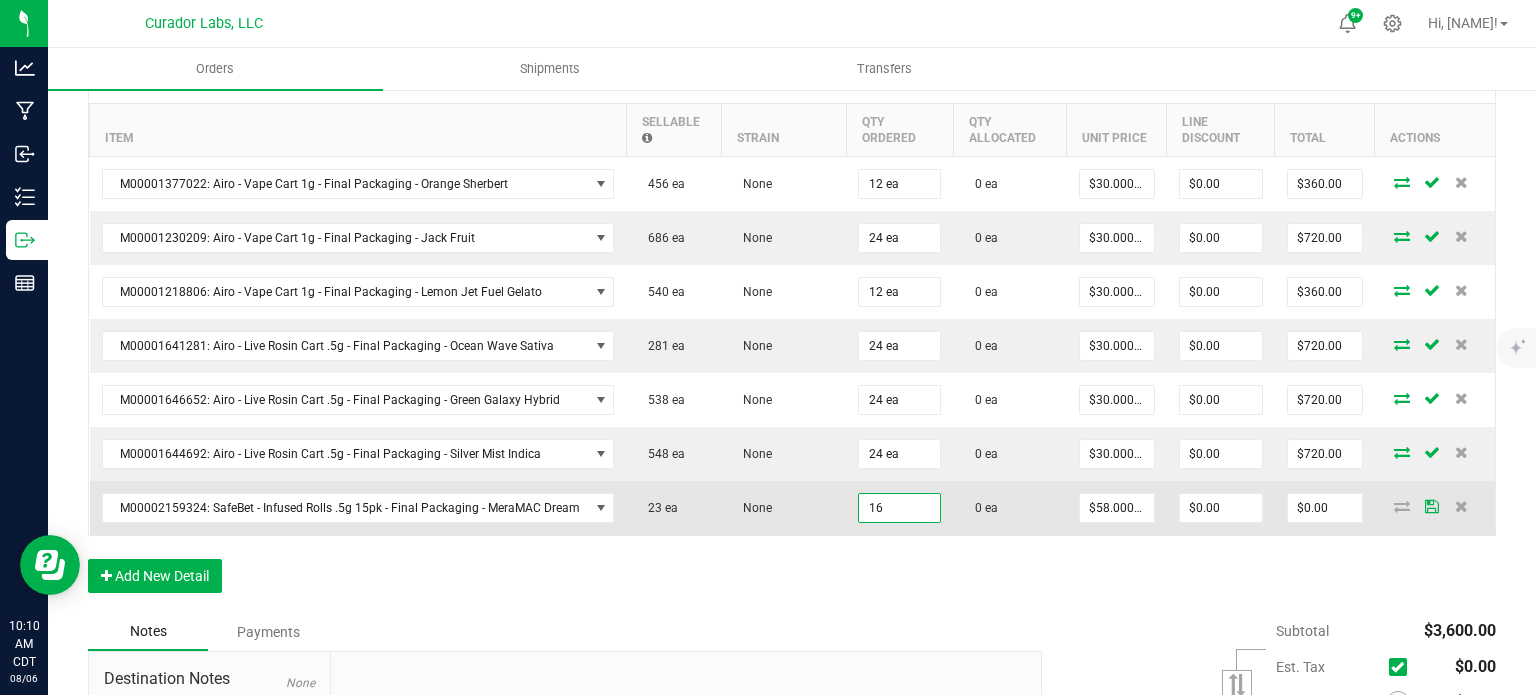 type on "$928.00" 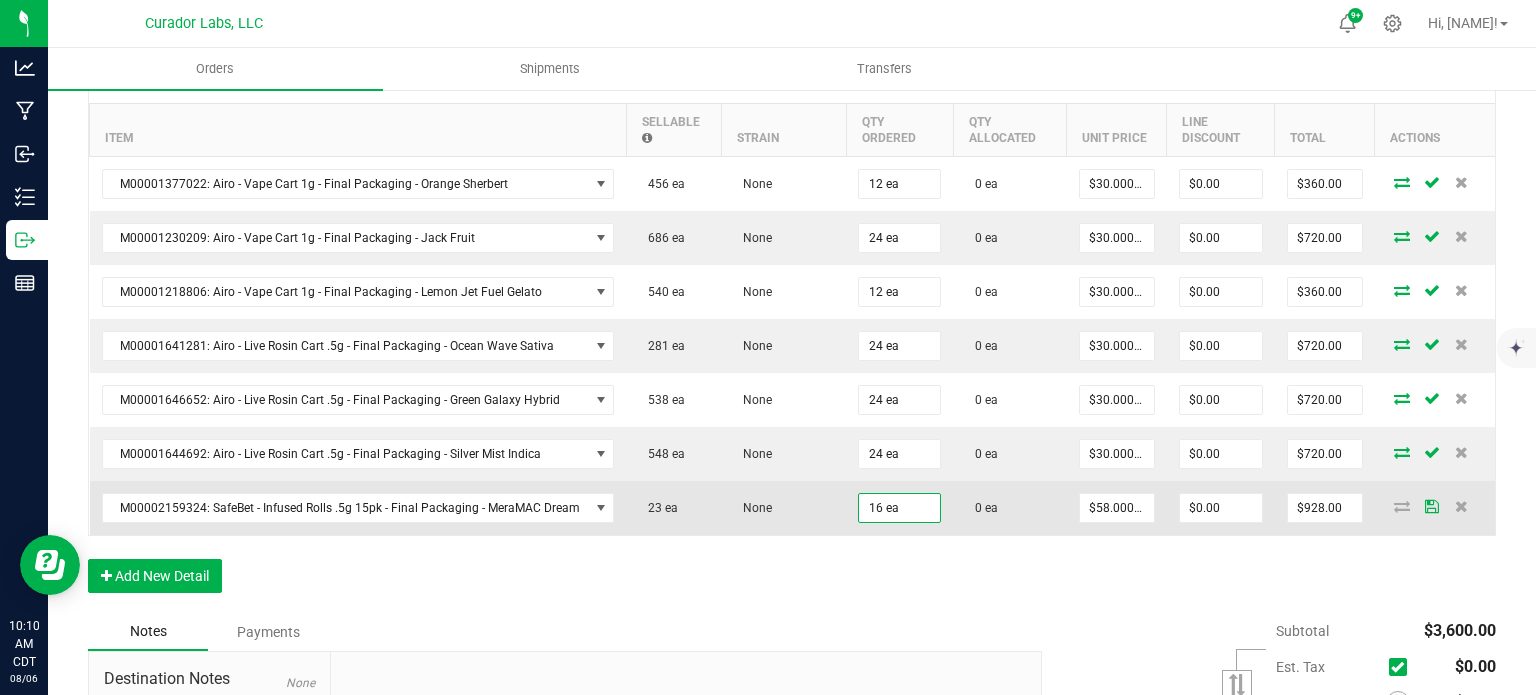 click on "16 ea" at bounding box center (899, 508) 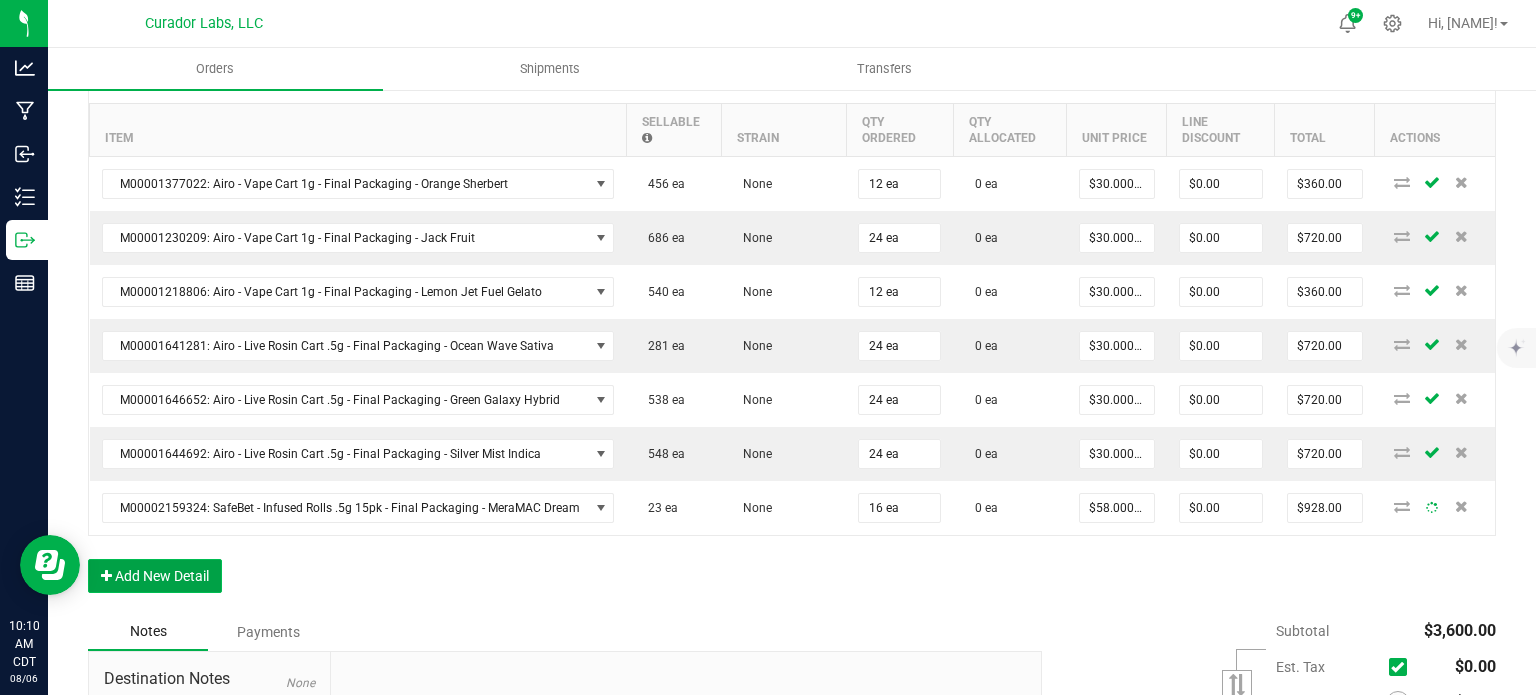 click on "Add New Detail" at bounding box center (155, 576) 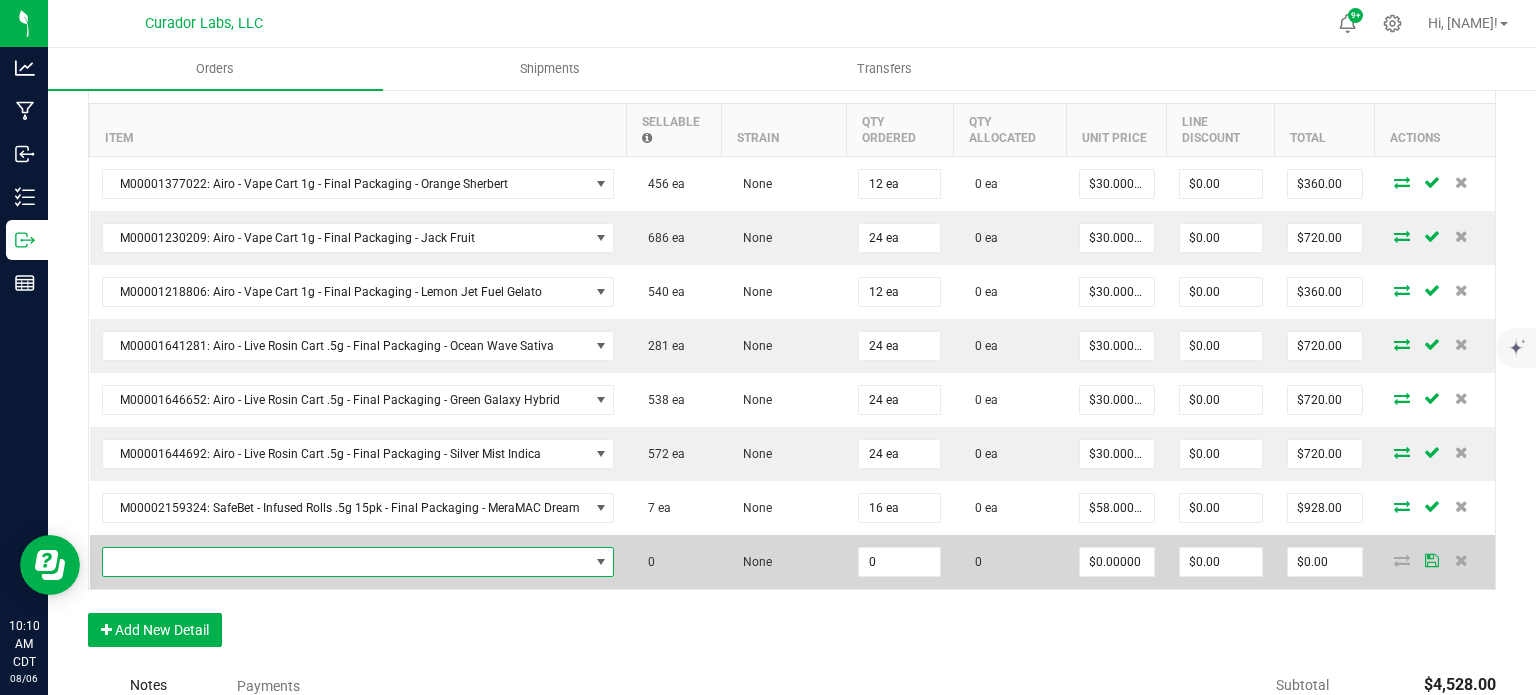 click at bounding box center [346, 562] 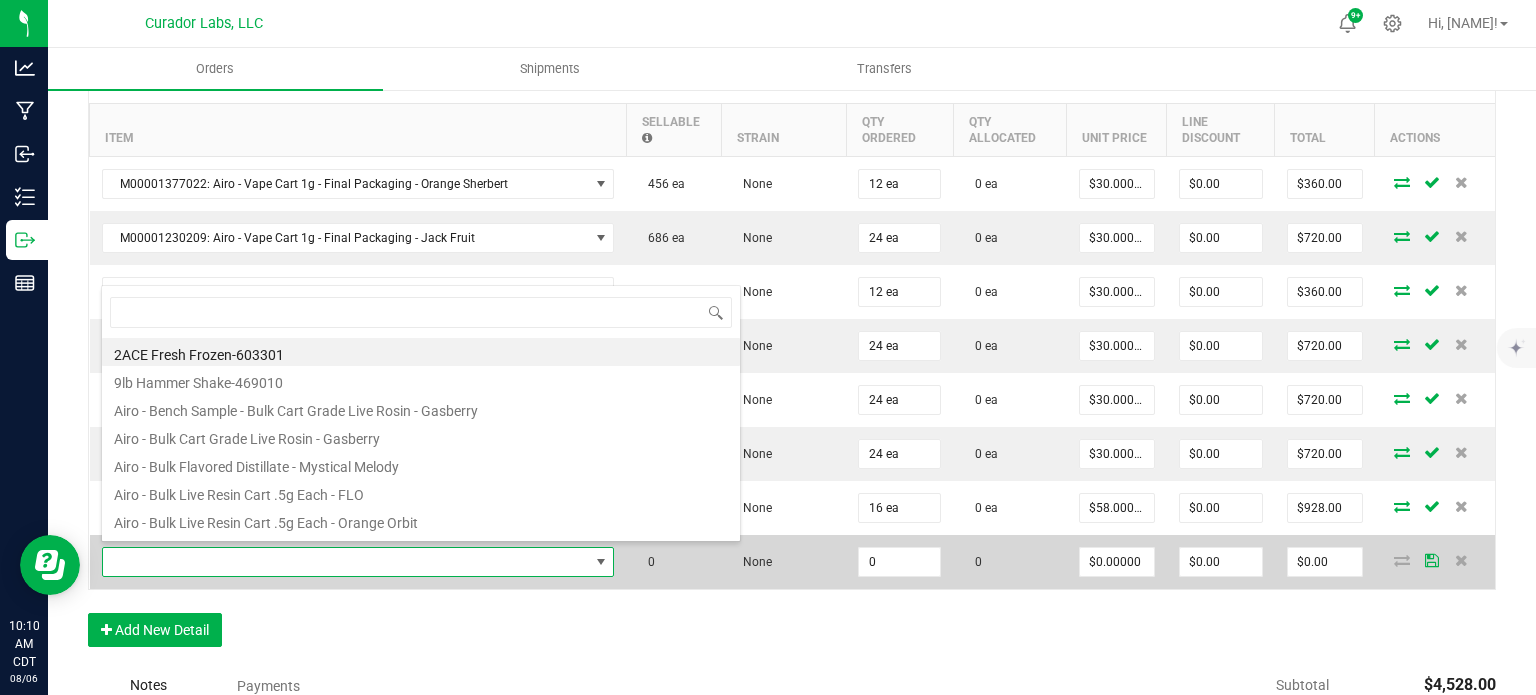 scroll, scrollTop: 99970, scrollLeft: 99493, axis: both 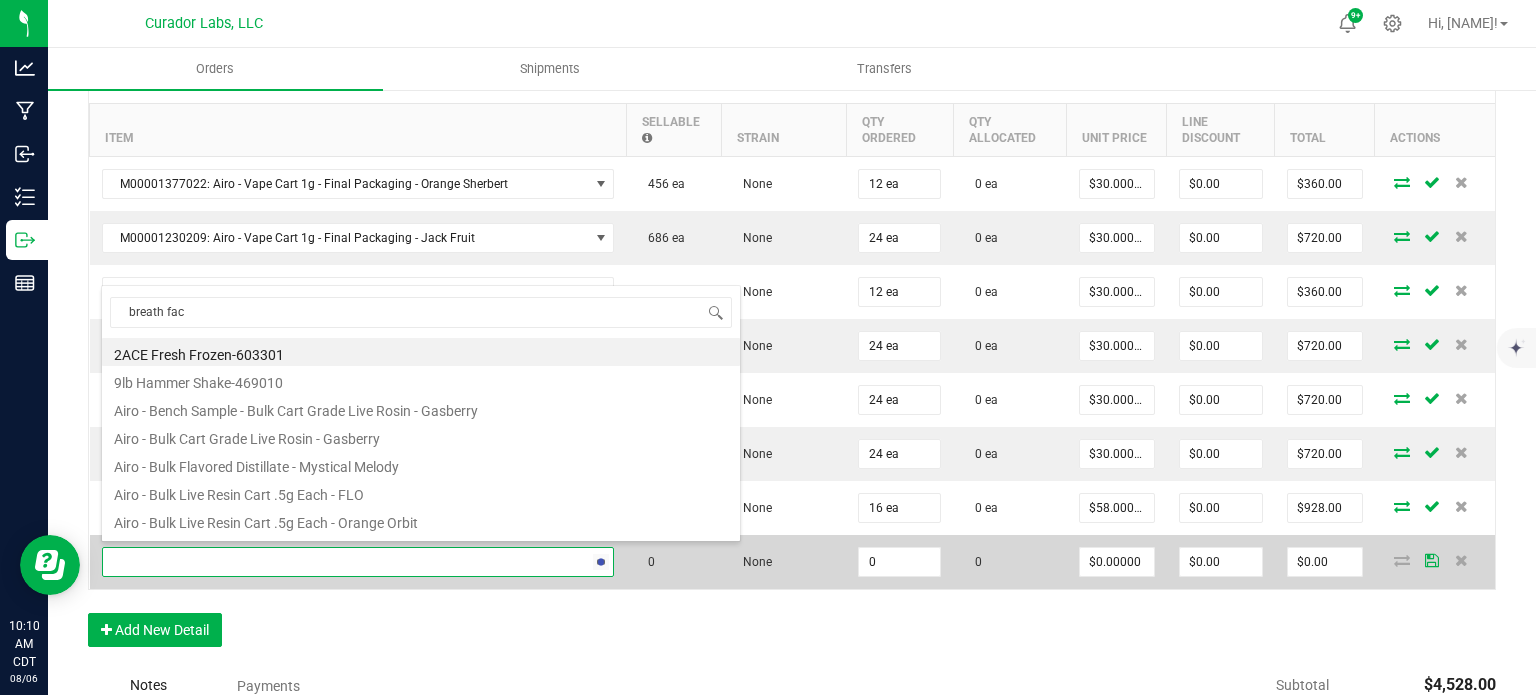 type on "breath face" 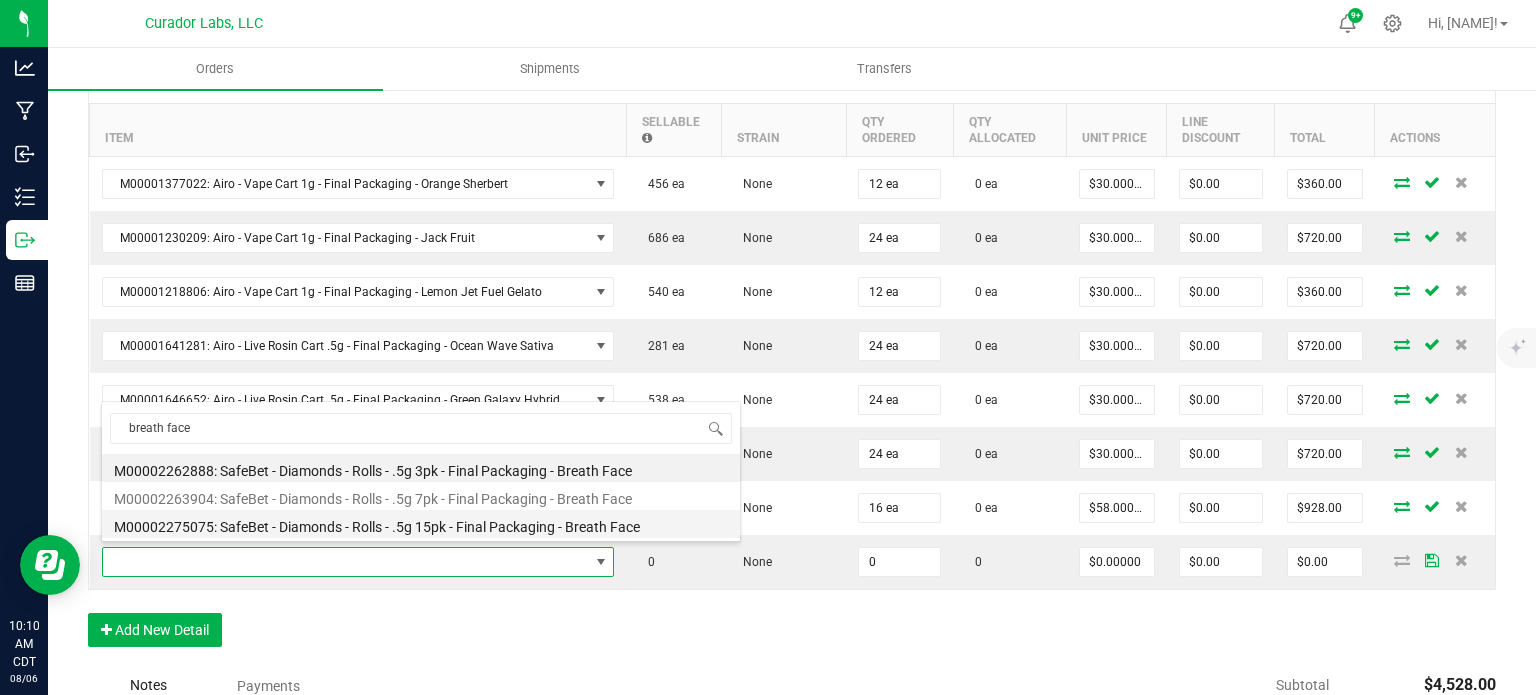 click on "M00002275075: SafeBet - Diamonds - Rolls - .5g 15pk - Final Packaging - Breath Face" at bounding box center [421, 524] 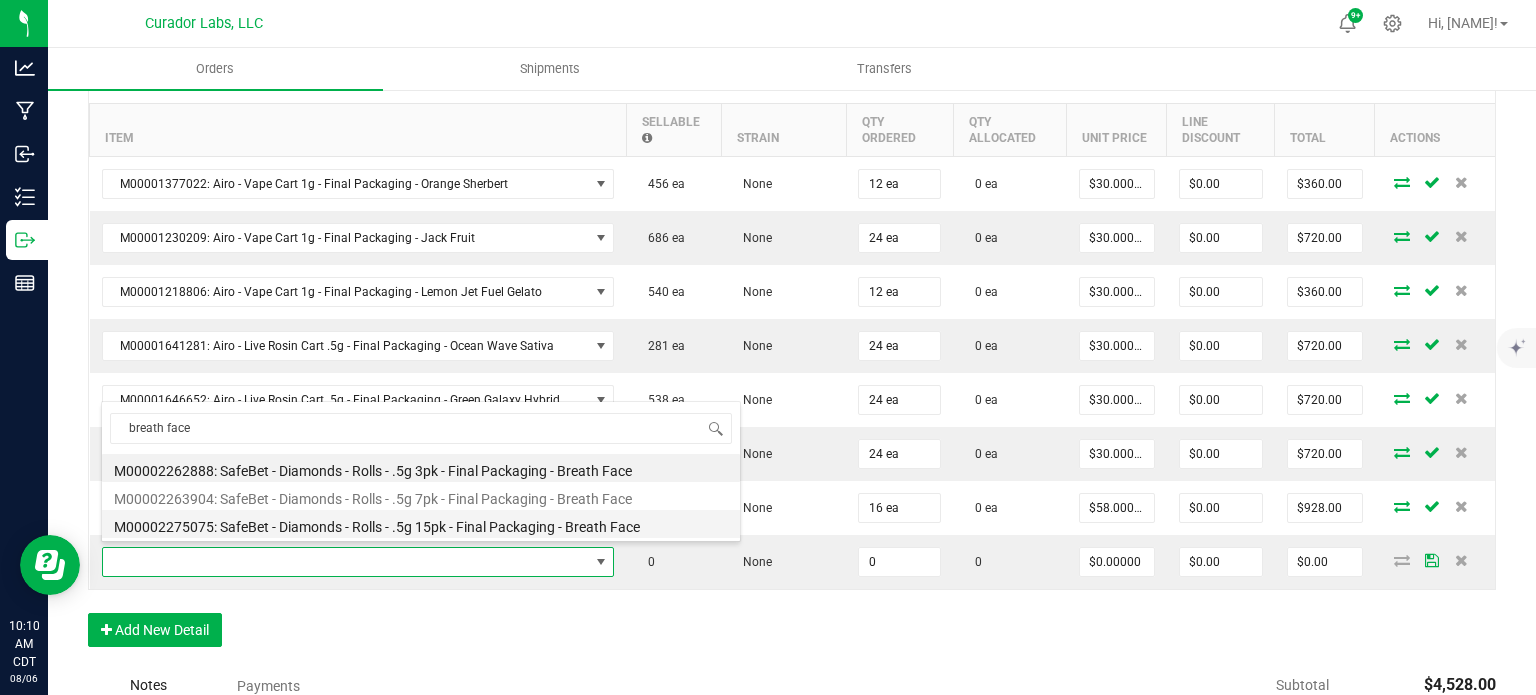 type on "0 ea" 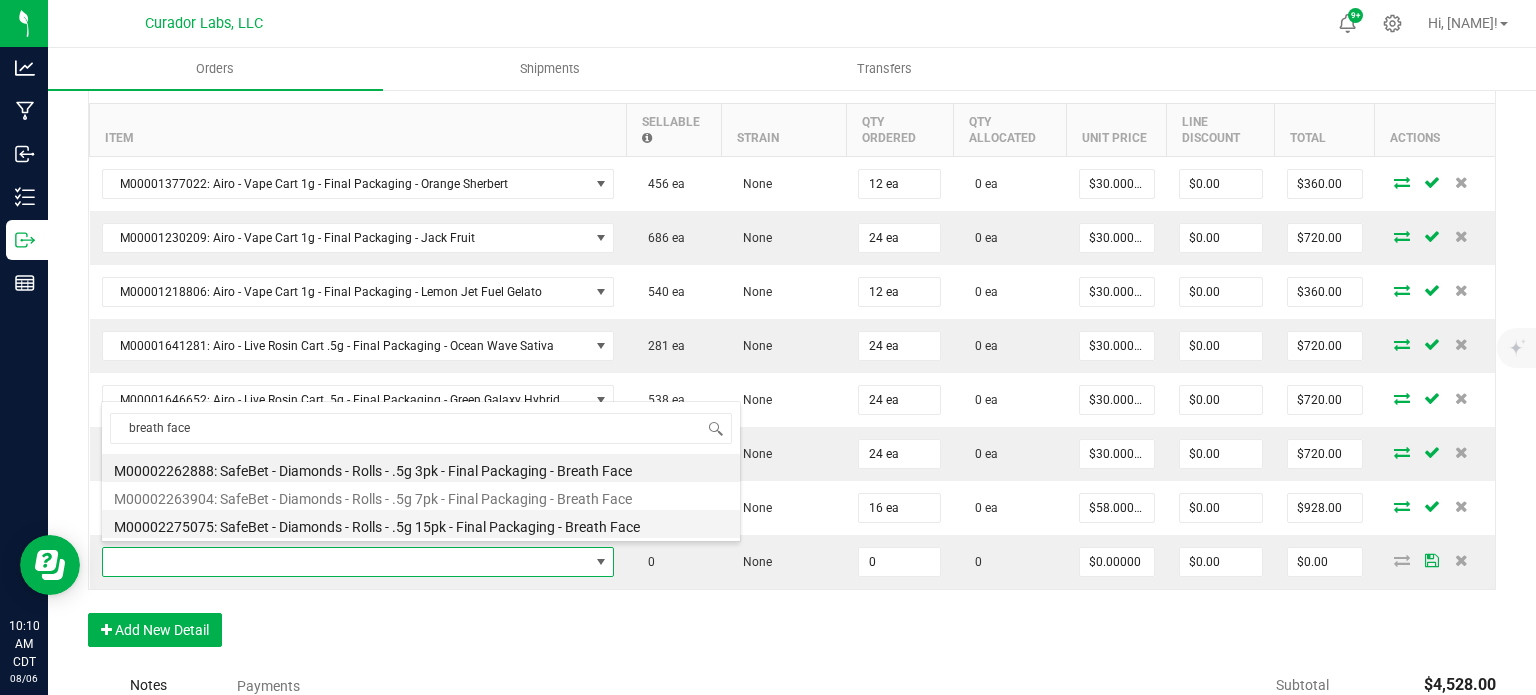 type on "$58.00000" 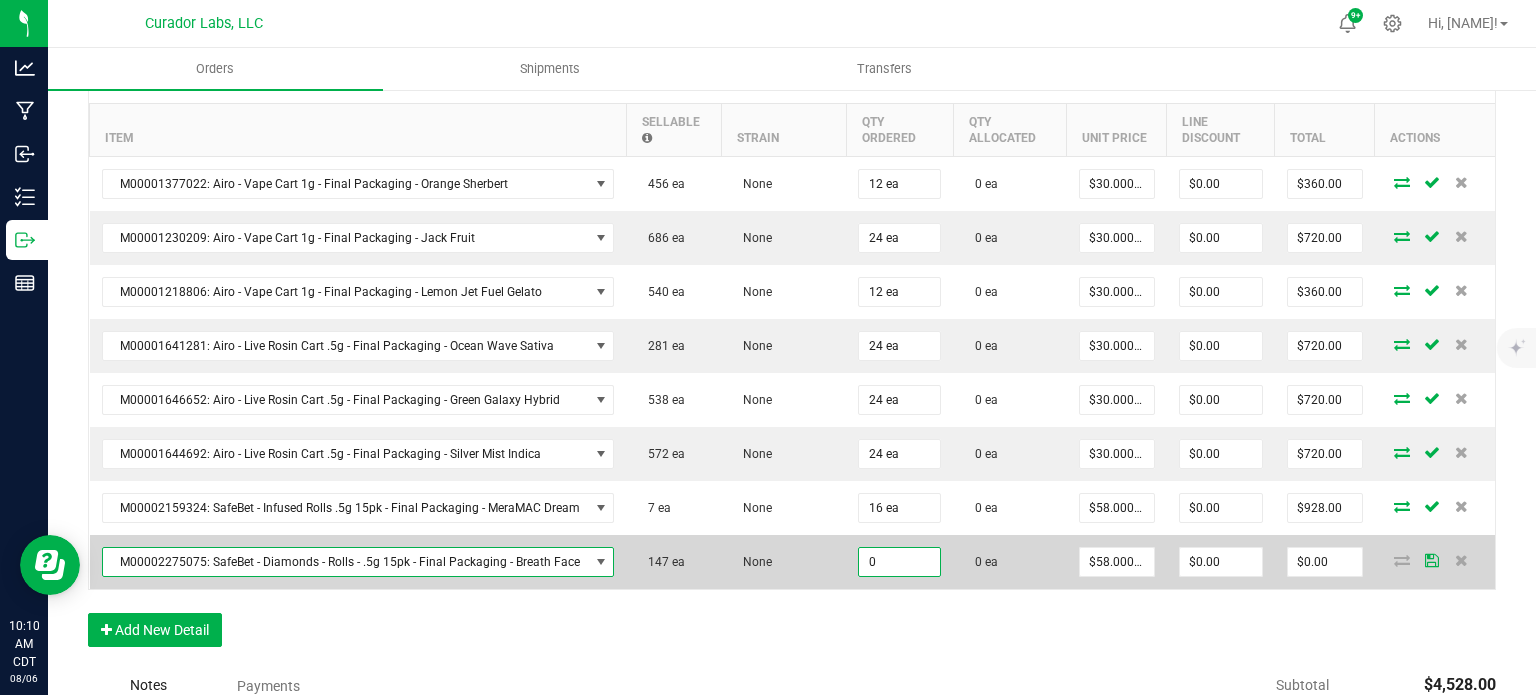 click on "0" at bounding box center (899, 562) 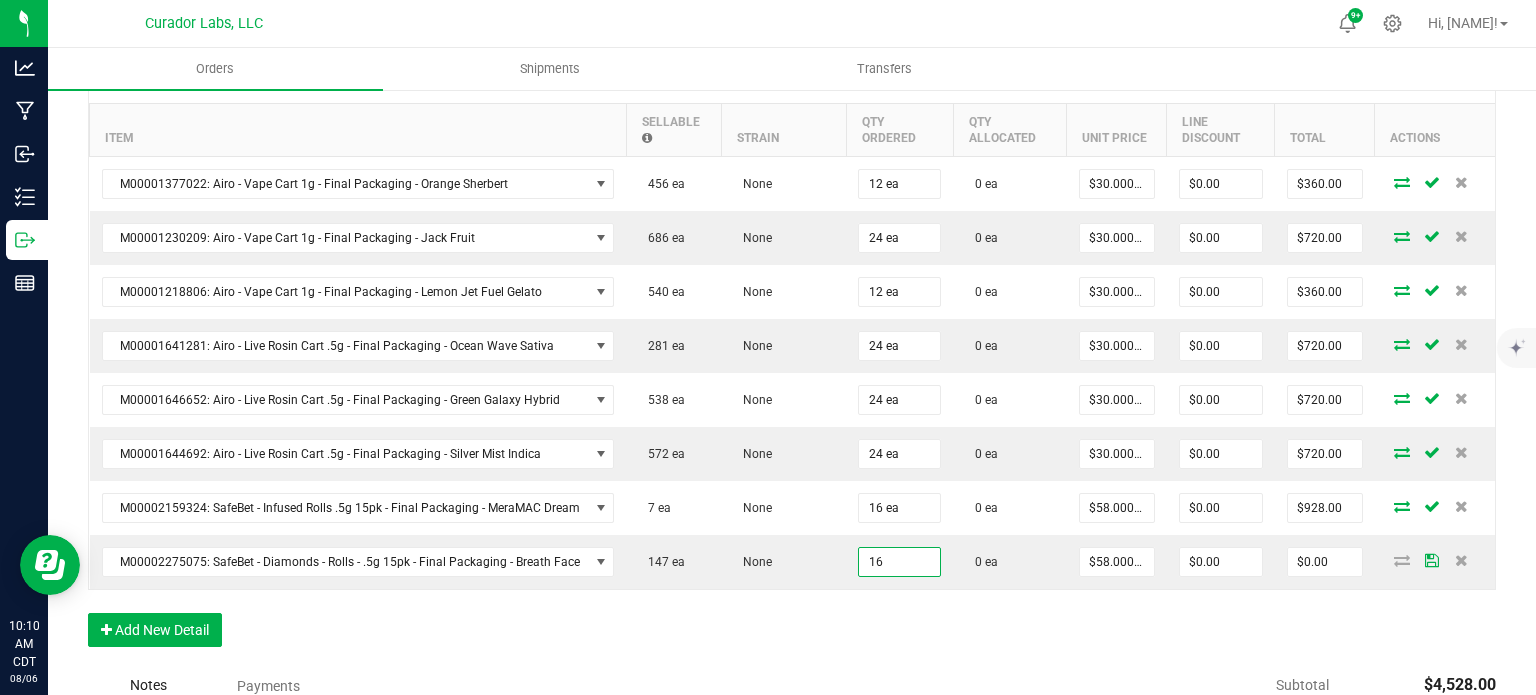 type on "16 ea" 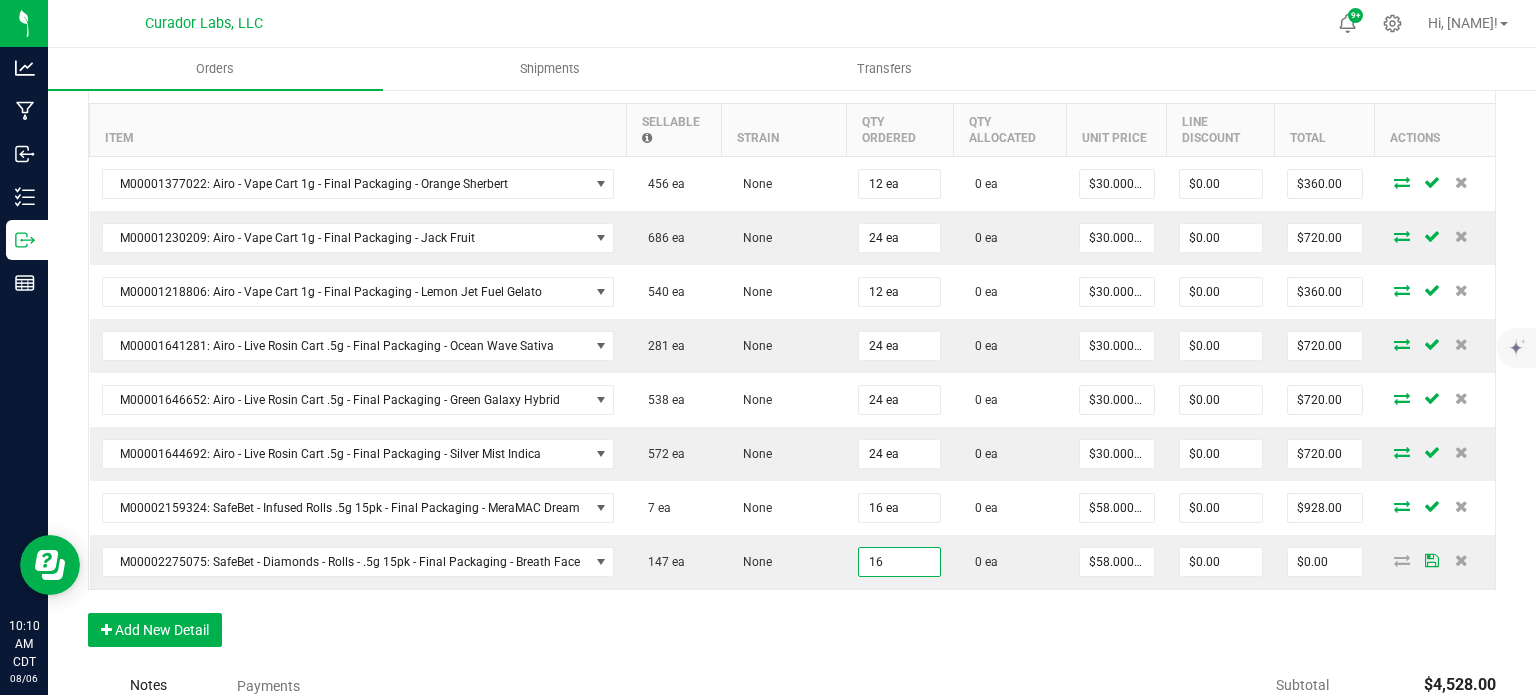 type on "$928.00" 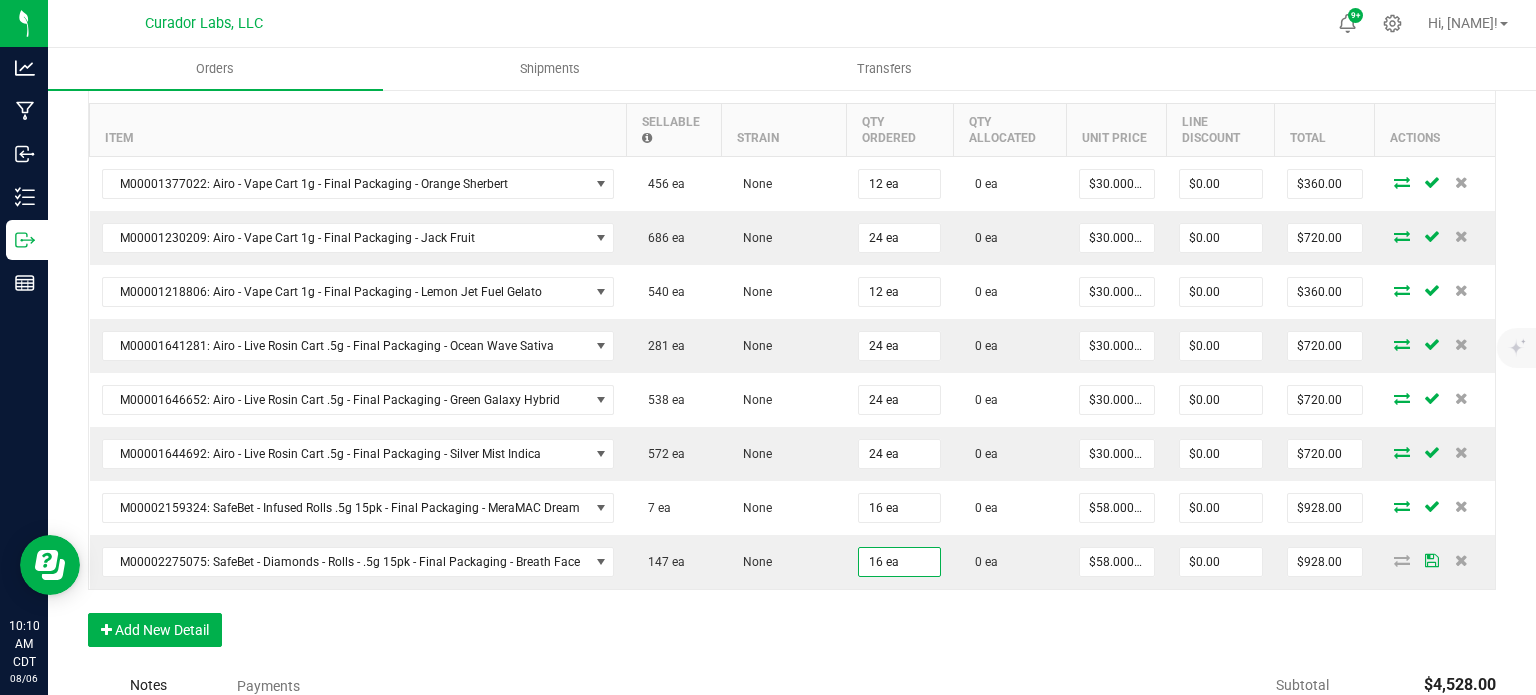 click on "Order Details Print All Labels Item  Sellable  Strain Qty Ordered Qty Allocated Unit Price Line Discount Total Actions M00001377022: Airo - Vape Cart 1g - Final Packaging - Orange Sherbert  456 ea   None  12 ea  0 ea  $30.00000 $0.00 $360.00 M00001230209: Airo - Vape Cart 1g - Final Packaging - Jack Fruit  686 ea   None  24 ea  0 ea  $30.00000 $0.00 $720.00 M00001218806: Airo - Vape Cart 1g - Final Packaging - Lemon Jet Fuel Gelato  540 ea   None  12 ea  0 ea  $30.00000 $0.00 $360.00 M00001641281: Airo - Live Rosin Cart .5g - Final Packaging - Ocean Wave Sativa  281 ea   None  24 ea  0 ea  $30.00000 $0.00 $720.00 M00001646652: Airo - Live Rosin Cart .5g - Final Packaging - Green Galaxy Hybrid  538 ea   None  24 ea  0 ea  $30.00000 $0.00 $720.00 M00001644692: Airo - Live Rosin Cart .5g - Final Packaging - Silver Mist Indica  572 ea   None  24 ea  0 ea  $30.00000 $0.00 $720.00 M00002159324: SafeBet - Infused Rolls .5g 15pk - Final Packaging - MeraMAC Dream  7 ea   None  16 ea" at bounding box center [792, 359] 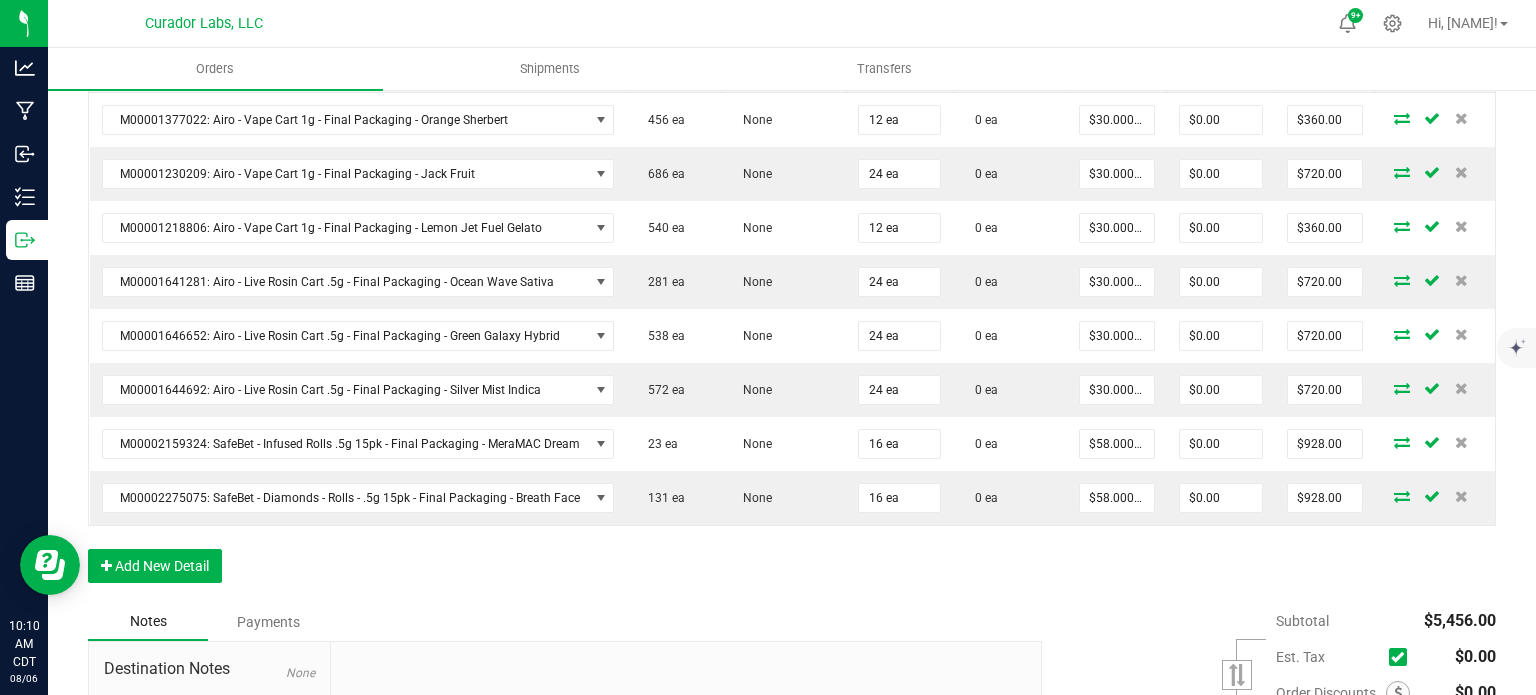 scroll, scrollTop: 700, scrollLeft: 0, axis: vertical 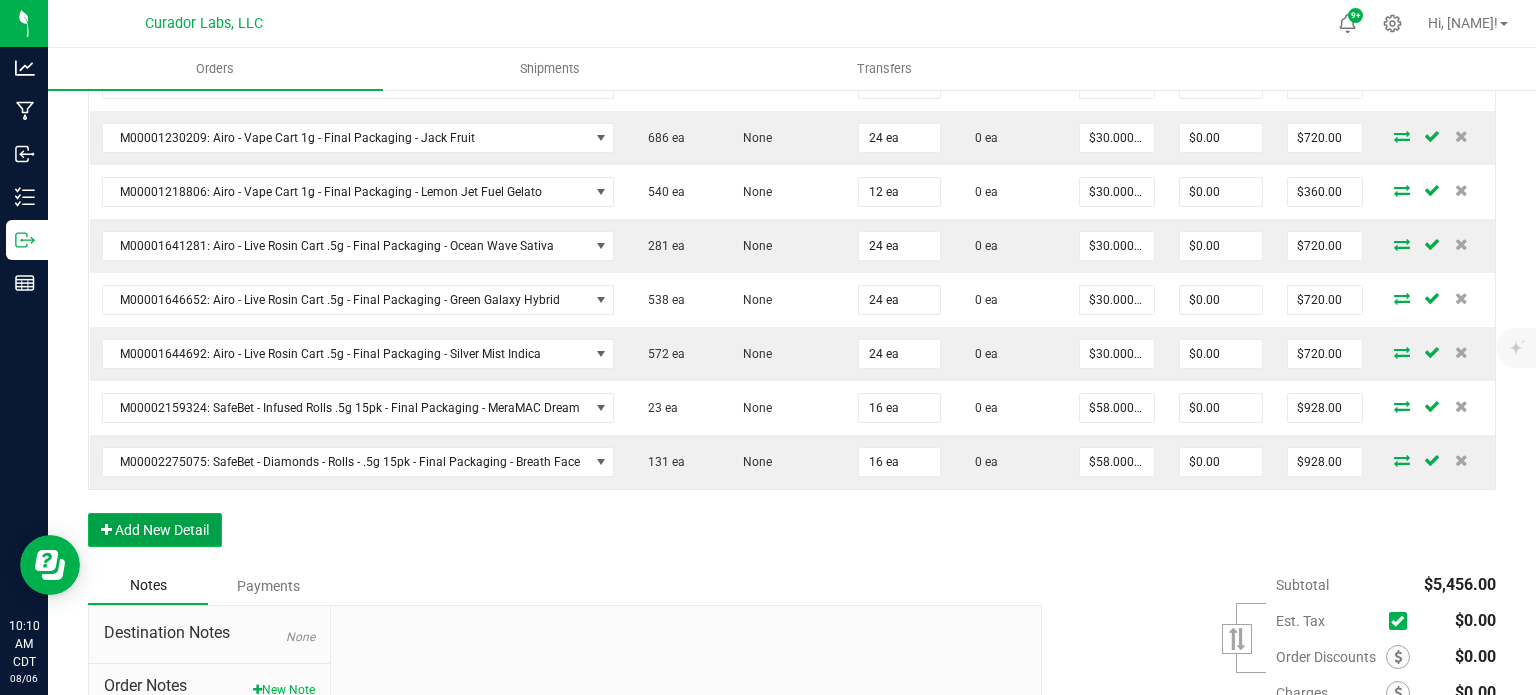 click on "Add New Detail" at bounding box center [155, 530] 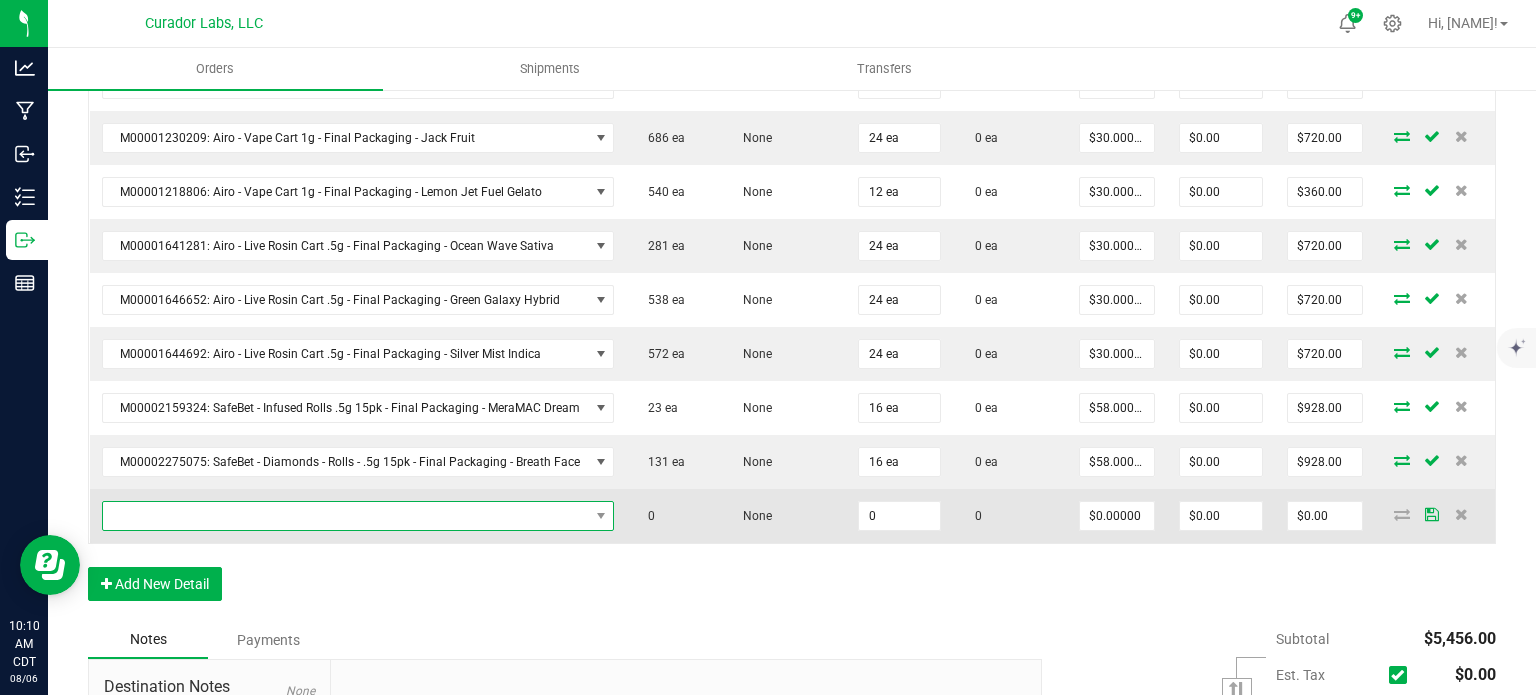 click at bounding box center (346, 516) 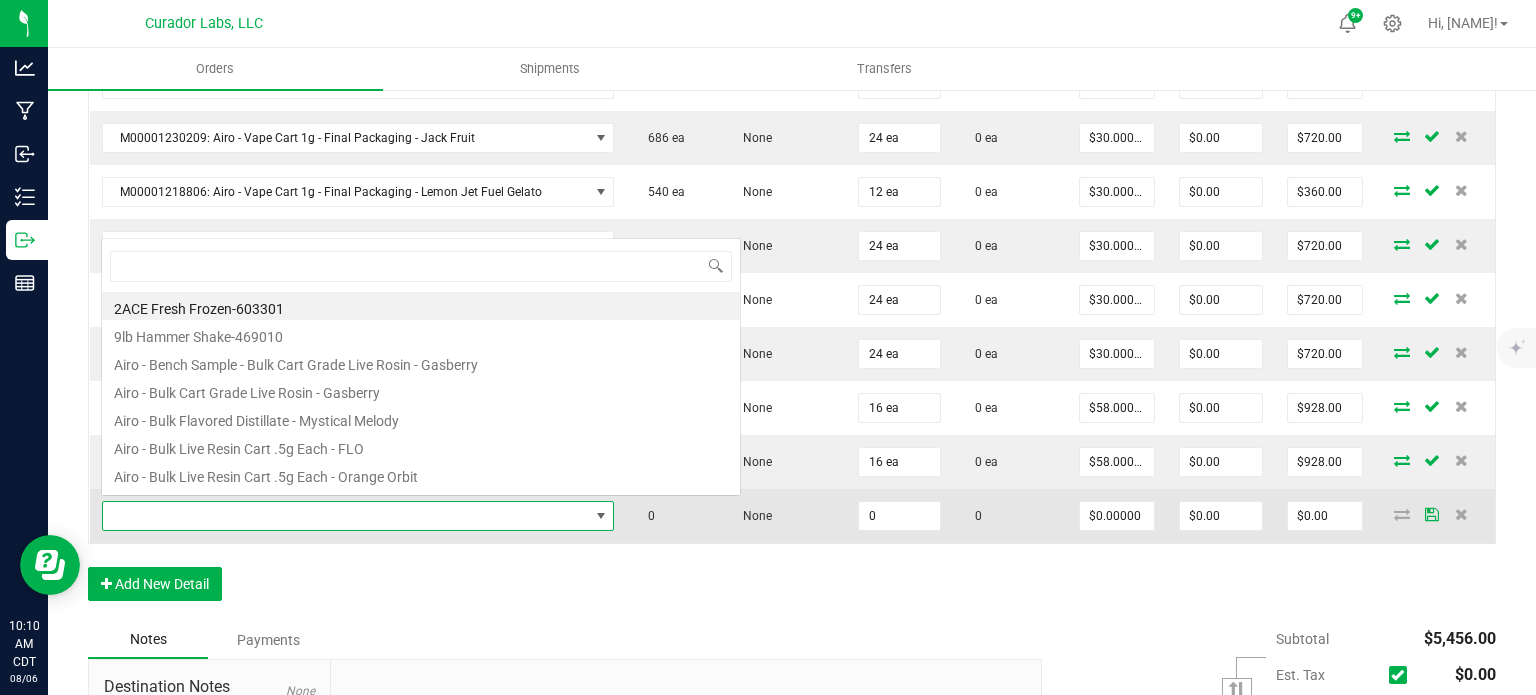 scroll, scrollTop: 0, scrollLeft: 0, axis: both 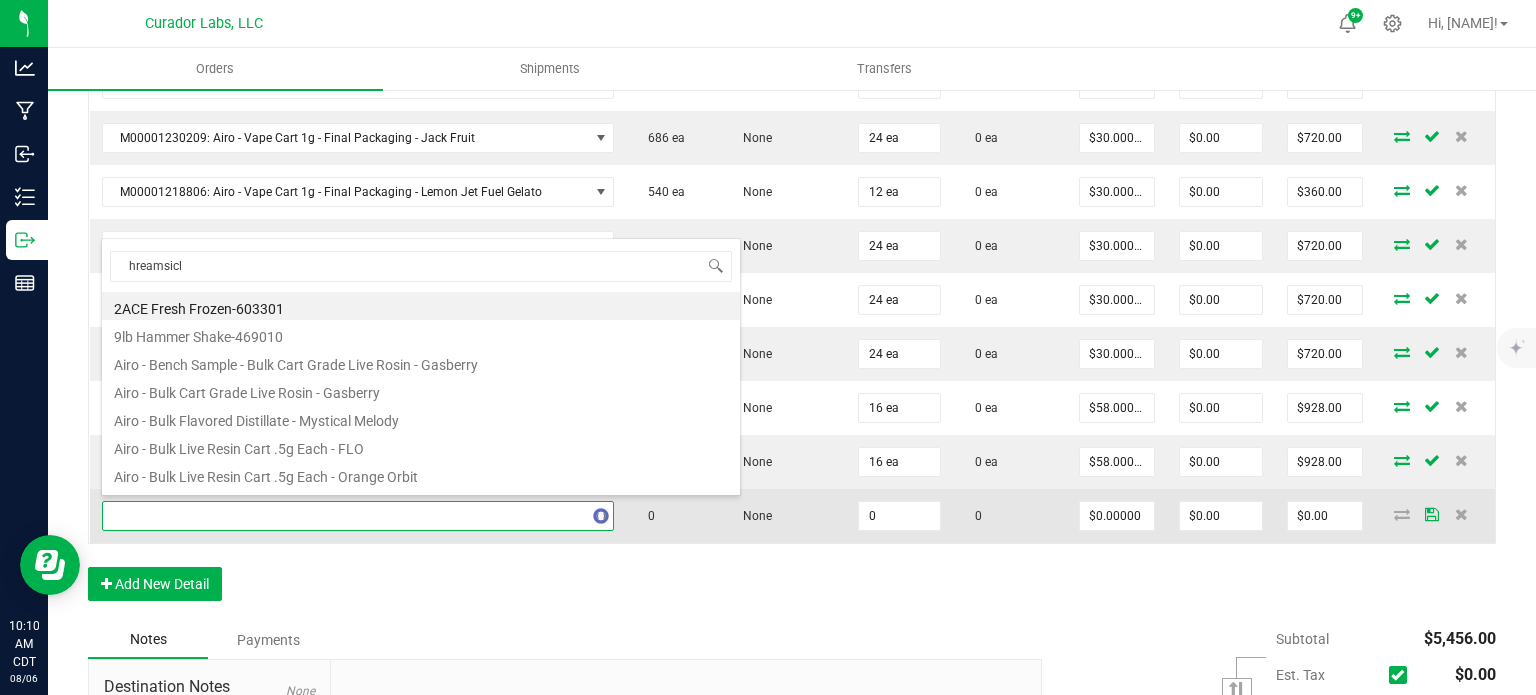 type on "hreamsicle" 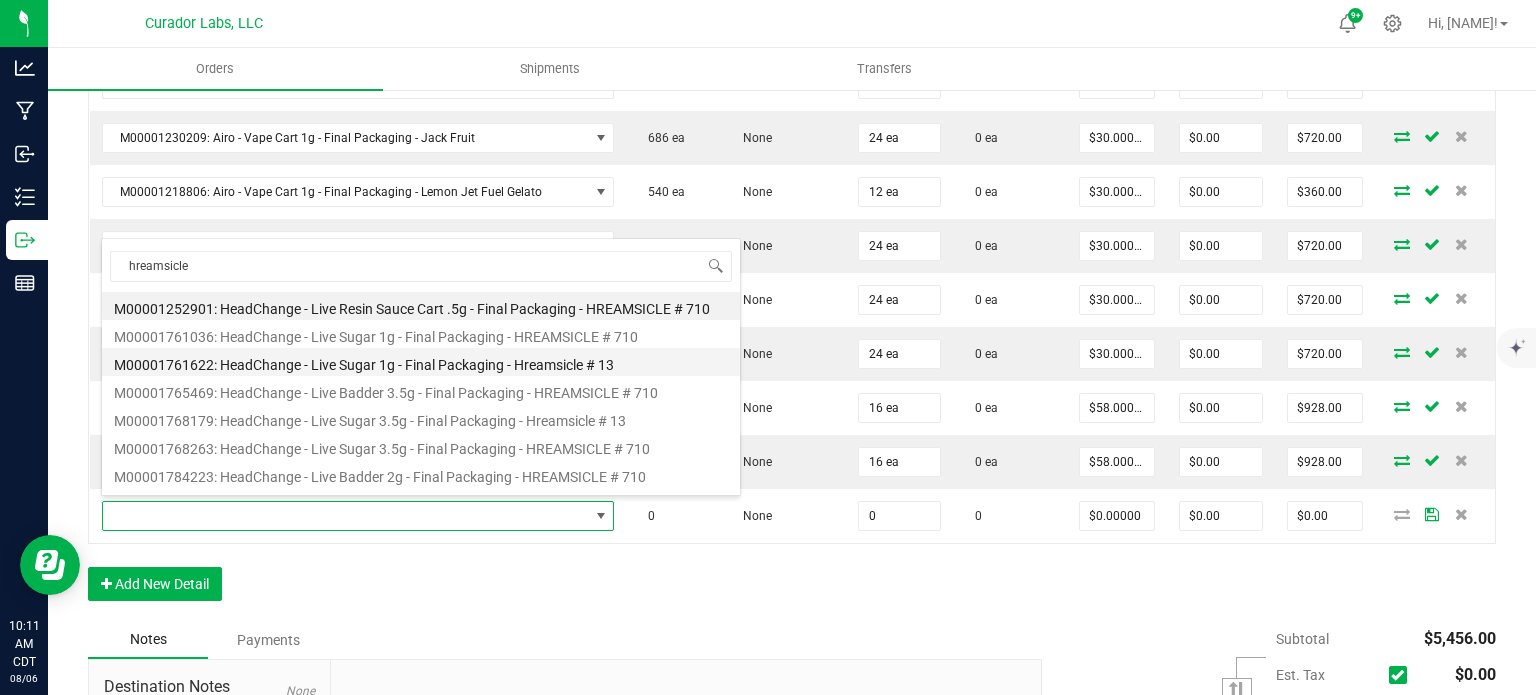 click on "M00001761622: HeadChange - Live Sugar 1g - Final Packaging - Hreamsicle # 13" at bounding box center [421, 362] 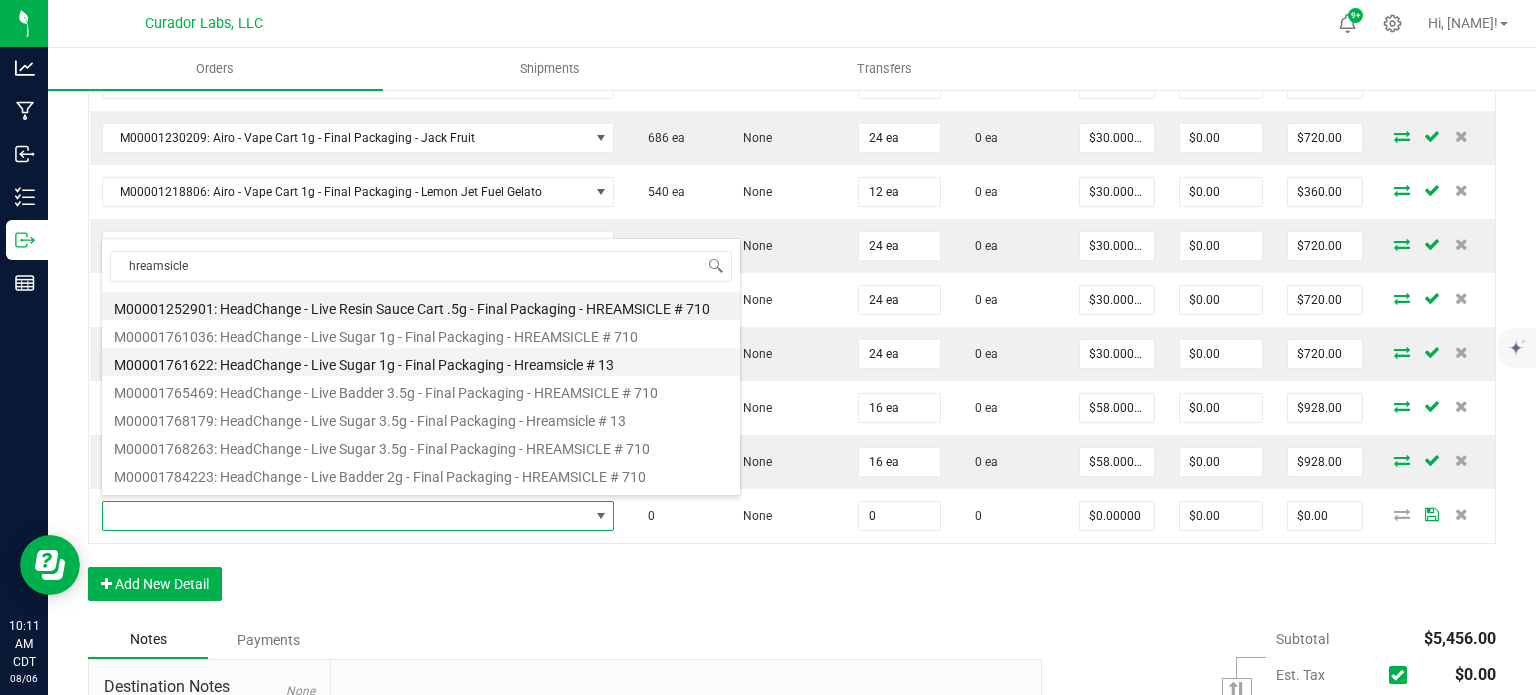 type on "0 ea" 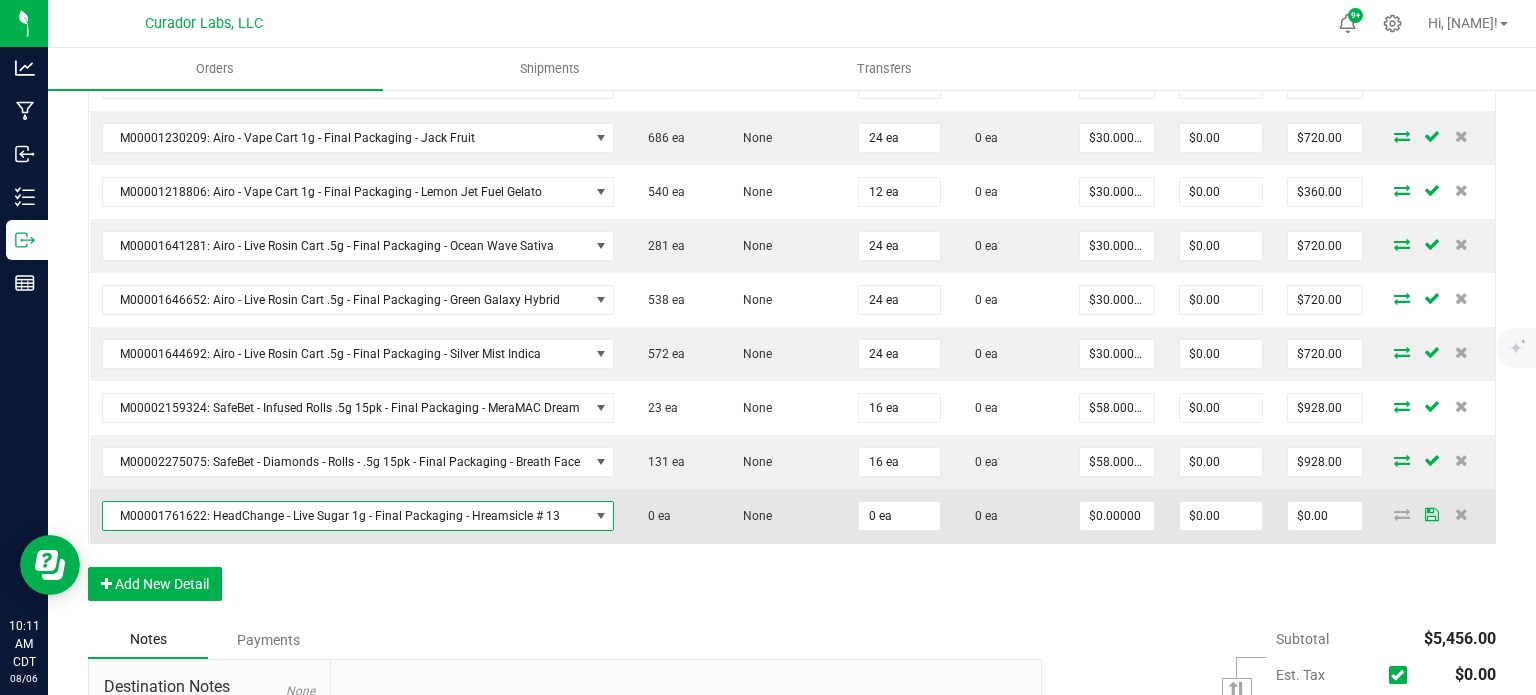 click on "M00001761622: HeadChange - Live Sugar 1g - Final Packaging - Hreamsicle # 13" at bounding box center [346, 516] 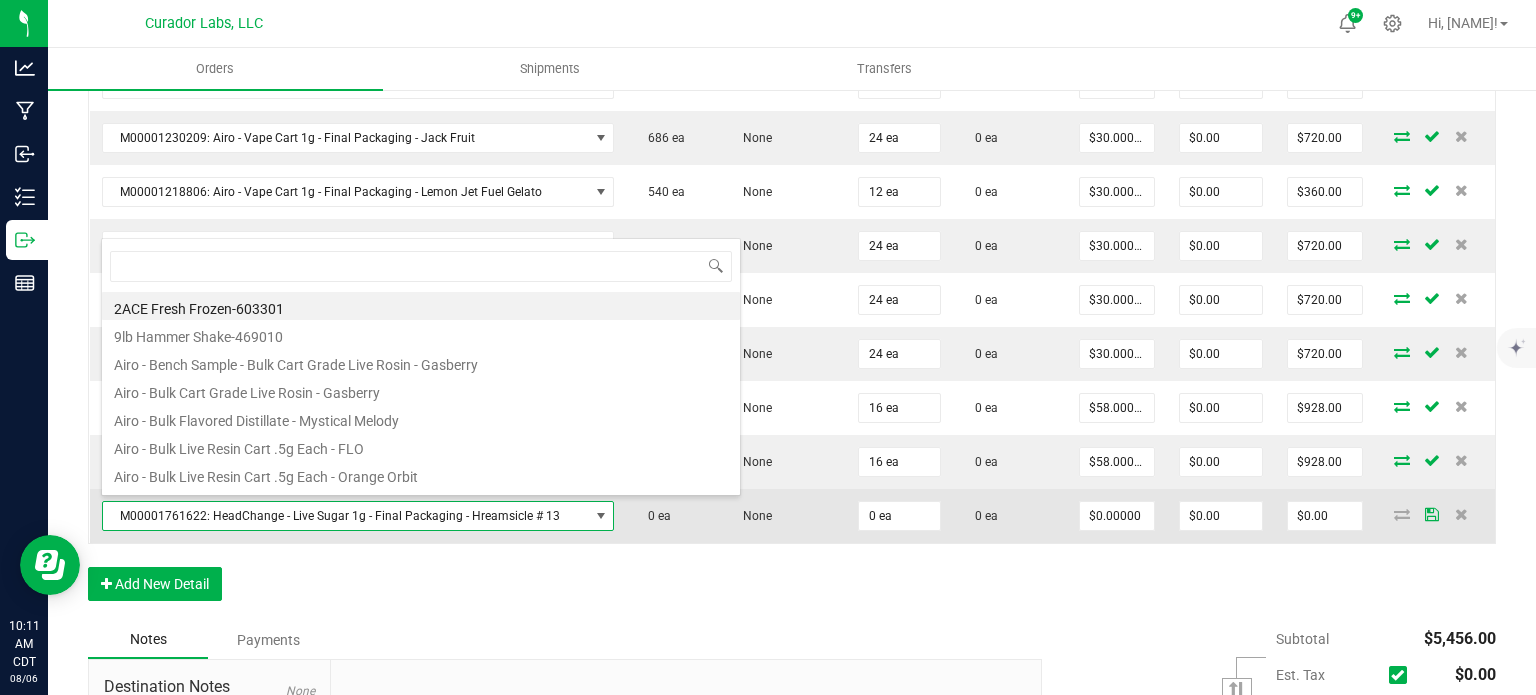 scroll, scrollTop: 99970, scrollLeft: 99493, axis: both 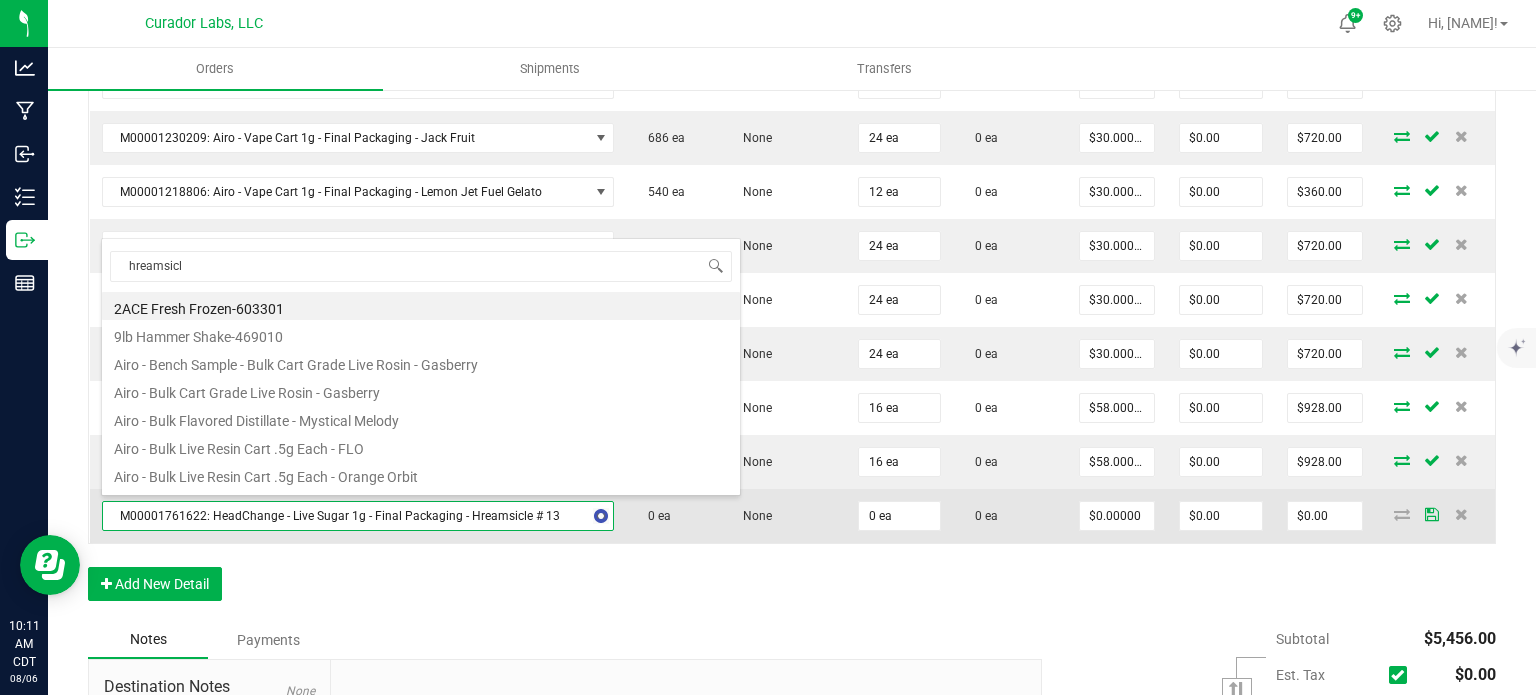type on "hreamsicle" 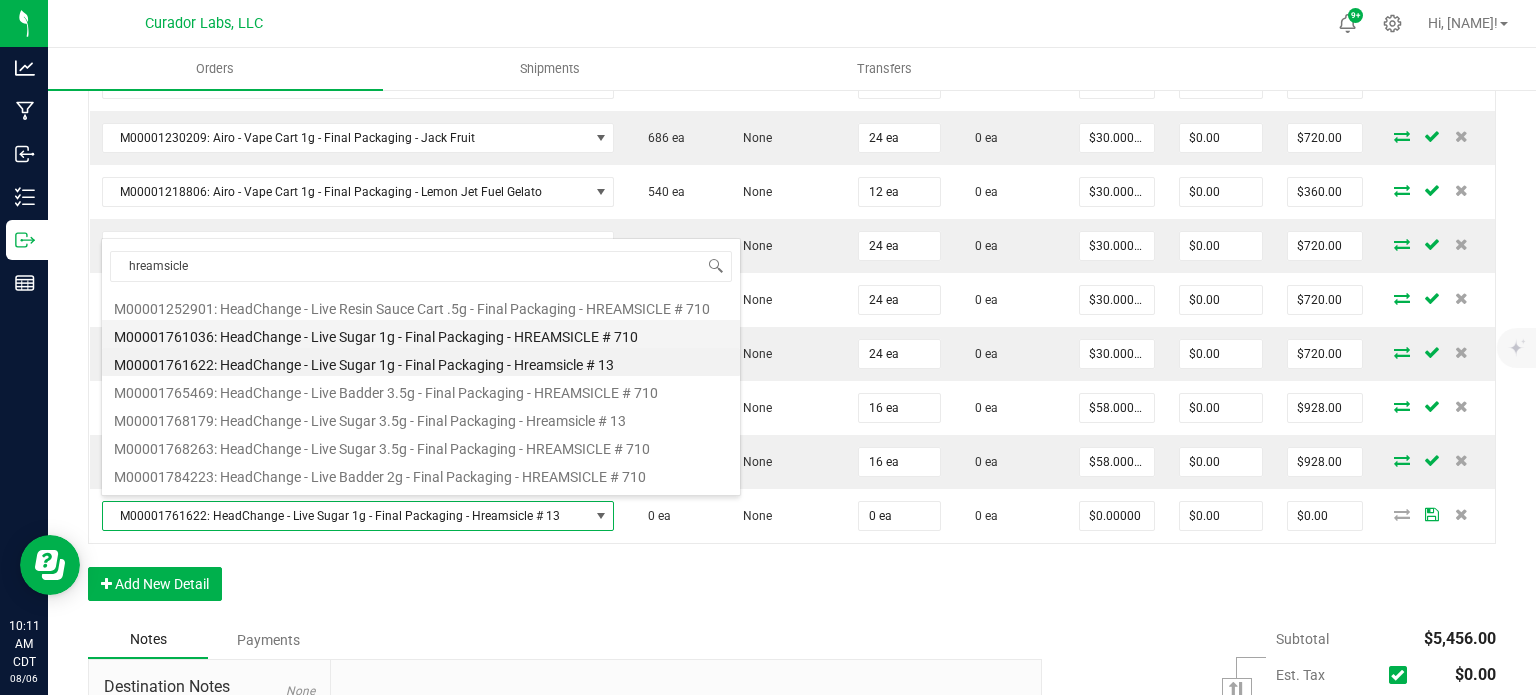 click on "M00001761036: HeadChange - Live Sugar 1g - Final Packaging - HREAMSICLE # 710" at bounding box center (421, 334) 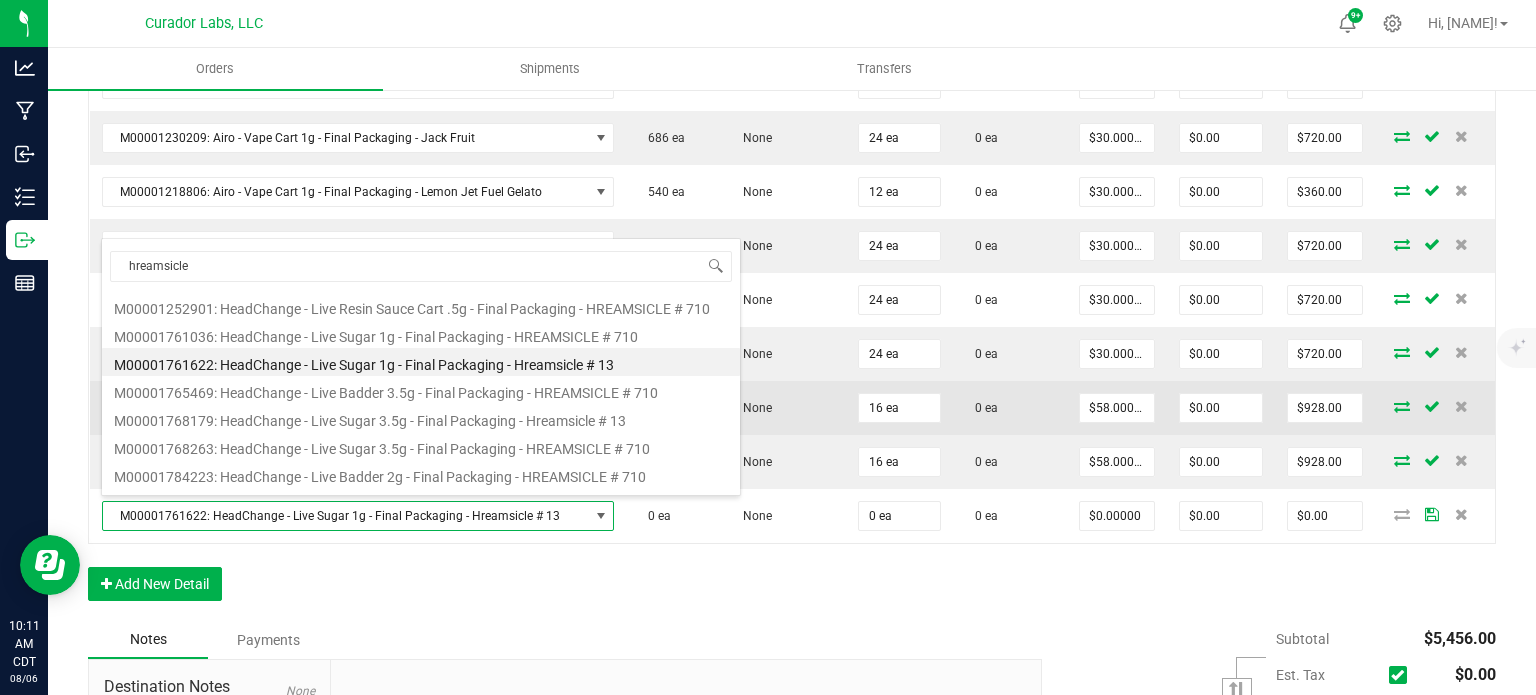 type on "$25.00000" 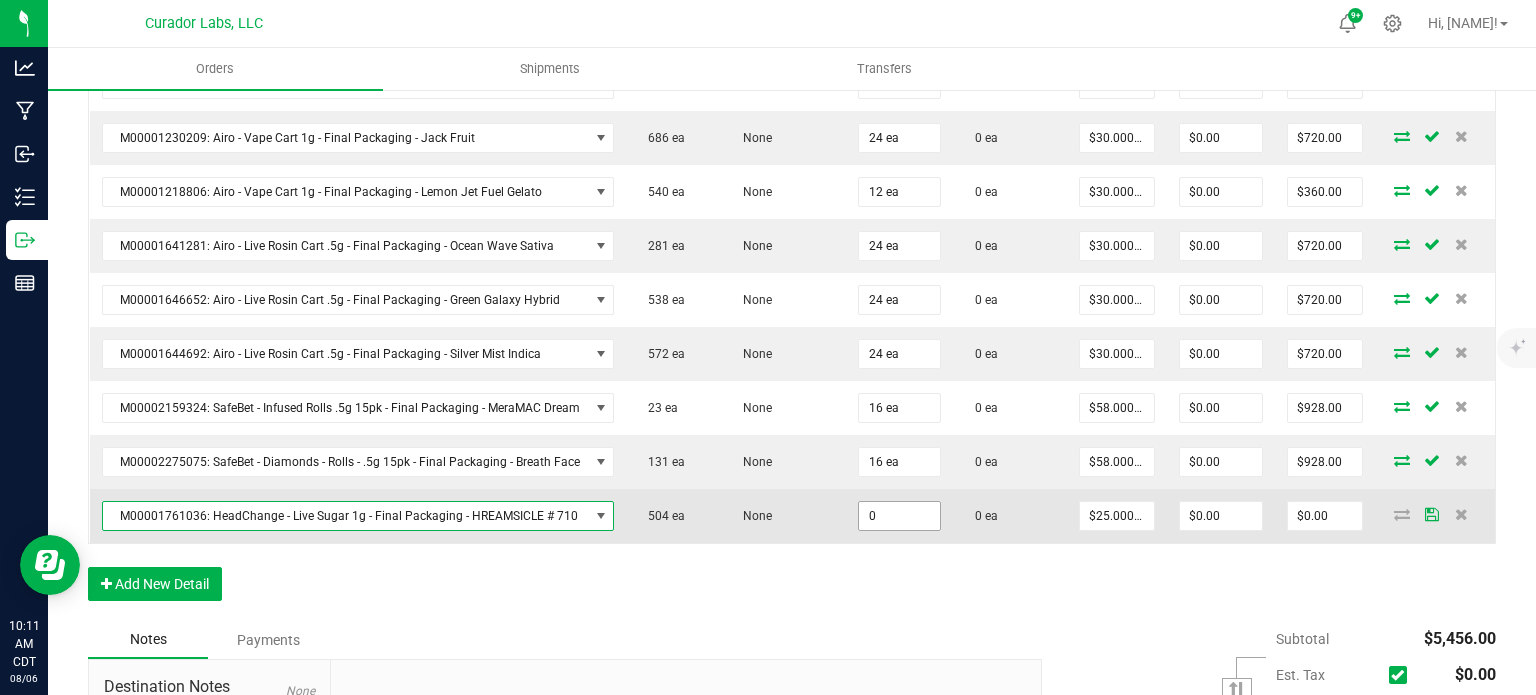 click on "0" at bounding box center [899, 516] 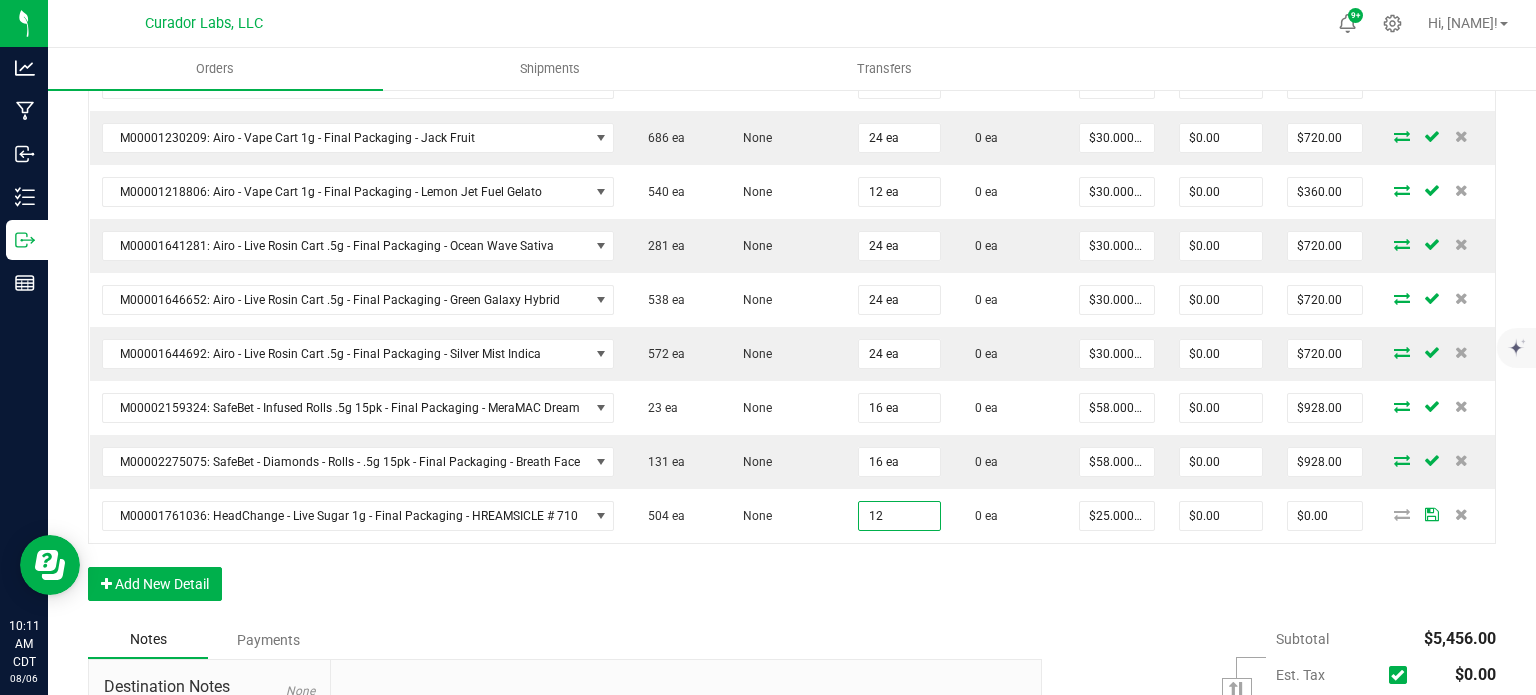 type on "12 ea" 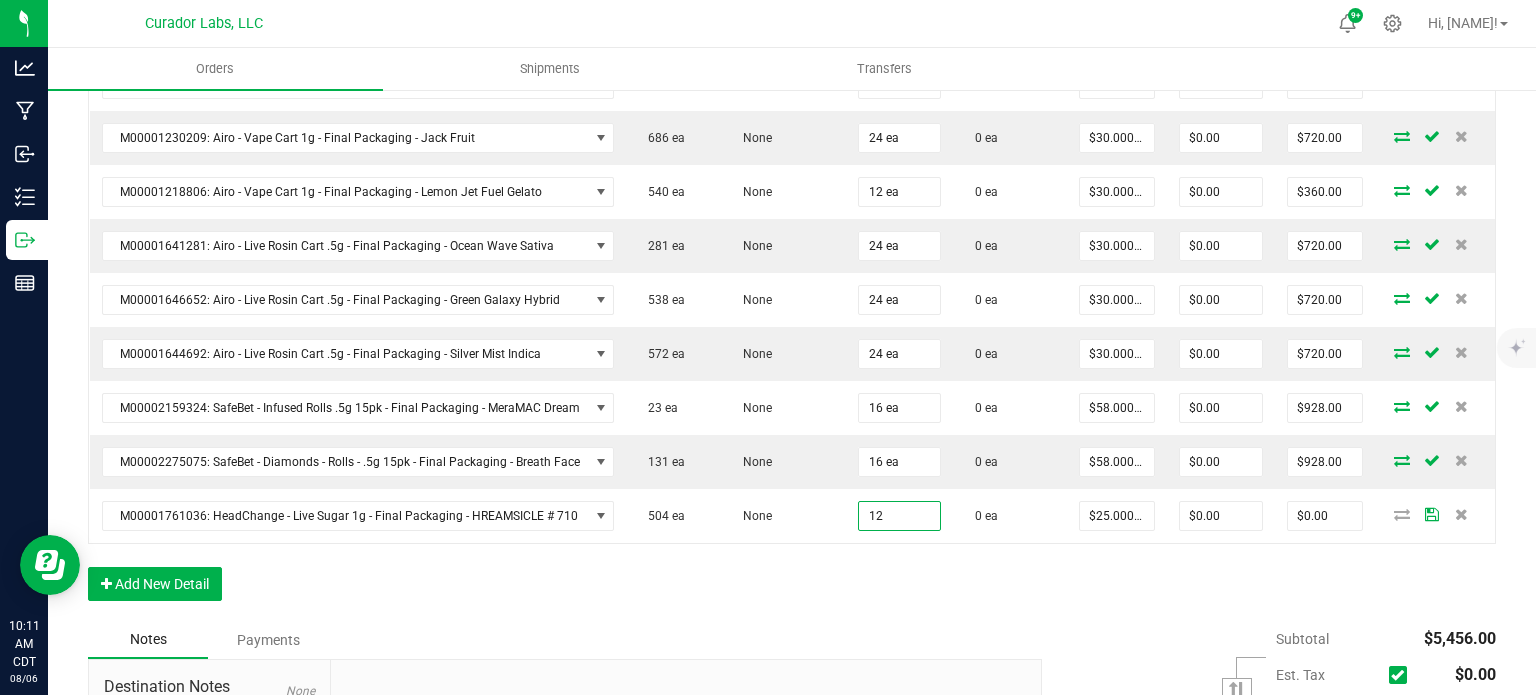 type on "$300.00" 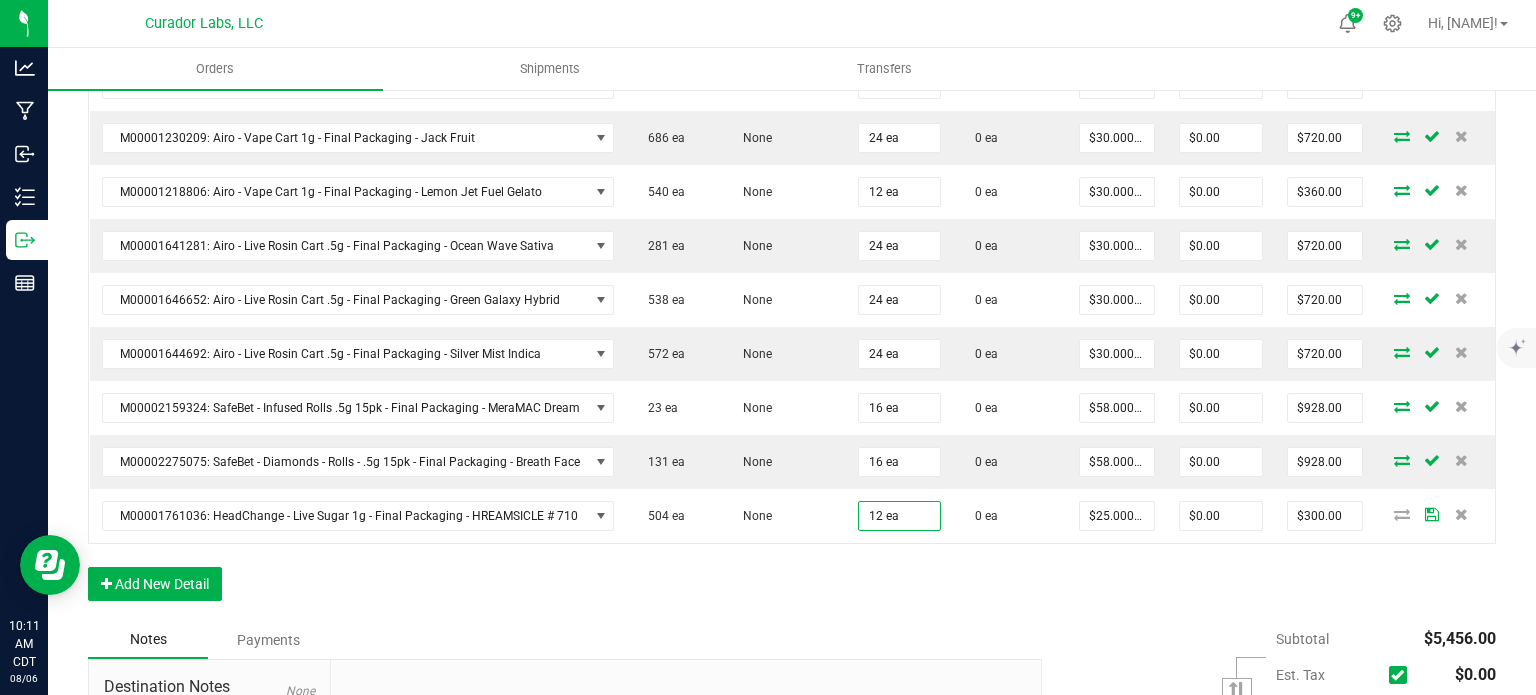 click on "Order Details Print All Labels Item  Sellable  Strain Qty Ordered Qty Allocated Unit Price Line Discount Total Actions M00001377022: Airo - Vape Cart 1g - Final Packaging - Orange Sherbert  456 ea   None  12 ea  0 ea  $30.00000 $0.00 $360.00 M00001230209: Airo - Vape Cart 1g - Final Packaging - Jack Fruit  686 ea   None  24 ea  0 ea  $30.00000 $0.00 $720.00 M00001218806: Airo - Vape Cart 1g - Final Packaging - Lemon Jet Fuel Gelato  540 ea   None  12 ea  0 ea  $30.00000 $0.00 $360.00 M00001641281: Airo - Live Rosin Cart .5g - Final Packaging - Ocean Wave Sativa  281 ea   None  24 ea  0 ea  $30.00000 $0.00 $720.00 M00001646652: Airo - Live Rosin Cart .5g - Final Packaging - Green Galaxy Hybrid  538 ea   None  24 ea  0 ea  $30.00000 $0.00 $720.00 M00001644692: Airo - Live Rosin Cart .5g - Final Packaging - Silver Mist Indica  572 ea   None  24 ea  0 ea  $30.00000 $0.00 $720.00 M00002159324: SafeBet - Infused Rolls .5g 15pk - Final Packaging - MeraMAC Dream  23 ea   None  16 ea" at bounding box center (792, 286) 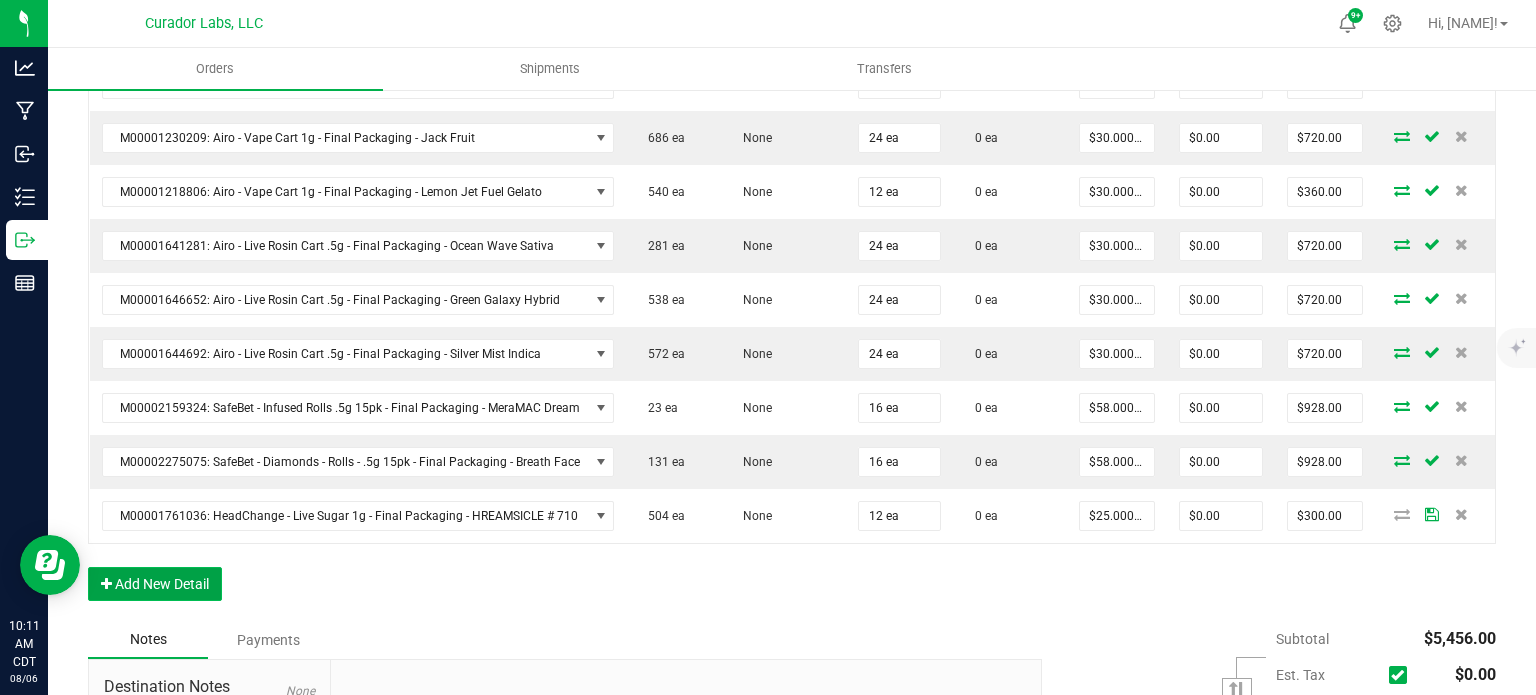 click on "Add New Detail" at bounding box center (155, 584) 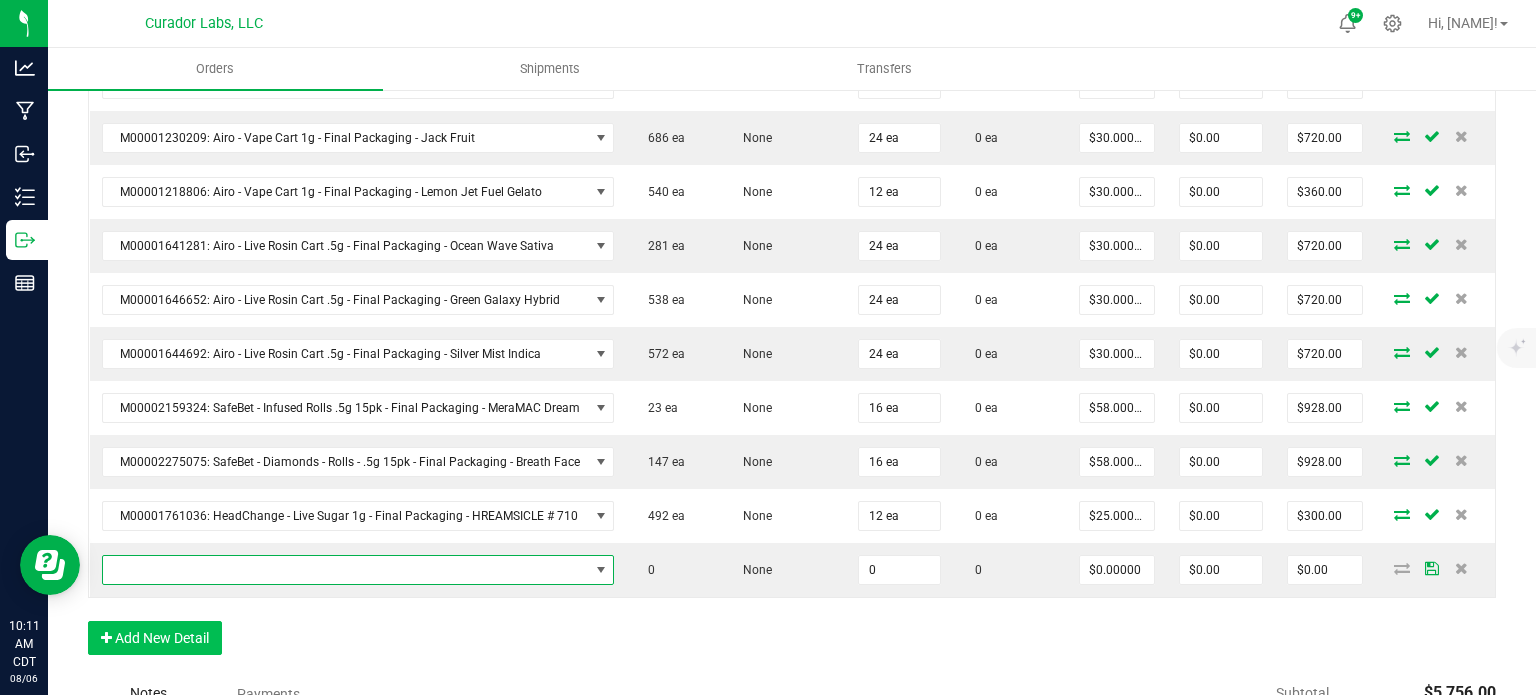 click at bounding box center [346, 570] 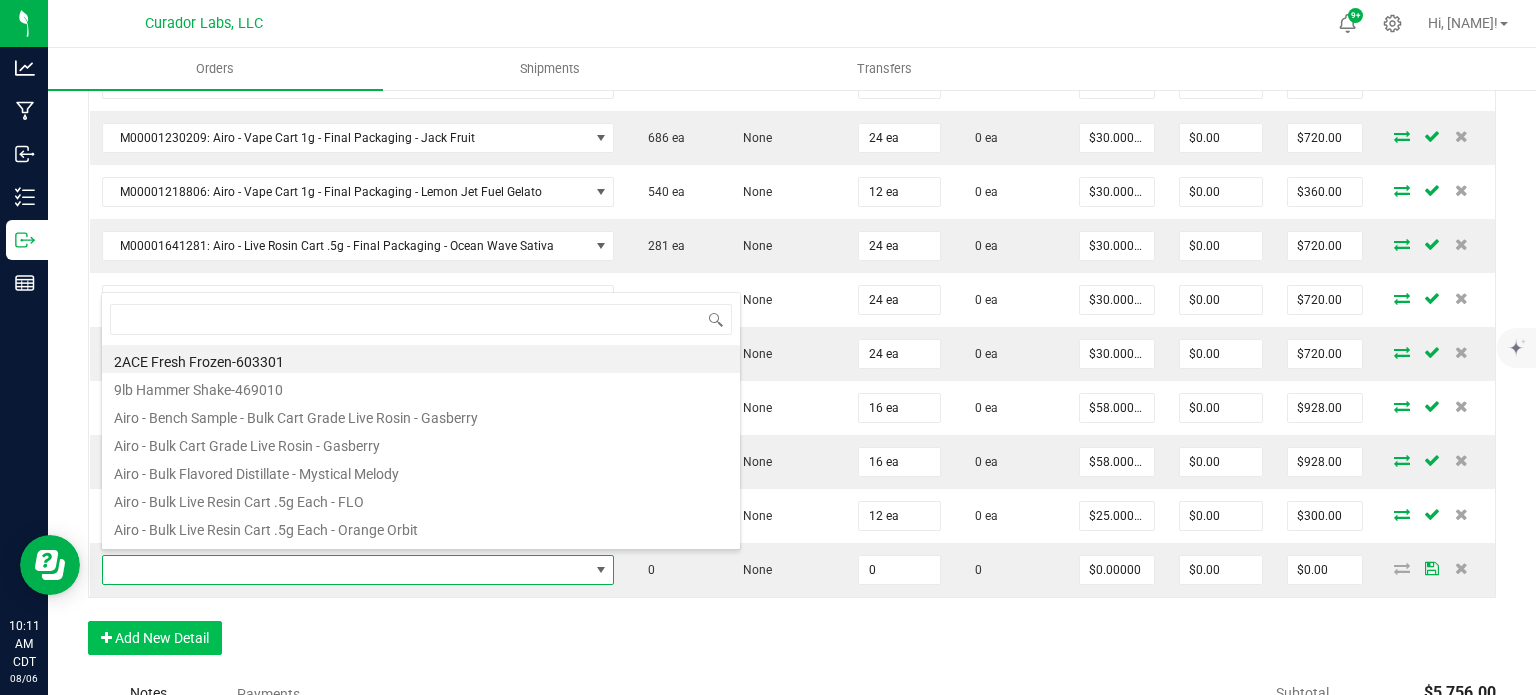 scroll, scrollTop: 99970, scrollLeft: 99493, axis: both 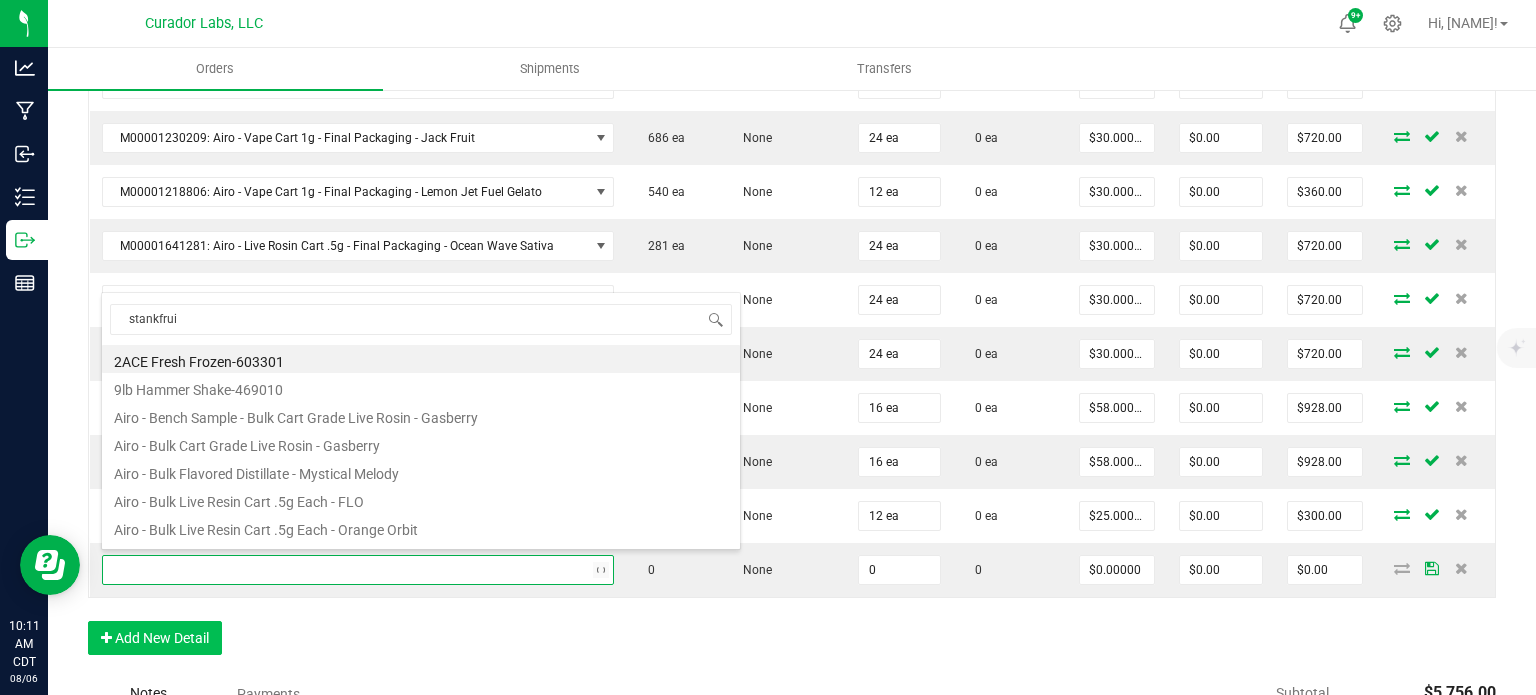 type on "stankfruit" 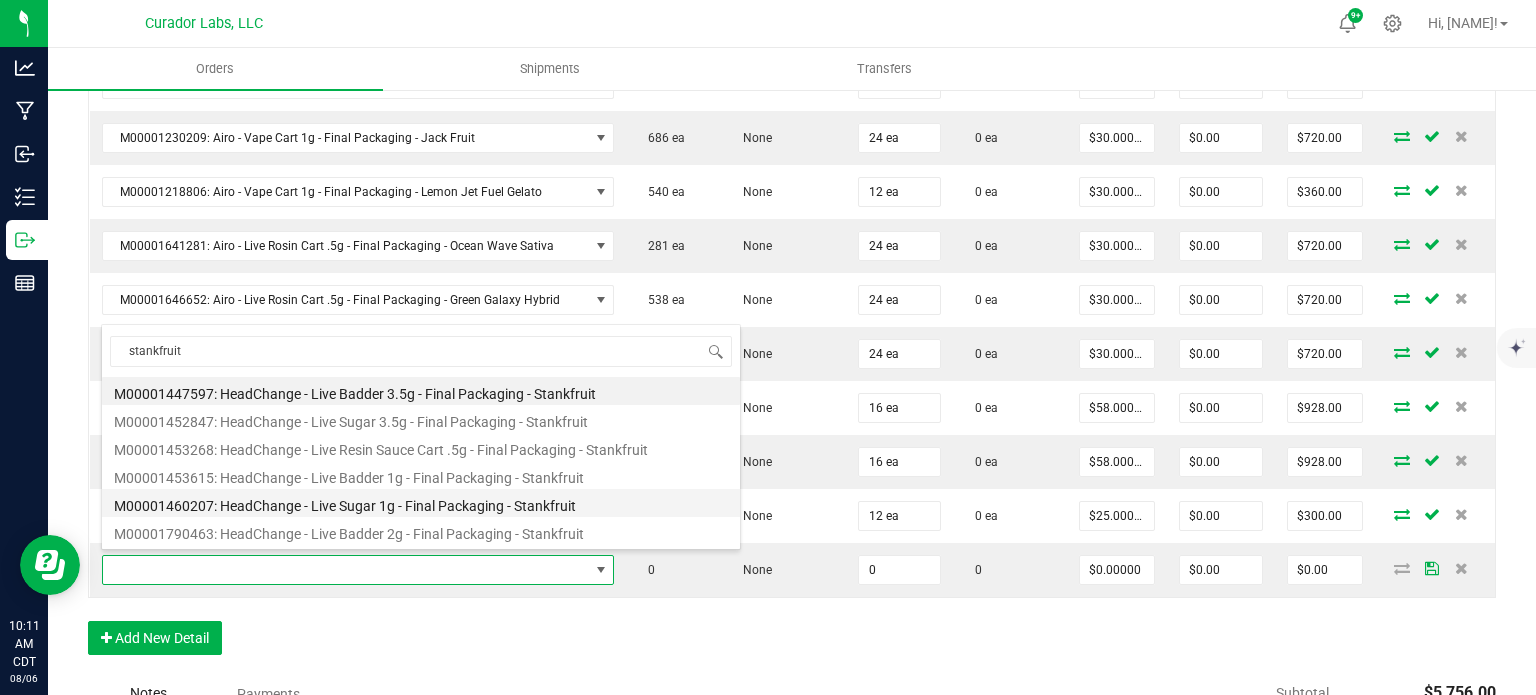 click on "M00001460207: HeadChange - Live Sugar 1g - Final Packaging - Stankfruit" at bounding box center (421, 503) 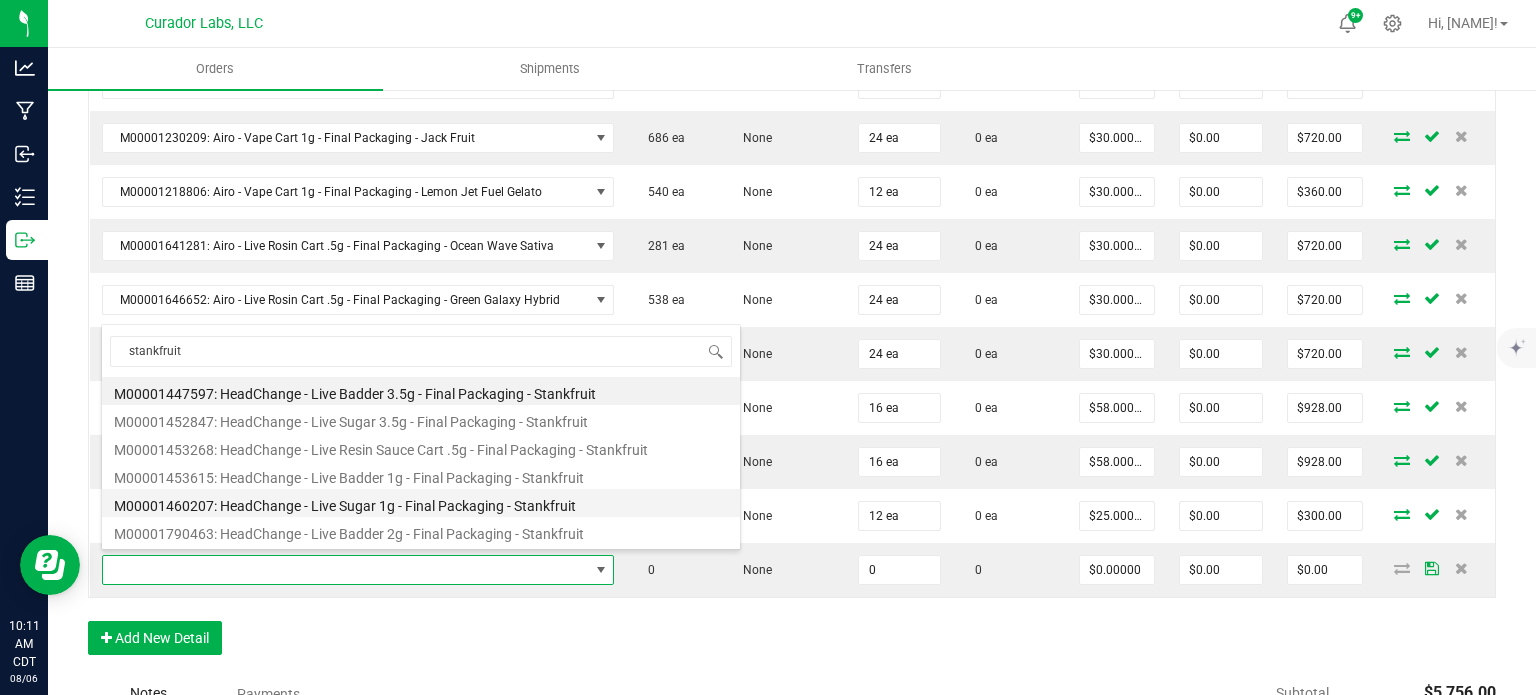 type on "0 ea" 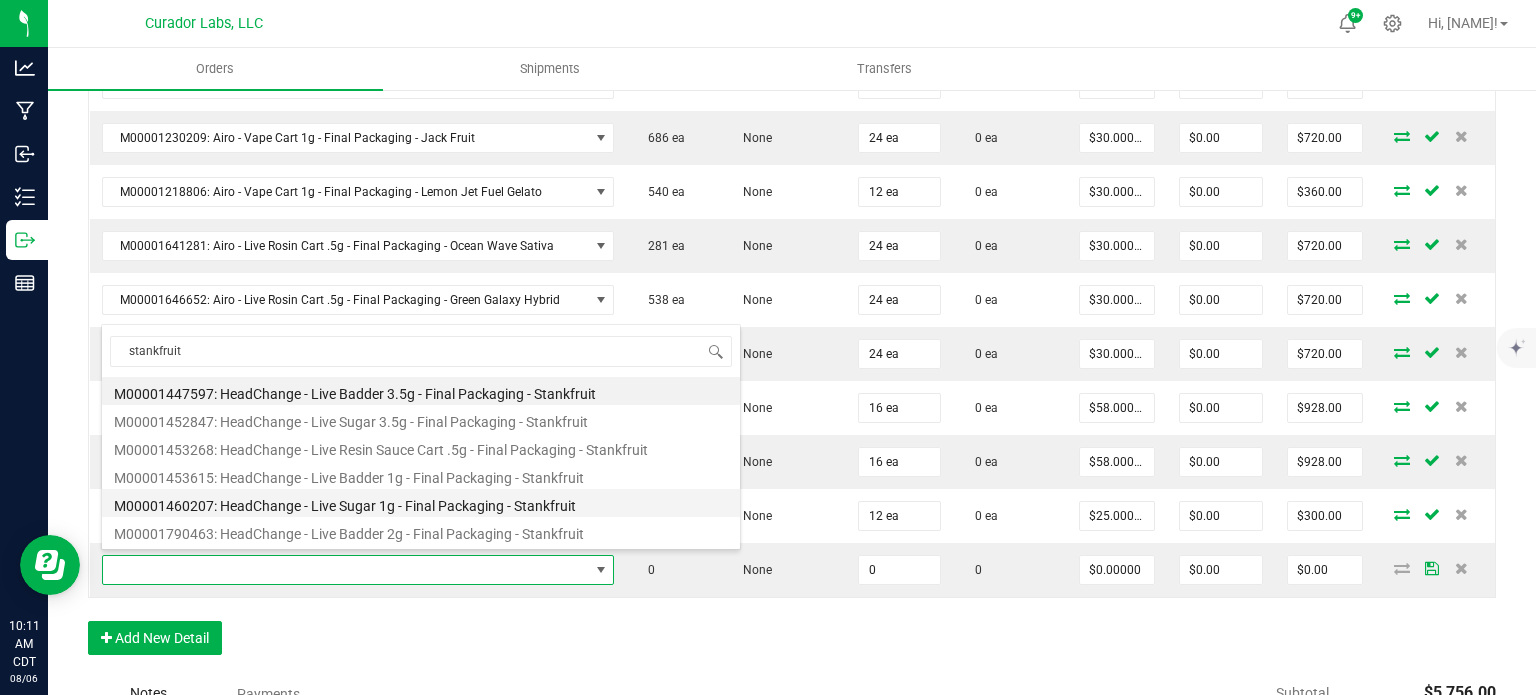 type on "$25.00000" 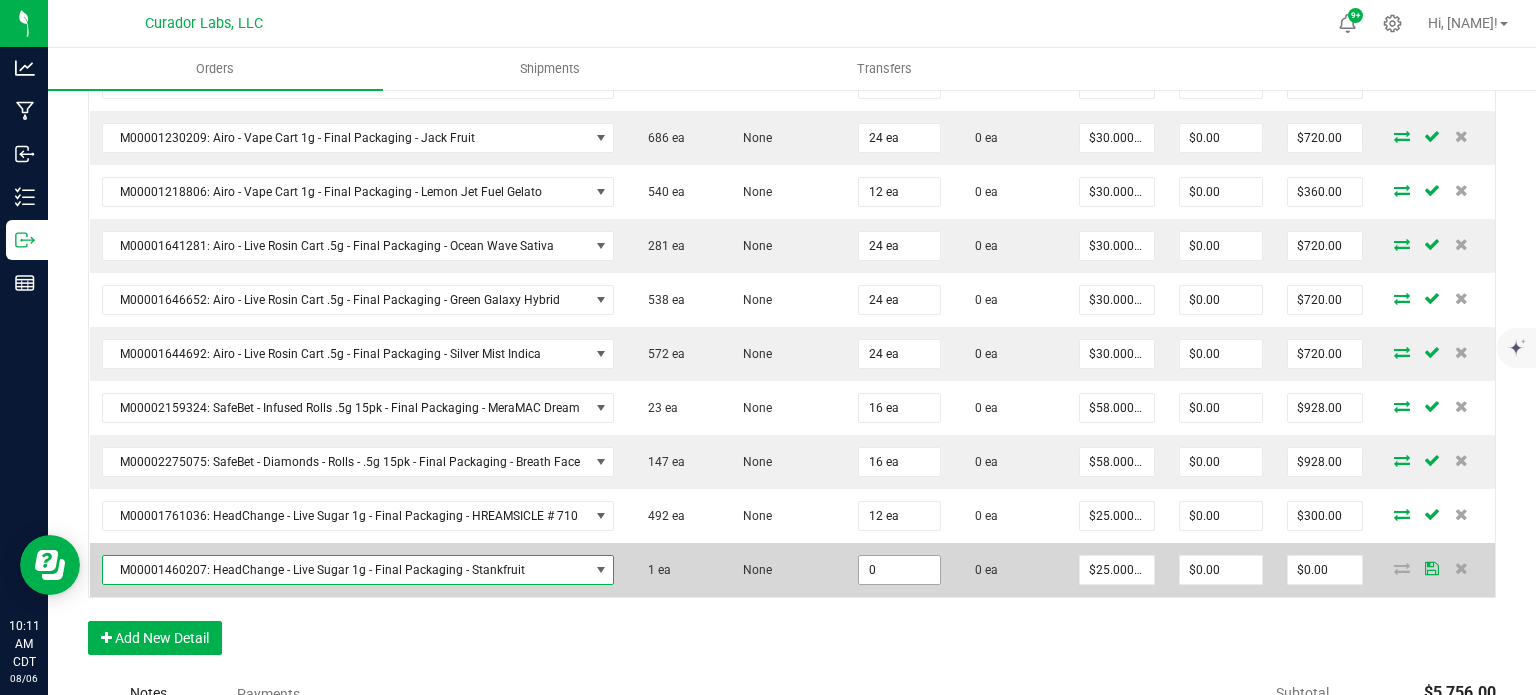 click on "0" at bounding box center (899, 570) 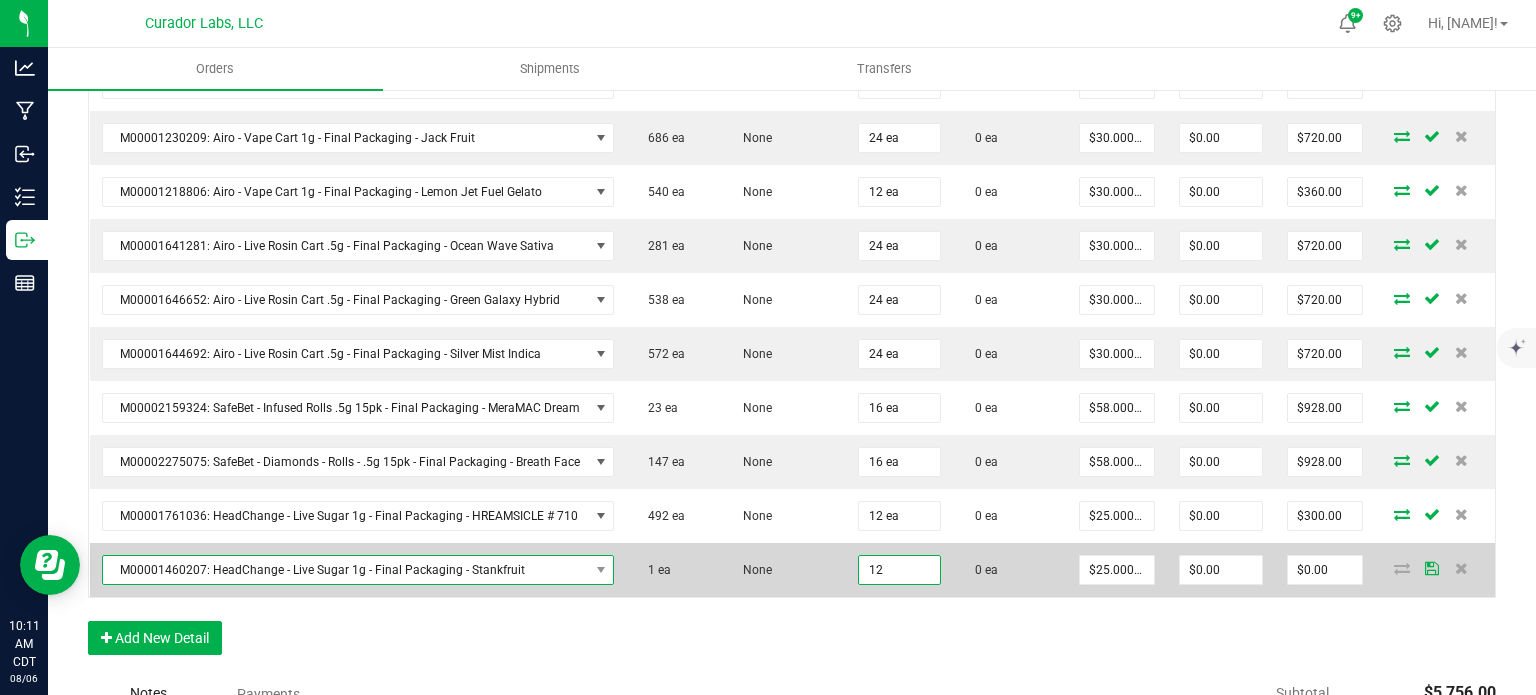 type on "12 ea" 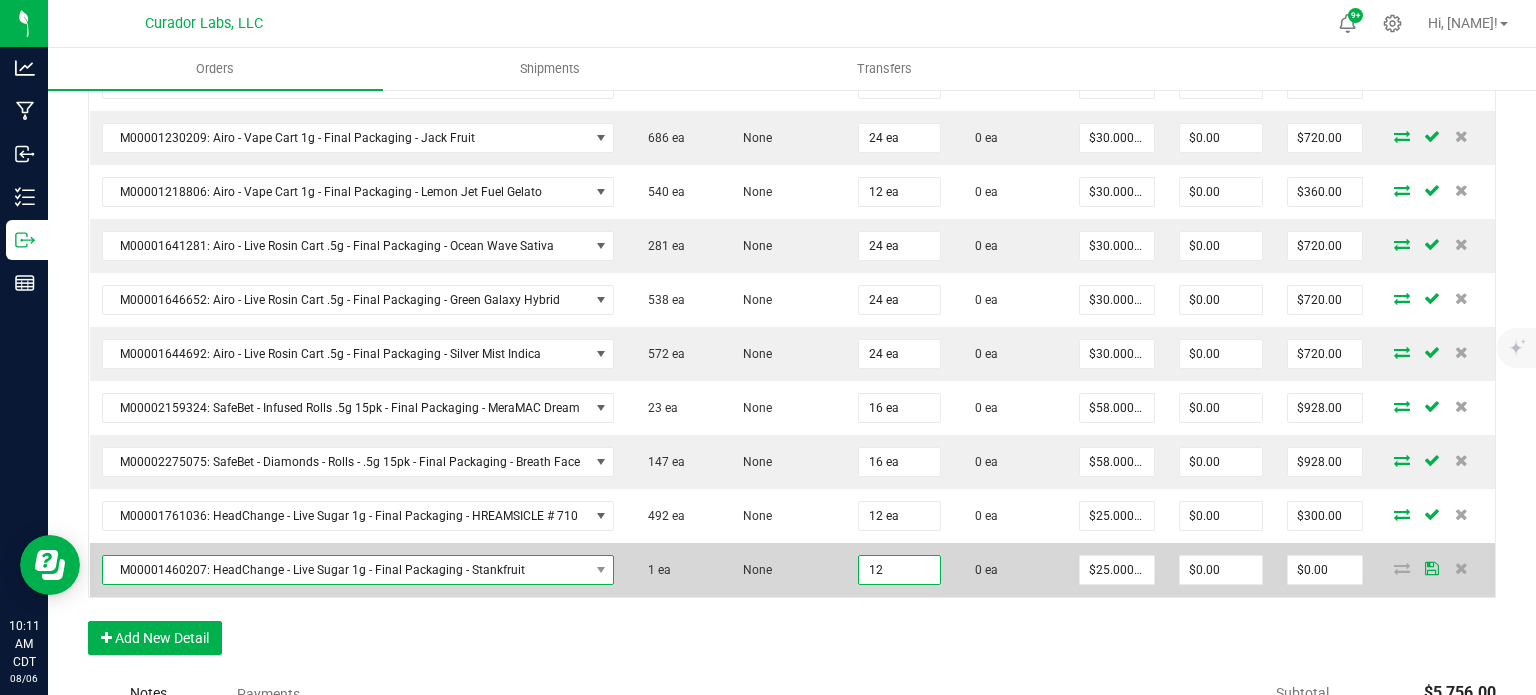 type on "$300.00" 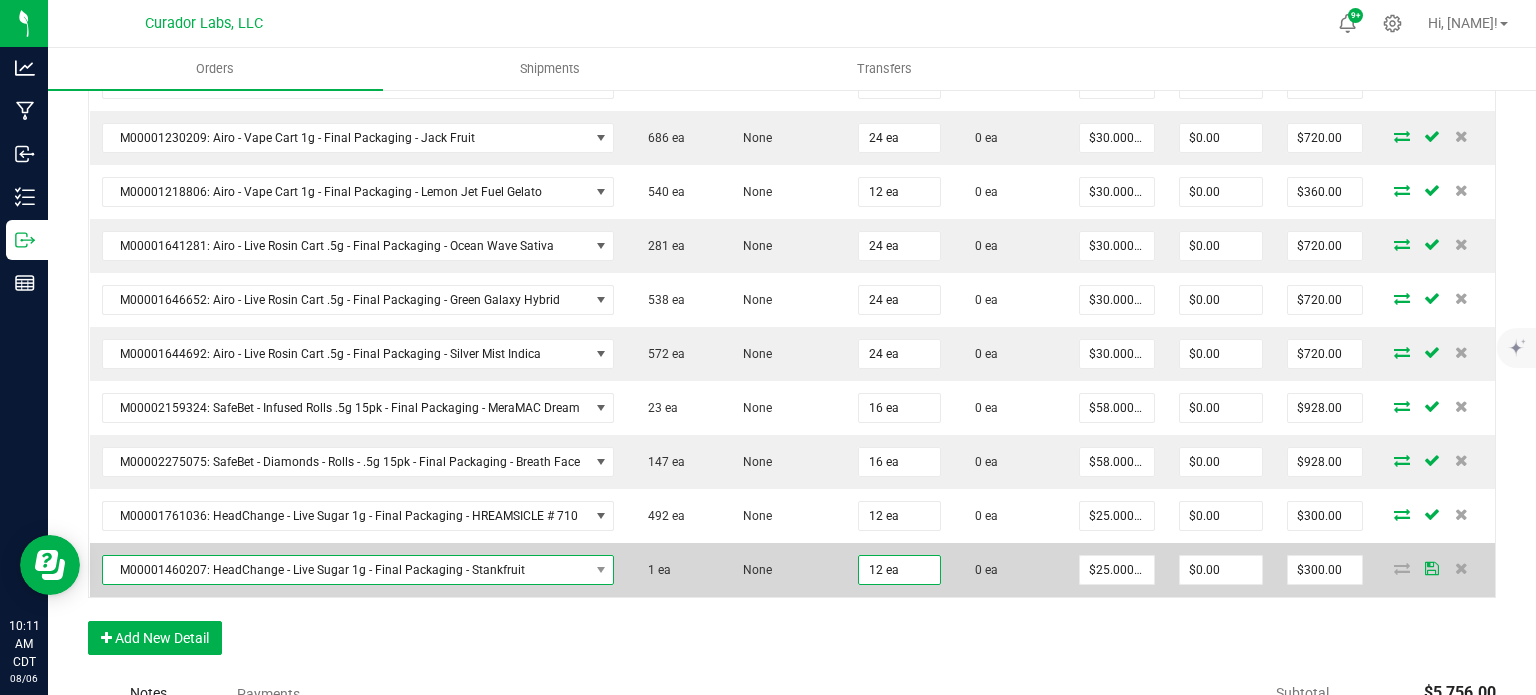 click on "M00001460207: HeadChange - Live Sugar 1g - Final Packaging - Stankfruit" at bounding box center (346, 570) 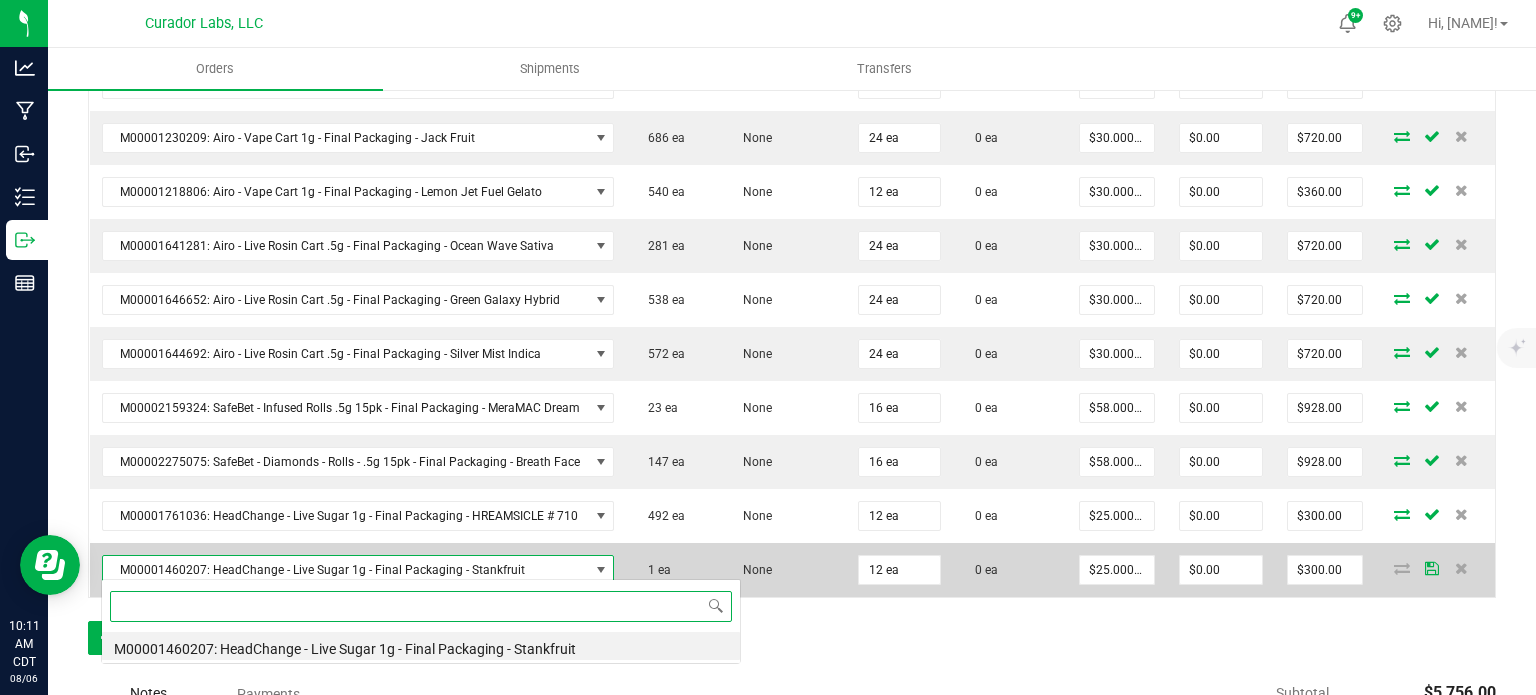 scroll, scrollTop: 99970, scrollLeft: 99493, axis: both 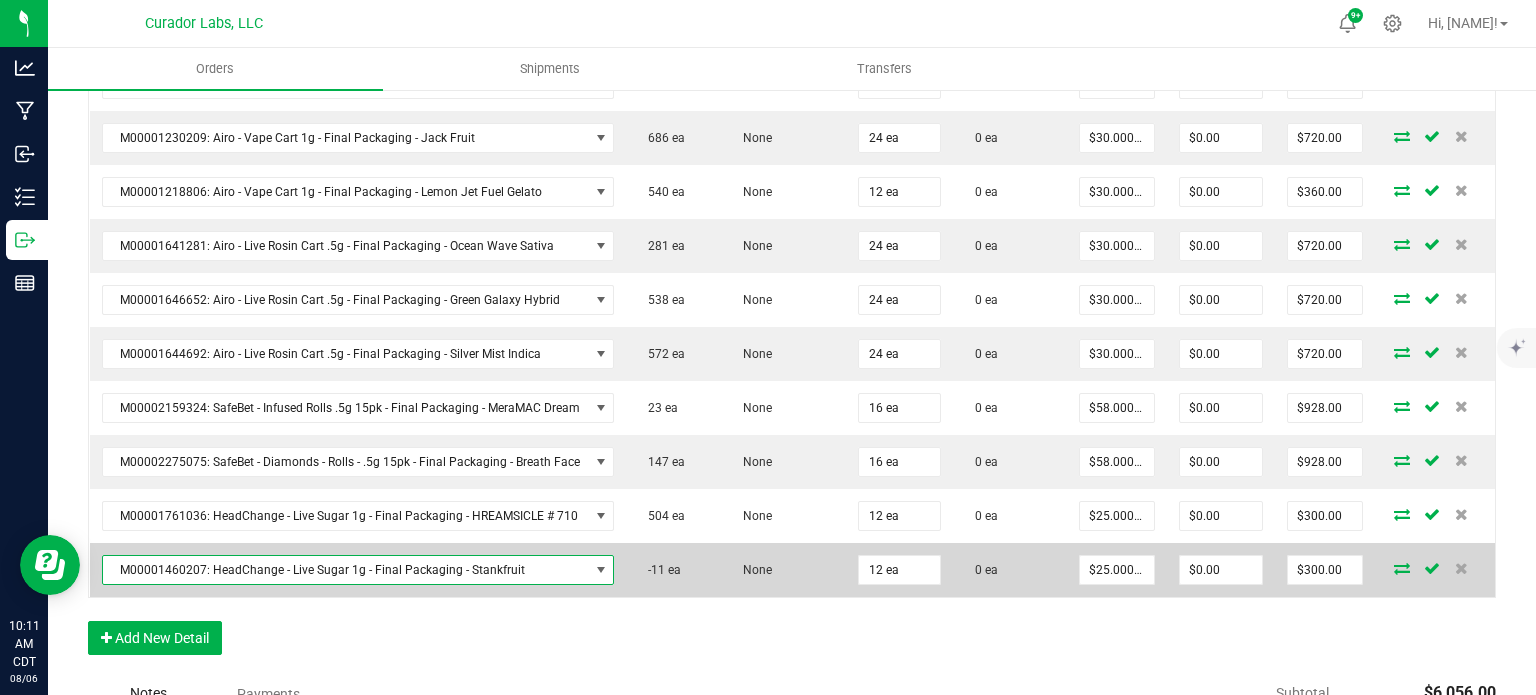 click on "M00001460207: HeadChange - Live Sugar 1g - Final Packaging - Stankfruit" at bounding box center [346, 570] 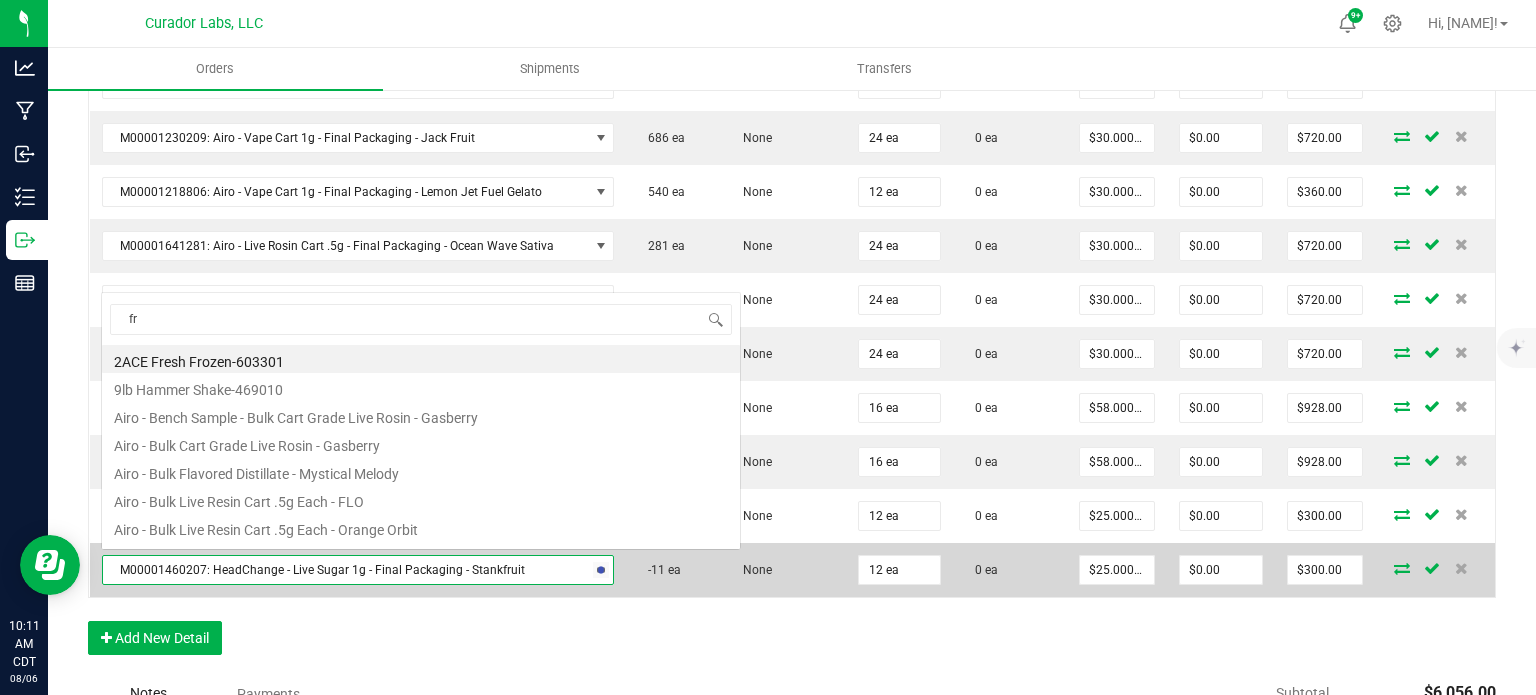 scroll, scrollTop: 0, scrollLeft: 0, axis: both 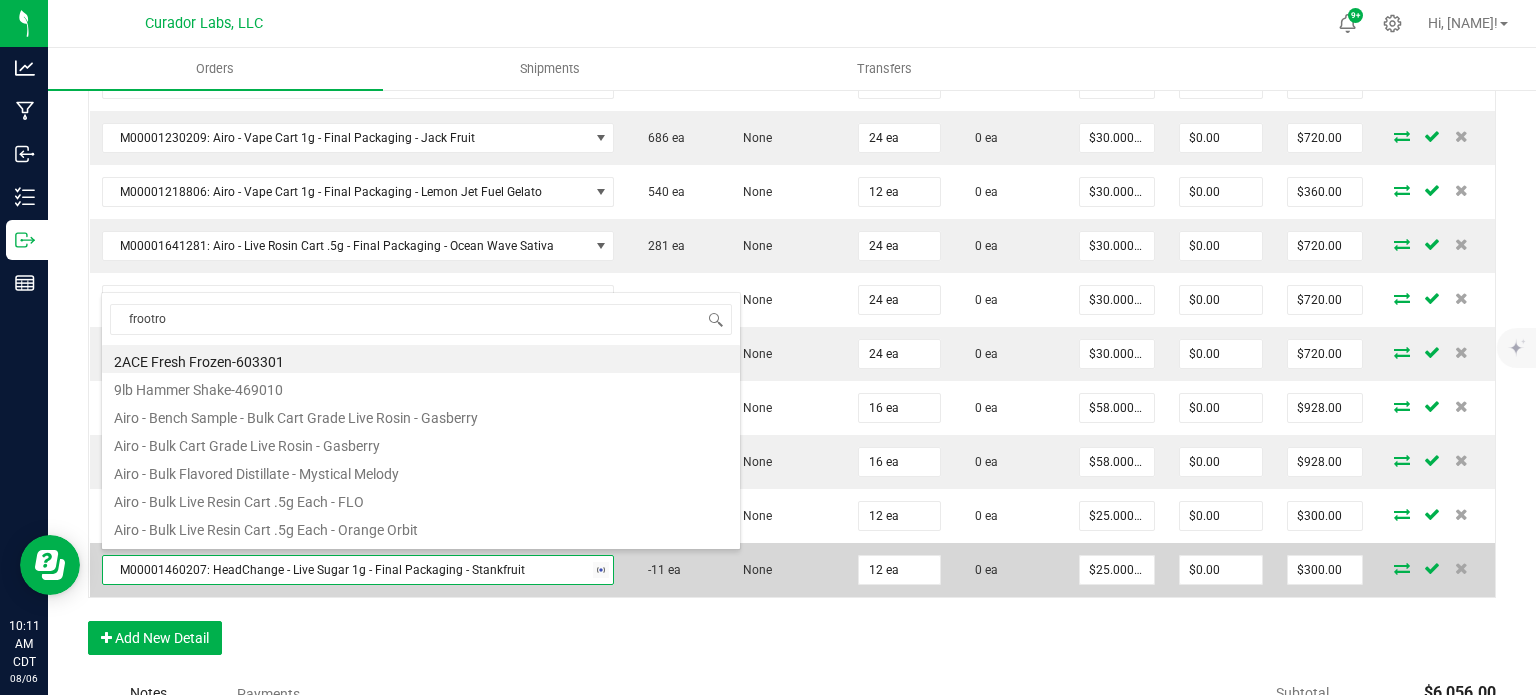 type on "frootrot" 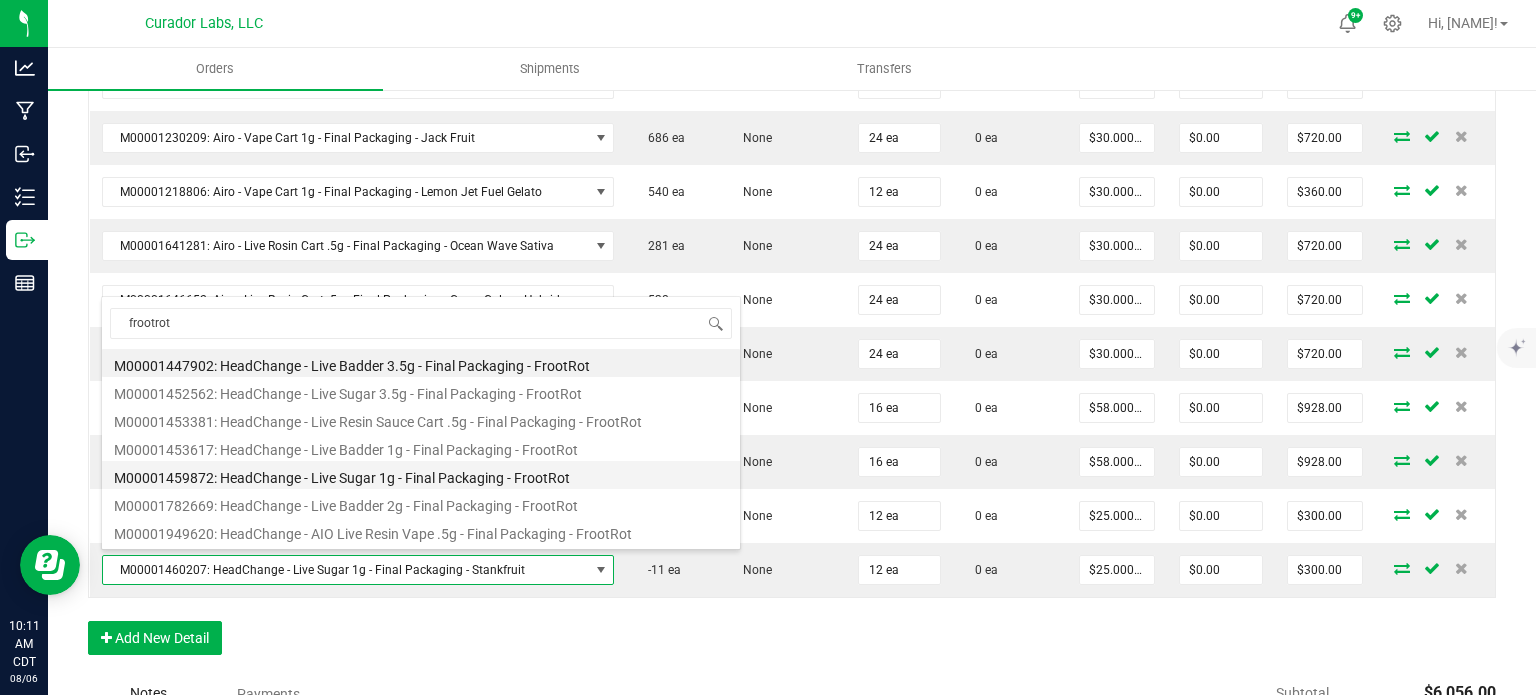 click on "M00001459872: HeadChange - Live Sugar 1g - Final Packaging - FrootRot" at bounding box center [421, 475] 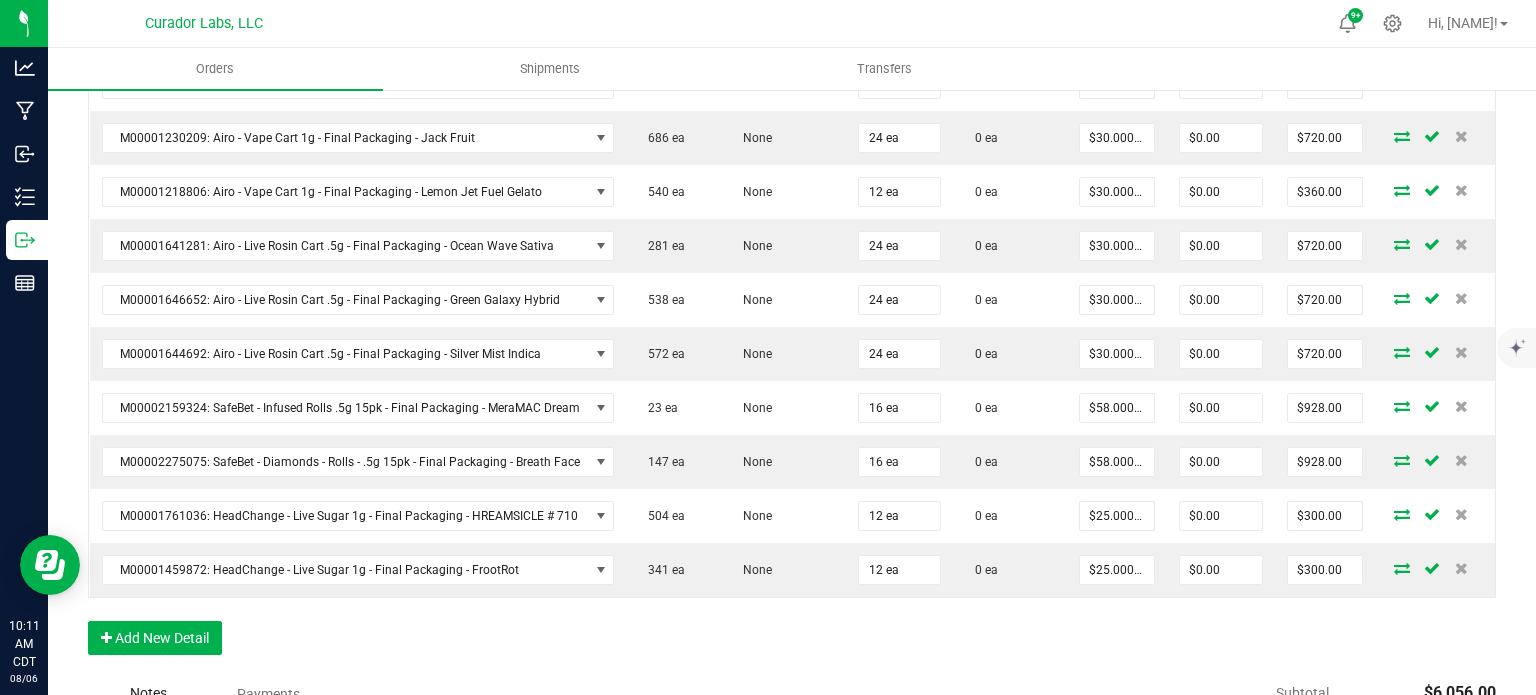 click on "Order Details Print All Labels Item  Sellable  Strain Qty Ordered Qty Allocated Unit Price Line Discount Total Actions M00001377022: Airo - Vape Cart 1g - Final Packaging - Orange Sherbert  456 ea   None  12 ea  0 ea  $30.00000 $0.00 $360.00 M00001230209: Airo - Vape Cart 1g - Final Packaging - Jack Fruit  686 ea   None  24 ea  0 ea  $30.00000 $0.00 $720.00 M00001218806: Airo - Vape Cart 1g - Final Packaging - Lemon Jet Fuel Gelato  540 ea   None  12 ea  0 ea  $30.00000 $0.00 $360.00 M00001641281: Airo - Live Rosin Cart .5g - Final Packaging - Ocean Wave Sativa  281 ea   None  24 ea  0 ea  $30.00000 $0.00 $720.00 M00001646652: Airo - Live Rosin Cart .5g - Final Packaging - Green Galaxy Hybrid  538 ea   None  24 ea  0 ea  $30.00000 $0.00 $720.00 M00001644692: Airo - Live Rosin Cart .5g - Final Packaging - Silver Mist Indica  572 ea   None  24 ea  0 ea  $30.00000 $0.00 $720.00 M00002159324: SafeBet - Infused Rolls .5g 15pk - Final Packaging - MeraMAC Dream  23 ea   None  16 ea" at bounding box center (792, 313) 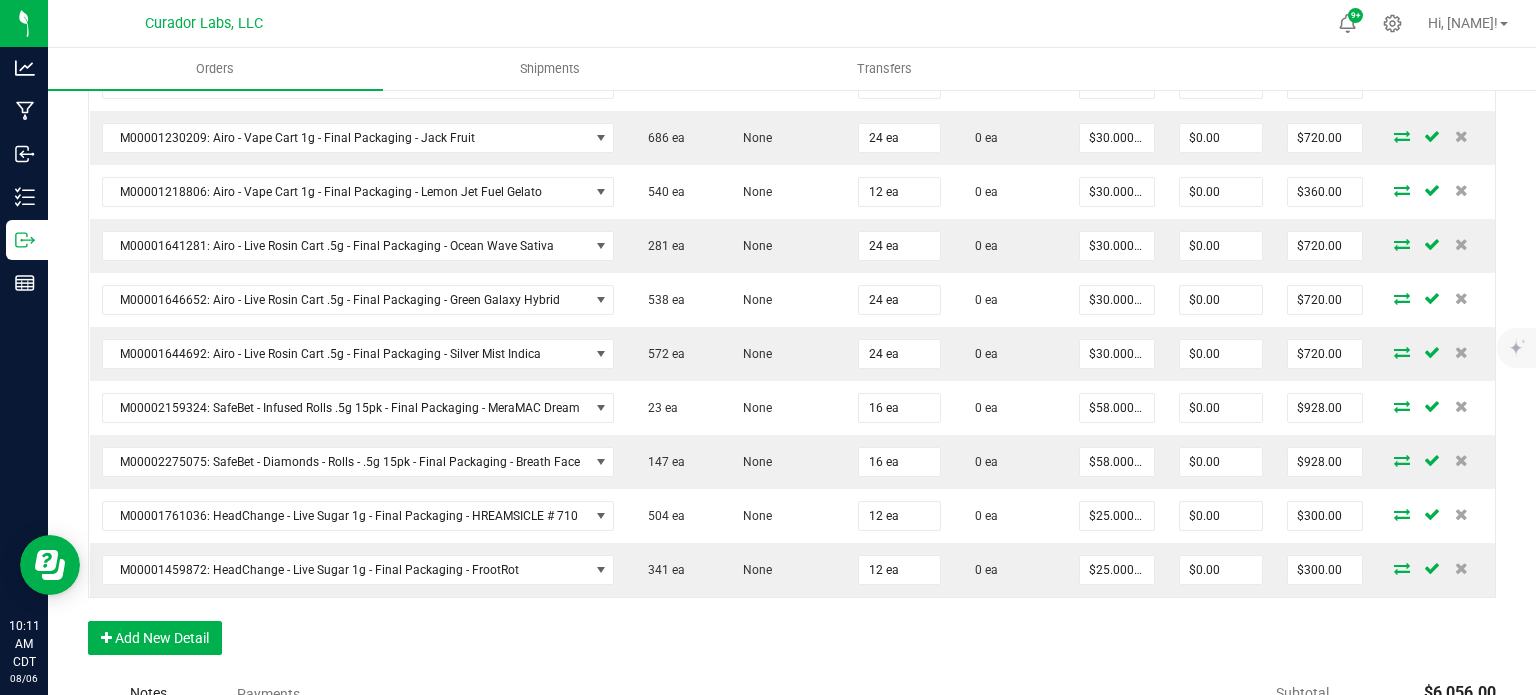click on "Order Details Print All Labels Item  Sellable  Strain Qty Ordered Qty Allocated Unit Price Line Discount Total Actions M00001377022: Airo - Vape Cart 1g - Final Packaging - Orange Sherbert  456 ea   None  12 ea  0 ea  $30.00000 $0.00 $360.00 M00001230209: Airo - Vape Cart 1g - Final Packaging - Jack Fruit  686 ea   None  24 ea  0 ea  $30.00000 $0.00 $720.00 M00001218806: Airo - Vape Cart 1g - Final Packaging - Lemon Jet Fuel Gelato  540 ea   None  12 ea  0 ea  $30.00000 $0.00 $360.00 M00001641281: Airo - Live Rosin Cart .5g - Final Packaging - Ocean Wave Sativa  281 ea   None  24 ea  0 ea  $30.00000 $0.00 $720.00 M00001646652: Airo - Live Rosin Cart .5g - Final Packaging - Green Galaxy Hybrid  538 ea   None  24 ea  0 ea  $30.00000 $0.00 $720.00 M00001644692: Airo - Live Rosin Cart .5g - Final Packaging - Silver Mist Indica  572 ea   None  24 ea  0 ea  $30.00000 $0.00 $720.00 M00002159324: SafeBet - Infused Rolls .5g 15pk - Final Packaging - MeraMAC Dream  23 ea   None  16 ea" at bounding box center [792, 313] 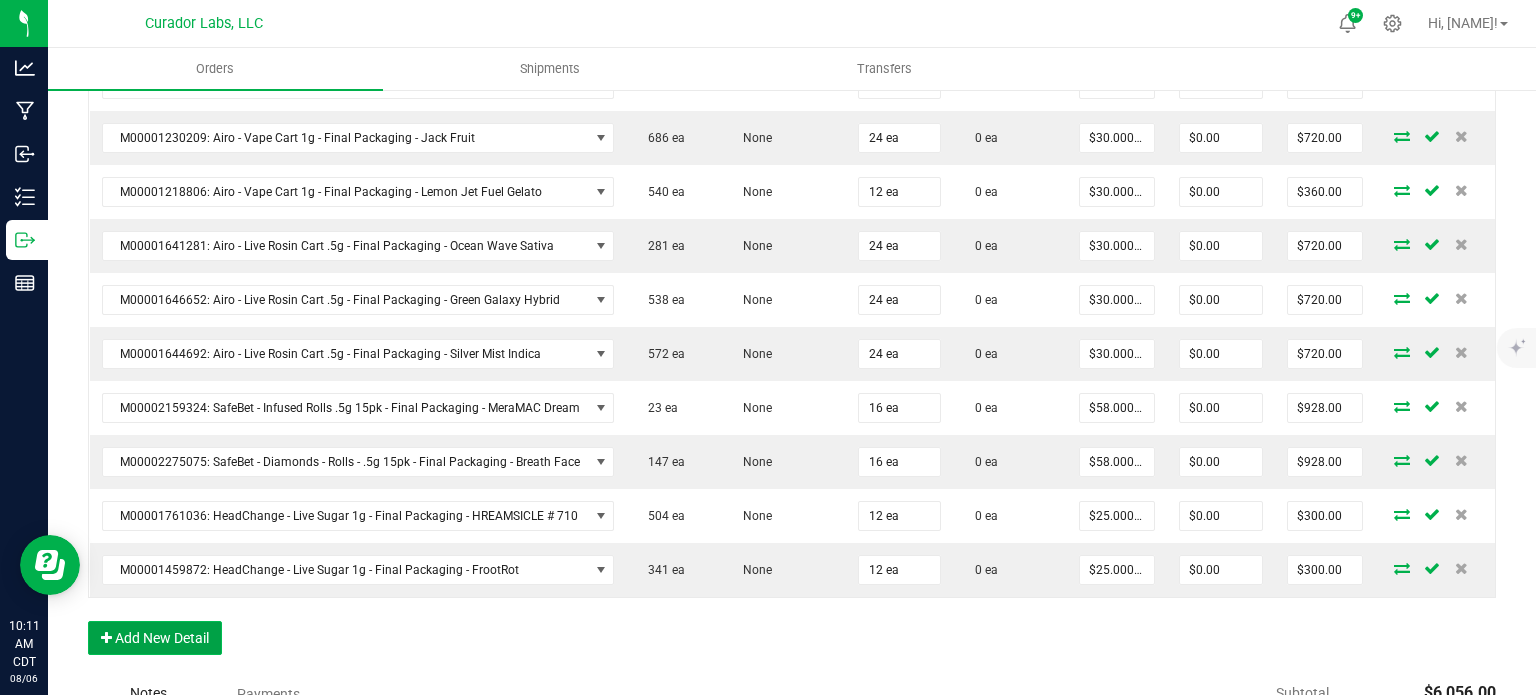 click on "Add New Detail" at bounding box center (155, 638) 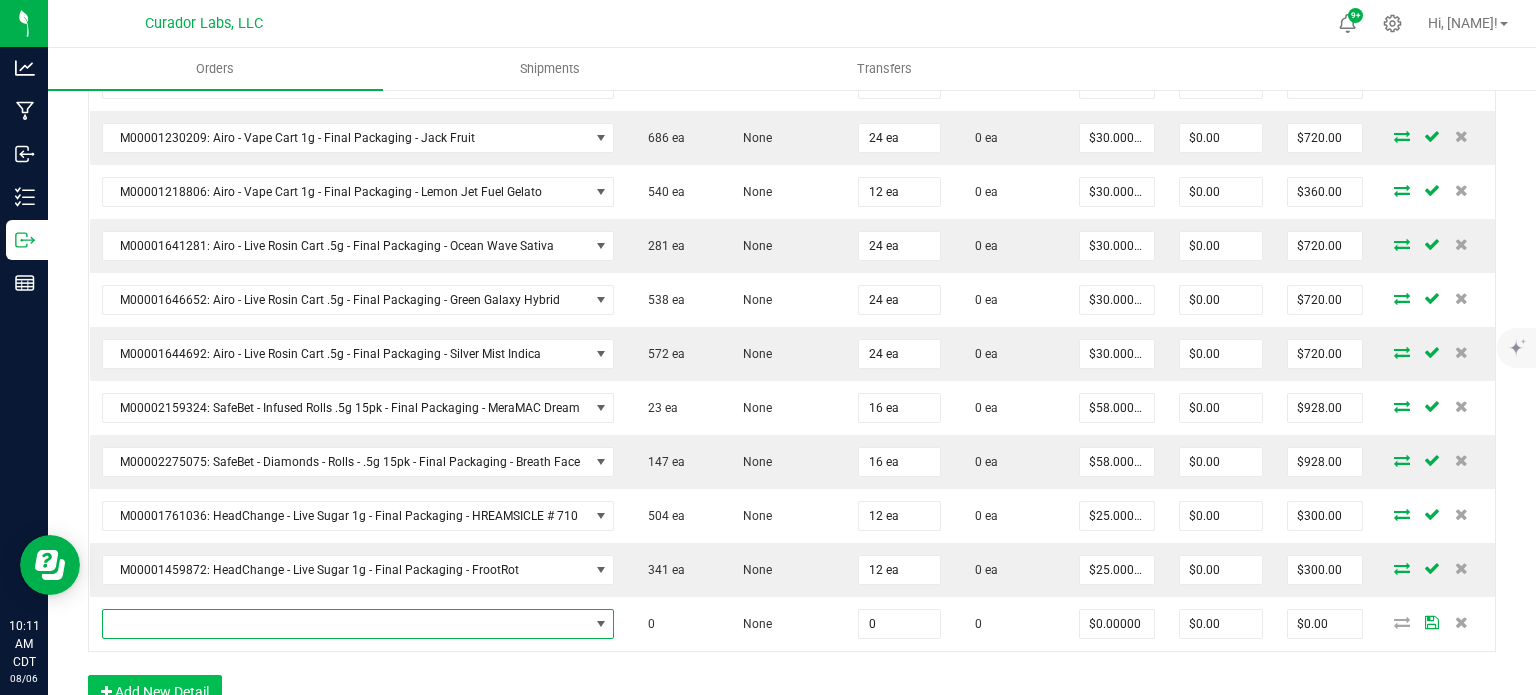click at bounding box center (346, 624) 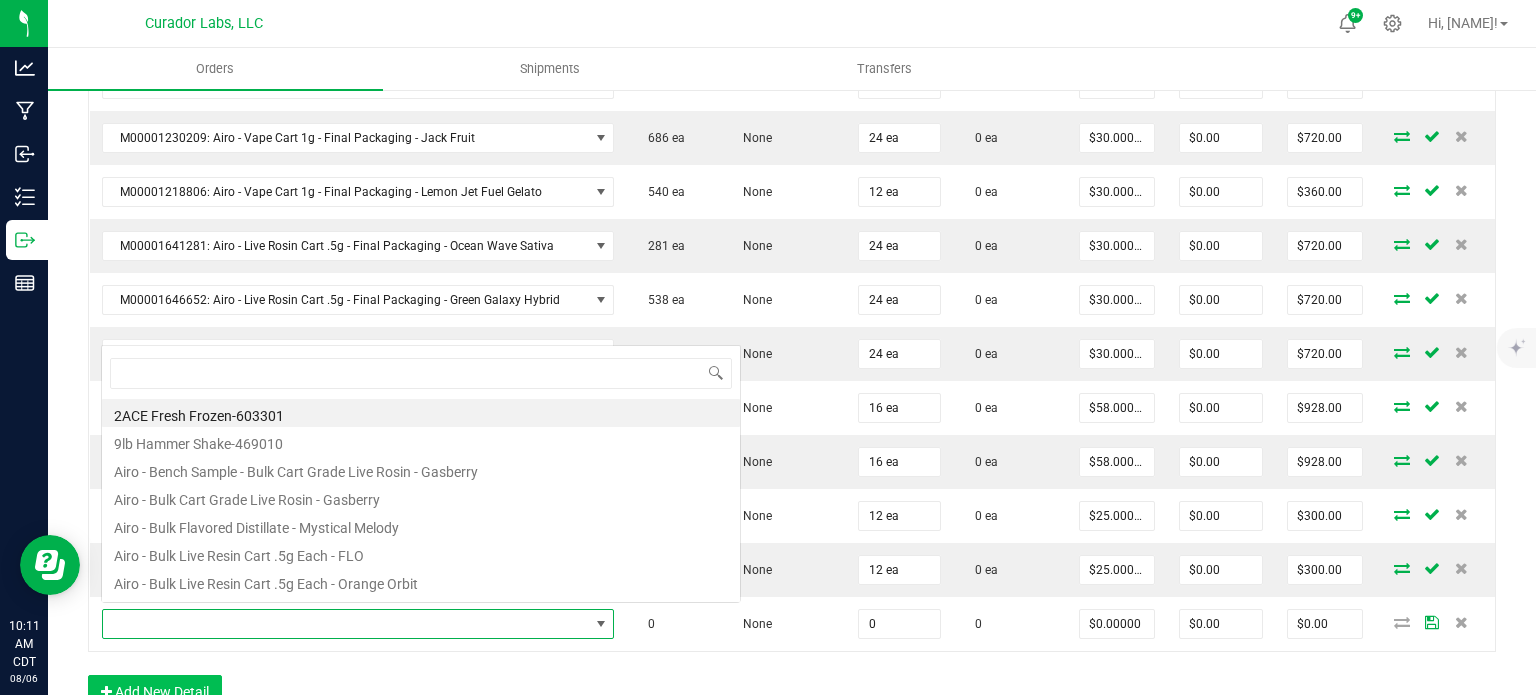 scroll, scrollTop: 0, scrollLeft: 0, axis: both 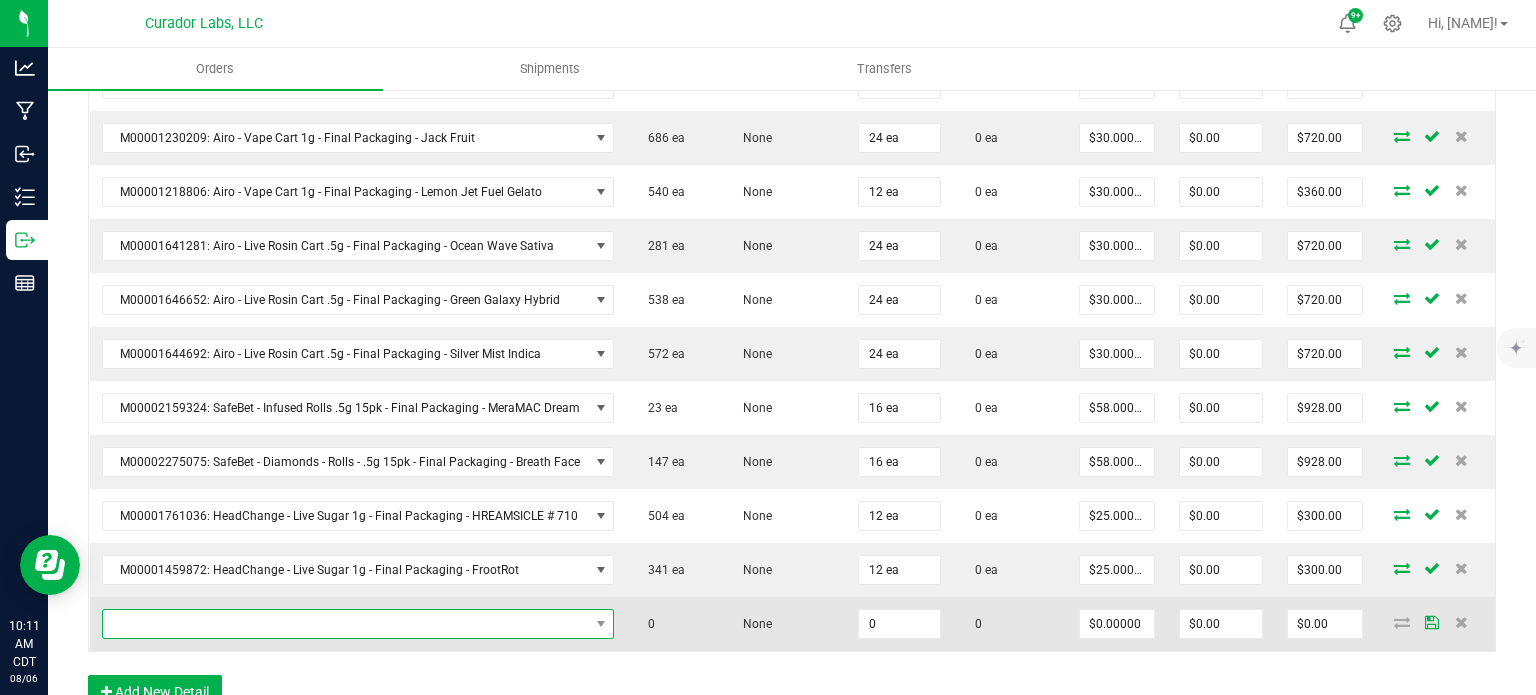 click at bounding box center (346, 624) 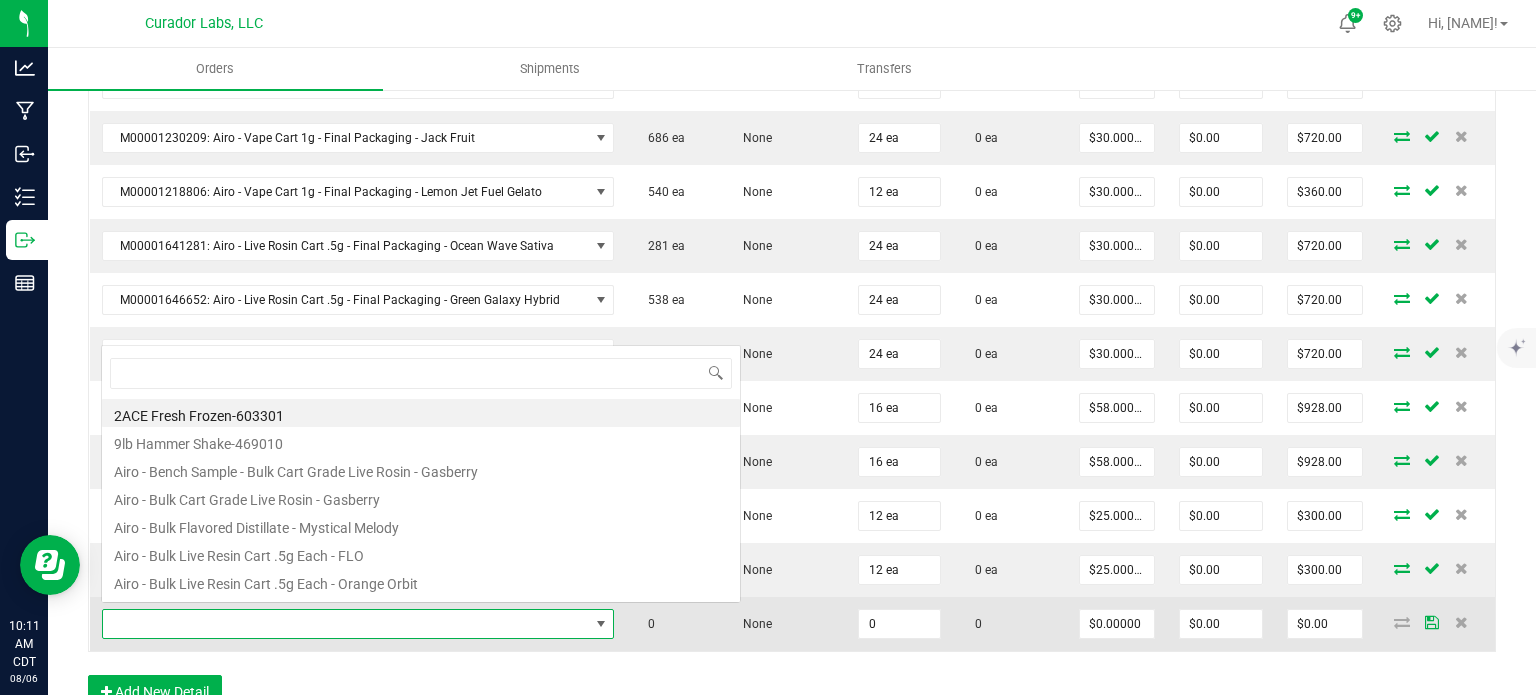 scroll, scrollTop: 0, scrollLeft: 0, axis: both 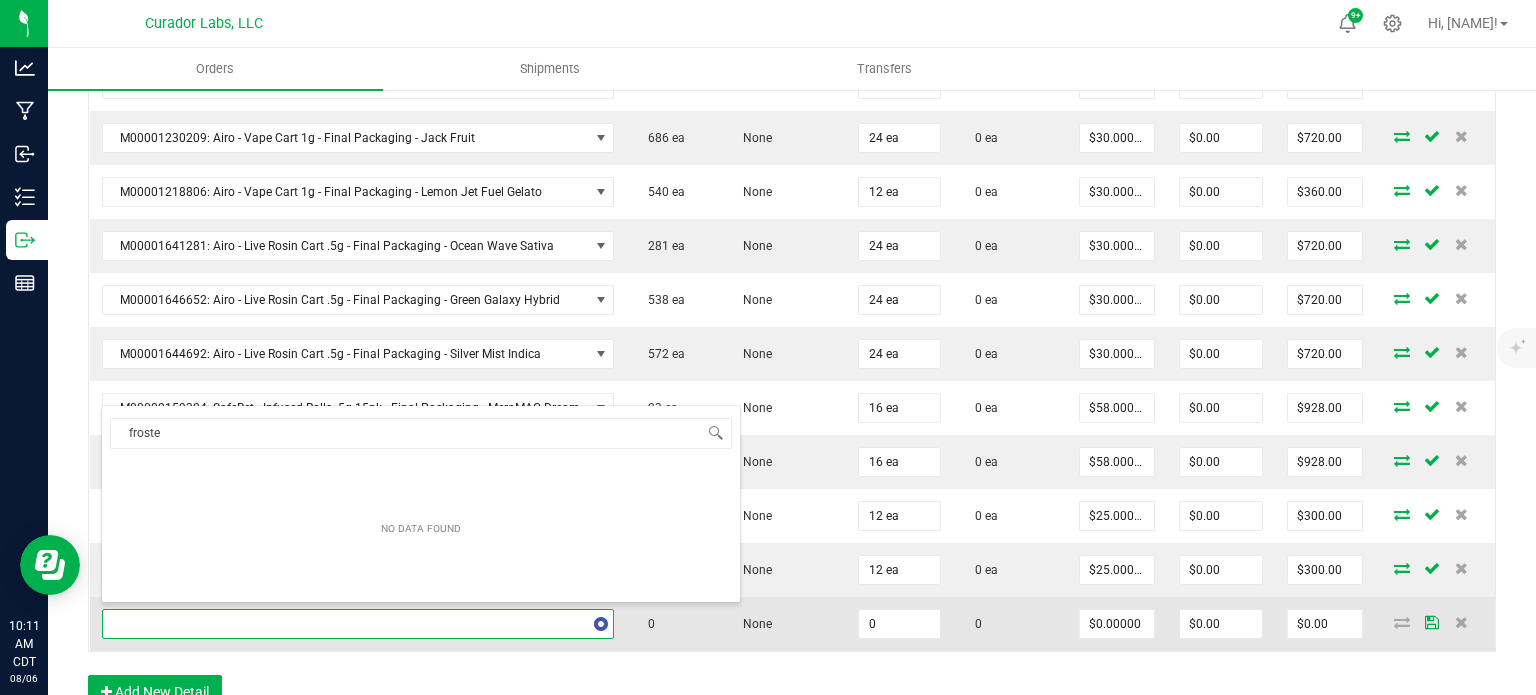 type on "frosted" 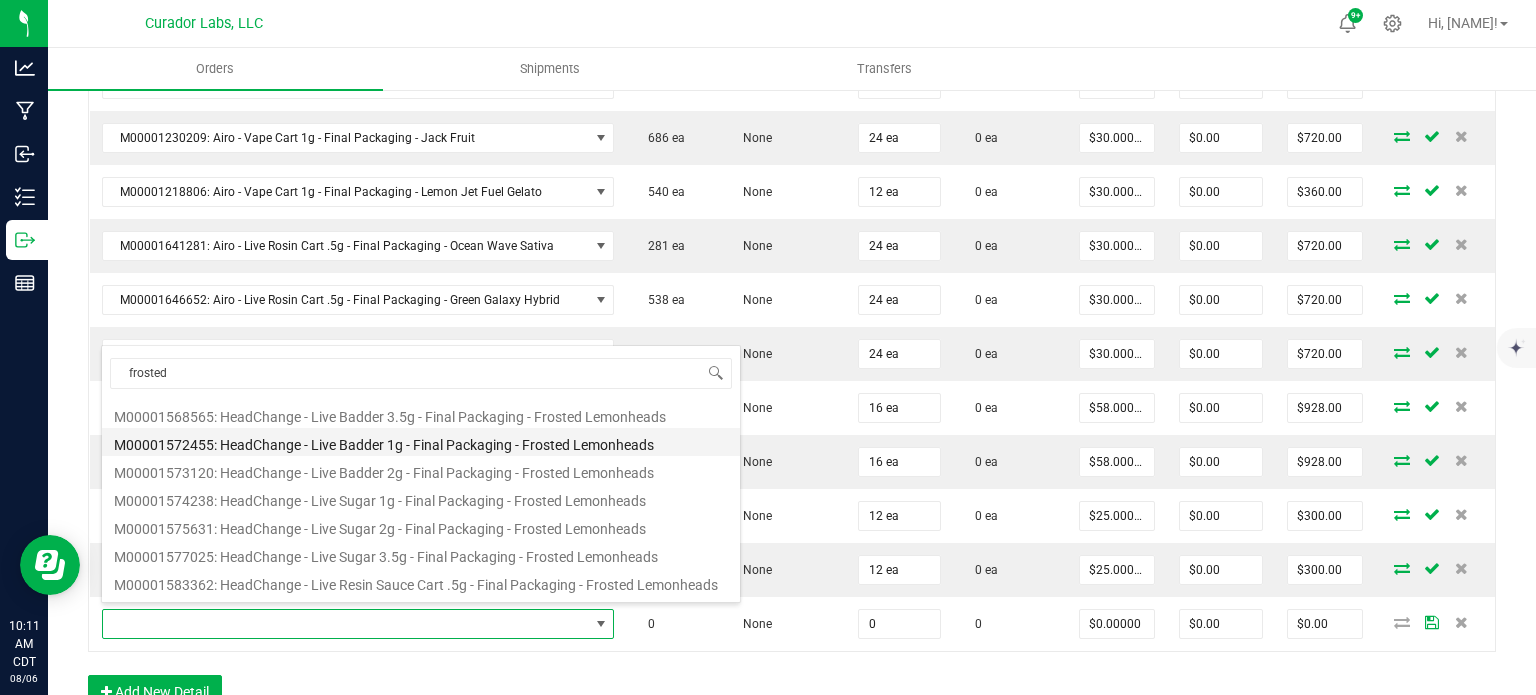 scroll, scrollTop: 200, scrollLeft: 0, axis: vertical 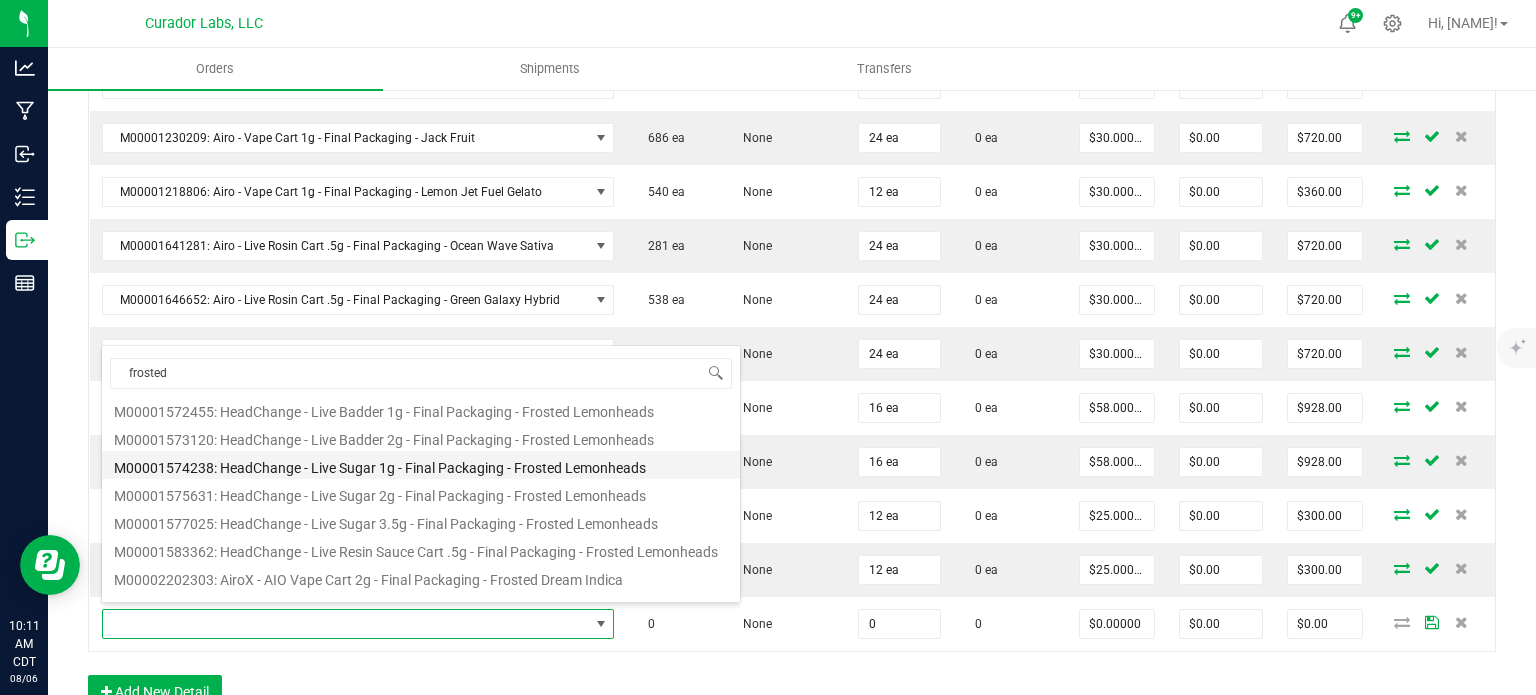 click on "M00001574238: HeadChange - Live Sugar 1g - Final Packaging - Frosted Lemonheads" at bounding box center [421, 465] 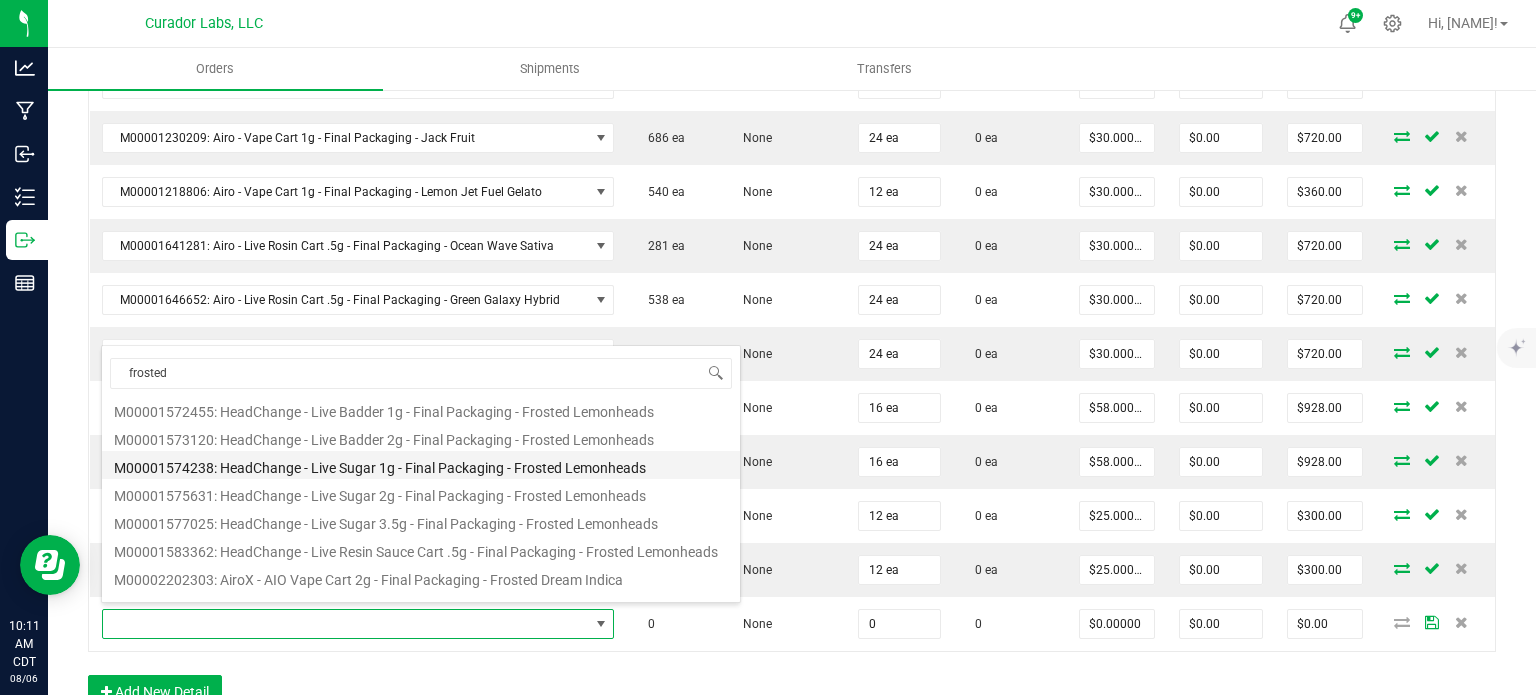 type on "0 ea" 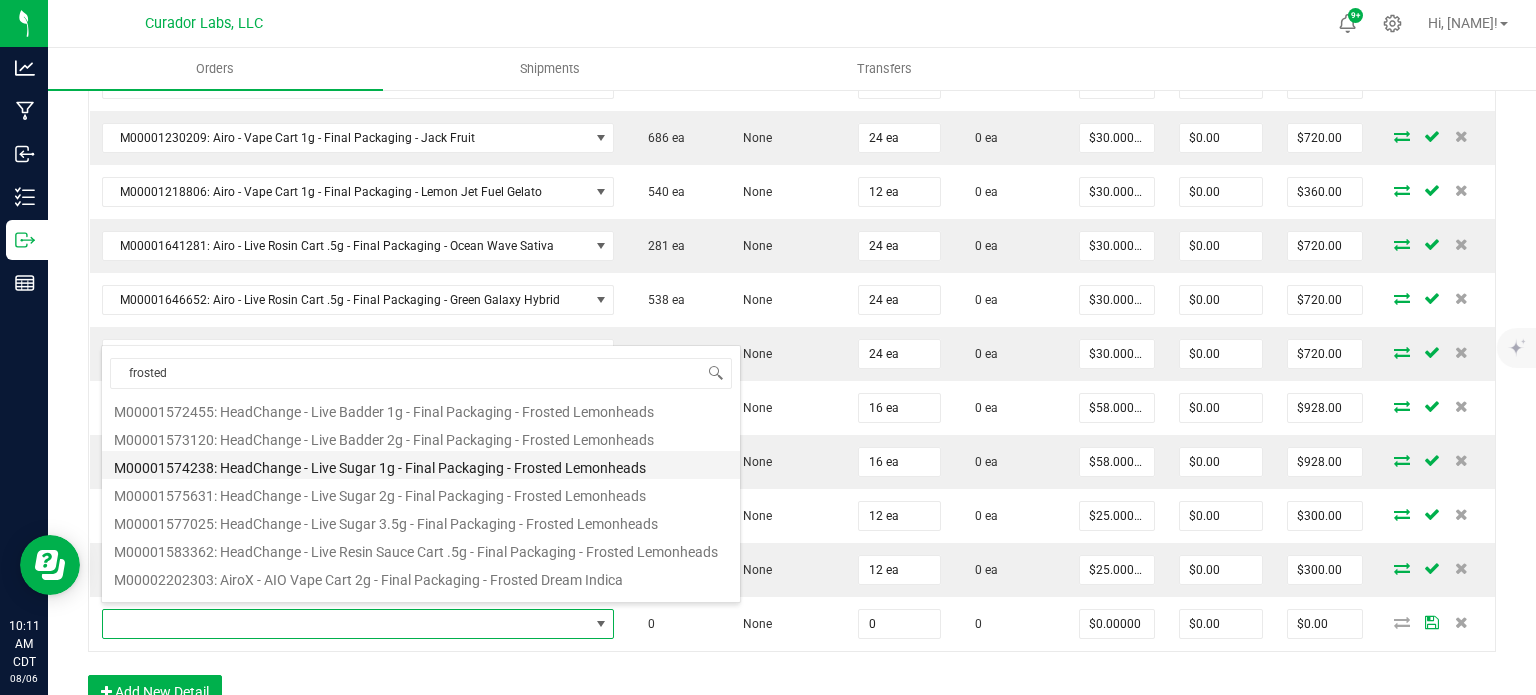 type on "$25.00000" 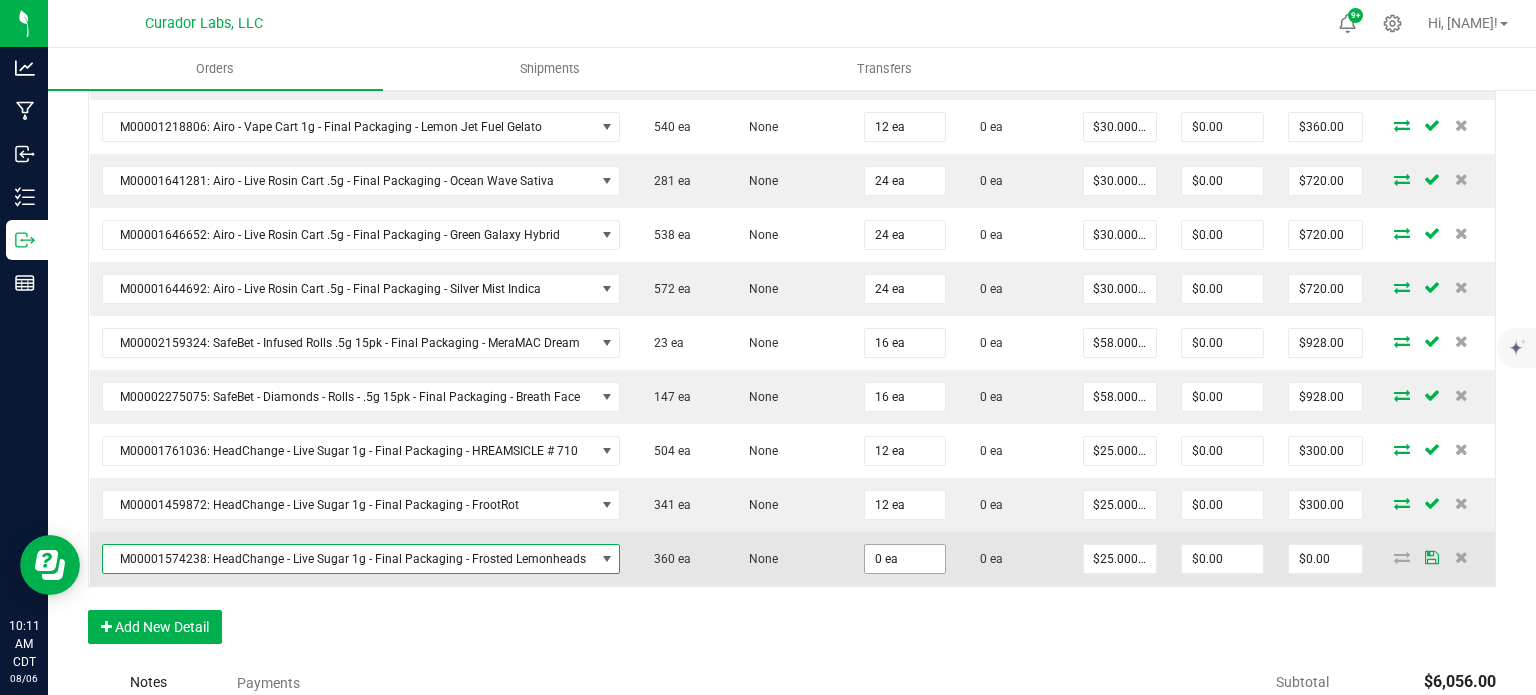 scroll, scrollTop: 800, scrollLeft: 0, axis: vertical 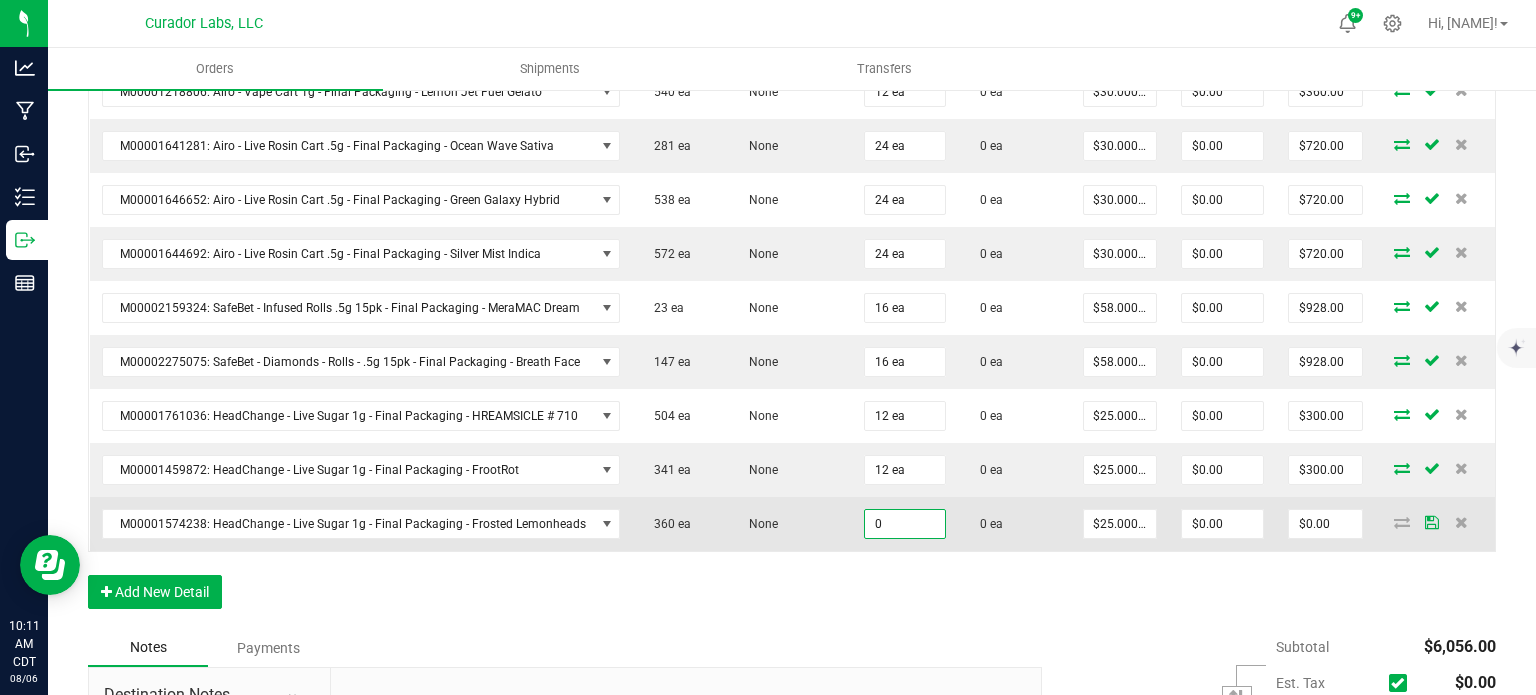 click on "0" at bounding box center [905, 524] 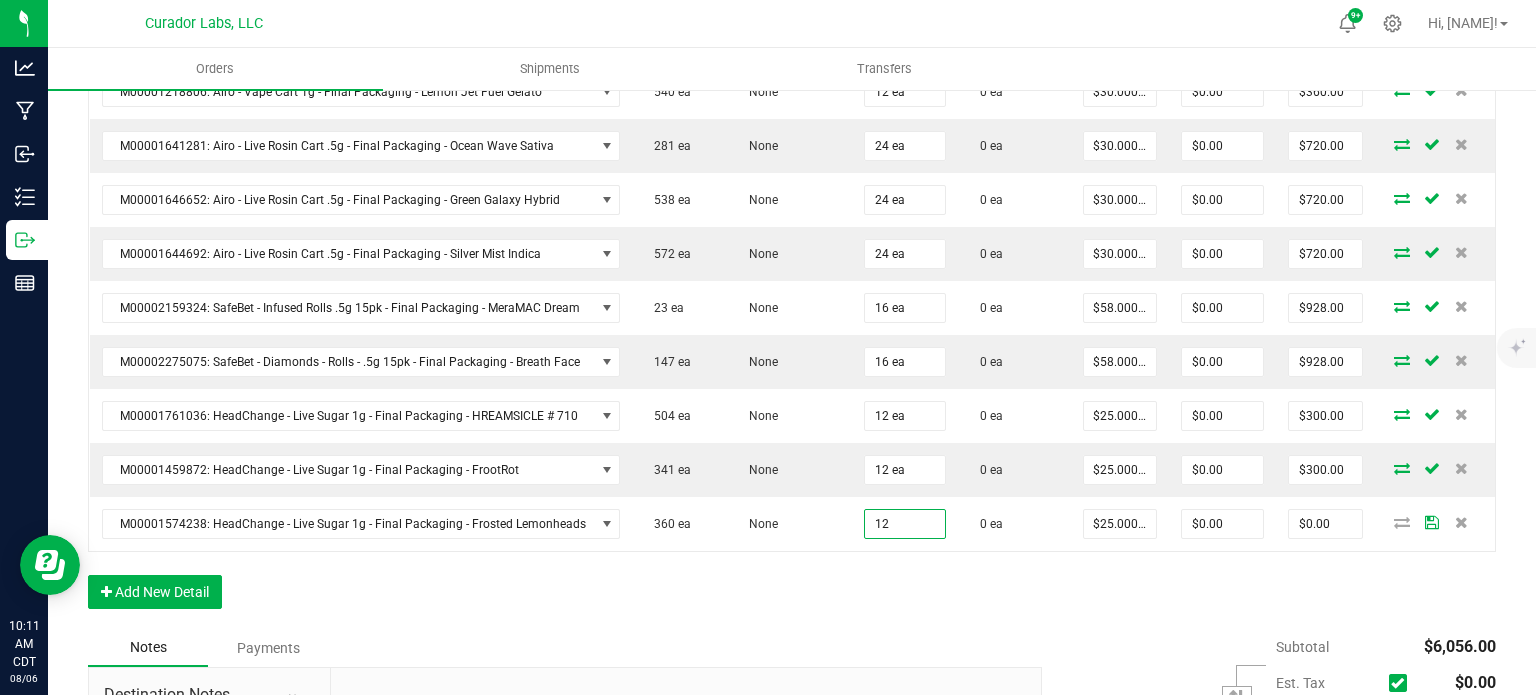type on "12 ea" 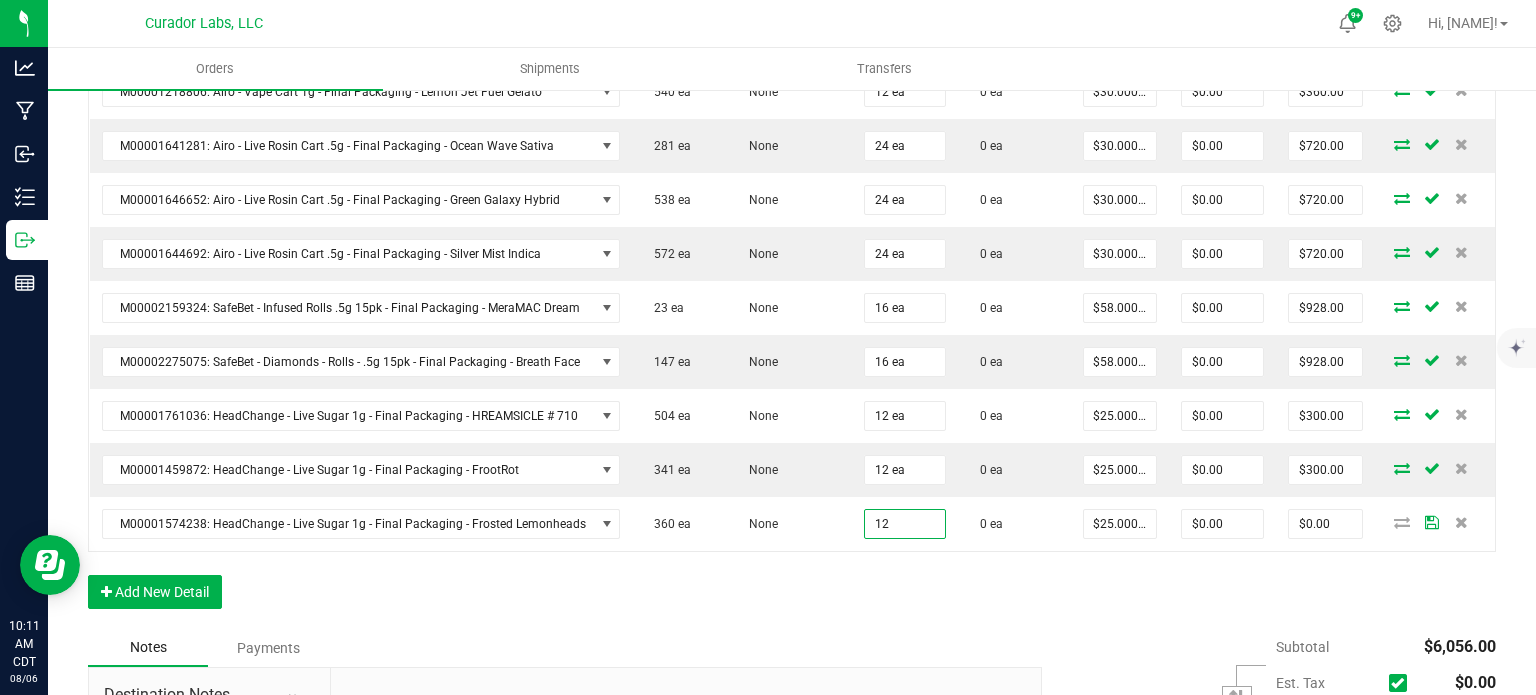 type on "$300.00" 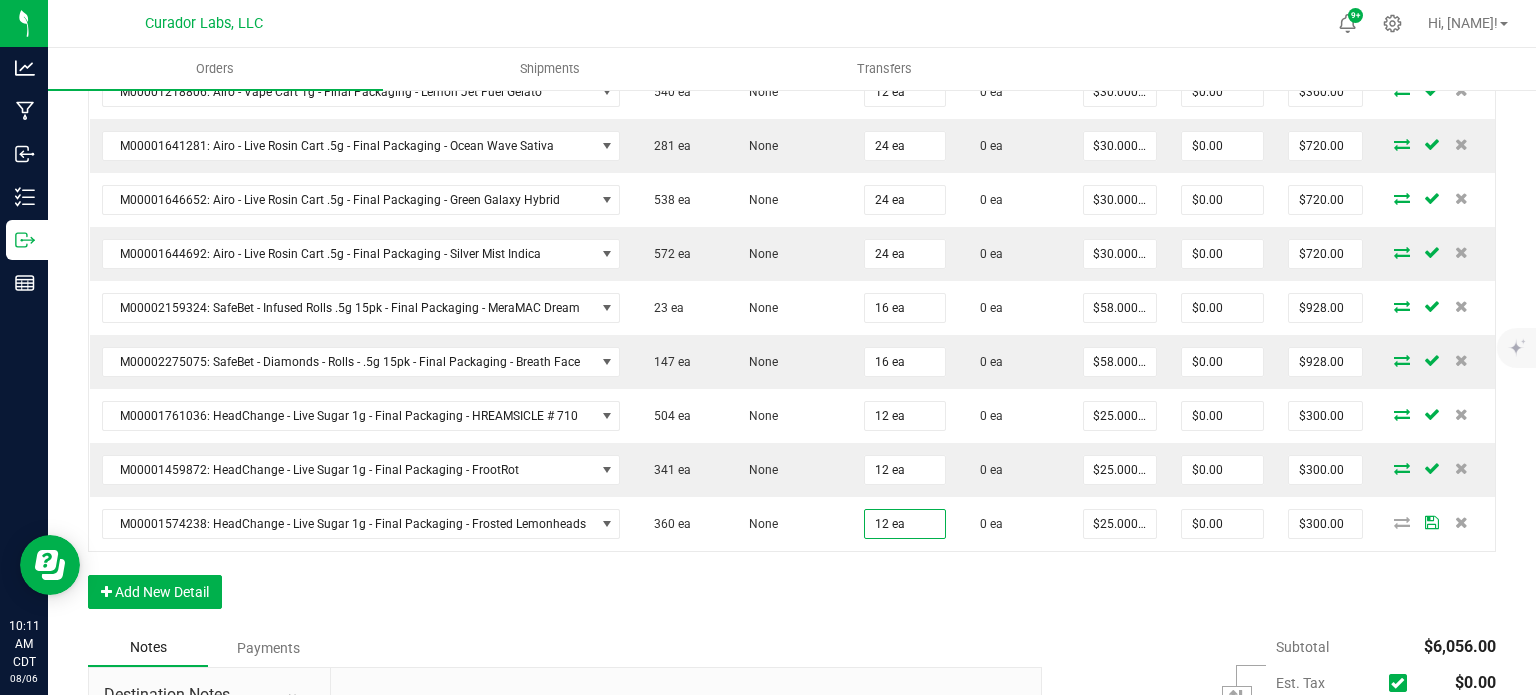 drag, startPoint x: 866, startPoint y: 555, endPoint x: 361, endPoint y: 606, distance: 507.56873 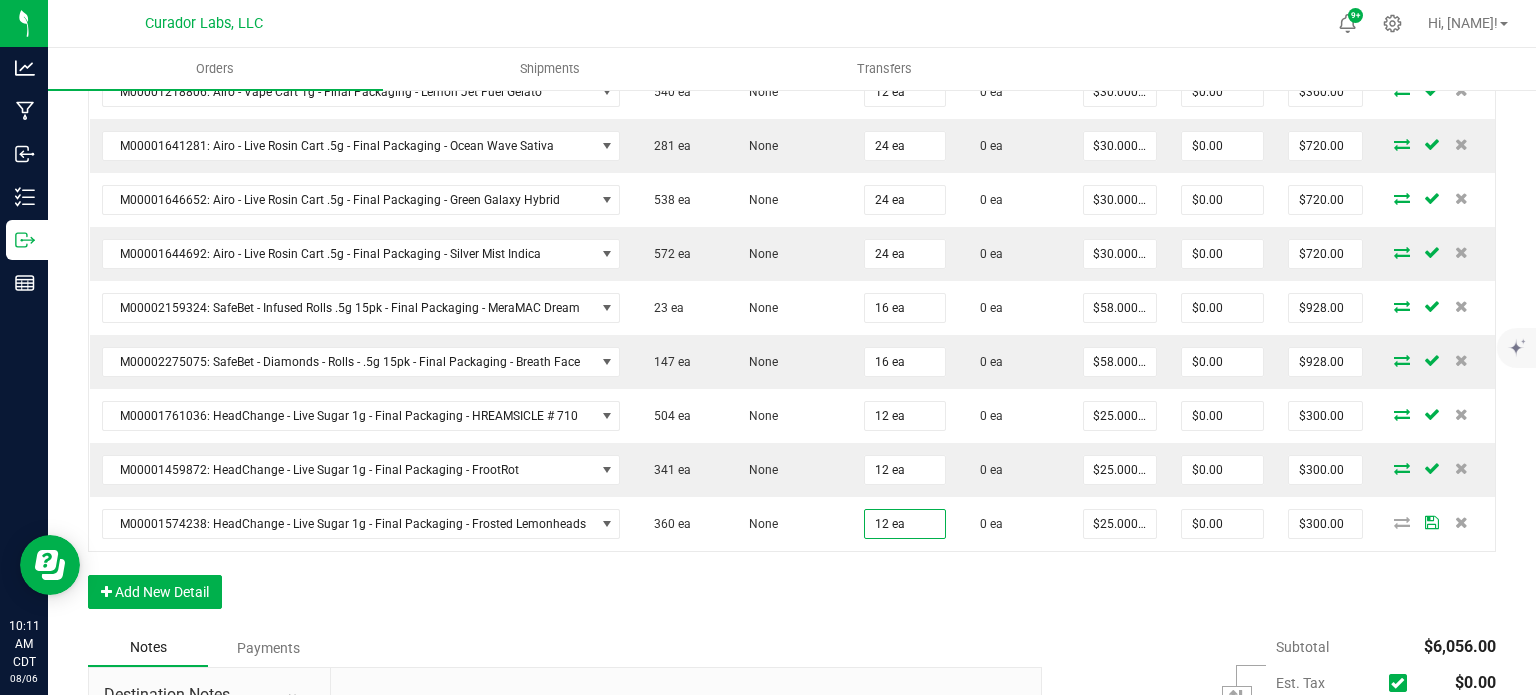 click on "Order Details Print All Labels Item  Sellable  Strain Qty Ordered Qty Allocated Unit Price Line Discount Total Actions M00001377022: Airo - Vape Cart 1g - Final Packaging - Orange Sherbert  456 ea   None  12 ea  0 ea  $30.00000 $0.00 $360.00 M00001230209: Airo - Vape Cart 1g - Final Packaging - Jack Fruit  686 ea   None  24 ea  0 ea  $30.00000 $0.00 $720.00 M00001218806: Airo - Vape Cart 1g - Final Packaging - Lemon Jet Fuel Gelato  540 ea   None  12 ea  0 ea  $30.00000 $0.00 $360.00 M00001641281: Airo - Live Rosin Cart .5g - Final Packaging - Ocean Wave Sativa  281 ea   None  24 ea  0 ea  $30.00000 $0.00 $720.00 M00001646652: Airo - Live Rosin Cart .5g - Final Packaging - Green Galaxy Hybrid  538 ea   None  24 ea  0 ea  $30.00000 $0.00 $720.00 M00001644692: Airo - Live Rosin Cart .5g - Final Packaging - Silver Mist Indica  572 ea   None  24 ea  0 ea  $30.00000 $0.00 $720.00 M00002159324: SafeBet - Infused Rolls .5g 15pk - Final Packaging - MeraMAC Dream  23 ea   None  16 ea" at bounding box center (792, 240) 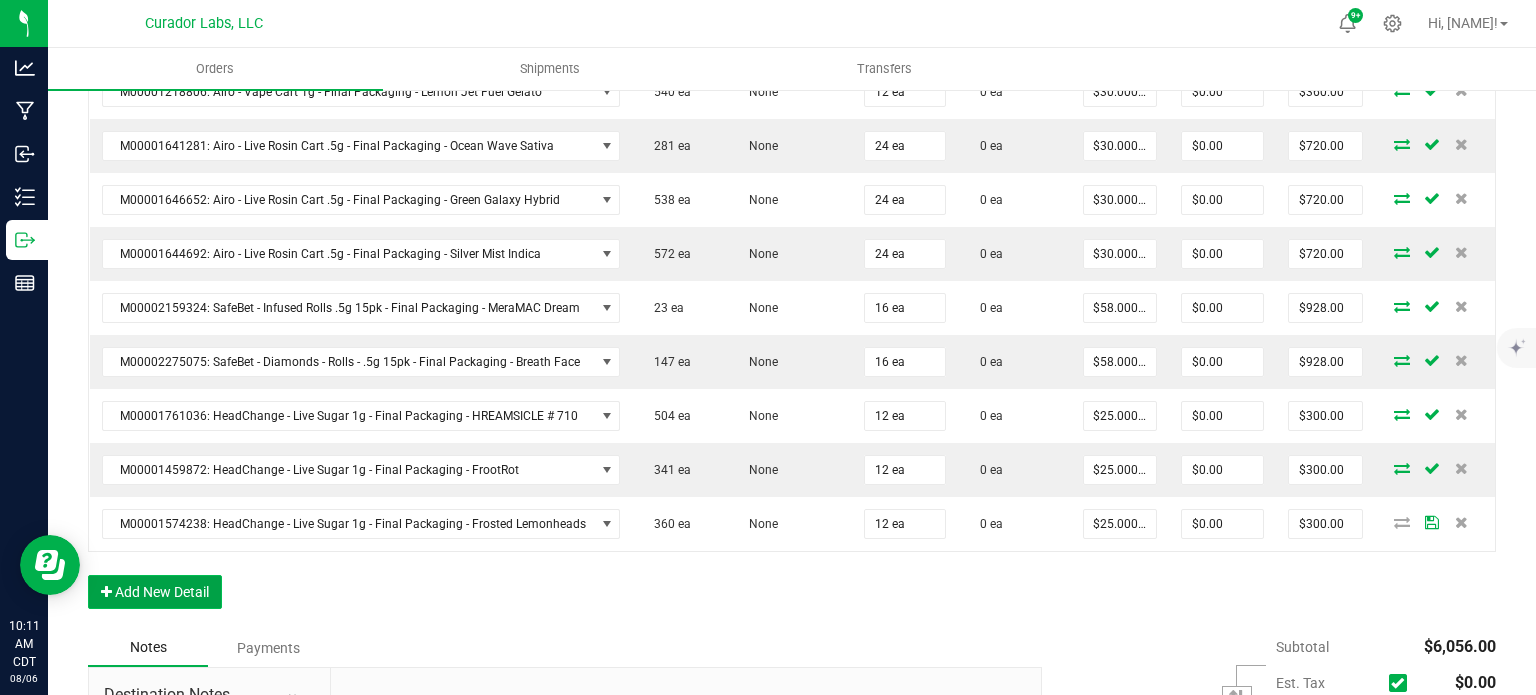 click on "Add New Detail" at bounding box center (155, 592) 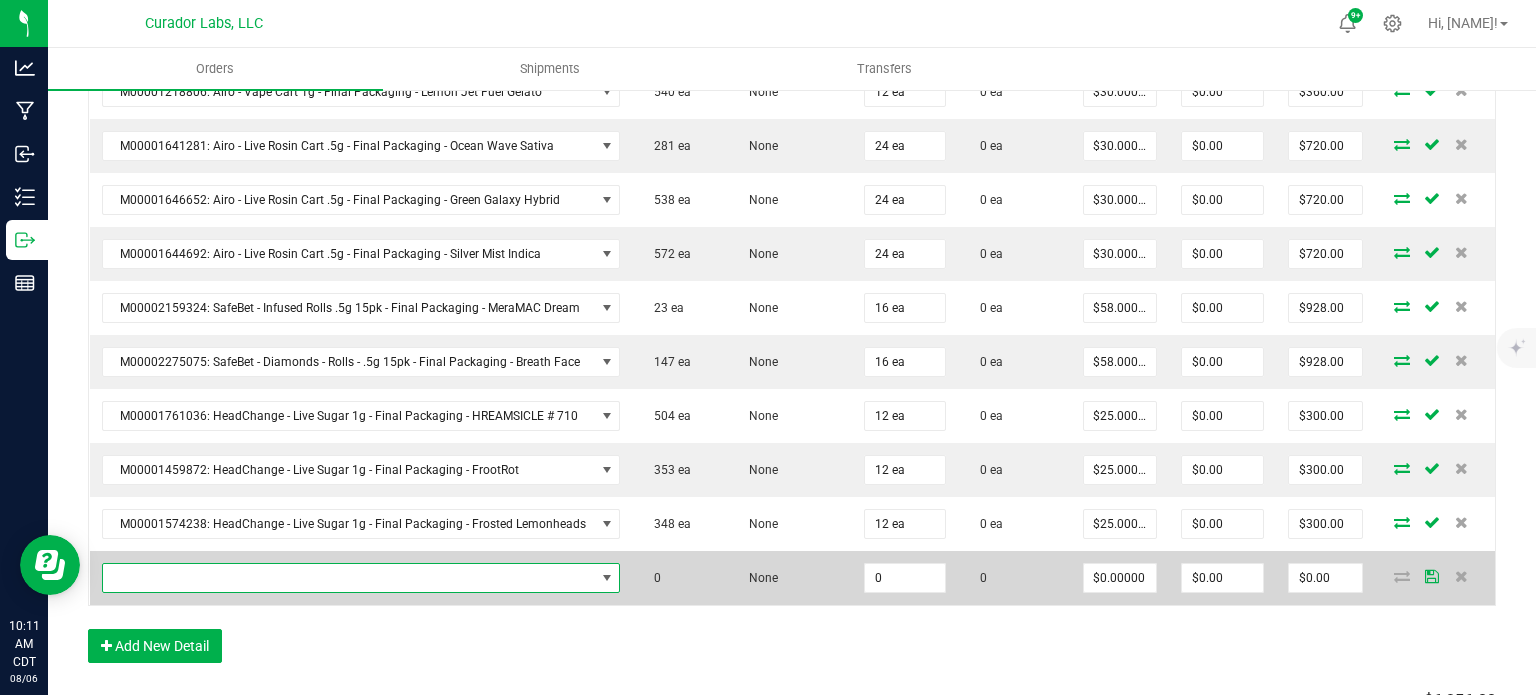 click at bounding box center (349, 578) 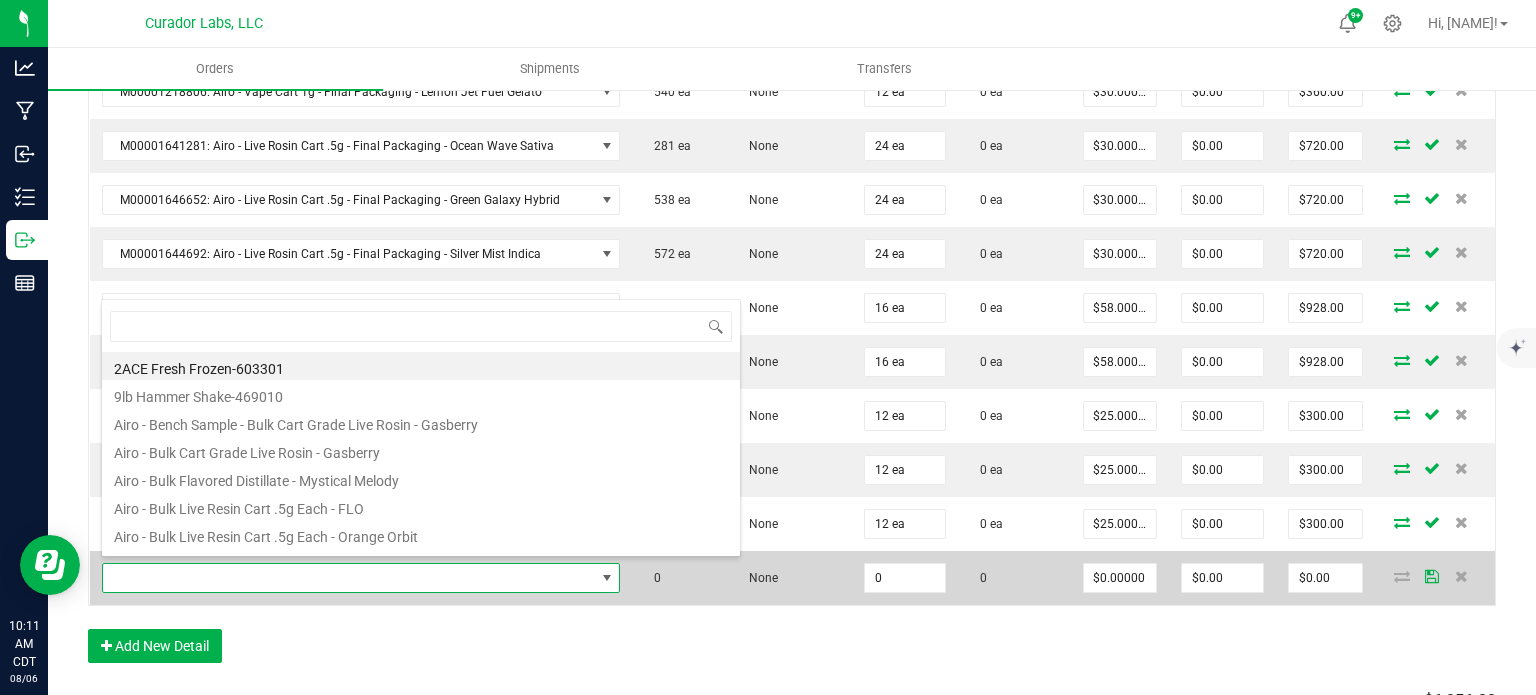 scroll, scrollTop: 99970, scrollLeft: 99491, axis: both 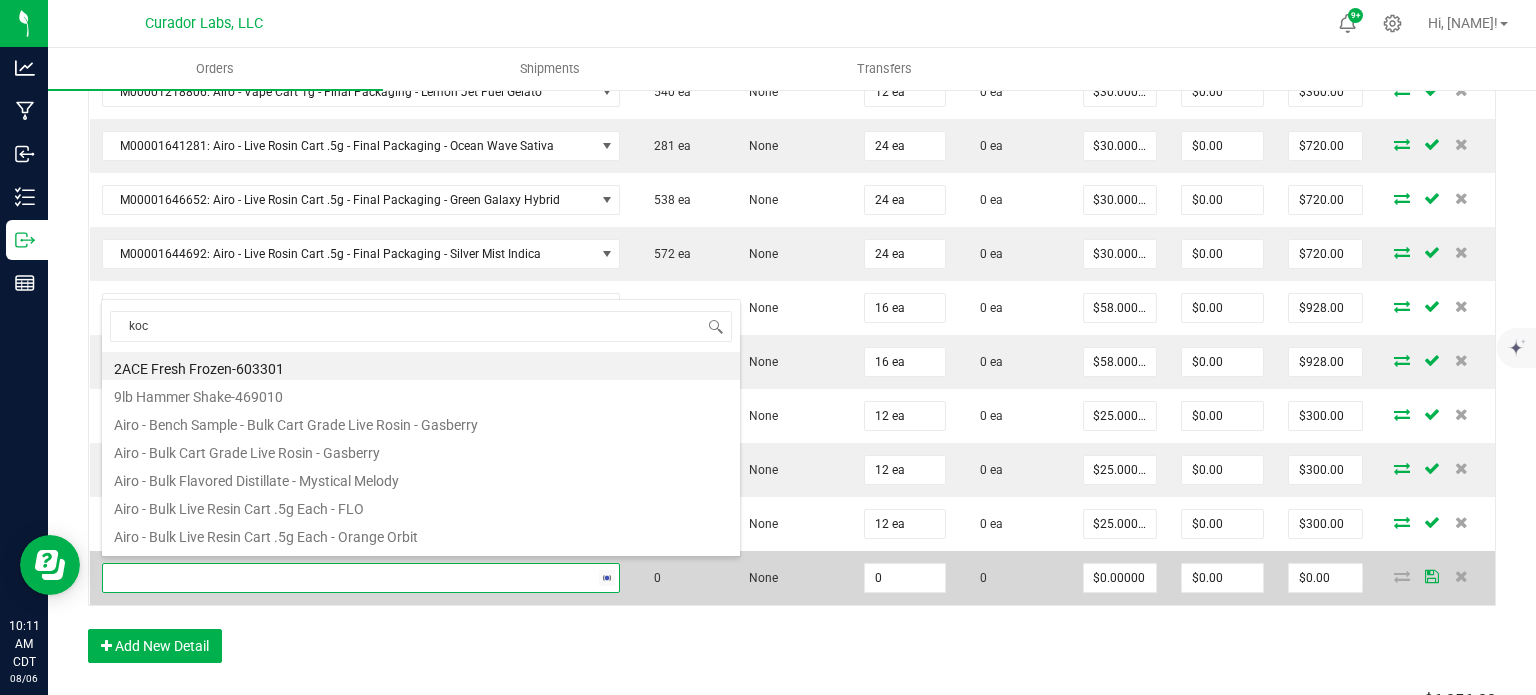 type on "koco" 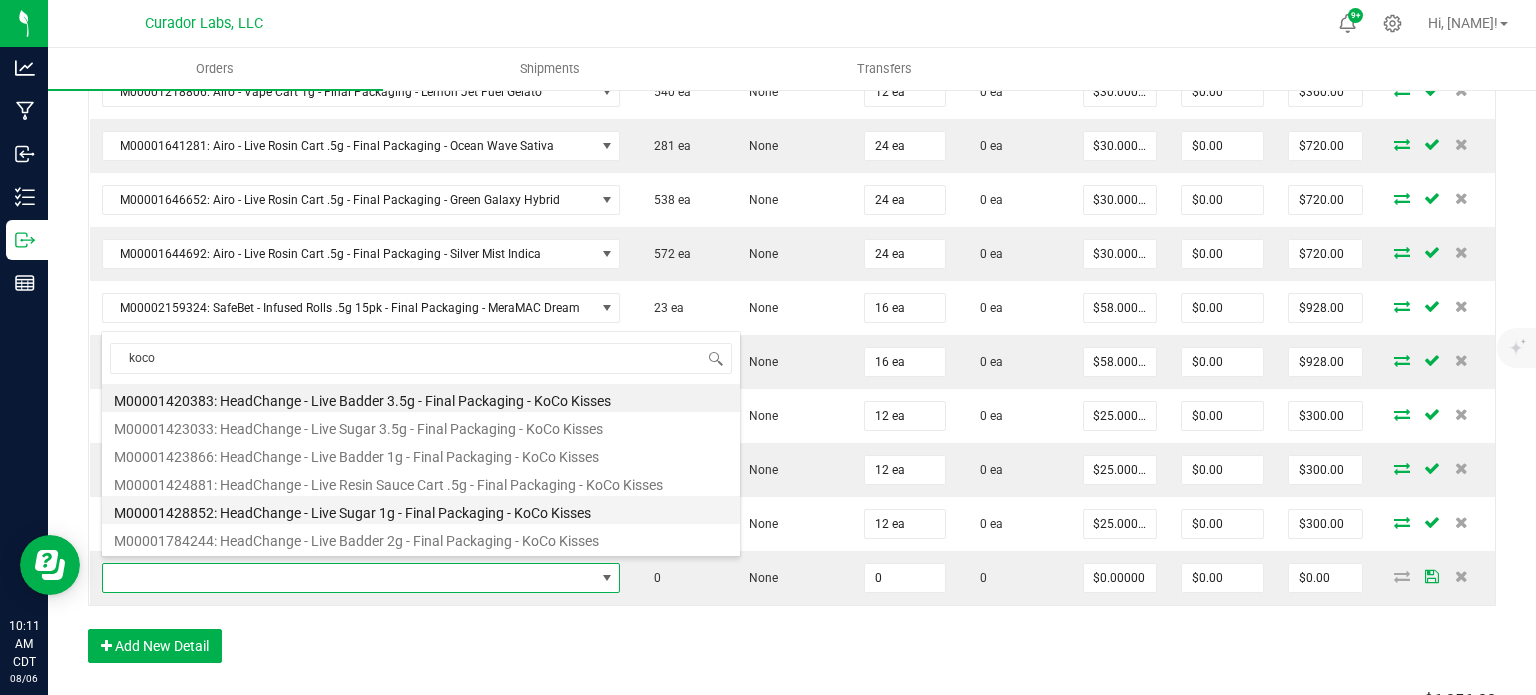 click on "M00001428852: HeadChange - Live Sugar 1g - Final Packaging - KoCo Kisses" at bounding box center [421, 510] 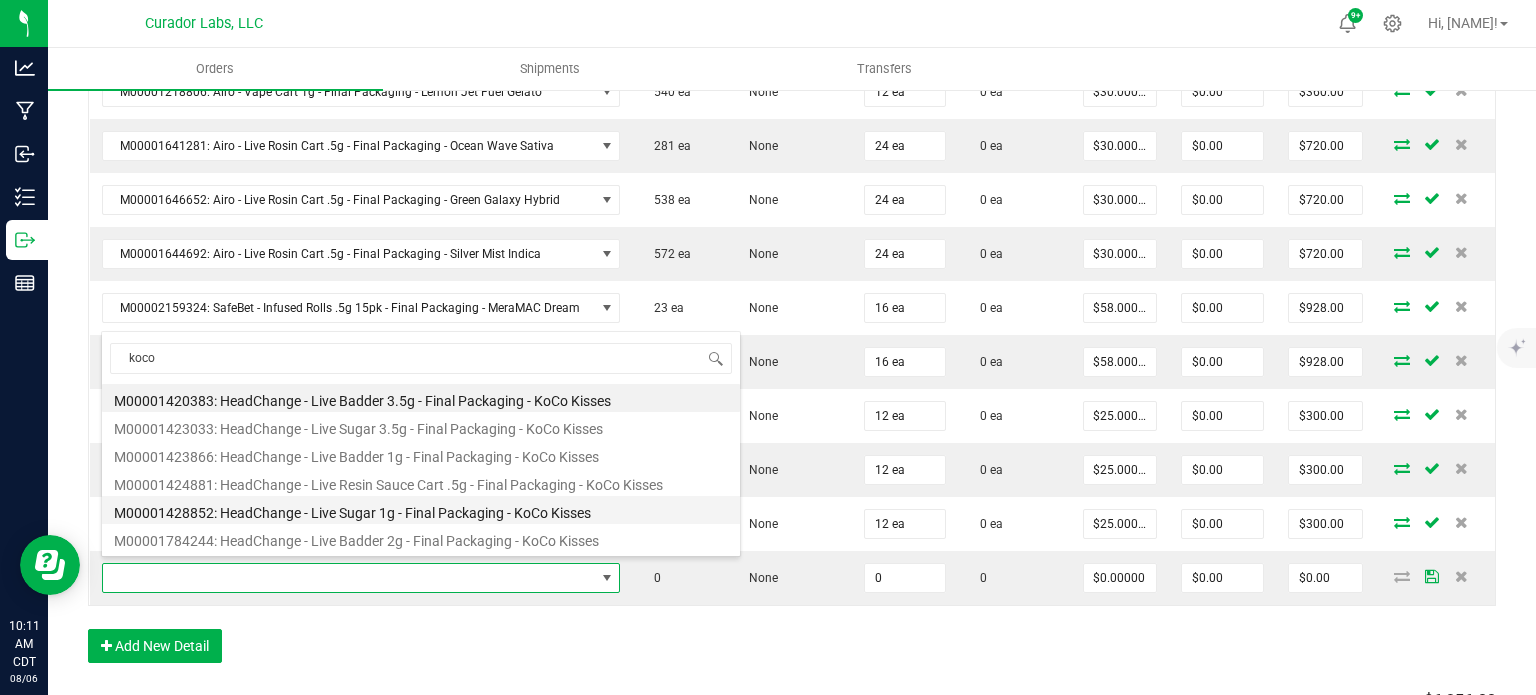 type on "0 ea" 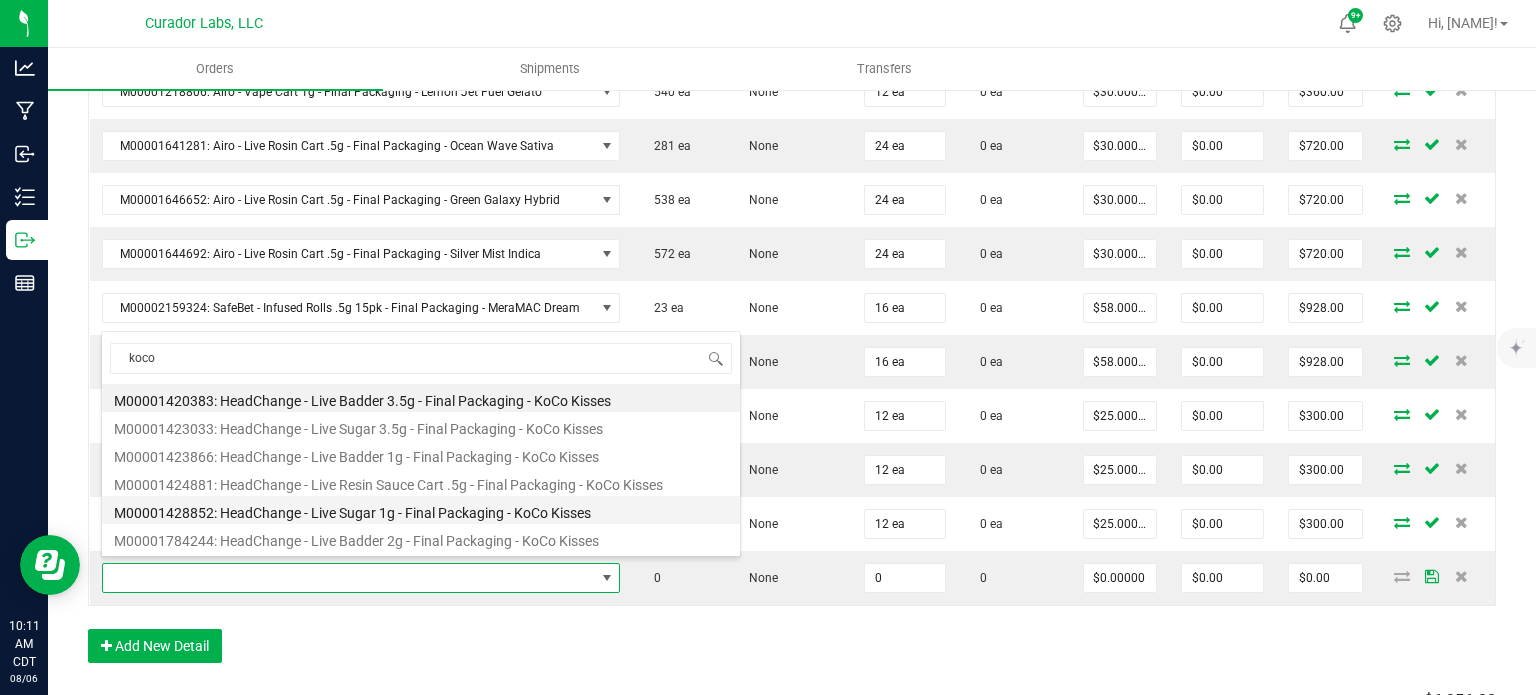 type on "$25.00000" 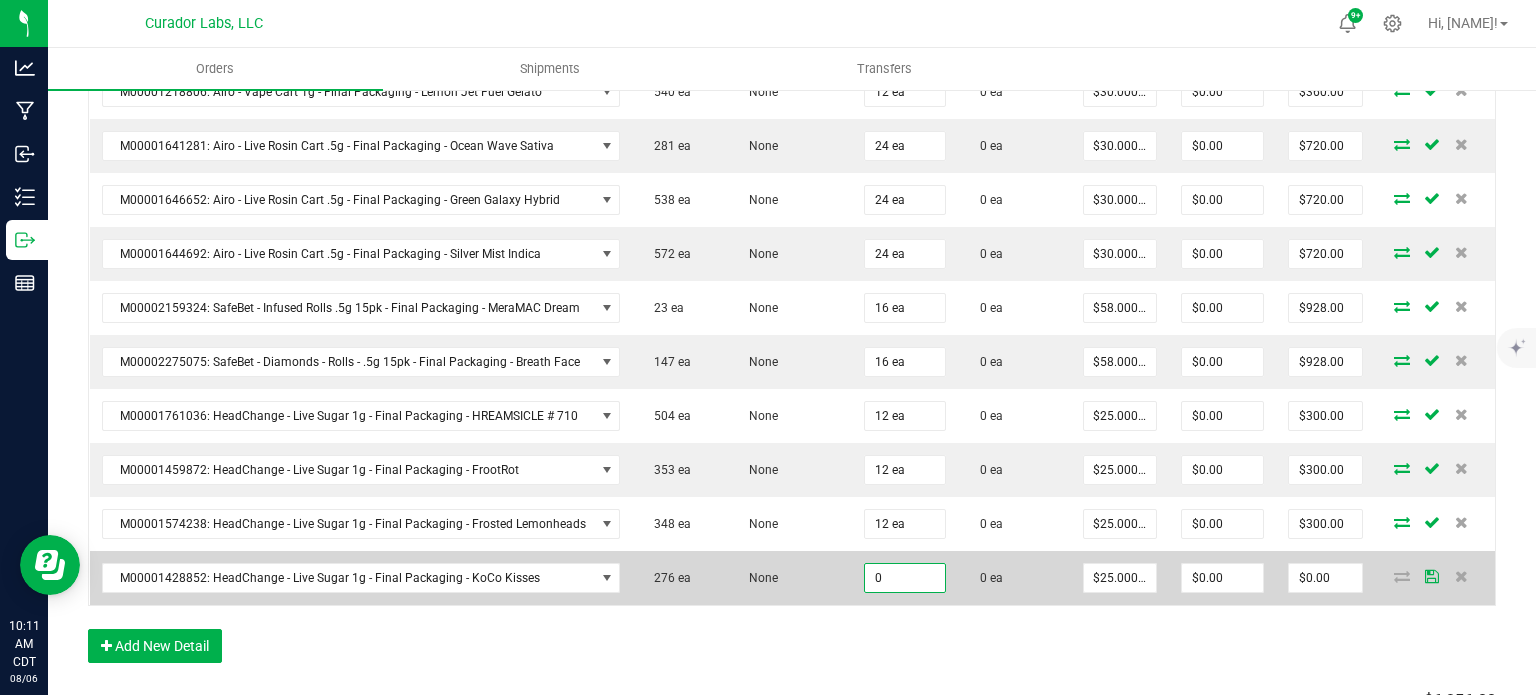 click on "0" at bounding box center (905, 578) 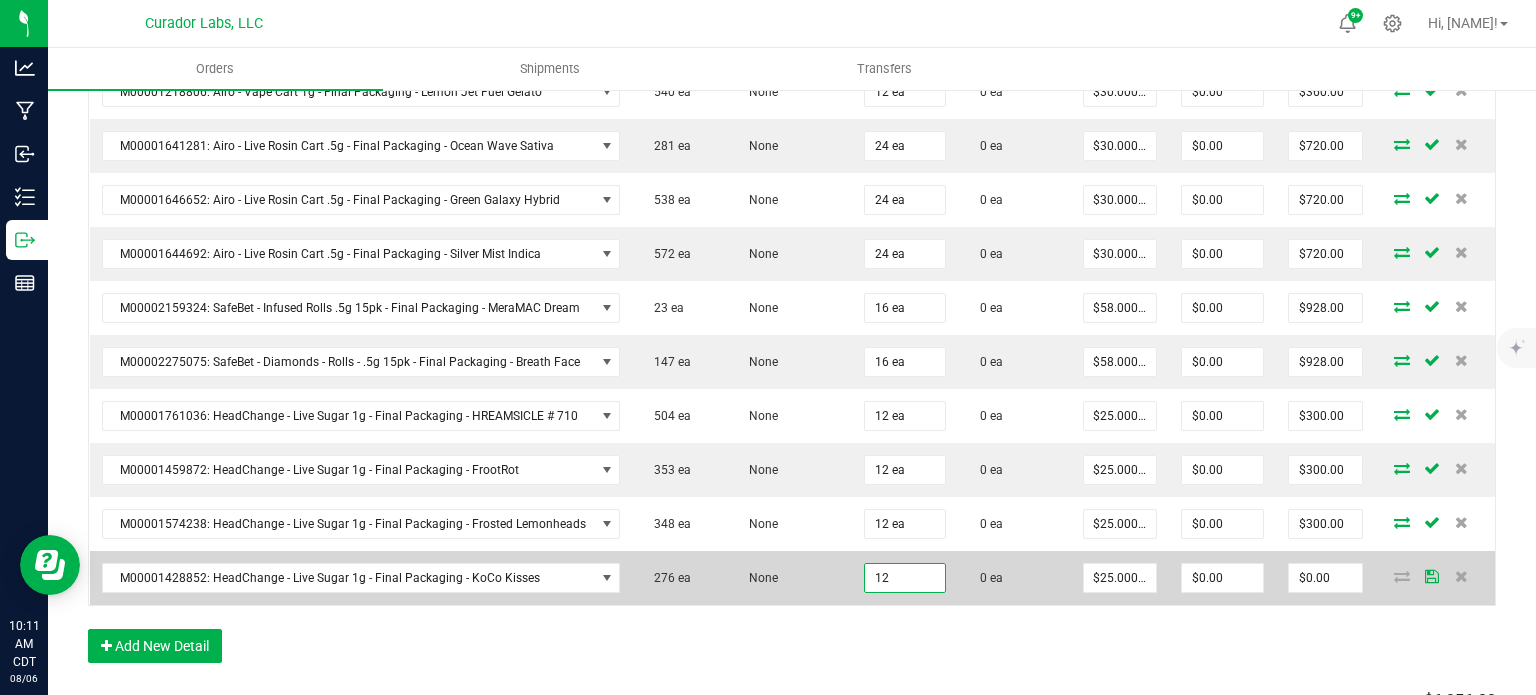 type on "12 ea" 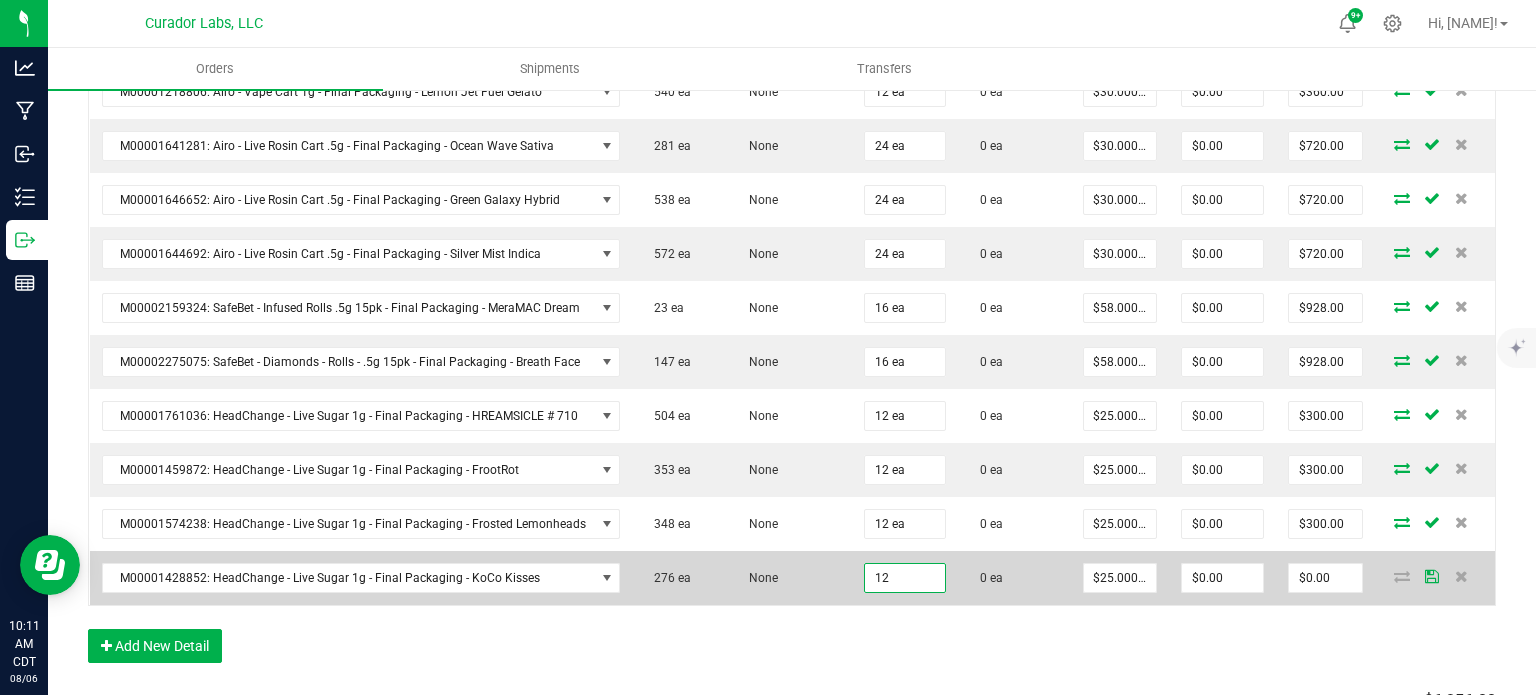 type on "$300.00" 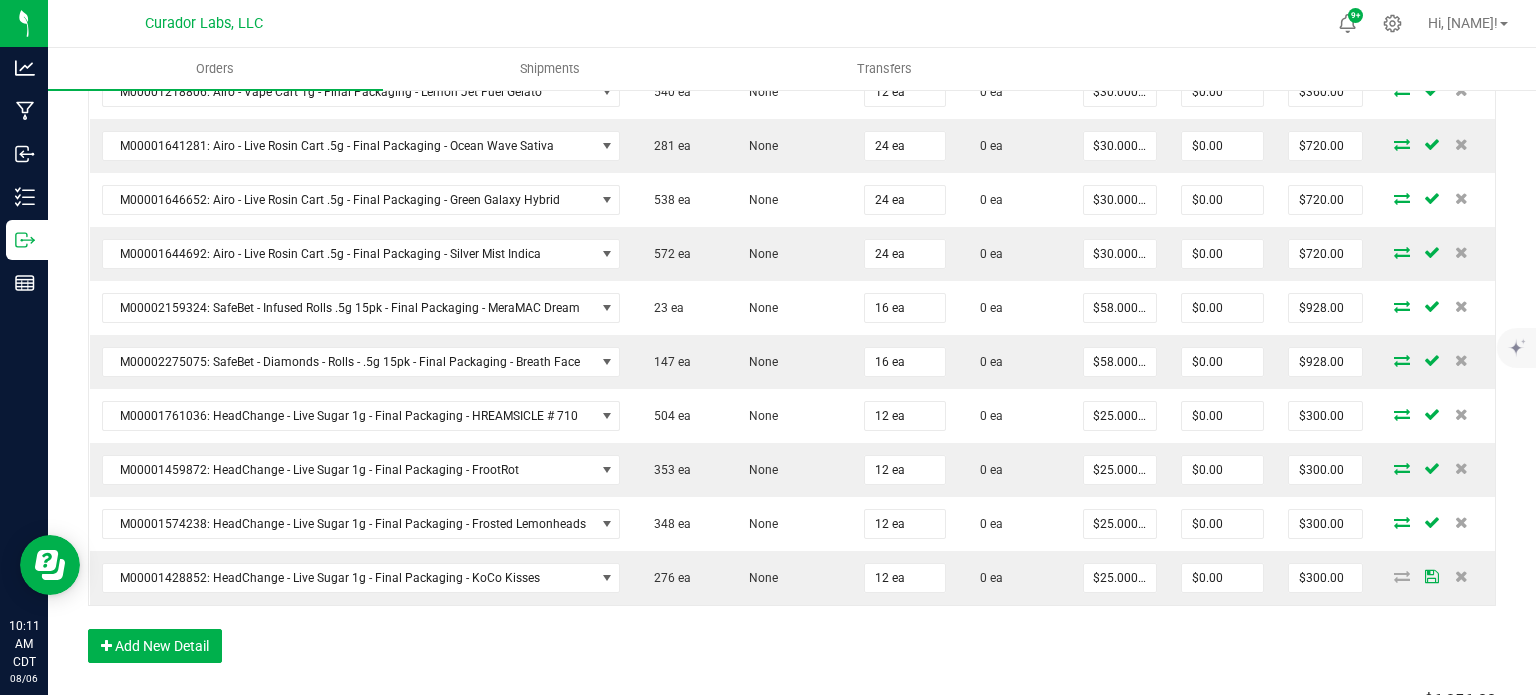 drag, startPoint x: 881, startPoint y: 592, endPoint x: 544, endPoint y: 632, distance: 339.36557 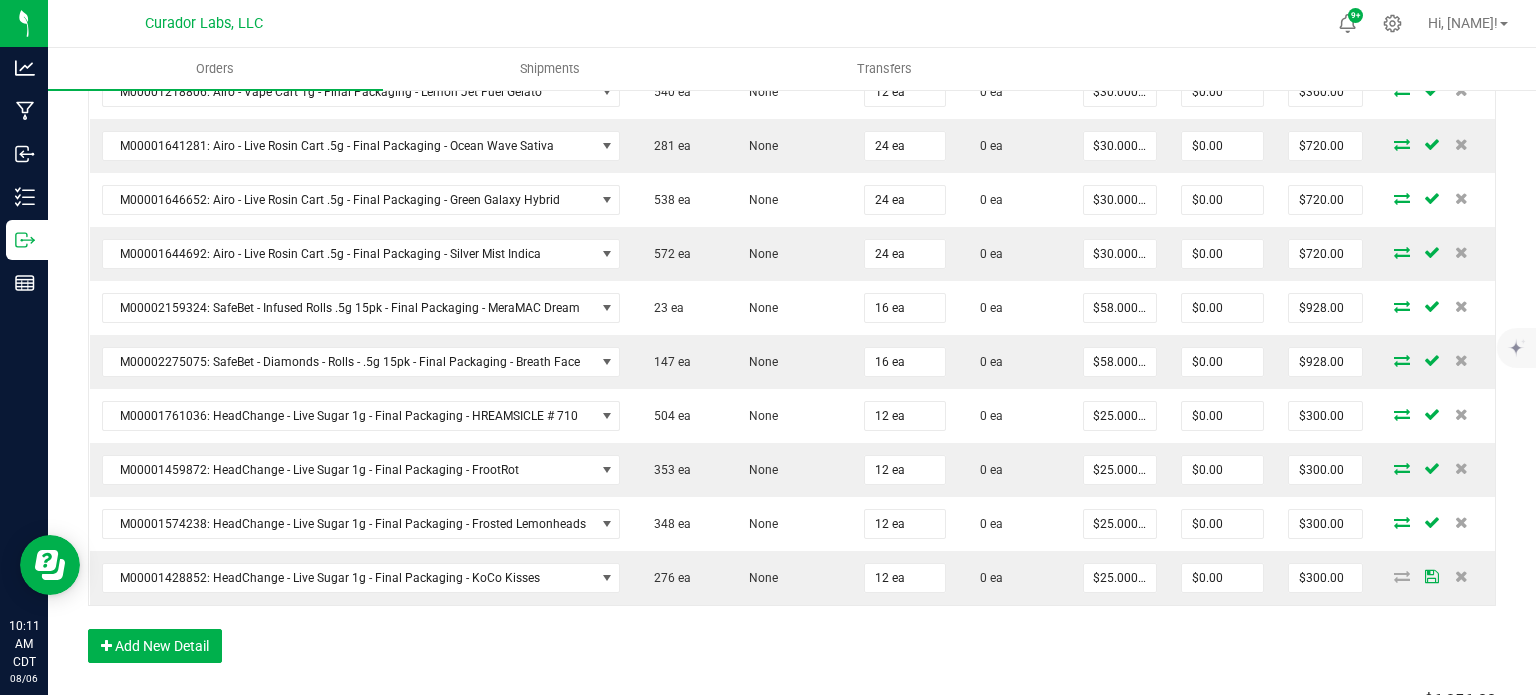 click on "12 ea" at bounding box center (905, 578) 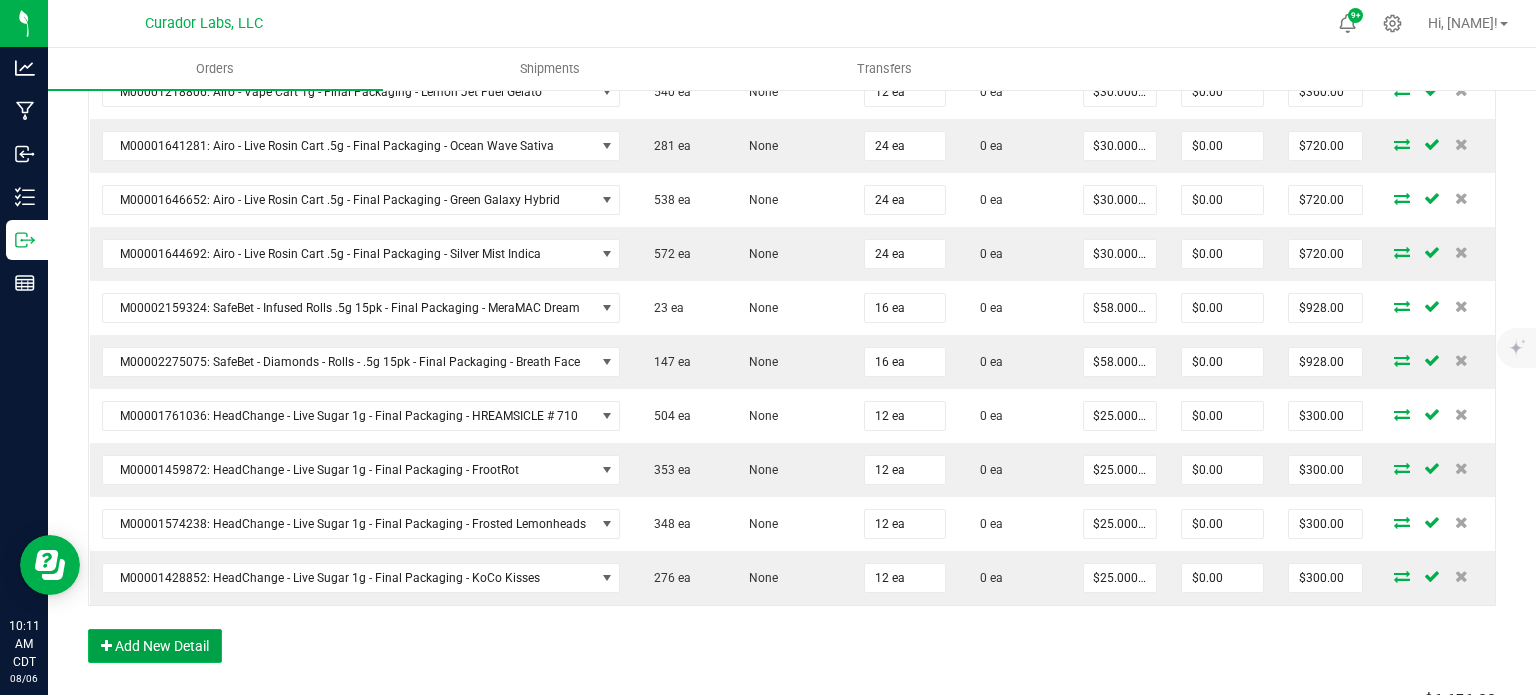 click at bounding box center [106, 646] 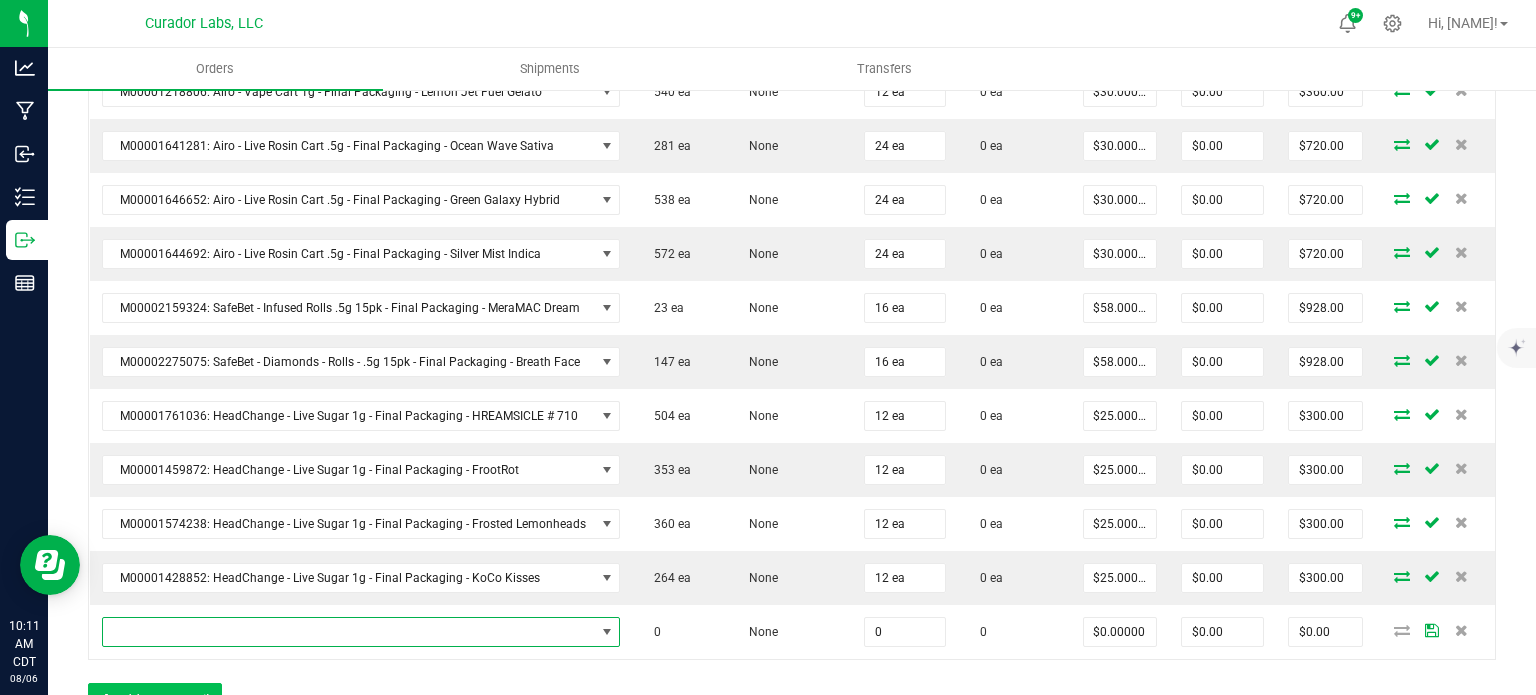click at bounding box center [349, 632] 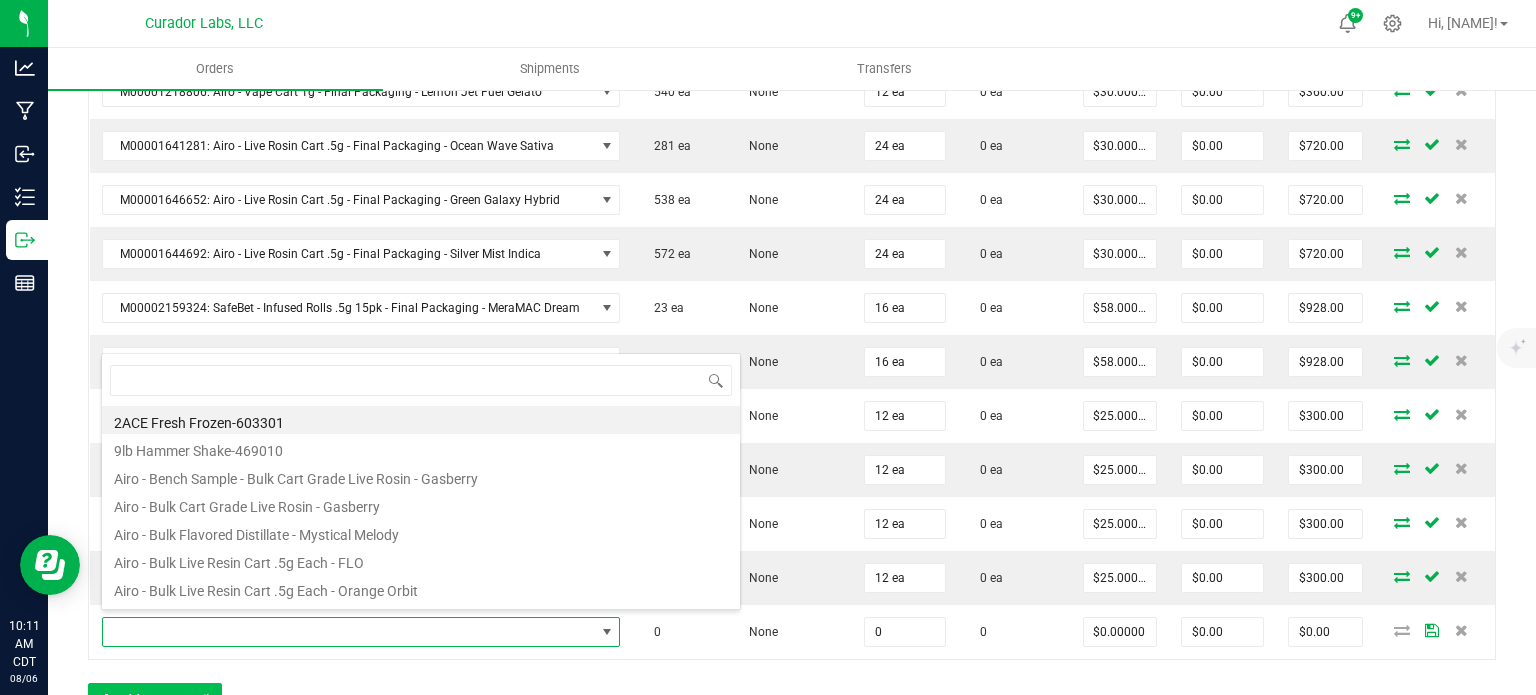scroll, scrollTop: 99970, scrollLeft: 99491, axis: both 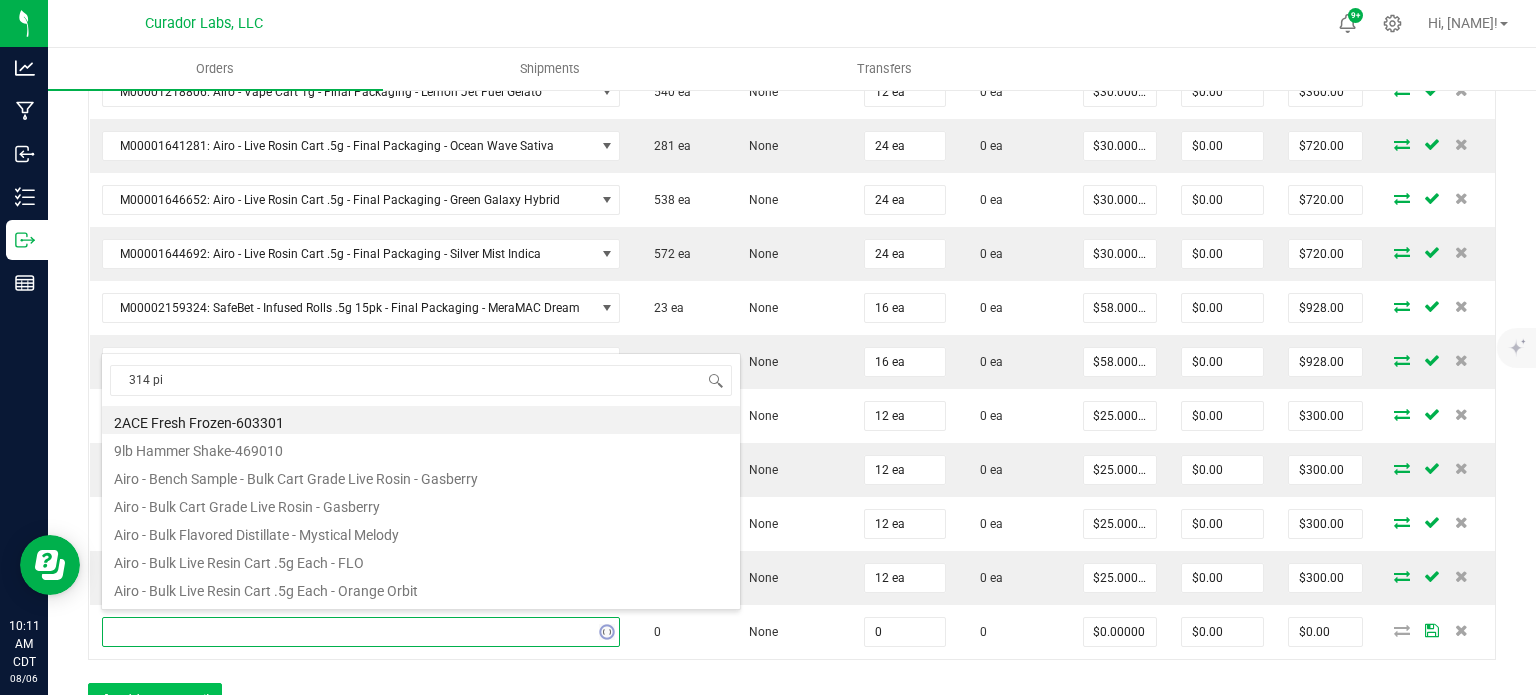 type on "314 pie" 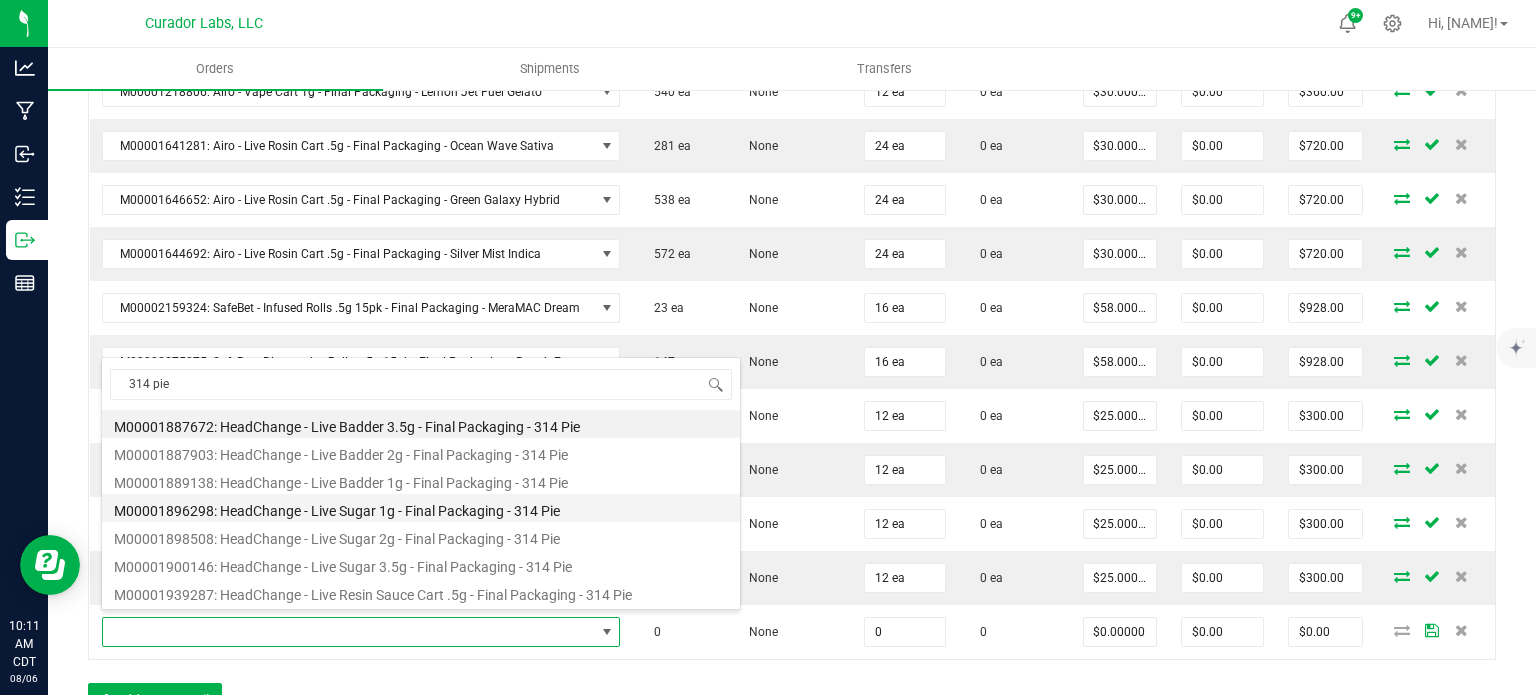click on "M00001896298: HeadChange - Live Sugar 1g - Final Packaging - 314 Pie" at bounding box center [421, 508] 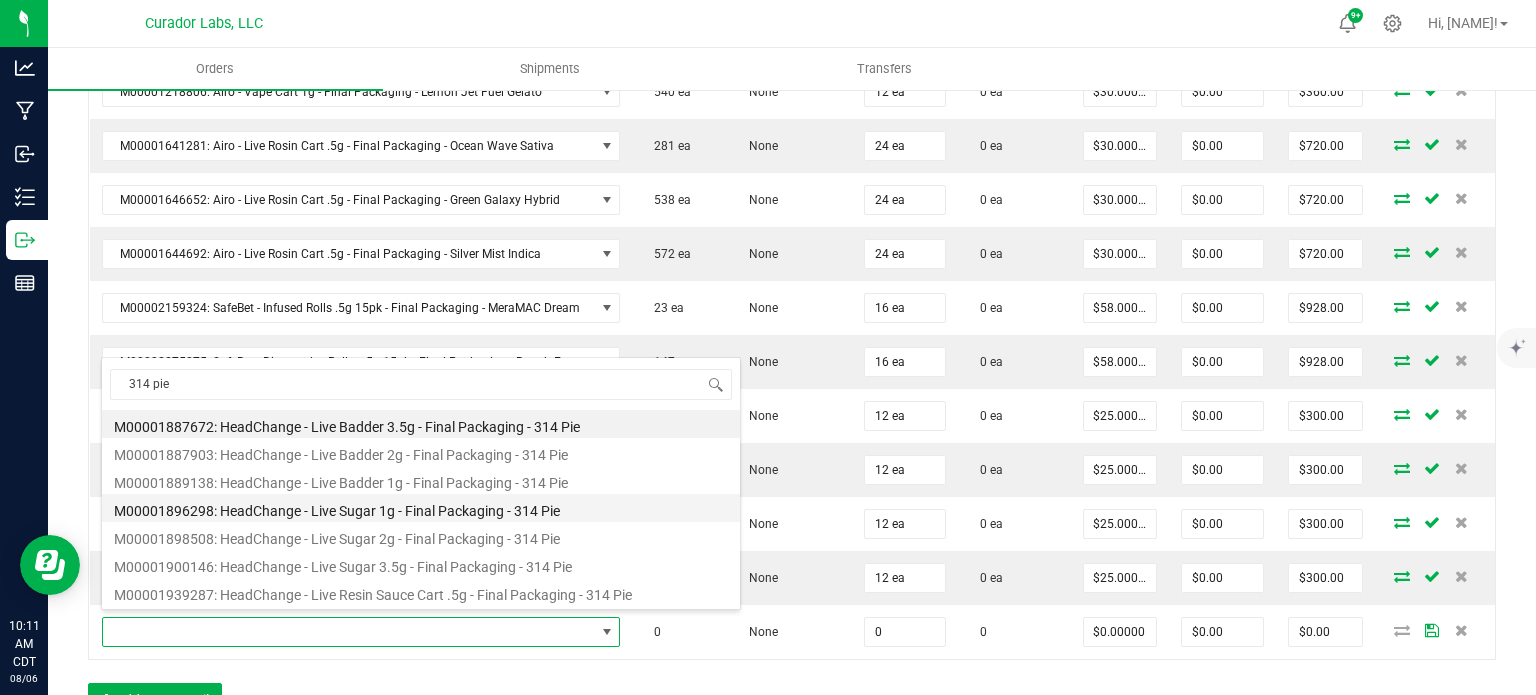 type on "0 ea" 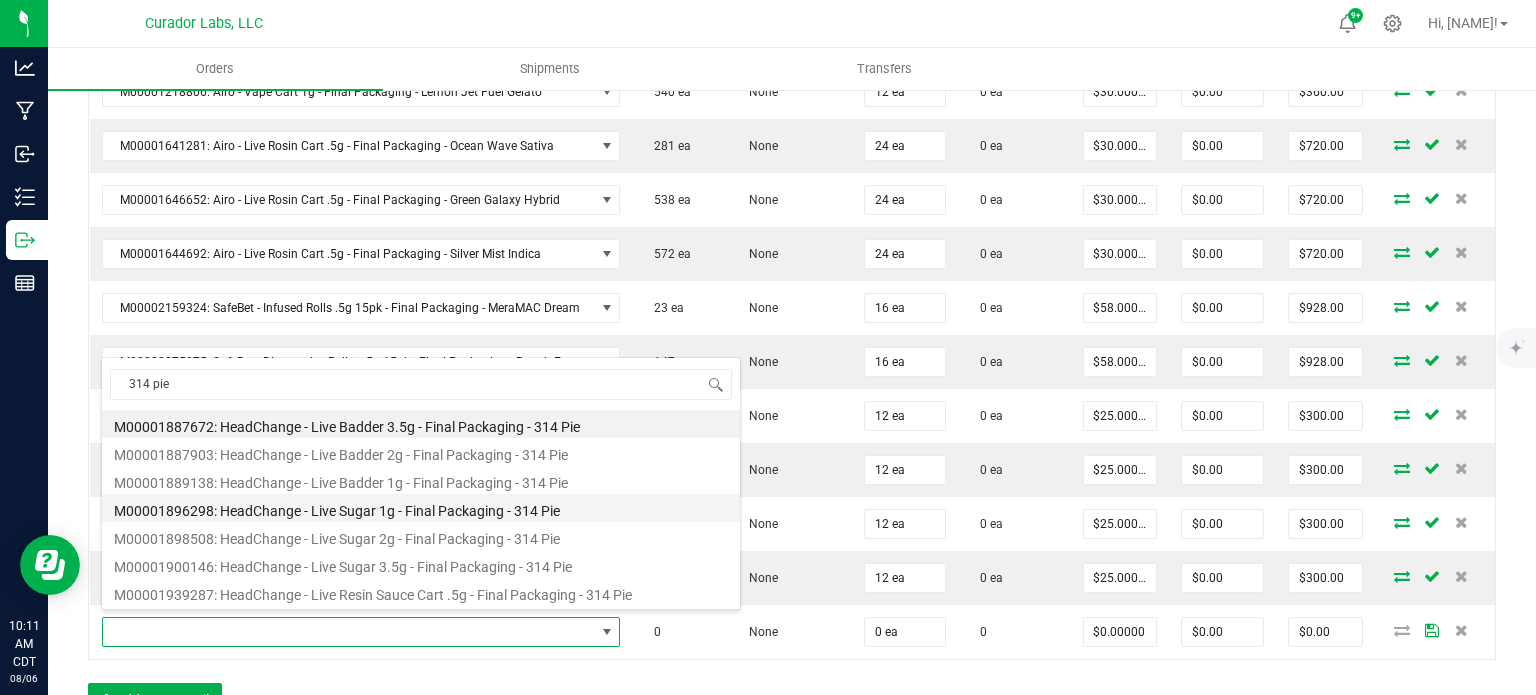 type on "$25.00000" 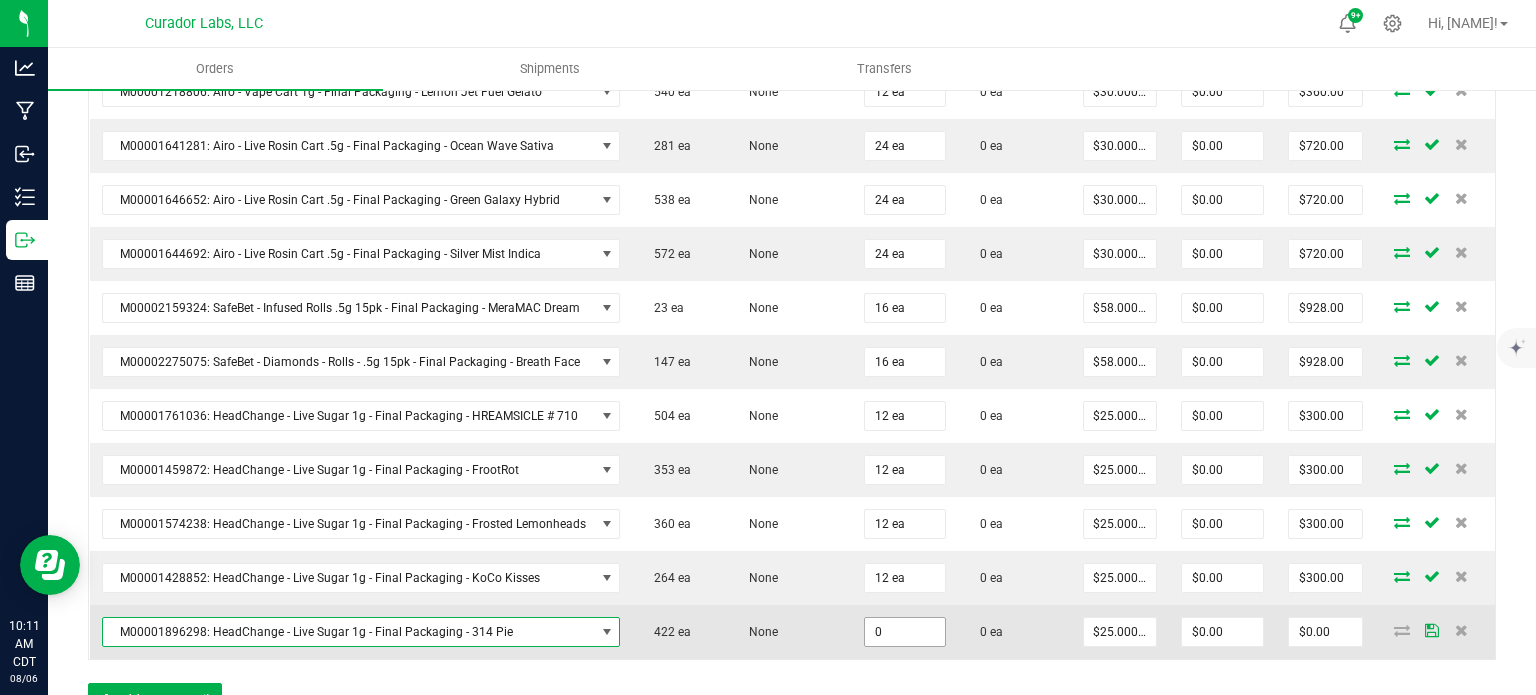 click on "0" at bounding box center [905, 632] 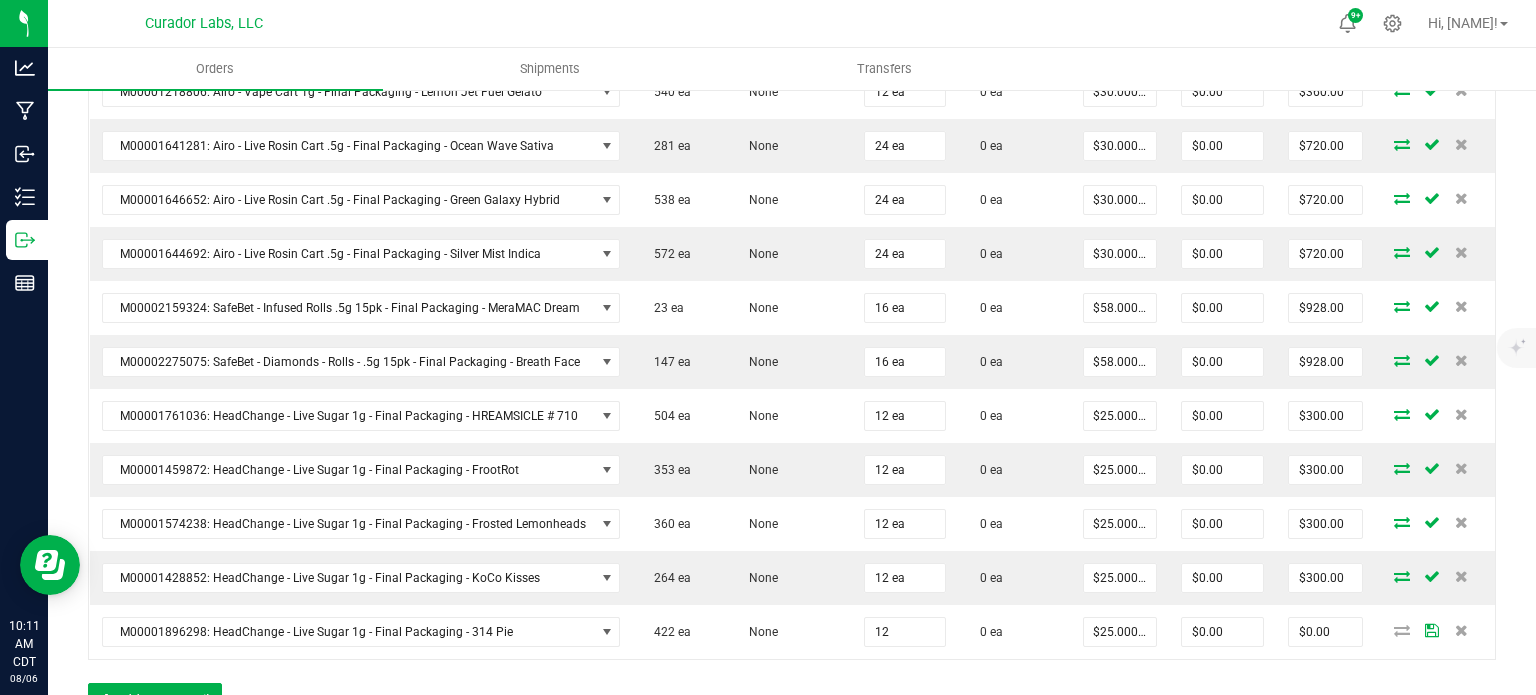 type on "12 ea" 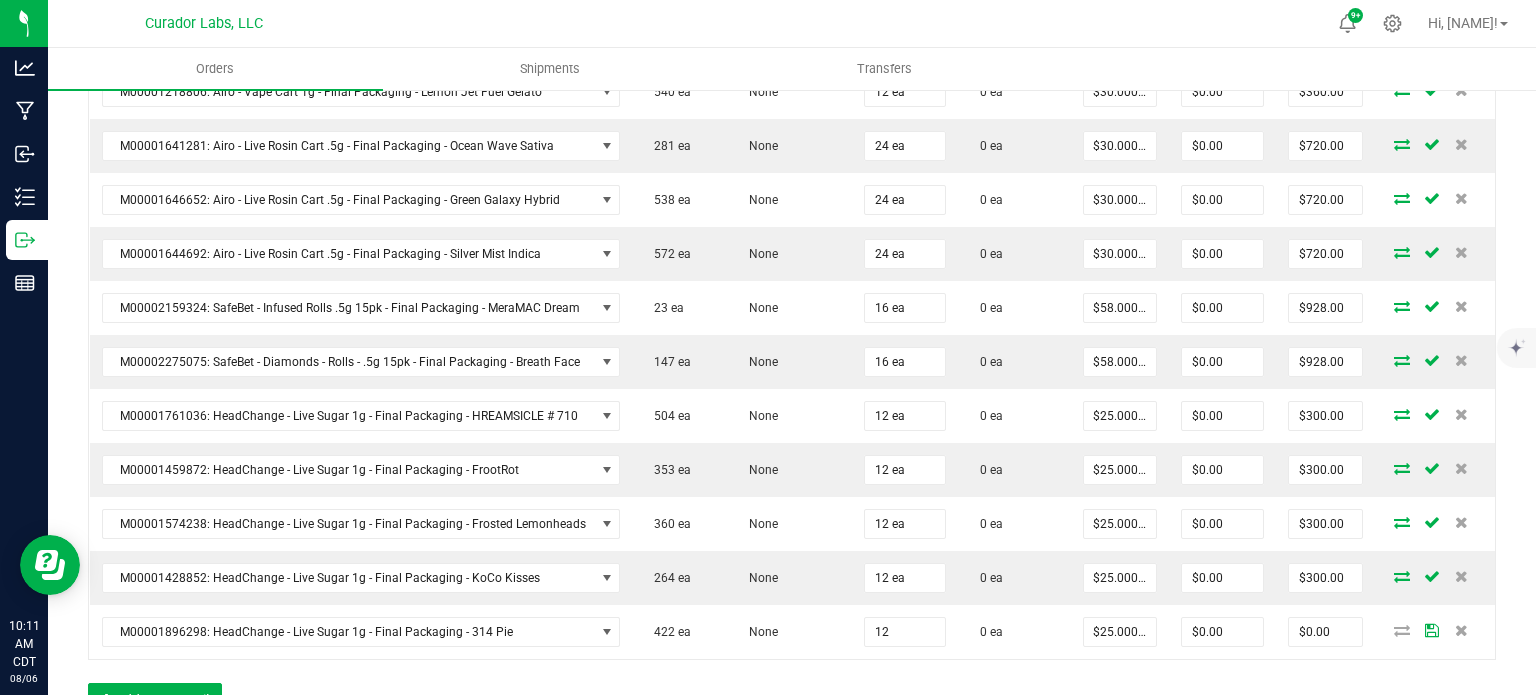 type on "$300.00" 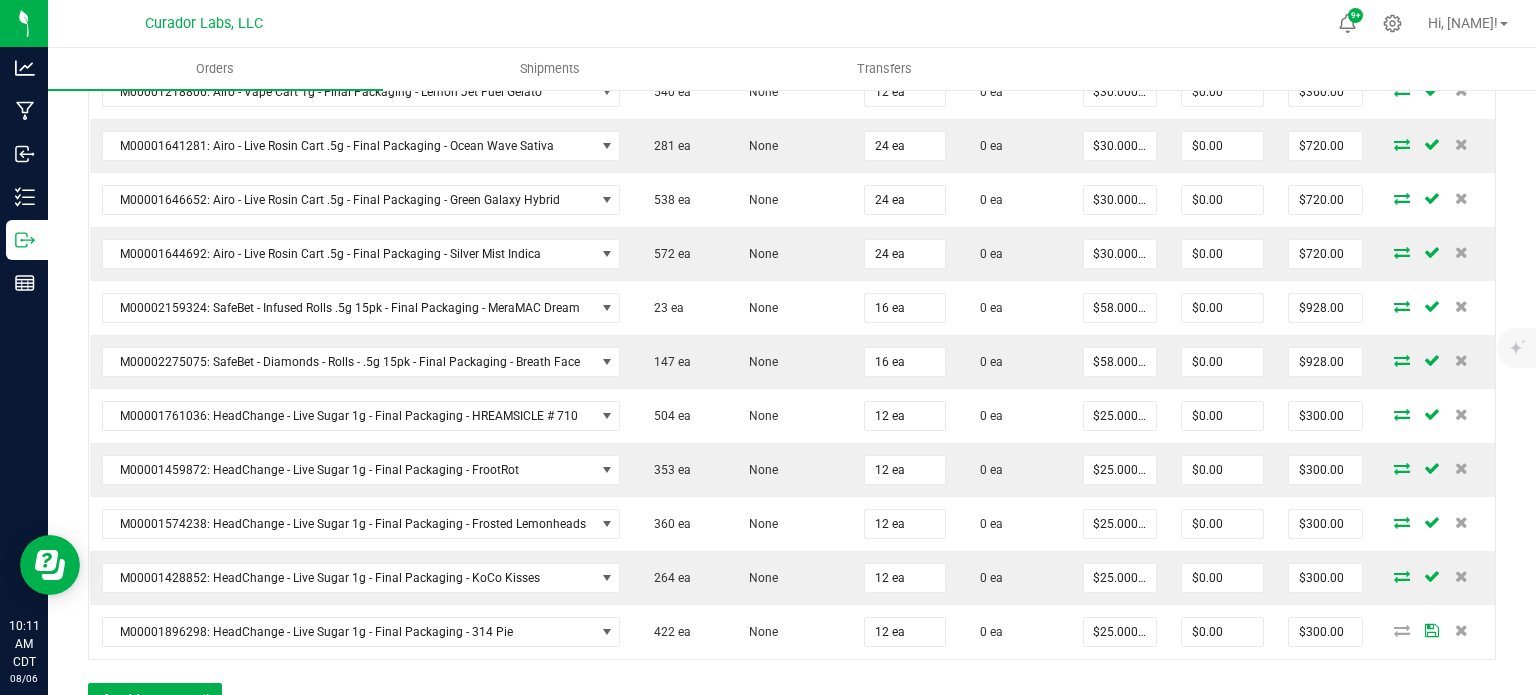click on "Order Details Print All Labels Item  Sellable  Strain Qty Ordered Qty Allocated Unit Price Line Discount Total Actions M00001377022: Airo - Vape Cart 1g - Final Packaging - Orange Sherbert  456 ea   None  12 ea  0 ea  $30.00000 $0.00 $360.00 M00001230209: Airo - Vape Cart 1g - Final Packaging - Jack Fruit  686 ea   None  24 ea  0 ea  $30.00000 $0.00 $720.00 M00001218806: Airo - Vape Cart 1g - Final Packaging - Lemon Jet Fuel Gelato  540 ea   None  12 ea  0 ea  $30.00000 $0.00 $360.00 M00001641281: Airo - Live Rosin Cart .5g - Final Packaging - Ocean Wave Sativa  281 ea   None  24 ea  0 ea  $30.00000 $0.00 $720.00 M00001646652: Airo - Live Rosin Cart .5g - Final Packaging - Green Galaxy Hybrid  538 ea   None  24 ea  0 ea  $30.00000 $0.00 $720.00 M00001644692: Airo - Live Rosin Cart .5g - Final Packaging - Silver Mist Indica  572 ea   None  24 ea  0 ea  $30.00000 $0.00 $720.00 M00002159324: SafeBet - Infused Rolls .5g 15pk - Final Packaging - MeraMAC Dream  23 ea   None  16 ea" at bounding box center (792, 294) 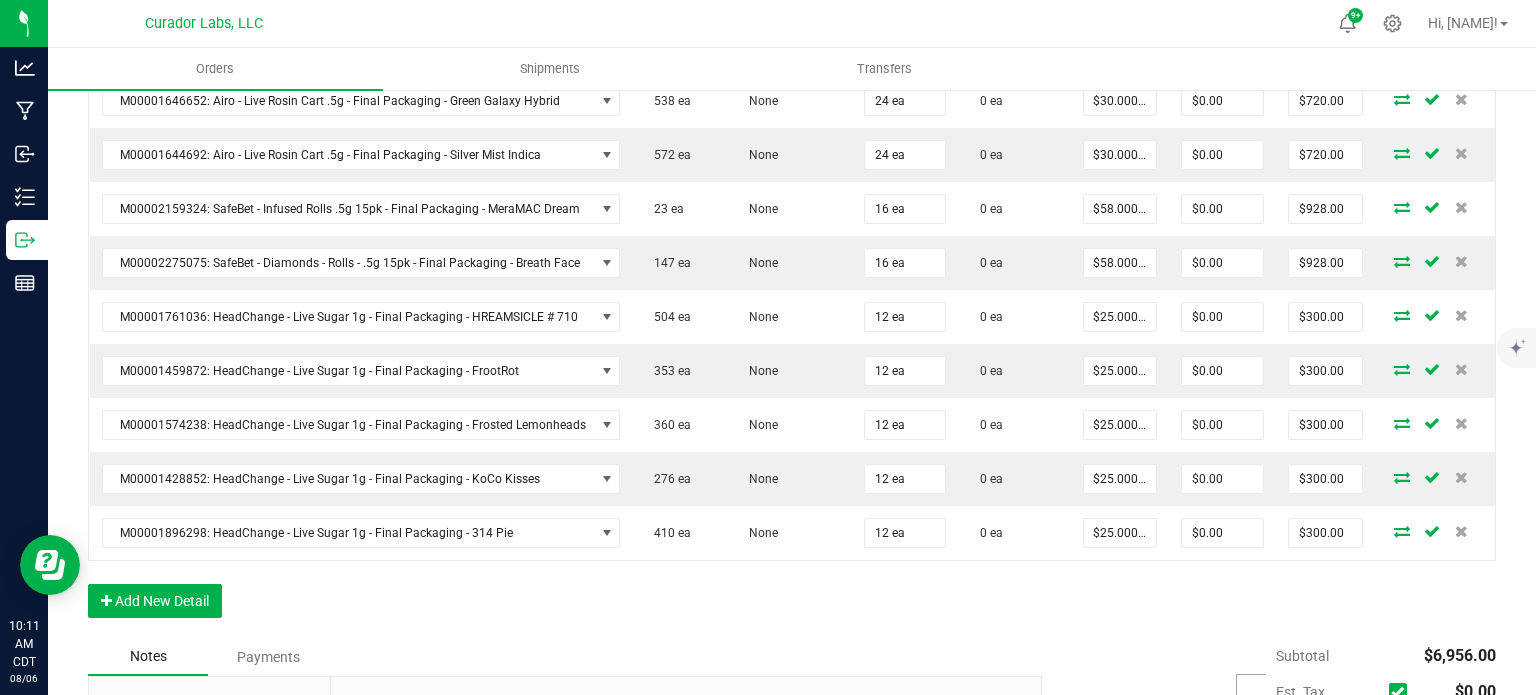 scroll, scrollTop: 1100, scrollLeft: 0, axis: vertical 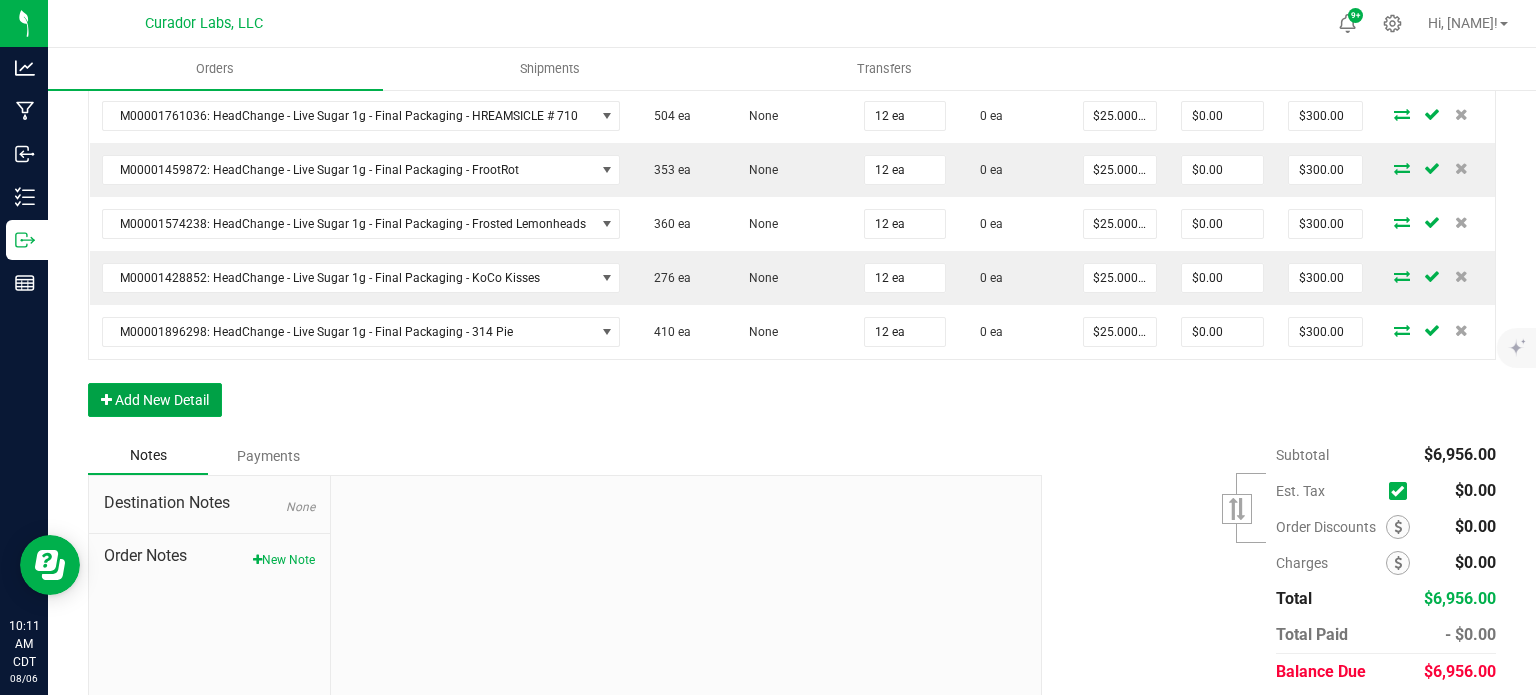 click on "Add New Detail" at bounding box center (155, 400) 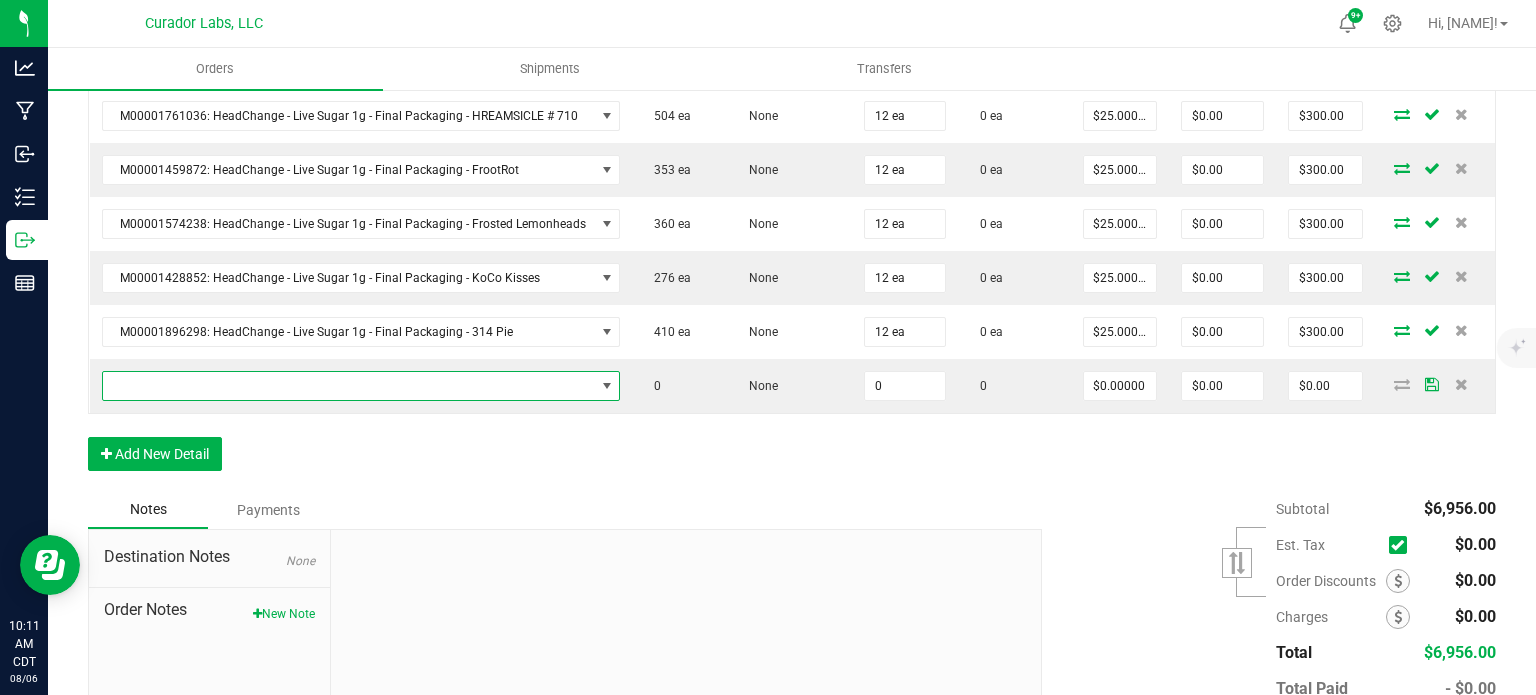 click at bounding box center (349, 386) 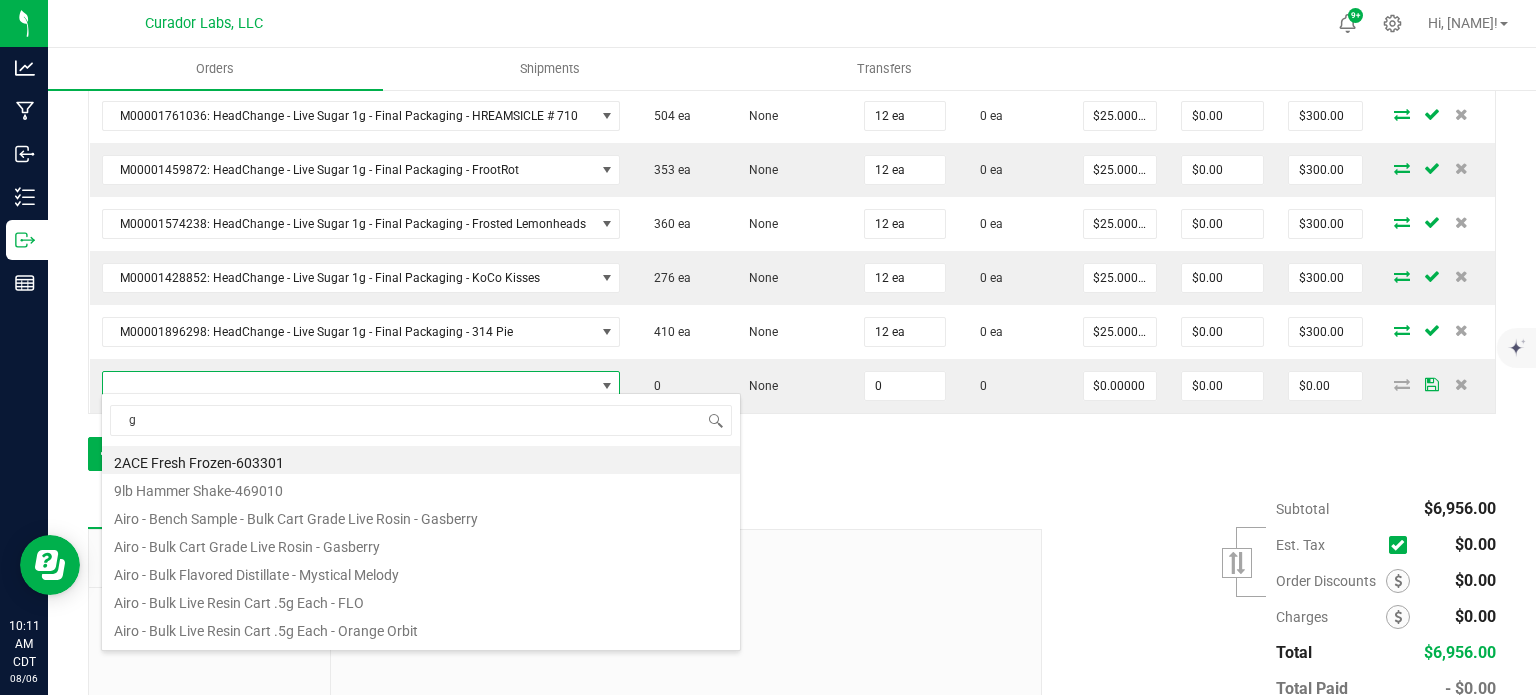 scroll, scrollTop: 99970, scrollLeft: 99491, axis: both 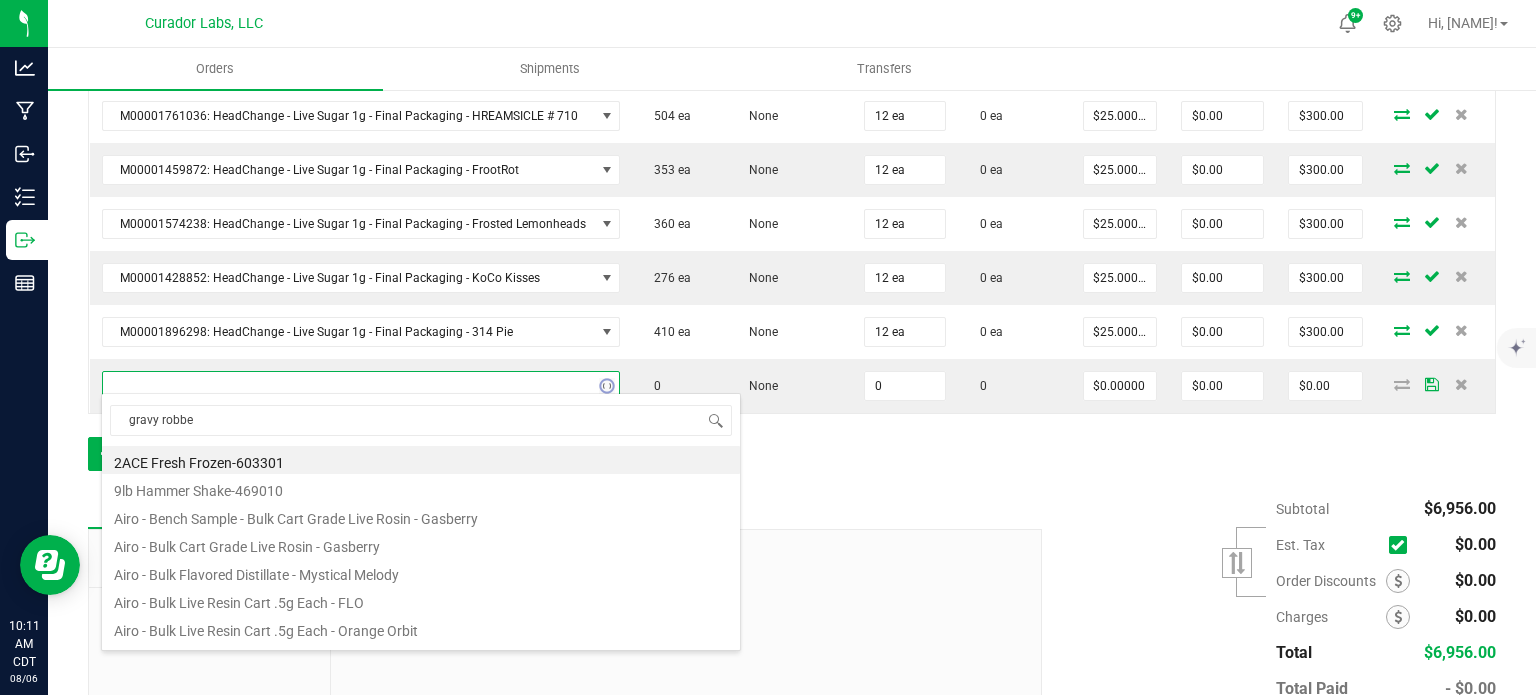 type on "gravy robber" 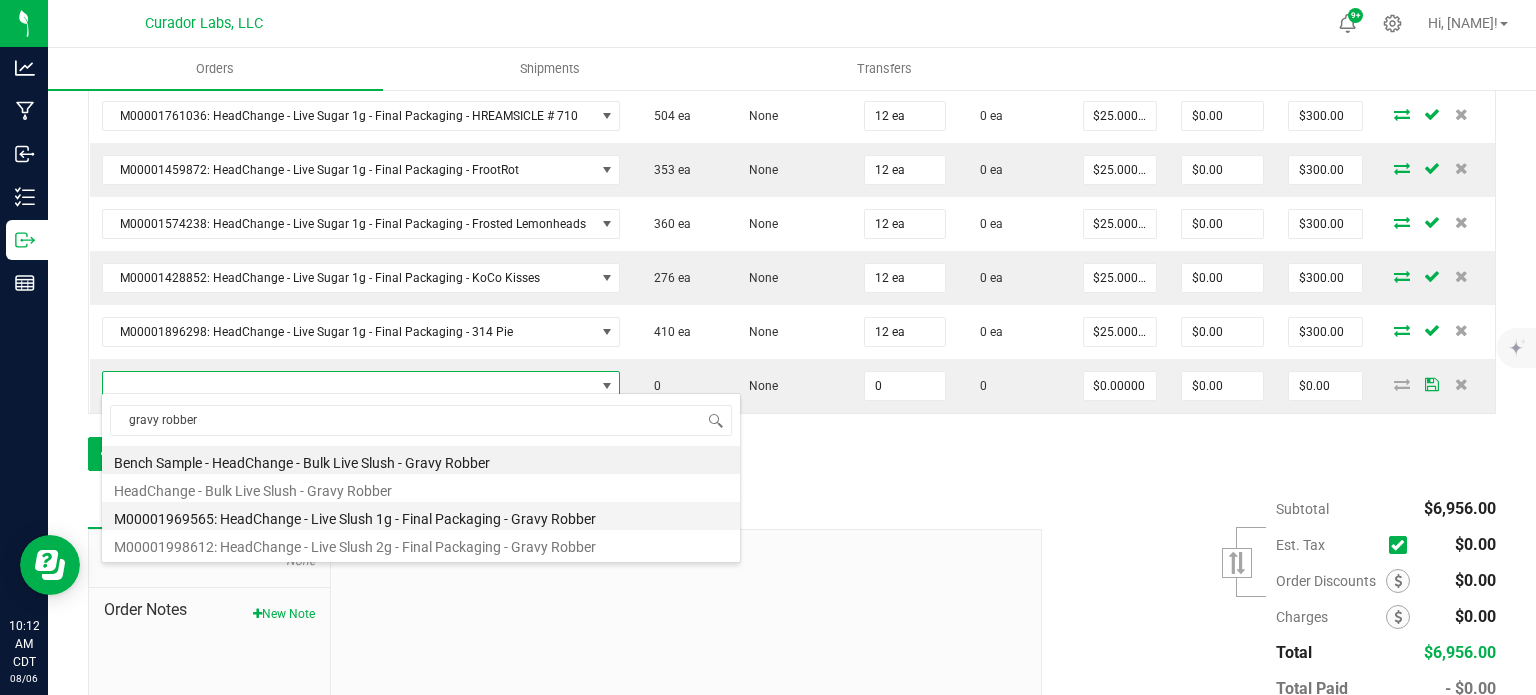 click on "M00001969565: HeadChange - Live Slush 1g - Final Packaging - Gravy Robber" at bounding box center (421, 516) 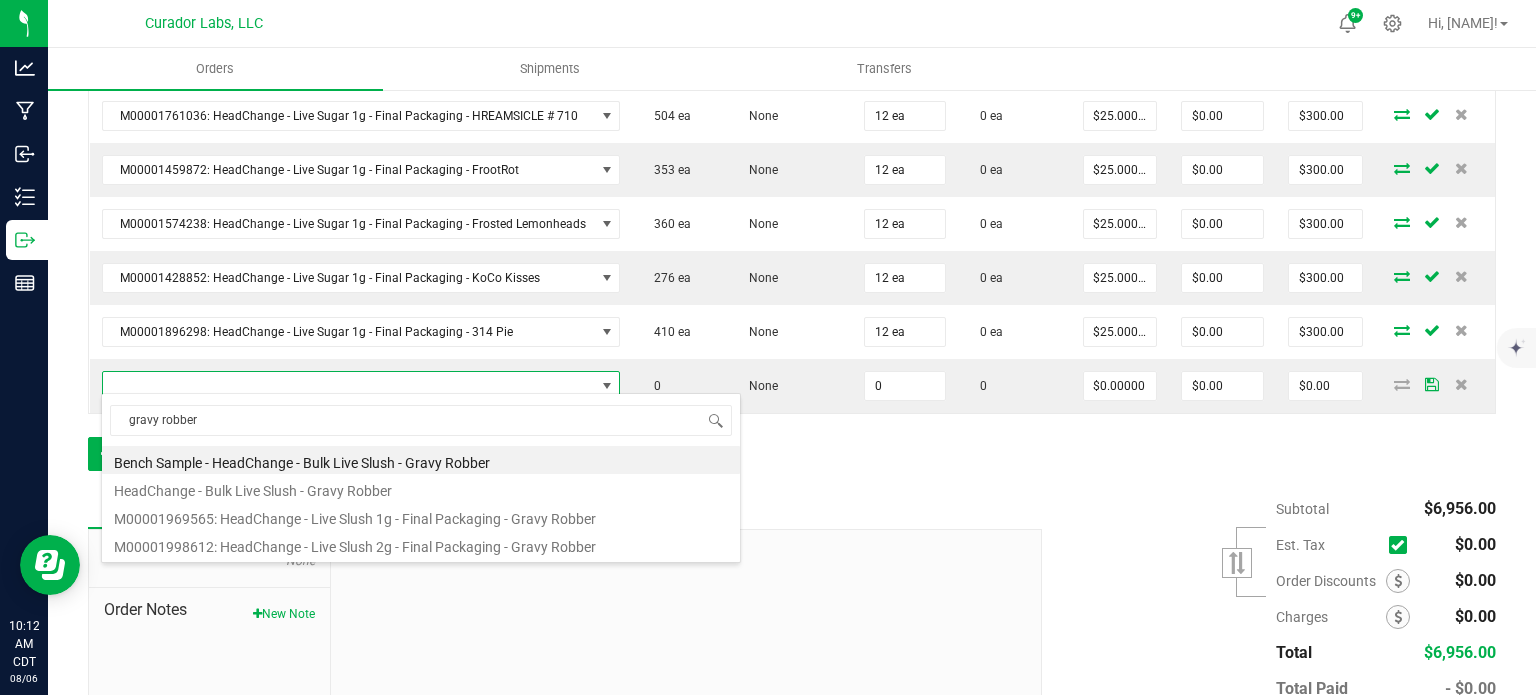 type on "0 ea" 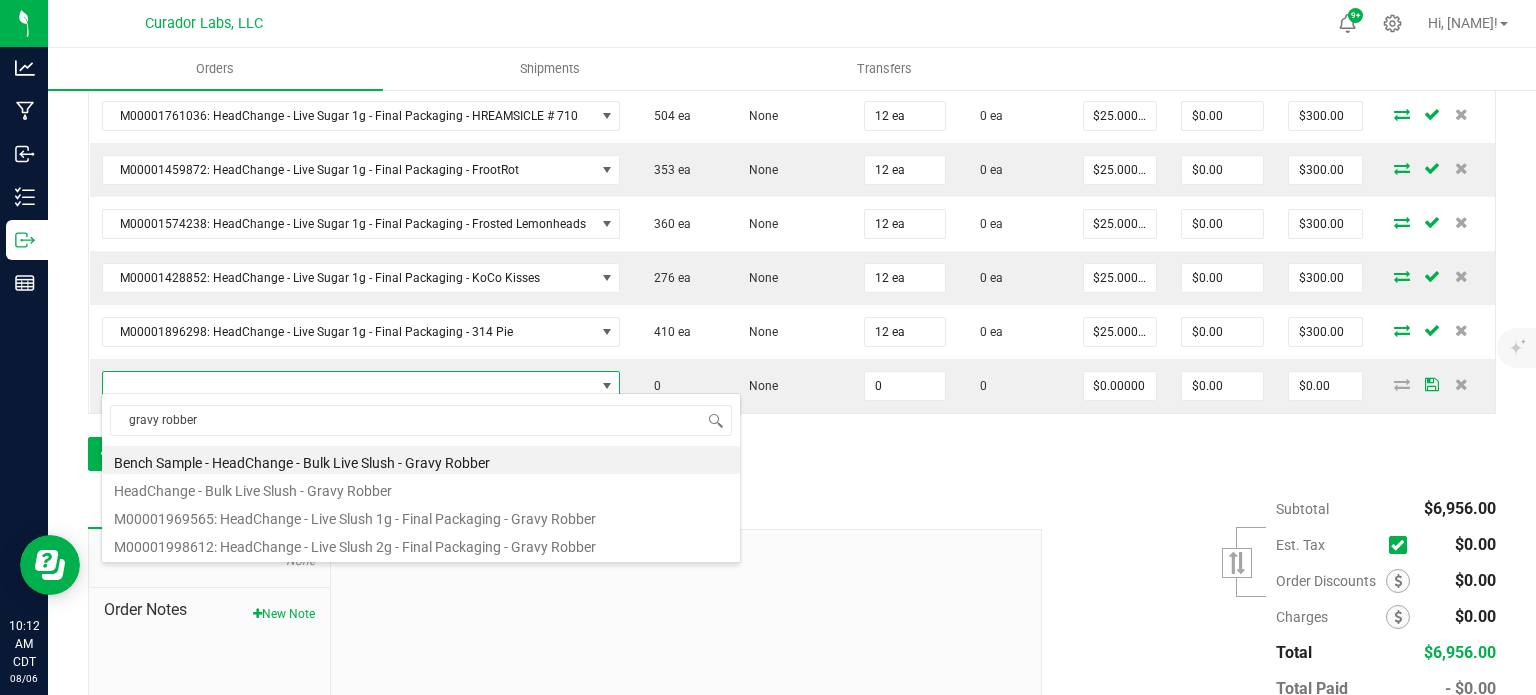 type on "$25.00000" 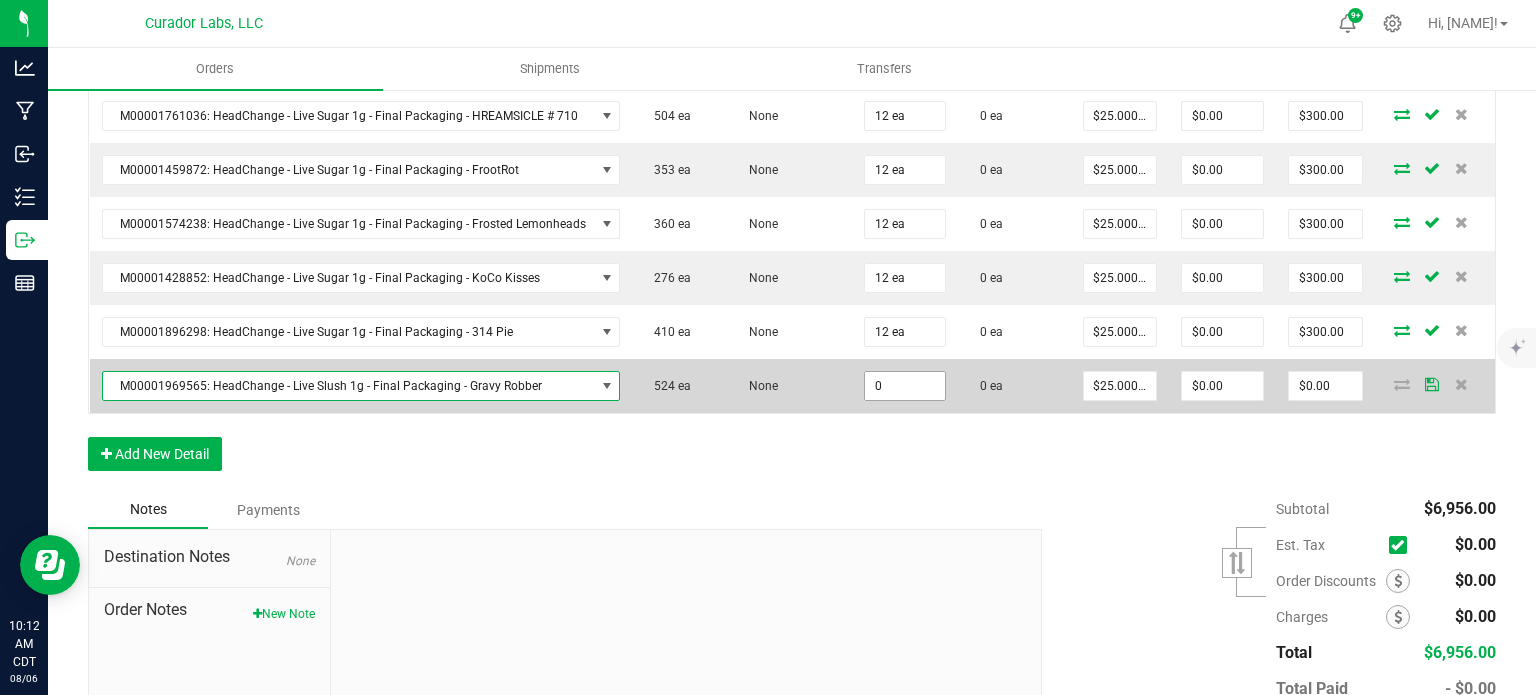 click on "0" at bounding box center (905, 386) 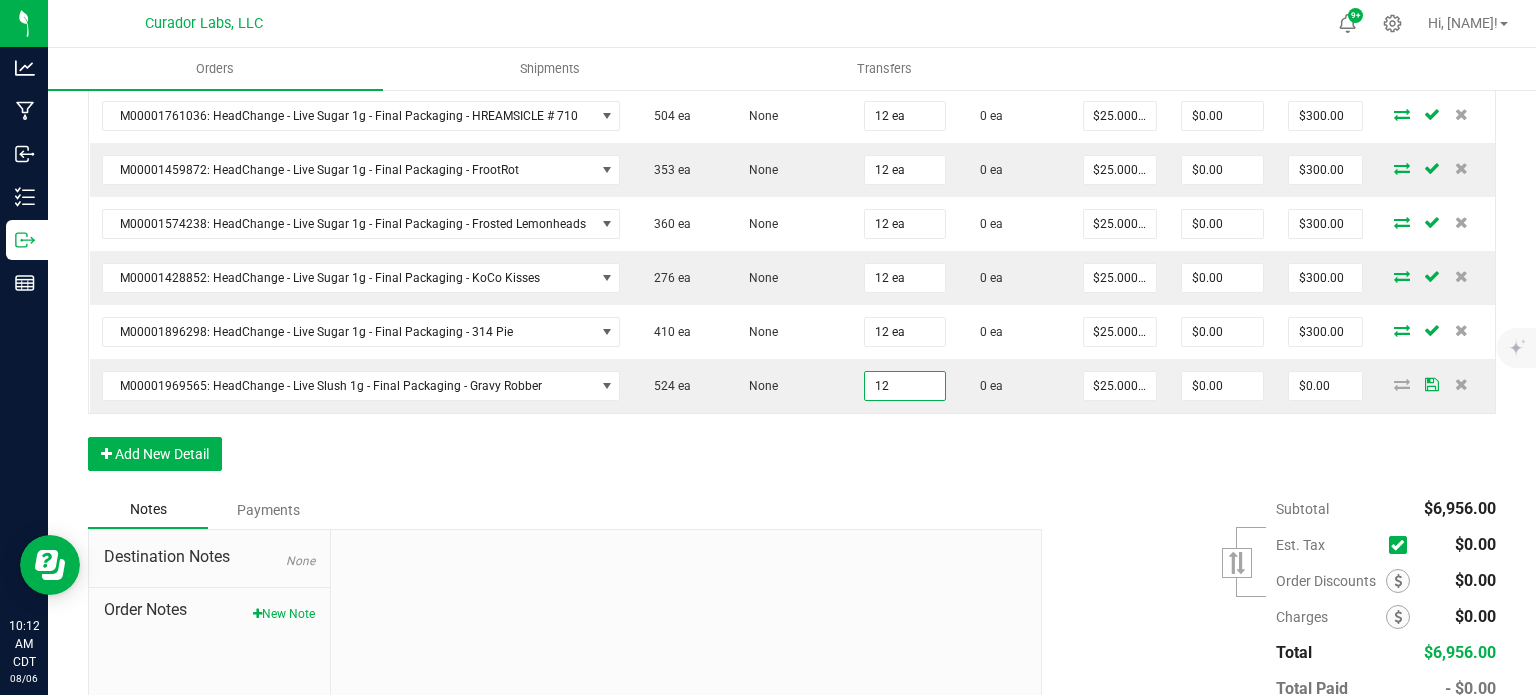 type on "12 ea" 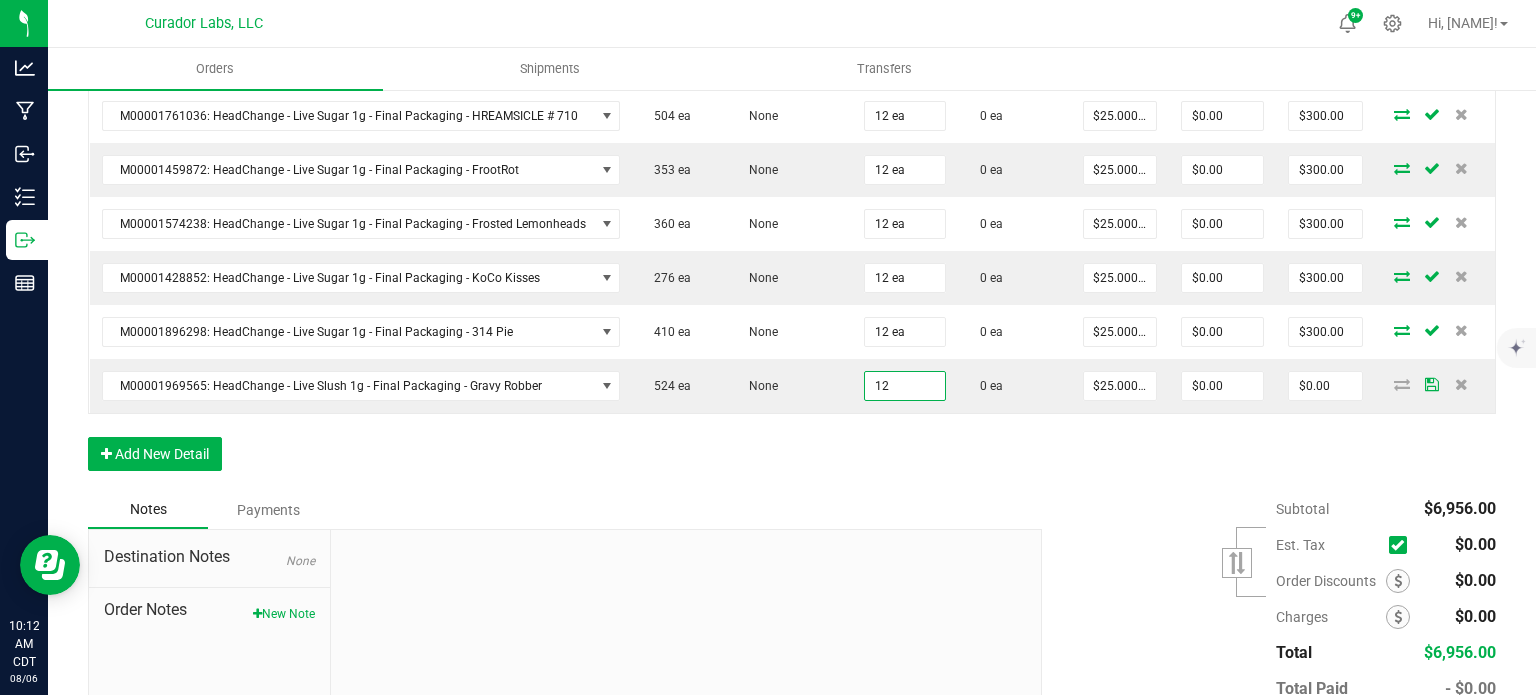 type on "$300.00" 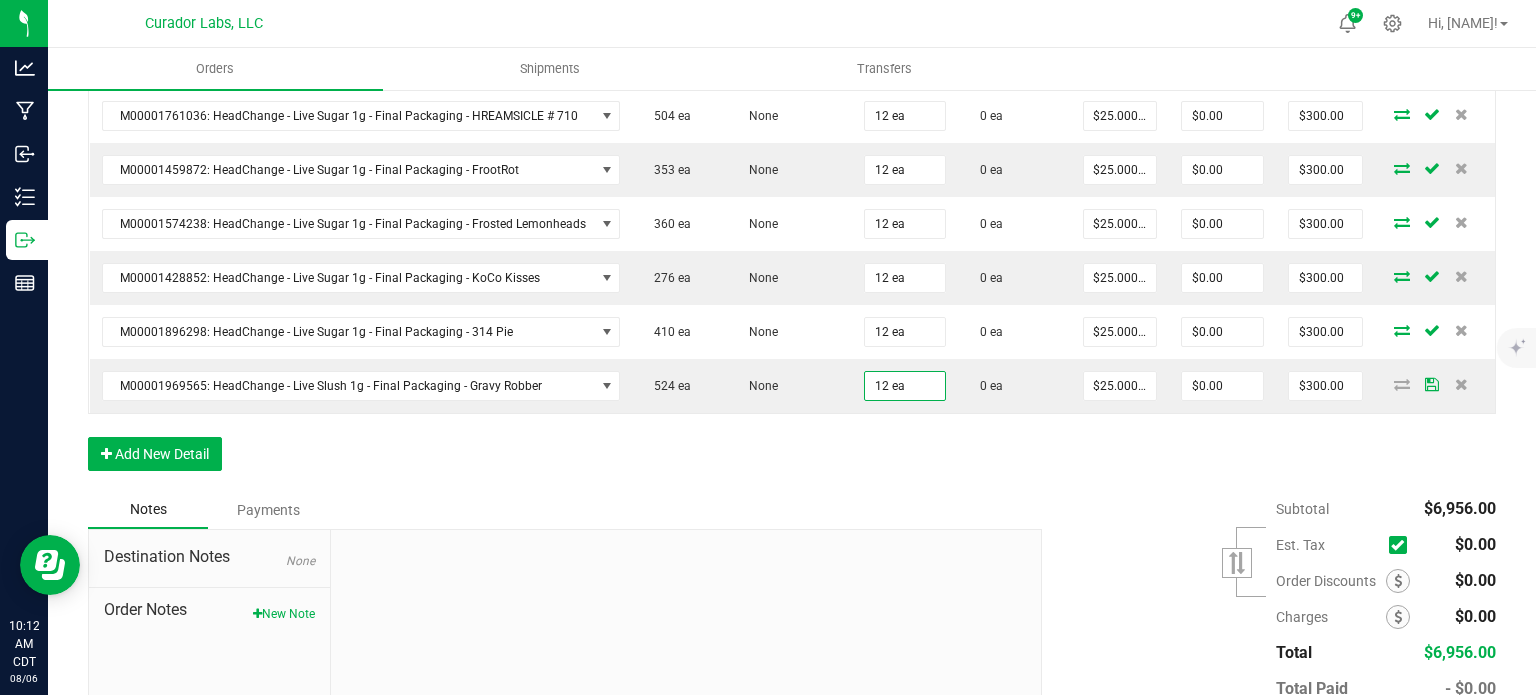 drag, startPoint x: 911, startPoint y: 418, endPoint x: 888, endPoint y: 428, distance: 25.079872 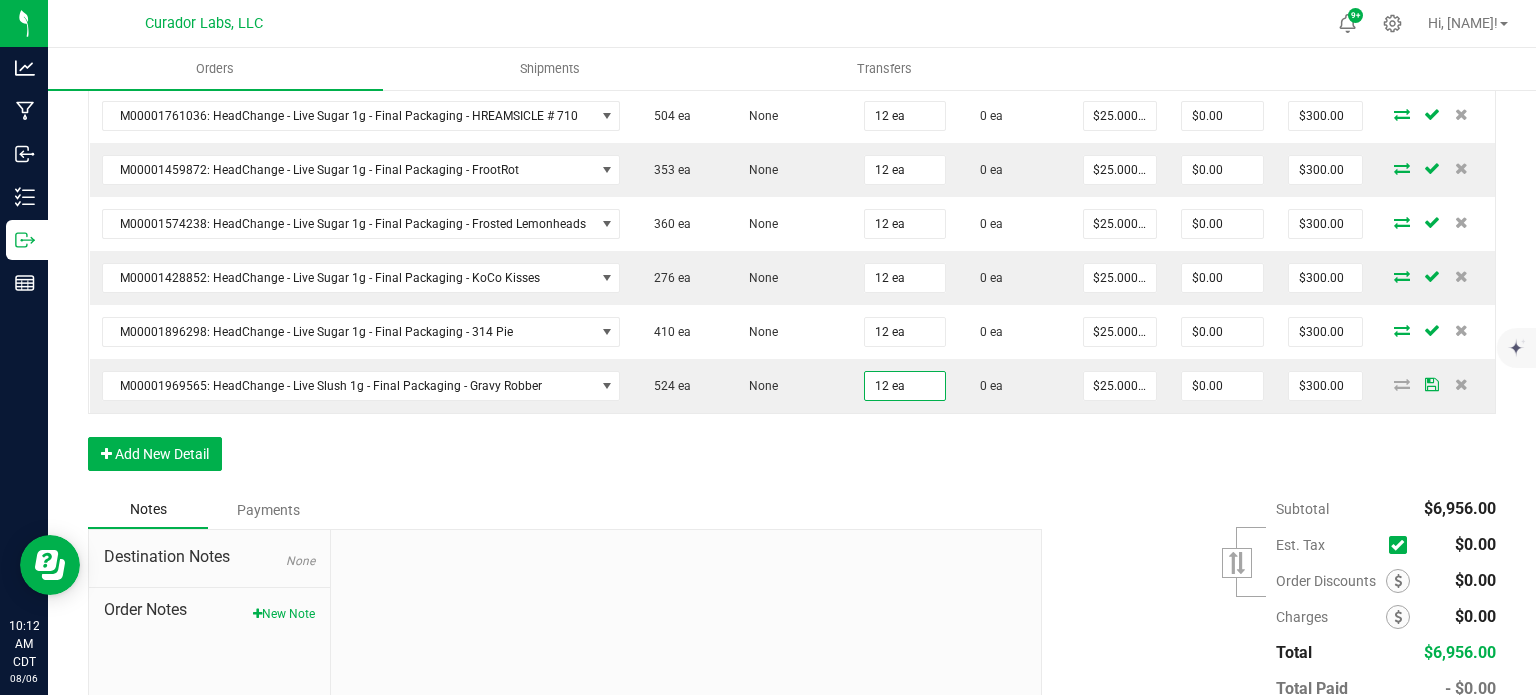 click on "Order Details Print All Labels Item  Sellable  Strain Qty Ordered Qty Allocated Unit Price Line Discount Total Actions M00001377022: Airo - Vape Cart 1g - Final Packaging - Orange Sherbert  456 ea   None  12 ea  0 ea  $30.00000 $0.00 $360.00 M00001230209: Airo - Vape Cart 1g - Final Packaging - Jack Fruit  686 ea   None  24 ea  0 ea  $30.00000 $0.00 $720.00 M00001218806: Airo - Vape Cart 1g - Final Packaging - Lemon Jet Fuel Gelato  540 ea   None  12 ea  0 ea  $30.00000 $0.00 $360.00 M00001641281: Airo - Live Rosin Cart .5g - Final Packaging - Ocean Wave Sativa  281 ea   None  24 ea  0 ea  $30.00000 $0.00 $720.00 M00001646652: Airo - Live Rosin Cart .5g - Final Packaging - Green Galaxy Hybrid  538 ea   None  24 ea  0 ea  $30.00000 $0.00 $720.00 M00001644692: Airo - Live Rosin Cart .5g - Final Packaging - Silver Mist Indica  572 ea   None  24 ea  0 ea  $30.00000 $0.00 $720.00 M00002159324: SafeBet - Infused Rolls .5g 15pk - Final Packaging - MeraMAC Dream  23 ea   None  16 ea" at bounding box center (792, 21) 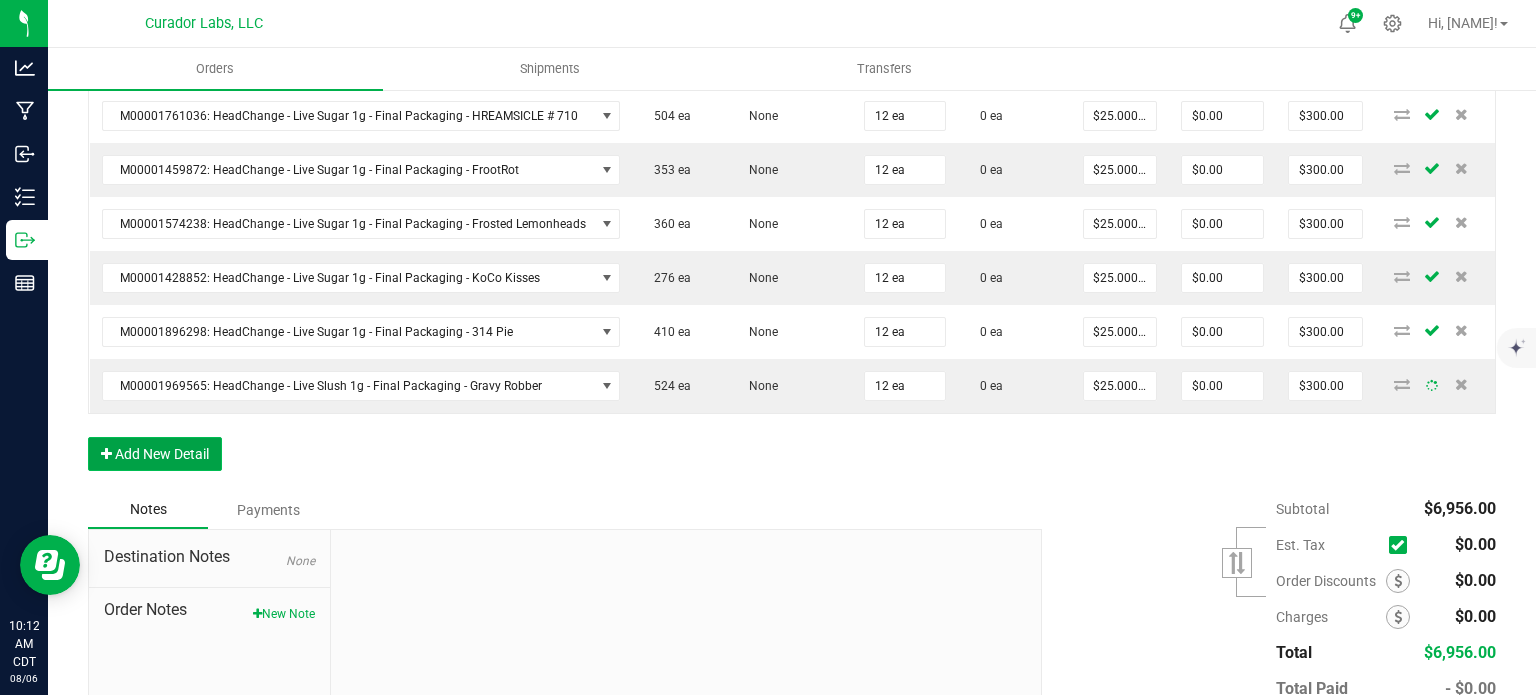 click on "Add New Detail" at bounding box center [155, 454] 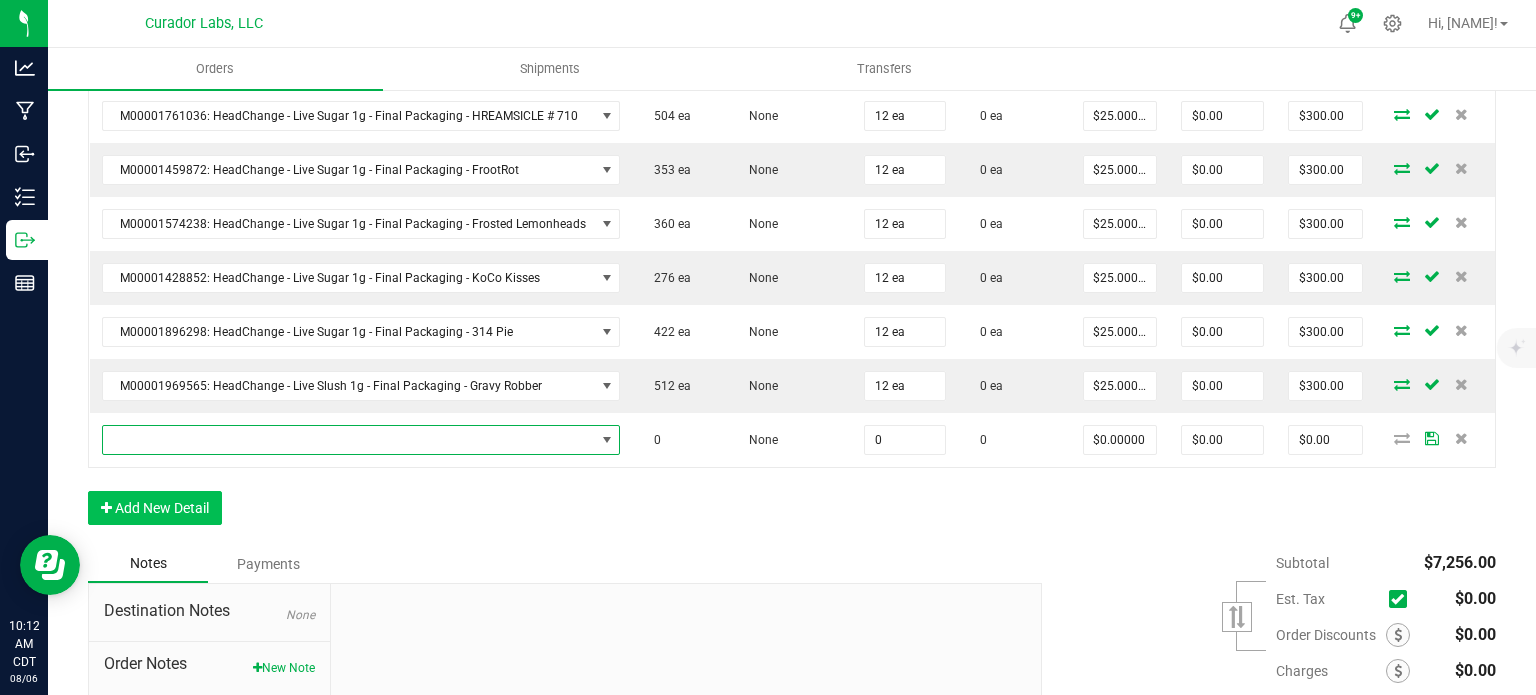 click at bounding box center (349, 440) 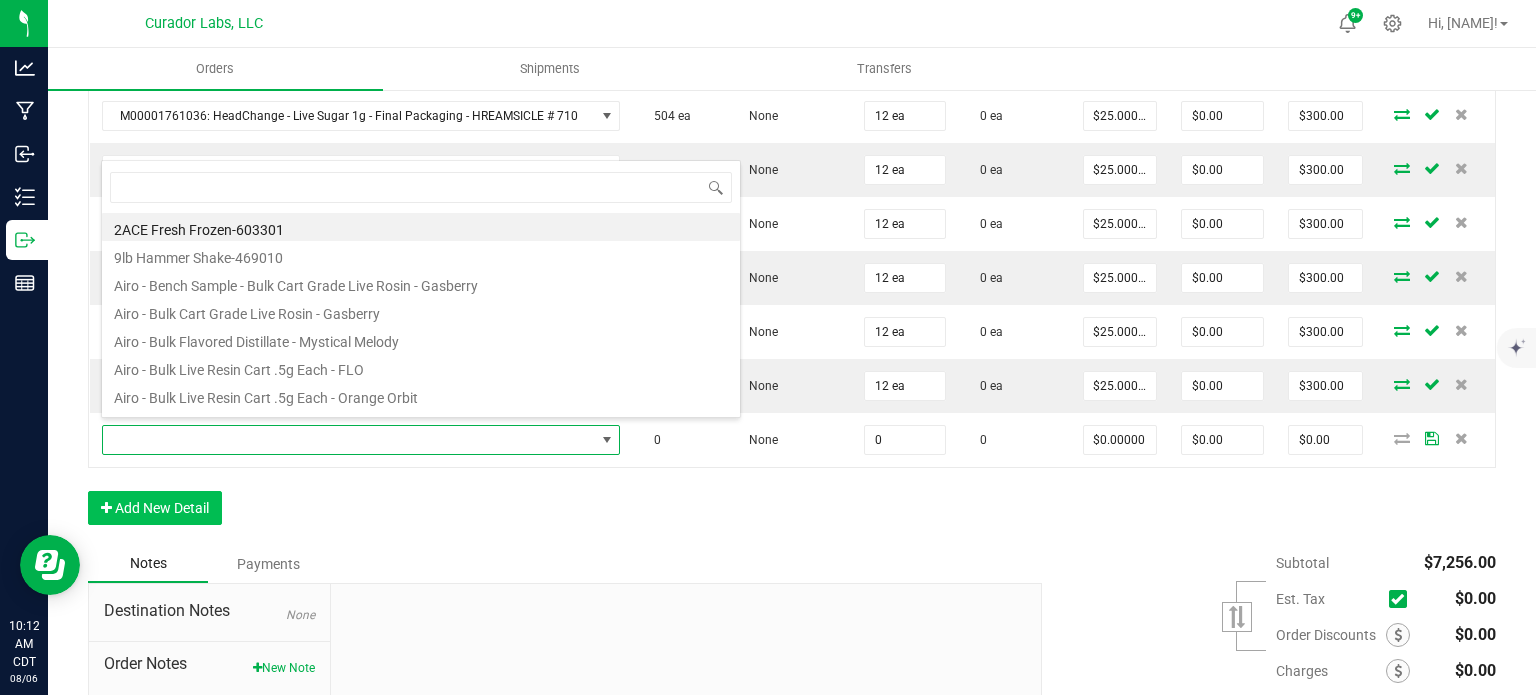 scroll, scrollTop: 99970, scrollLeft: 99491, axis: both 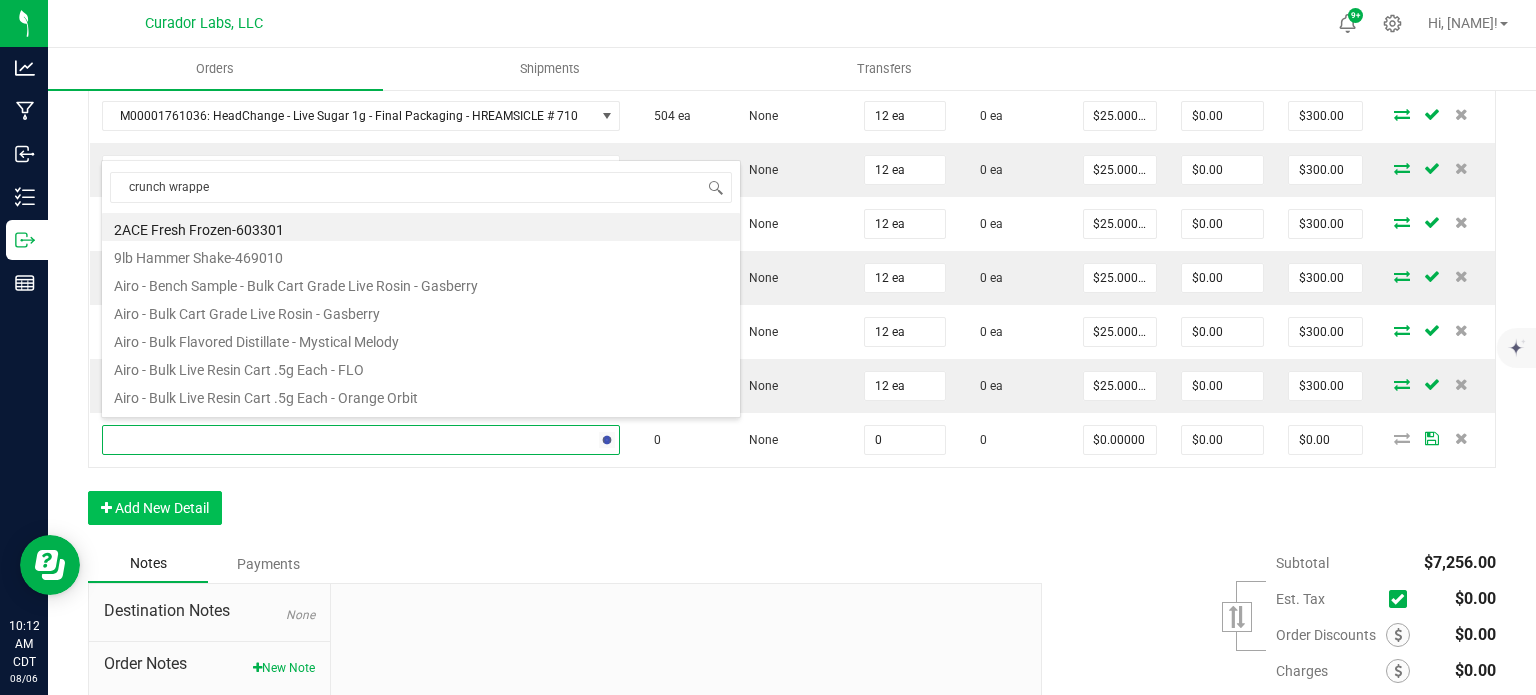 type on "crunch wrapped" 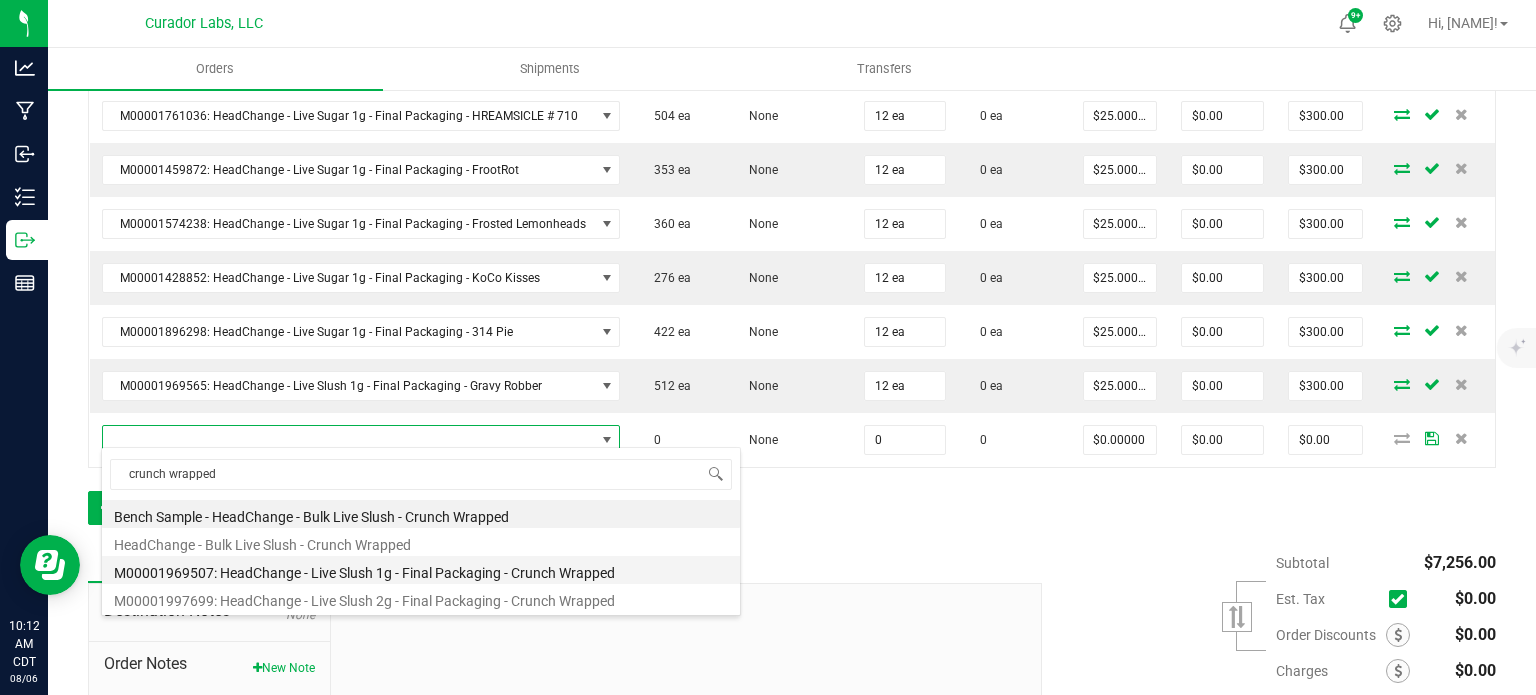 click on "M00001969507: HeadChange - Live Slush 1g - Final Packaging - Crunch Wrapped" at bounding box center (421, 570) 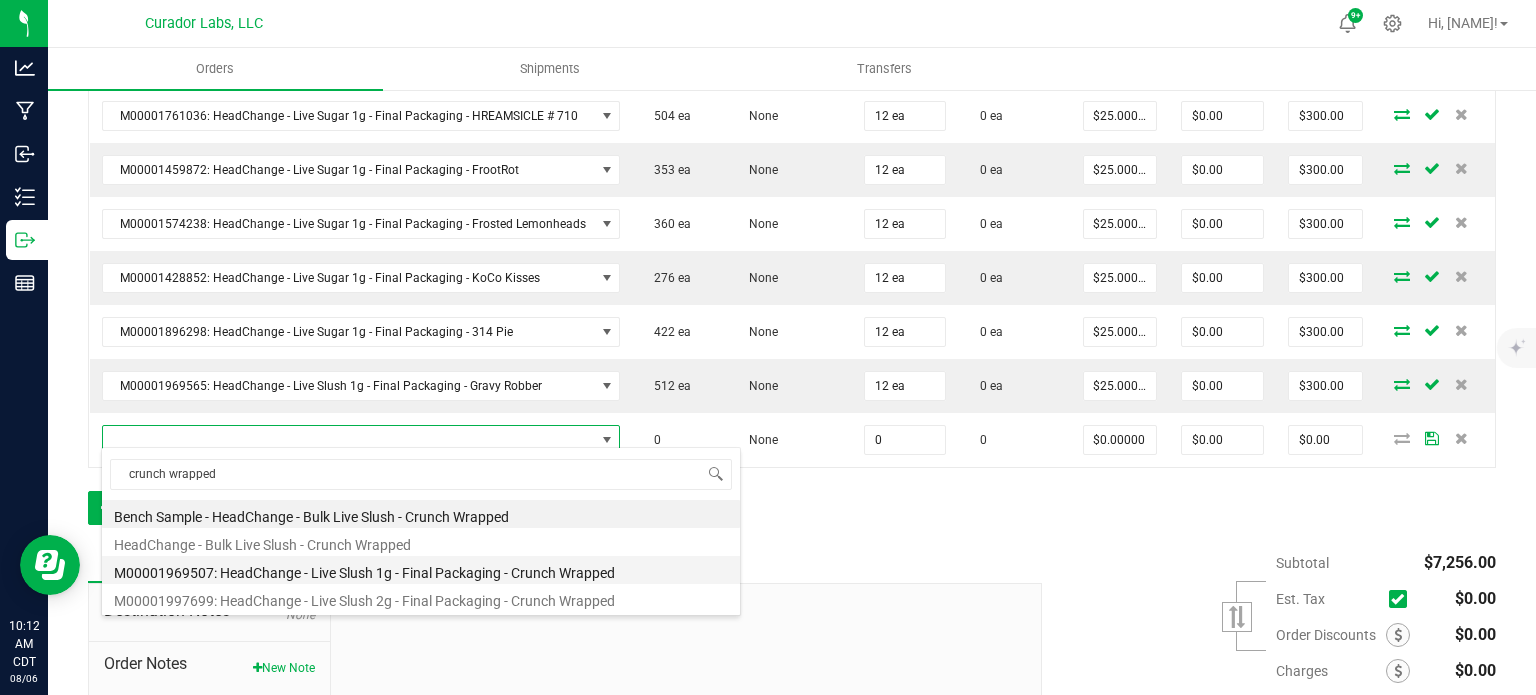 type on "0 ea" 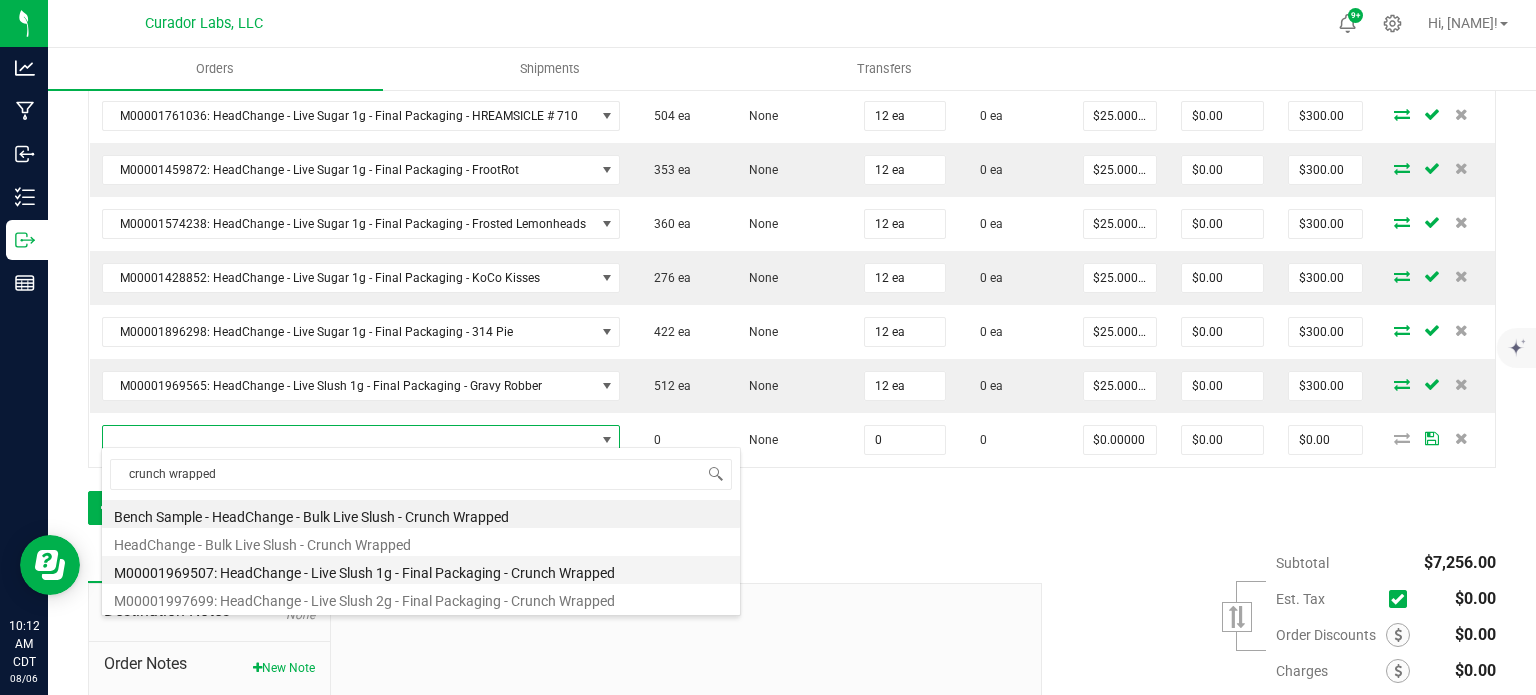 type on "$25.00000" 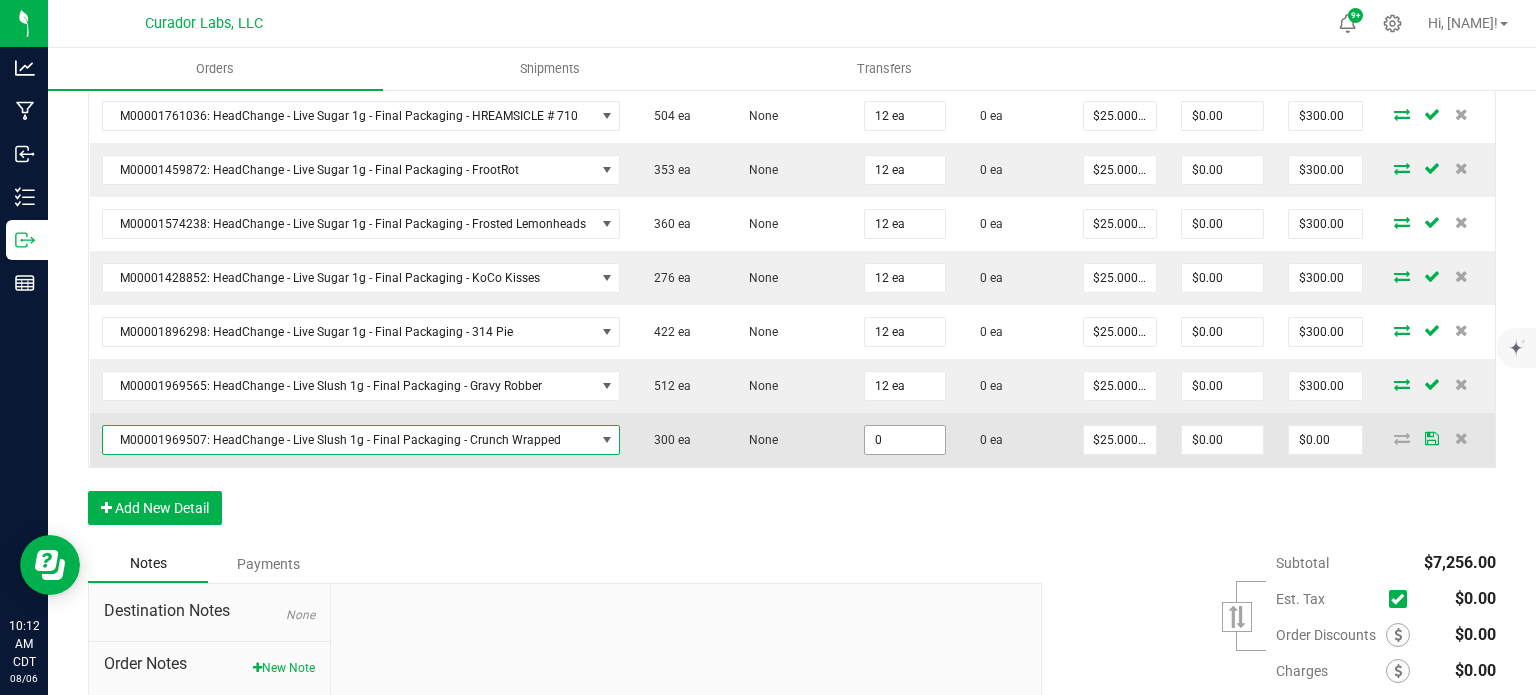 click on "0" at bounding box center (905, 440) 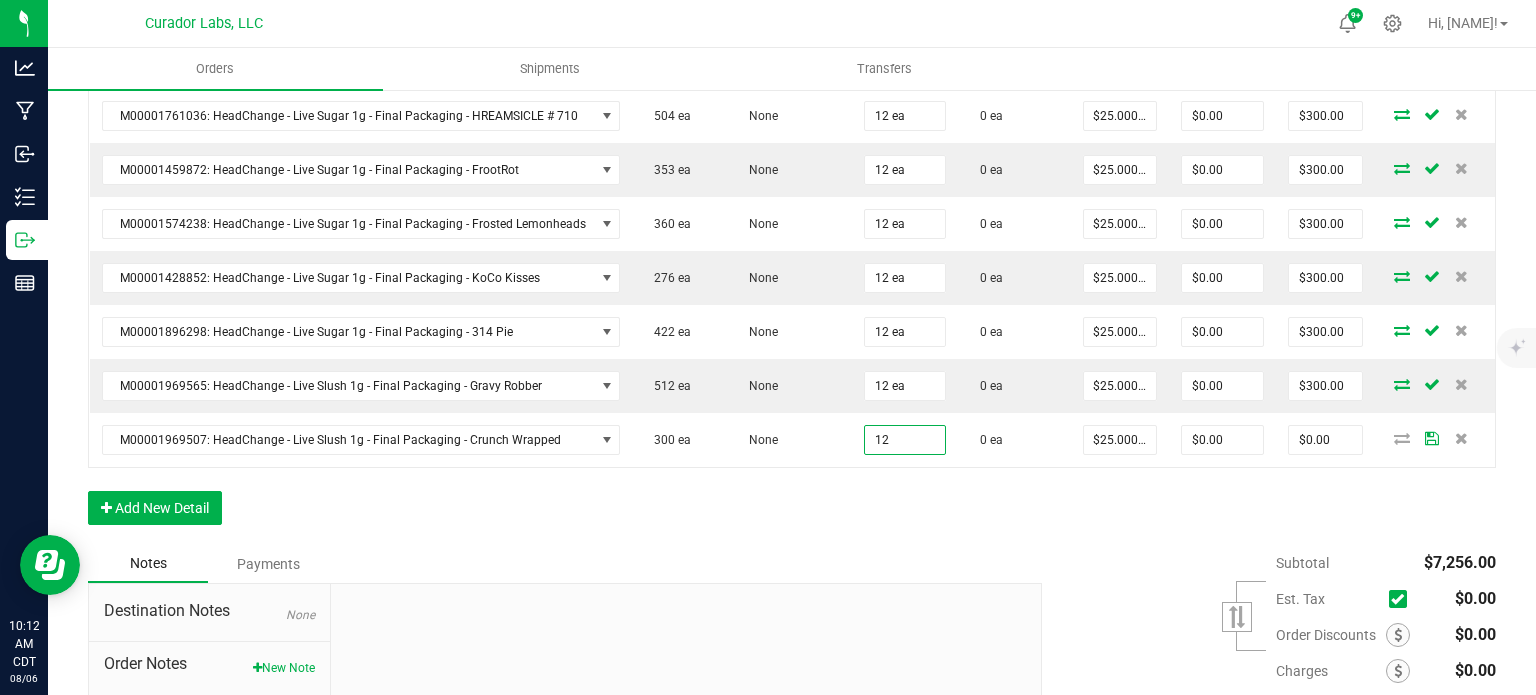 type on "12 ea" 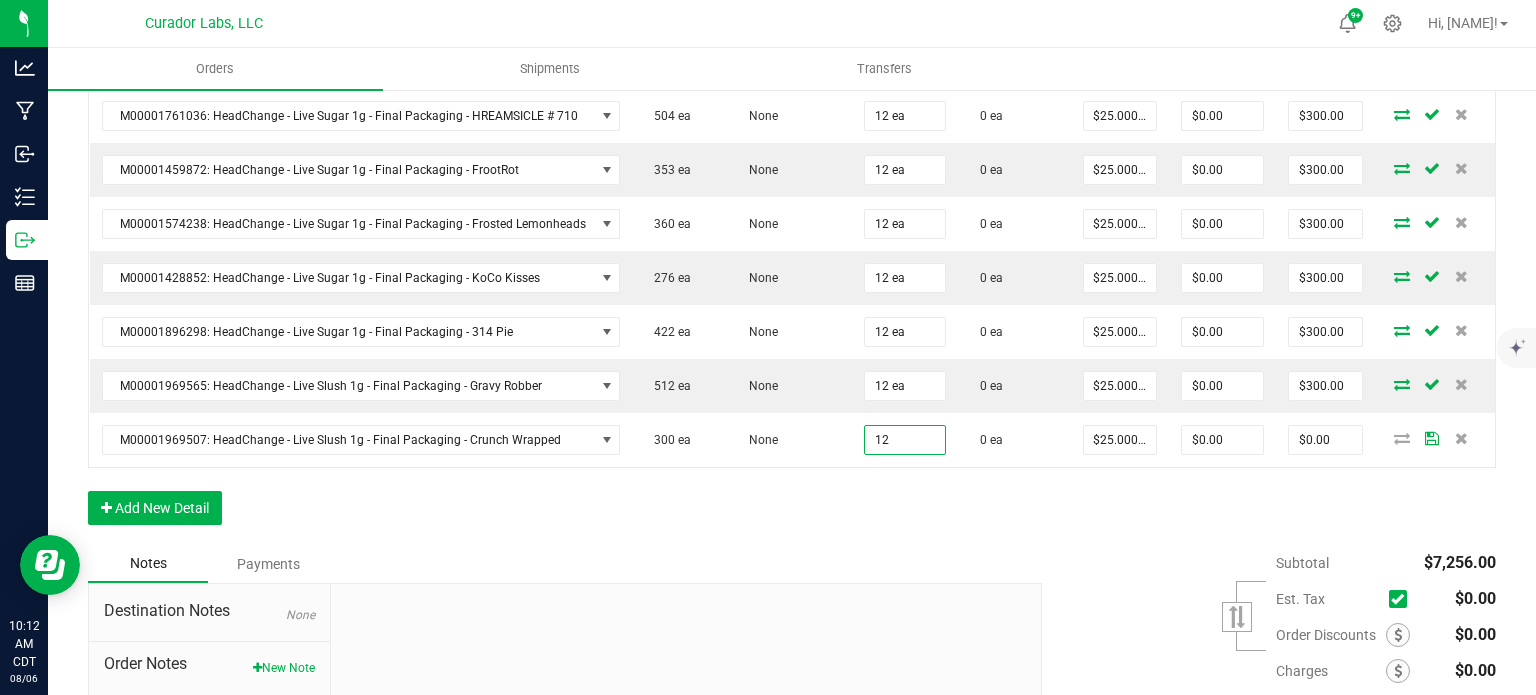 type on "$300.00" 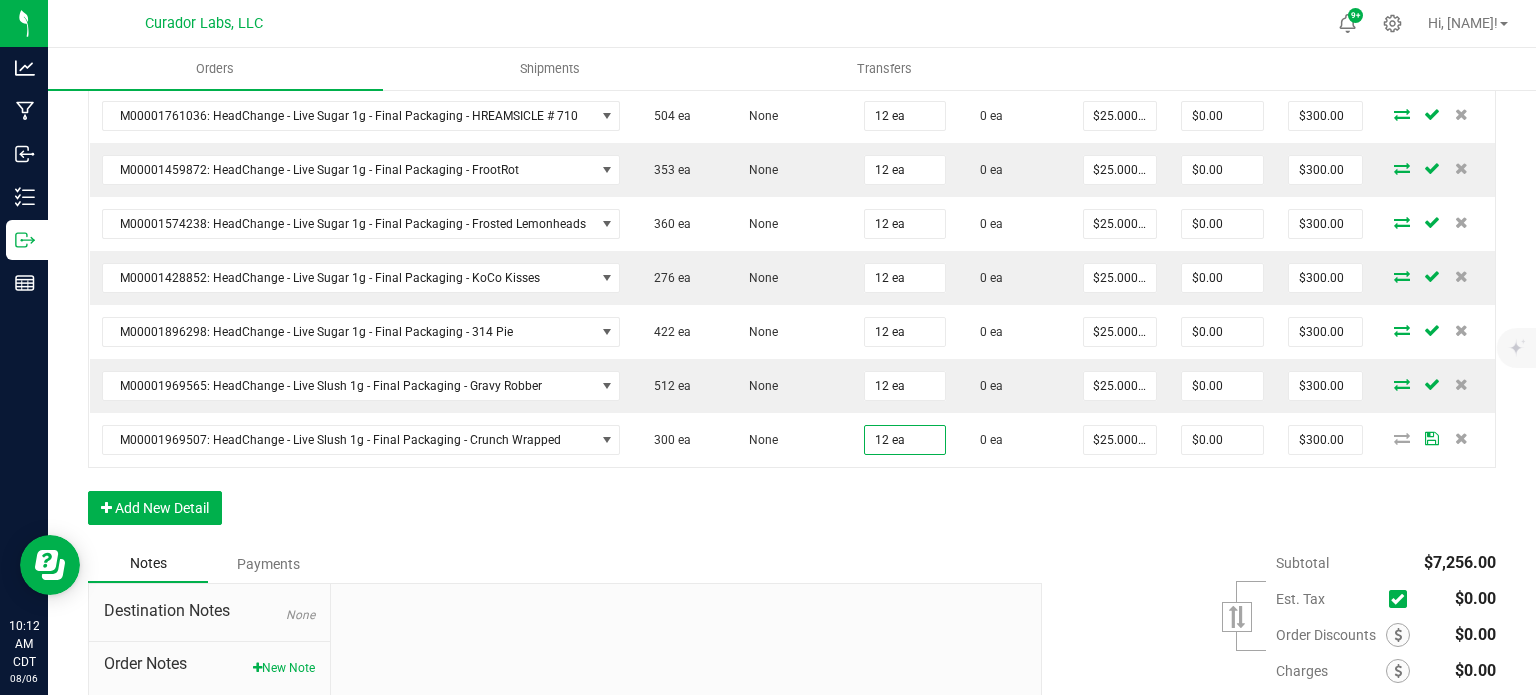 click on "Order Details Print All Labels Item  Sellable  Strain Qty Ordered Qty Allocated Unit Price Line Discount Total Actions M00001377022: Airo - Vape Cart 1g - Final Packaging - Orange Sherbert  456 ea   None  12 ea  0 ea  $30.00000 $0.00 $360.00 M00001230209: Airo - Vape Cart 1g - Final Packaging - Jack Fruit  686 ea   None  24 ea  0 ea  $30.00000 $0.00 $720.00 M00001218806: Airo - Vape Cart 1g - Final Packaging - Lemon Jet Fuel Gelato  540 ea   None  12 ea  0 ea  $30.00000 $0.00 $360.00 M00001641281: Airo - Live Rosin Cart .5g - Final Packaging - Ocean Wave Sativa  281 ea   None  24 ea  0 ea  $30.00000 $0.00 $720.00 M00001646652: Airo - Live Rosin Cart .5g - Final Packaging - Green Galaxy Hybrid  538 ea   None  24 ea  0 ea  $30.00000 $0.00 $720.00 M00001644692: Airo - Live Rosin Cart .5g - Final Packaging - Silver Mist Indica  572 ea   None  24 ea  0 ea  $30.00000 $0.00 $720.00 M00002159324: SafeBet - Infused Rolls .5g 15pk - Final Packaging - MeraMAC Dream  23 ea   None  16 ea" at bounding box center (792, 48) 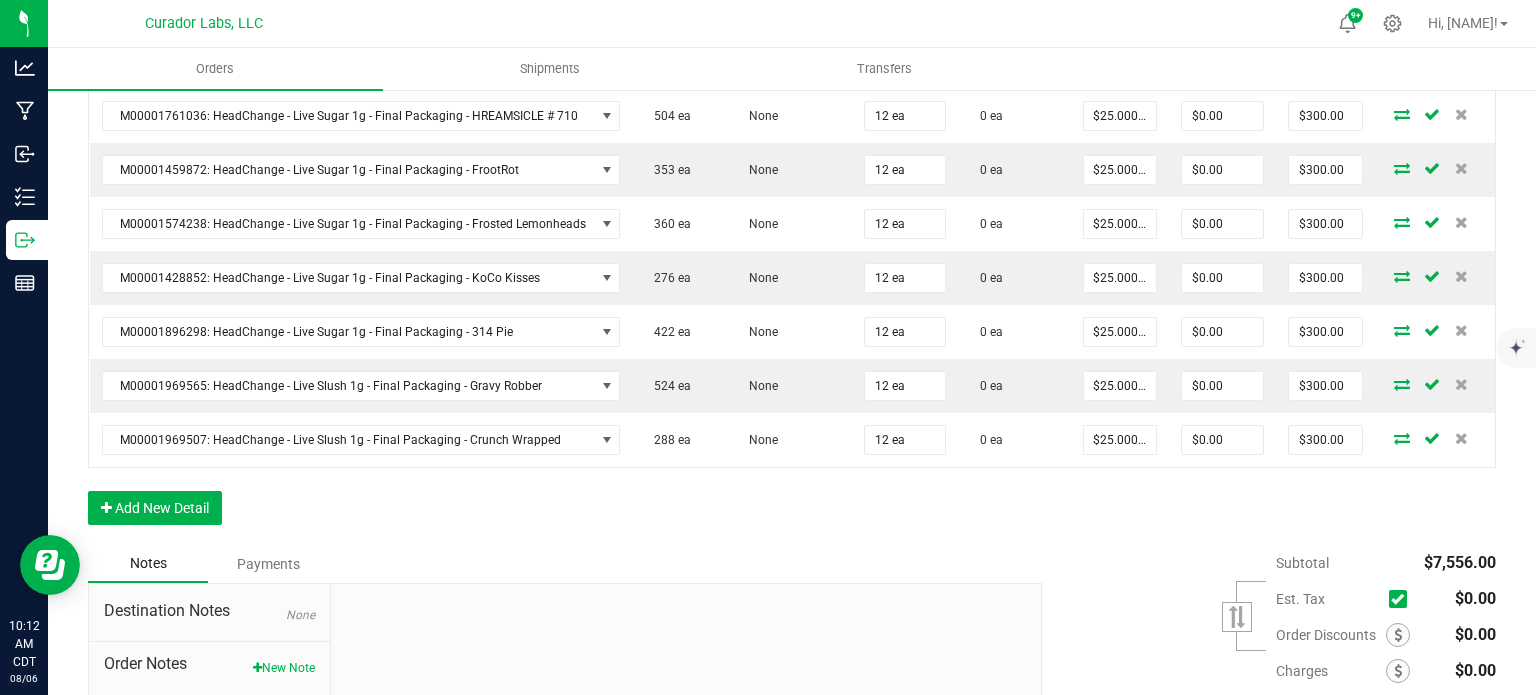 click on "Order Details Print All Labels Item  Sellable  Strain Qty Ordered Qty Allocated Unit Price Line Discount Total Actions M00001377022: Airo - Vape Cart 1g - Final Packaging - Orange Sherbert  456 ea   None  12 ea  0 ea  $30.00000 $0.00 $360.00 M00001230209: Airo - Vape Cart 1g - Final Packaging - Jack Fruit  686 ea   None  24 ea  0 ea  $30.00000 $0.00 $720.00 M00001218806: Airo - Vape Cart 1g - Final Packaging - Lemon Jet Fuel Gelato  540 ea   None  12 ea  0 ea  $30.00000 $0.00 $360.00 M00001641281: Airo - Live Rosin Cart .5g - Final Packaging - Ocean Wave Sativa  281 ea   None  24 ea  0 ea  $30.00000 $0.00 $720.00 M00001646652: Airo - Live Rosin Cart .5g - Final Packaging - Green Galaxy Hybrid  538 ea   None  24 ea  0 ea  $30.00000 $0.00 $720.00 M00001644692: Airo - Live Rosin Cart .5g - Final Packaging - Silver Mist Indica  572 ea   None  24 ea  0 ea  $30.00000 $0.00 $720.00 M00002159324: SafeBet - Infused Rolls .5g 15pk - Final Packaging - MeraMAC Dream  23 ea   None  16 ea" at bounding box center (792, 48) 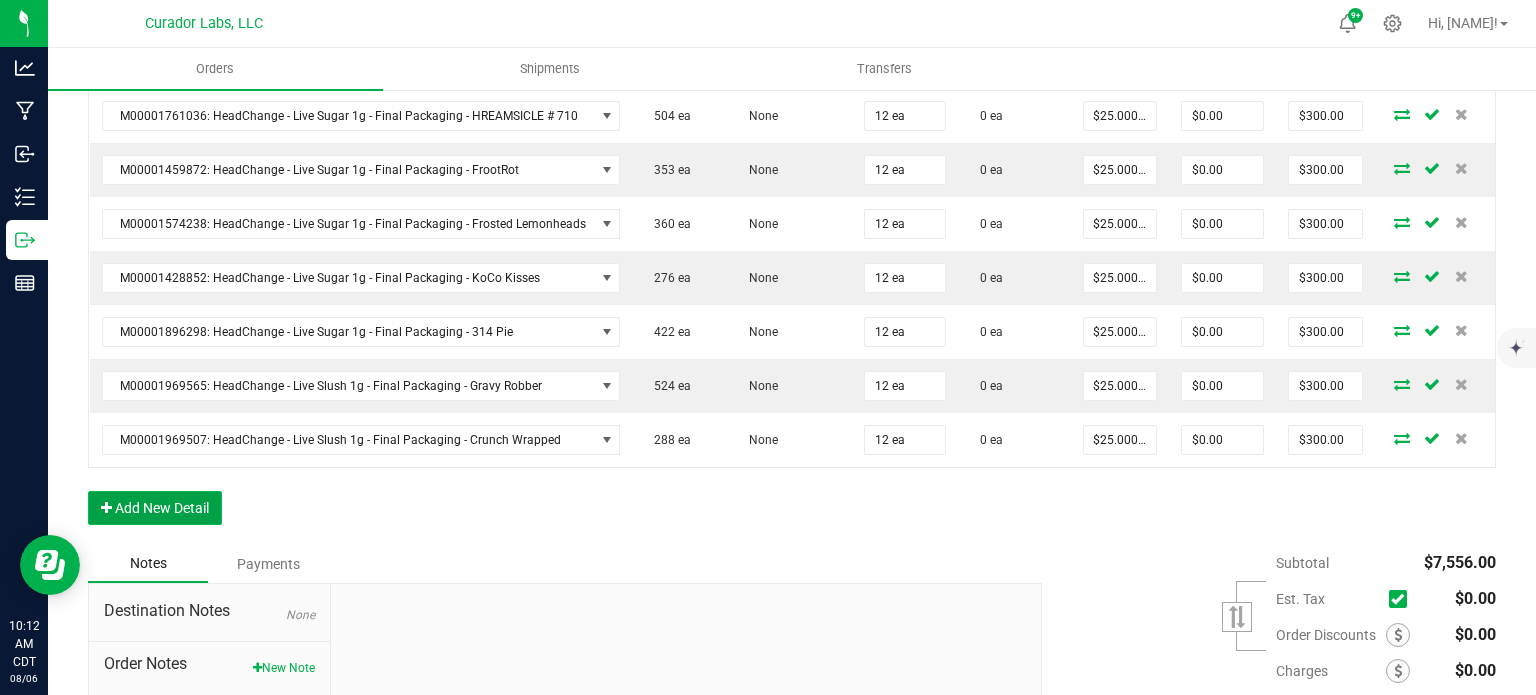click on "Add New Detail" at bounding box center (155, 508) 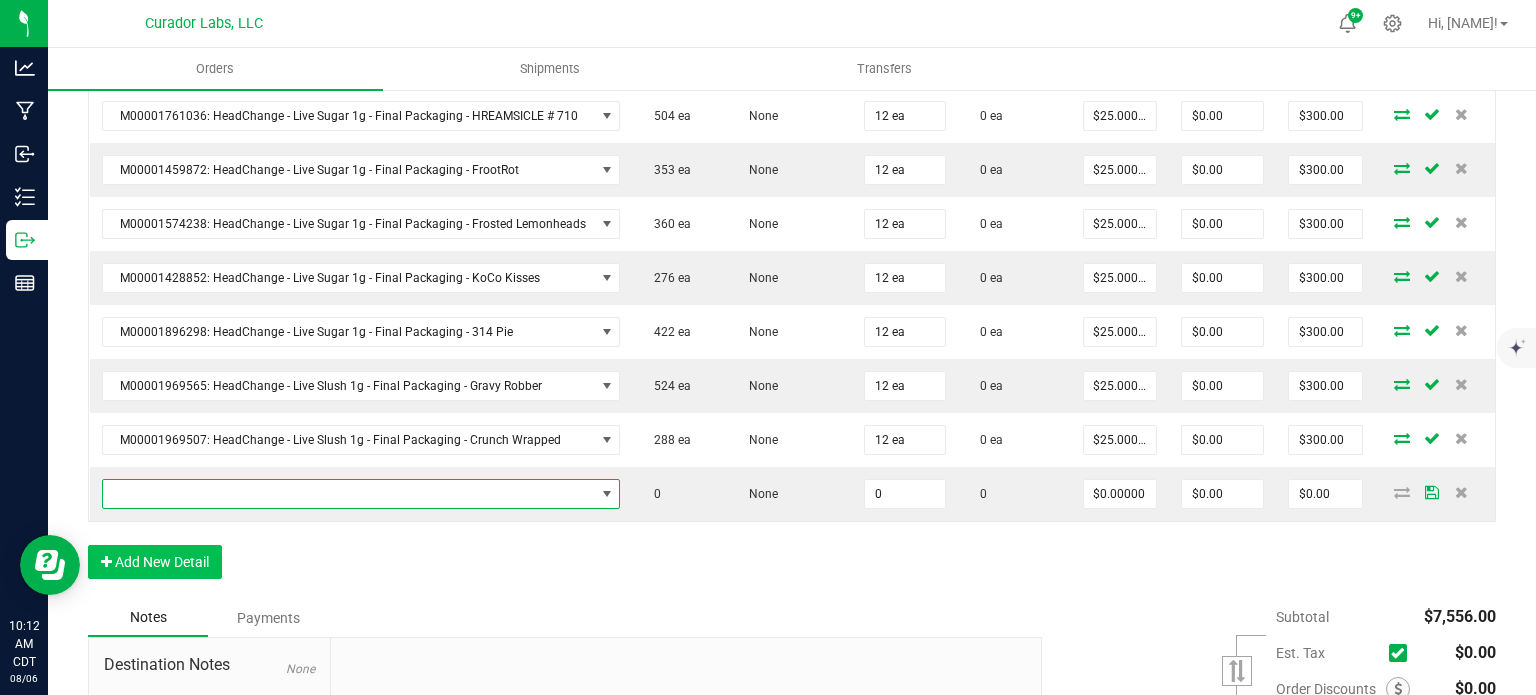 click at bounding box center [349, 494] 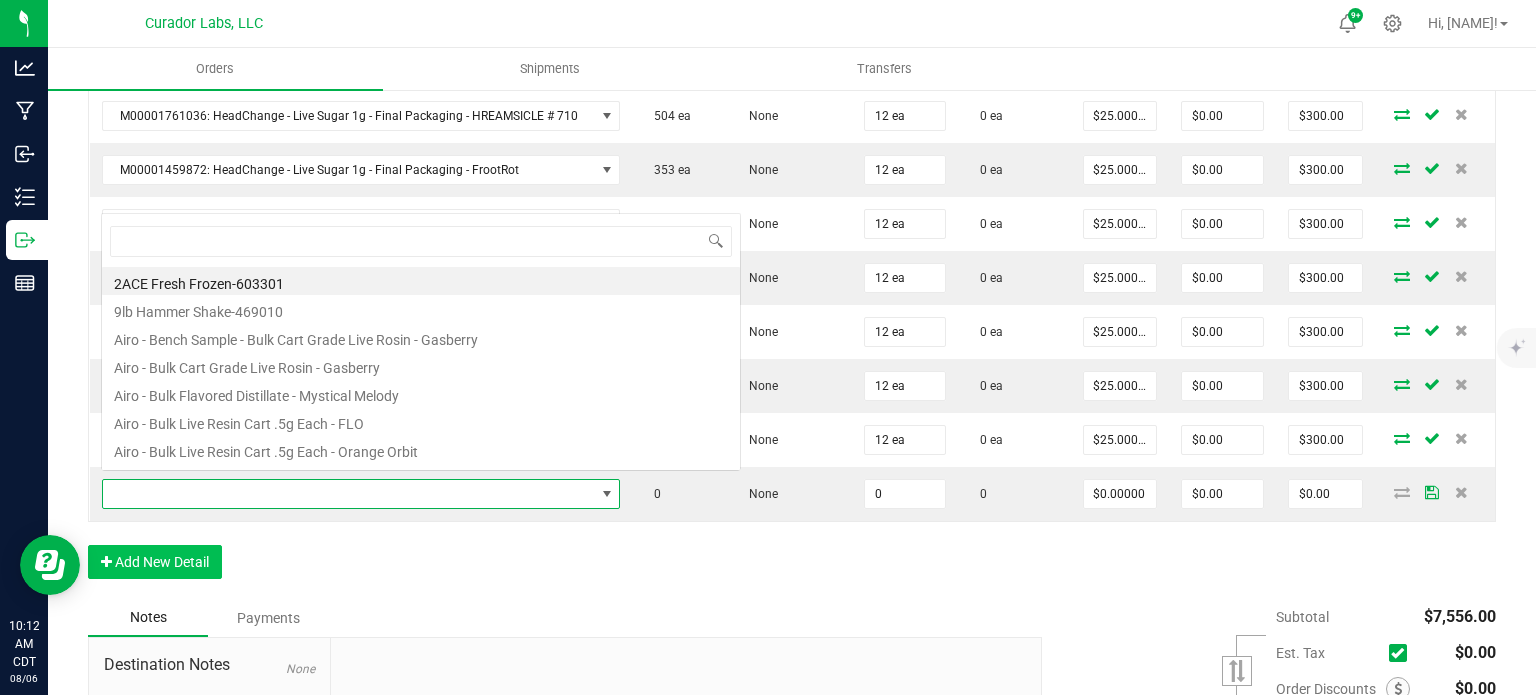 scroll, scrollTop: 0, scrollLeft: 0, axis: both 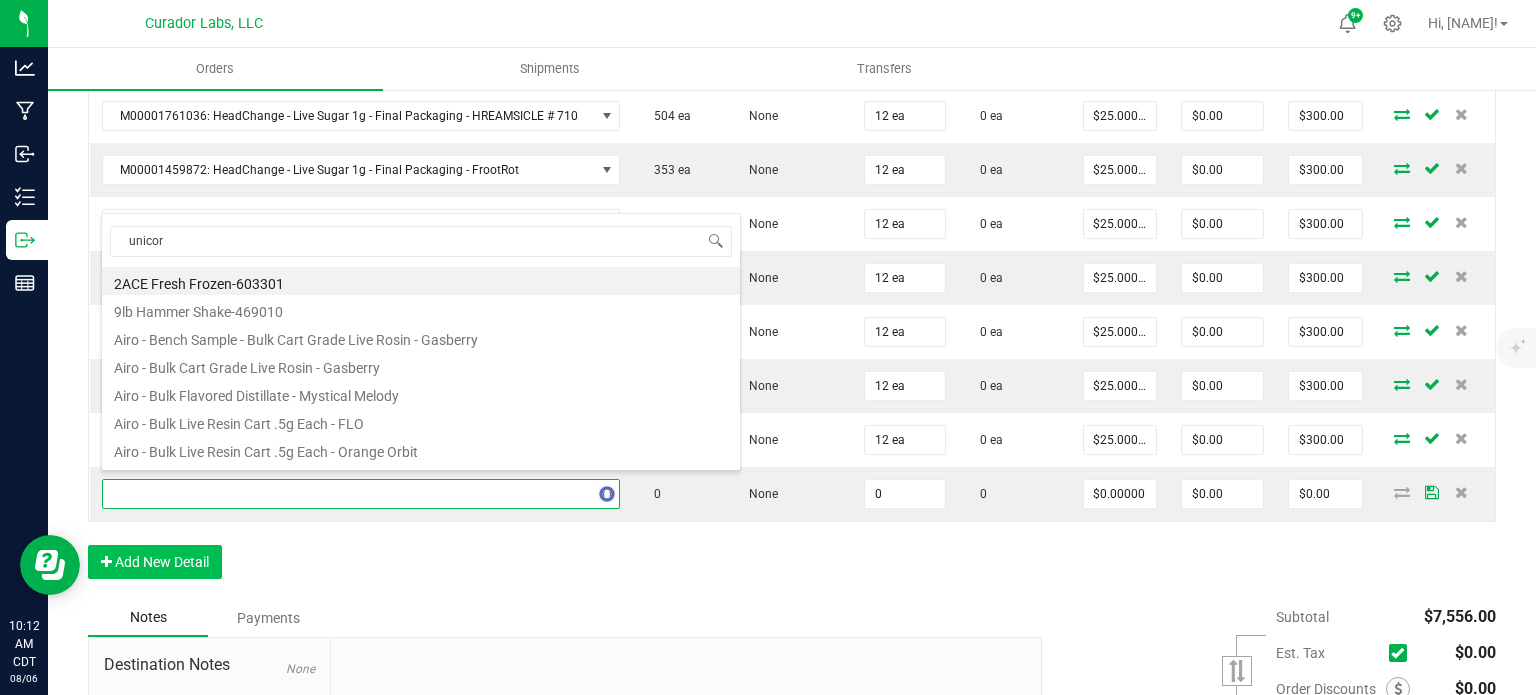 type on "unicorn" 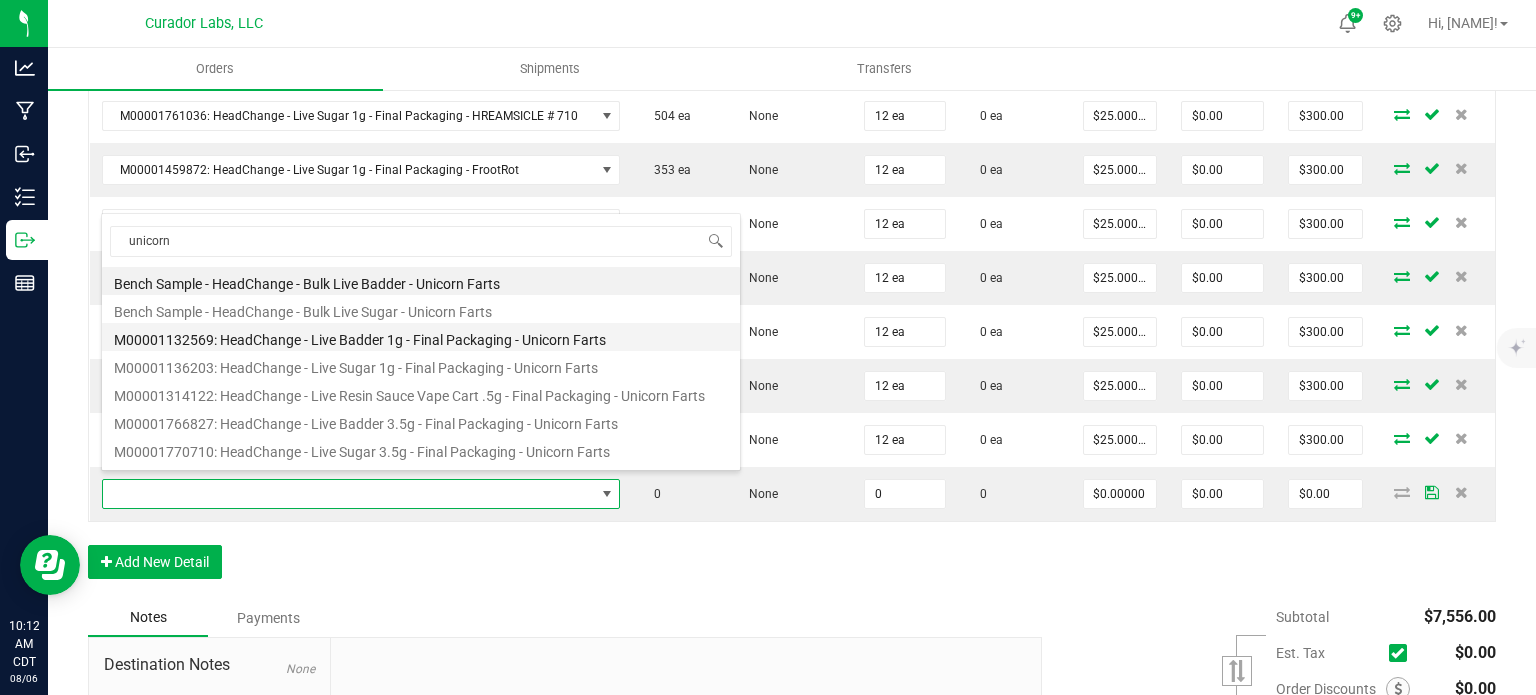 click on "M00001132569: HeadChange - Live Badder 1g - Final Packaging - Unicorn Farts" at bounding box center [421, 337] 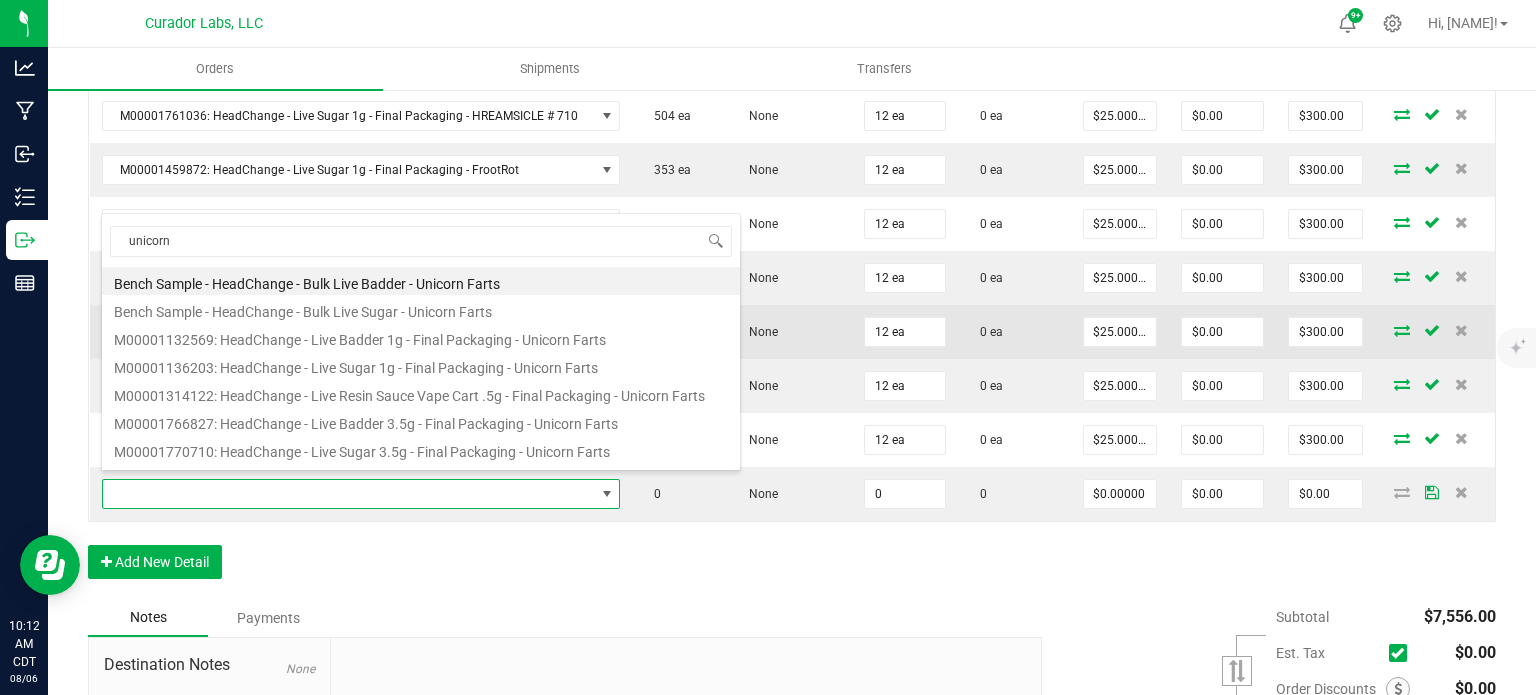 type on "0 ea" 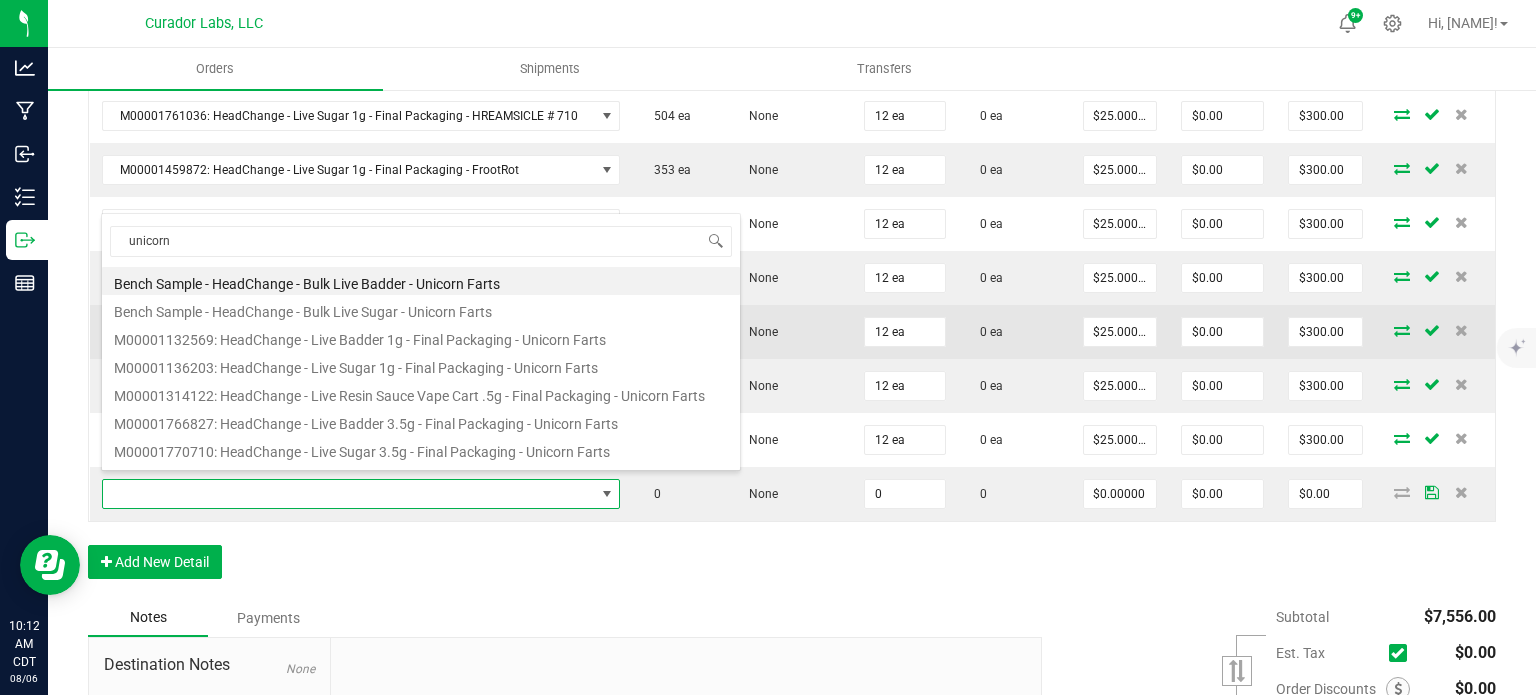 type on "$25.00000" 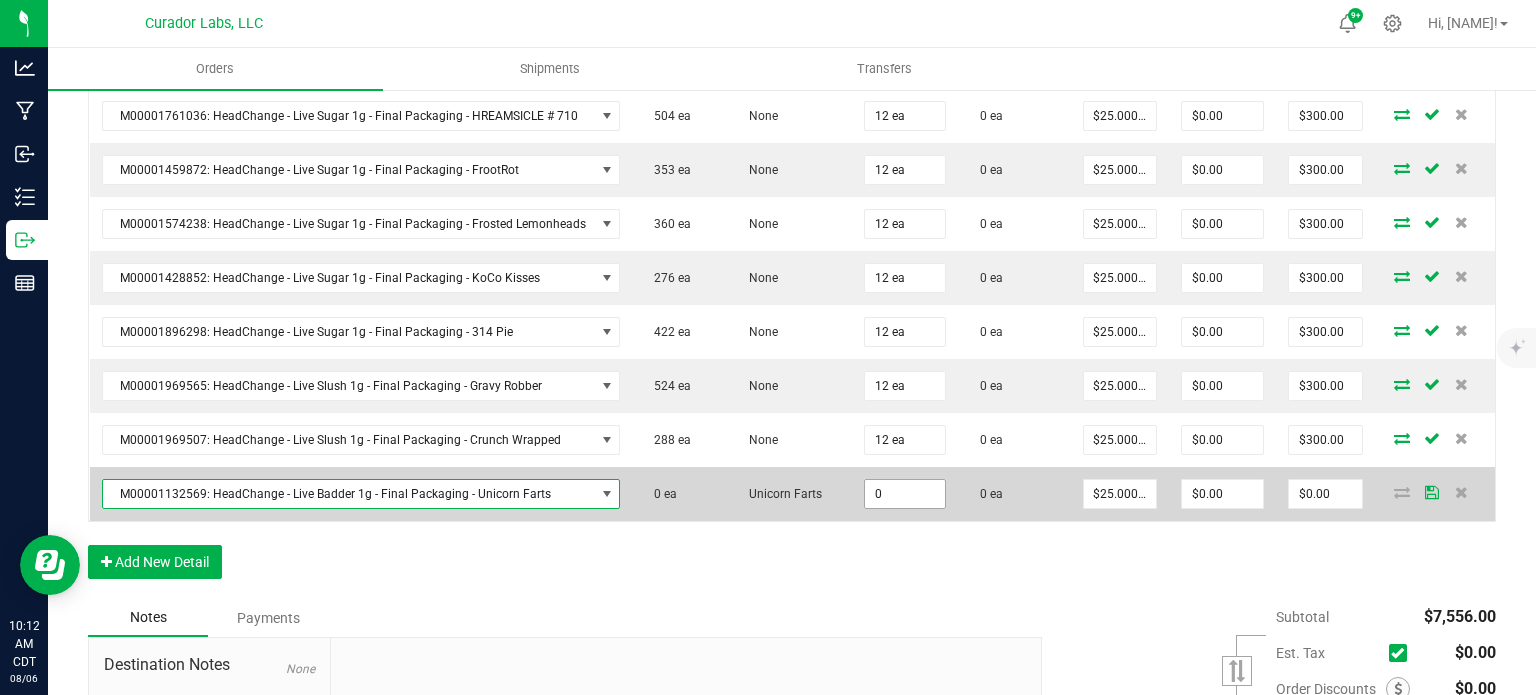 click on "0" at bounding box center [905, 494] 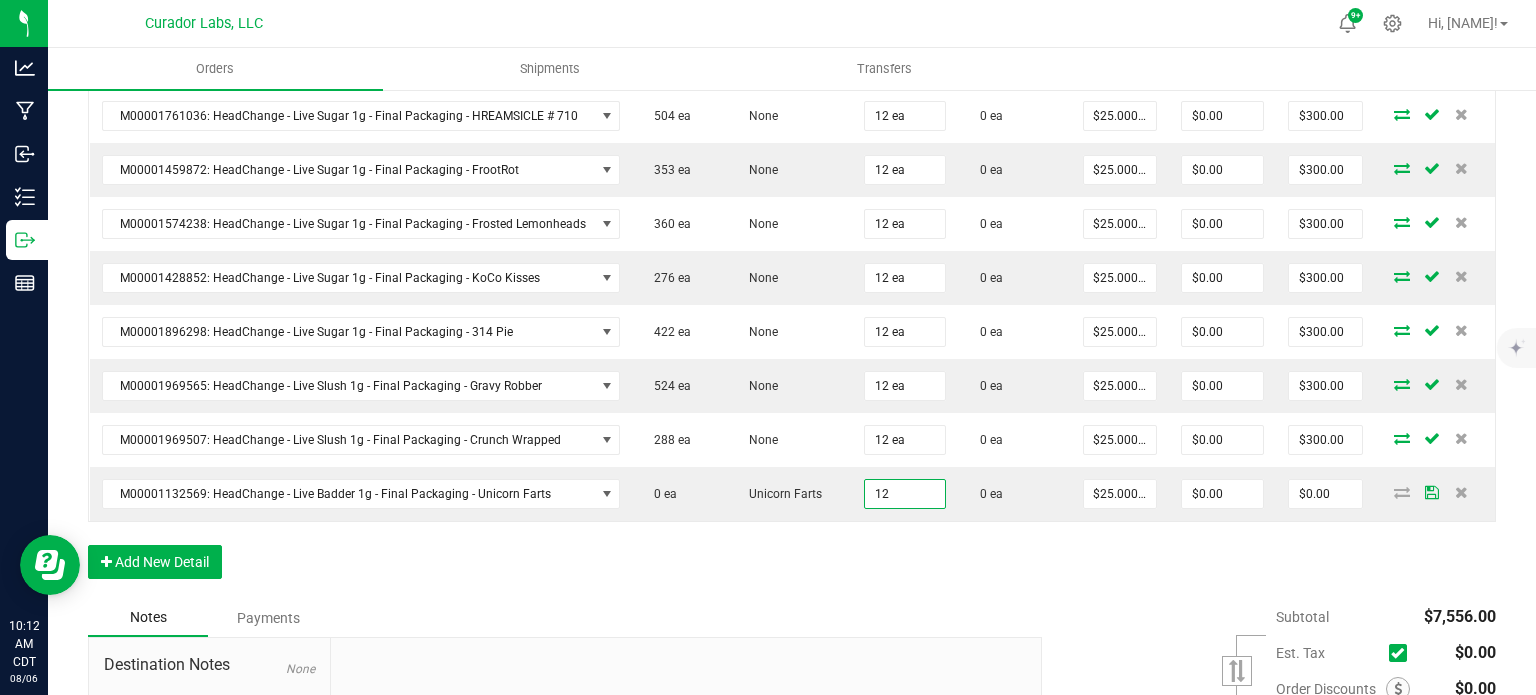 type on "12 ea" 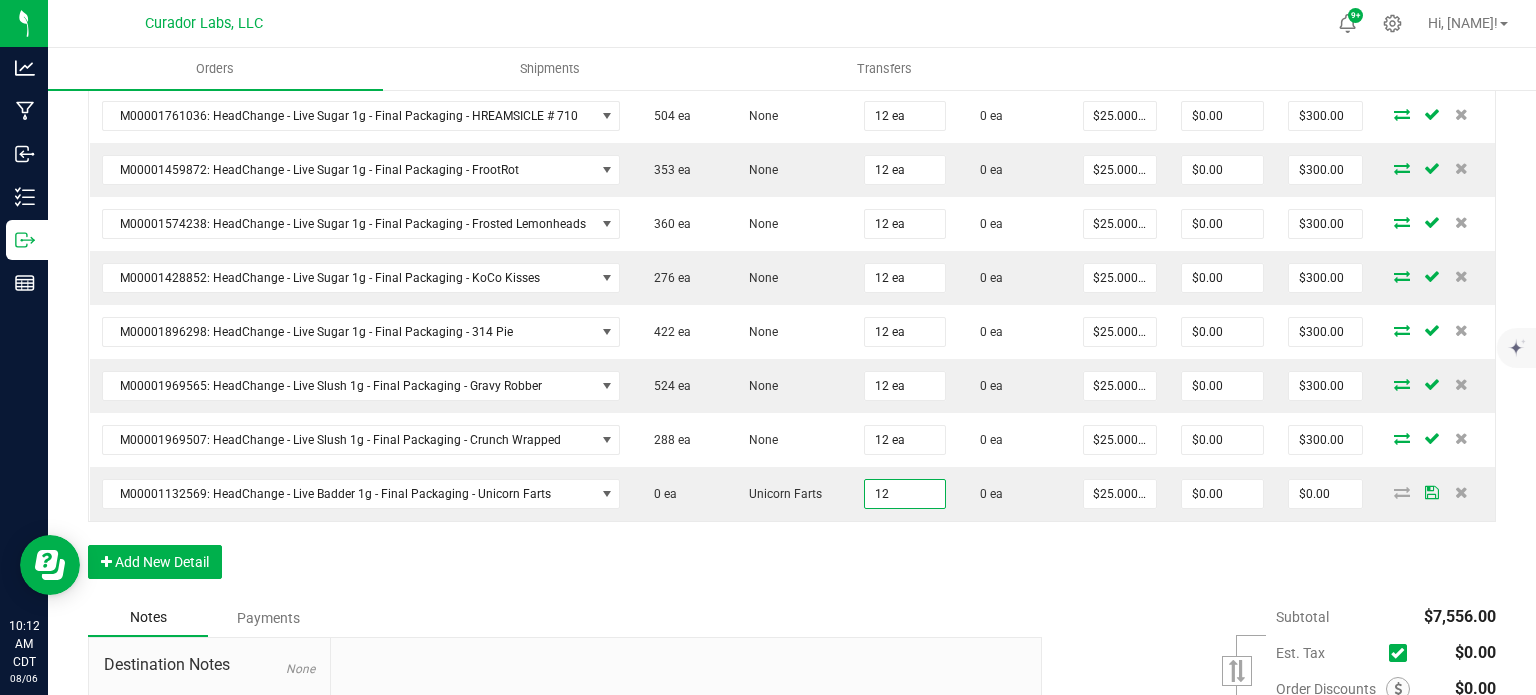 type on "$300.00" 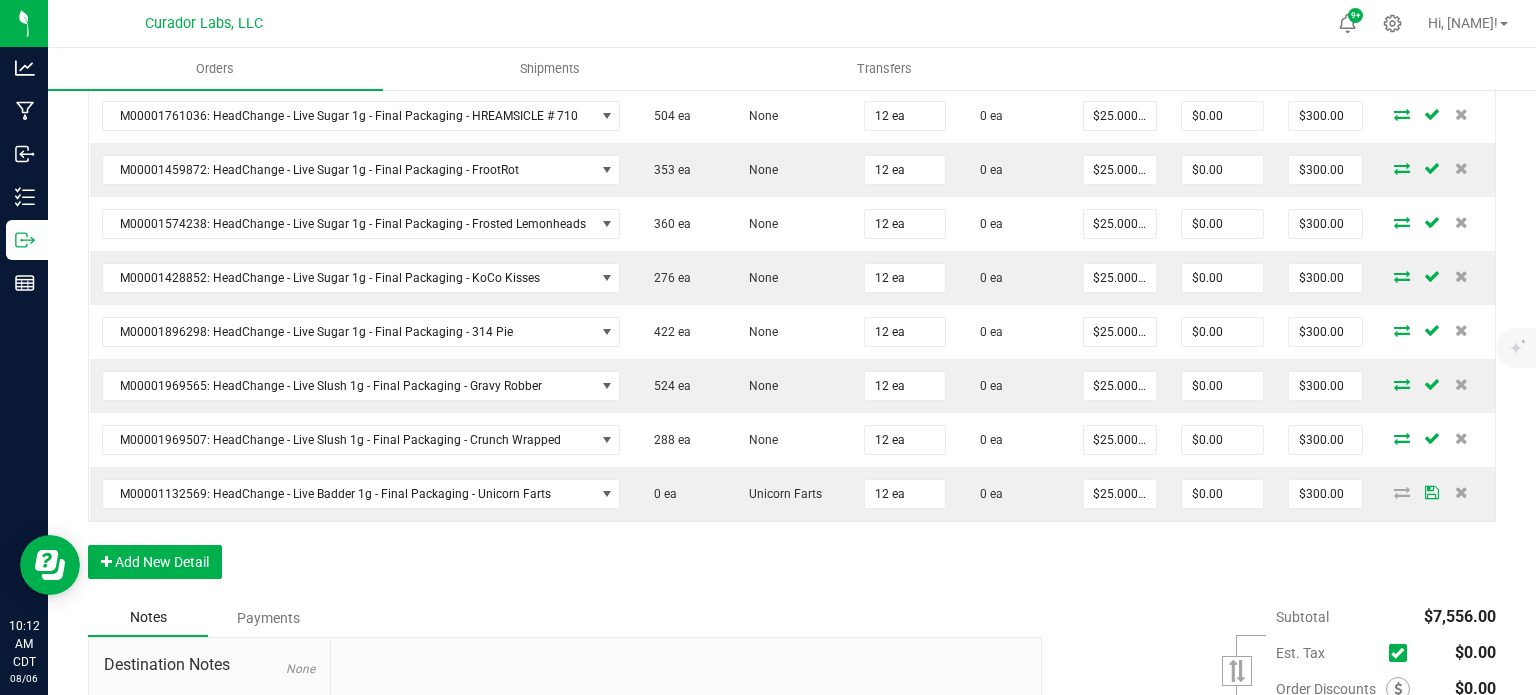 drag, startPoint x: 884, startPoint y: 538, endPoint x: 845, endPoint y: 551, distance: 41.109608 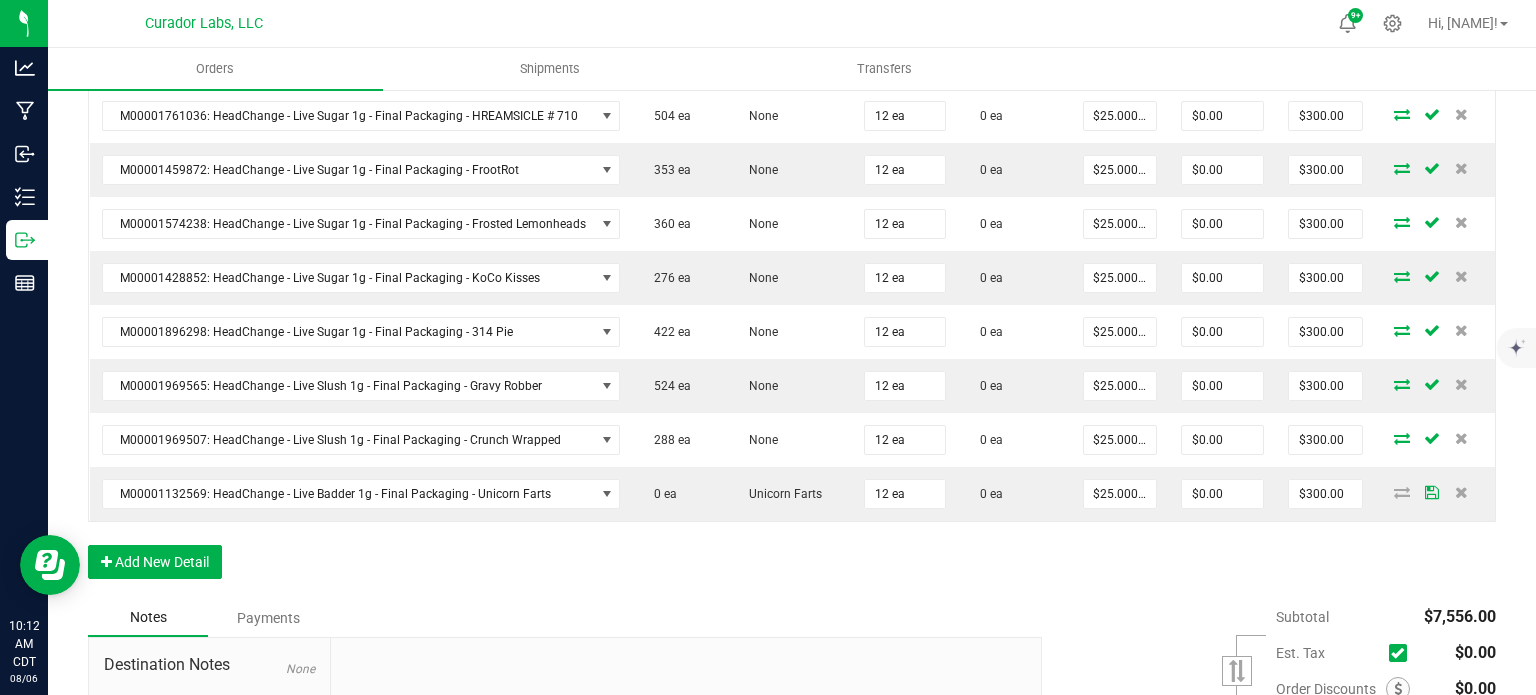 click on "Order Details Print All Labels Item  Sellable  Strain Qty Ordered Qty Allocated Unit Price Line Discount Total Actions M00001377022: Airo - Vape Cart 1g - Final Packaging - Orange Sherbert  456 ea   None  12 ea  0 ea  $30.00000 $0.00 $360.00 M00001230209: Airo - Vape Cart 1g - Final Packaging - Jack Fruit  686 ea   None  24 ea  0 ea  $30.00000 $0.00 $720.00 M00001218806: Airo - Vape Cart 1g - Final Packaging - Lemon Jet Fuel Gelato  540 ea   None  12 ea  0 ea  $30.00000 $0.00 $360.00 M00001641281: Airo - Live Rosin Cart .5g - Final Packaging - Ocean Wave Sativa  281 ea   None  24 ea  0 ea  $30.00000 $0.00 $720.00 M00001646652: Airo - Live Rosin Cart .5g - Final Packaging - Green Galaxy Hybrid  538 ea   None  24 ea  0 ea  $30.00000 $0.00 $720.00 M00001644692: Airo - Live Rosin Cart .5g - Final Packaging - Silver Mist Indica  572 ea   None  24 ea  0 ea  $30.00000 $0.00 $720.00 M00002159324: SafeBet - Infused Rolls .5g 15pk - Final Packaging - MeraMAC Dream  23 ea   None  16 ea" at bounding box center [792, 75] 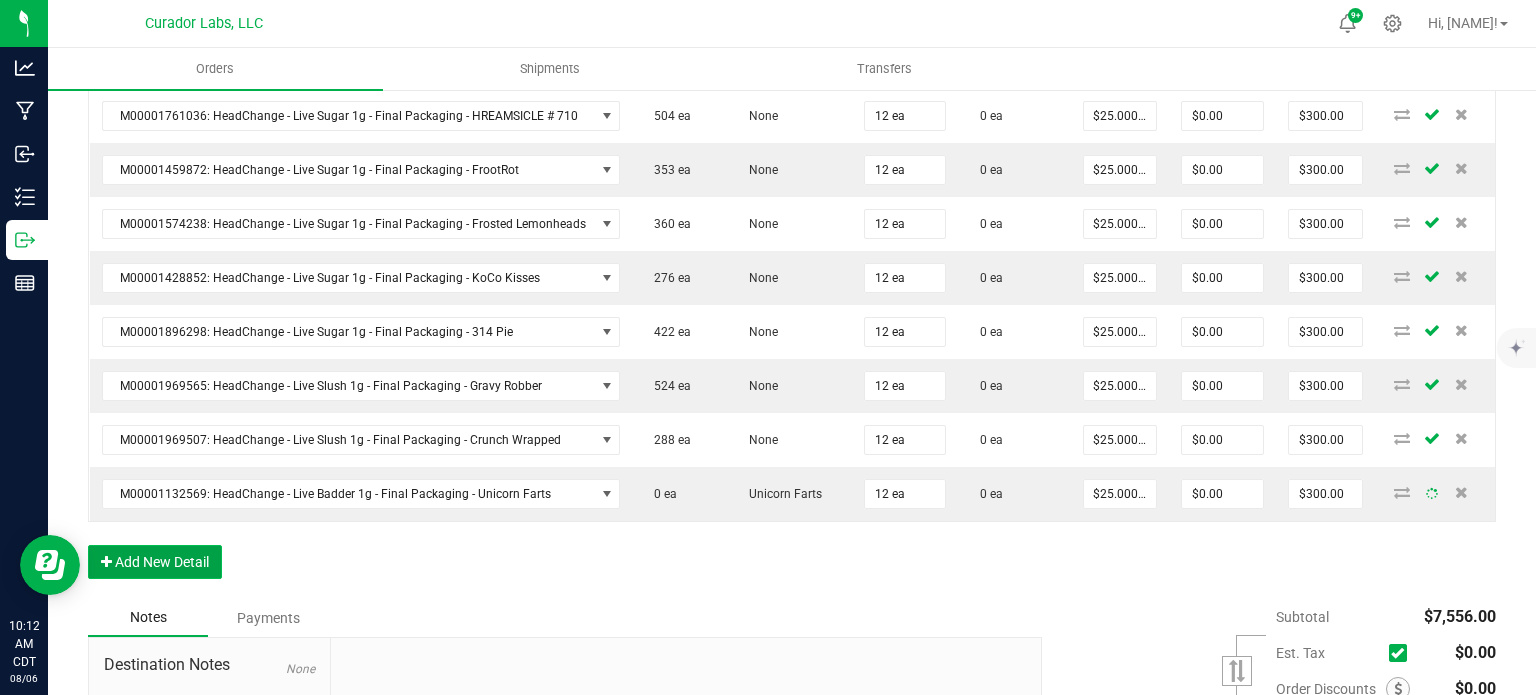 click on "Add New Detail" at bounding box center [155, 562] 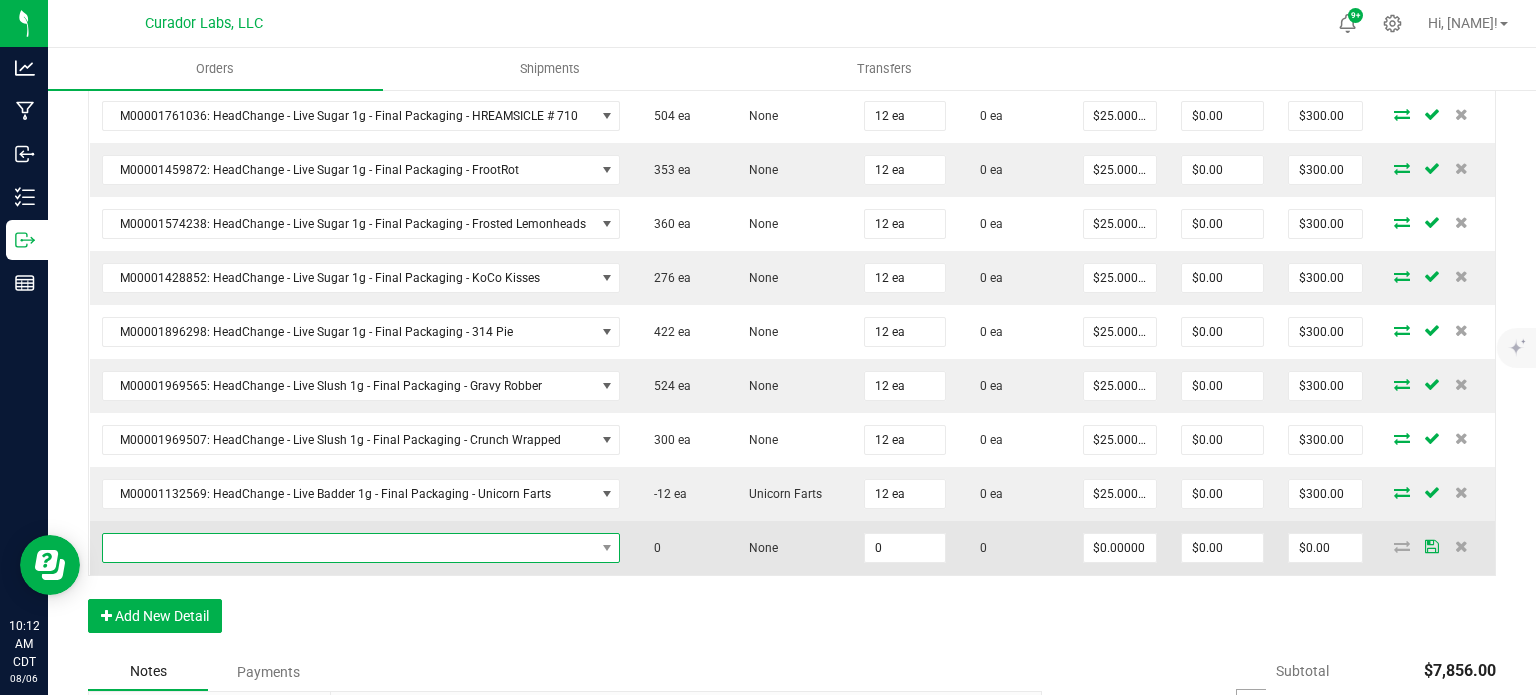 click at bounding box center (349, 548) 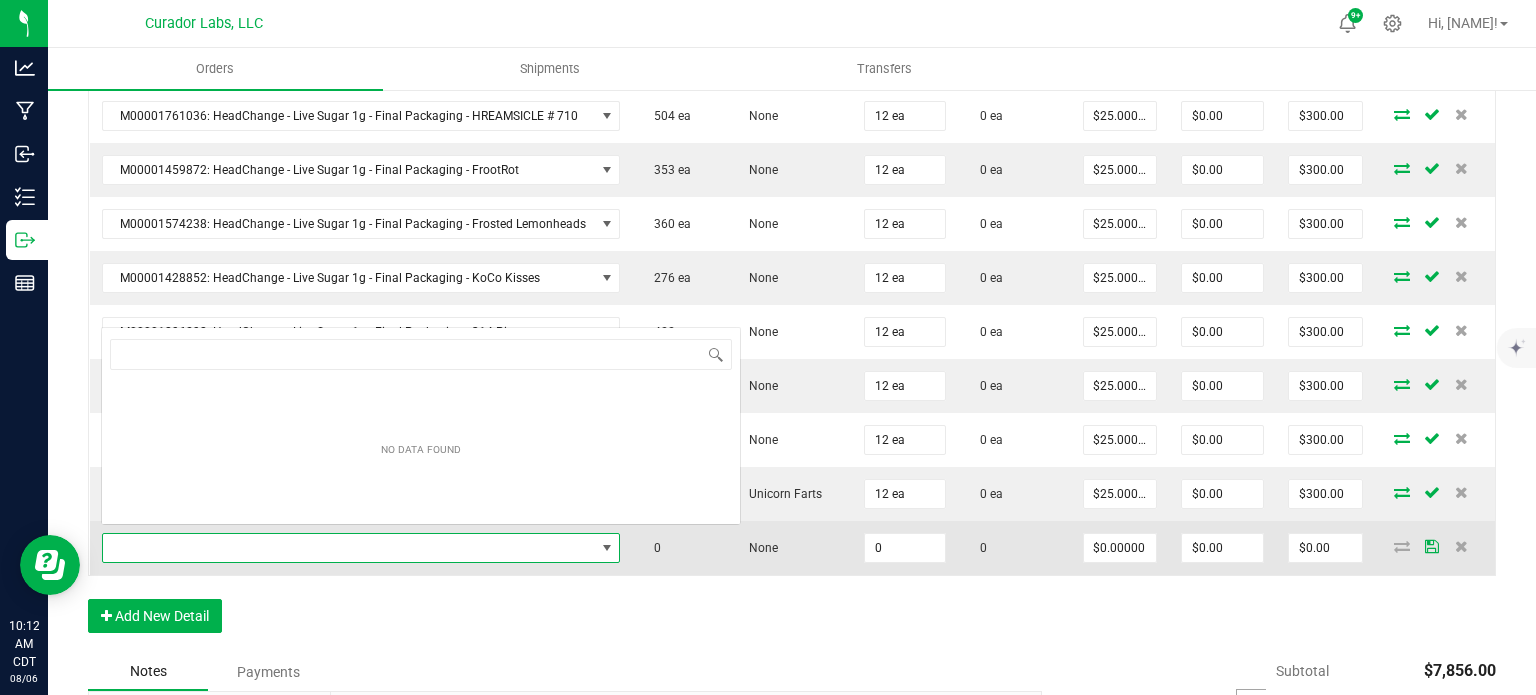 scroll, scrollTop: 0, scrollLeft: 0, axis: both 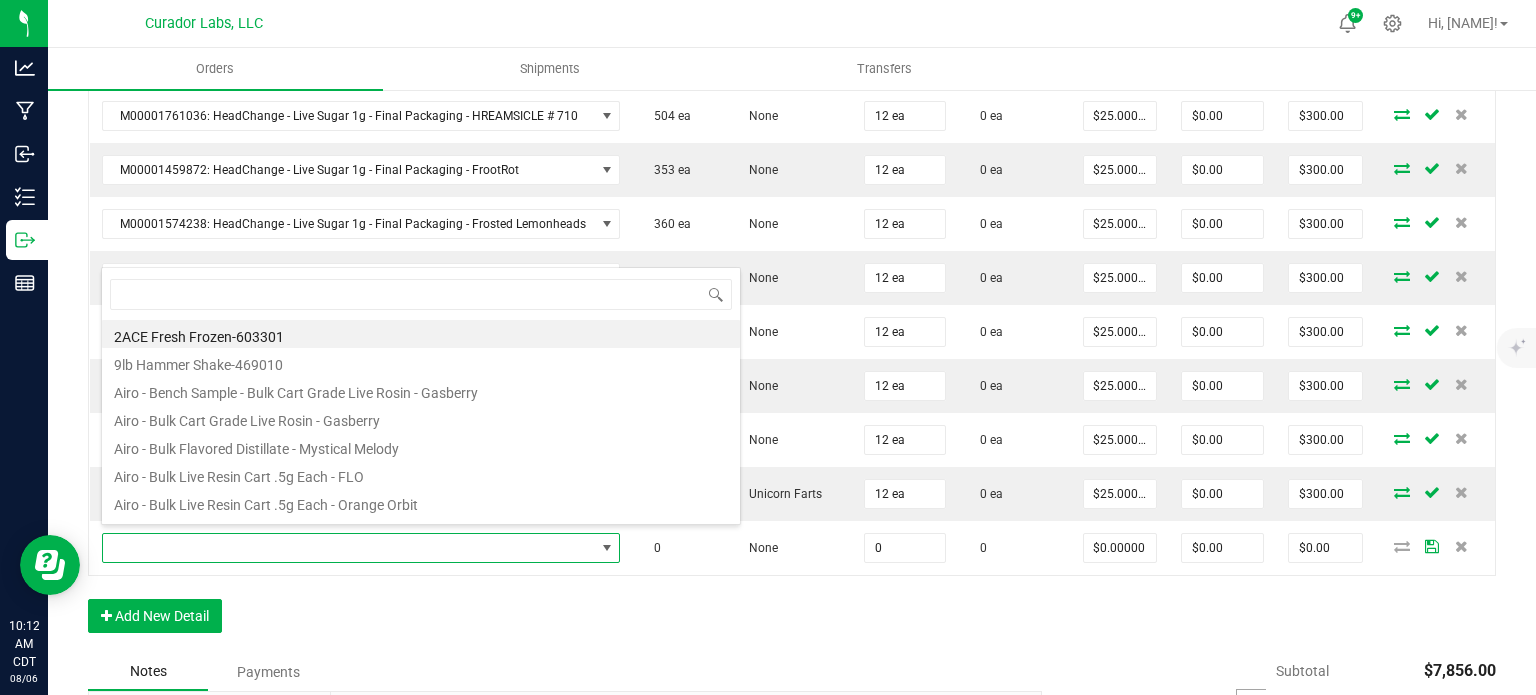 click on "Order Details Print All Labels Item  Sellable  Strain Qty Ordered Qty Allocated Unit Price Line Discount Total Actions M00001377022: Airo - Vape Cart 1g - Final Packaging - Orange Sherbert  456 ea   None  12 ea  0 ea  $30.00000 $0.00 $360.00 M00001230209: Airo - Vape Cart 1g - Final Packaging - Jack Fruit  686 ea   None  24 ea  0 ea  $30.00000 $0.00 $720.00 M00001218806: Airo - Vape Cart 1g - Final Packaging - Lemon Jet Fuel Gelato  540 ea   None  12 ea  0 ea  $30.00000 $0.00 $360.00 M00001641281: Airo - Live Rosin Cart .5g - Final Packaging - Ocean Wave Sativa  281 ea   None  24 ea  0 ea  $30.00000 $0.00 $720.00 M00001646652: Airo - Live Rosin Cart .5g - Final Packaging - Green Galaxy Hybrid  538 ea   None  24 ea  0 ea  $30.00000 $0.00 $720.00 M00001644692: Airo - Live Rosin Cart .5g - Final Packaging - Silver Mist Indica  572 ea   None  24 ea  0 ea  $30.00000 $0.00 $720.00 M00002159324: SafeBet - Infused Rolls .5g 15pk - Final Packaging - MeraMAC Dream  23 ea   None  16 ea" at bounding box center (792, 102) 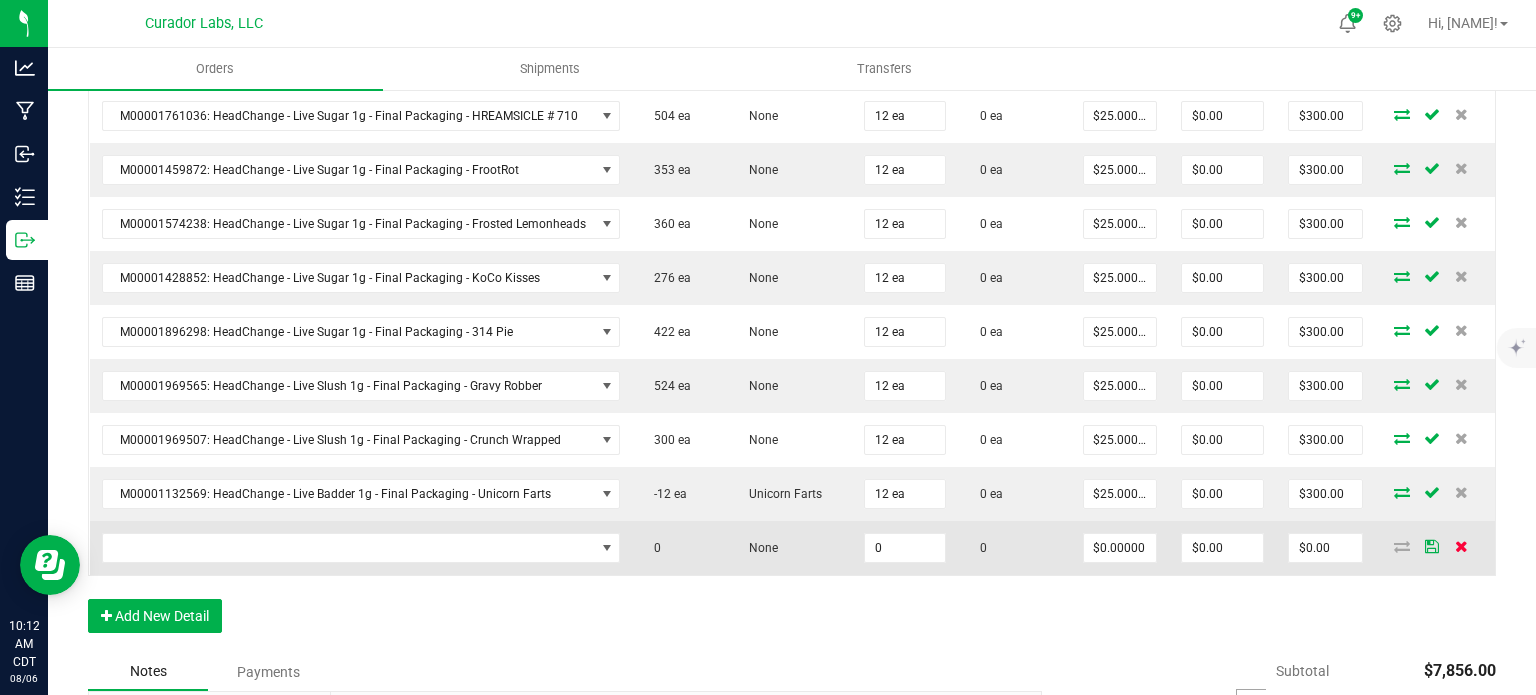 click at bounding box center (1461, 546) 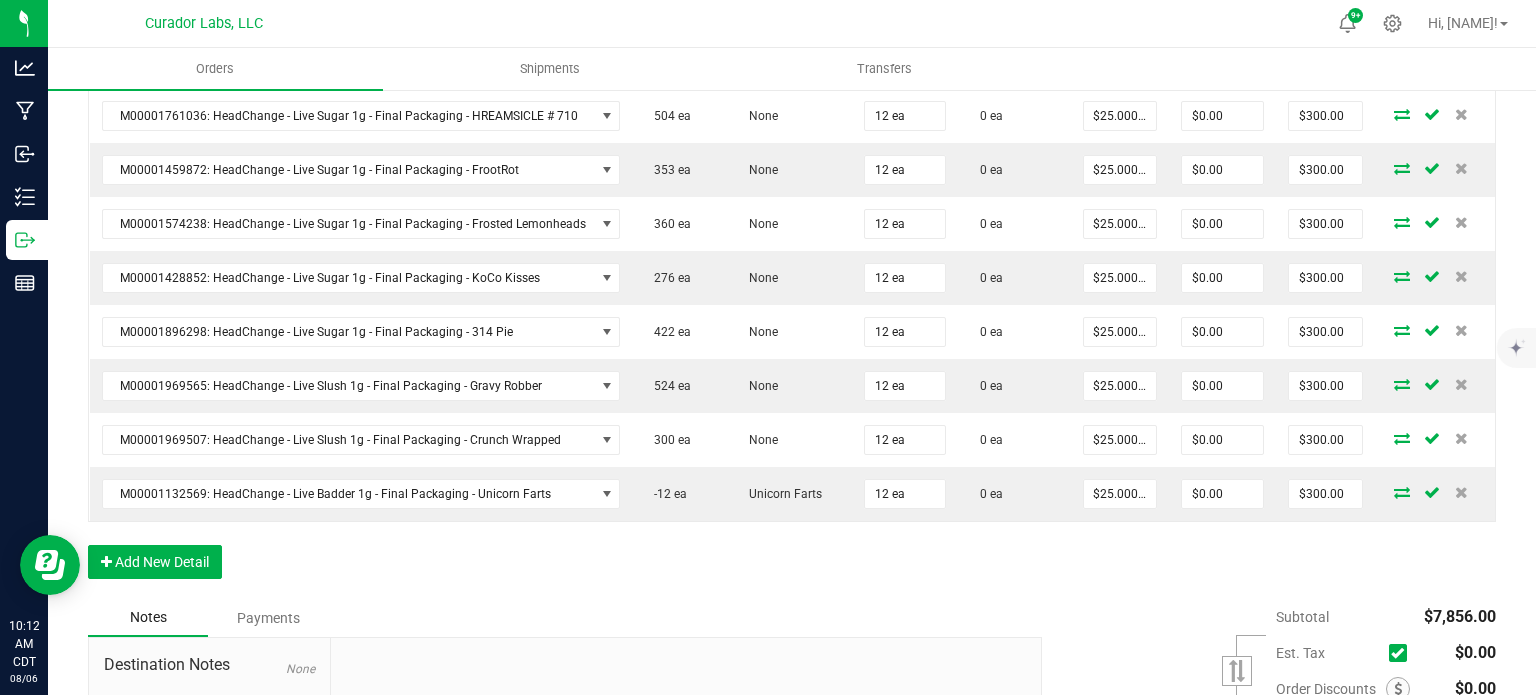 click on "Order Details Print All Labels Item  Sellable  Strain Qty Ordered Qty Allocated Unit Price Line Discount Total Actions M00001377022: Airo - Vape Cart 1g - Final Packaging - Orange Sherbert  456 ea   None  12 ea  0 ea  $30.00000 $0.00 $360.00 M00001230209: Airo - Vape Cart 1g - Final Packaging - Jack Fruit  686 ea   None  24 ea  0 ea  $30.00000 $0.00 $720.00 M00001218806: Airo - Vape Cart 1g - Final Packaging - Lemon Jet Fuel Gelato  540 ea   None  12 ea  0 ea  $30.00000 $0.00 $360.00 M00001641281: Airo - Live Rosin Cart .5g - Final Packaging - Ocean Wave Sativa  281 ea   None  24 ea  0 ea  $30.00000 $0.00 $720.00 M00001646652: Airo - Live Rosin Cart .5g - Final Packaging - Green Galaxy Hybrid  538 ea   None  24 ea  0 ea  $30.00000 $0.00 $720.00 M00001644692: Airo - Live Rosin Cart .5g - Final Packaging - Silver Mist Indica  572 ea   None  24 ea  0 ea  $30.00000 $0.00 $720.00 M00002159324: SafeBet - Infused Rolls .5g 15pk - Final Packaging - MeraMAC Dream  23 ea   None  16 ea" at bounding box center (792, 75) 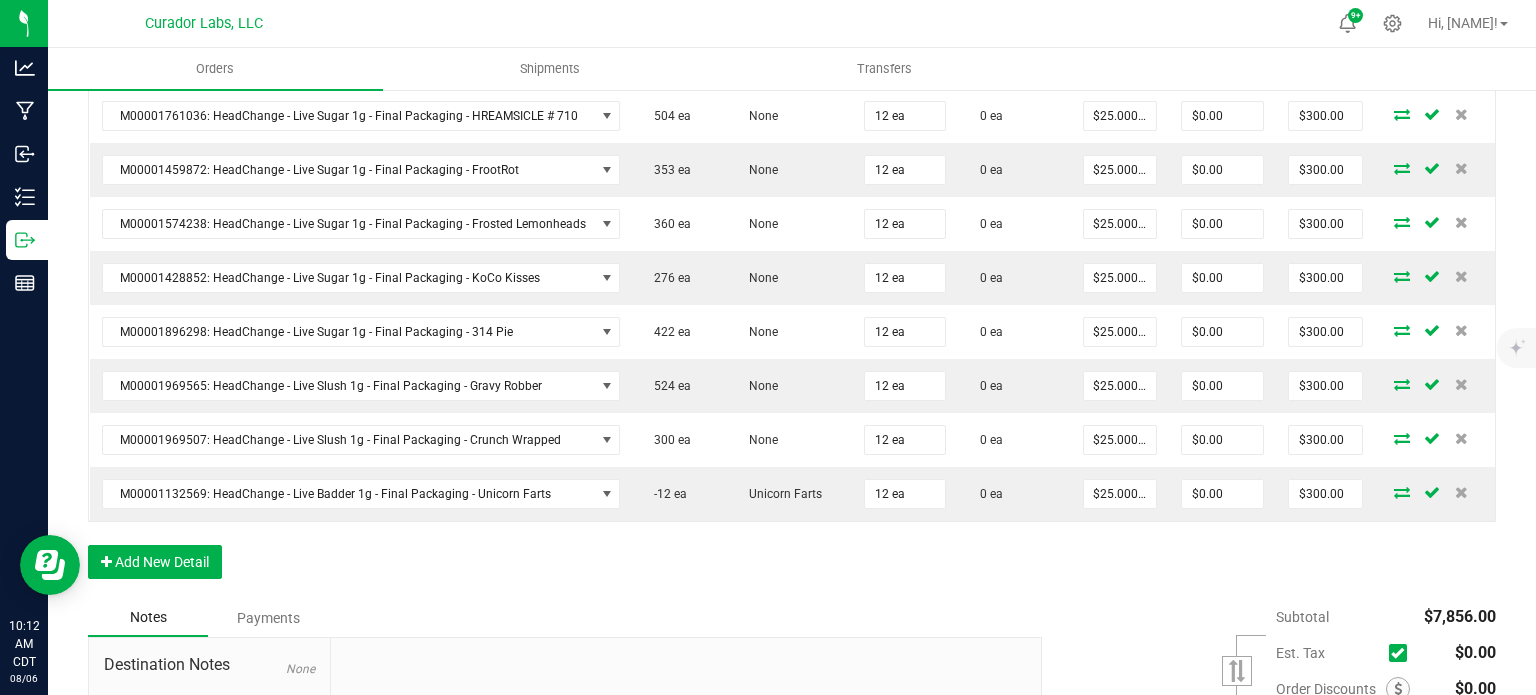 click on "Order Details Print All Labels Item  Sellable  Strain Qty Ordered Qty Allocated Unit Price Line Discount Total Actions M00001377022: Airo - Vape Cart 1g - Final Packaging - Orange Sherbert  456 ea   None  12 ea  0 ea  $30.00000 $0.00 $360.00 M00001230209: Airo - Vape Cart 1g - Final Packaging - Jack Fruit  686 ea   None  24 ea  0 ea  $30.00000 $0.00 $720.00 M00001218806: Airo - Vape Cart 1g - Final Packaging - Lemon Jet Fuel Gelato  540 ea   None  12 ea  0 ea  $30.00000 $0.00 $360.00 M00001641281: Airo - Live Rosin Cart .5g - Final Packaging - Ocean Wave Sativa  281 ea   None  24 ea  0 ea  $30.00000 $0.00 $720.00 M00001646652: Airo - Live Rosin Cart .5g - Final Packaging - Green Galaxy Hybrid  538 ea   None  24 ea  0 ea  $30.00000 $0.00 $720.00 M00001644692: Airo - Live Rosin Cart .5g - Final Packaging - Silver Mist Indica  572 ea   None  24 ea  0 ea  $30.00000 $0.00 $720.00 M00002159324: SafeBet - Infused Rolls .5g 15pk - Final Packaging - MeraMAC Dream  23 ea   None  16 ea" at bounding box center [792, 75] 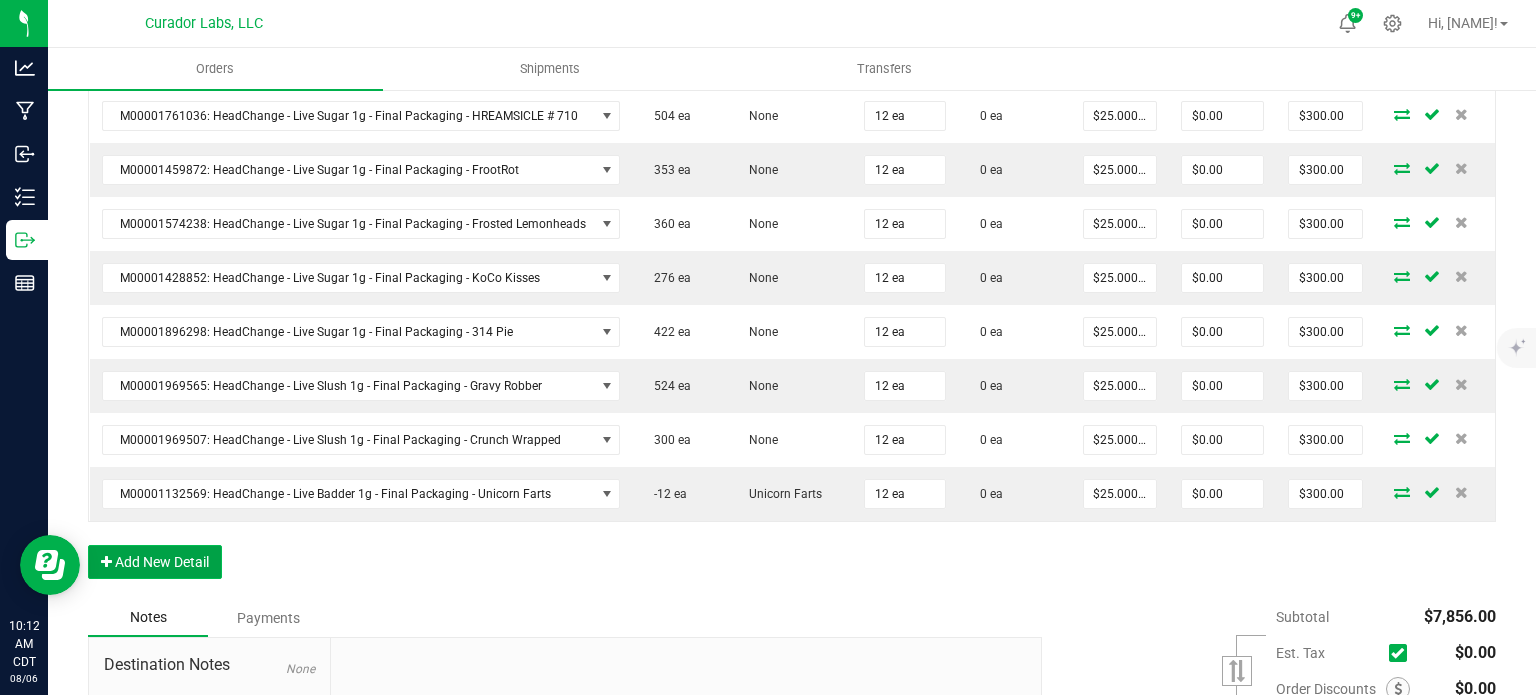 click on "Add New Detail" at bounding box center (155, 562) 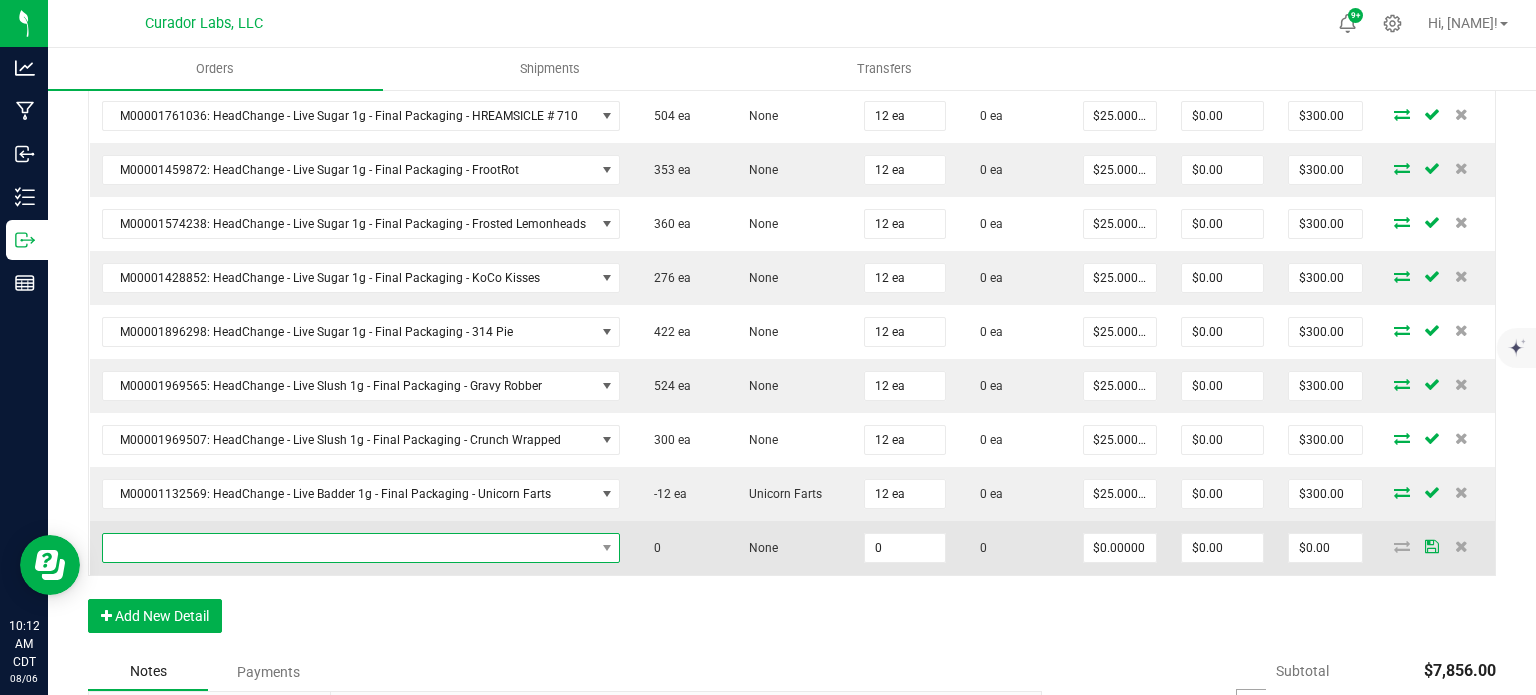 click at bounding box center [349, 548] 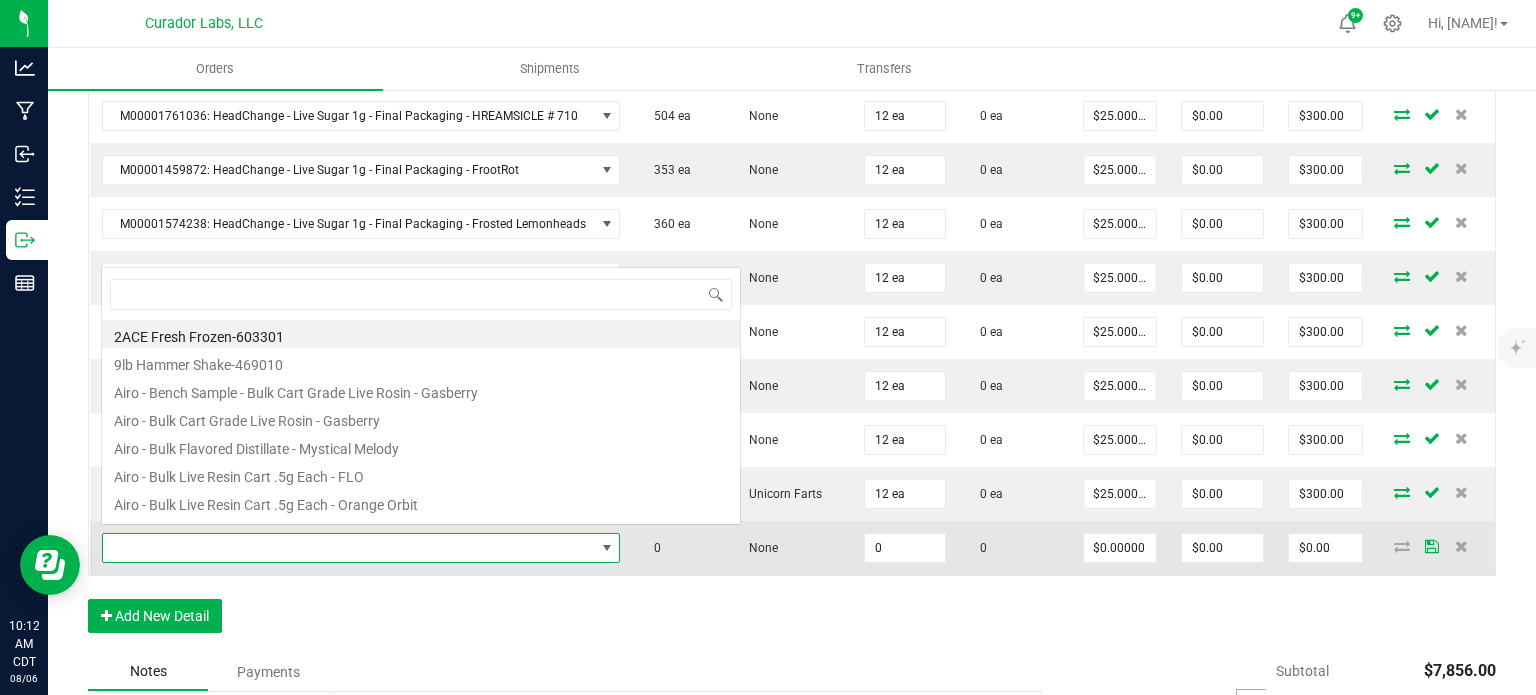 scroll, scrollTop: 0, scrollLeft: 0, axis: both 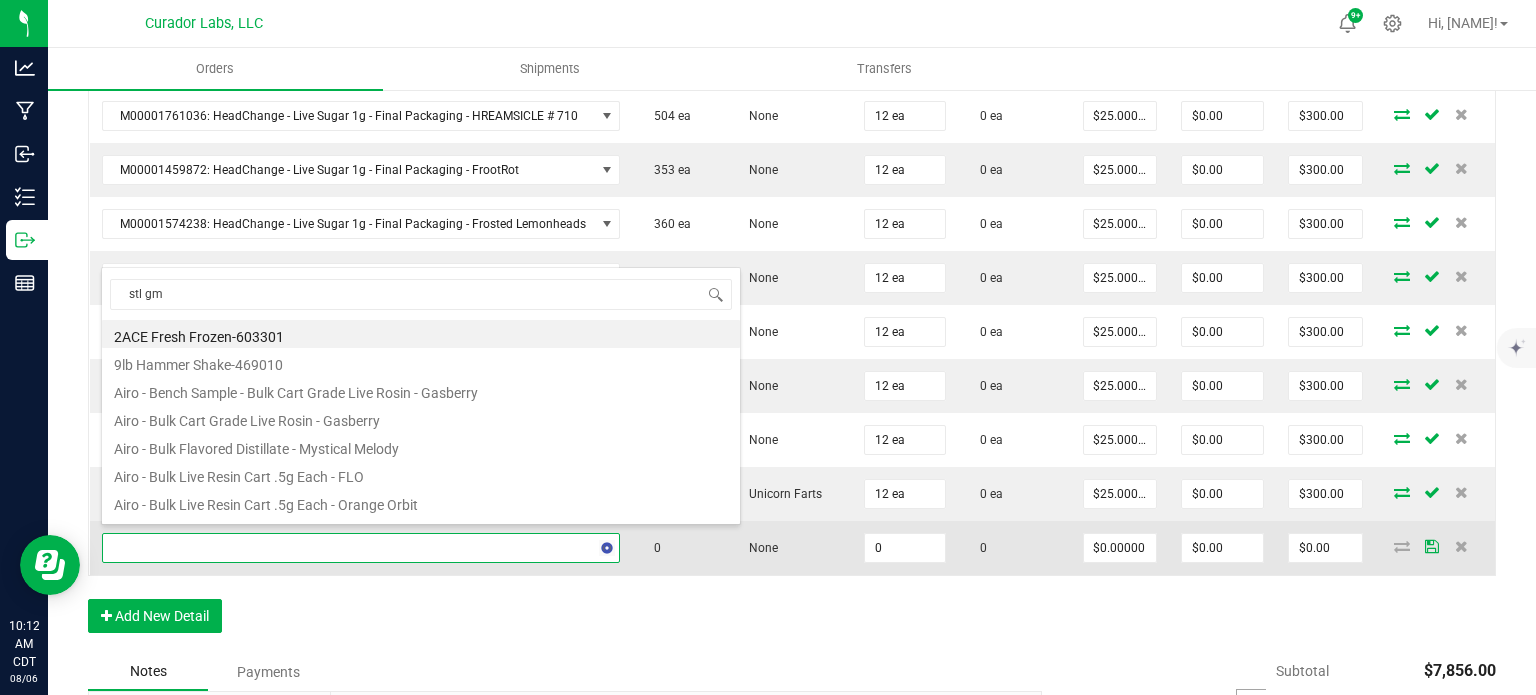 type on "stl gmo" 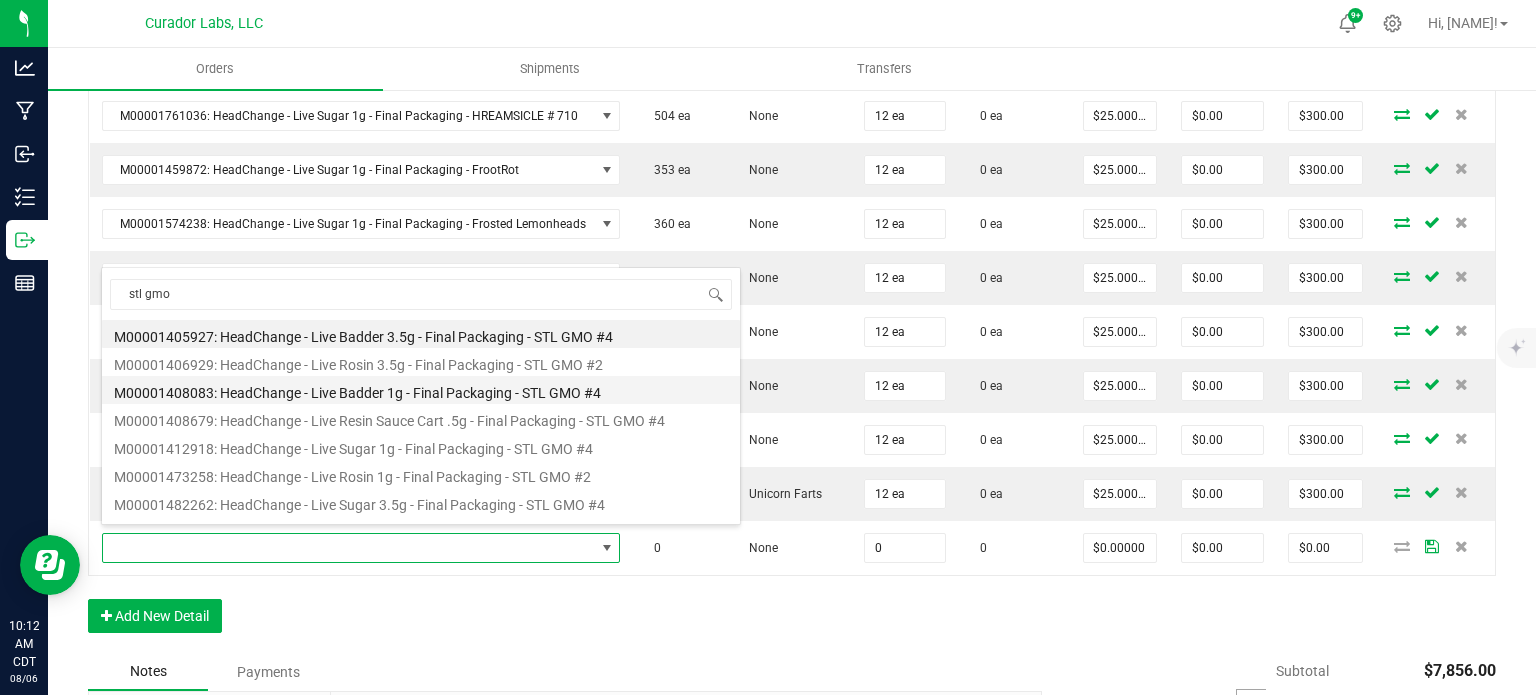 click on "M00001408083: HeadChange - Live Badder 1g - Final Packaging - STL GMO #4" at bounding box center [421, 390] 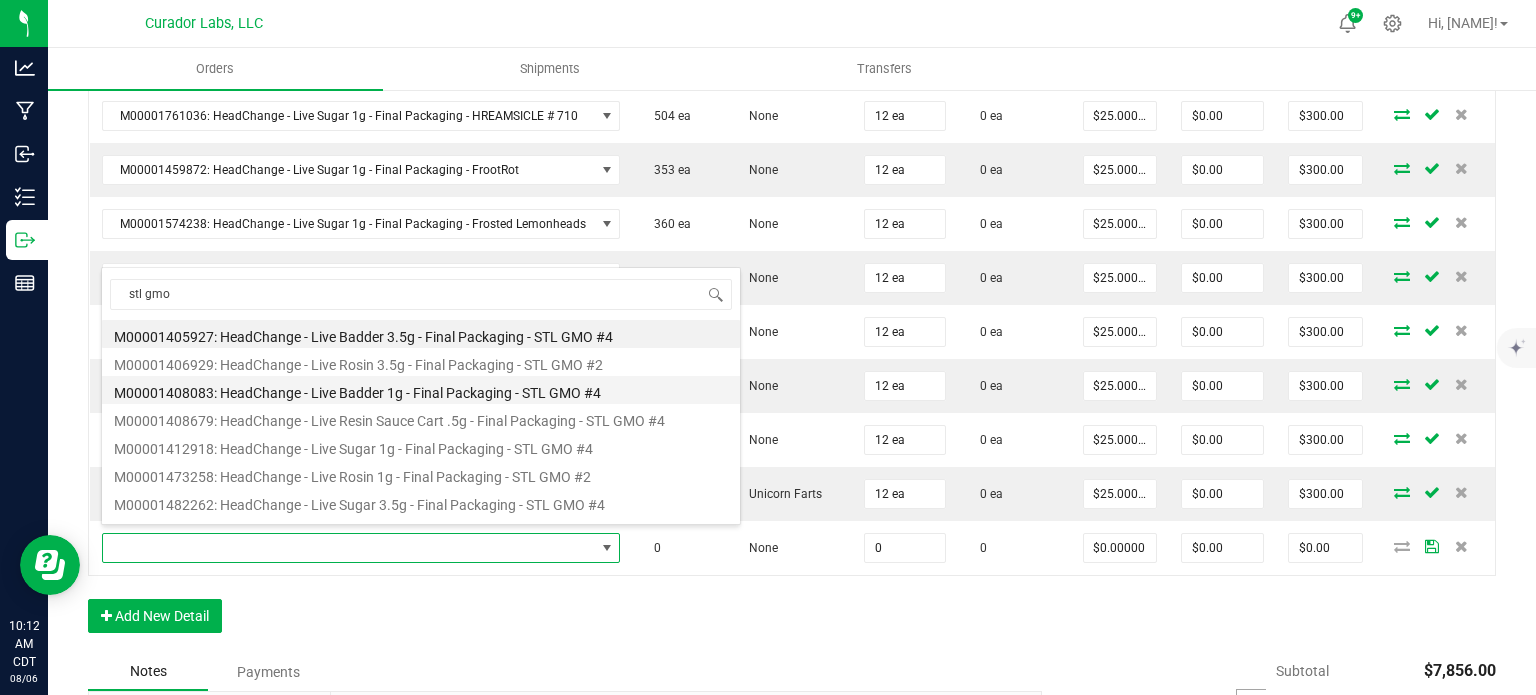 type on "0 ea" 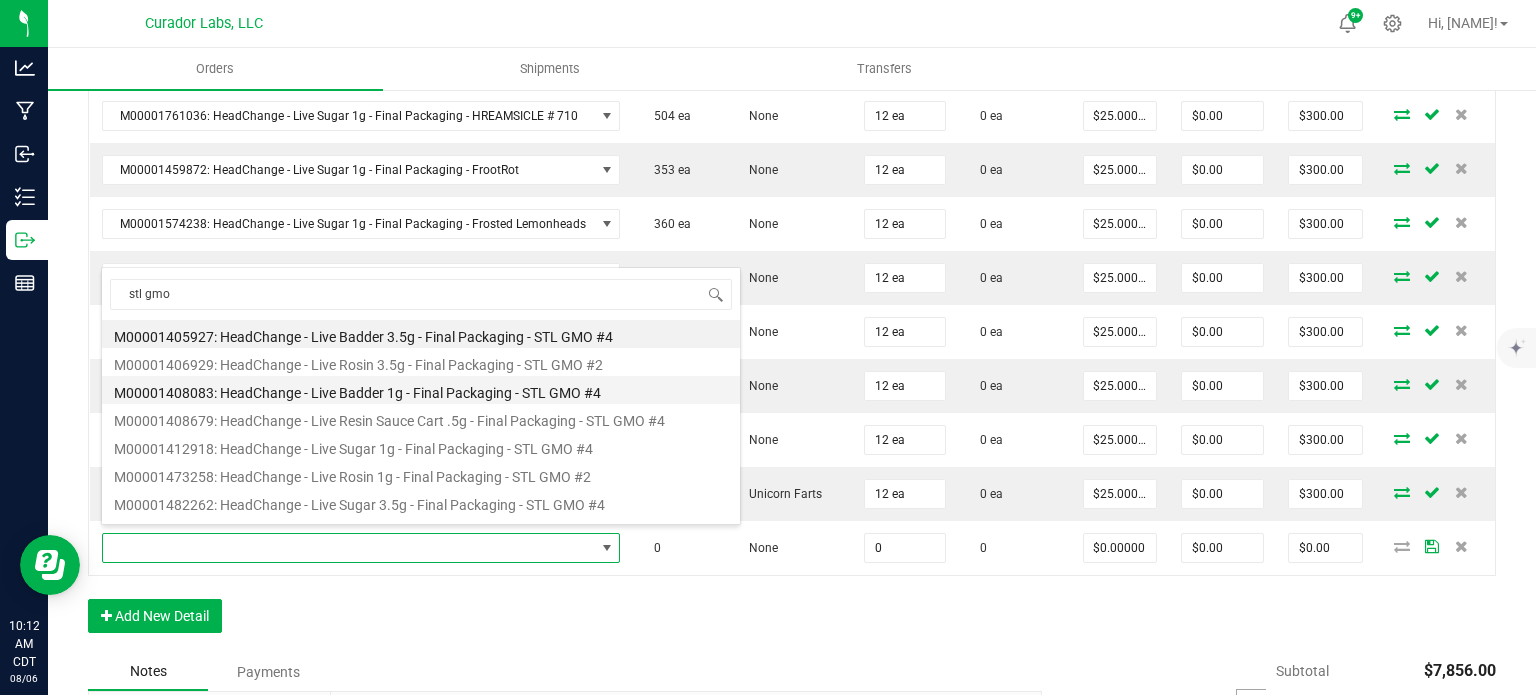 type on "$25.00000" 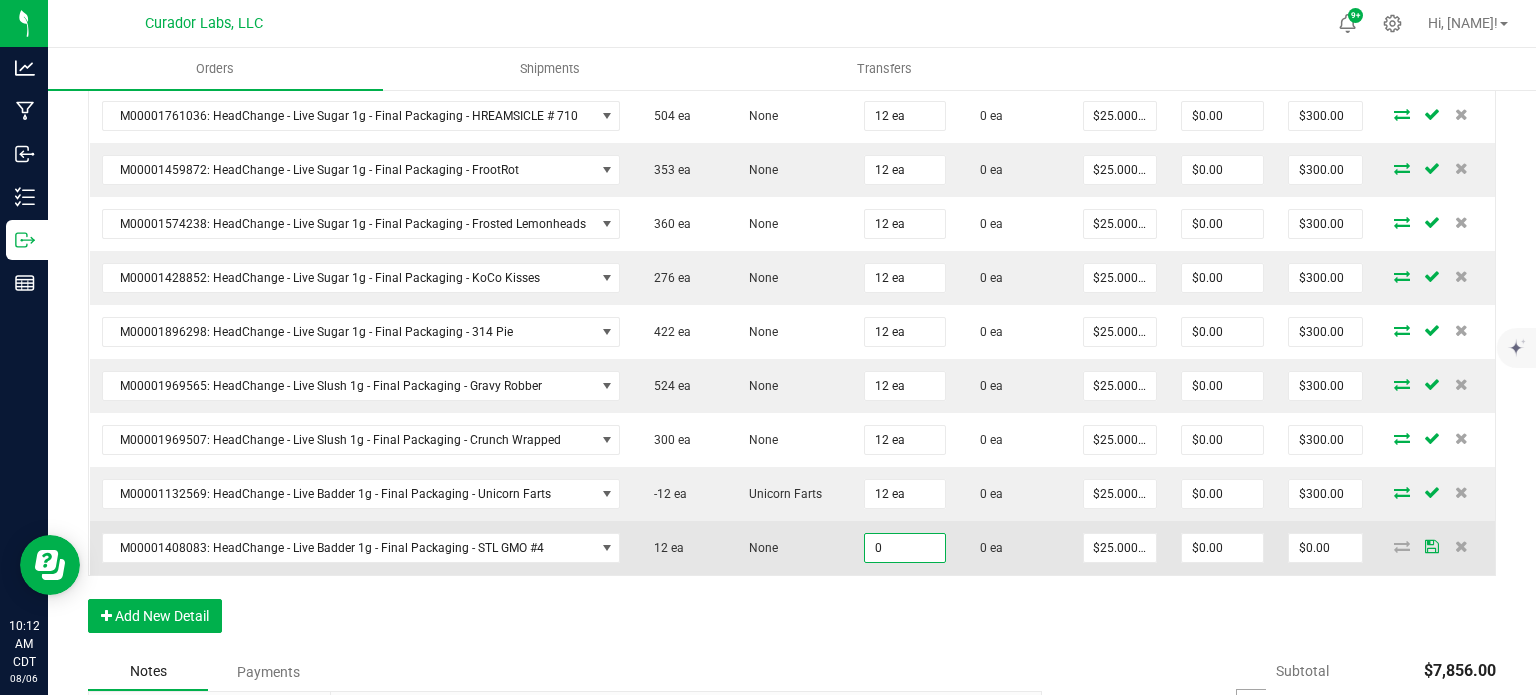 click on "0" at bounding box center (905, 548) 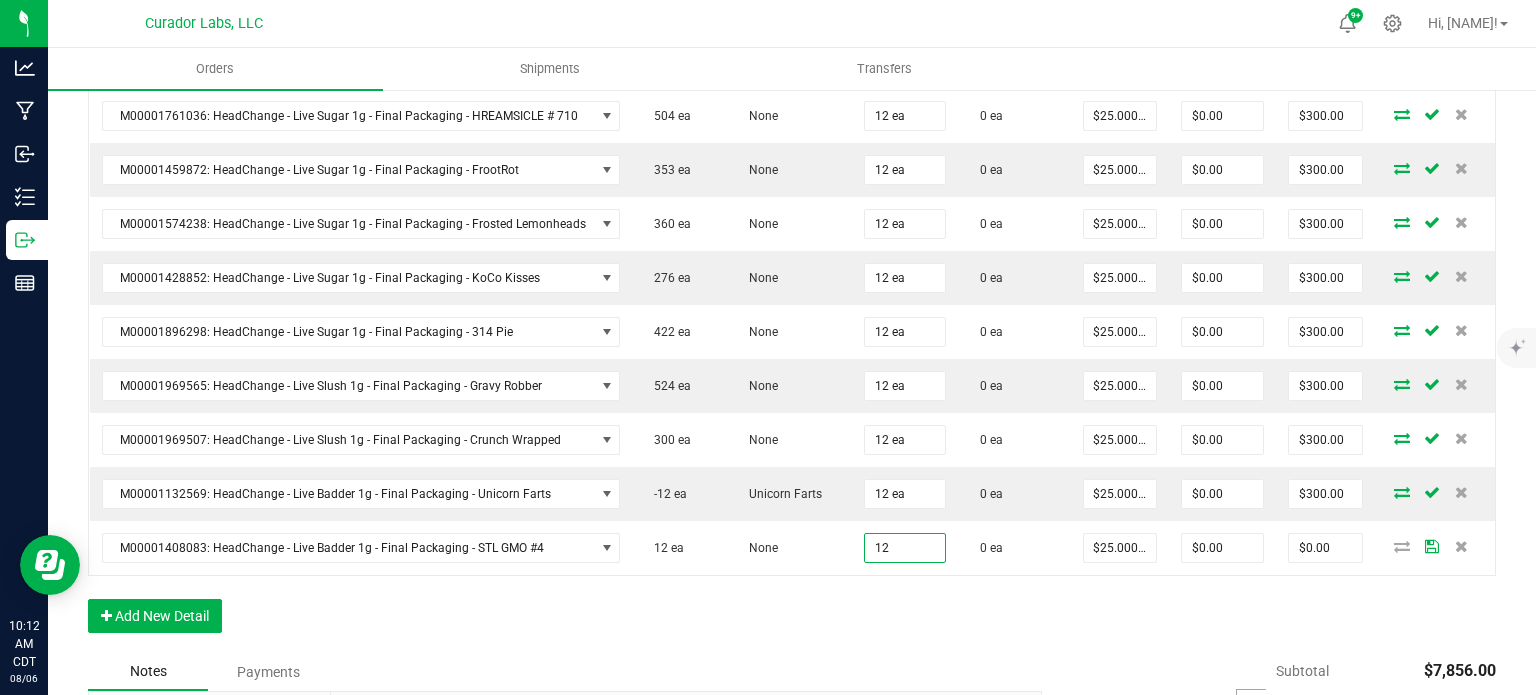 type on "12 ea" 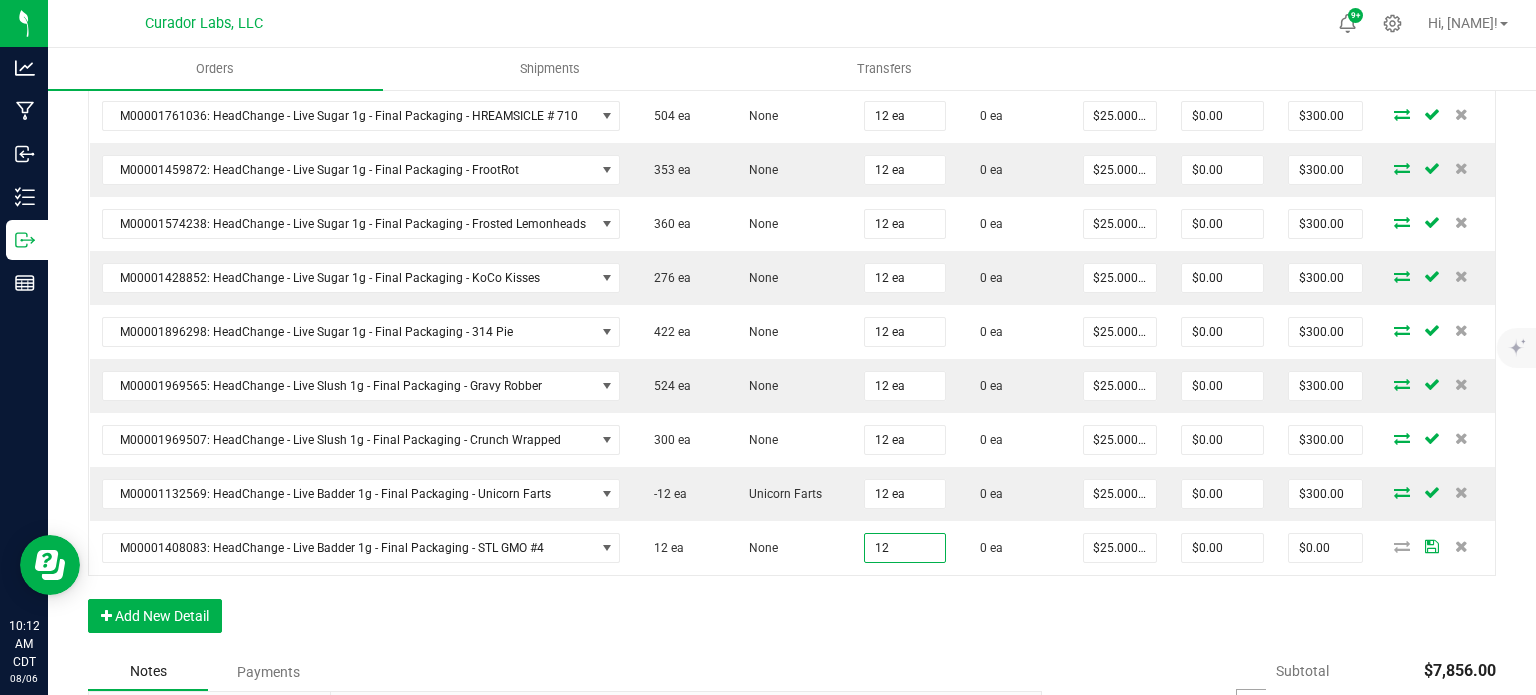 type on "$300.00" 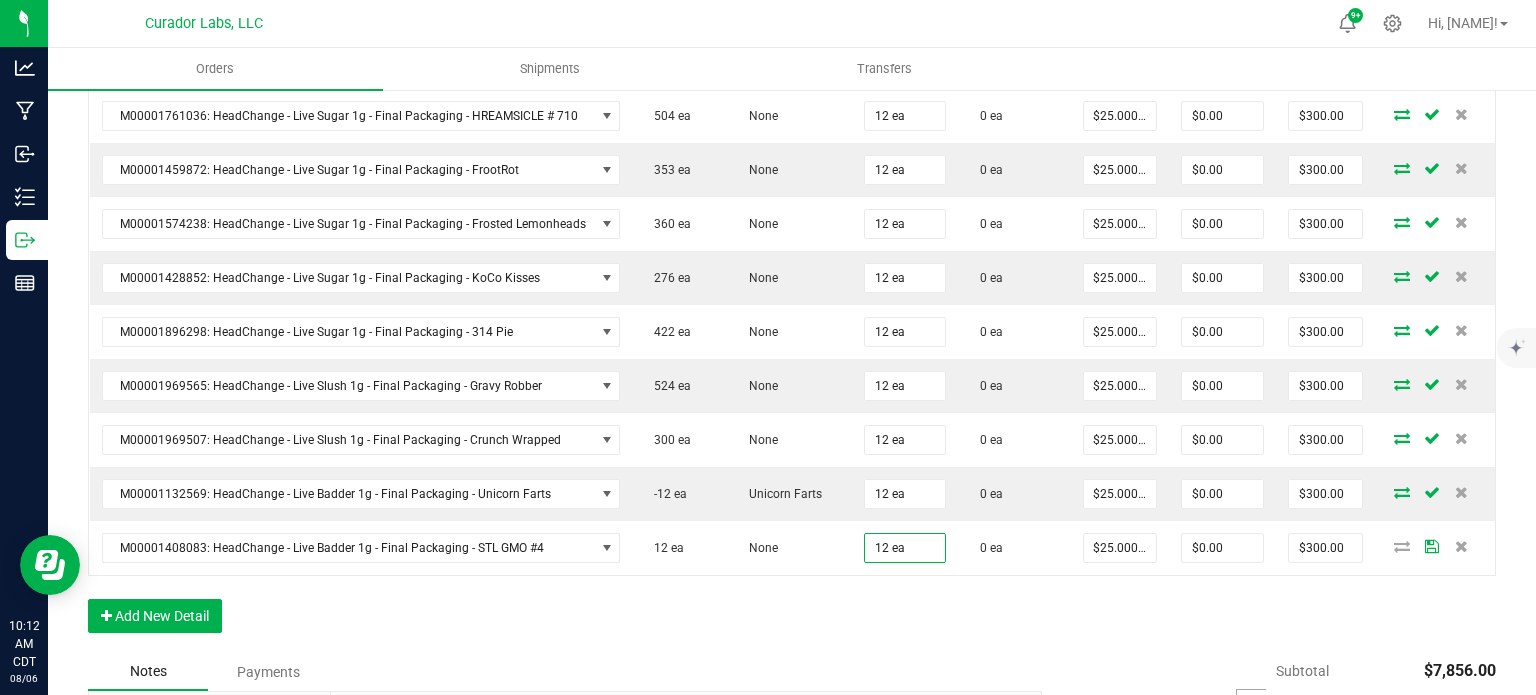 drag, startPoint x: 872, startPoint y: 579, endPoint x: 1025, endPoint y: 566, distance: 153.5513 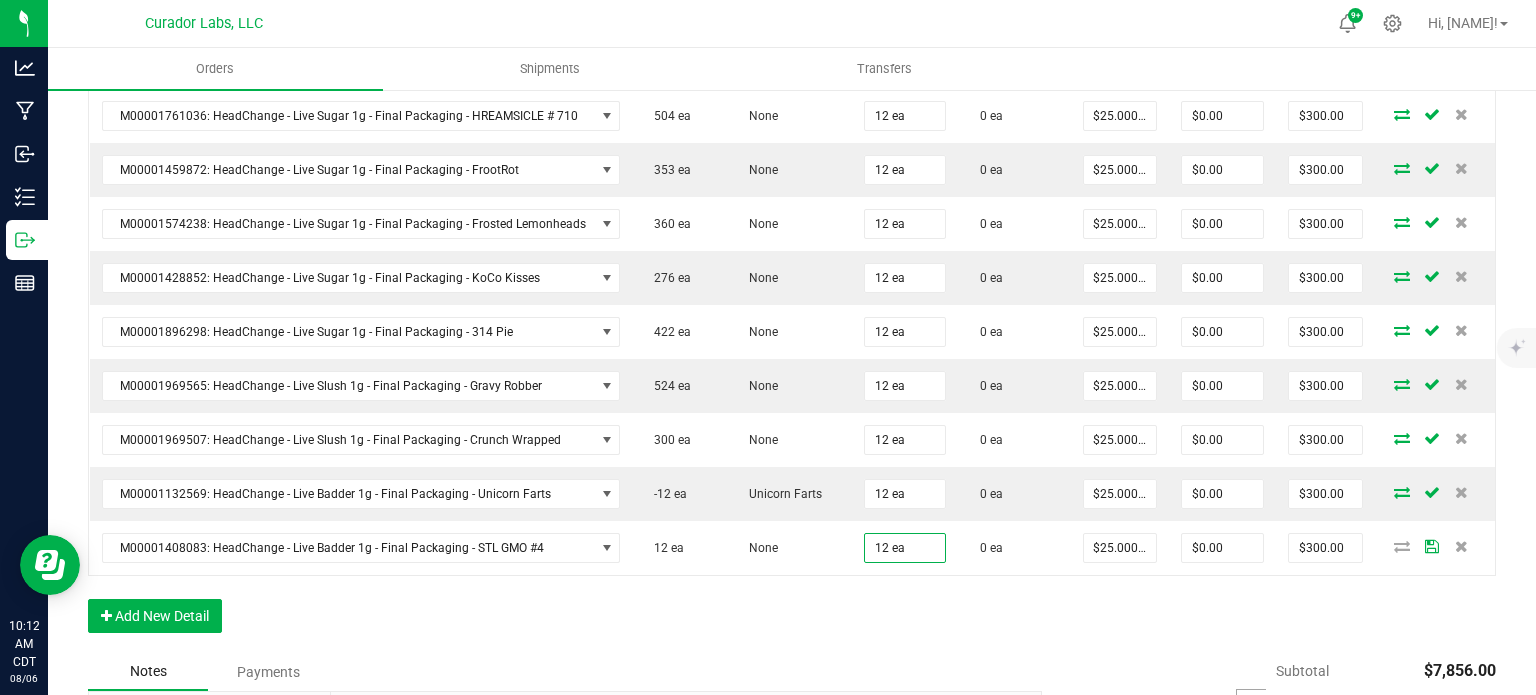 click on "Order Details Print All Labels Item  Sellable  Strain Qty Ordered Qty Allocated Unit Price Line Discount Total Actions M00001377022: Airo - Vape Cart 1g - Final Packaging - Orange Sherbert  456 ea   None  12 ea  0 ea  $30.00000 $0.00 $360.00 M00001230209: Airo - Vape Cart 1g - Final Packaging - Jack Fruit  686 ea   None  24 ea  0 ea  $30.00000 $0.00 $720.00 M00001218806: Airo - Vape Cart 1g - Final Packaging - Lemon Jet Fuel Gelato  540 ea   None  12 ea  0 ea  $30.00000 $0.00 $360.00 M00001641281: Airo - Live Rosin Cart .5g - Final Packaging - Ocean Wave Sativa  281 ea   None  24 ea  0 ea  $30.00000 $0.00 $720.00 M00001646652: Airo - Live Rosin Cart .5g - Final Packaging - Green Galaxy Hybrid  538 ea   None  24 ea  0 ea  $30.00000 $0.00 $720.00 M00001644692: Airo - Live Rosin Cart .5g - Final Packaging - Silver Mist Indica  572 ea   None  24 ea  0 ea  $30.00000 $0.00 $720.00 M00002159324: SafeBet - Infused Rolls .5g 15pk - Final Packaging - MeraMAC Dream  23 ea   None  16 ea" at bounding box center [792, 102] 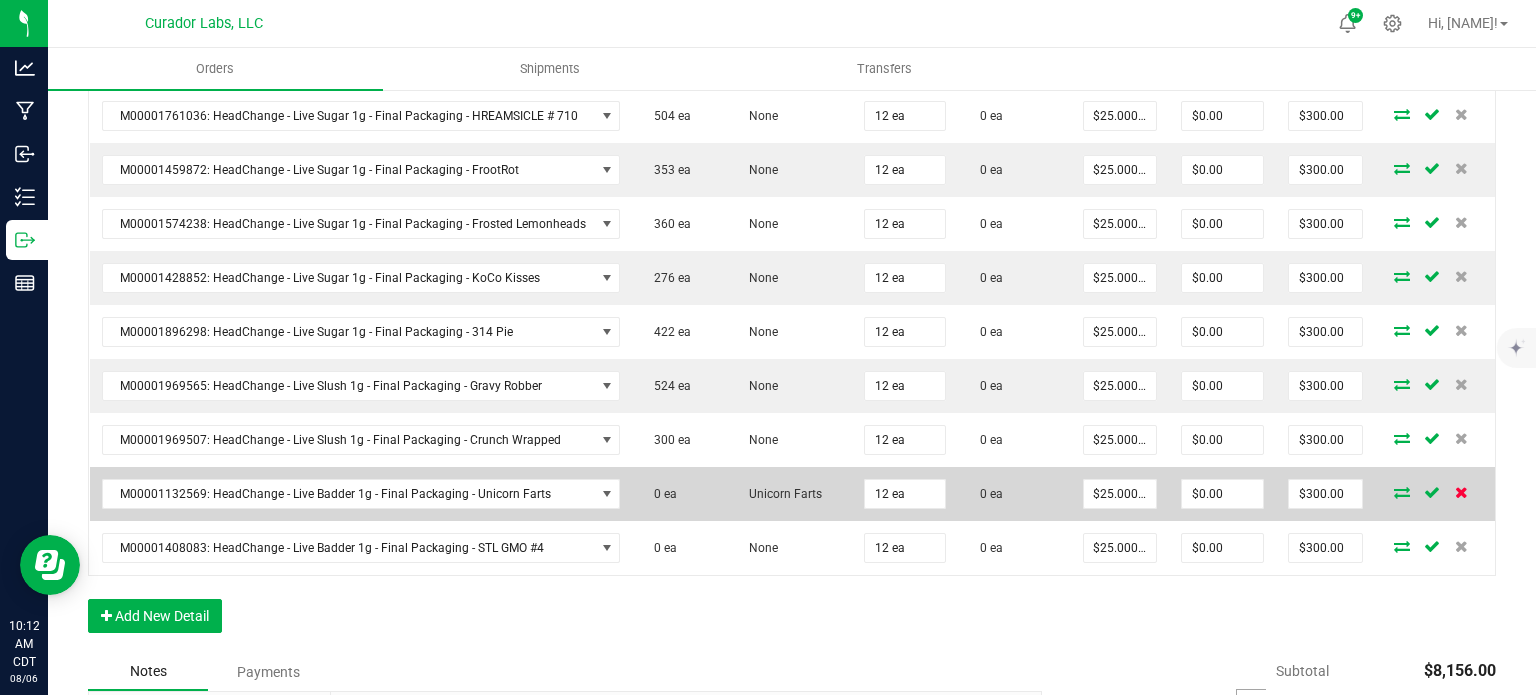 click at bounding box center [1461, 492] 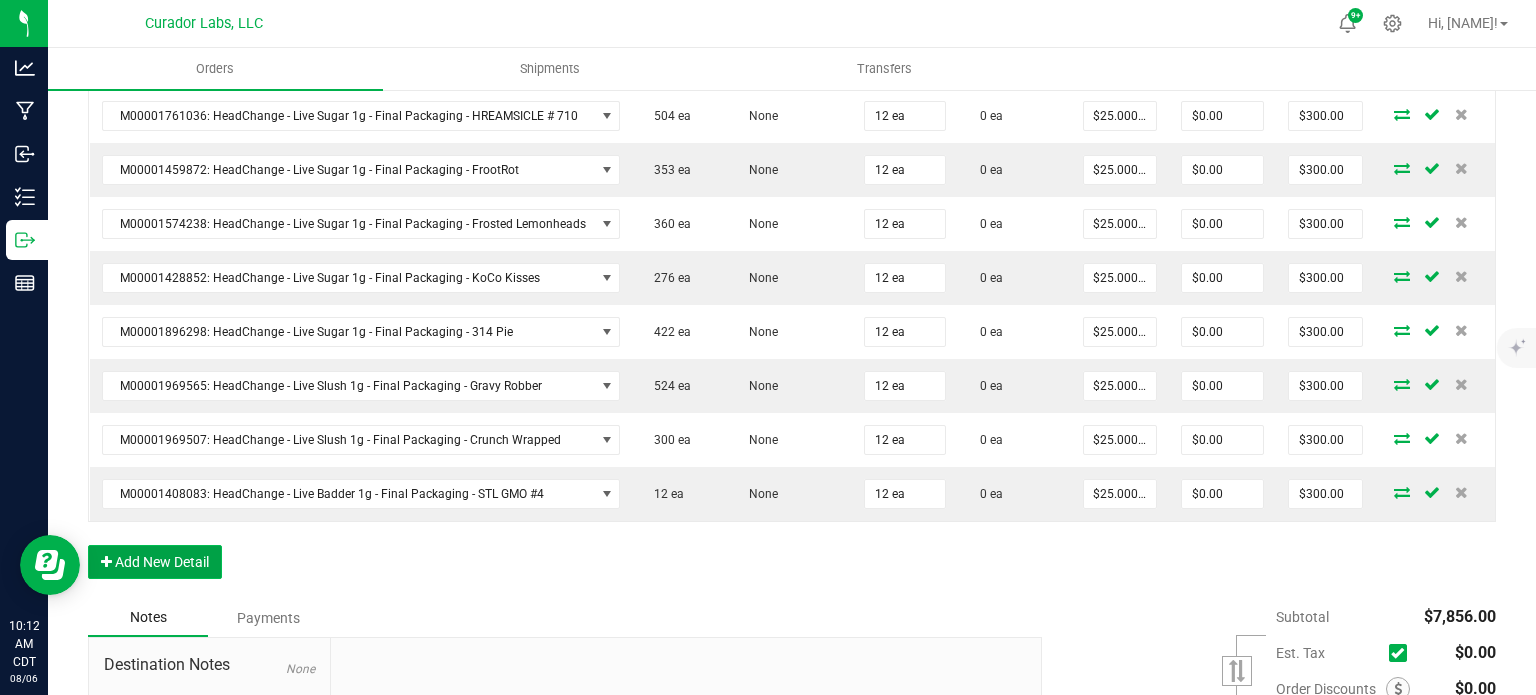 click on "Add New Detail" at bounding box center [155, 562] 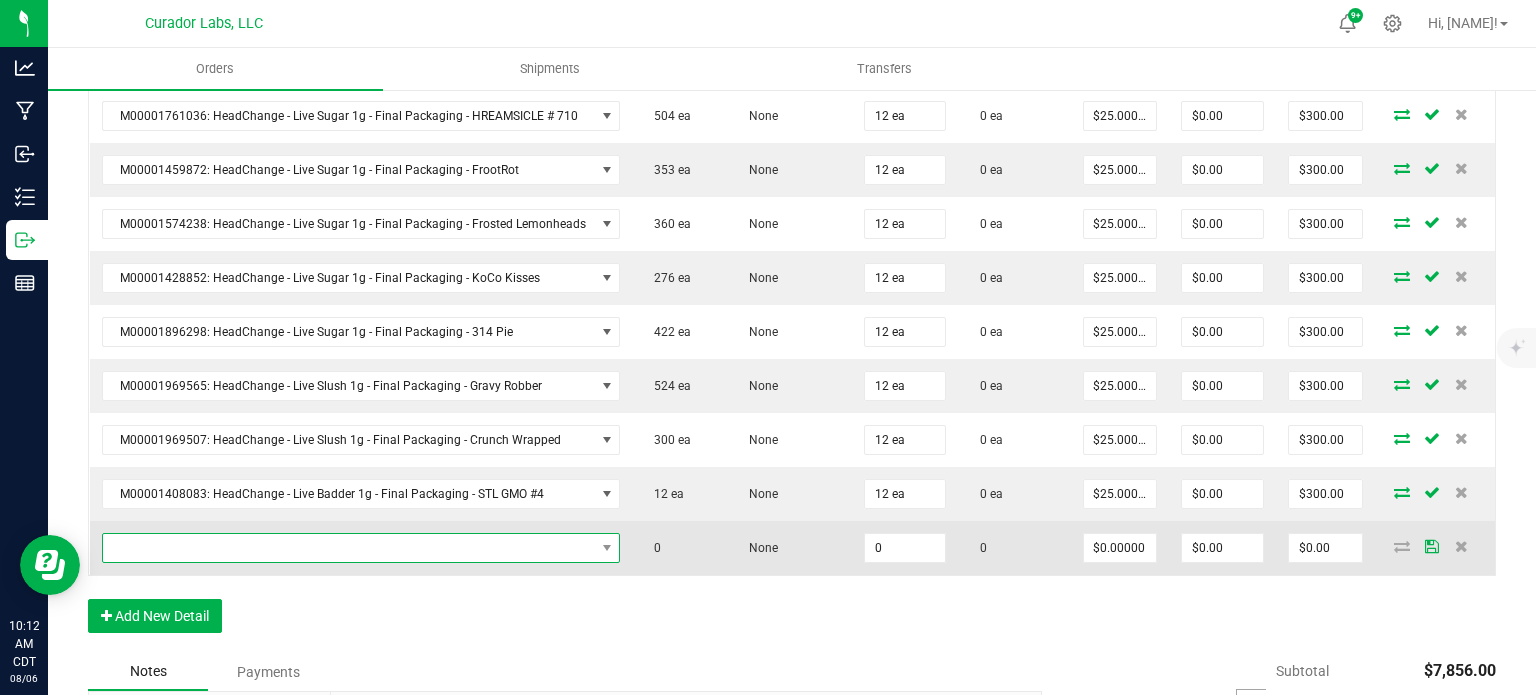 click at bounding box center [349, 548] 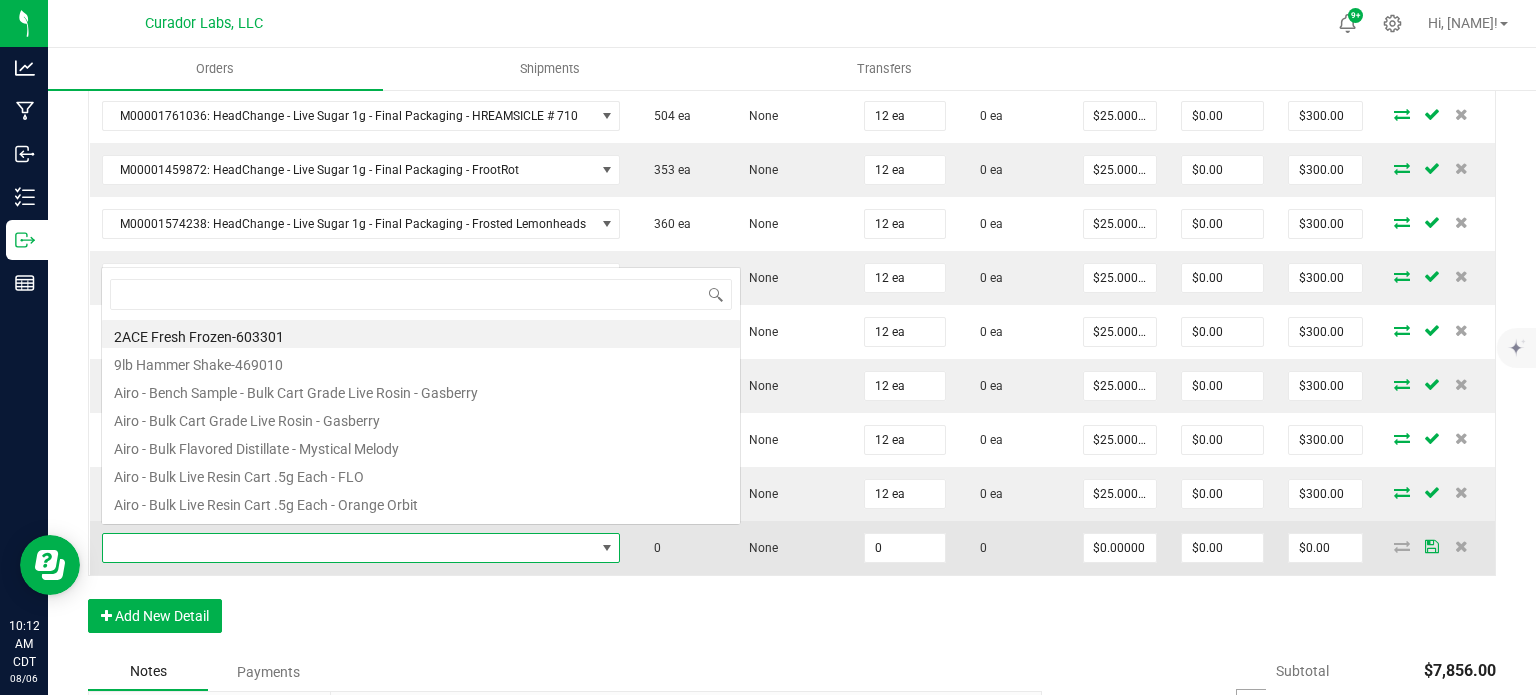 scroll, scrollTop: 0, scrollLeft: 0, axis: both 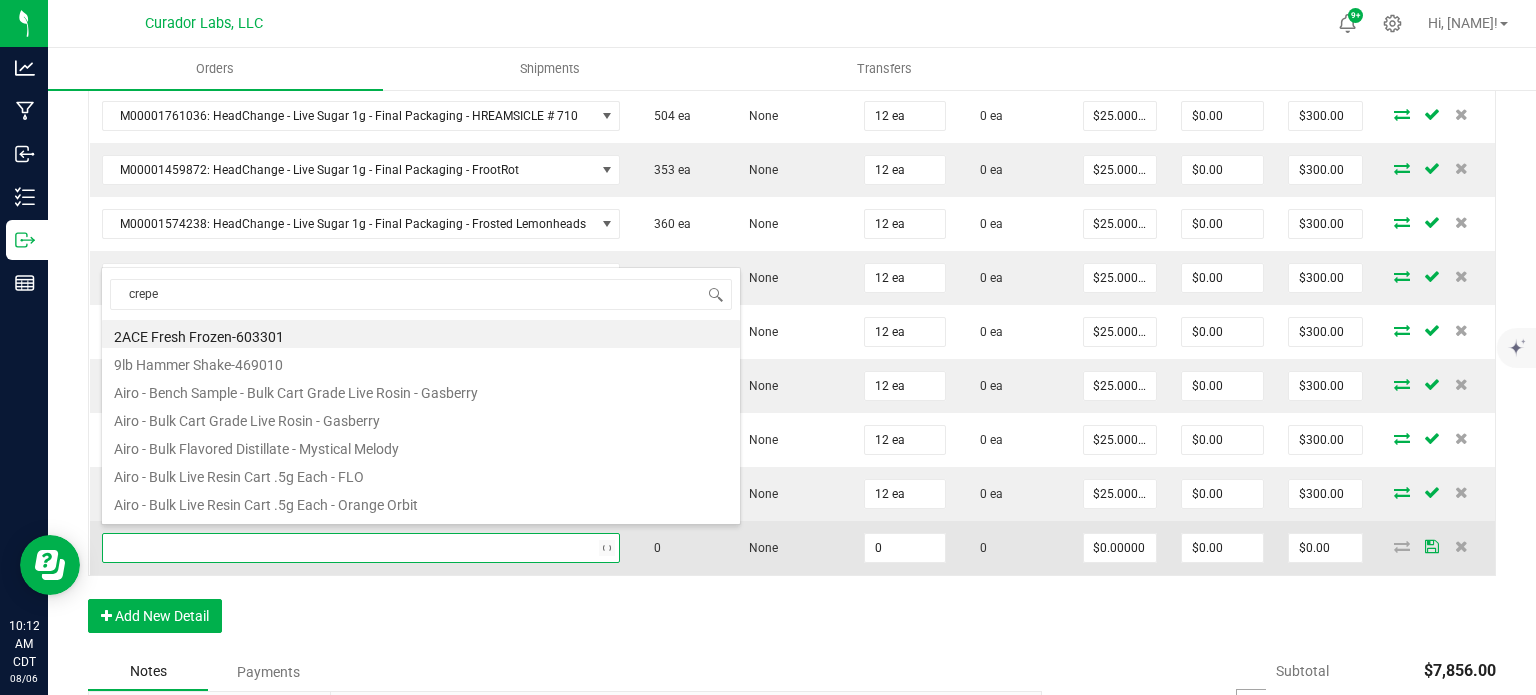 type on "crepes" 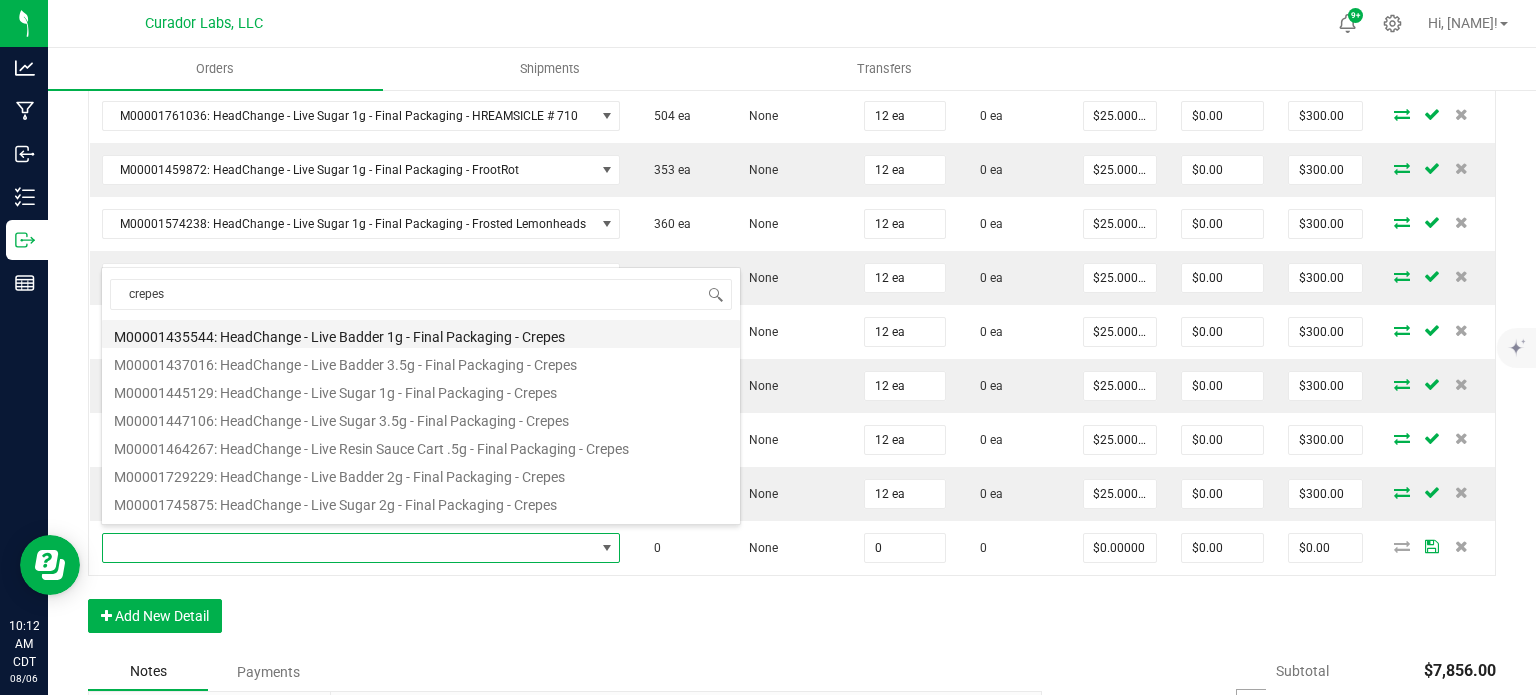 click on "M00001435544: HeadChange - Live Badder 1g - Final Packaging - Crepes" at bounding box center (421, 334) 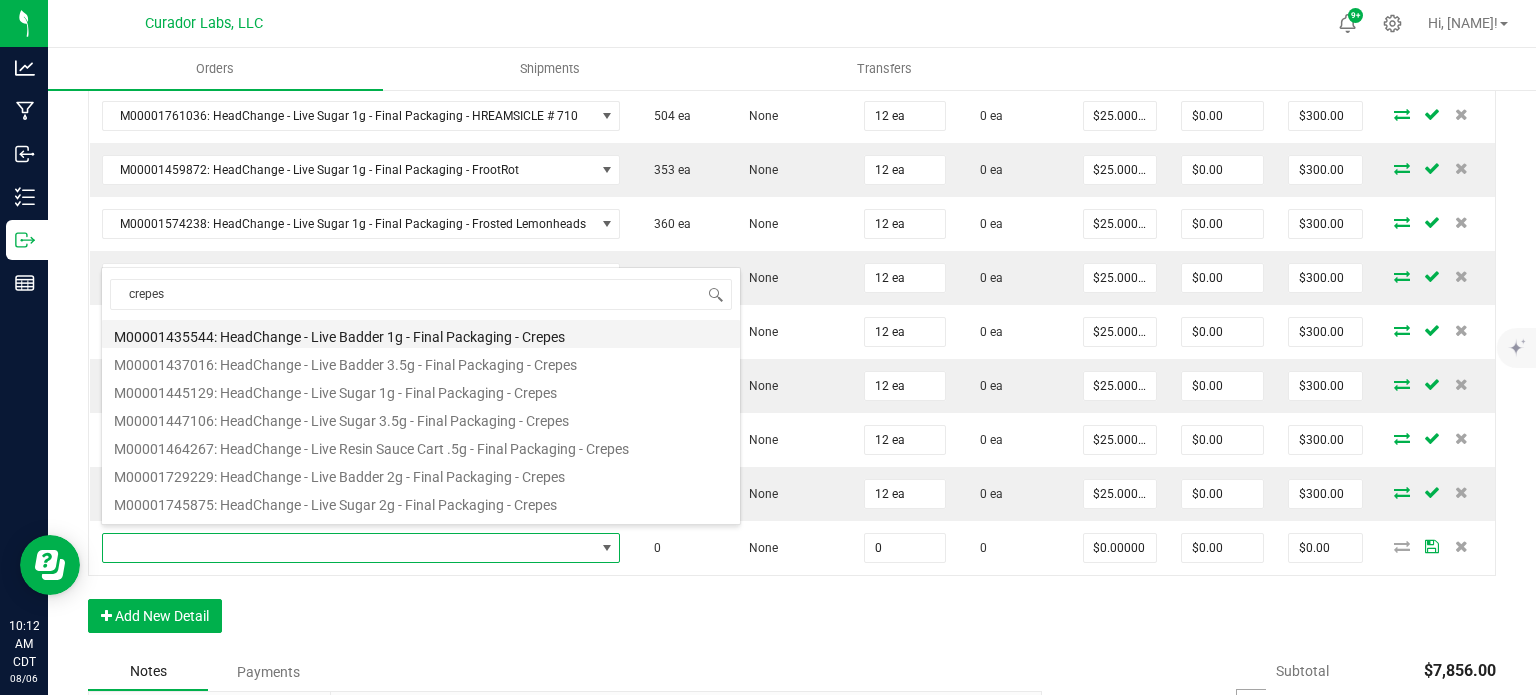 type on "0 ea" 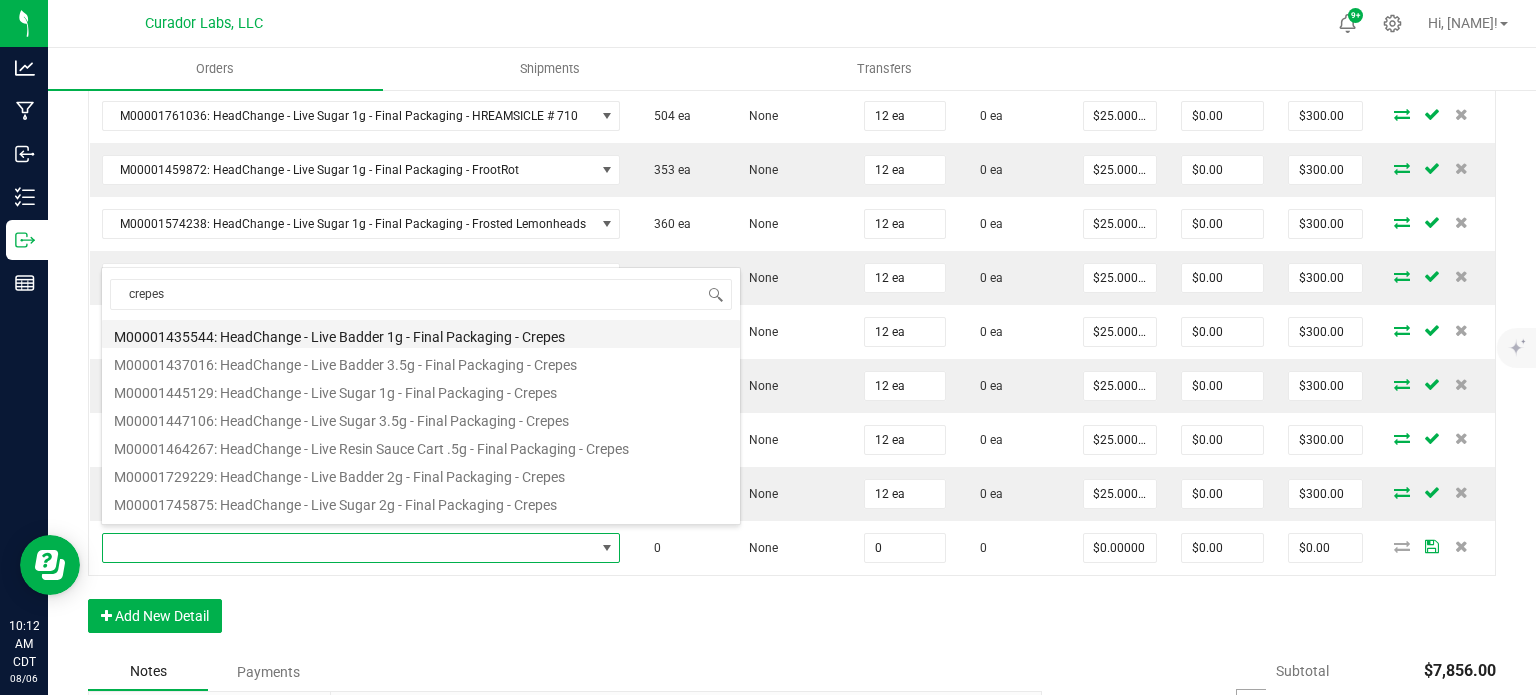 type on "$25.00000" 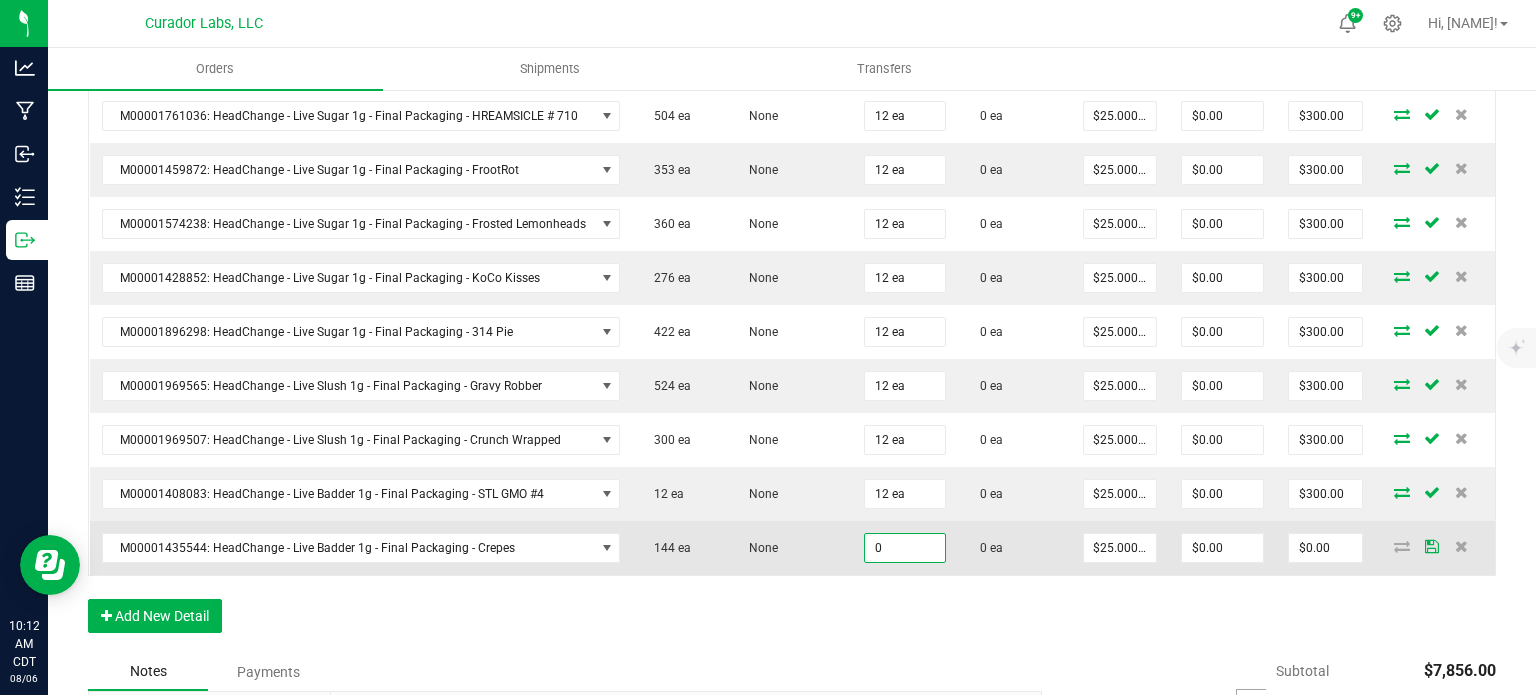 click on "0" at bounding box center (905, 548) 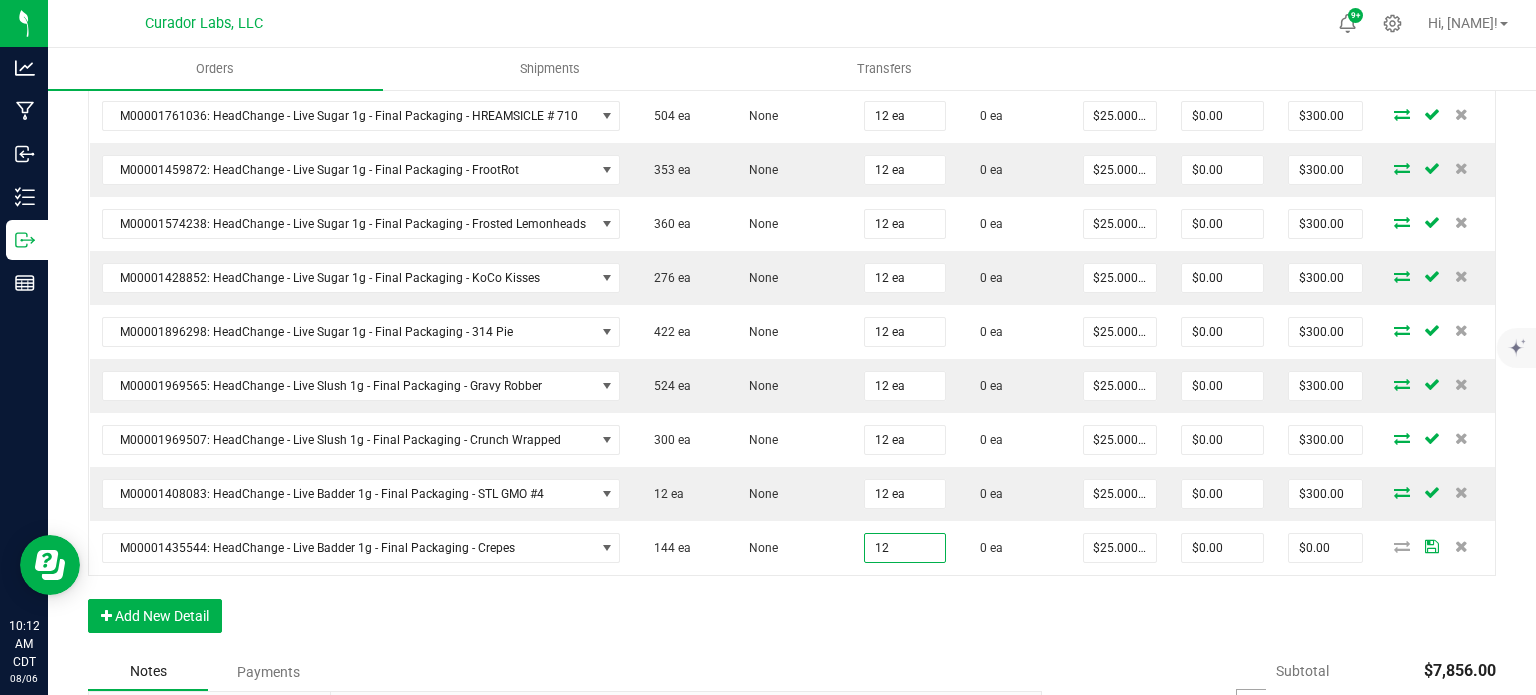 type on "12 ea" 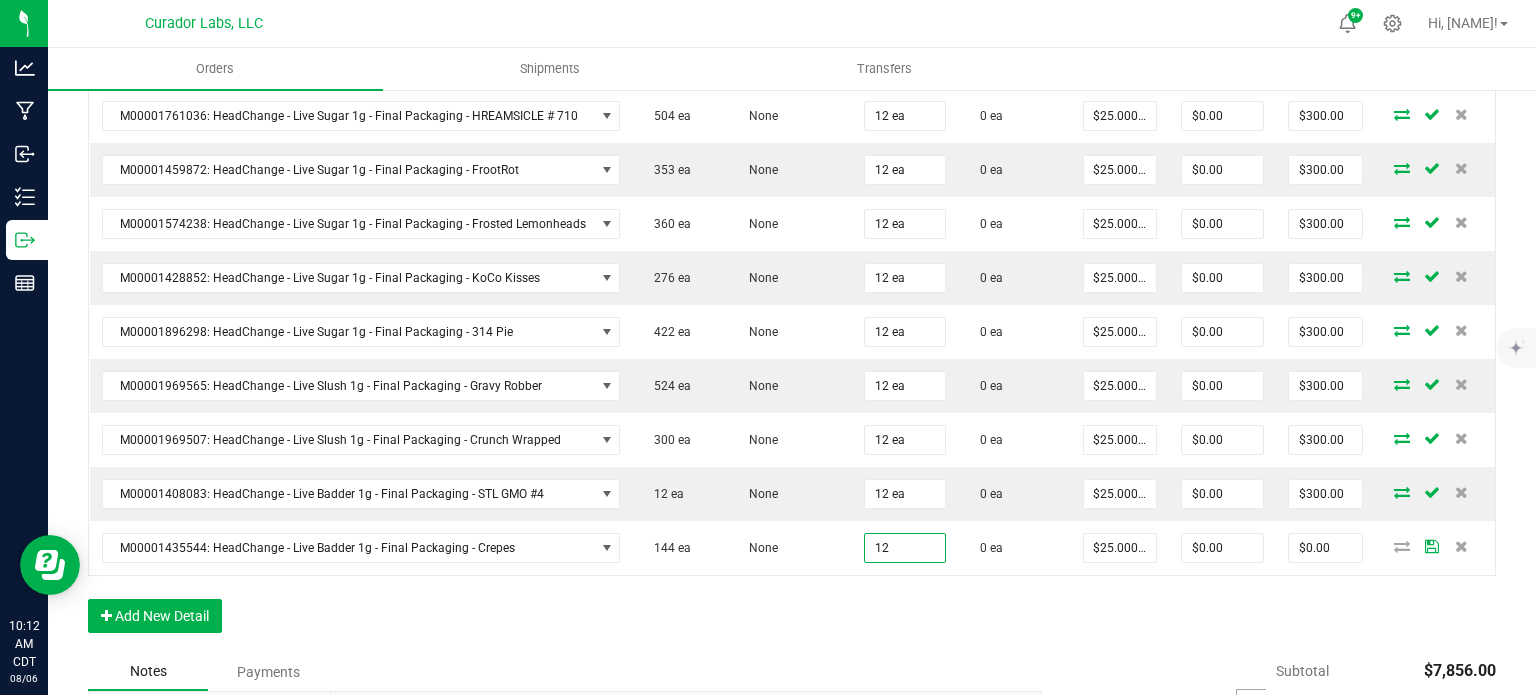 type on "$300.00" 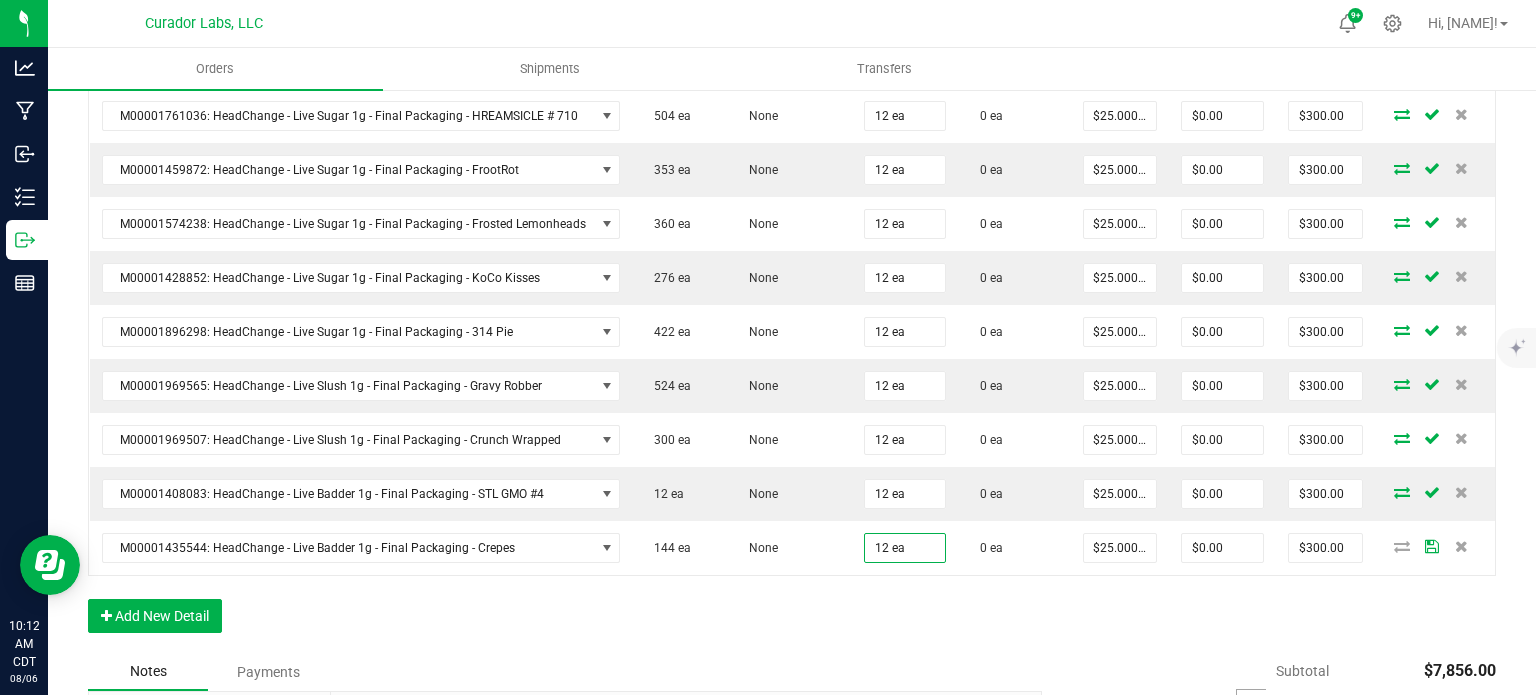 click on "Order Details Print All Labels Item  Sellable  Strain Qty Ordered Qty Allocated Unit Price Line Discount Total Actions M00001377022: Airo - Vape Cart 1g - Final Packaging - Orange Sherbert  456 ea   None  12 ea  0 ea  $30.00000 $0.00 $360.00 M00001230209: Airo - Vape Cart 1g - Final Packaging - Jack Fruit  686 ea   None  24 ea  0 ea  $30.00000 $0.00 $720.00 M00001218806: Airo - Vape Cart 1g - Final Packaging - Lemon Jet Fuel Gelato  540 ea   None  12 ea  0 ea  $30.00000 $0.00 $360.00 M00001641281: Airo - Live Rosin Cart .5g - Final Packaging - Ocean Wave Sativa  281 ea   None  24 ea  0 ea  $30.00000 $0.00 $720.00 M00001646652: Airo - Live Rosin Cart .5g - Final Packaging - Green Galaxy Hybrid  538 ea   None  24 ea  0 ea  $30.00000 $0.00 $720.00 M00001644692: Airo - Live Rosin Cart .5g - Final Packaging - Silver Mist Indica  572 ea   None  24 ea  0 ea  $30.00000 $0.00 $720.00 M00002159324: SafeBet - Infused Rolls .5g 15pk - Final Packaging - MeraMAC Dream  23 ea   None  16 ea" at bounding box center (792, 102) 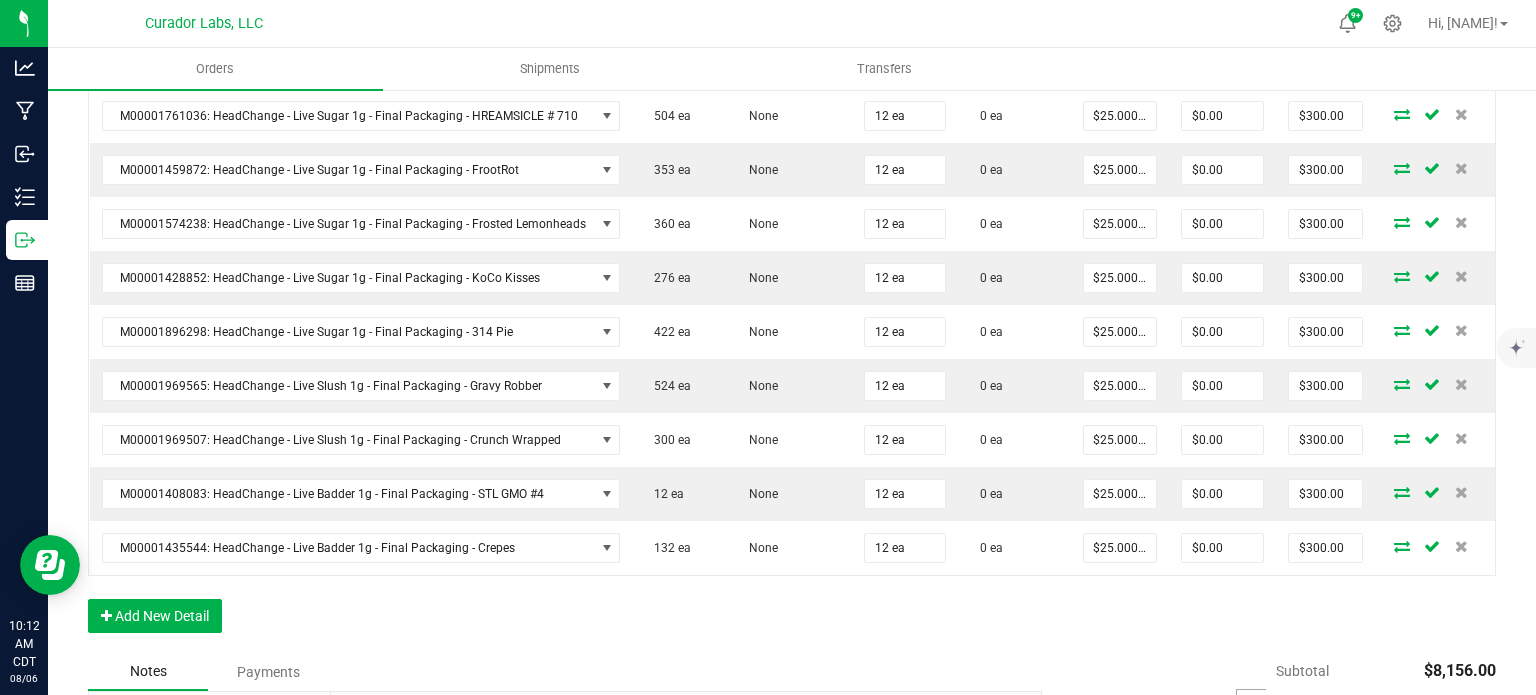 click on "Order Details Print All Labels Item  Sellable  Strain Qty Ordered Qty Allocated Unit Price Line Discount Total Actions M00001377022: Airo - Vape Cart 1g - Final Packaging - Orange Sherbert  456 ea   None  12 ea  0 ea  $30.00000 $0.00 $360.00 M00001230209: Airo - Vape Cart 1g - Final Packaging - Jack Fruit  686 ea   None  24 ea  0 ea  $30.00000 $0.00 $720.00 M00001218806: Airo - Vape Cart 1g - Final Packaging - Lemon Jet Fuel Gelato  540 ea   None  12 ea  0 ea  $30.00000 $0.00 $360.00 M00001641281: Airo - Live Rosin Cart .5g - Final Packaging - Ocean Wave Sativa  281 ea   None  24 ea  0 ea  $30.00000 $0.00 $720.00 M00001646652: Airo - Live Rosin Cart .5g - Final Packaging - Green Galaxy Hybrid  538 ea   None  24 ea  0 ea  $30.00000 $0.00 $720.00 M00001644692: Airo - Live Rosin Cart .5g - Final Packaging - Silver Mist Indica  572 ea   None  24 ea  0 ea  $30.00000 $0.00 $720.00 M00002159324: SafeBet - Infused Rolls .5g 15pk - Final Packaging - MeraMAC Dream  23 ea   None  16 ea" at bounding box center (792, 102) 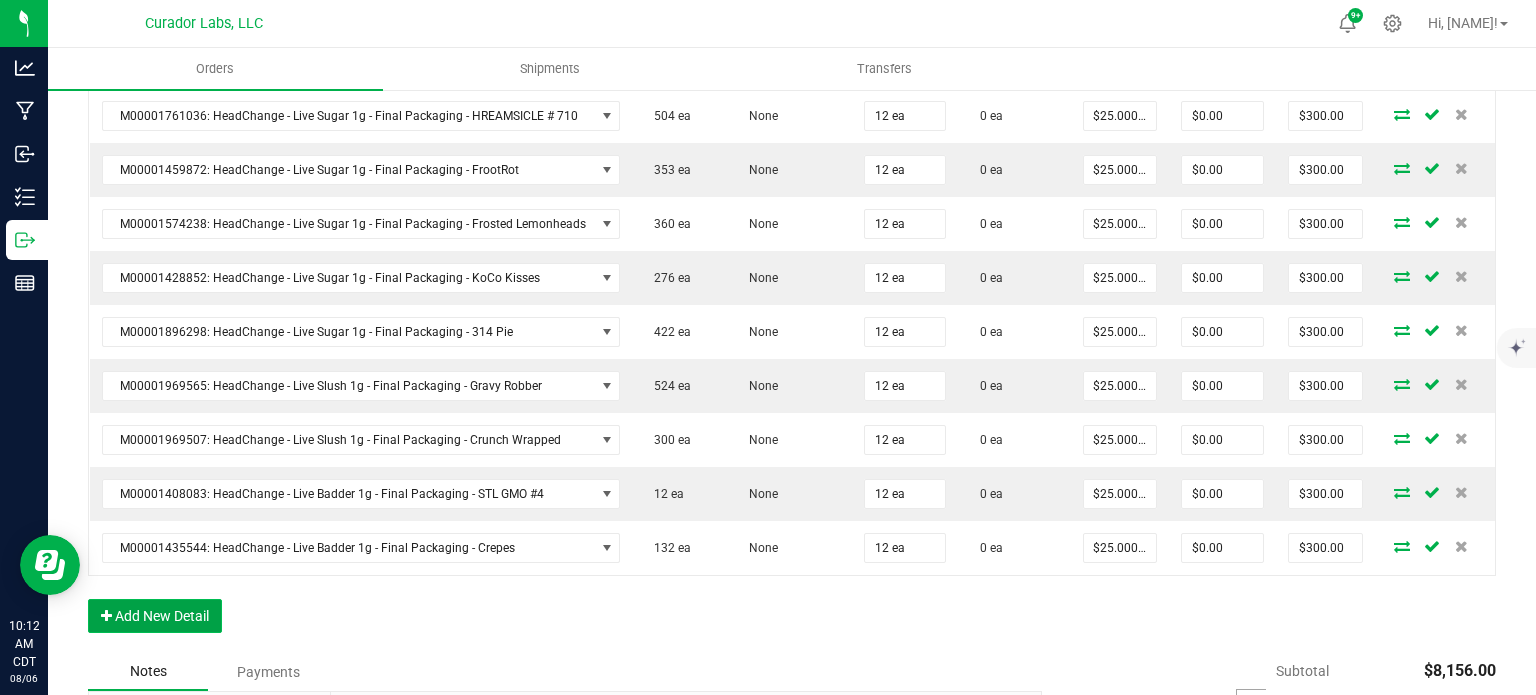click on "Add New Detail" at bounding box center (155, 616) 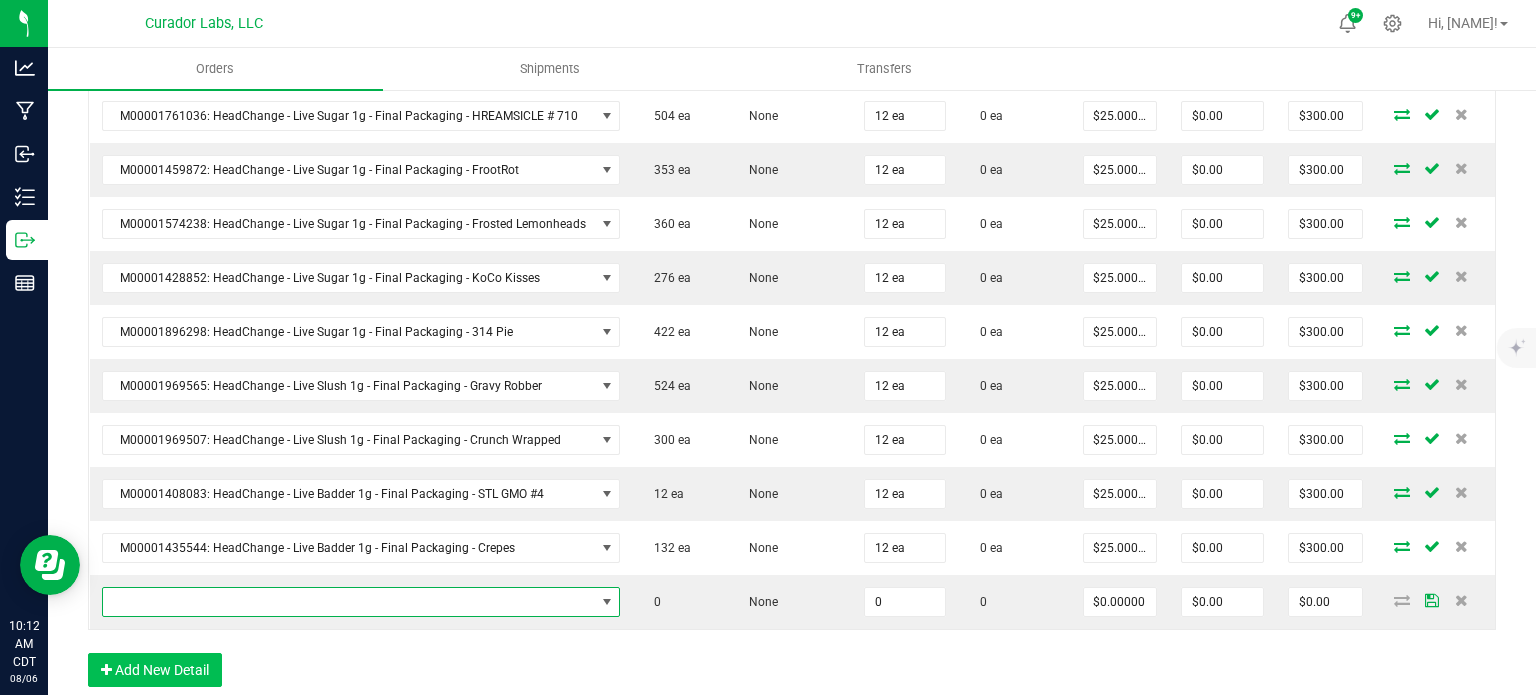 click at bounding box center (349, 602) 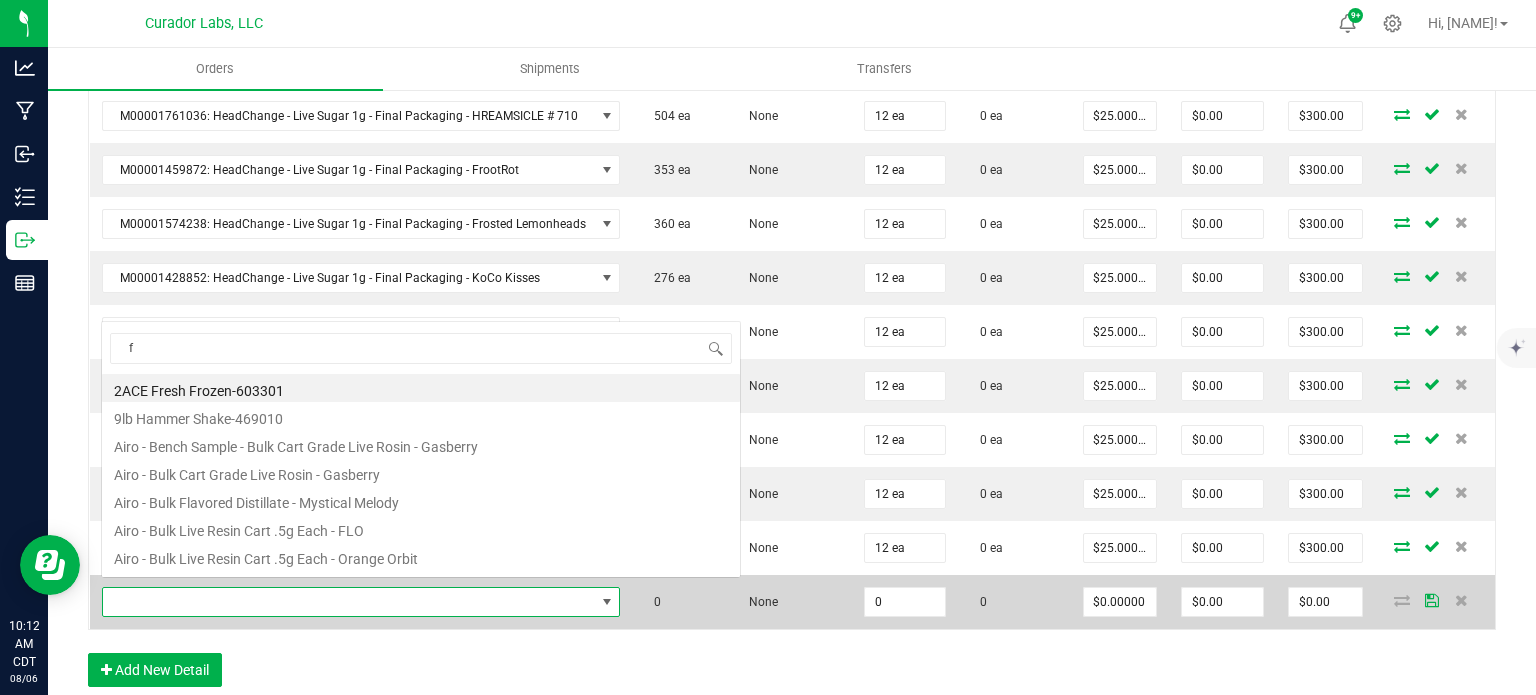 scroll, scrollTop: 99970, scrollLeft: 99491, axis: both 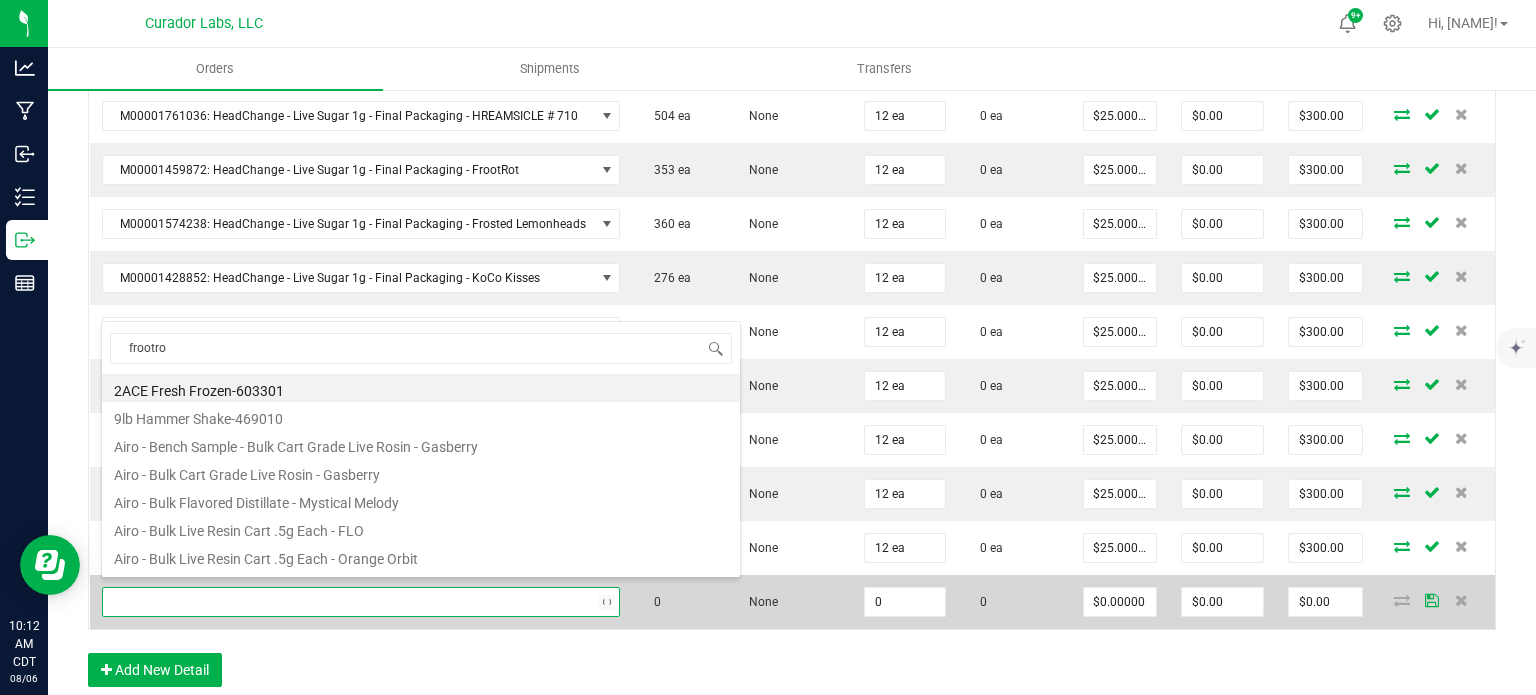 type on "frootrot" 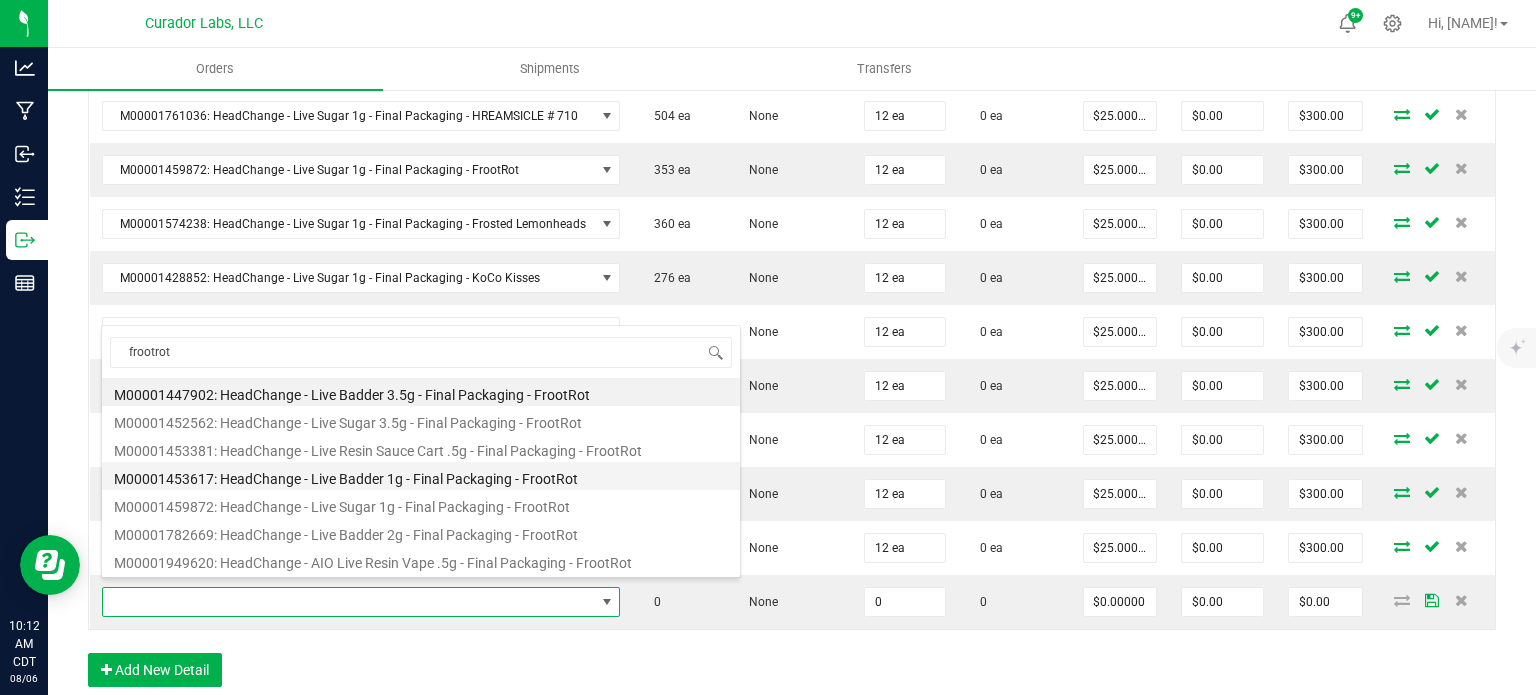 click on "M00001453617: HeadChange - Live Badder 1g - Final Packaging - FrootRot" at bounding box center (421, 476) 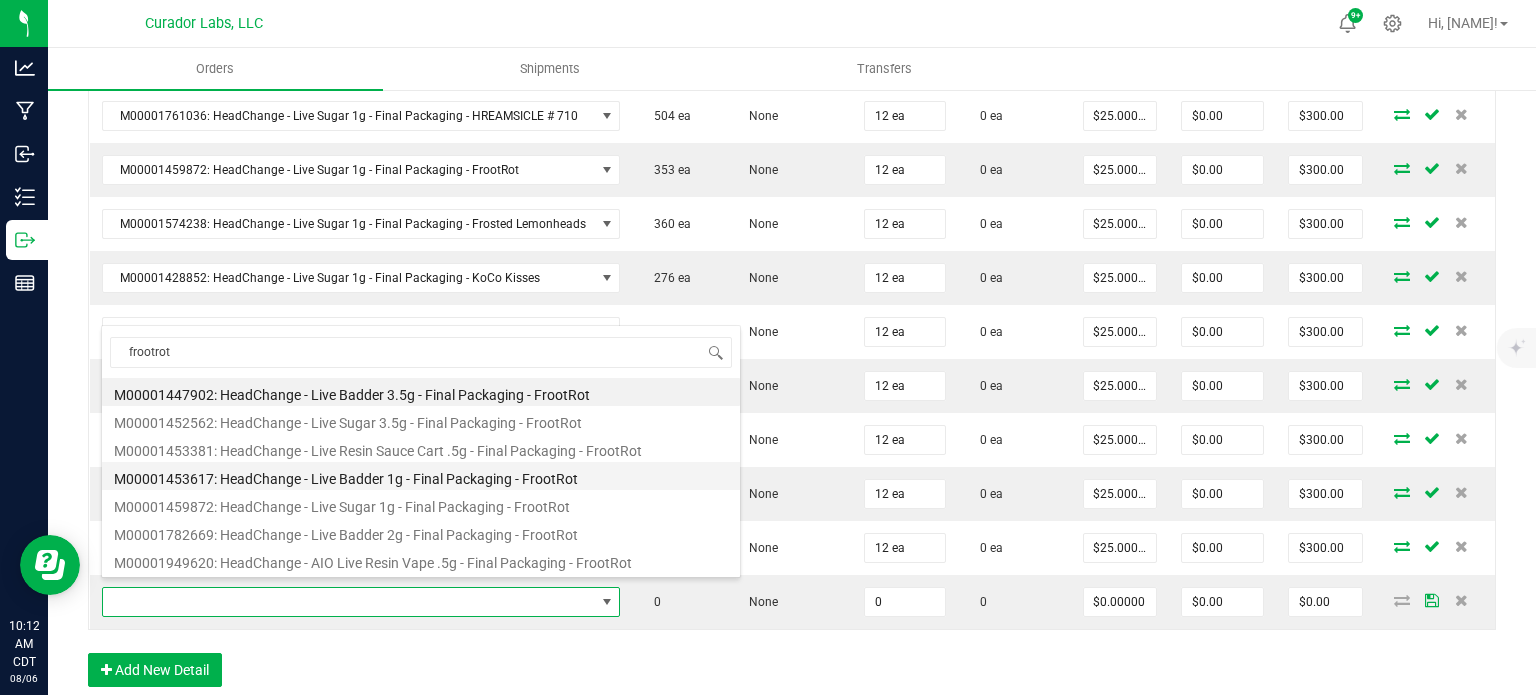 type on "0 ea" 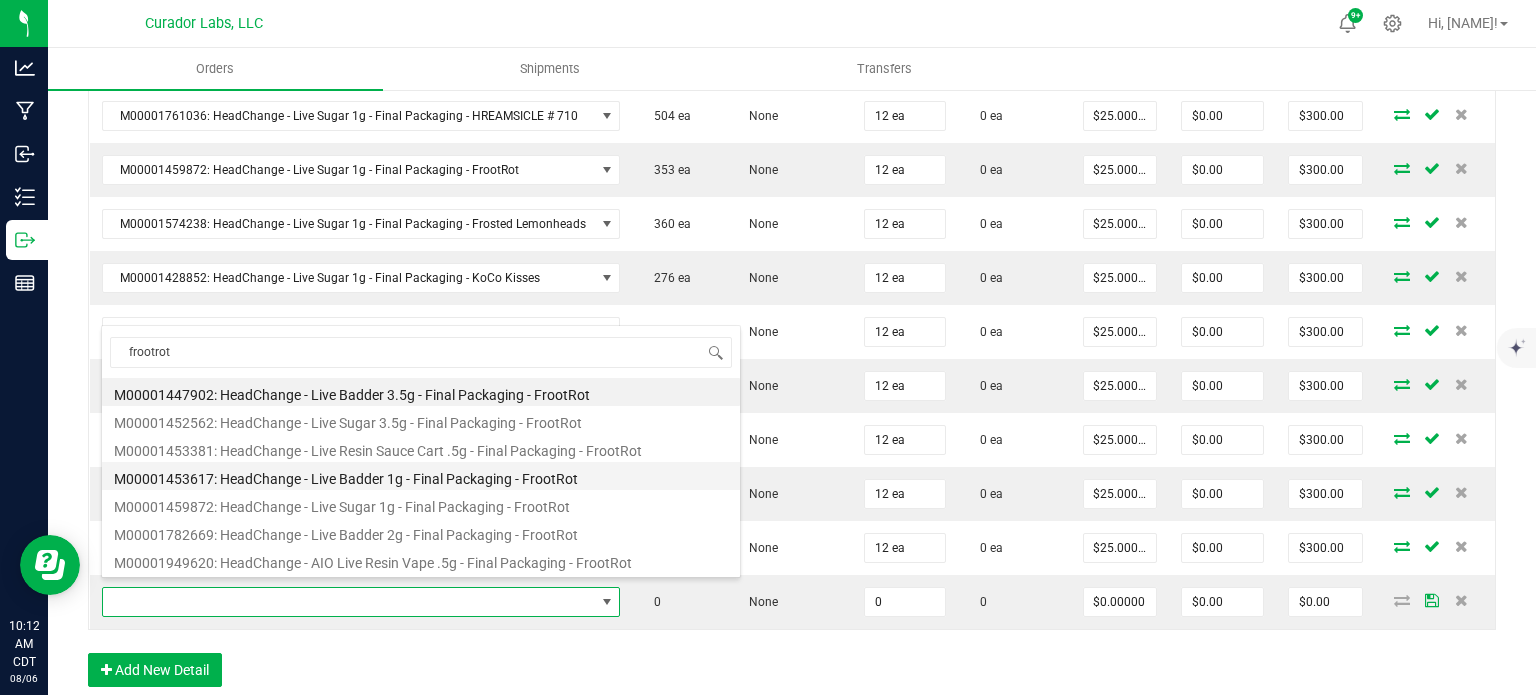 type on "$25.00000" 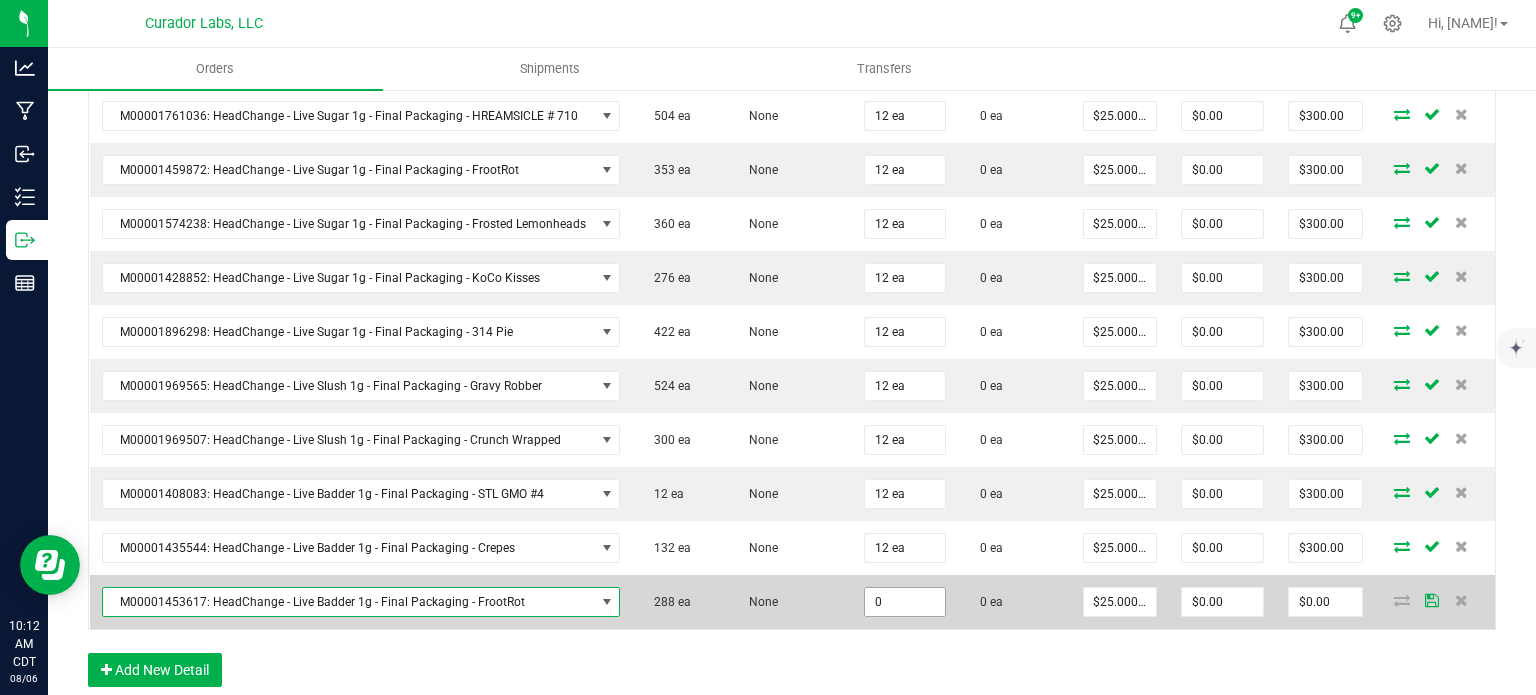 click on "0" at bounding box center [905, 602] 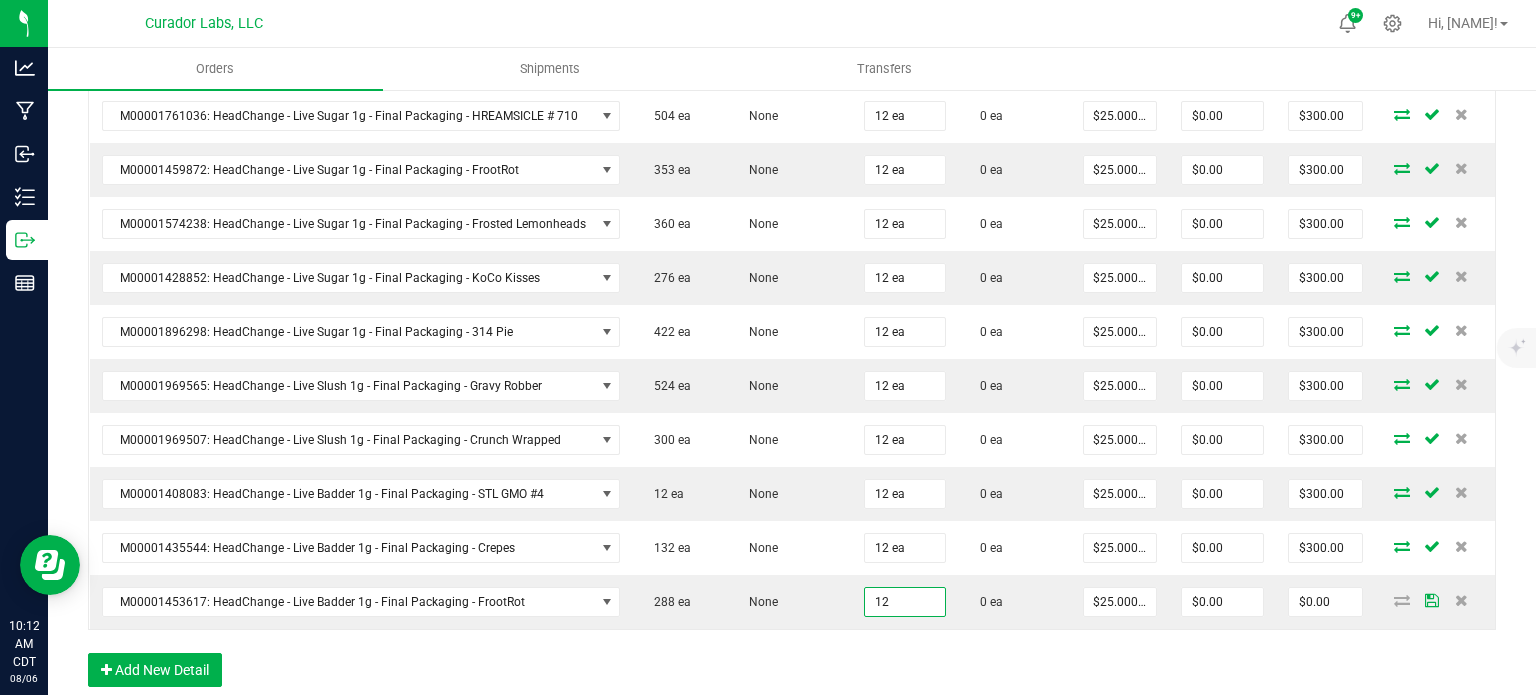 type on "12 ea" 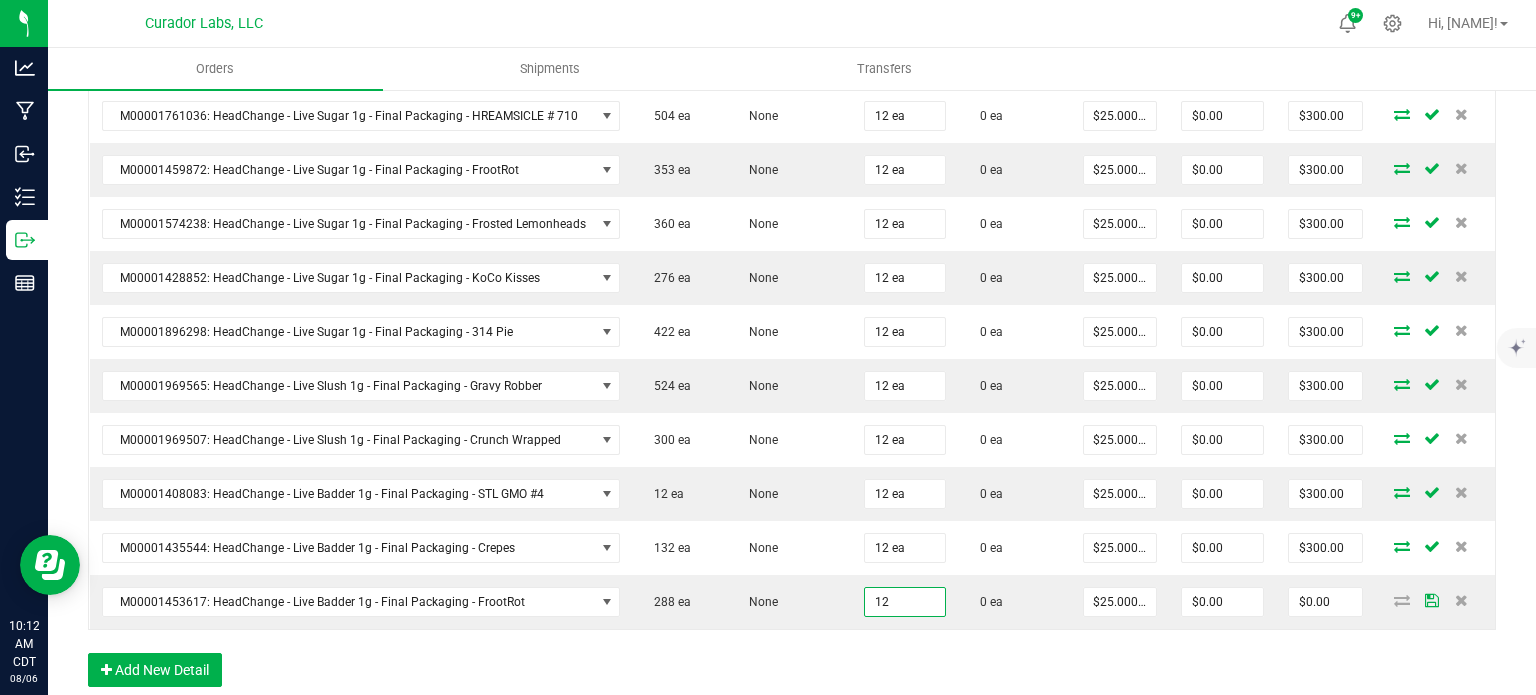 type on "$300.00" 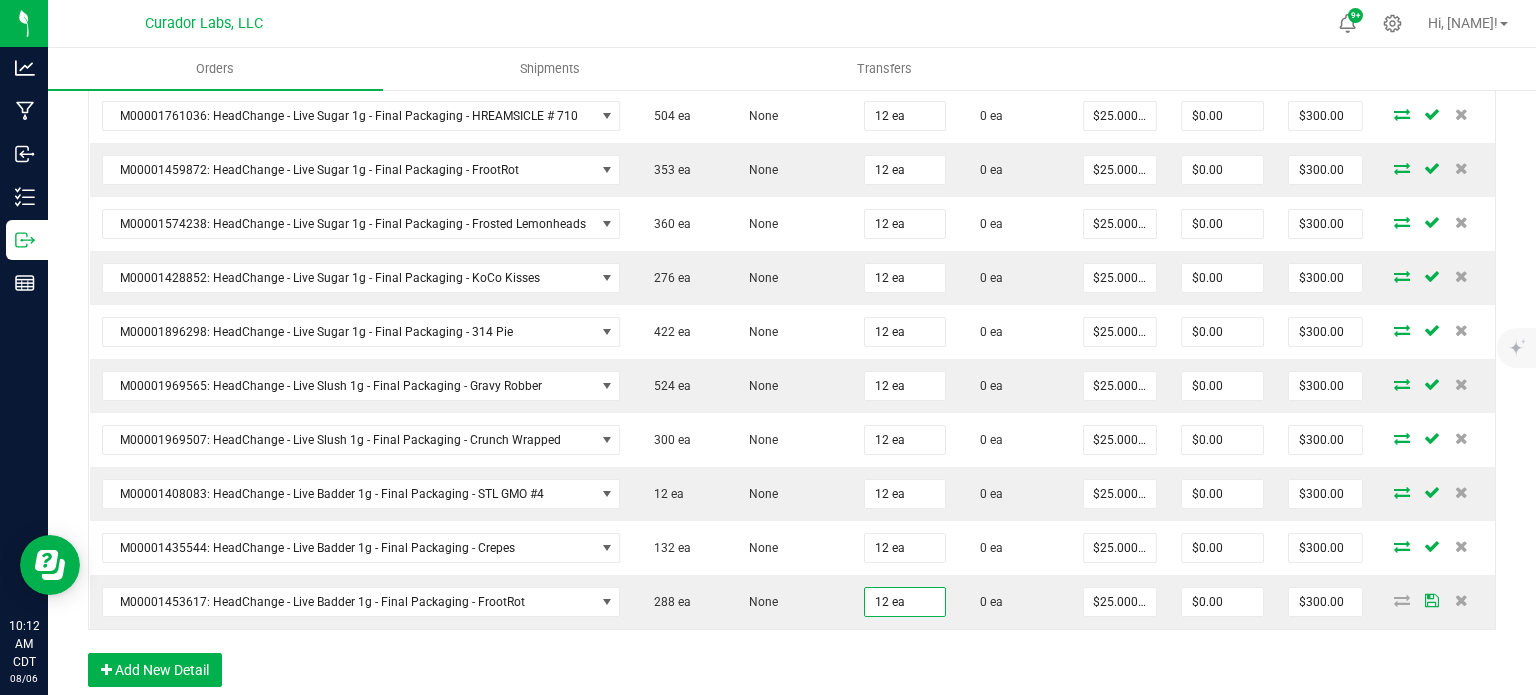 click on "Order Details Print All Labels Item  Sellable  Strain Qty Ordered Qty Allocated Unit Price Line Discount Total Actions M00001377022: Airo - Vape Cart 1g - Final Packaging - Orange Sherbert  456 ea   None  12 ea  0 ea  $30.00000 $0.00 $360.00 M00001230209: Airo - Vape Cart 1g - Final Packaging - Jack Fruit  686 ea   None  24 ea  0 ea  $30.00000 $0.00 $720.00 M00001218806: Airo - Vape Cart 1g - Final Packaging - Lemon Jet Fuel Gelato  540 ea   None  12 ea  0 ea  $30.00000 $0.00 $360.00 M00001641281: Airo - Live Rosin Cart .5g - Final Packaging - Ocean Wave Sativa  281 ea   None  24 ea  0 ea  $30.00000 $0.00 $720.00 M00001646652: Airo - Live Rosin Cart .5g - Final Packaging - Green Galaxy Hybrid  538 ea   None  24 ea  0 ea  $30.00000 $0.00 $720.00 M00001644692: Airo - Live Rosin Cart .5g - Final Packaging - Silver Mist Indica  572 ea   None  24 ea  0 ea  $30.00000 $0.00 $720.00 M00002159324: SafeBet - Infused Rolls .5g 15pk - Final Packaging - MeraMAC Dream  23 ea   None  16 ea" at bounding box center (792, 129) 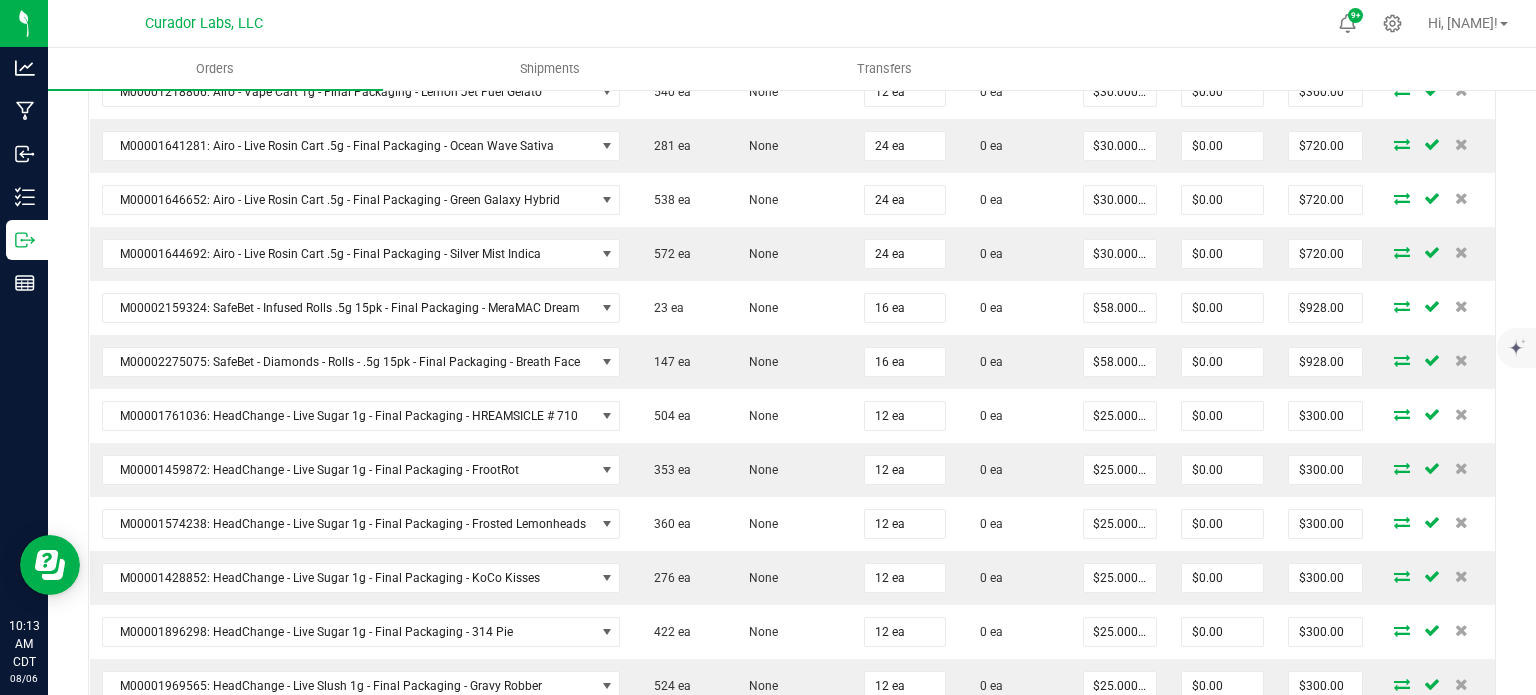scroll, scrollTop: 400, scrollLeft: 0, axis: vertical 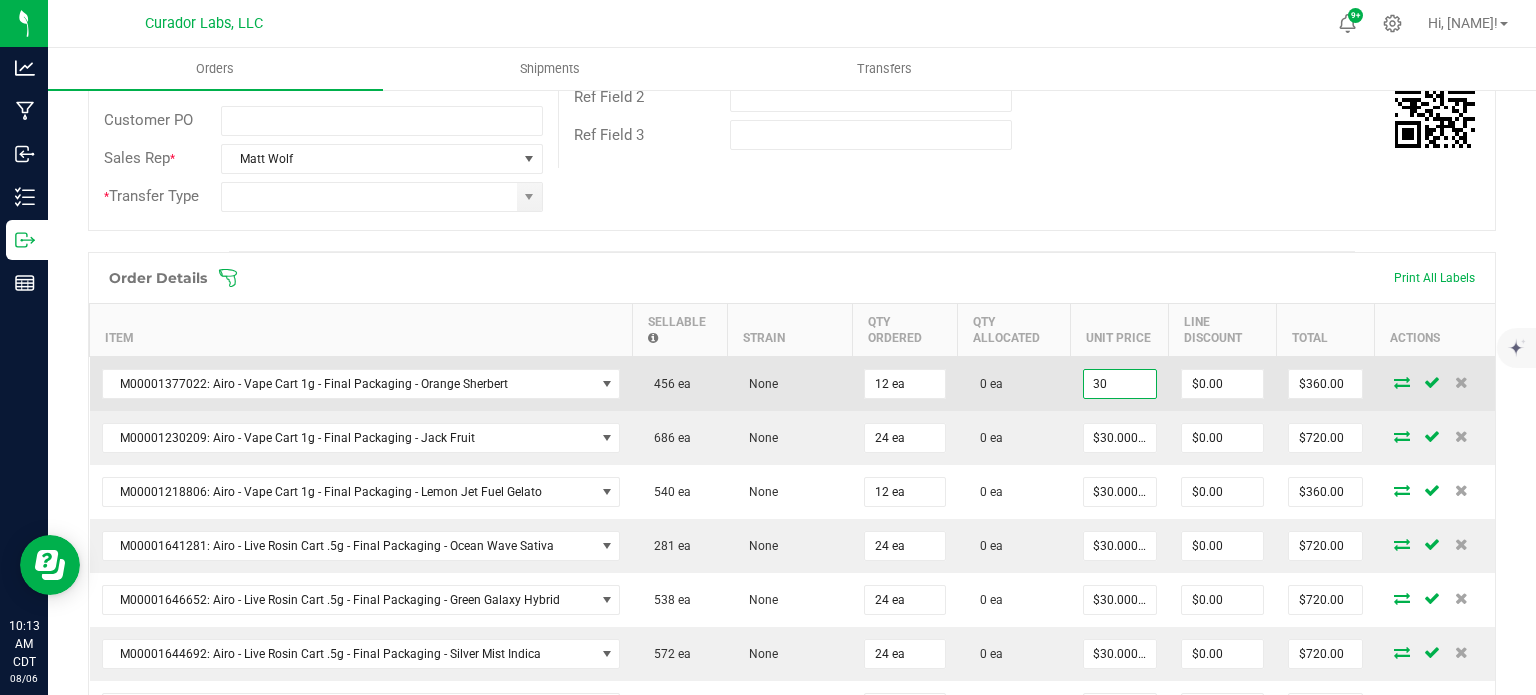 click on "30" at bounding box center [1120, 384] 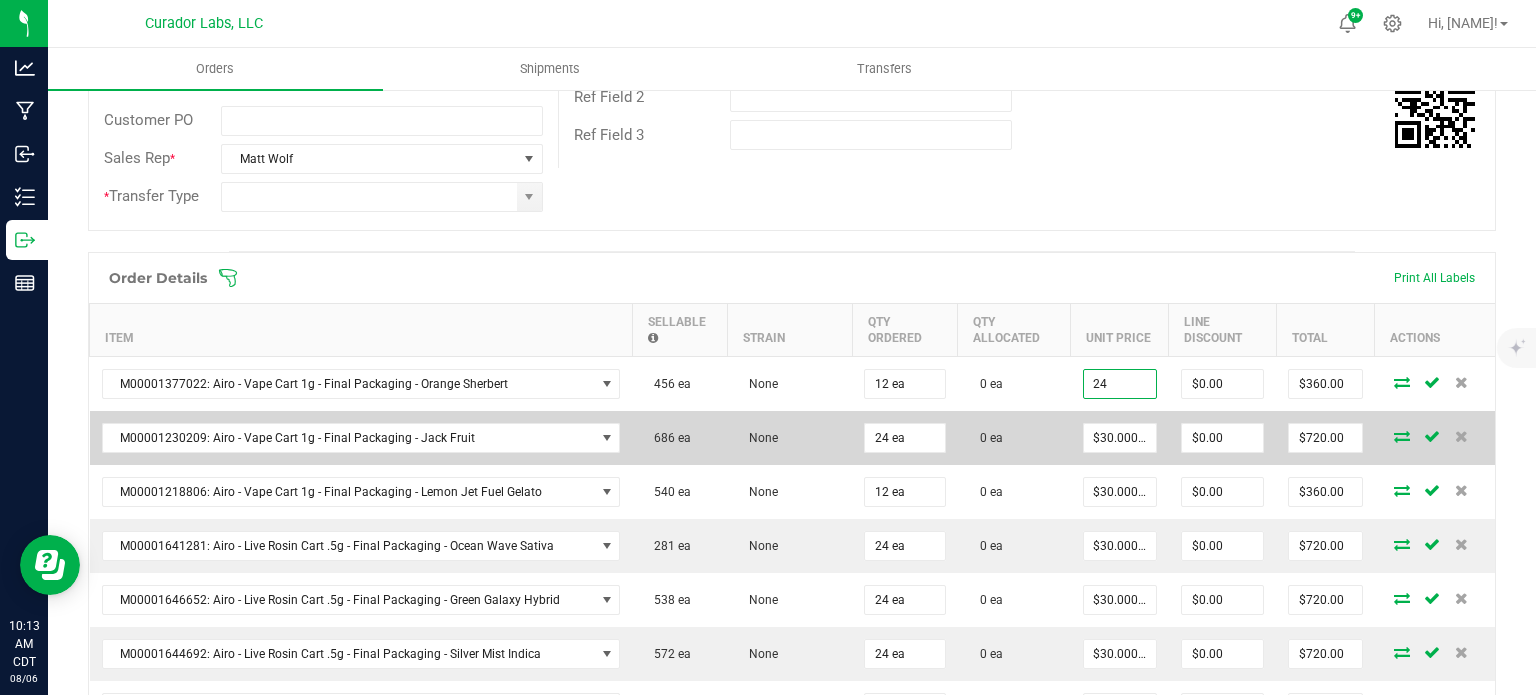 type on "$24.00000" 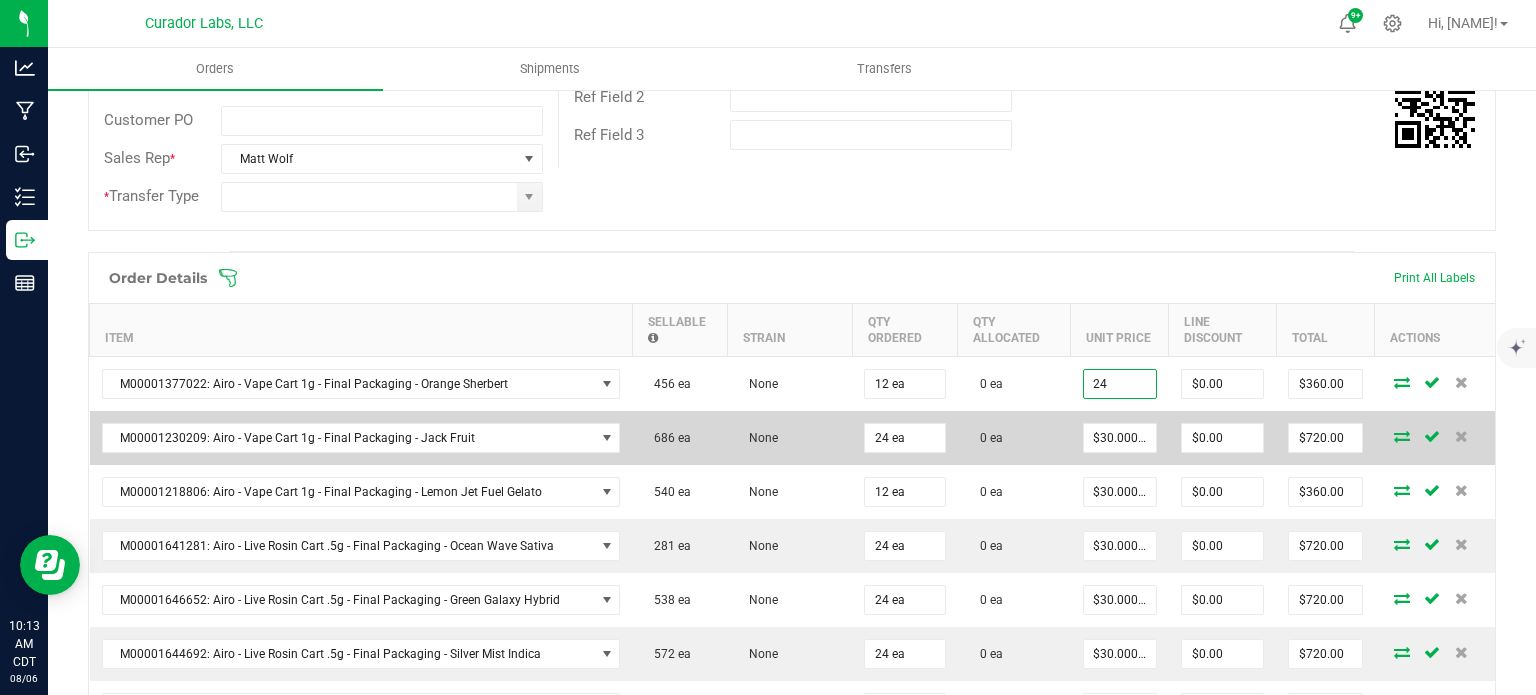 type on "$288.00" 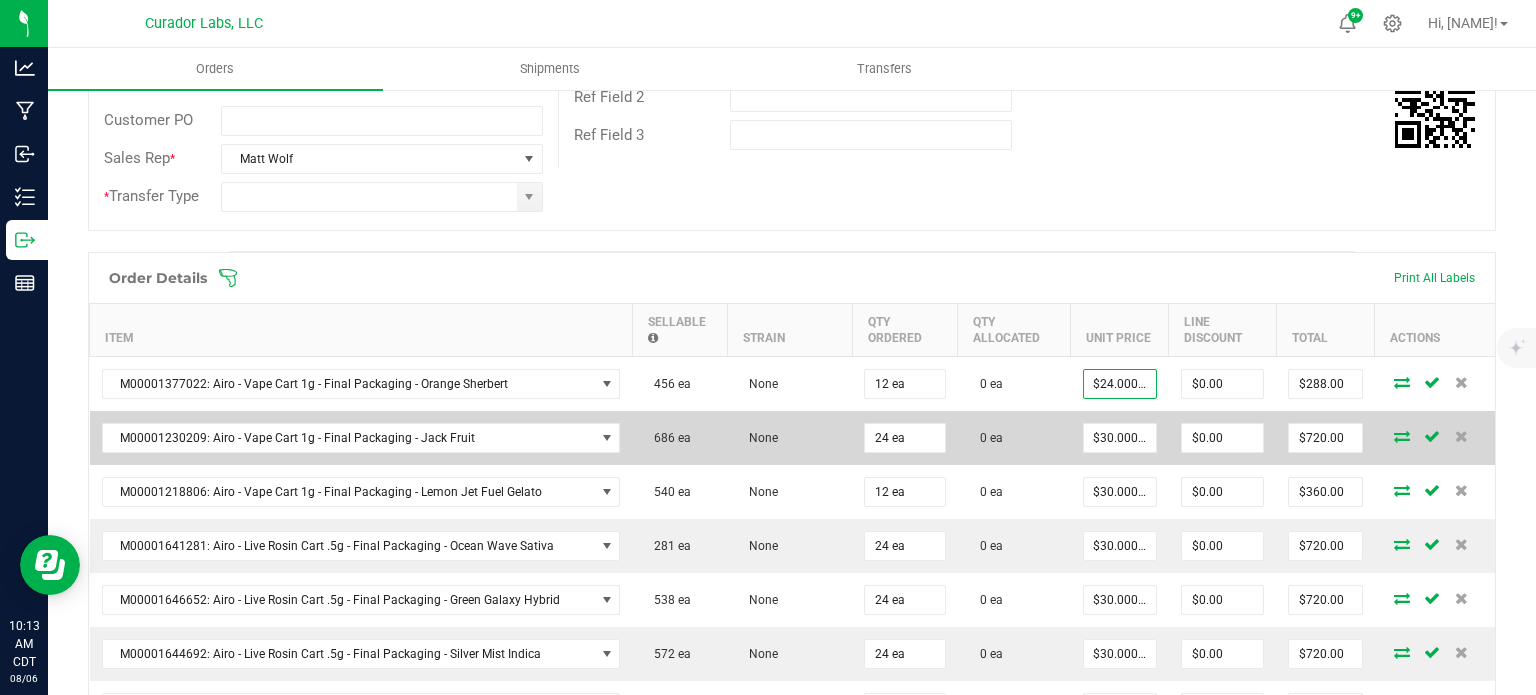 click on "$30.00000" at bounding box center [1120, 438] 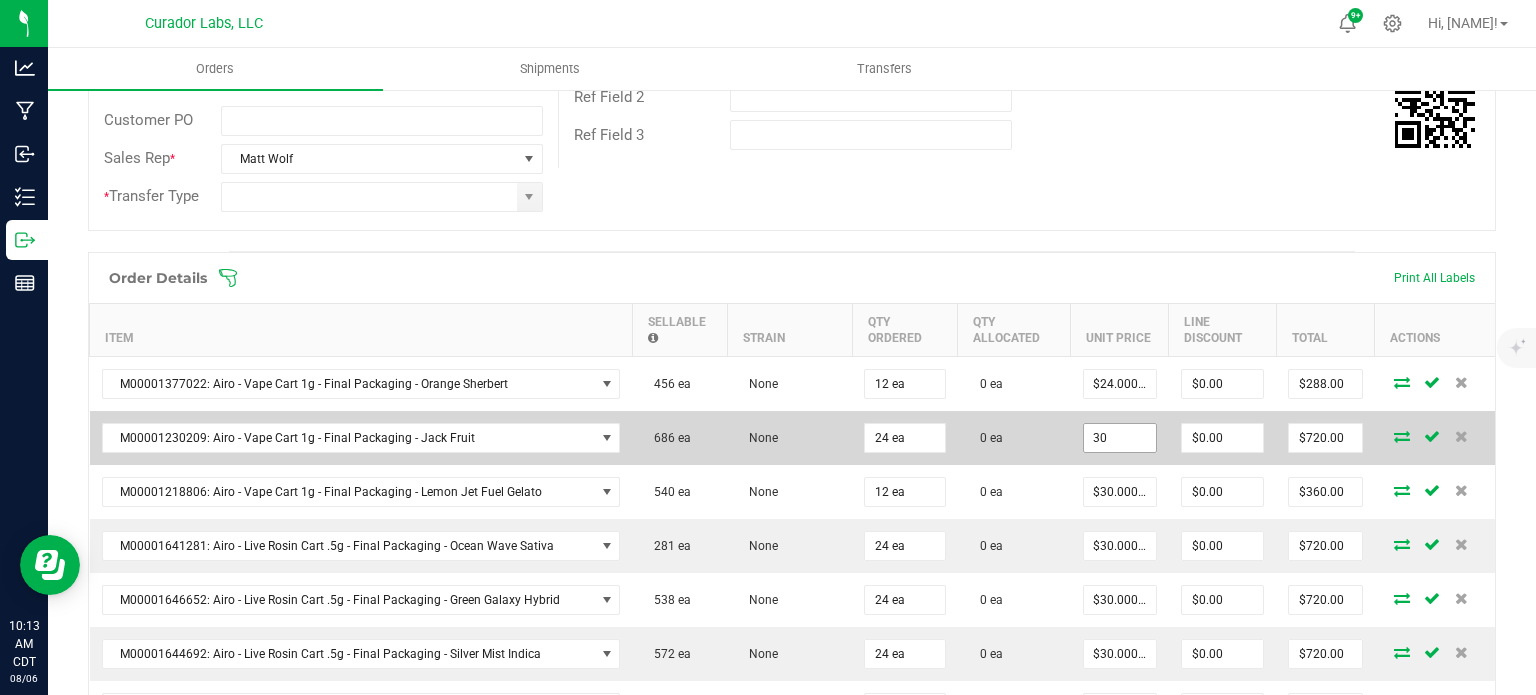 click on "30" at bounding box center (1120, 438) 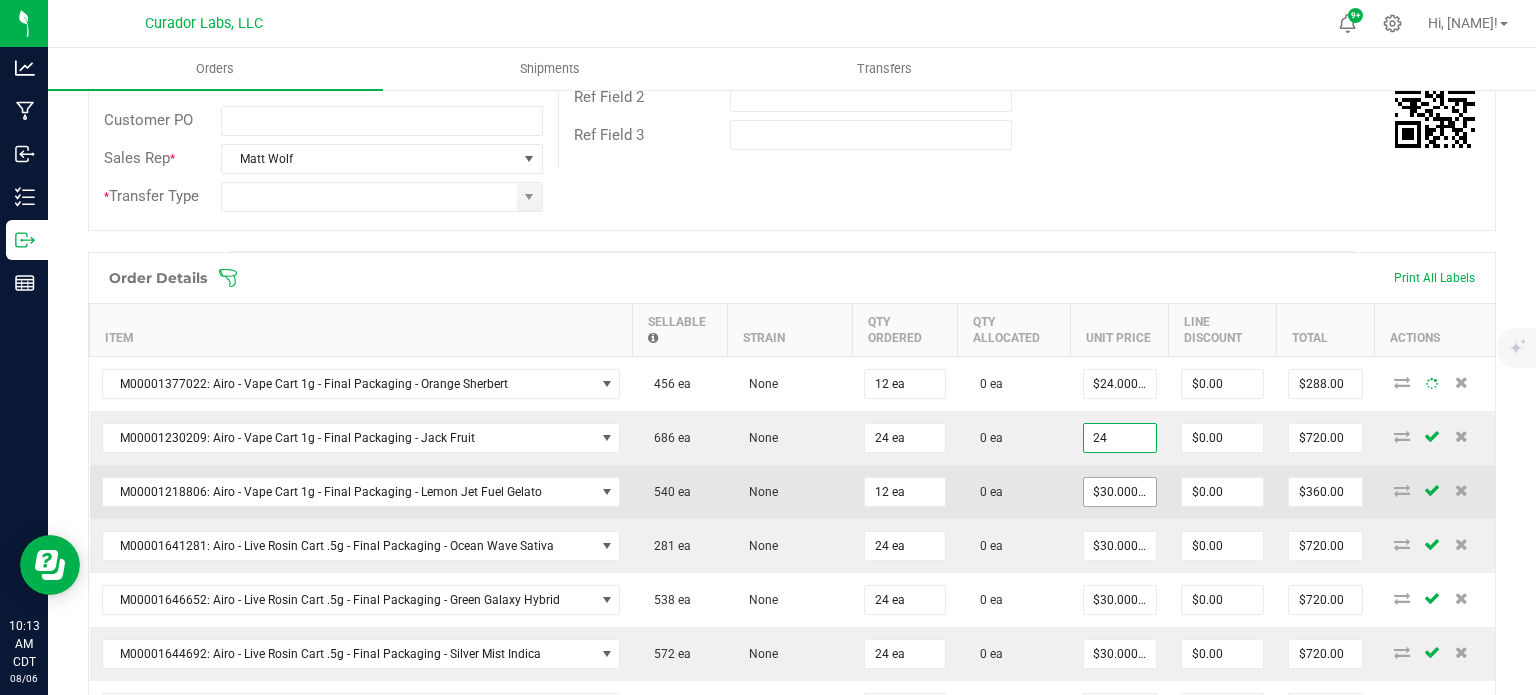 type on "$24.00000" 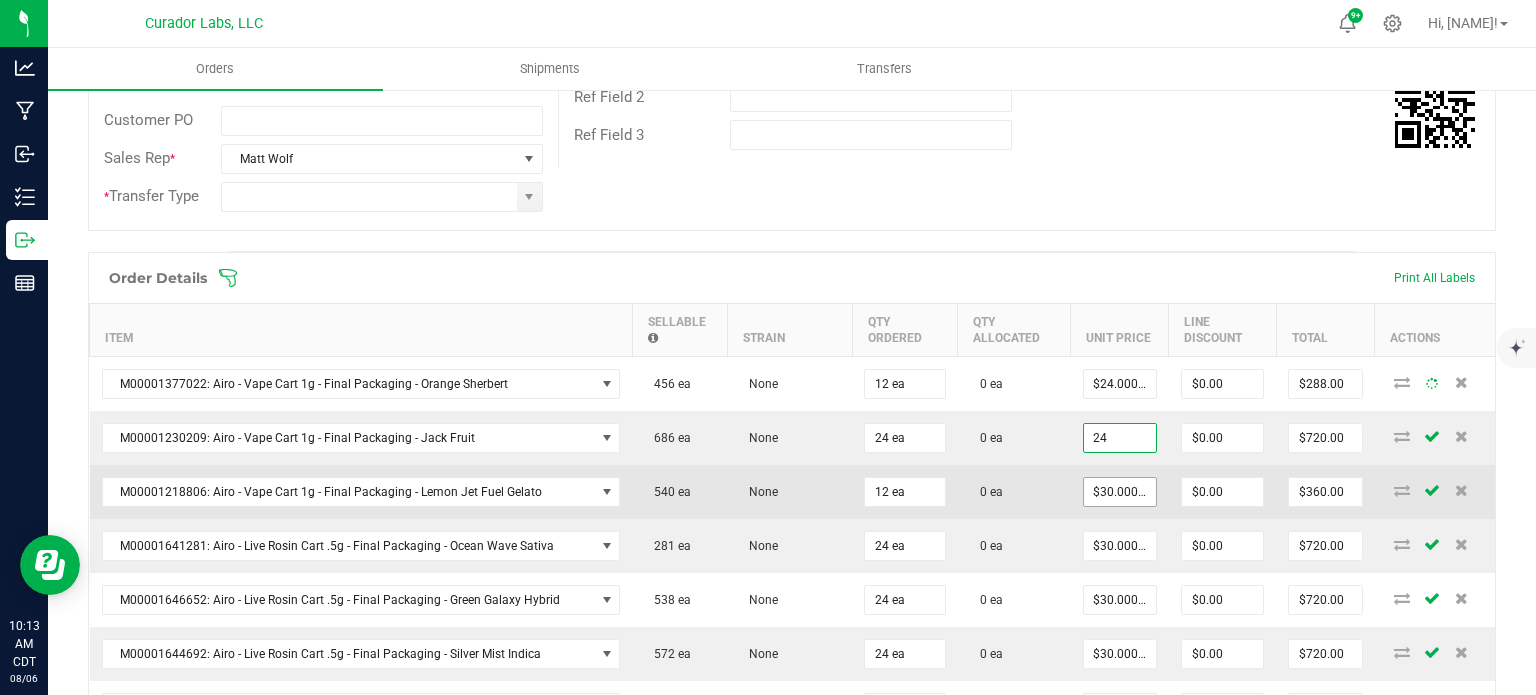 type on "$576.00" 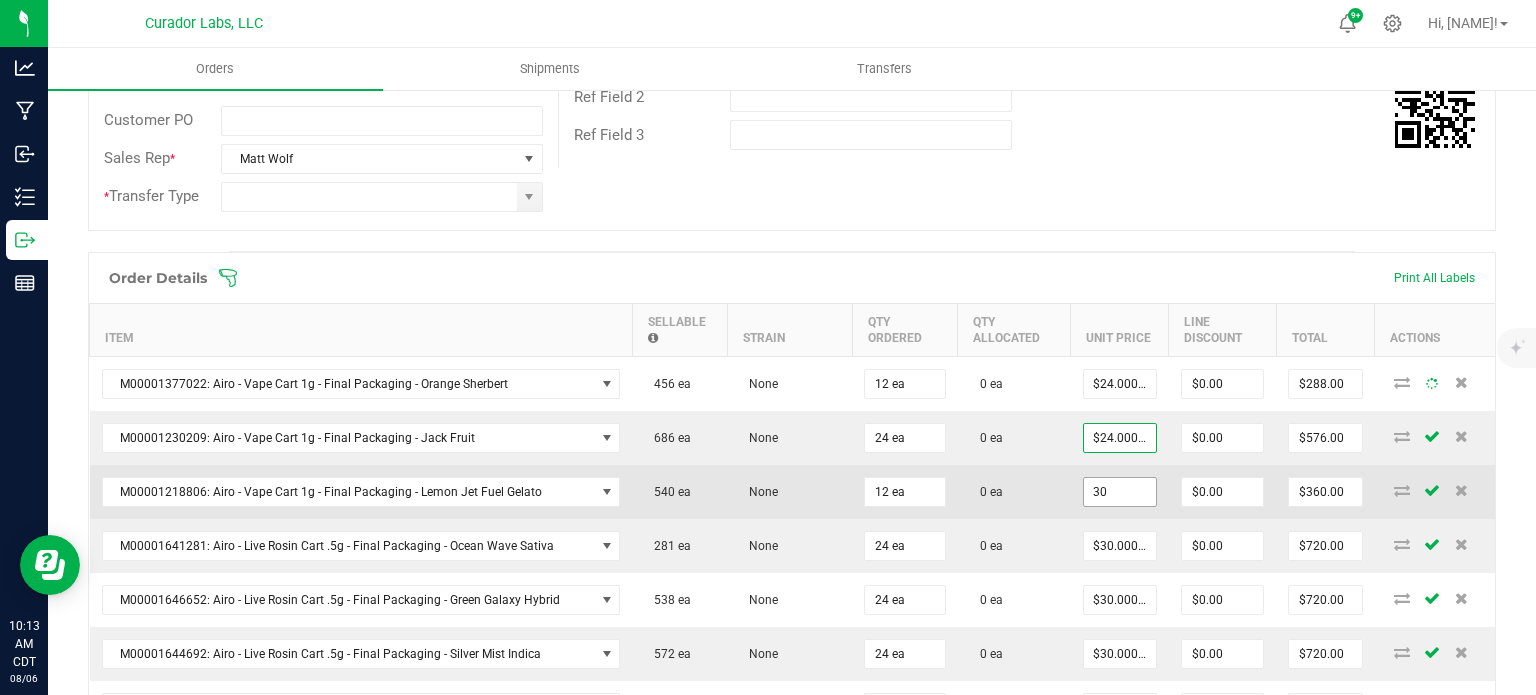 click on "30" at bounding box center (1120, 492) 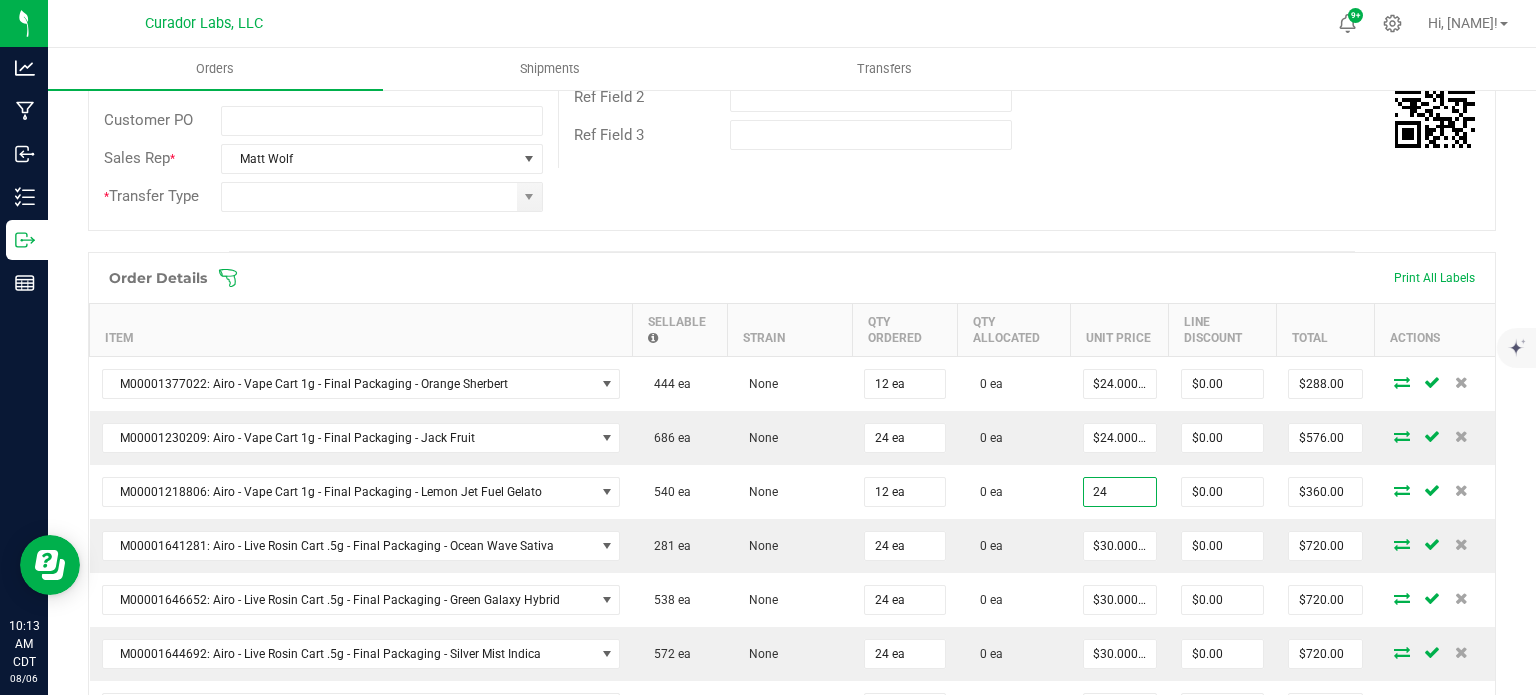 type on "$24.00000" 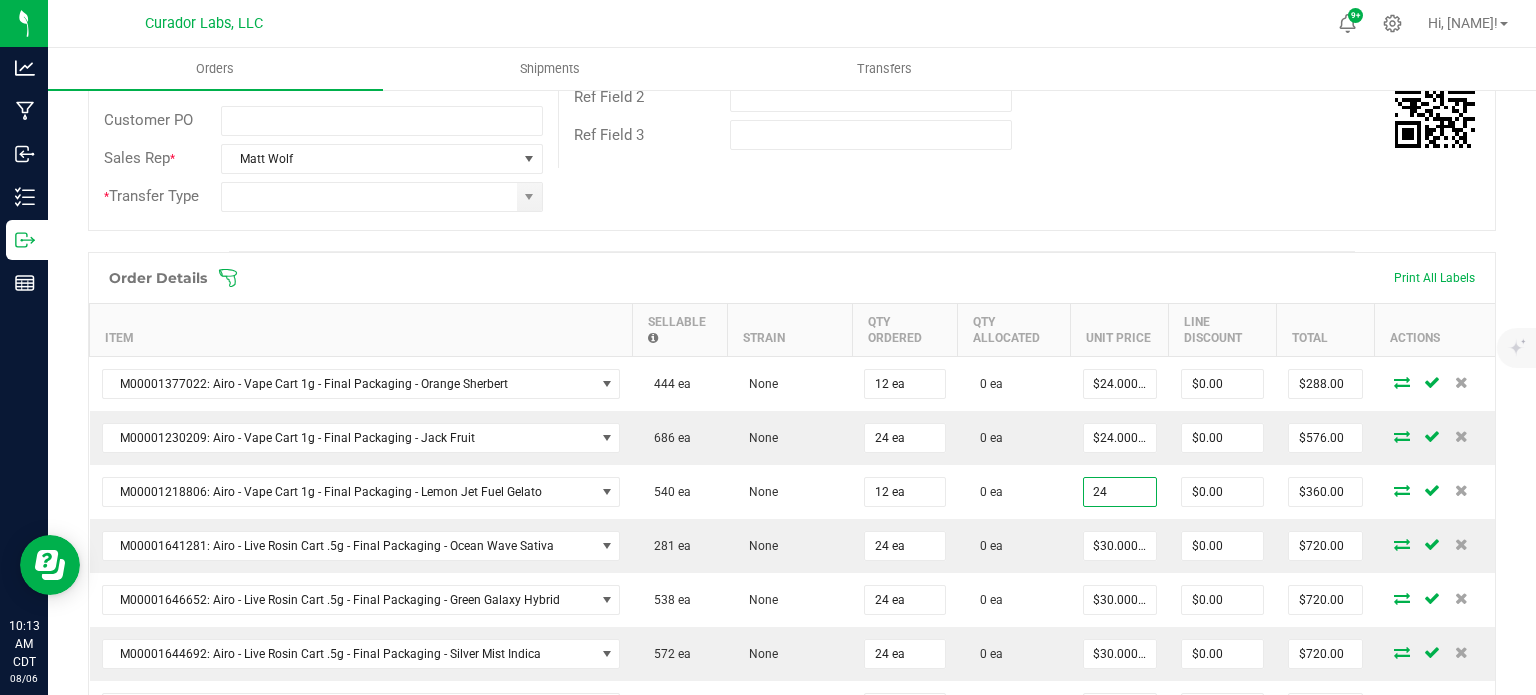 type on "$288.00" 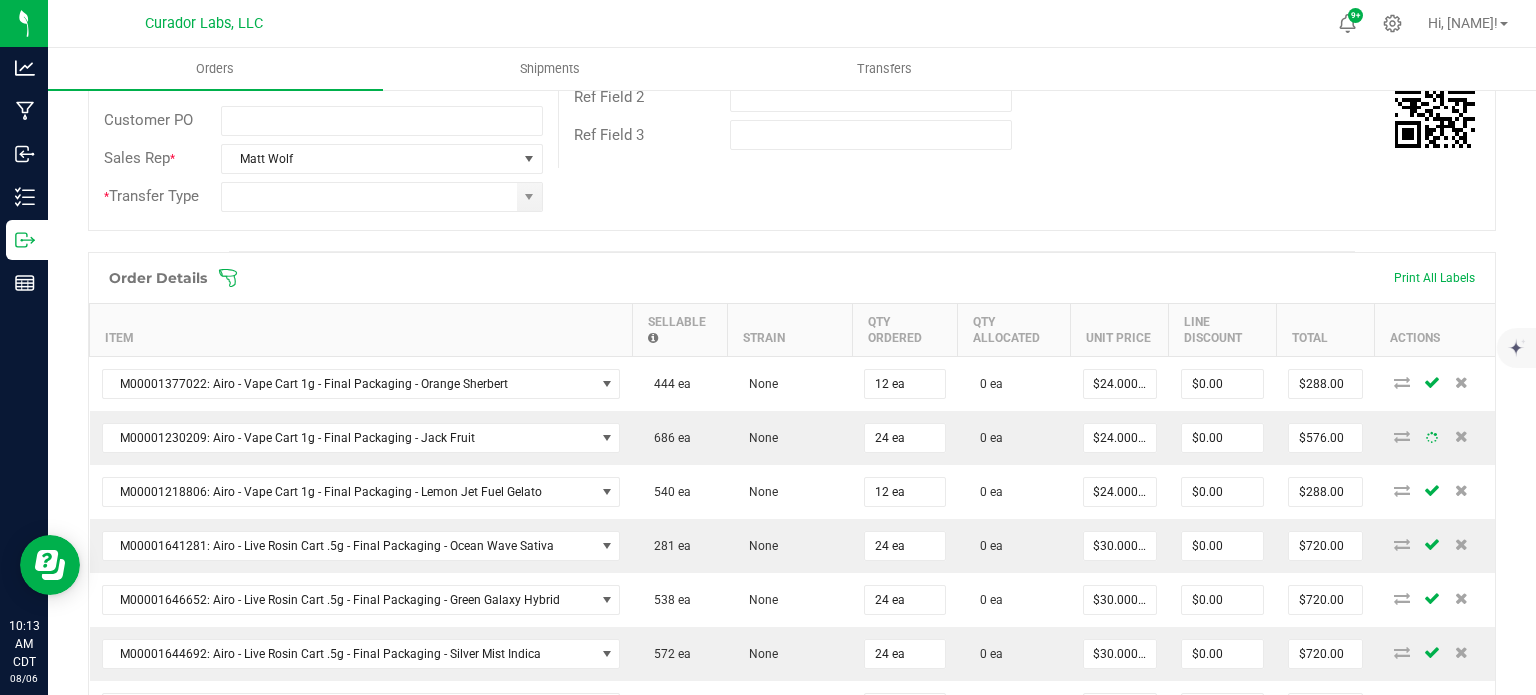click on "Order Details Print All Labels" at bounding box center [792, 278] 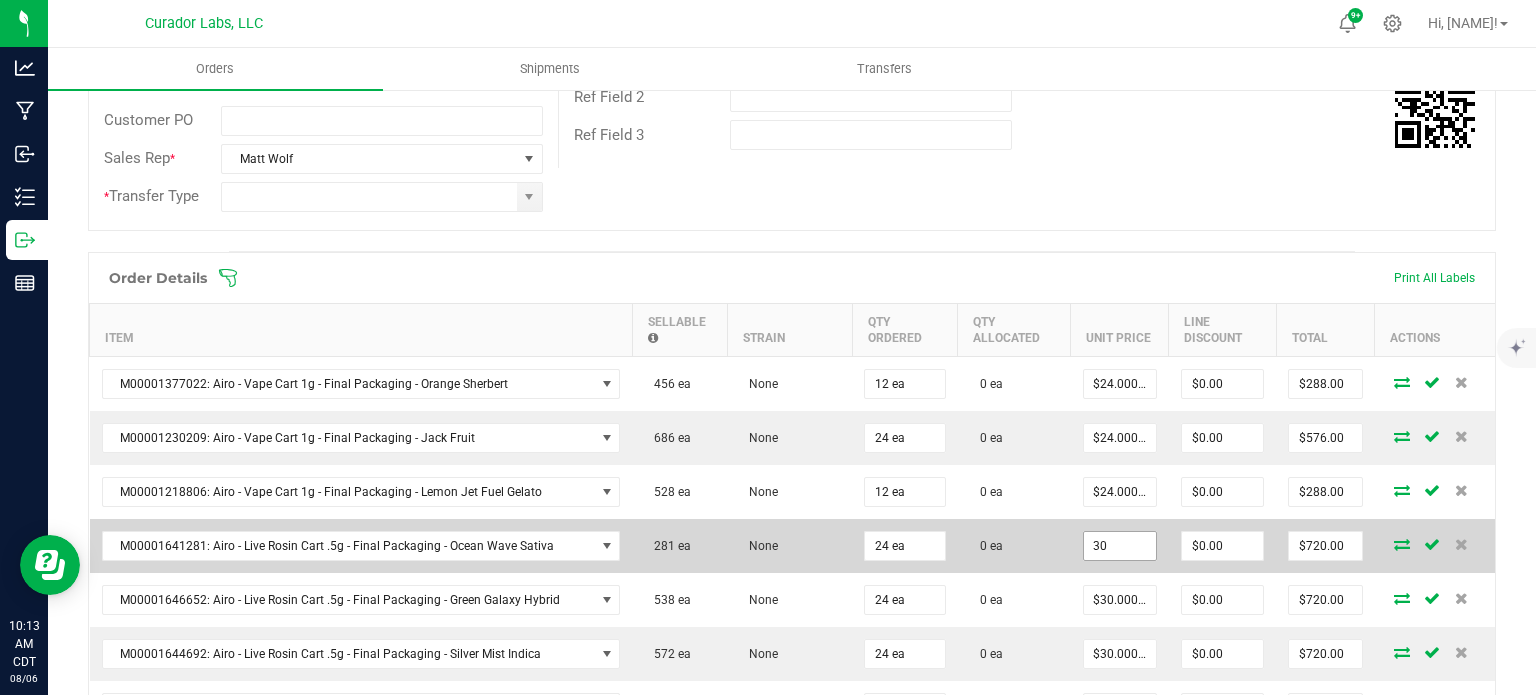 click on "30" at bounding box center (1120, 546) 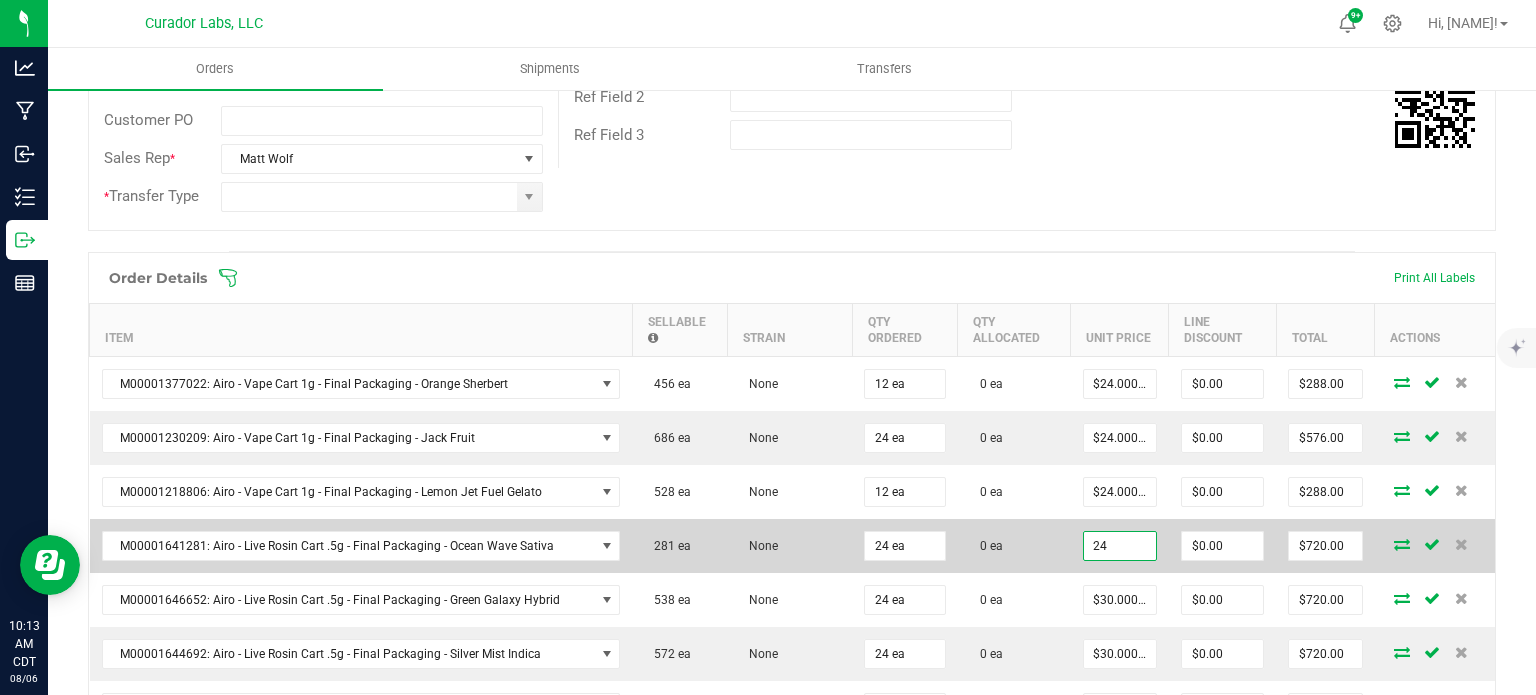 type on "$24.00000" 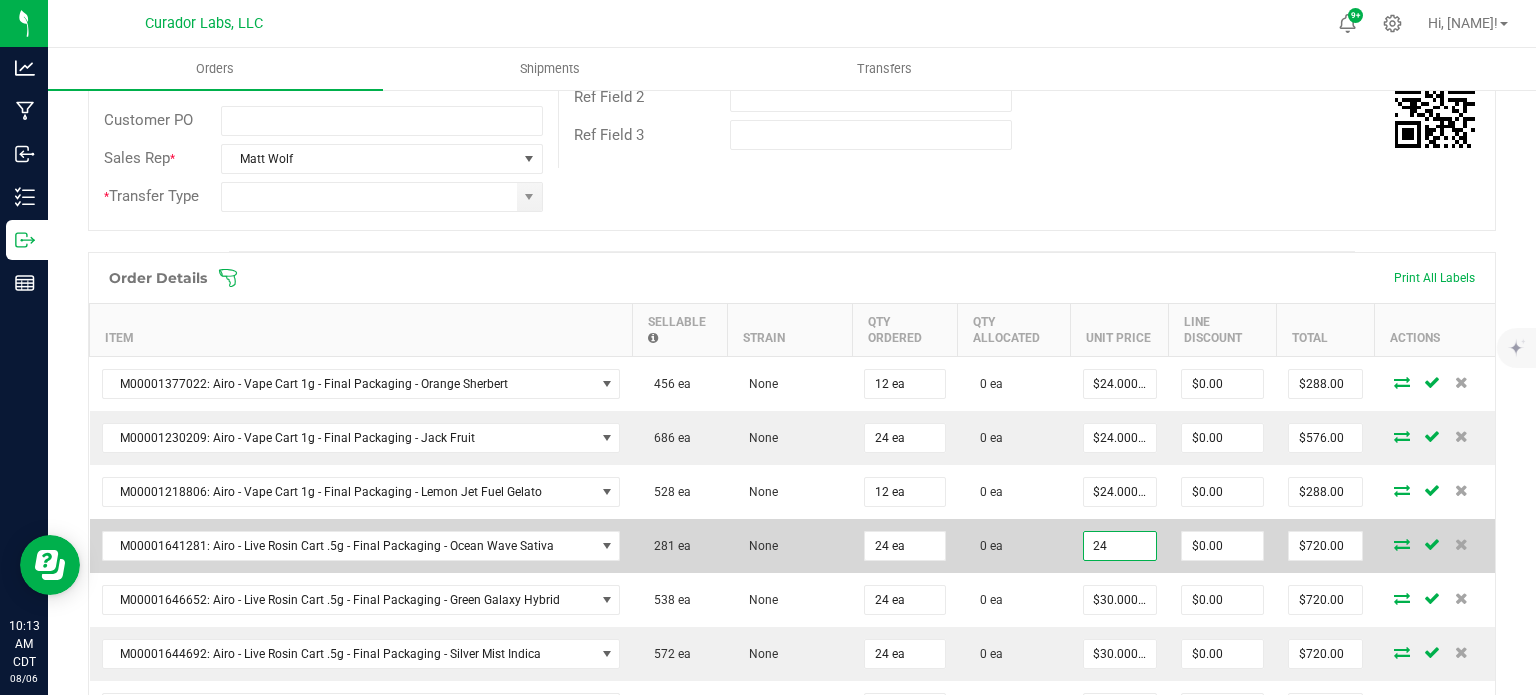 type on "$576.00" 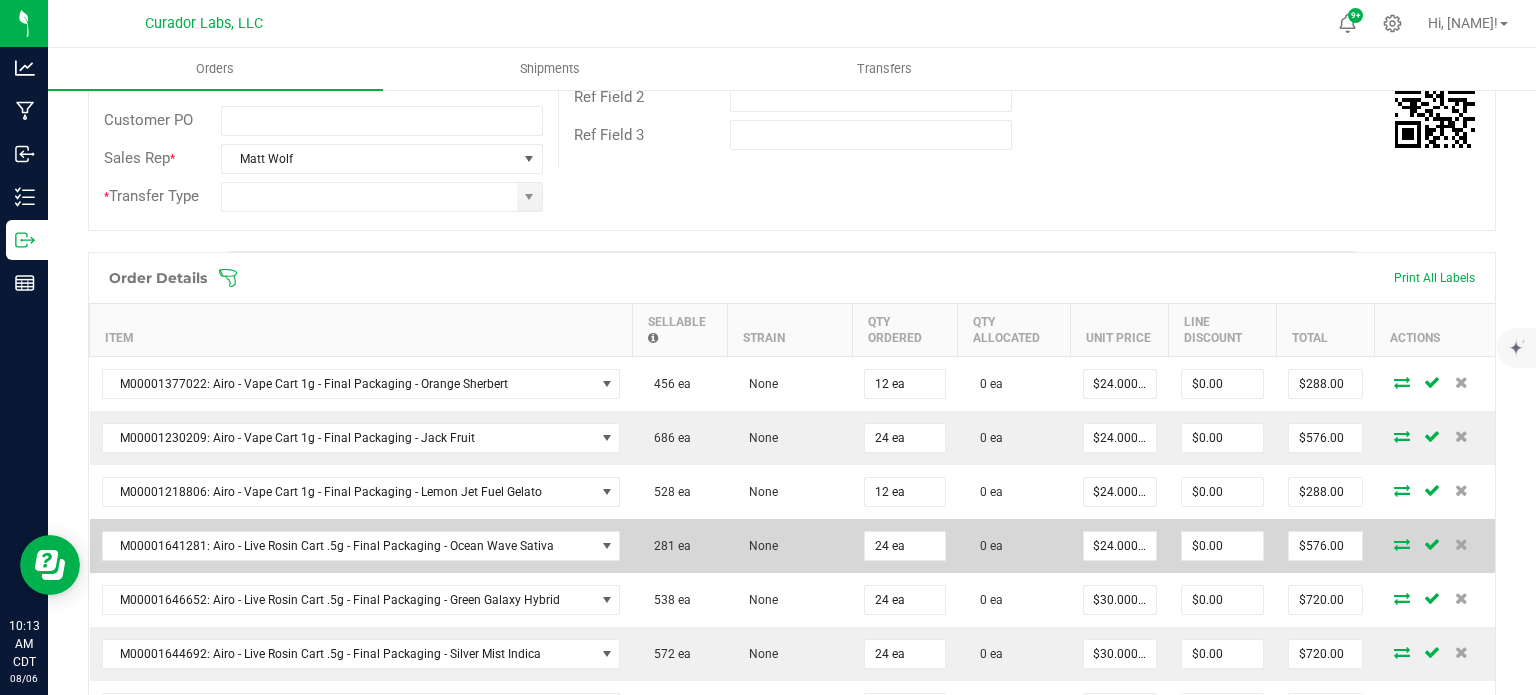 drag, startPoint x: 1048, startPoint y: 551, endPoint x: 1108, endPoint y: 606, distance: 81.394104 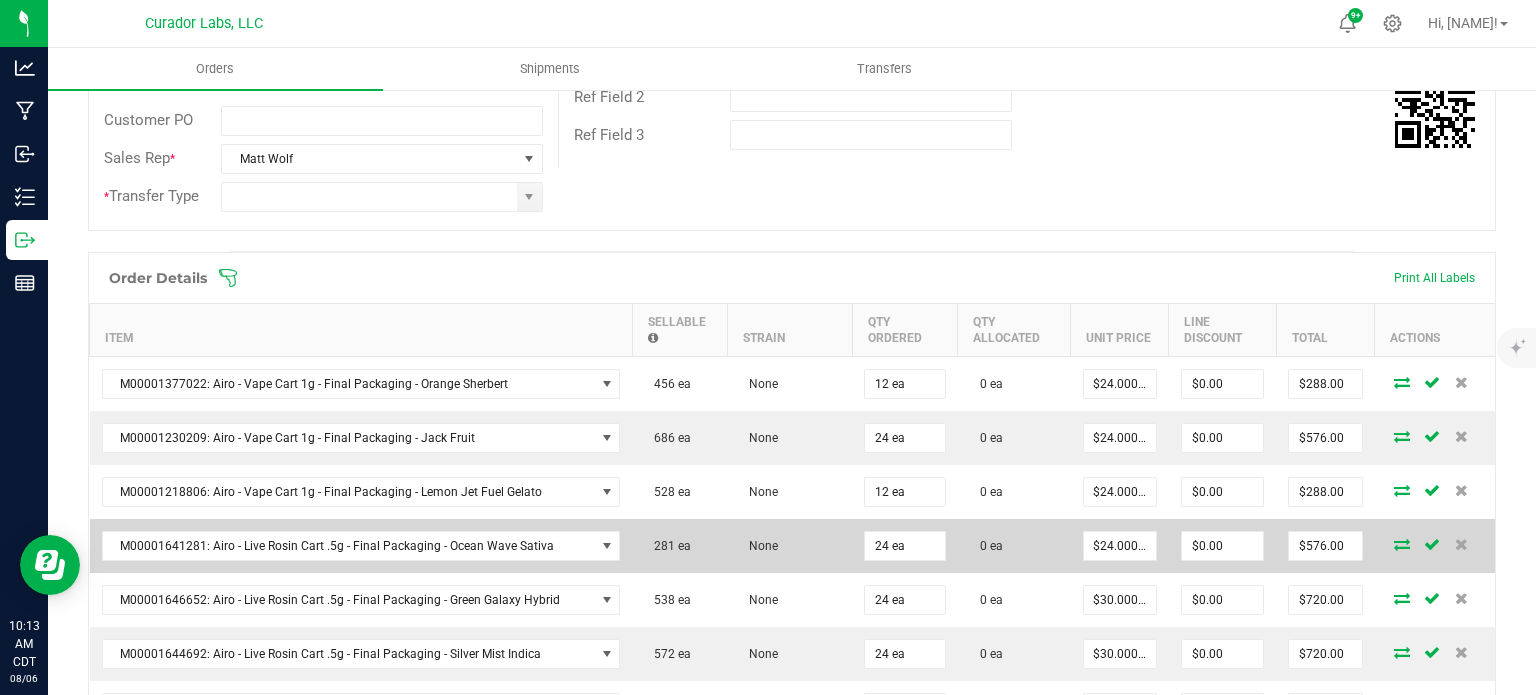 click on "0 ea" at bounding box center [1014, 546] 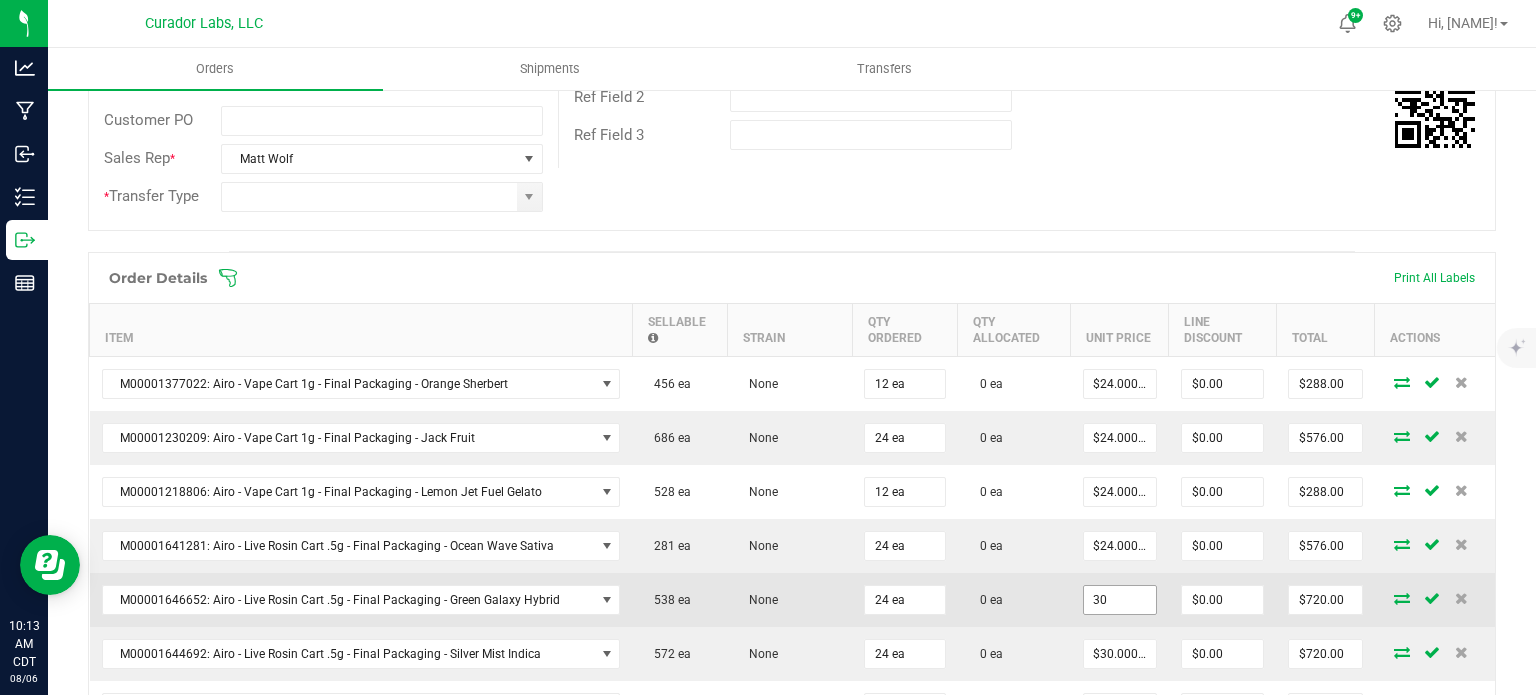 click on "30" at bounding box center [1120, 600] 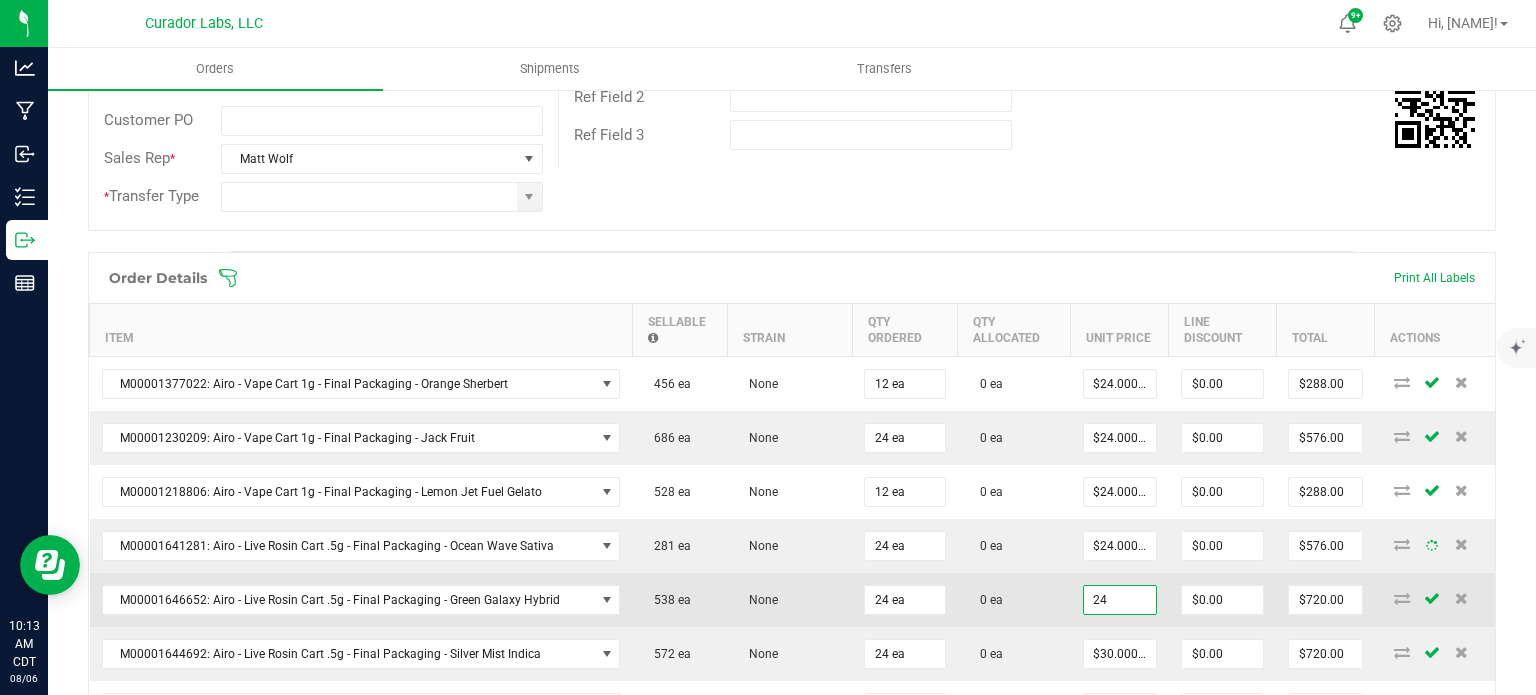 type on "$24.00000" 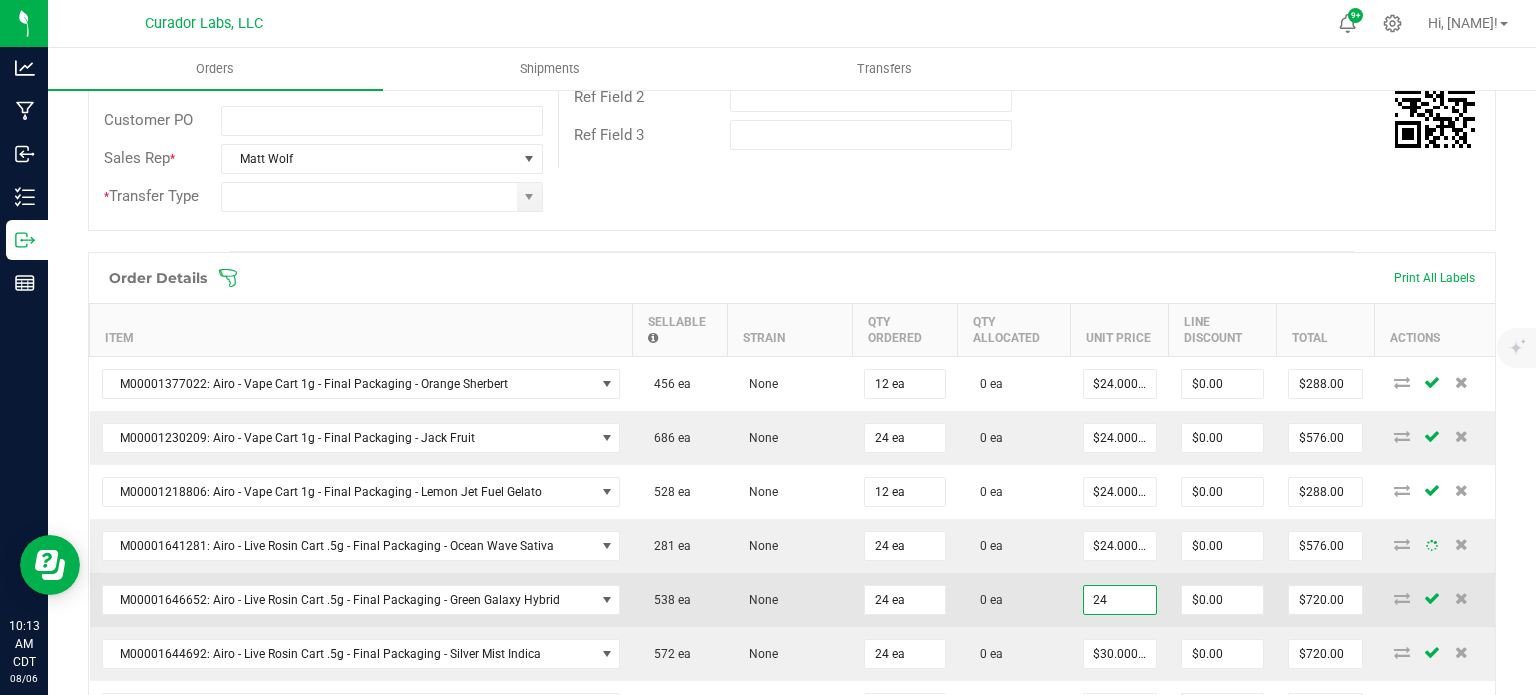type on "$576.00" 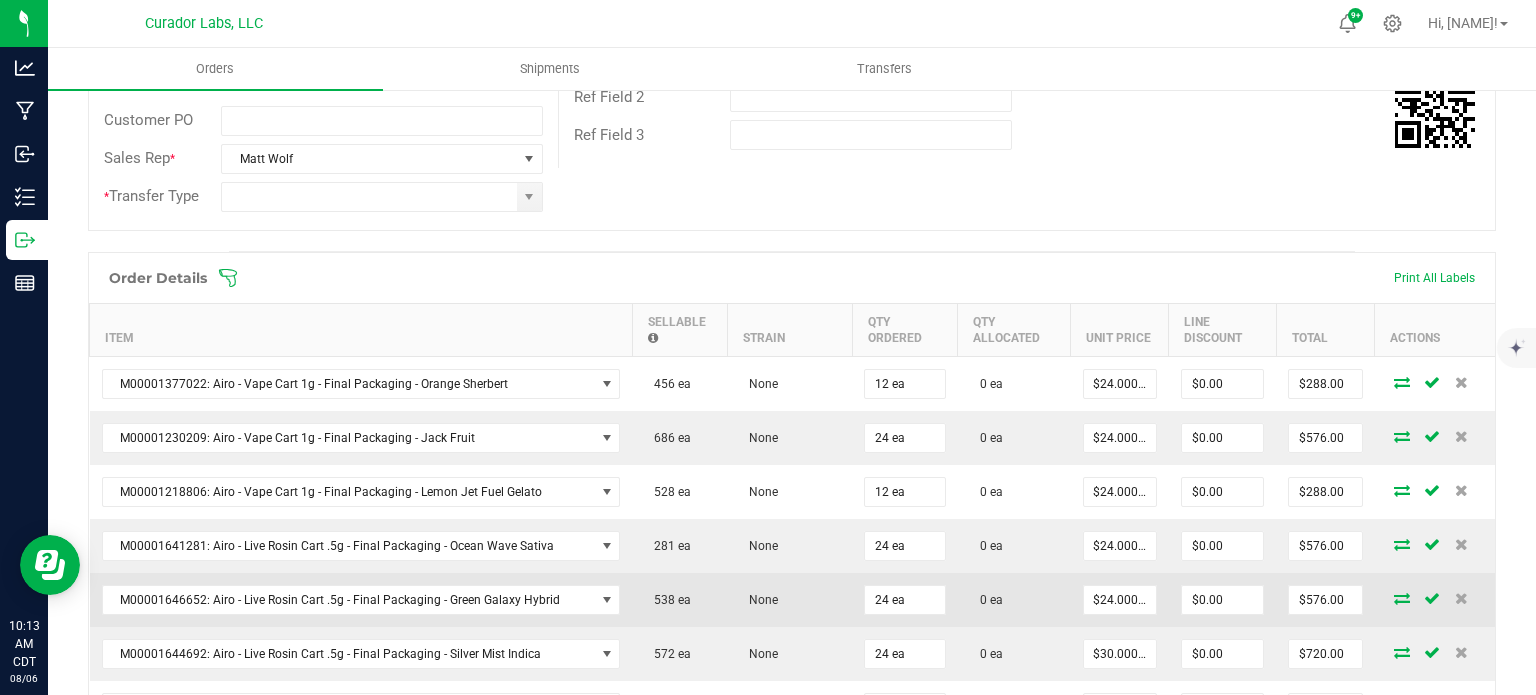 click on "0 ea" at bounding box center [1014, 600] 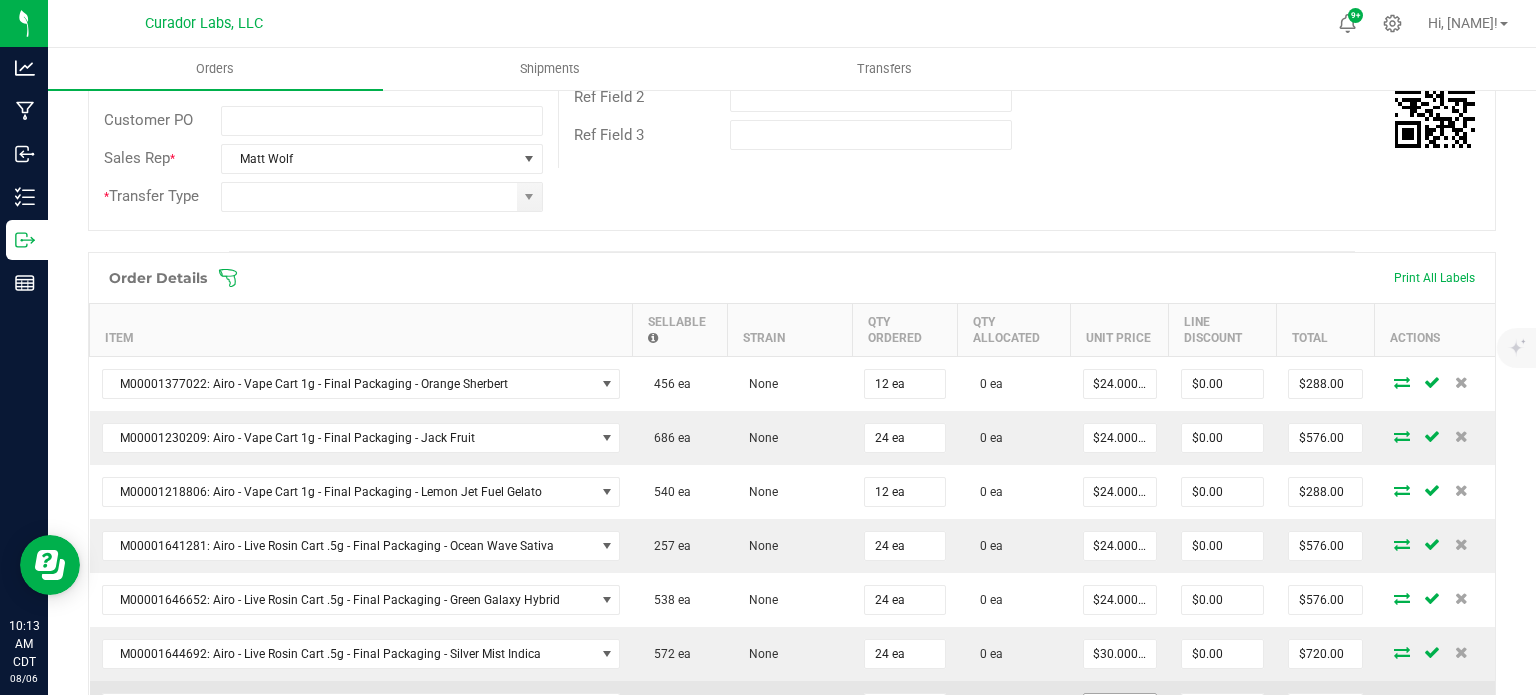 scroll, scrollTop: 500, scrollLeft: 0, axis: vertical 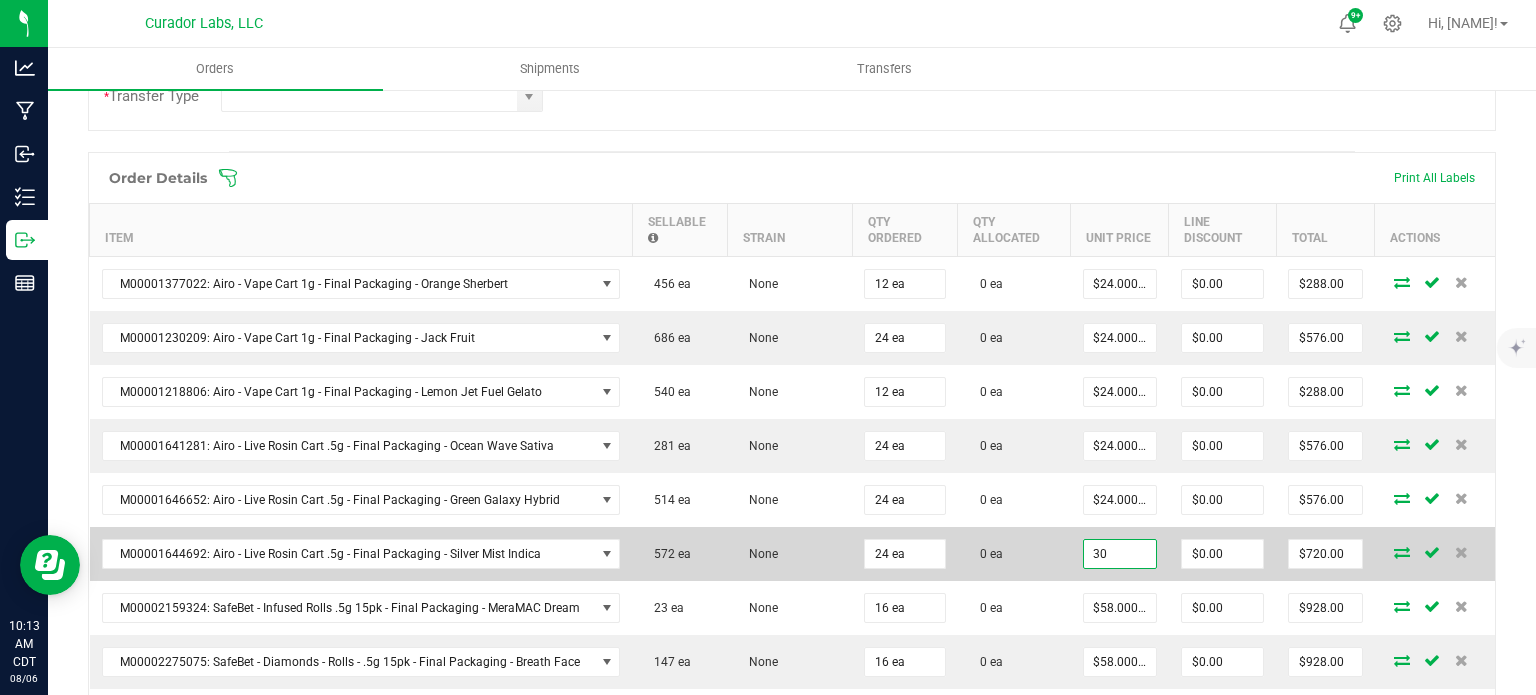 click on "30" at bounding box center [1120, 554] 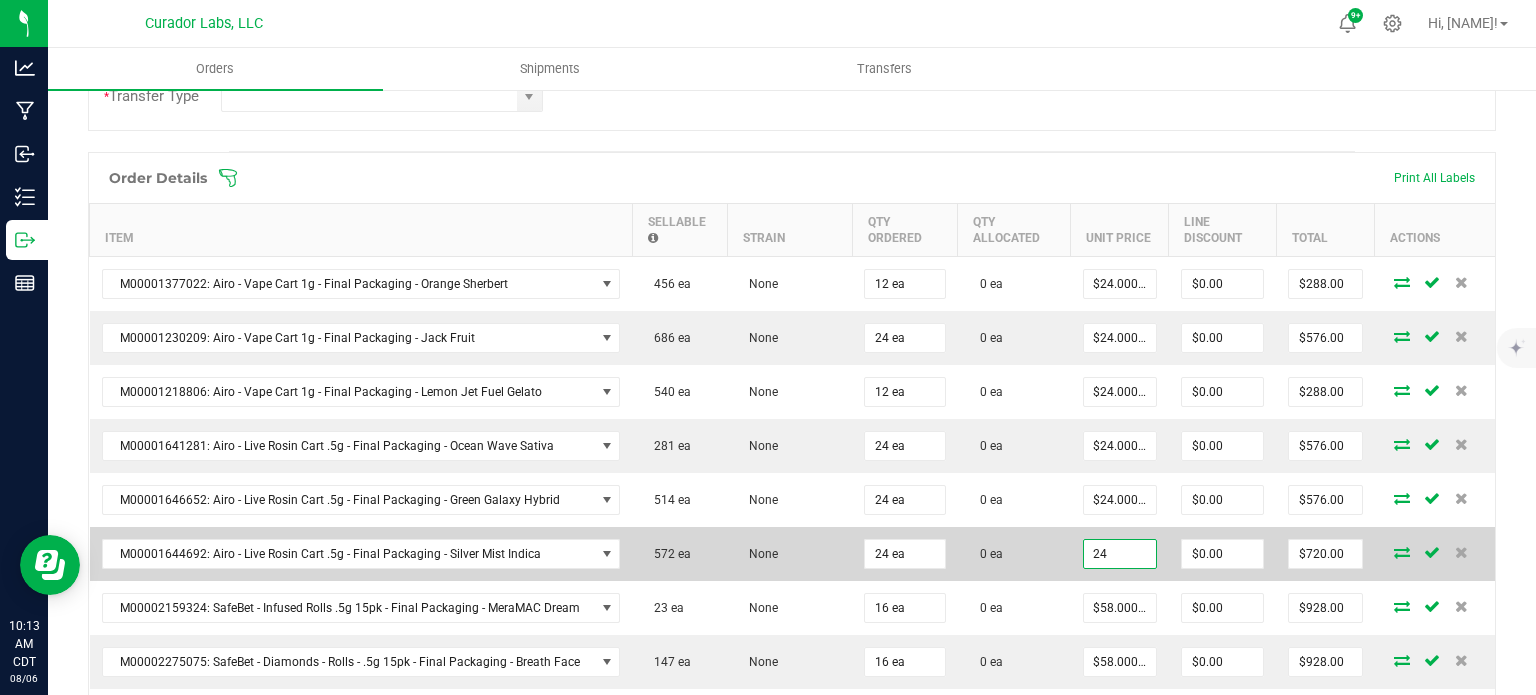 type on "$24.00000" 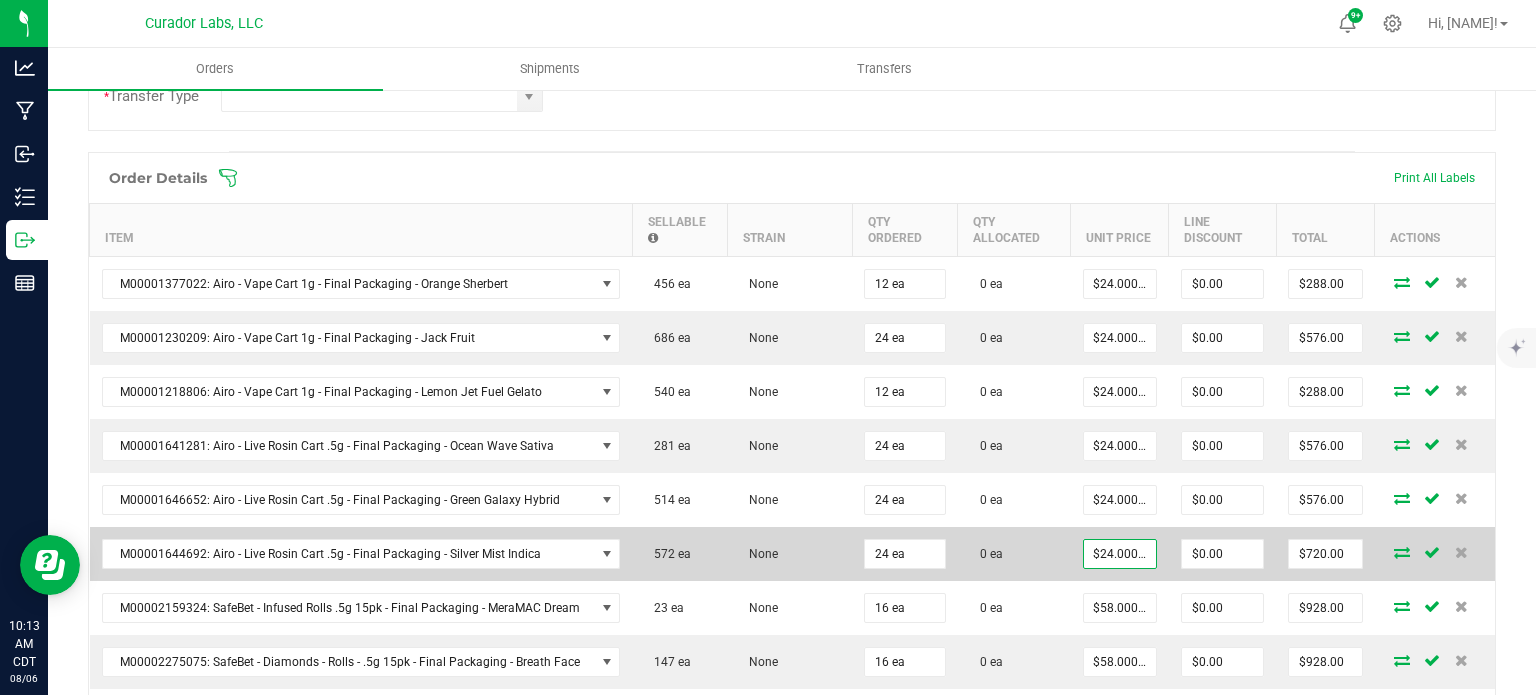 type on "$576.00" 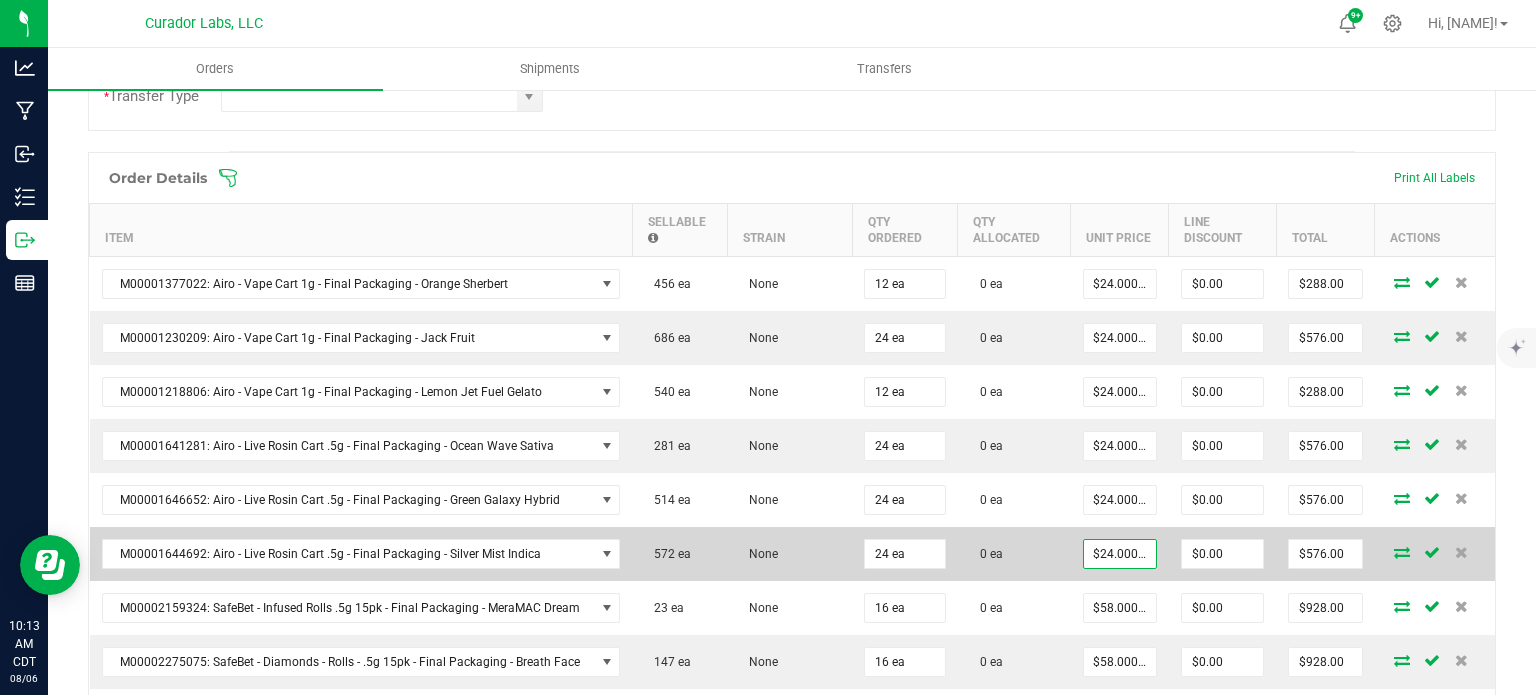 click on "0 ea" at bounding box center [1014, 554] 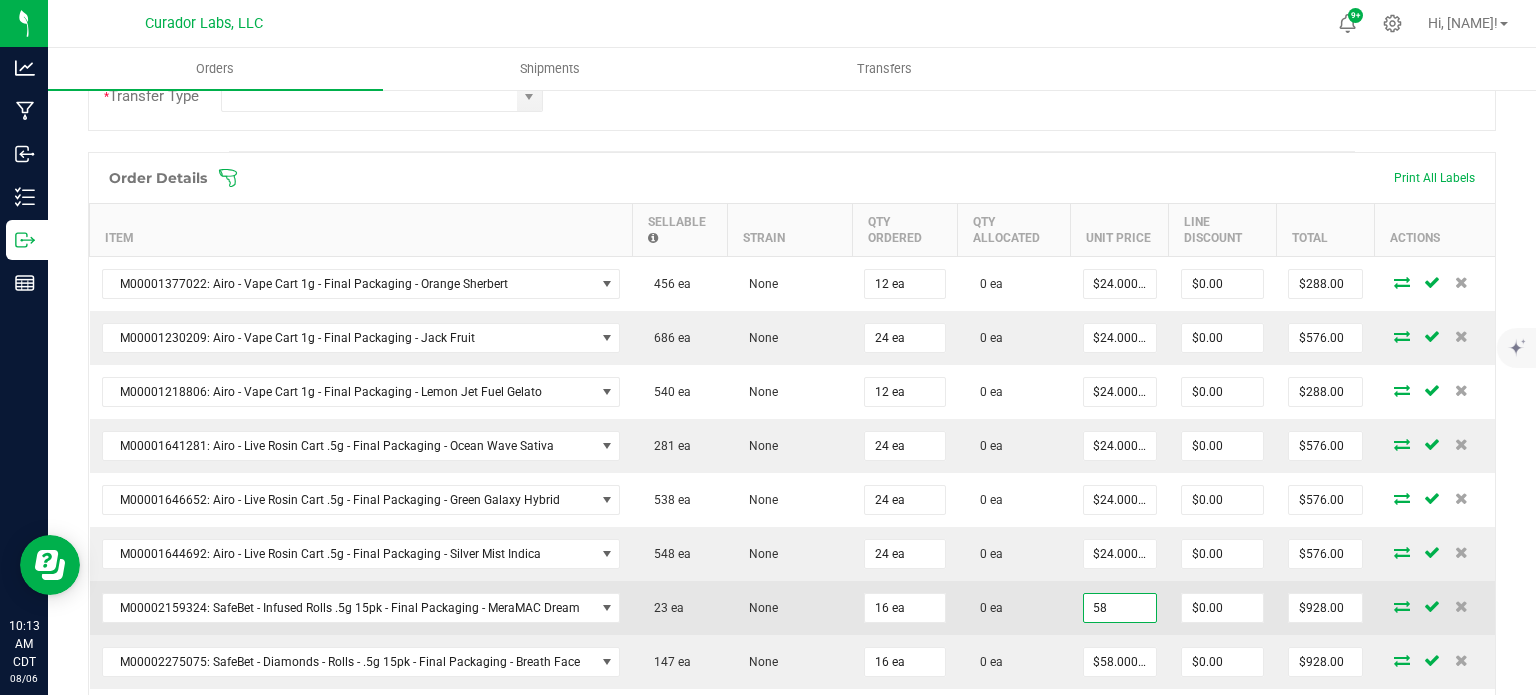 click on "58" at bounding box center (1120, 608) 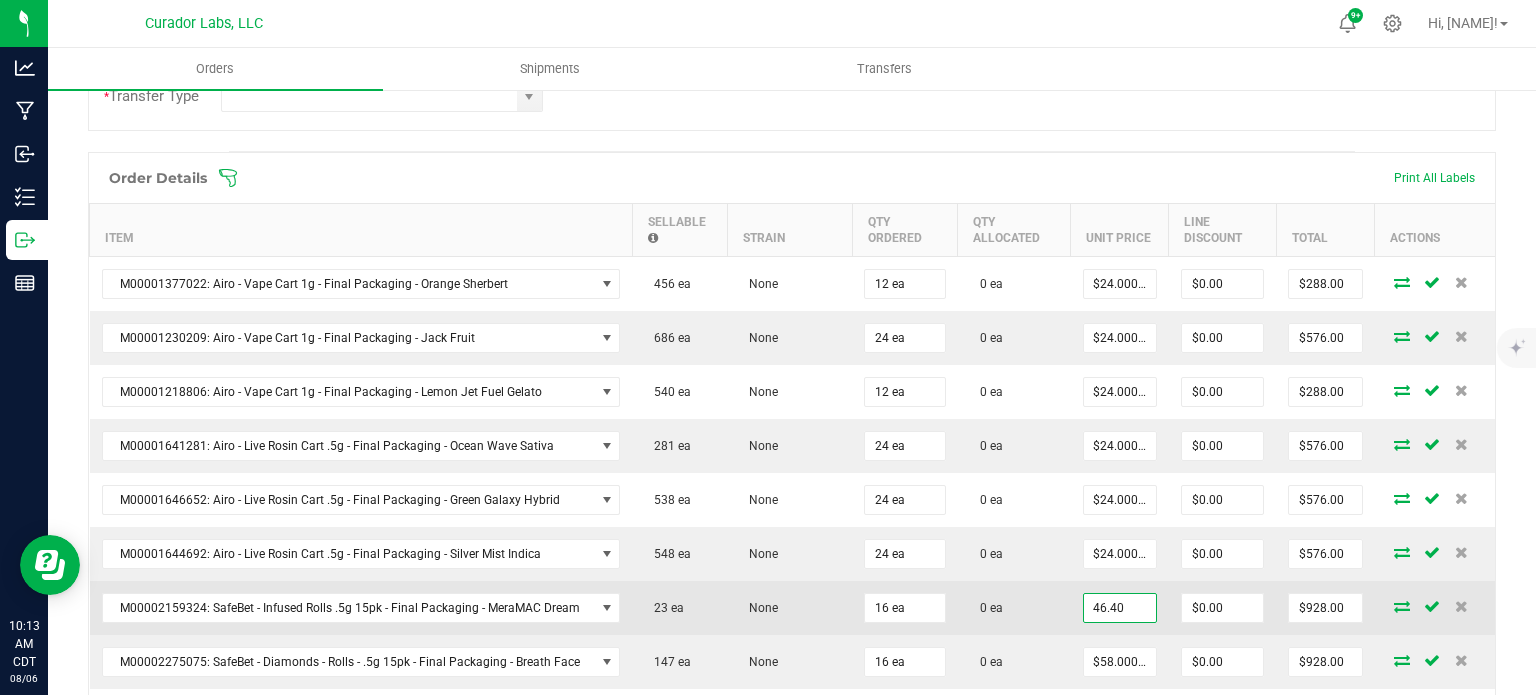 click on "46.40" at bounding box center [1120, 608] 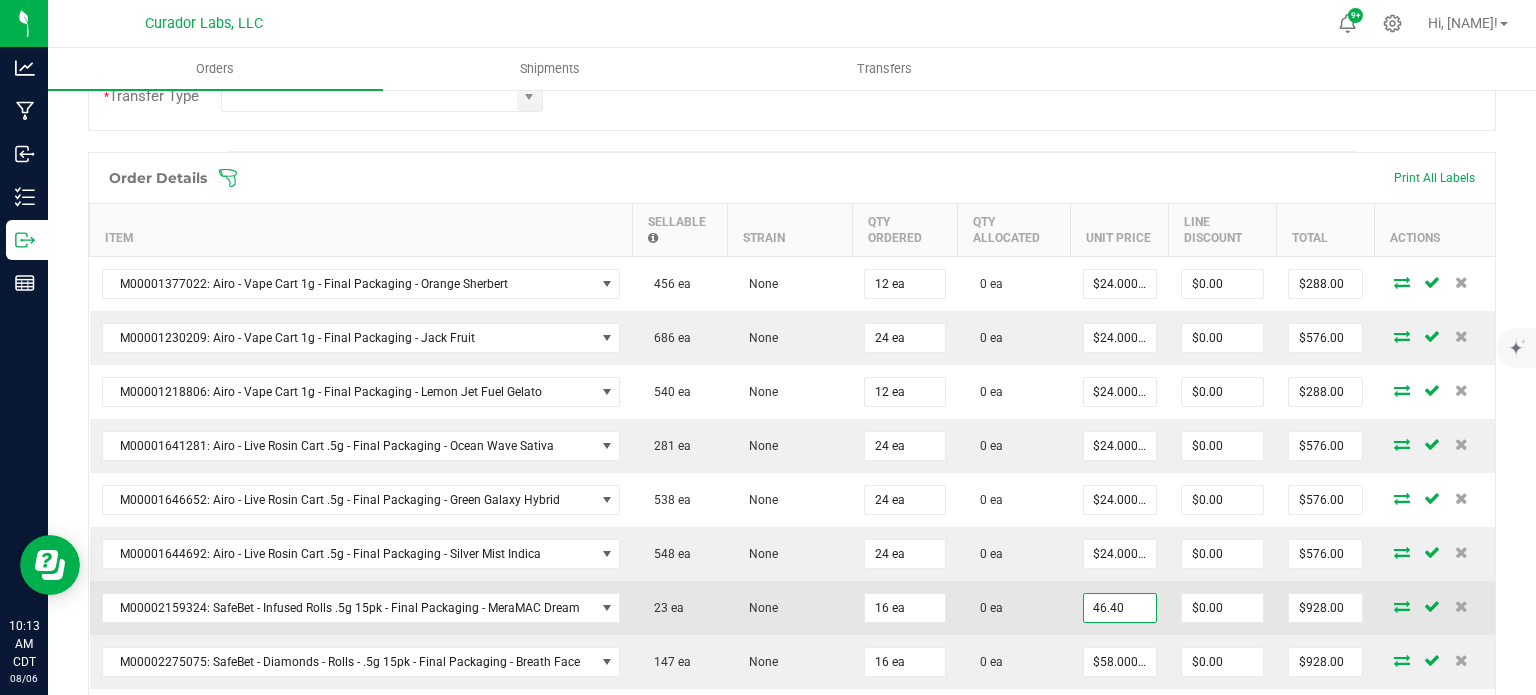 click on "46.40" at bounding box center (1120, 608) 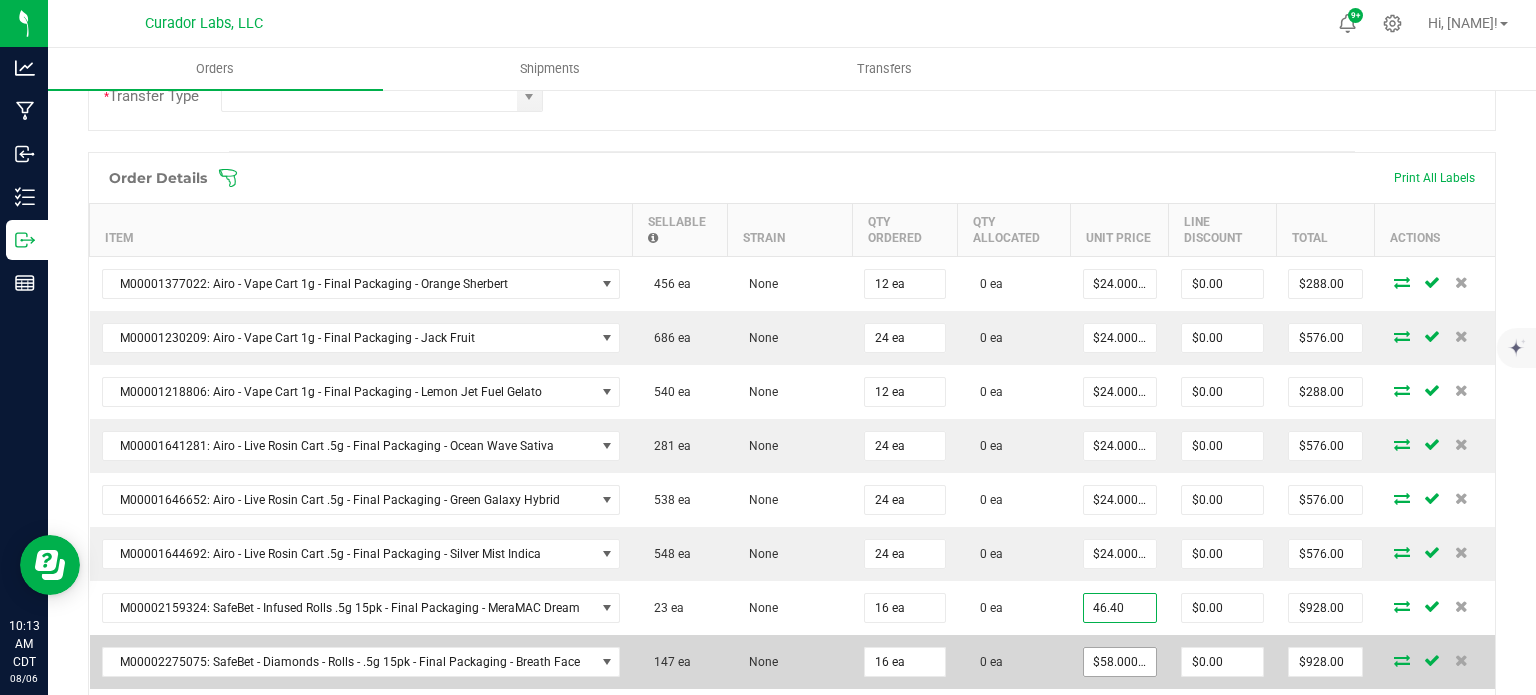 type on "$46.40000" 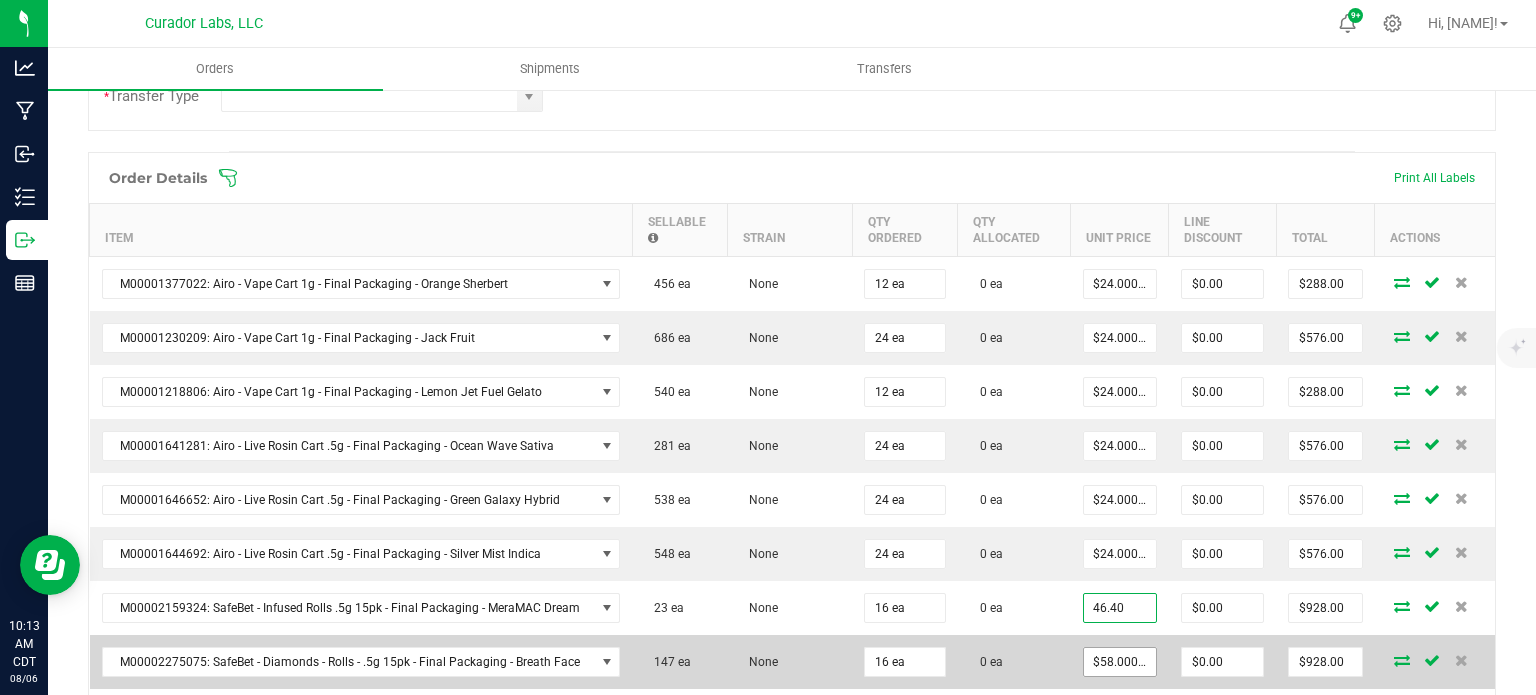 type on "$742.40" 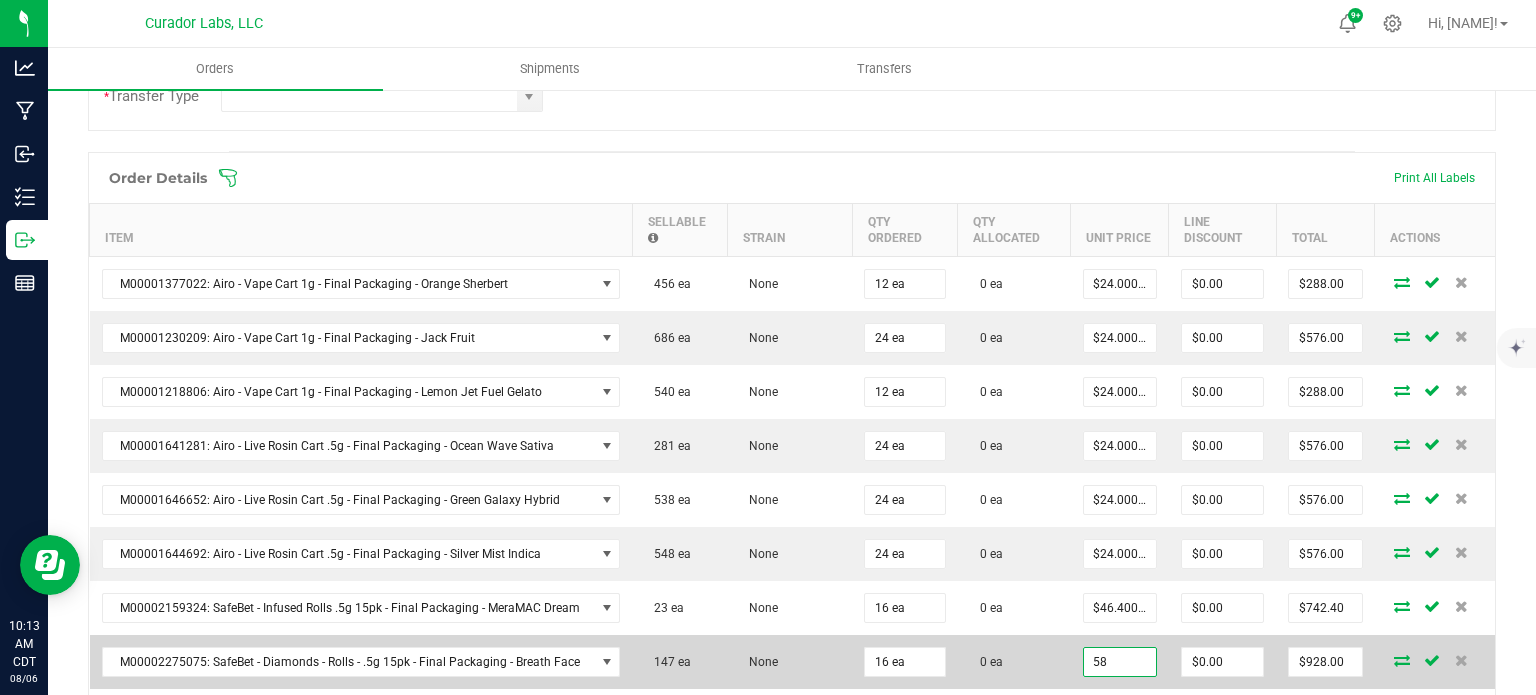 click on "58" at bounding box center (1120, 662) 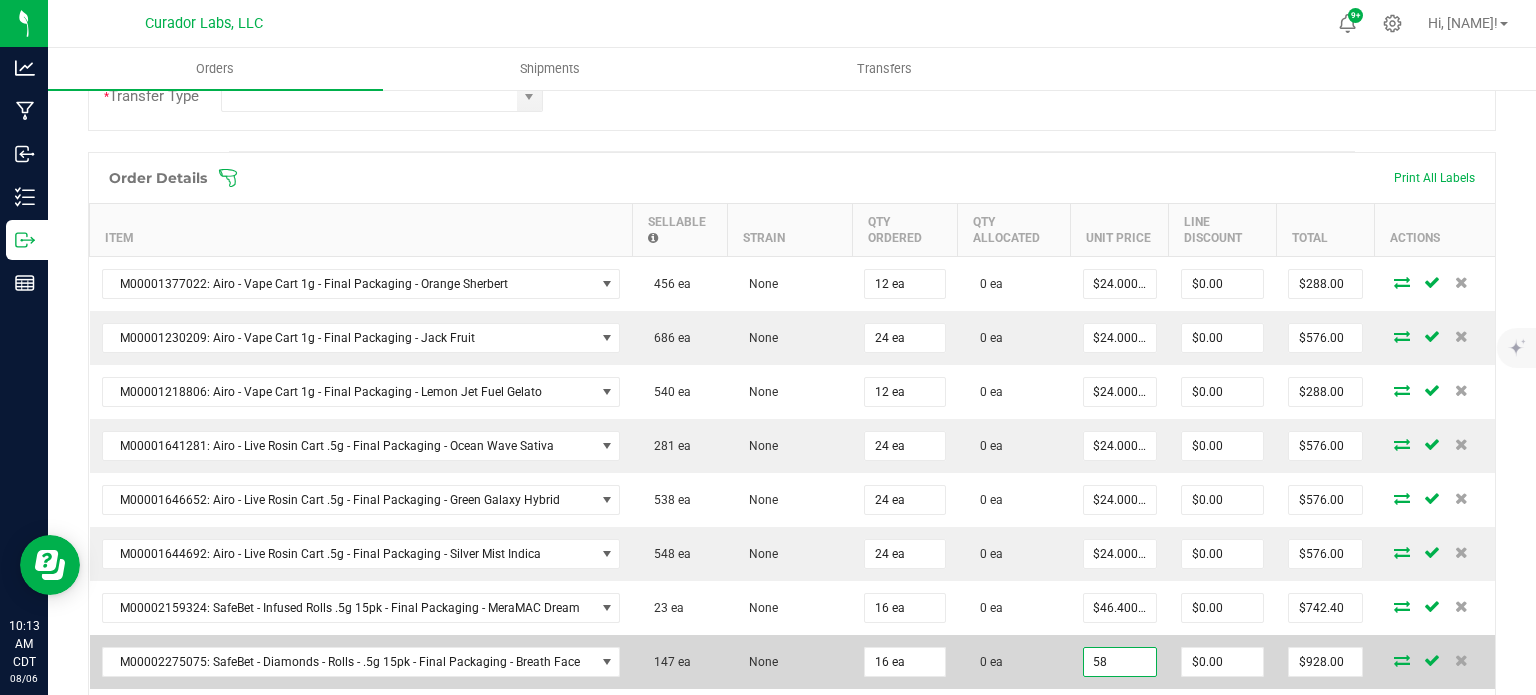 paste on "46.4" 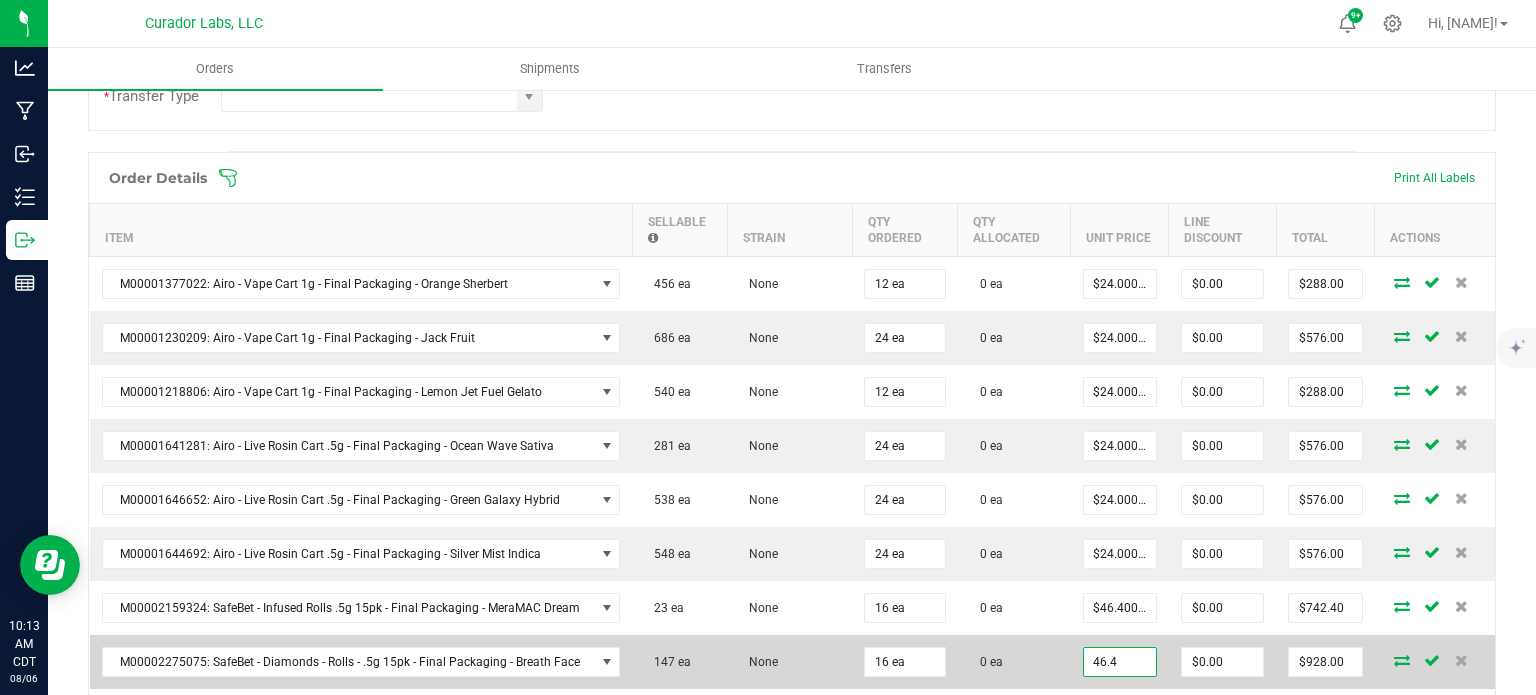type on "$46.40000" 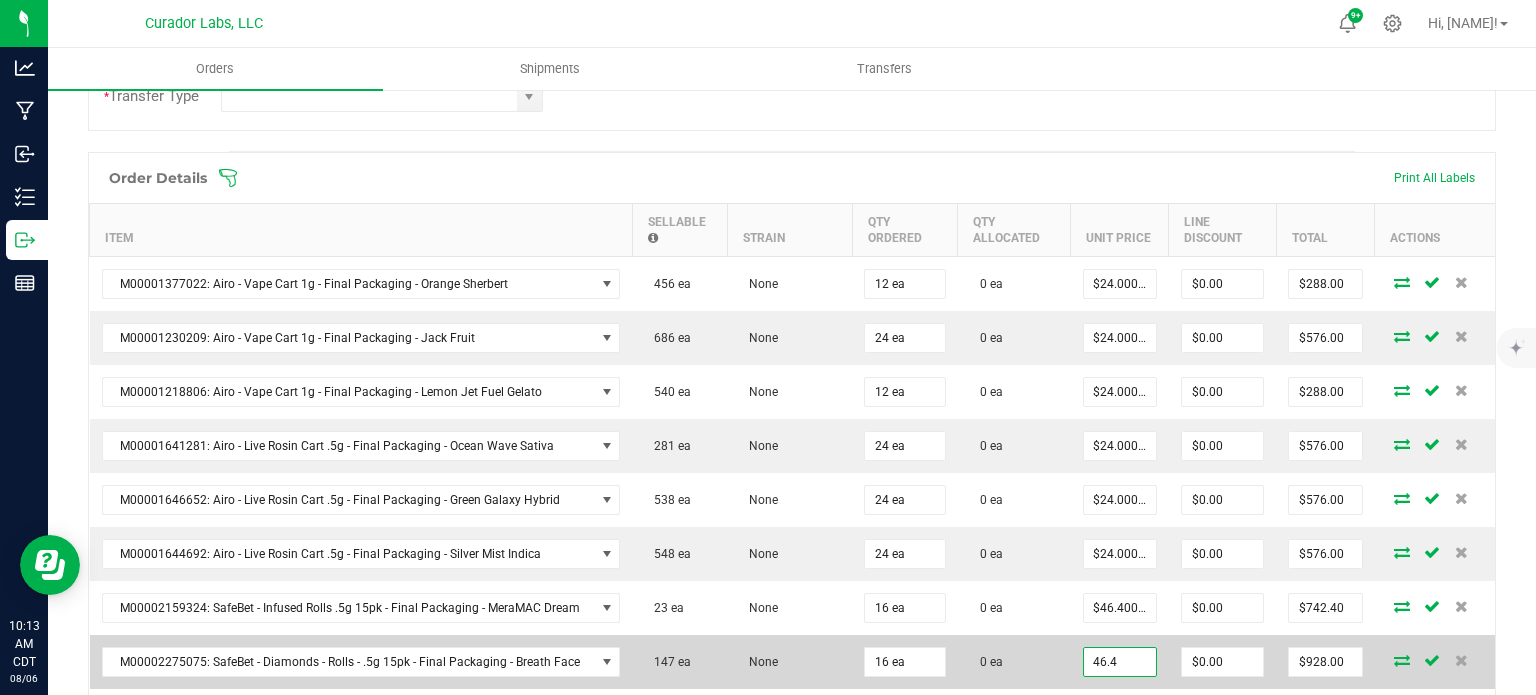 type on "$742.40" 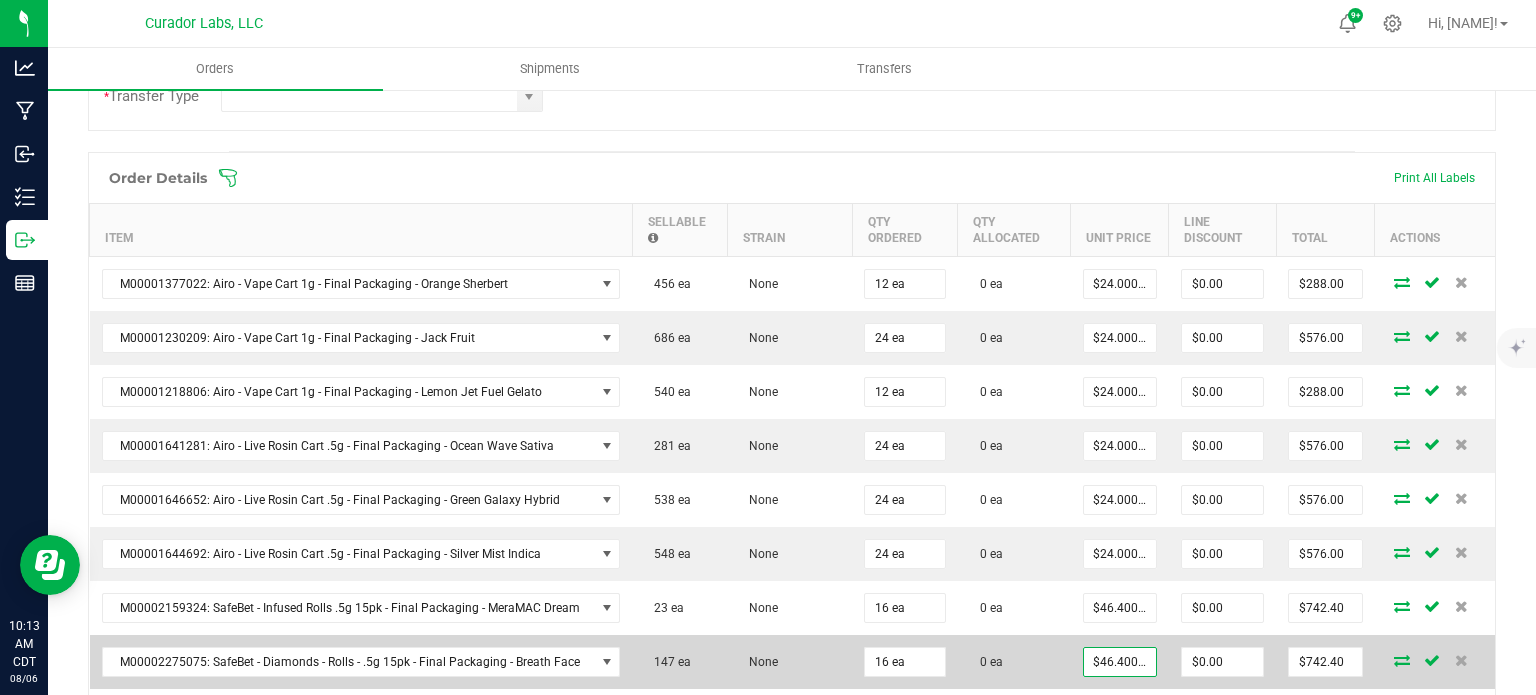 click on "0 ea" at bounding box center [1014, 662] 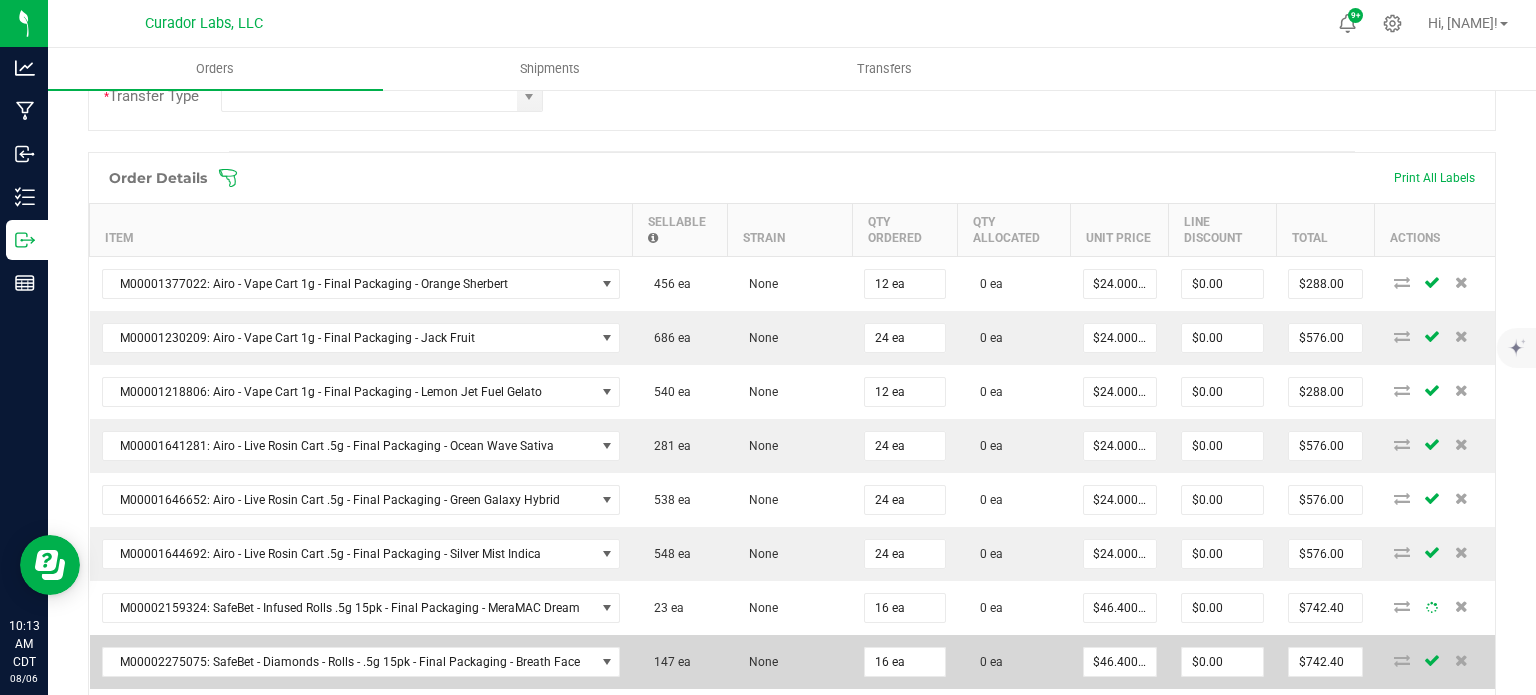 scroll, scrollTop: 600, scrollLeft: 0, axis: vertical 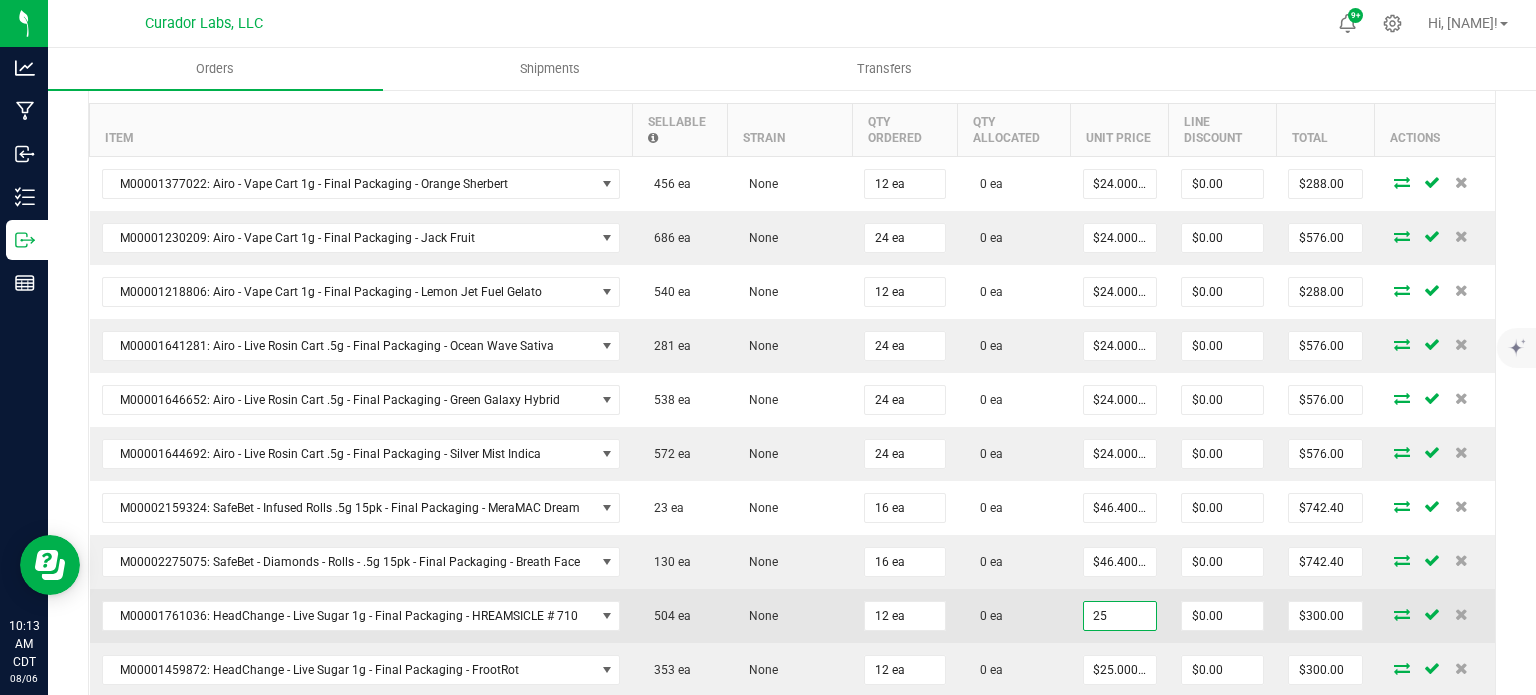 click on "25" at bounding box center (1120, 616) 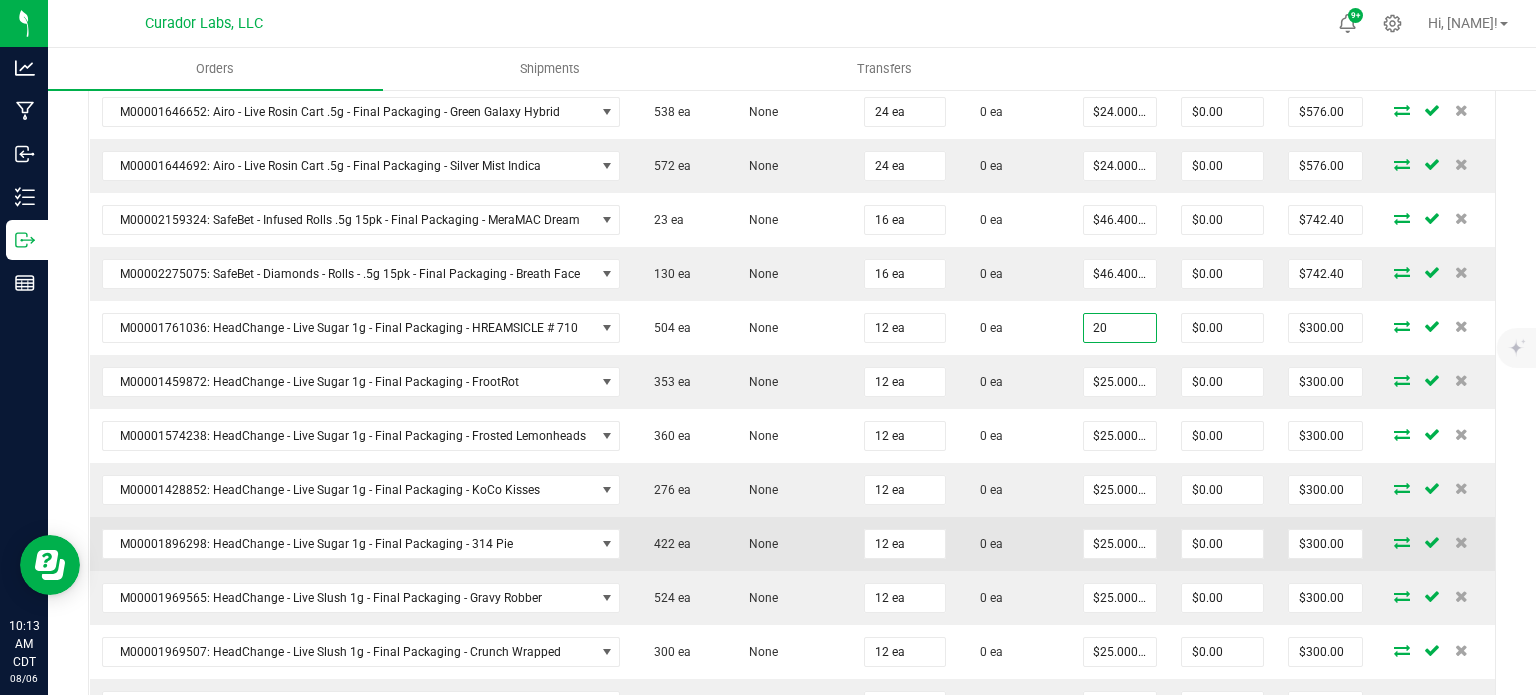scroll, scrollTop: 900, scrollLeft: 0, axis: vertical 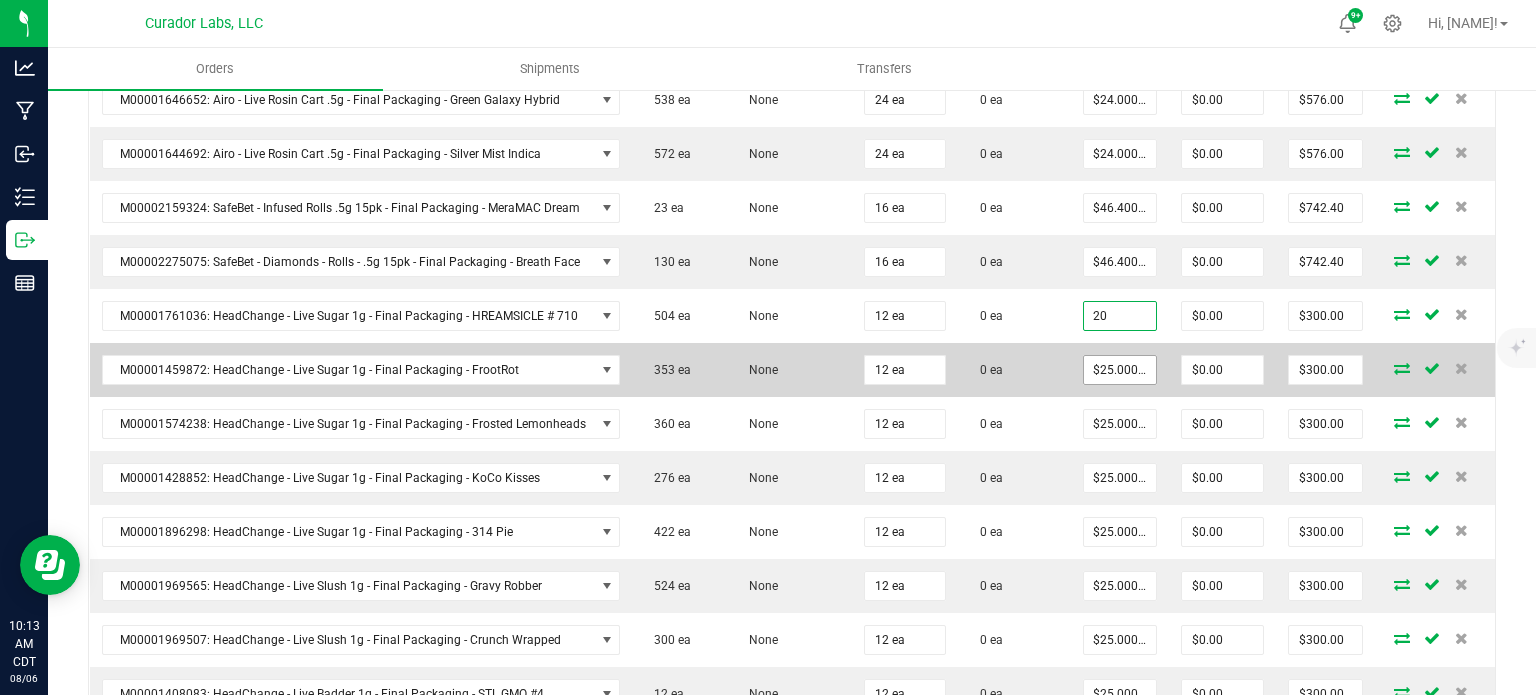 type on "$20.00000" 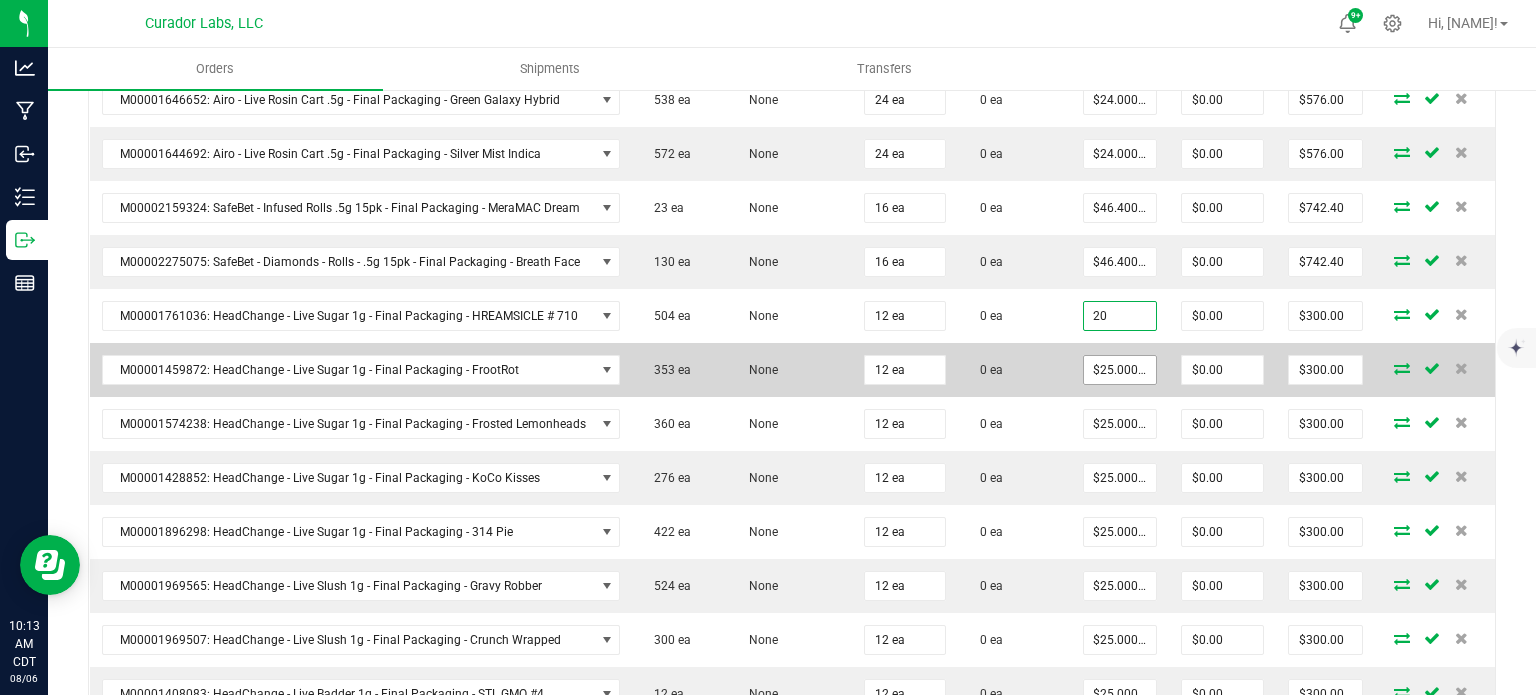 type on "$240.00" 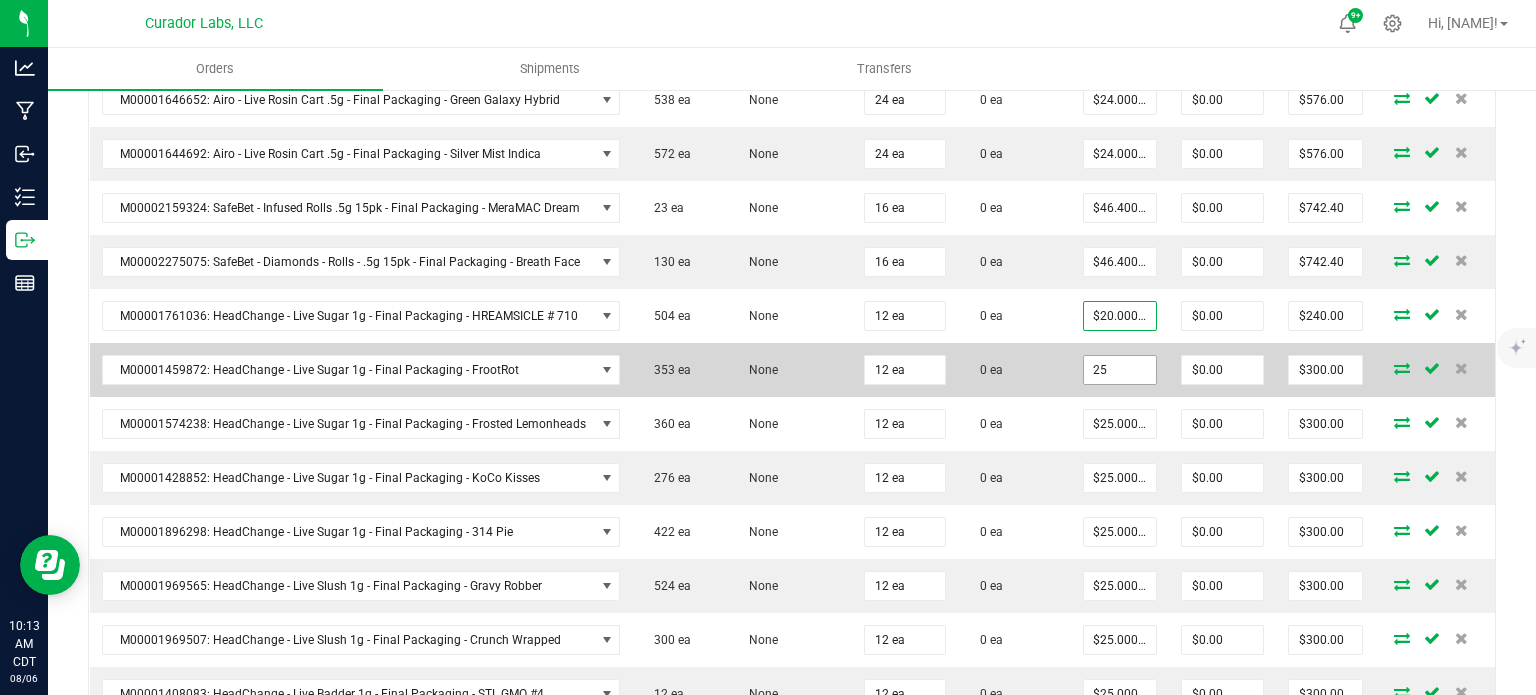 click on "25" at bounding box center [1120, 370] 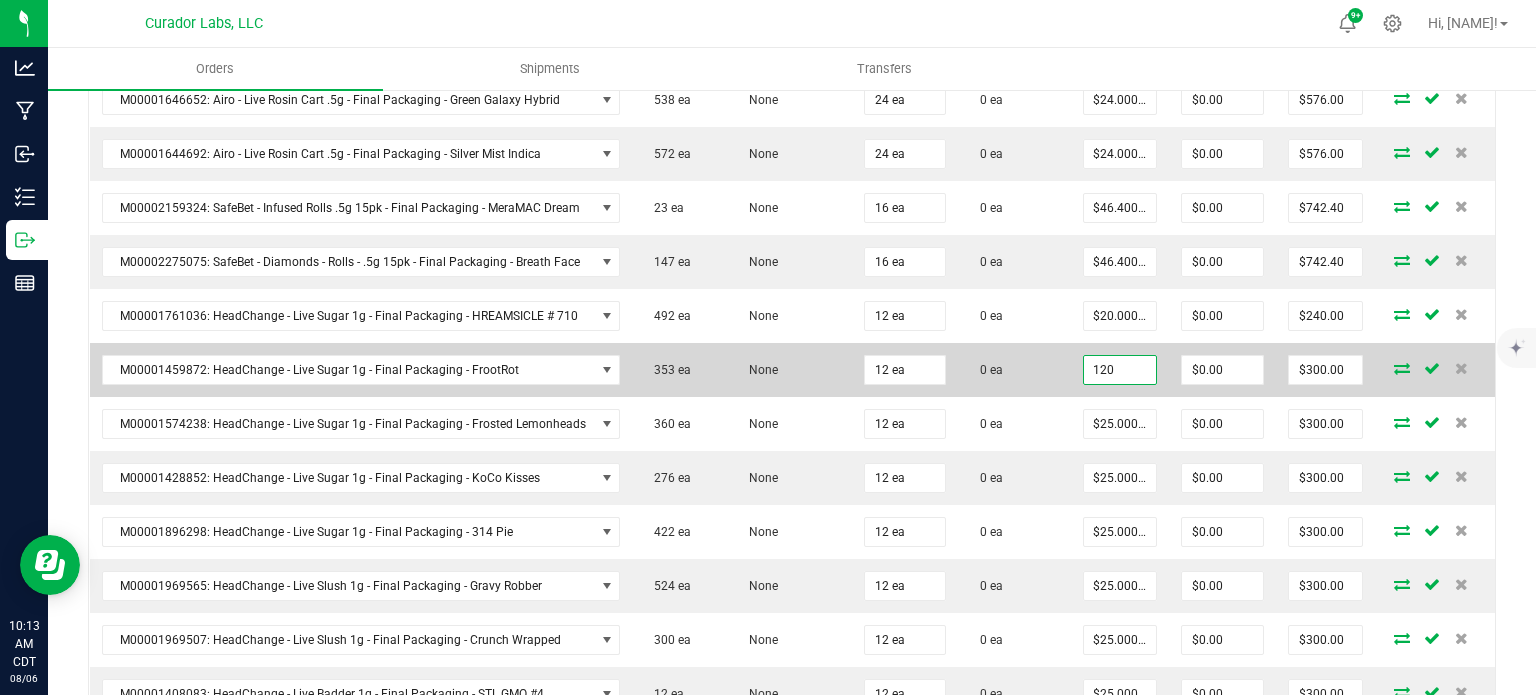 click on "120" at bounding box center [1120, 370] 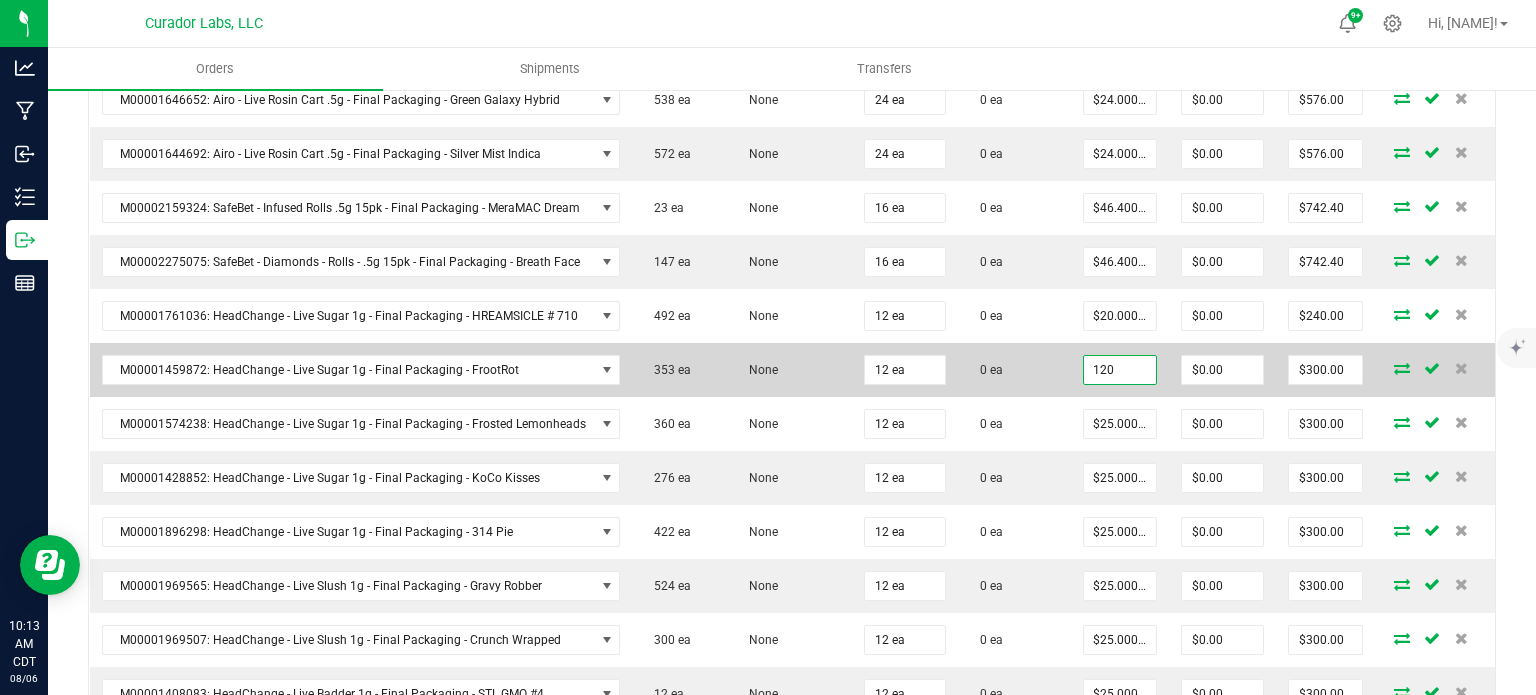 click on "120" at bounding box center (1120, 370) 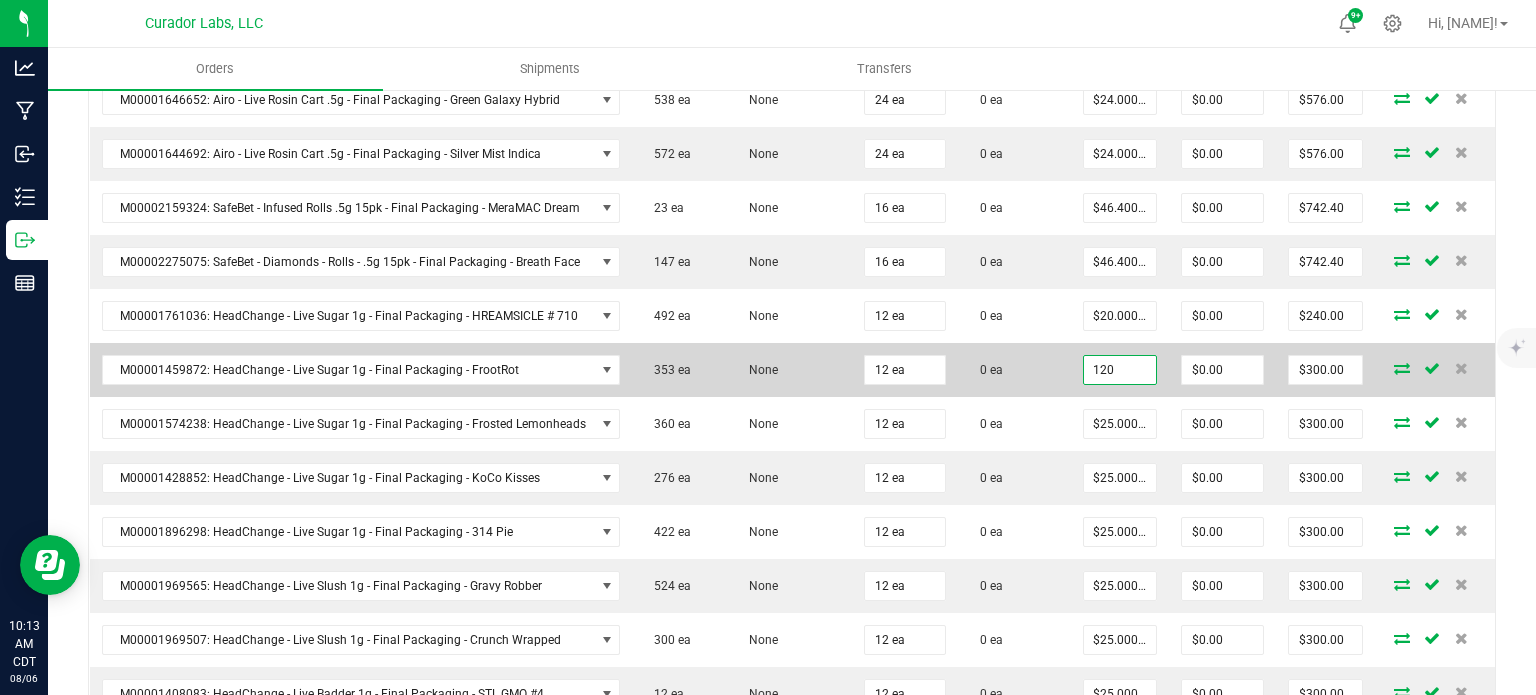 click on "120" at bounding box center (1120, 370) 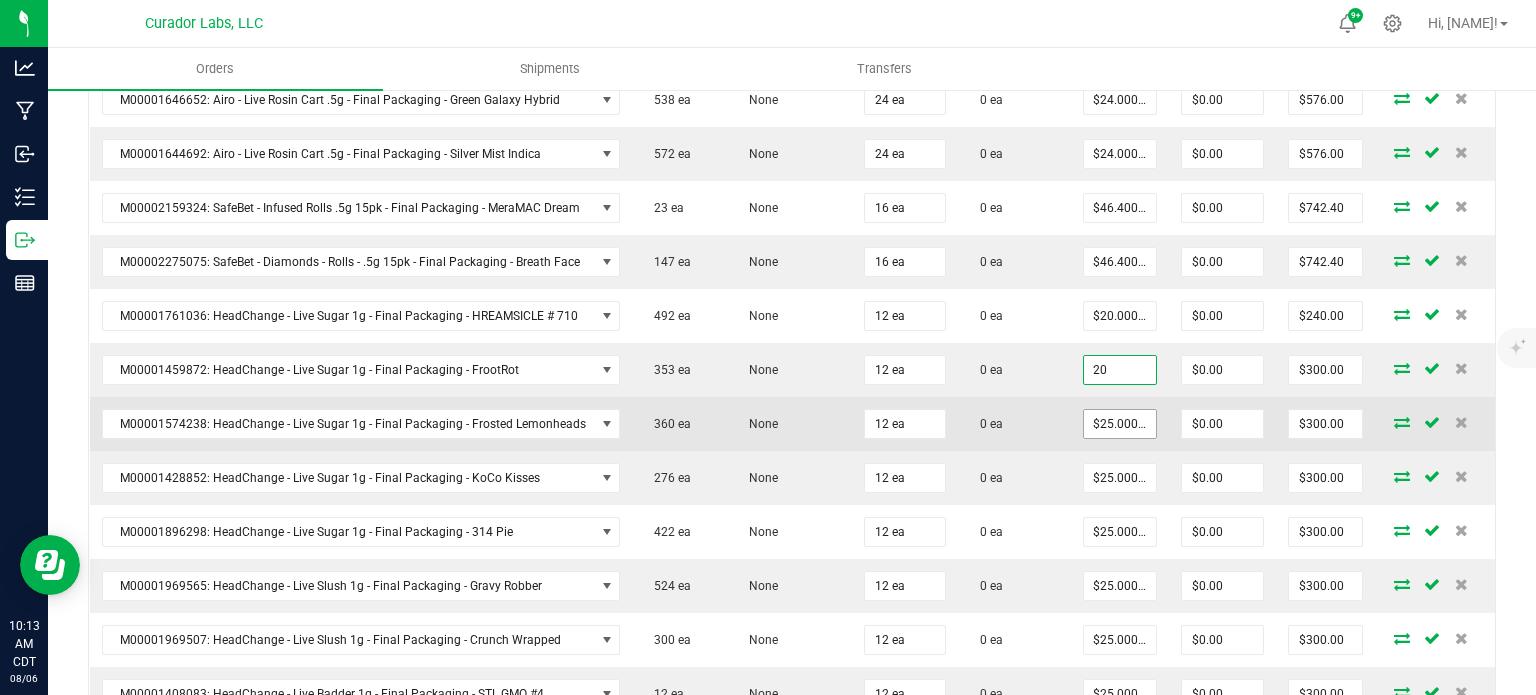 type on "$20.00000" 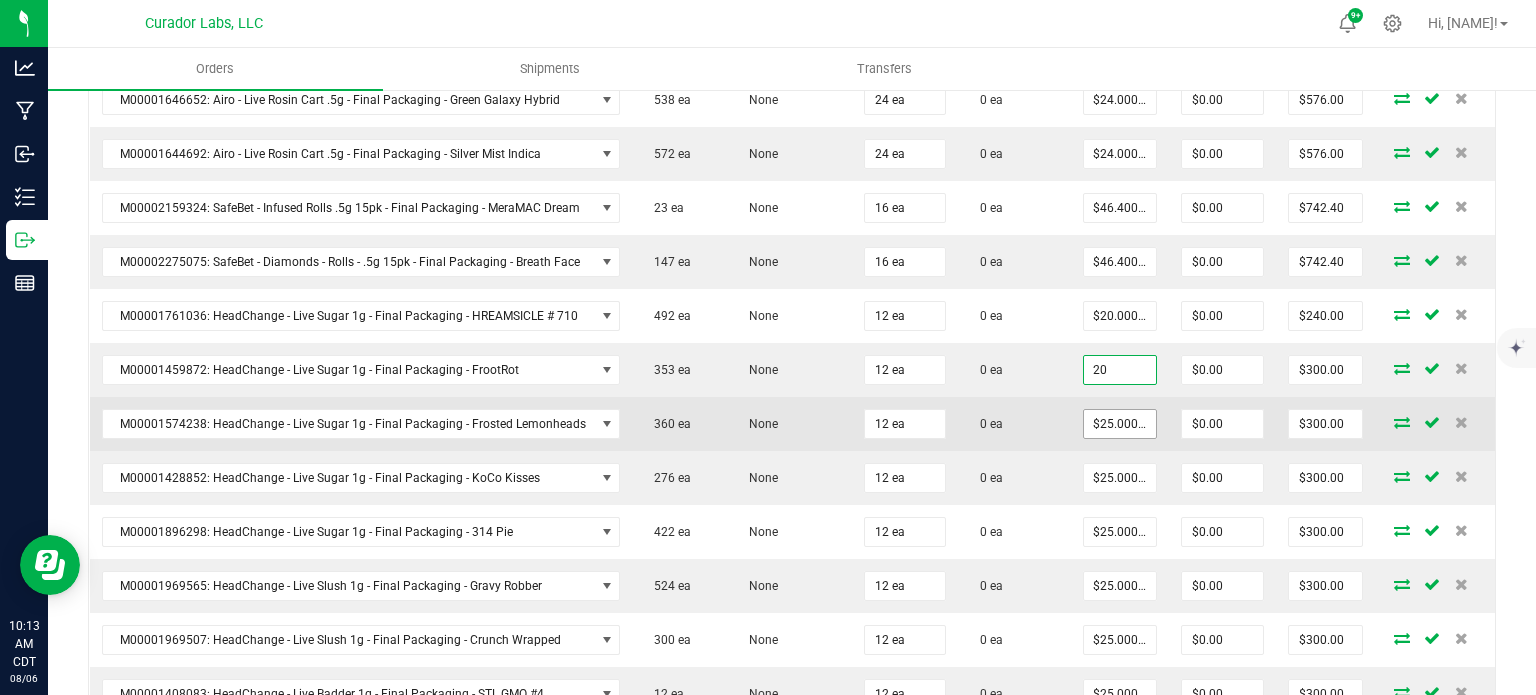 type on "$240.00" 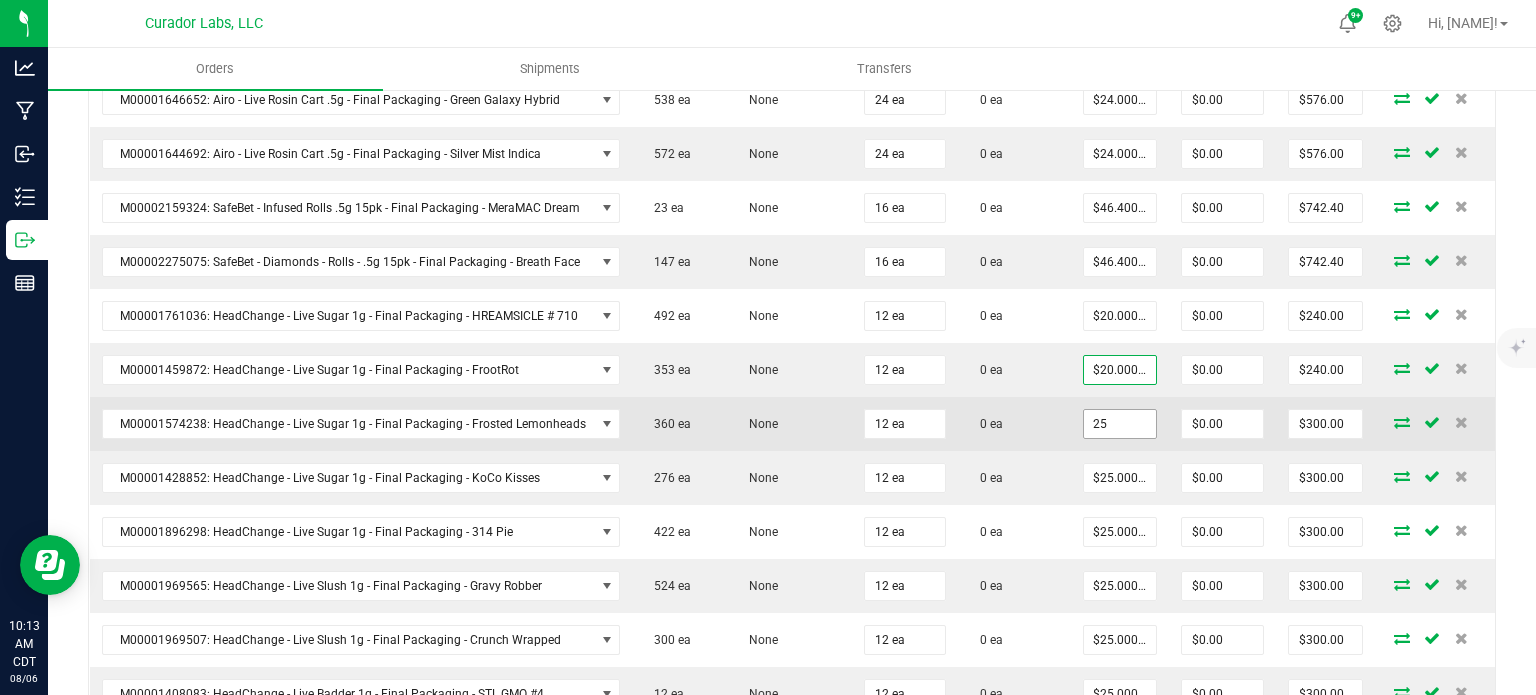 click on "25" at bounding box center [1120, 424] 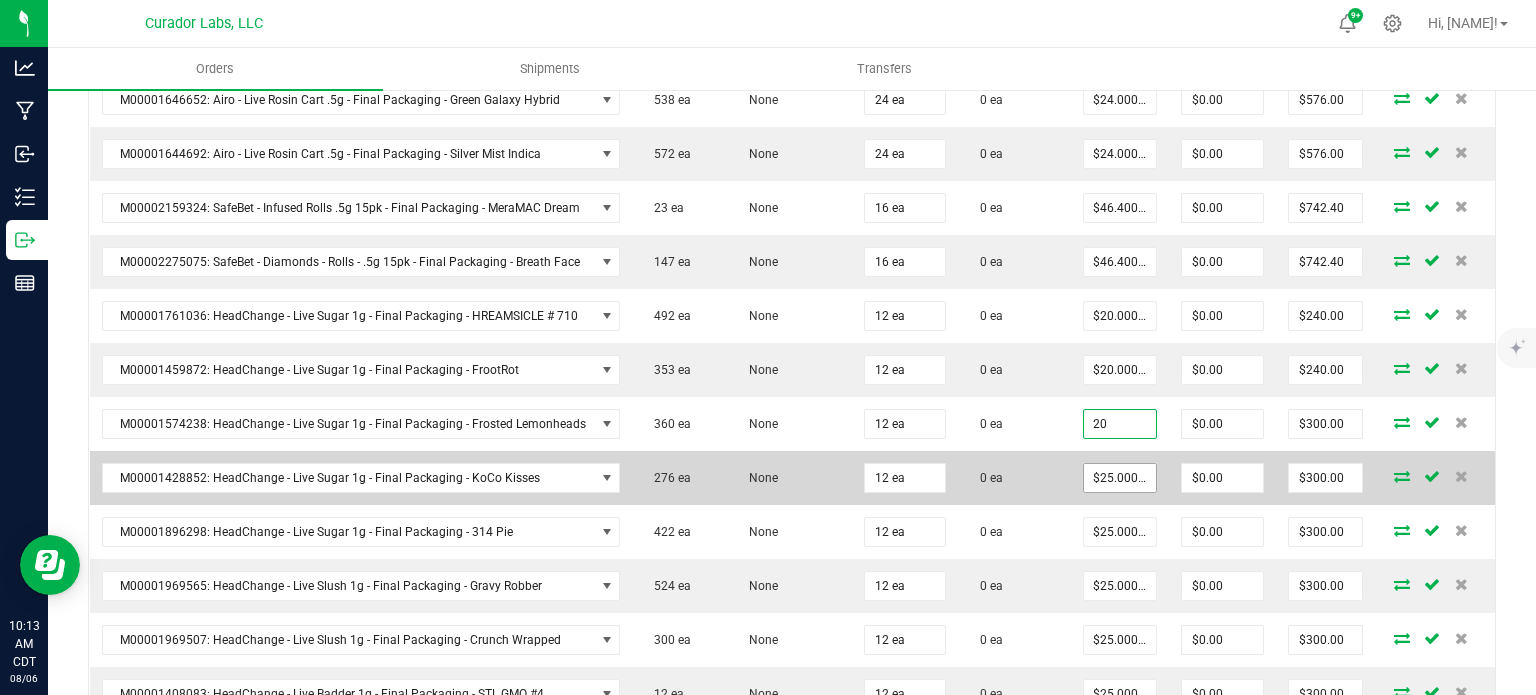 type on "$20.00000" 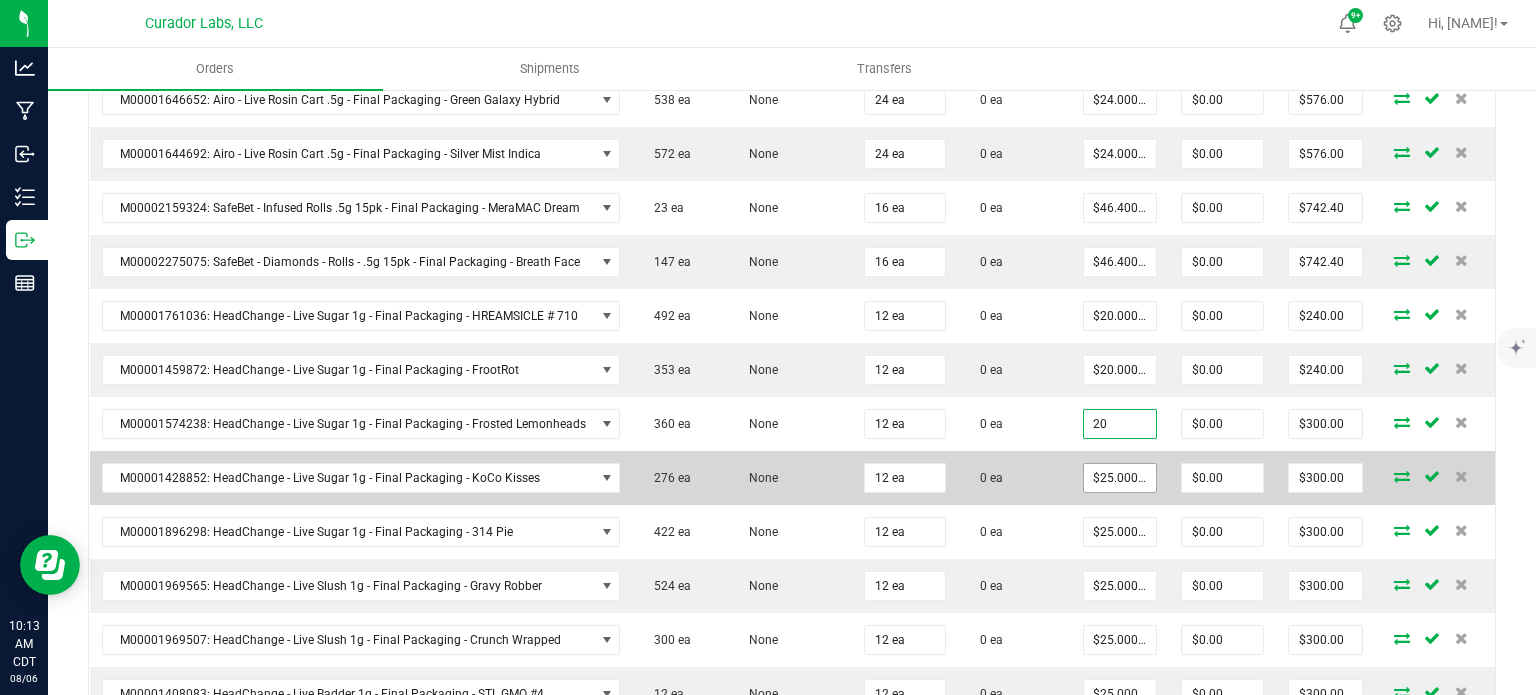 type on "$240.00" 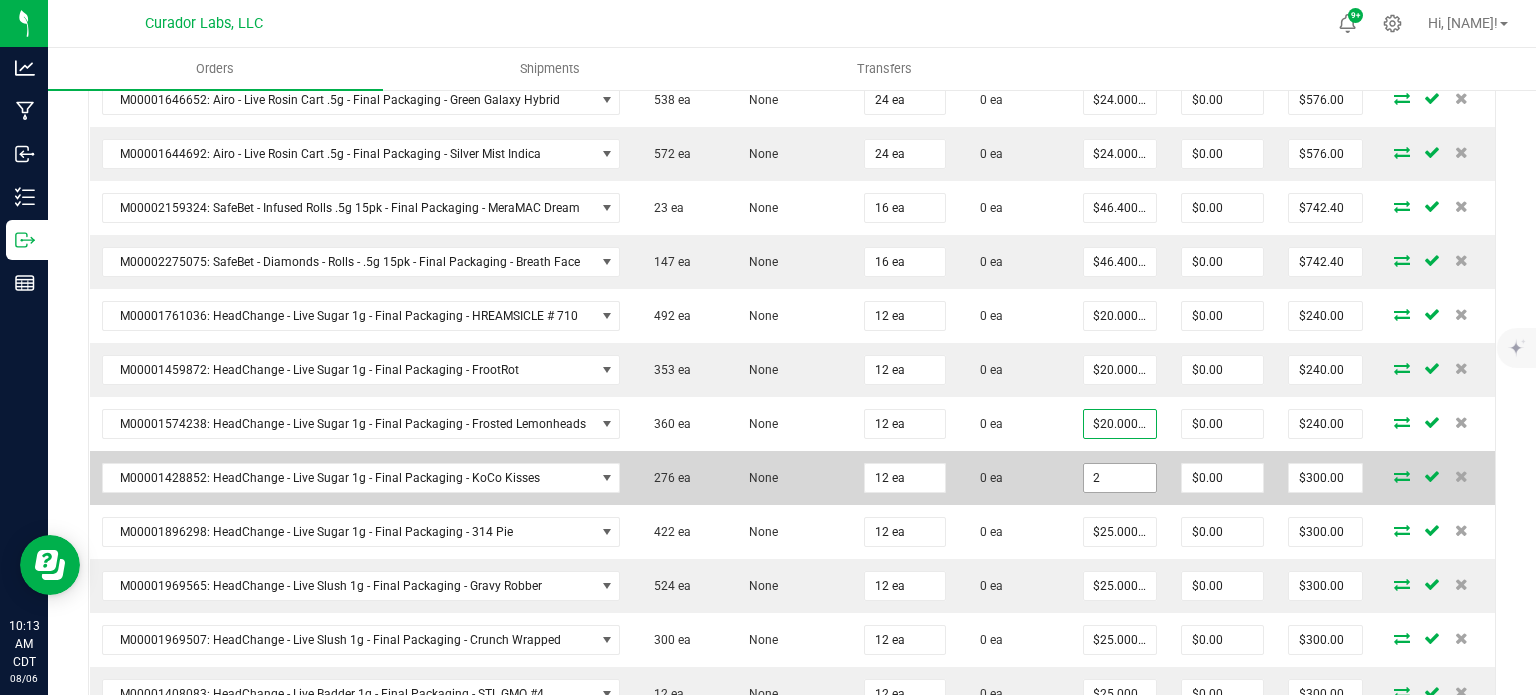 drag, startPoint x: 1103, startPoint y: 467, endPoint x: 1099, endPoint y: 520, distance: 53.15073 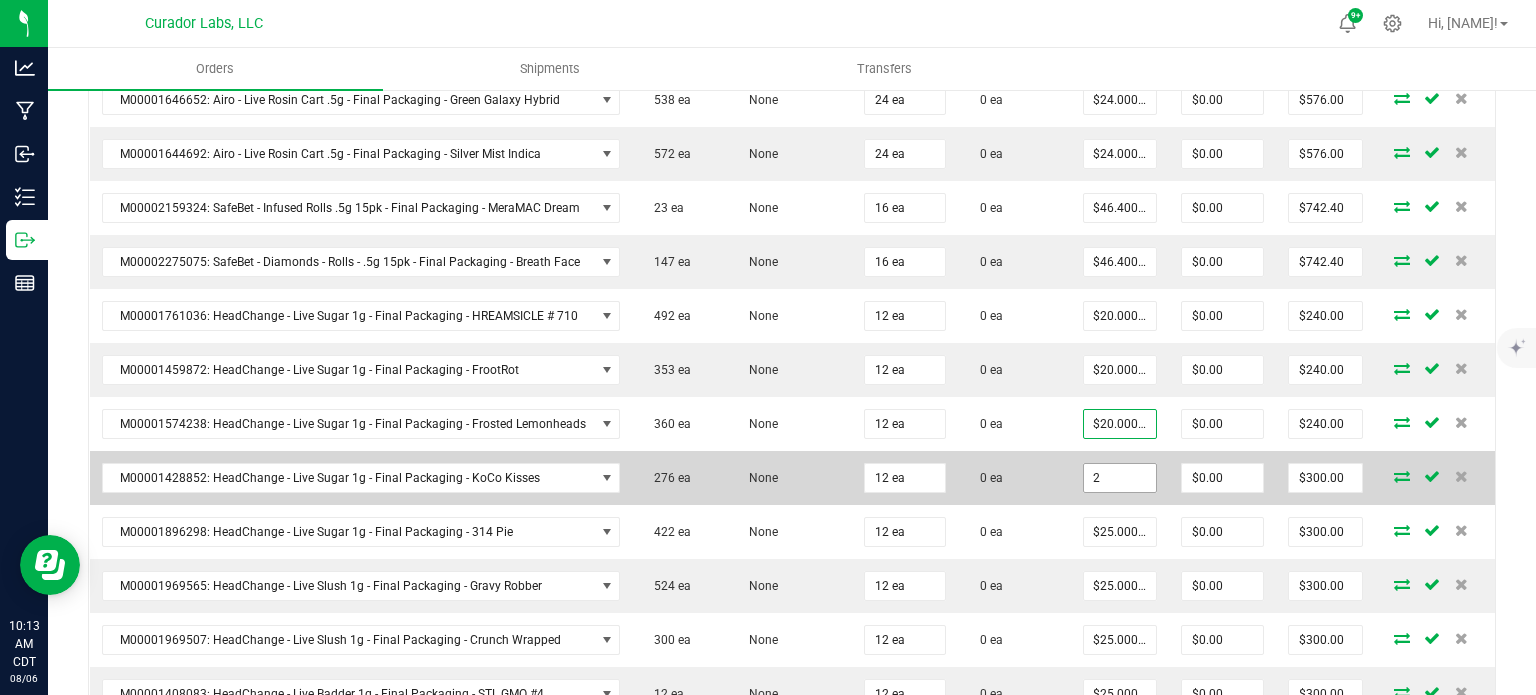click on "2" at bounding box center (1120, 478) 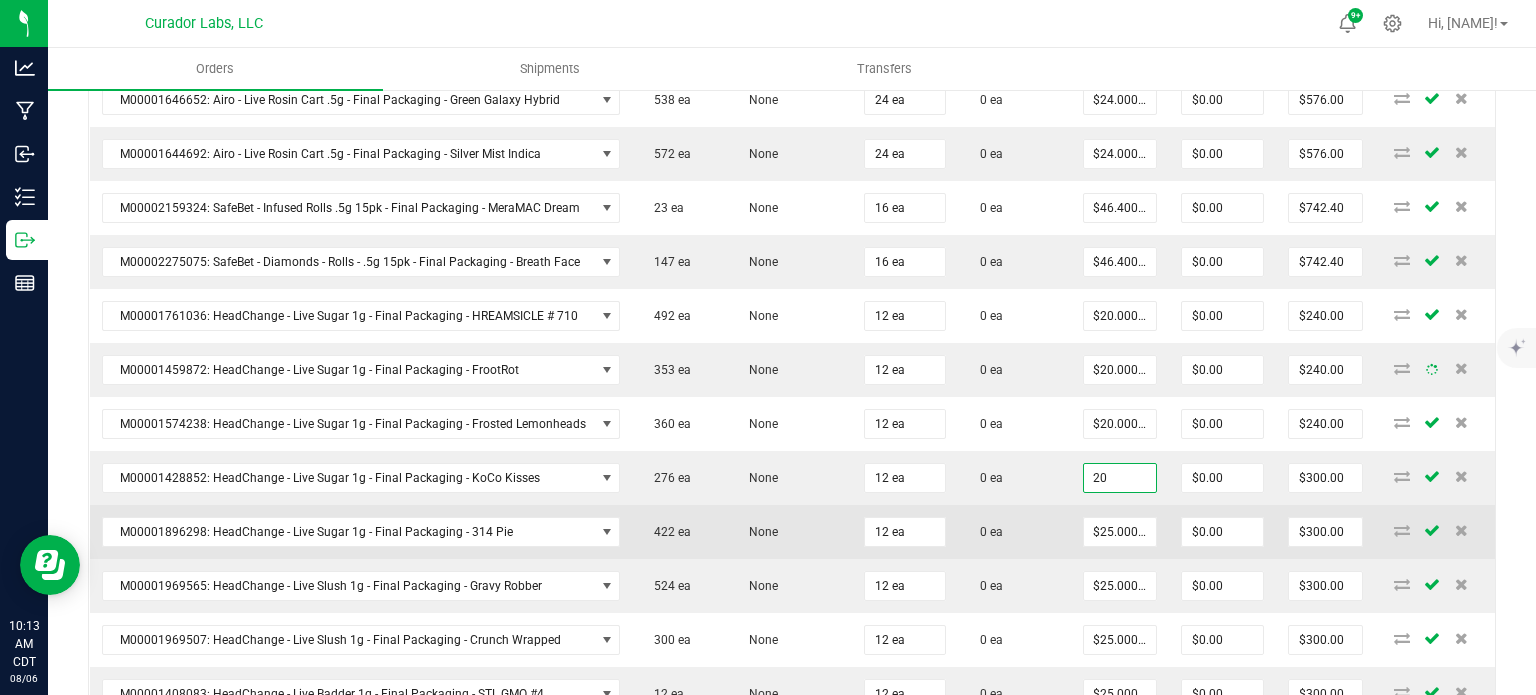 type on "$20.00000" 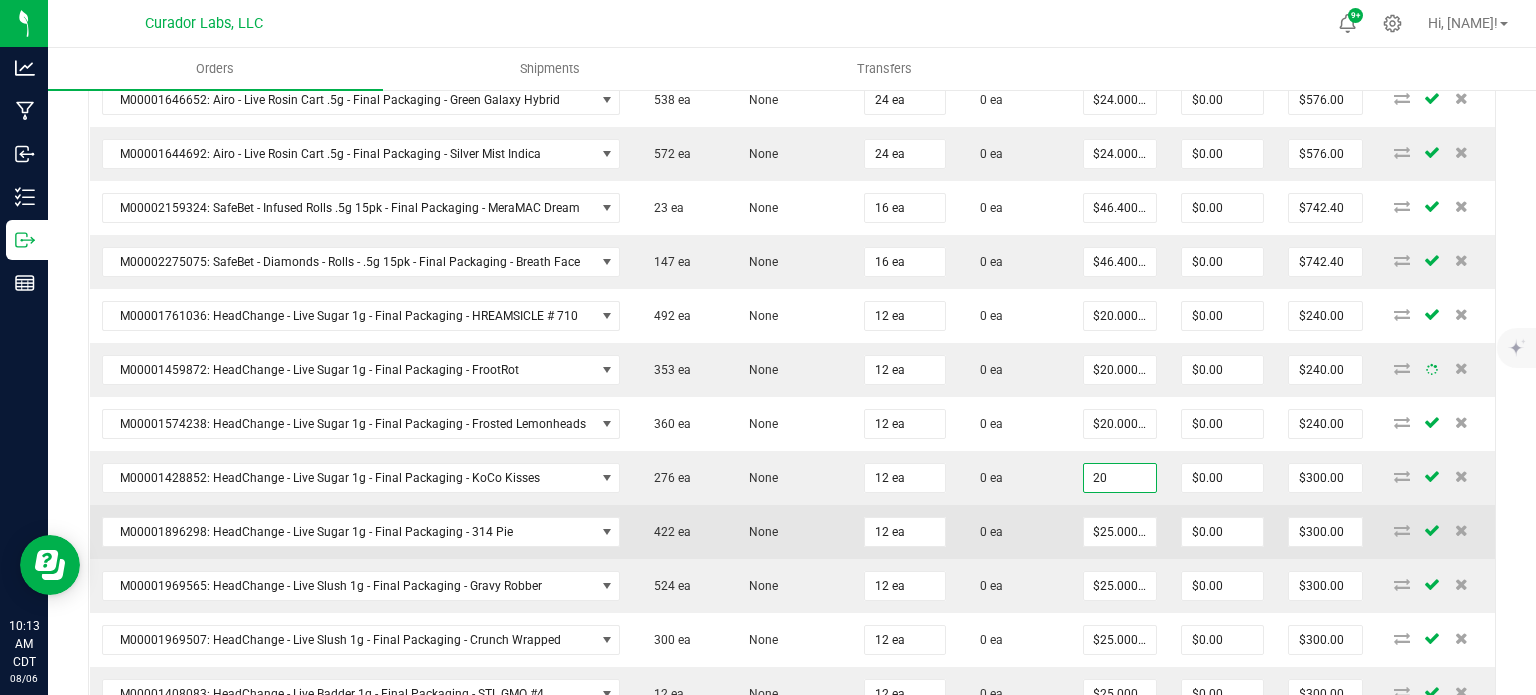 type on "$240.00" 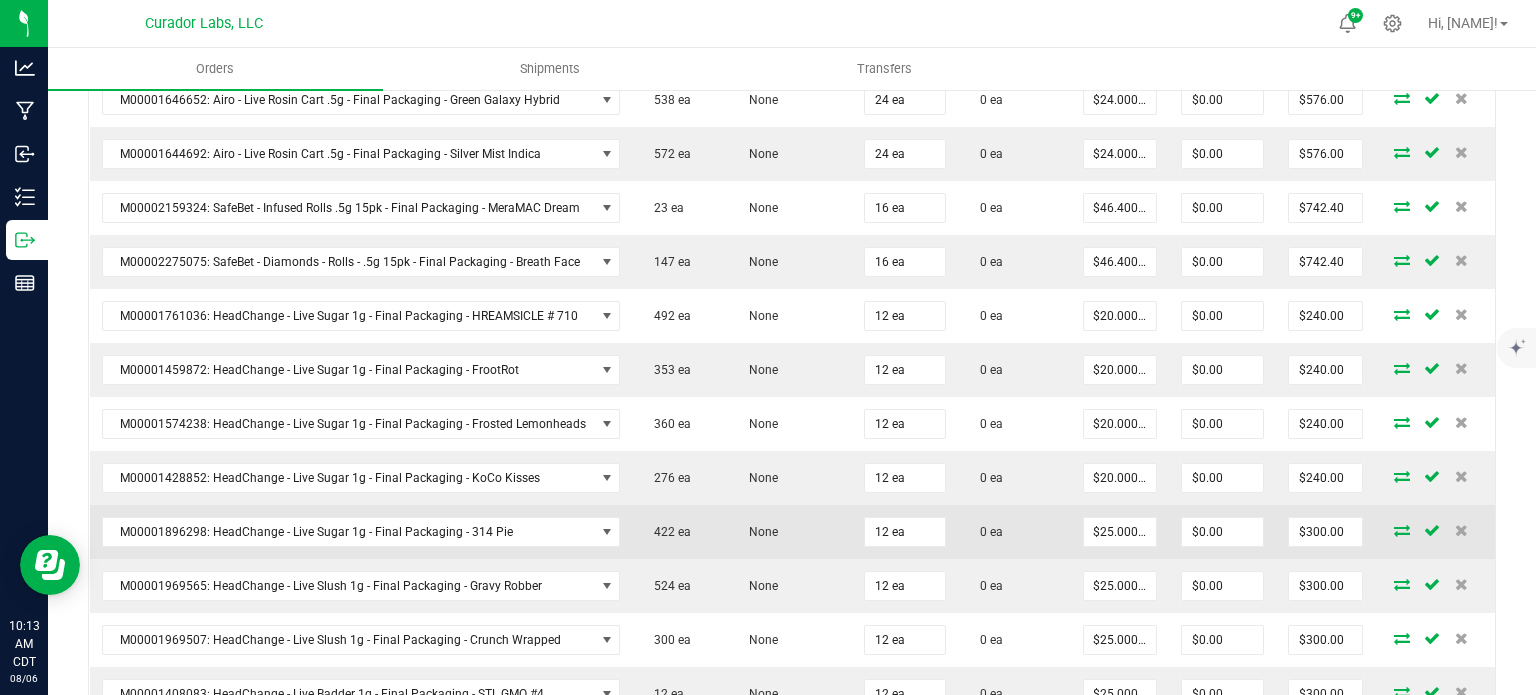 click on "$25.00000" at bounding box center [1120, 532] 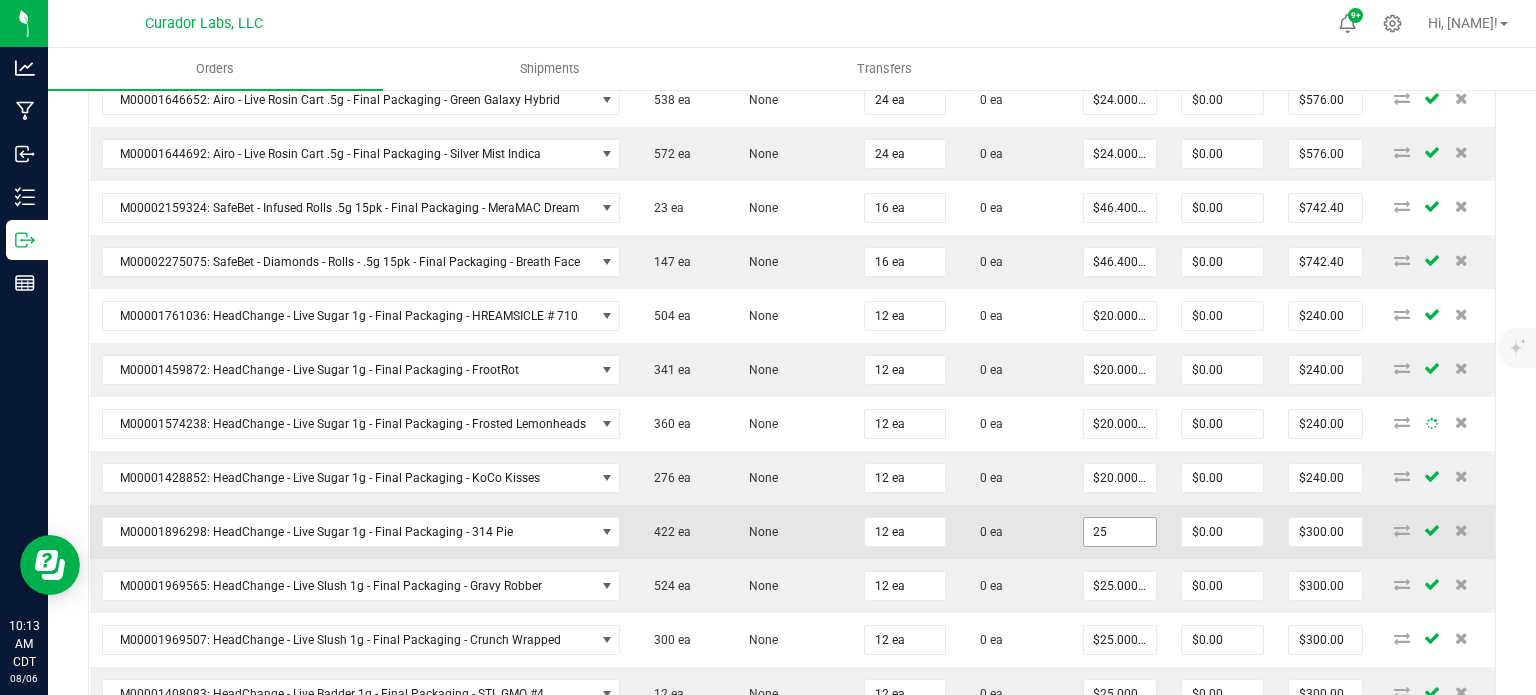 click on "25" at bounding box center [1120, 532] 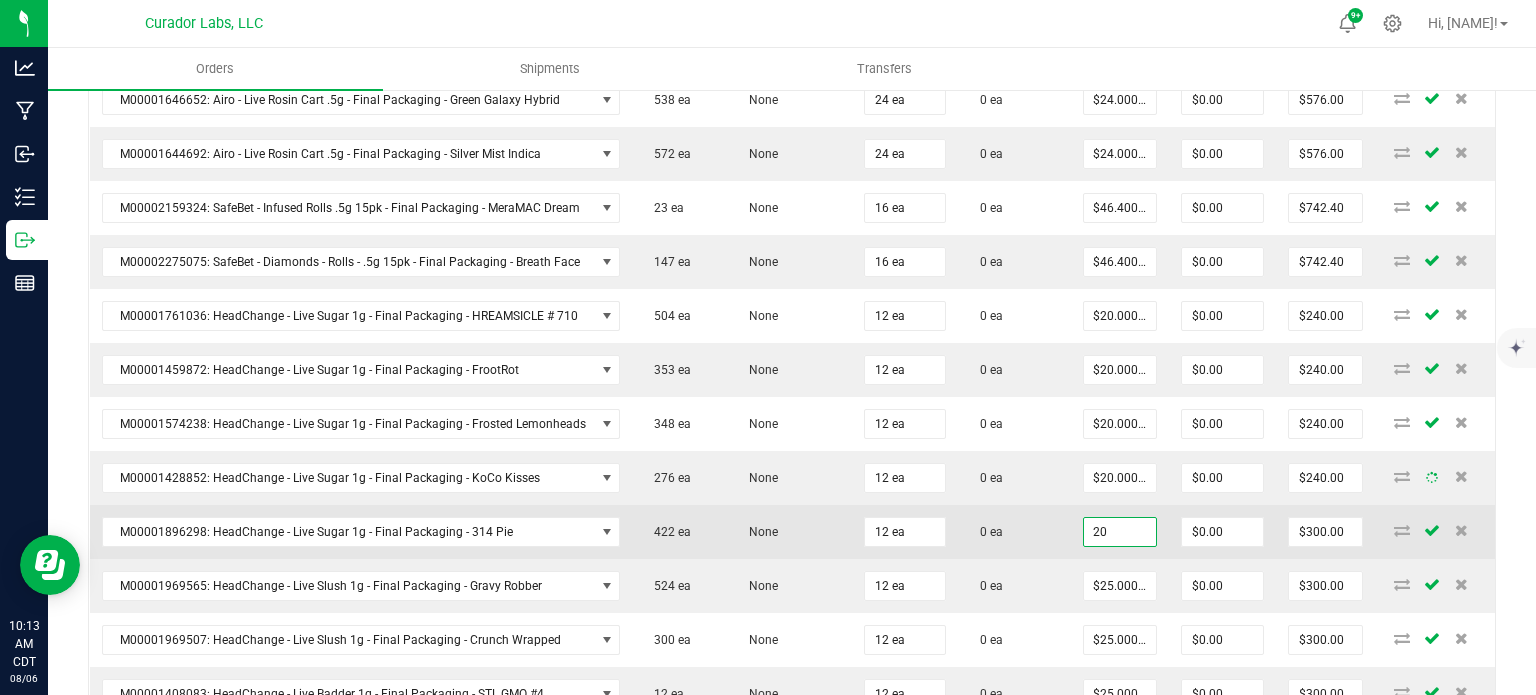 type on "$20.00000" 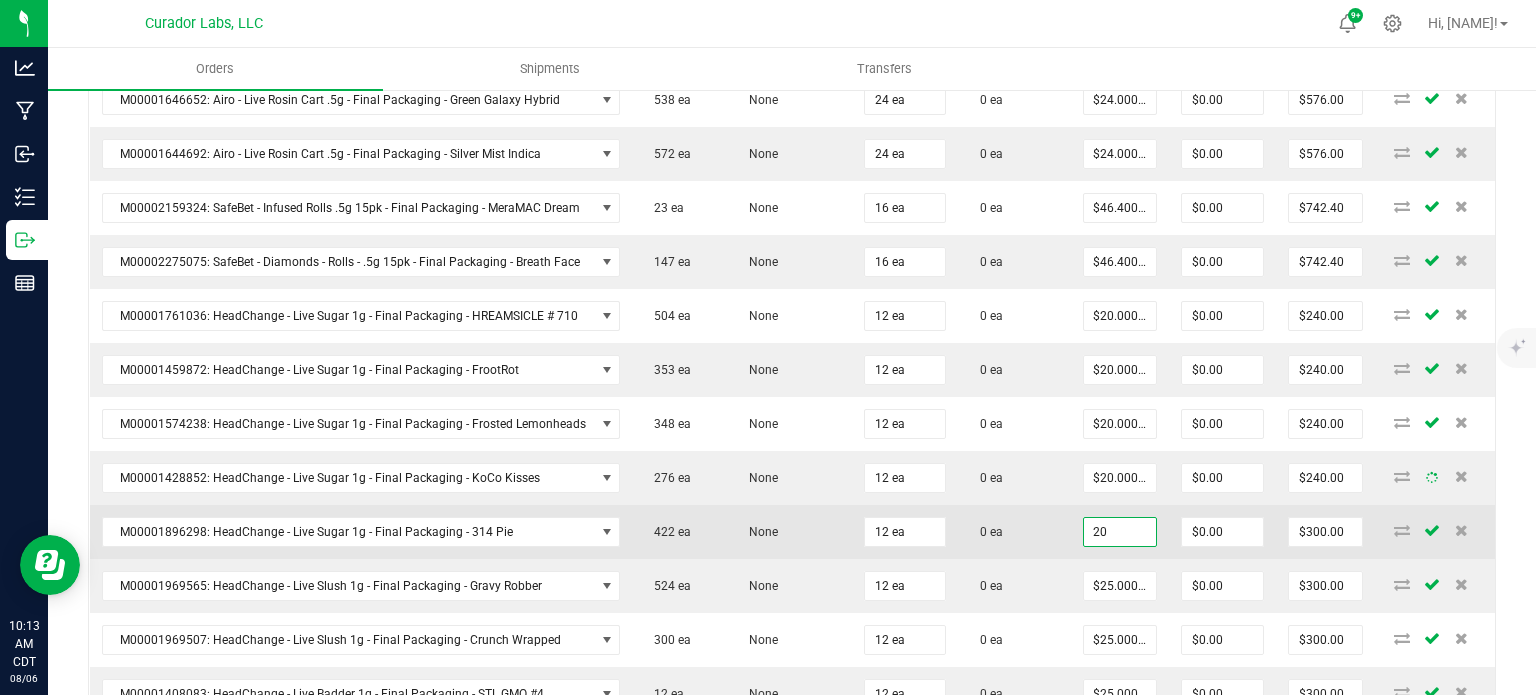 type on "$240.00" 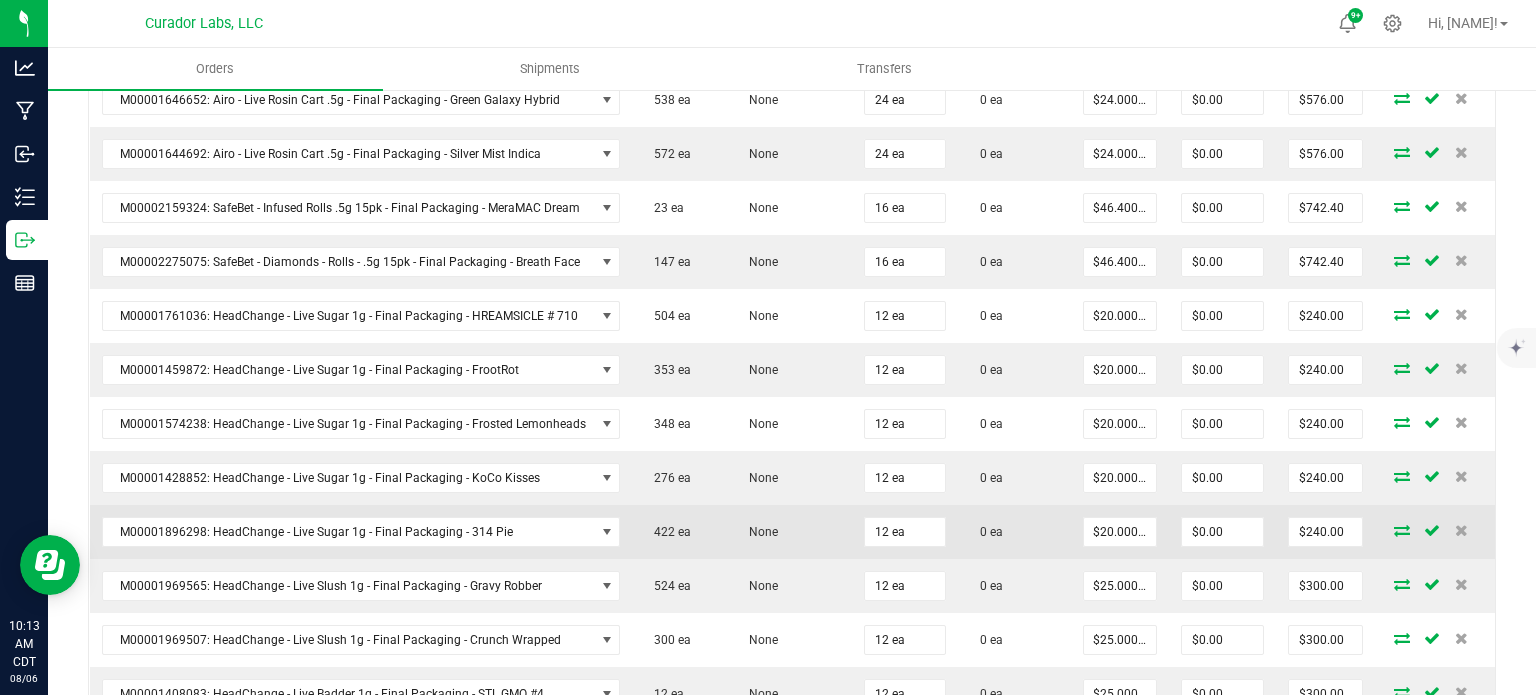 click on "$20.00000" at bounding box center [1120, 532] 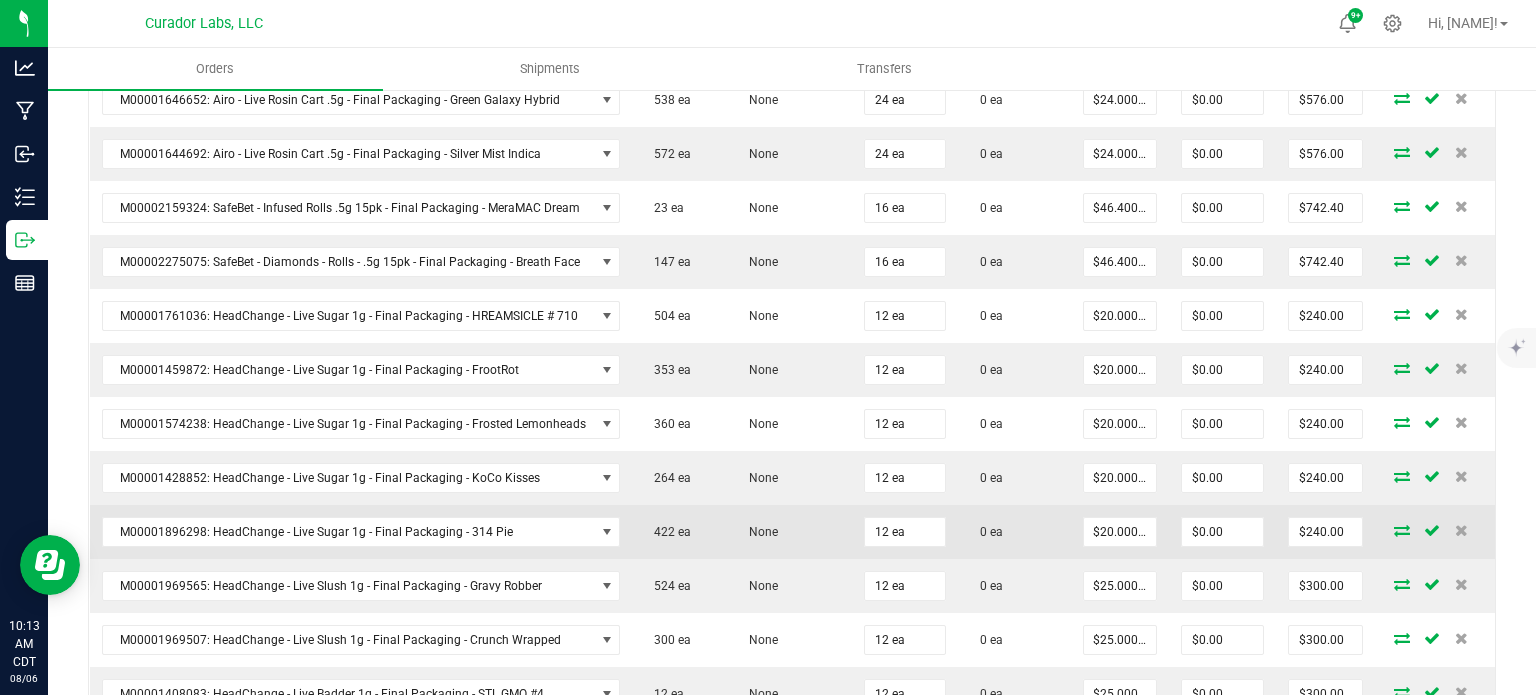 scroll, scrollTop: 1000, scrollLeft: 0, axis: vertical 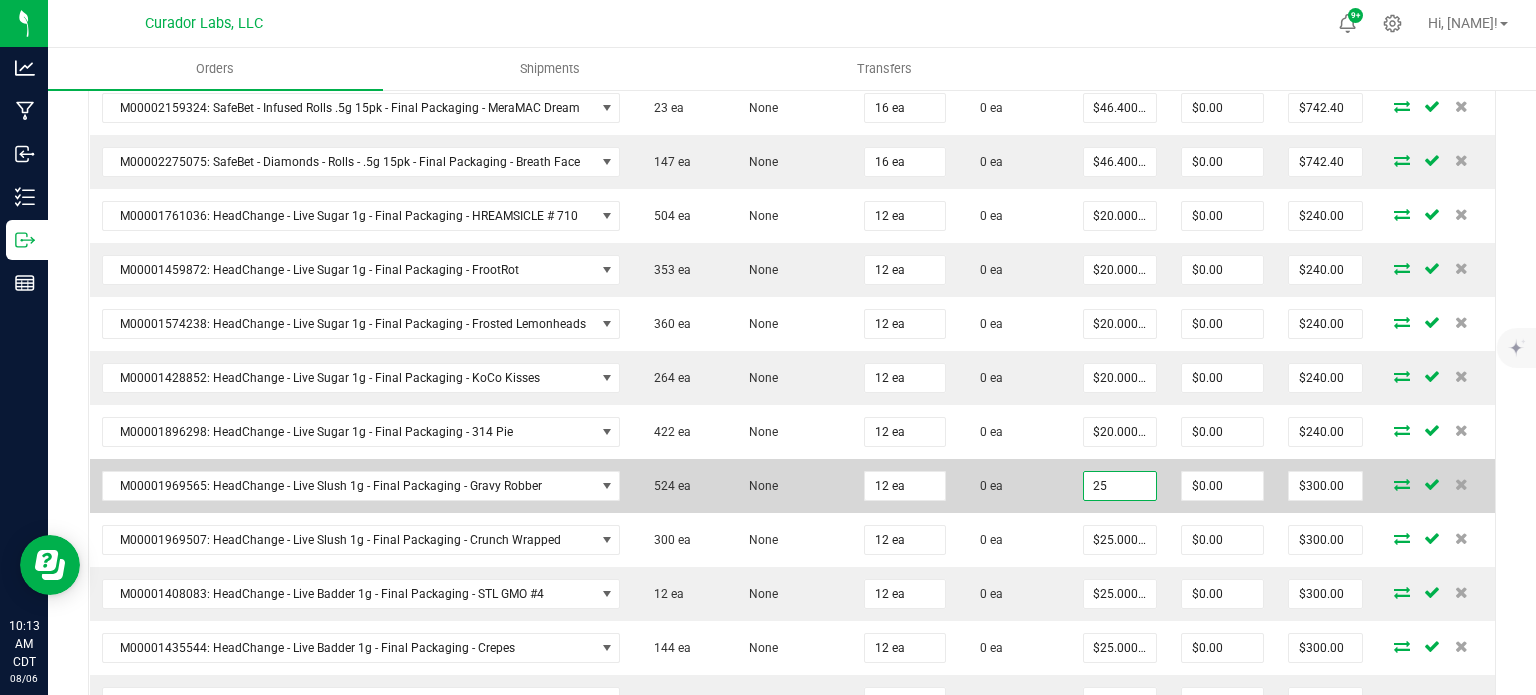 click on "25" at bounding box center [1120, 486] 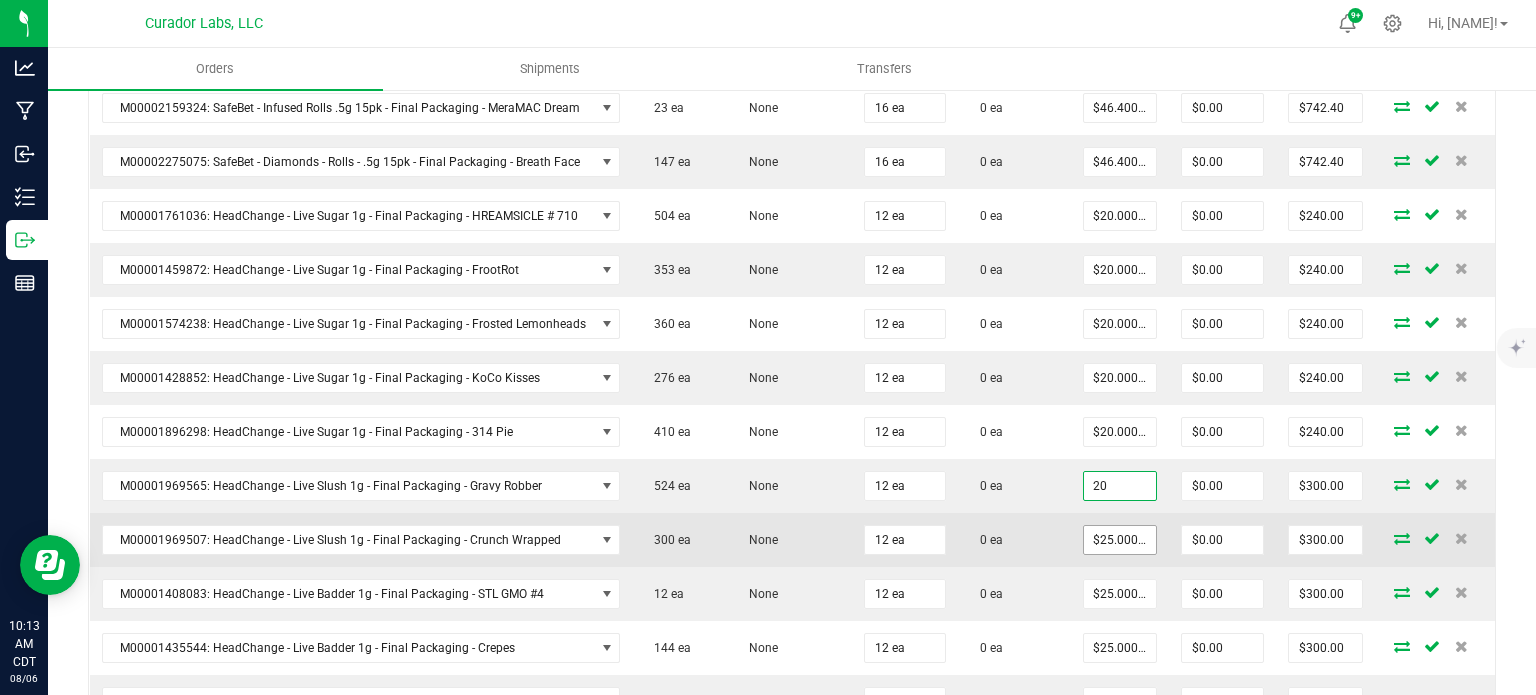 type on "$20.00000" 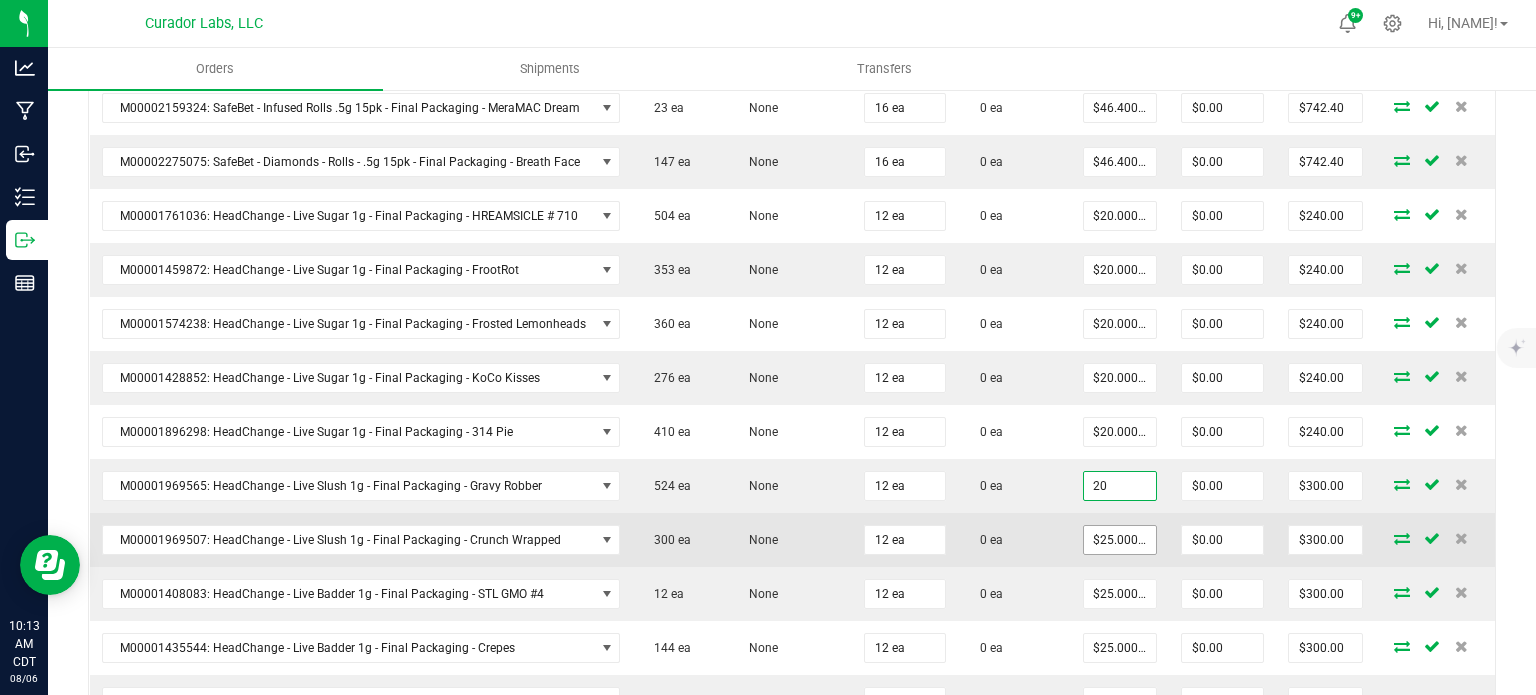 type on "$240.00" 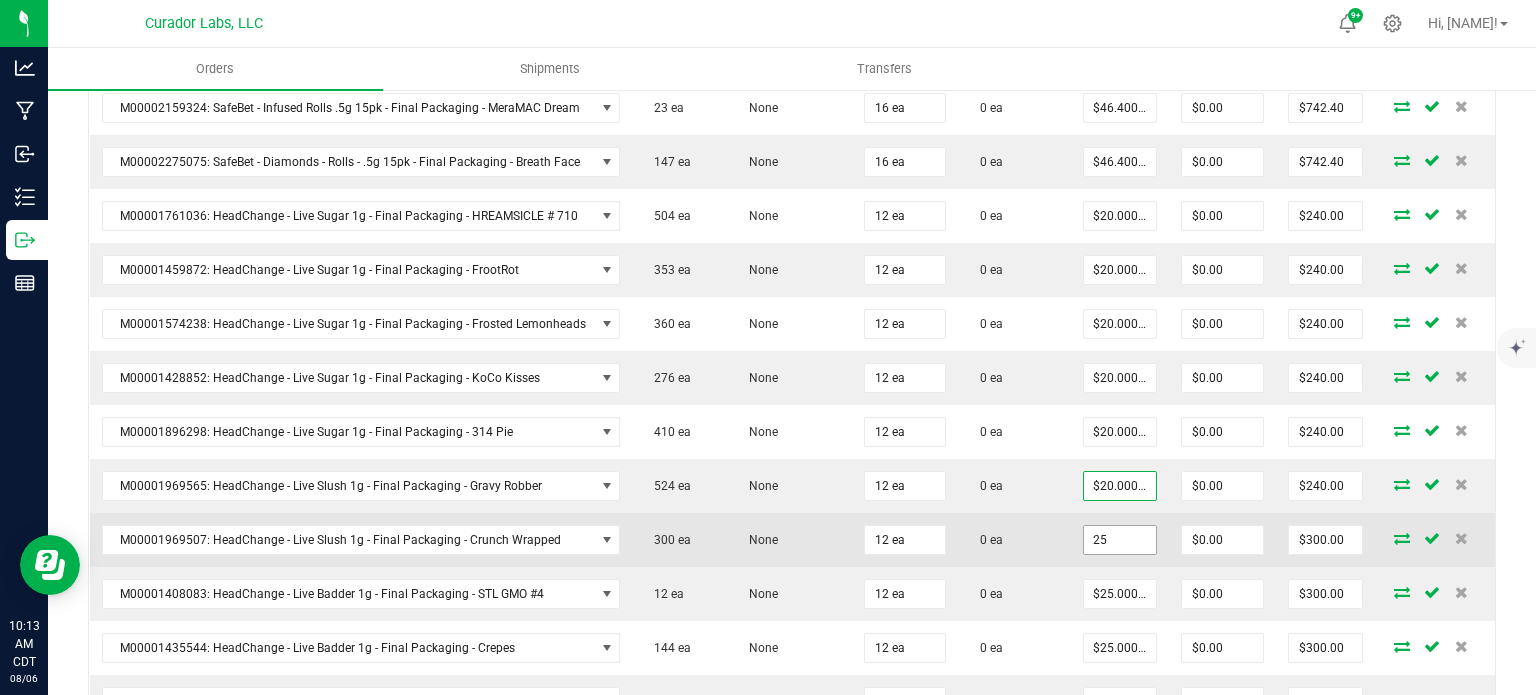 click on "25" at bounding box center (1120, 540) 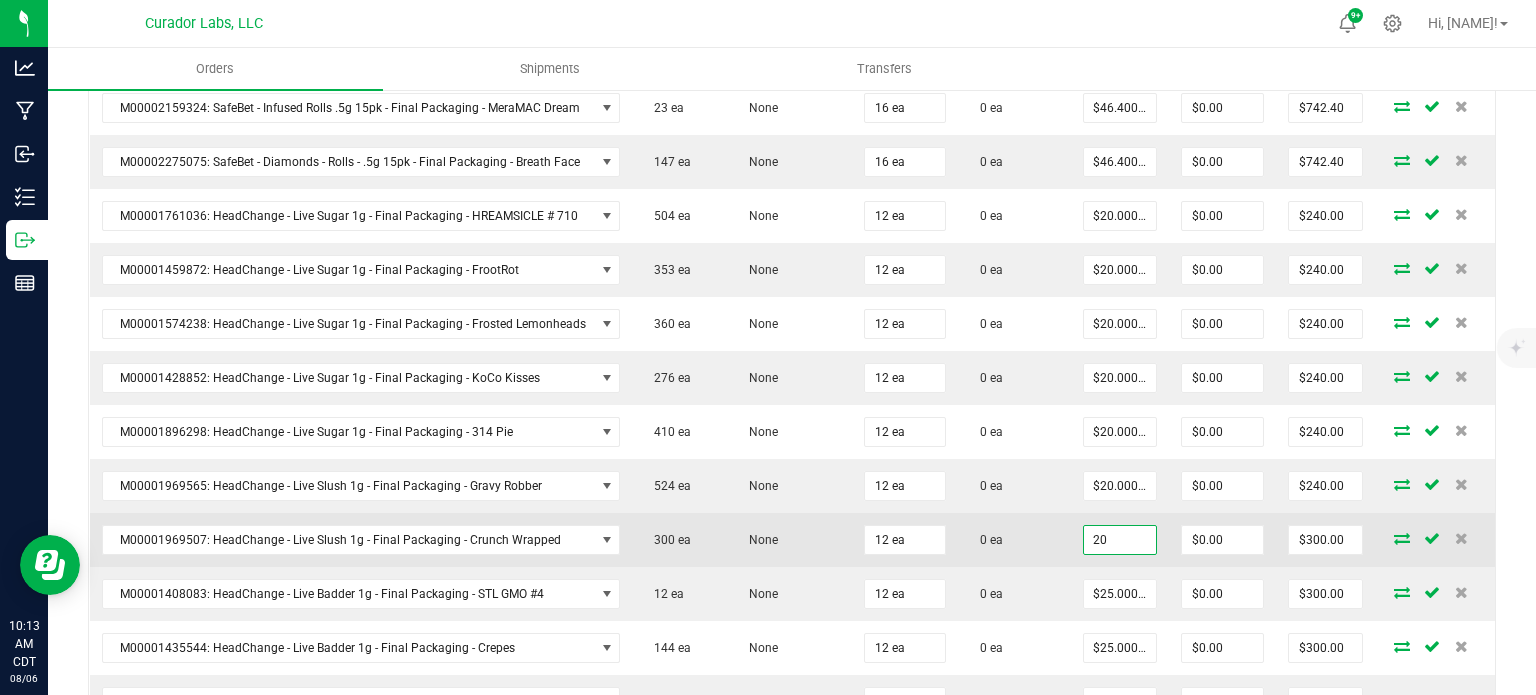 type on "$20.00000" 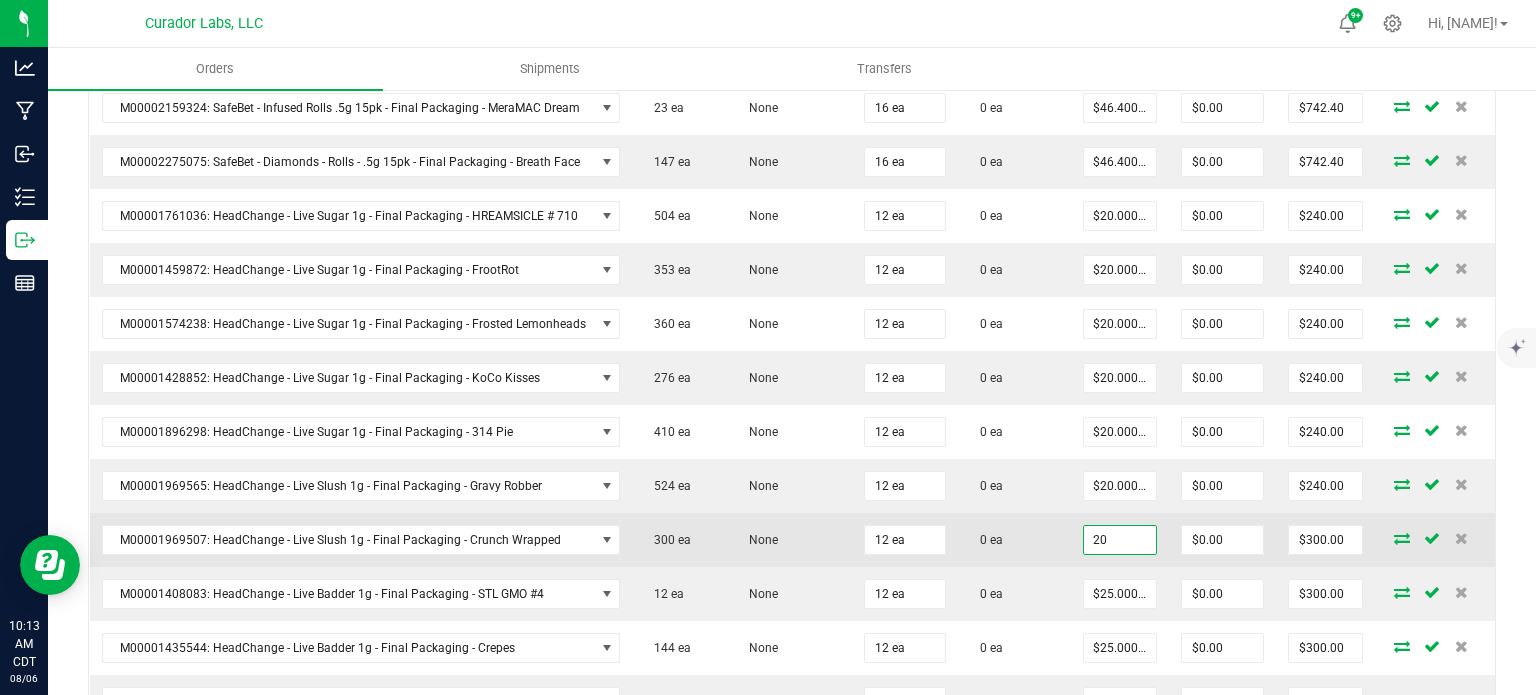type on "$240.00" 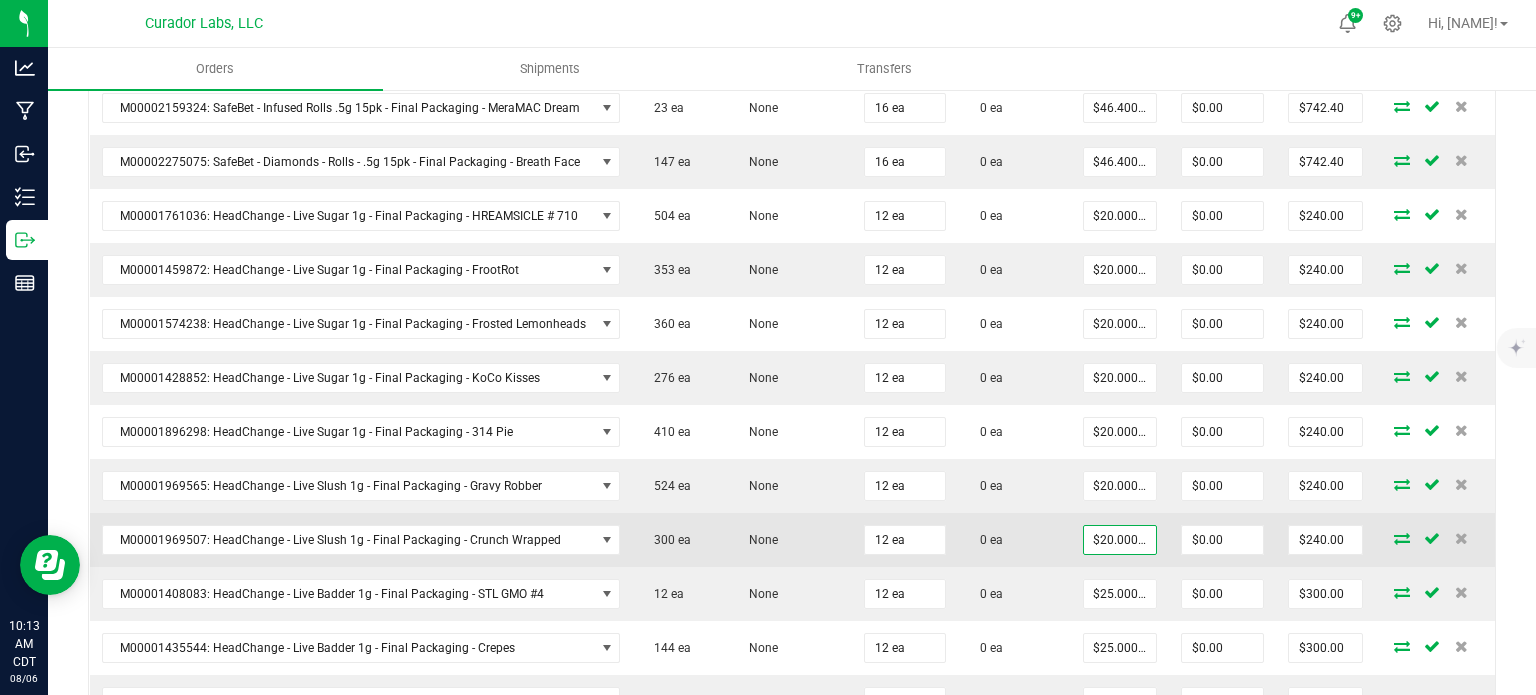 click on "$20.00000" at bounding box center [1120, 540] 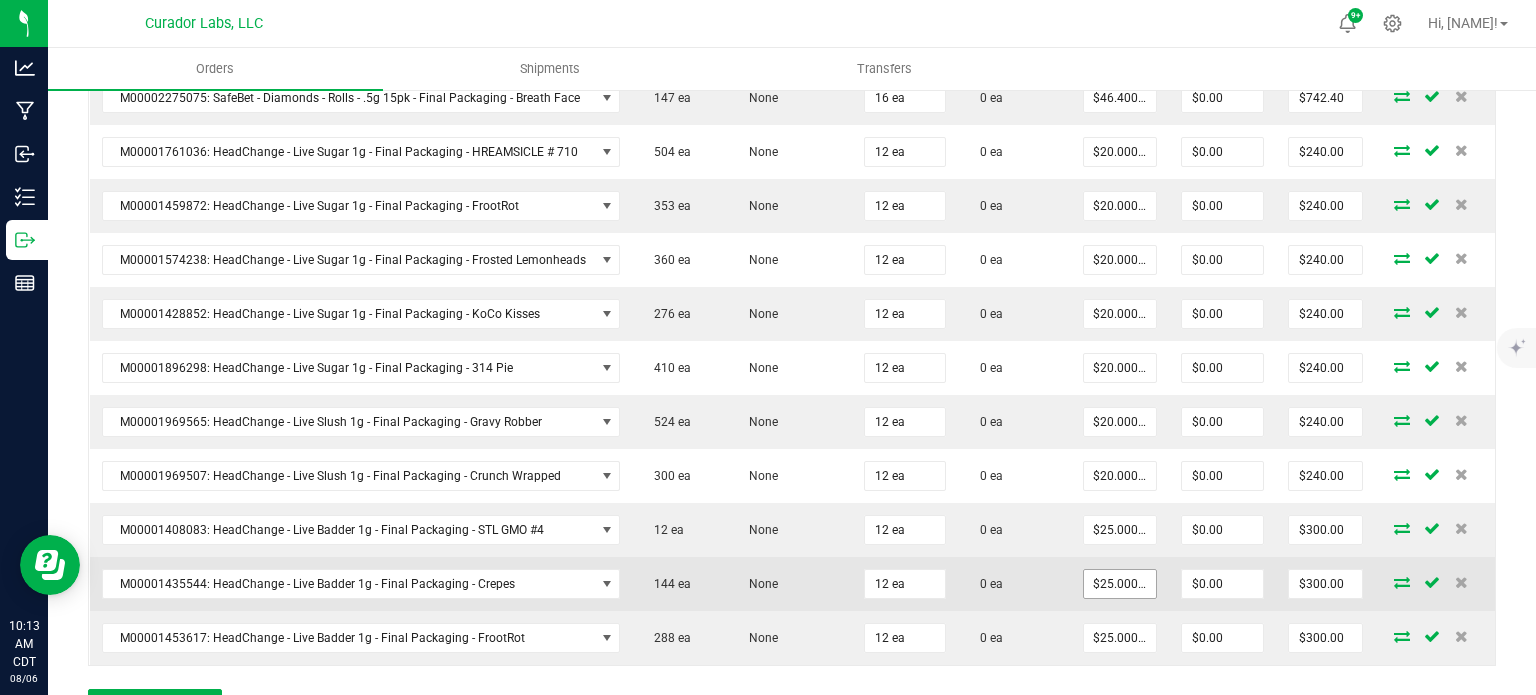 scroll, scrollTop: 1100, scrollLeft: 0, axis: vertical 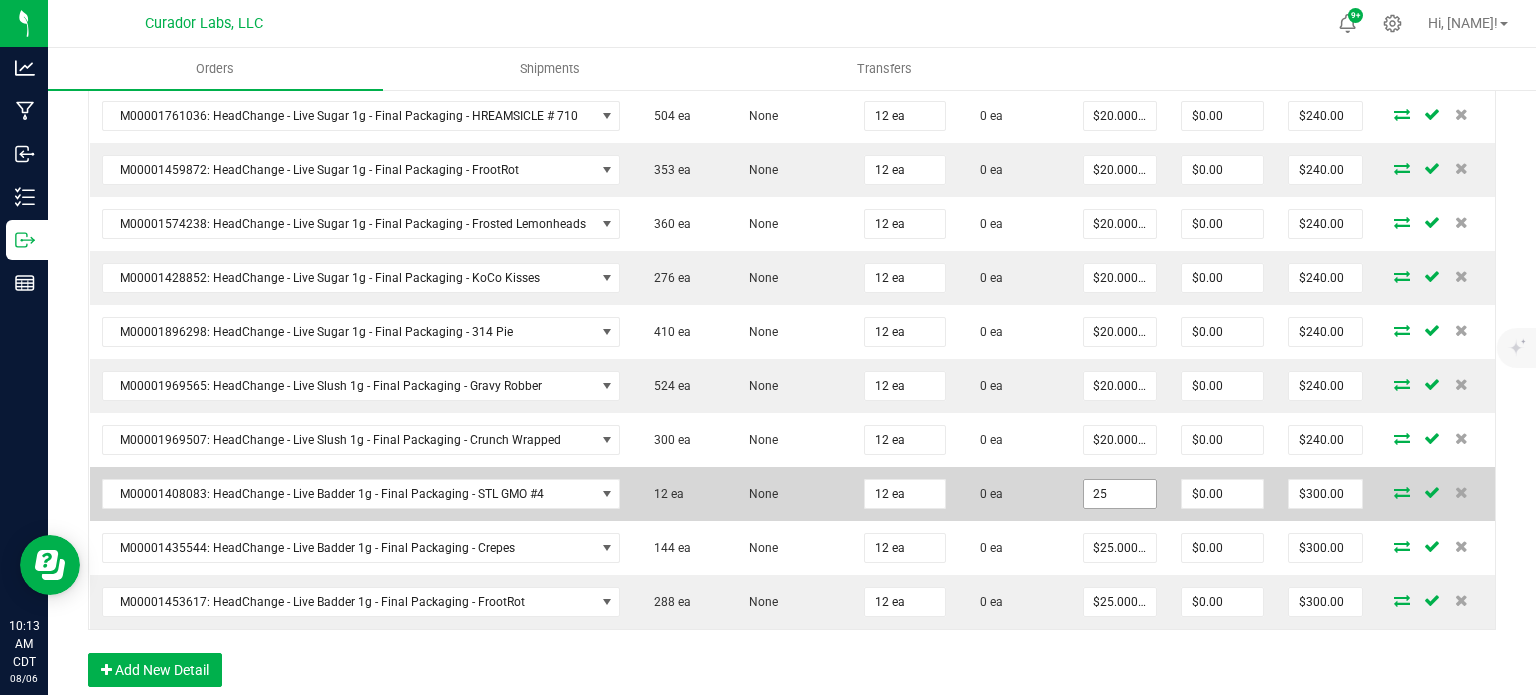 click on "25" at bounding box center (1120, 494) 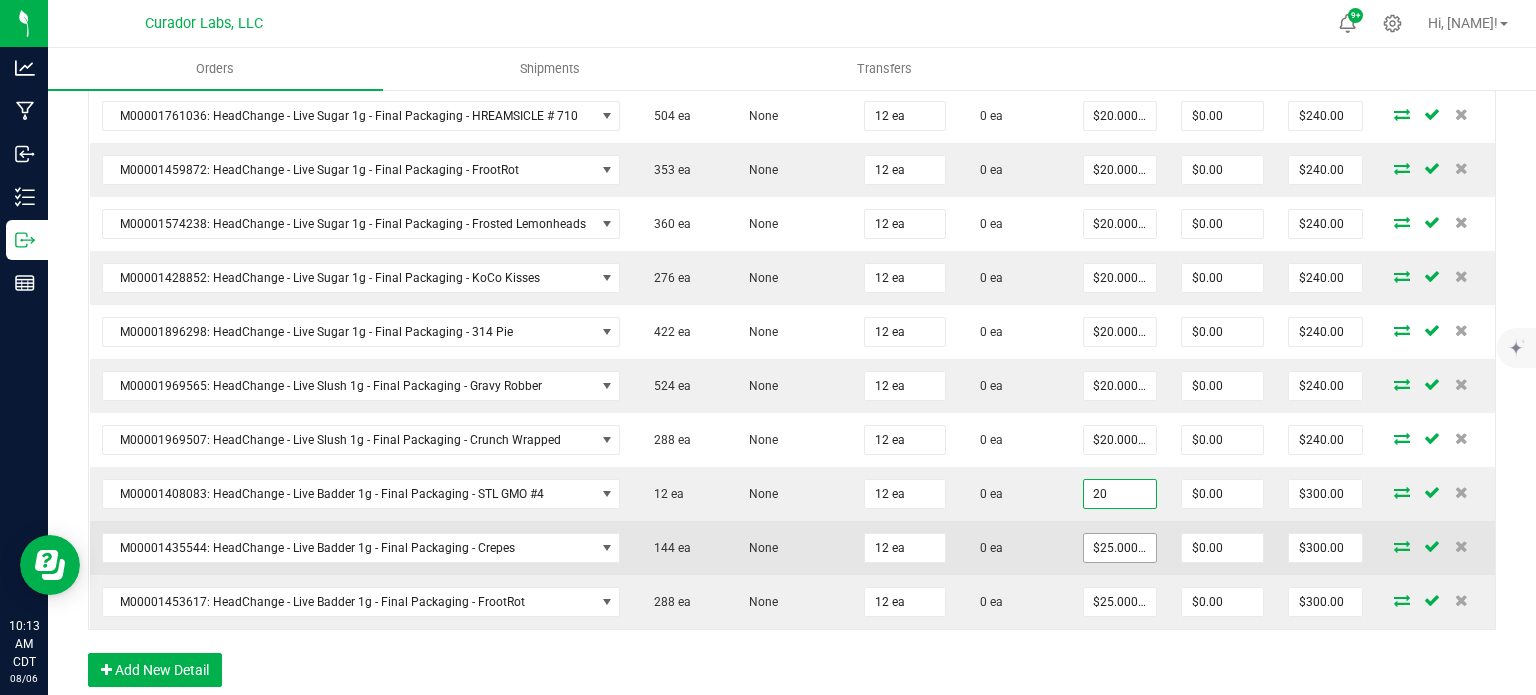 type on "$20.00000" 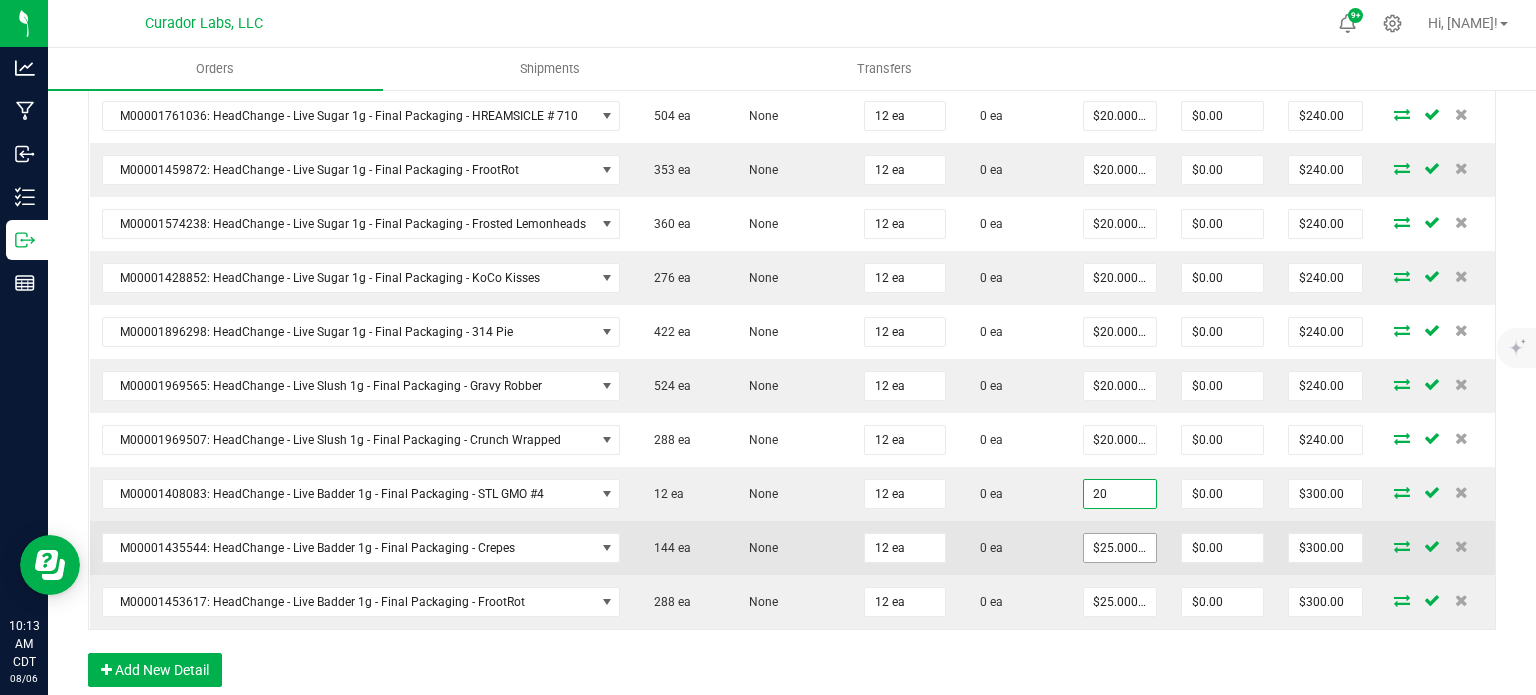 type on "$240.00" 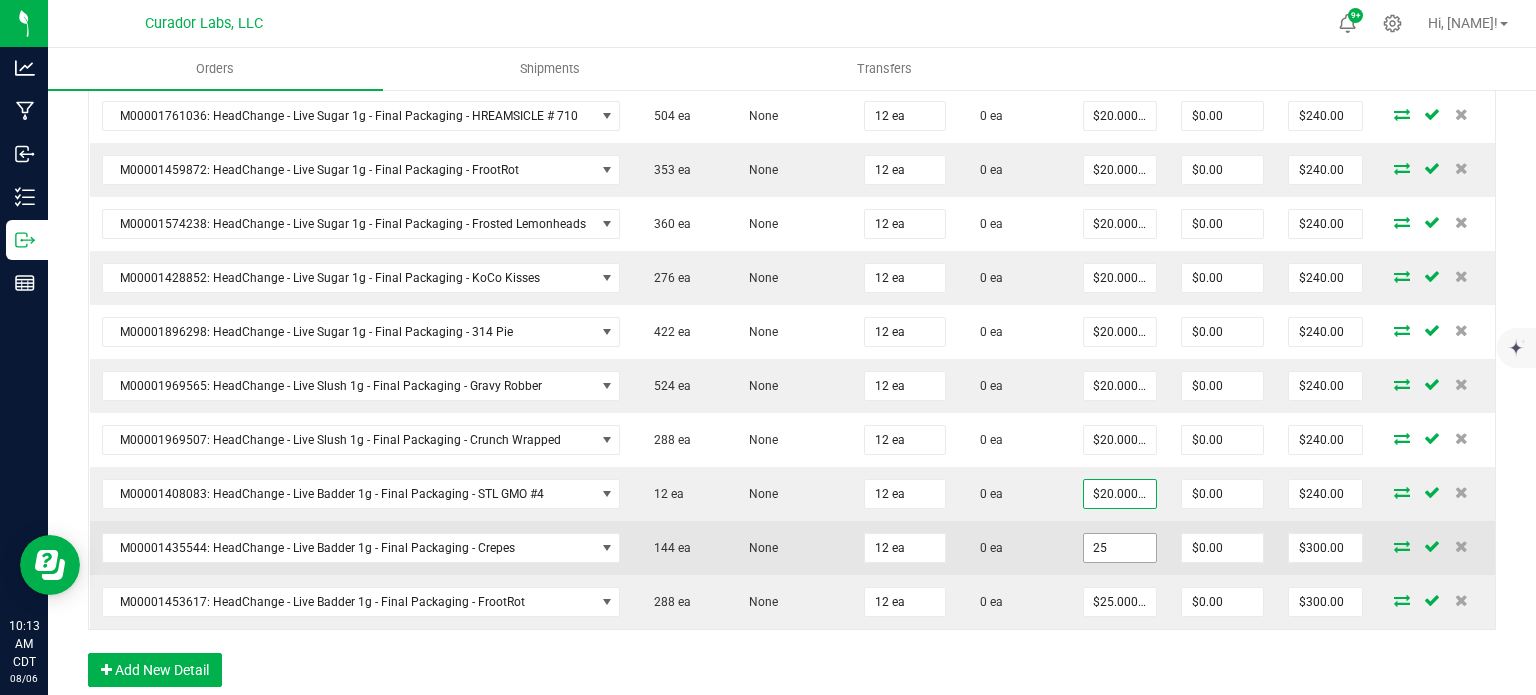 click on "25" at bounding box center (1120, 548) 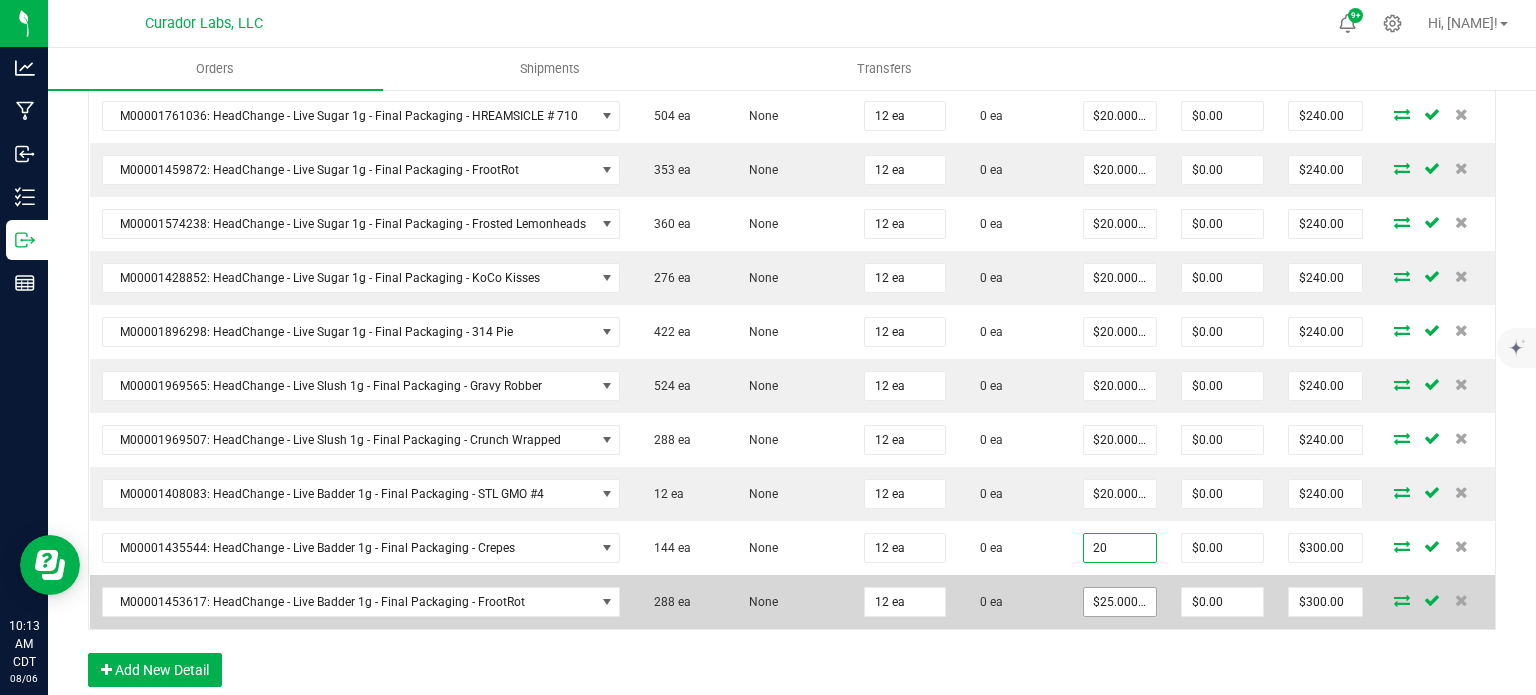 type on "$20.00000" 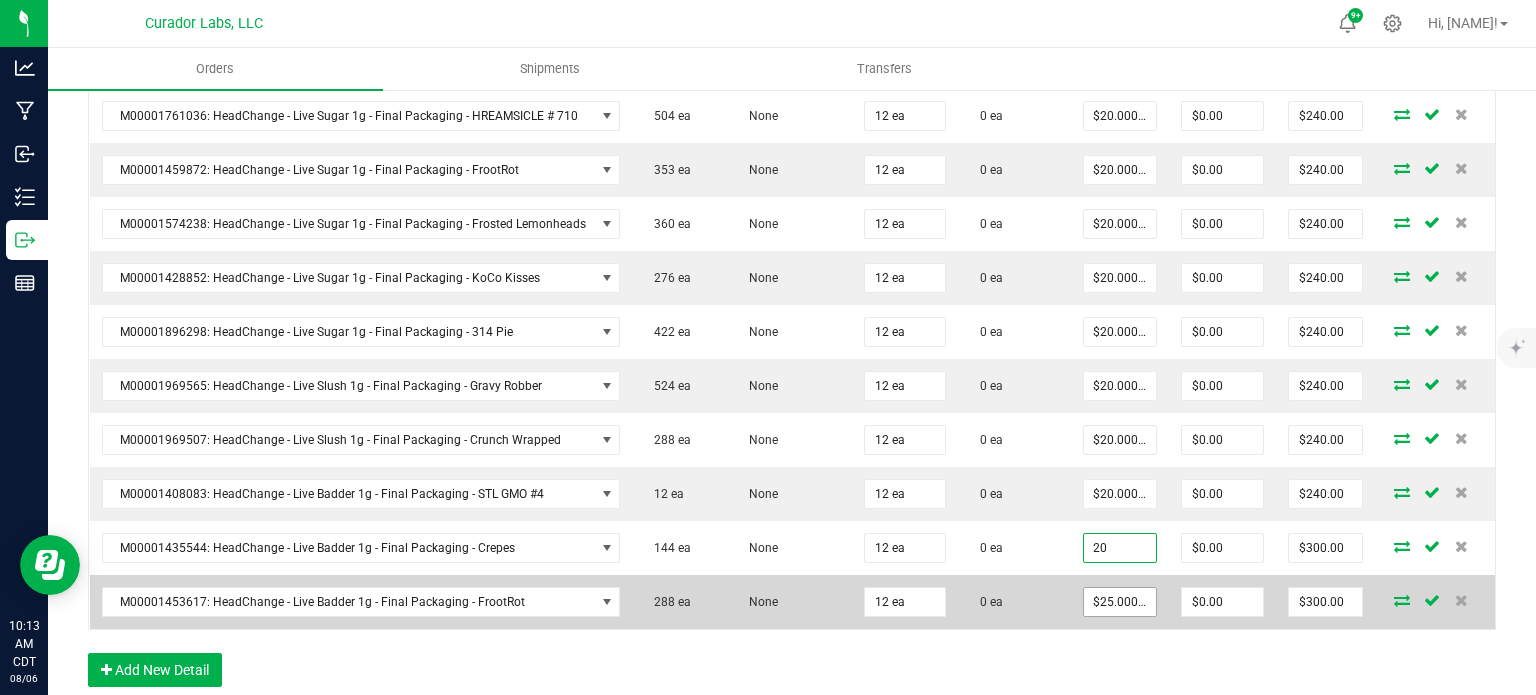 type on "$240.00" 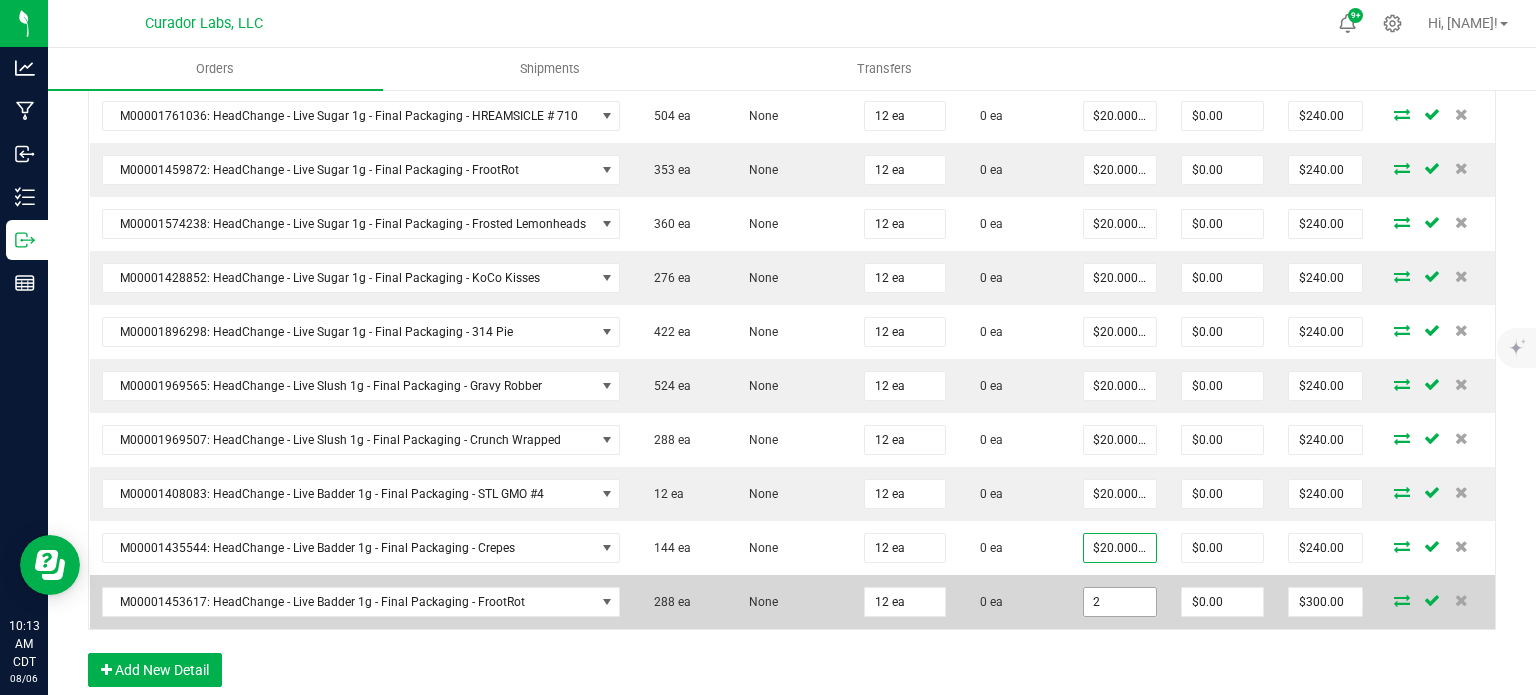 click on "2" at bounding box center [1120, 602] 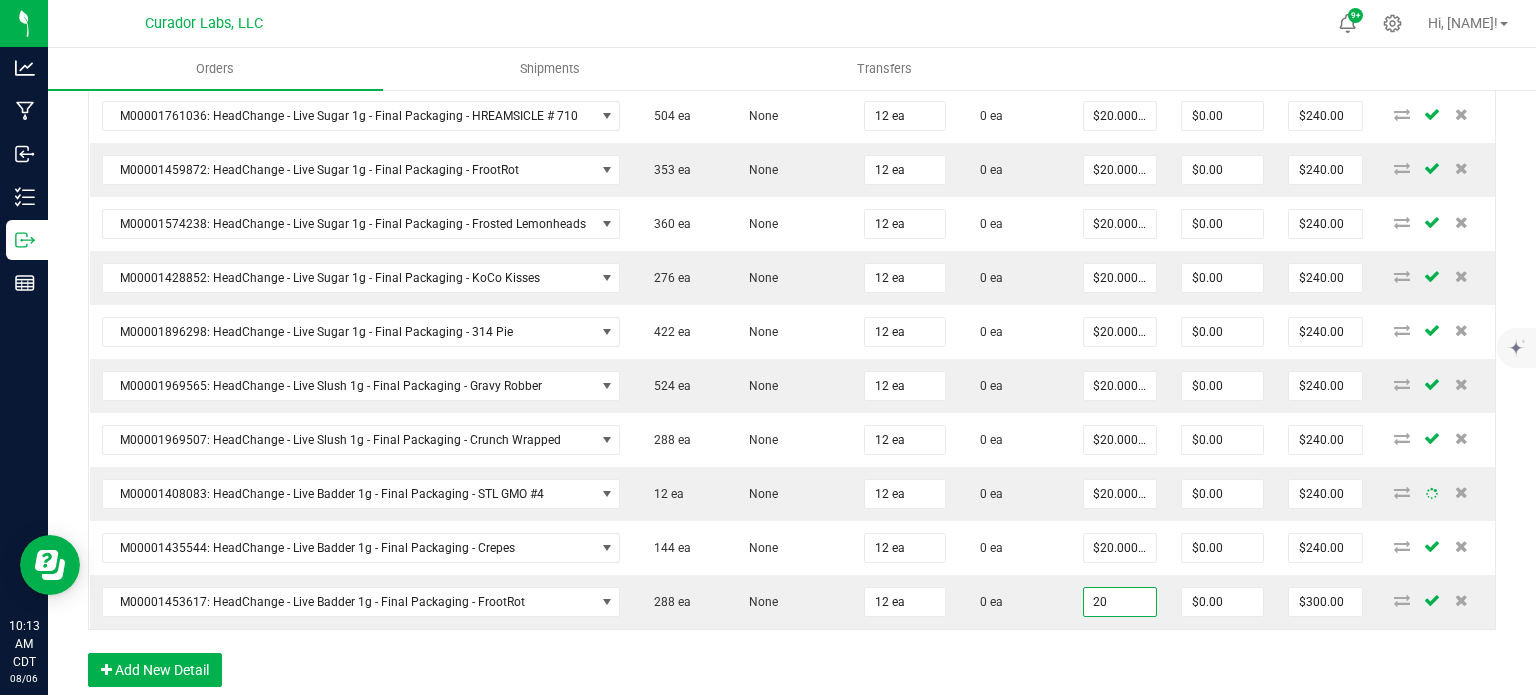 type on "$20.00000" 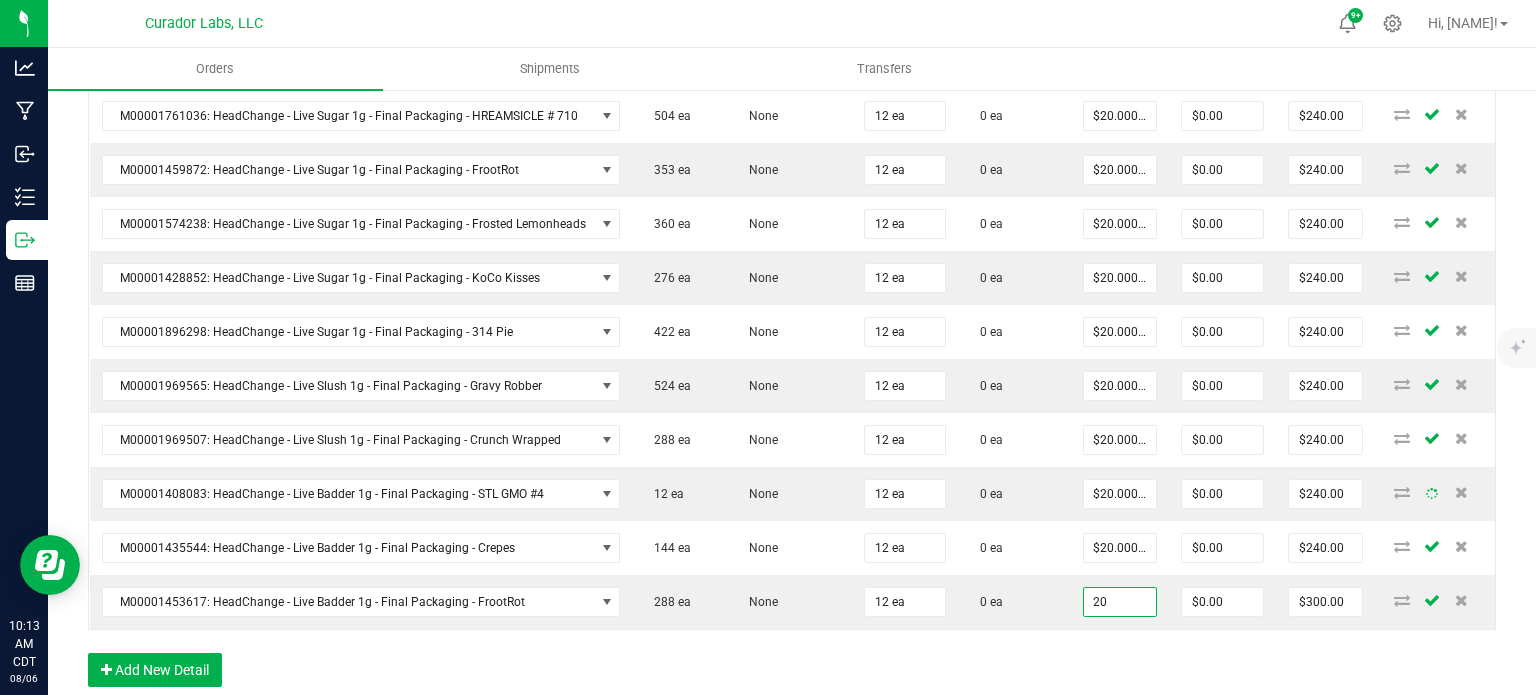 type on "$240.00" 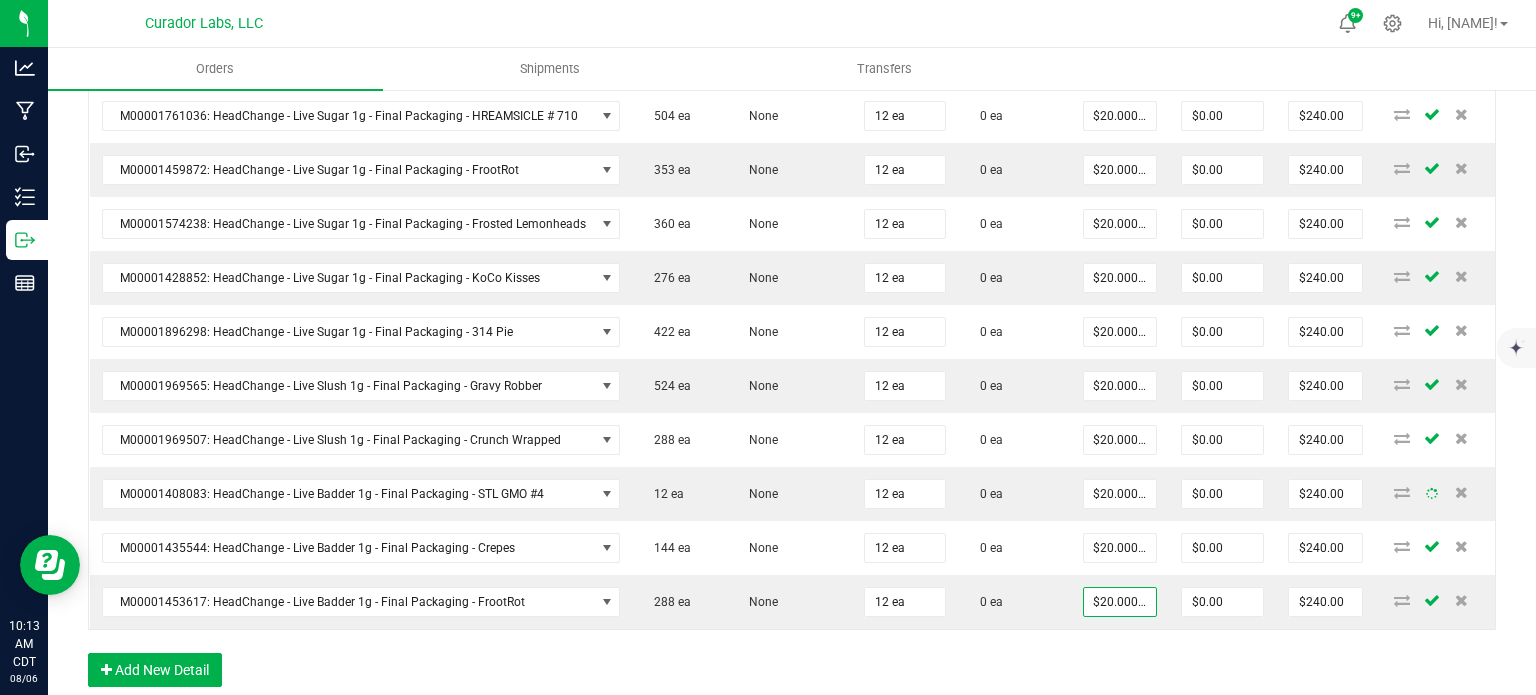 click on "Order Details Print All Labels Item  Sellable  Strain Qty Ordered Qty Allocated Unit Price Line Discount Total Actions M00001377022: Airo - Vape Cart 1g - Final Packaging - Orange Sherbert  456 ea   None  12 ea  0 ea  $24.00000 $0.00 $288.00 M00001230209: Airo - Vape Cart 1g - Final Packaging - Jack Fruit  686 ea   None  24 ea  0 ea  $24.00000 $0.00 $576.00 M00001218806: Airo - Vape Cart 1g - Final Packaging - Lemon Jet Fuel Gelato  540 ea   None  12 ea  0 ea  $24.00000 $0.00 $288.00 M00001641281: Airo - Live Rosin Cart .5g - Final Packaging - Ocean Wave Sativa  281 ea   None  24 ea  0 ea  $24.00000 $0.00 $576.00 M00001646652: Airo - Live Rosin Cart .5g - Final Packaging - Green Galaxy Hybrid  538 ea   None  24 ea  0 ea  $24.00000 $0.00 $576.00 M00001644692: Airo - Live Rosin Cart .5g - Final Packaging - Silver Mist Indica  572 ea   None  24 ea  0 ea  $24.00000 $0.00 $576.00 M00002159324: SafeBet - Infused Rolls .5g 15pk - Final Packaging - MeraMAC Dream  23 ea   None  16 ea" at bounding box center (792, 129) 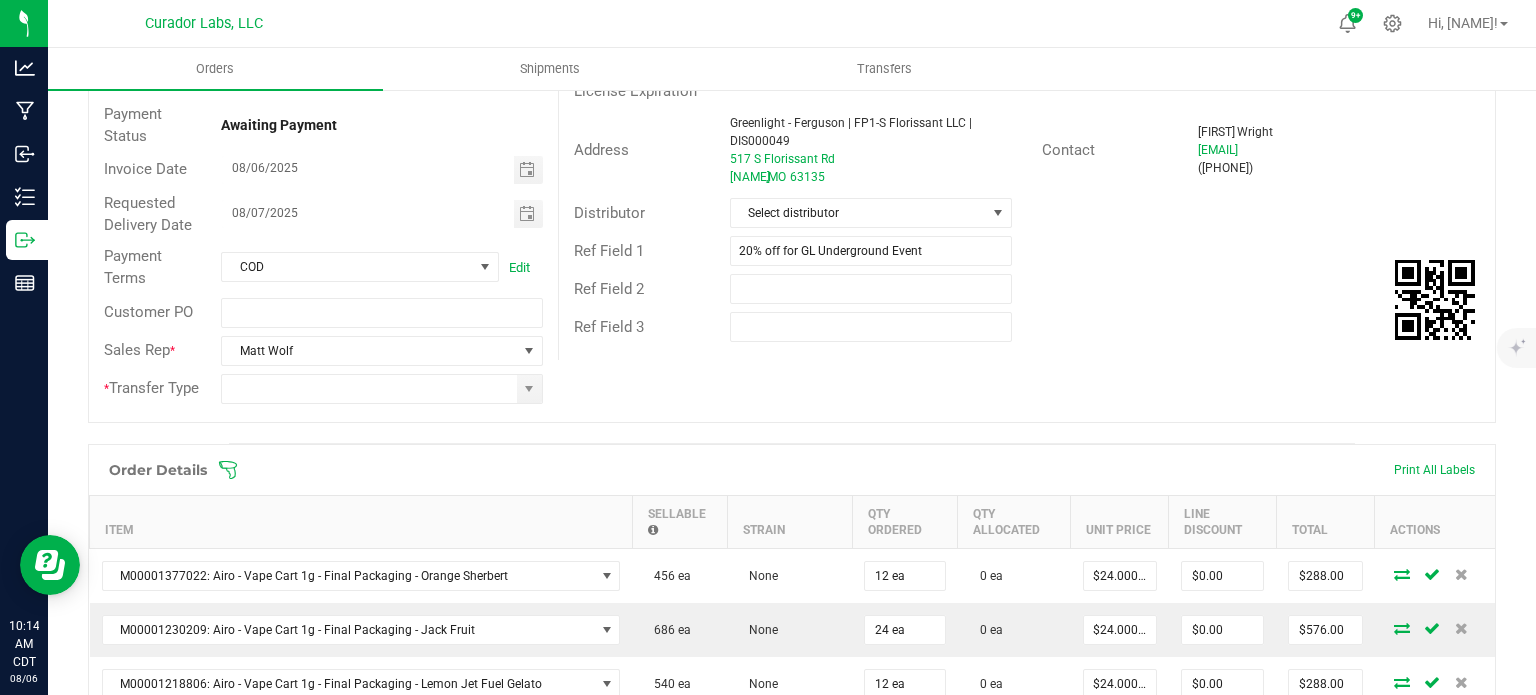 scroll, scrollTop: 0, scrollLeft: 0, axis: both 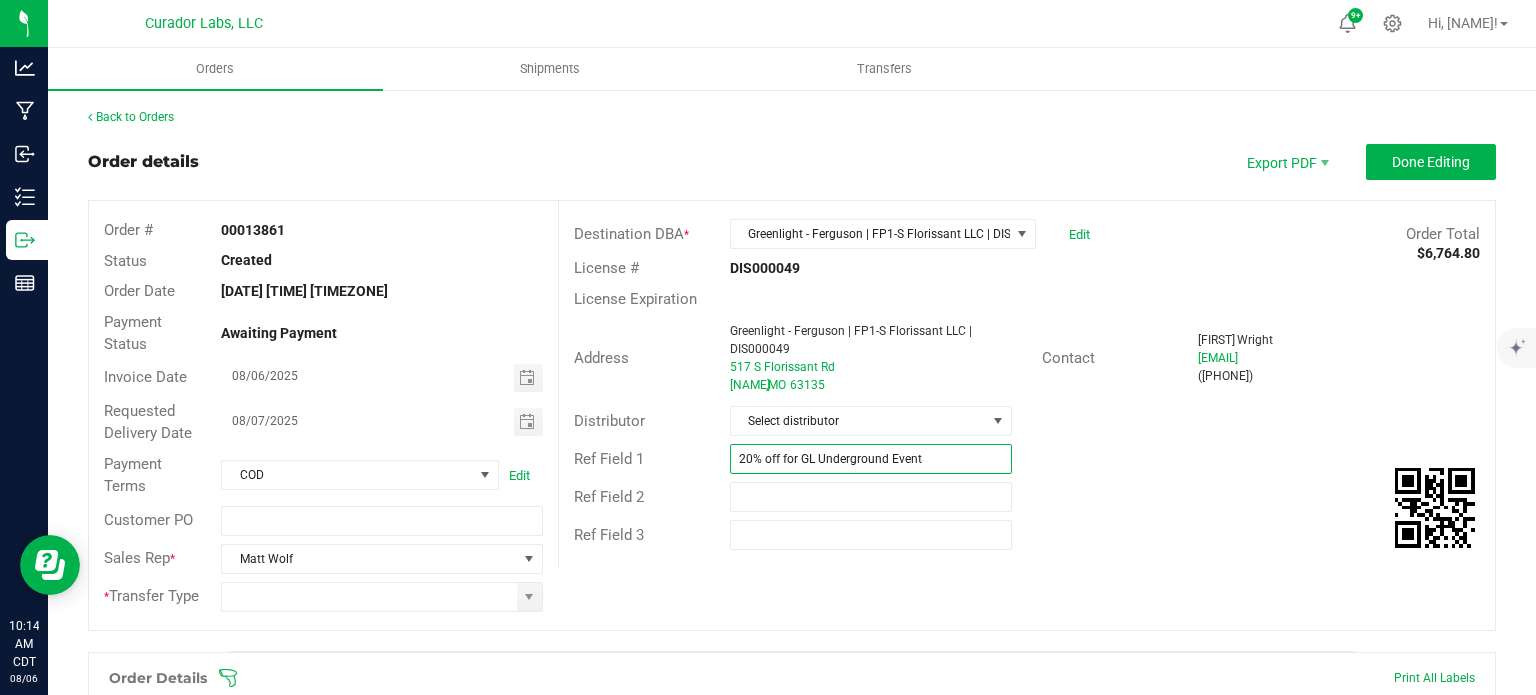 click on "20% off for GL Underground Event" at bounding box center (871, 459) 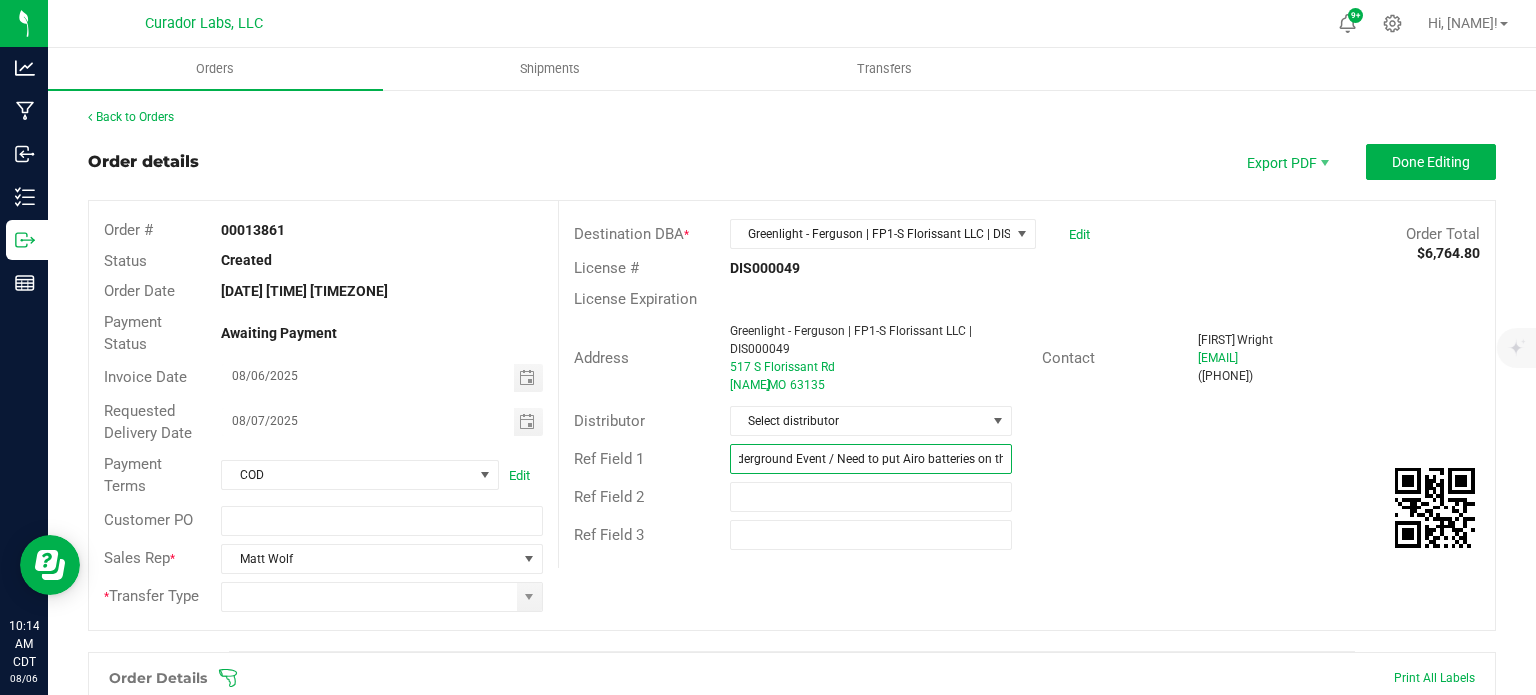 scroll, scrollTop: 0, scrollLeft: 105, axis: horizontal 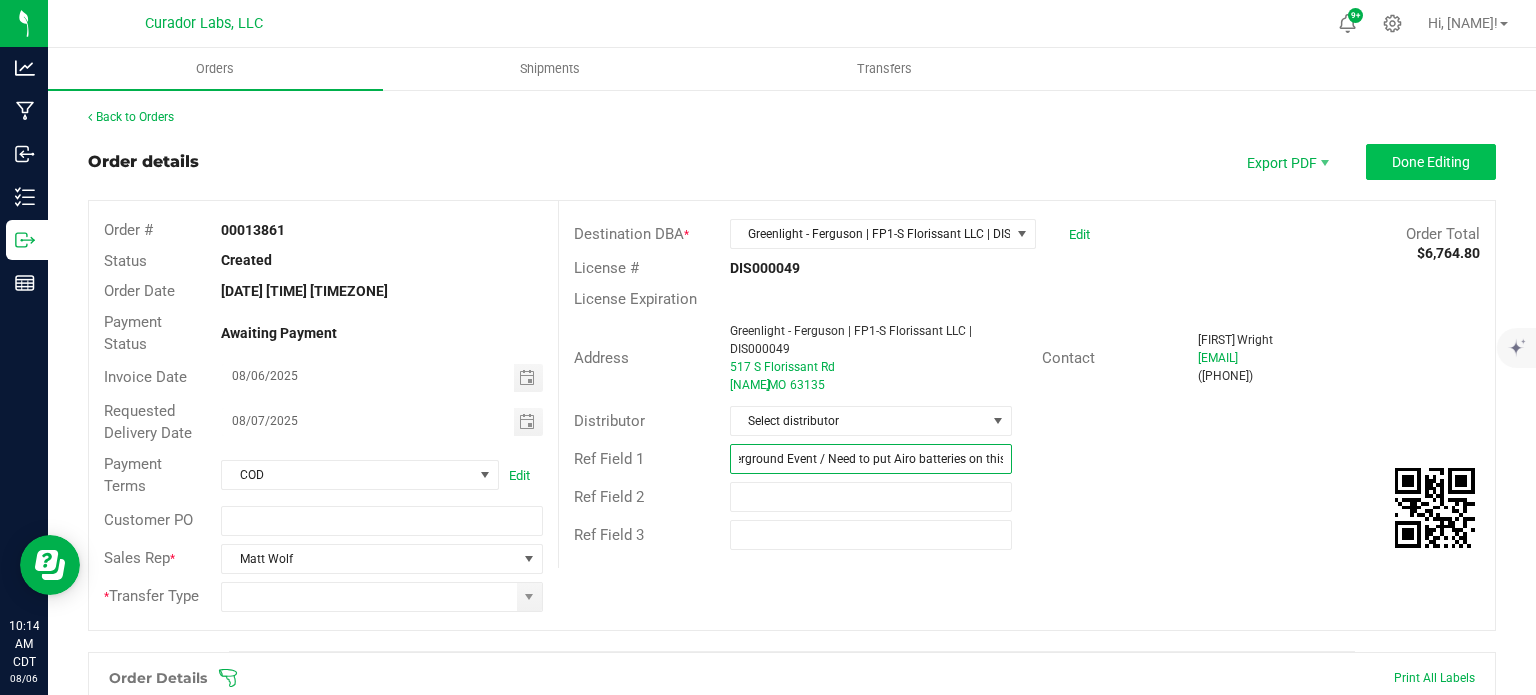 type on "20% off for GL Underground Event / Need to put Airo batteries on this" 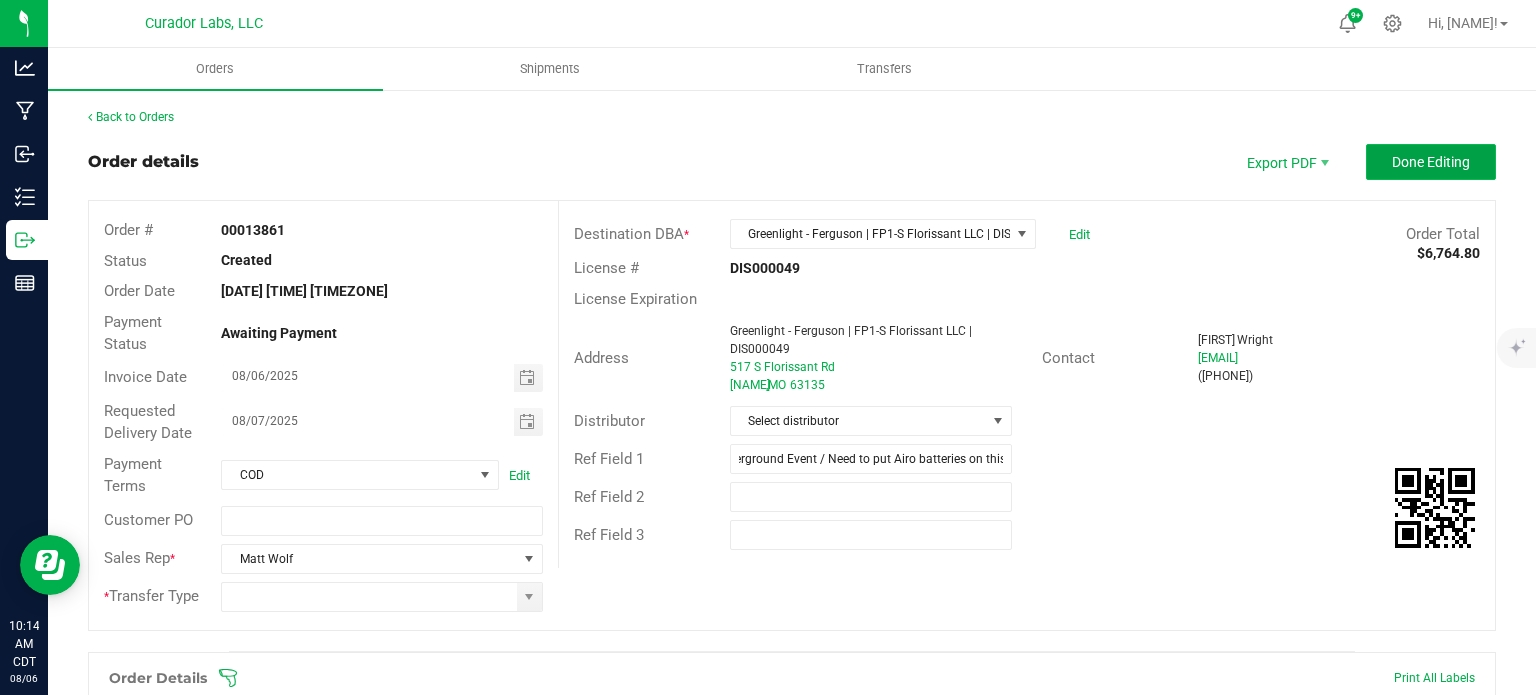 click on "Done Editing" at bounding box center [1431, 162] 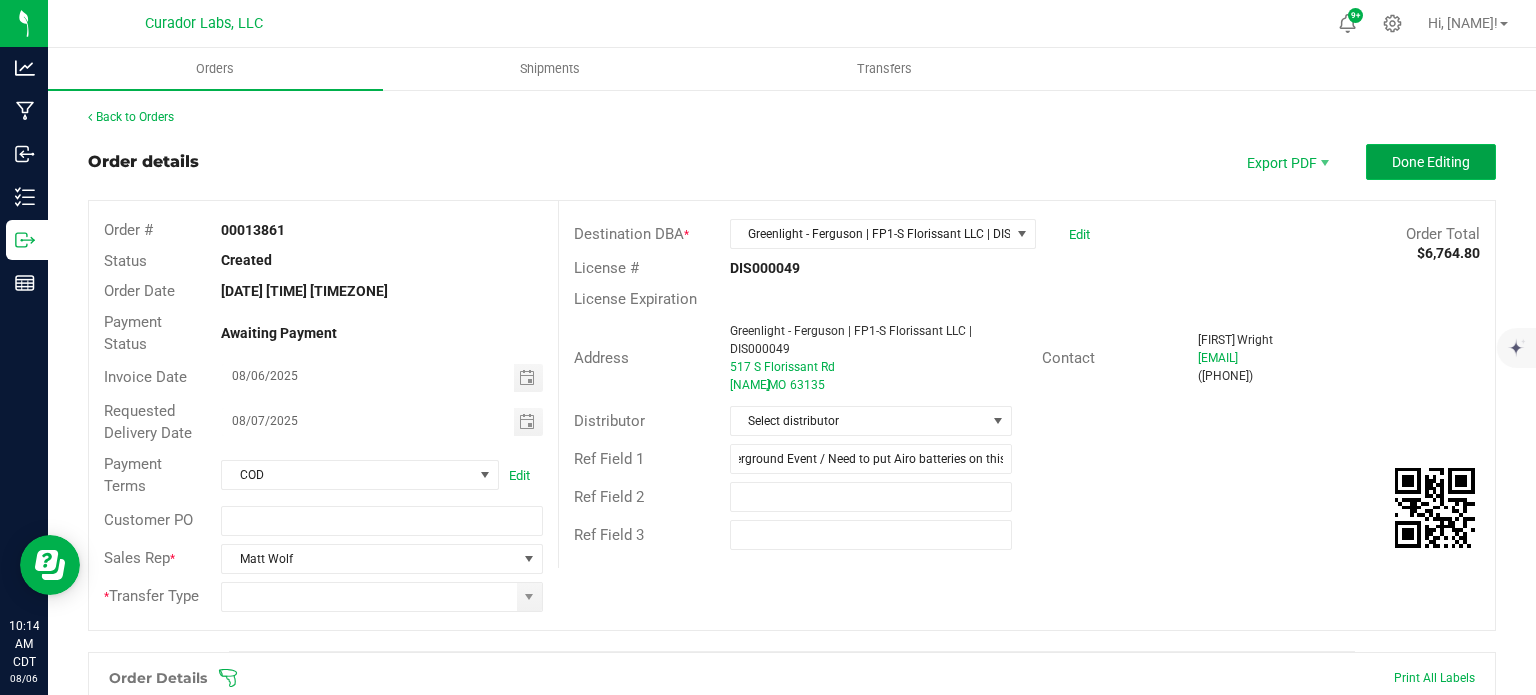 scroll, scrollTop: 0, scrollLeft: 0, axis: both 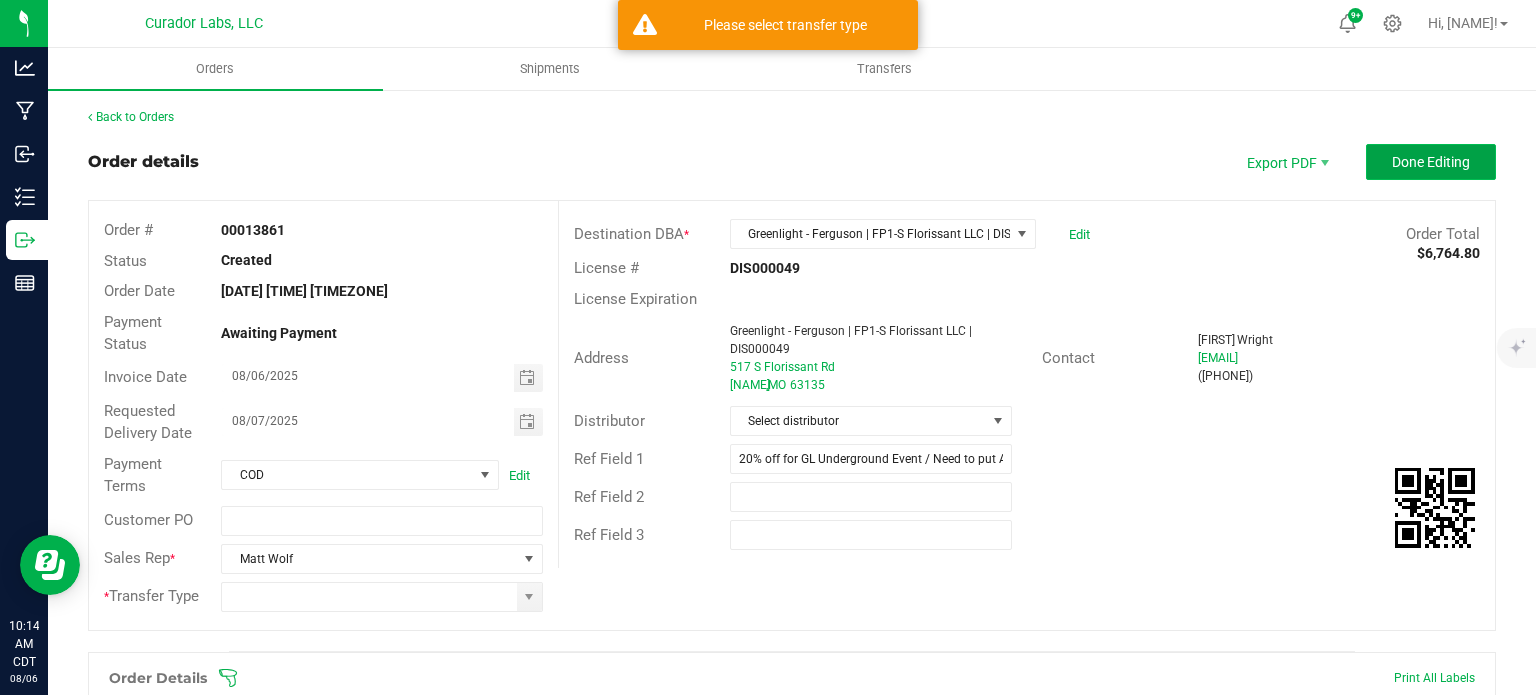 click on "Done Editing" at bounding box center [1431, 162] 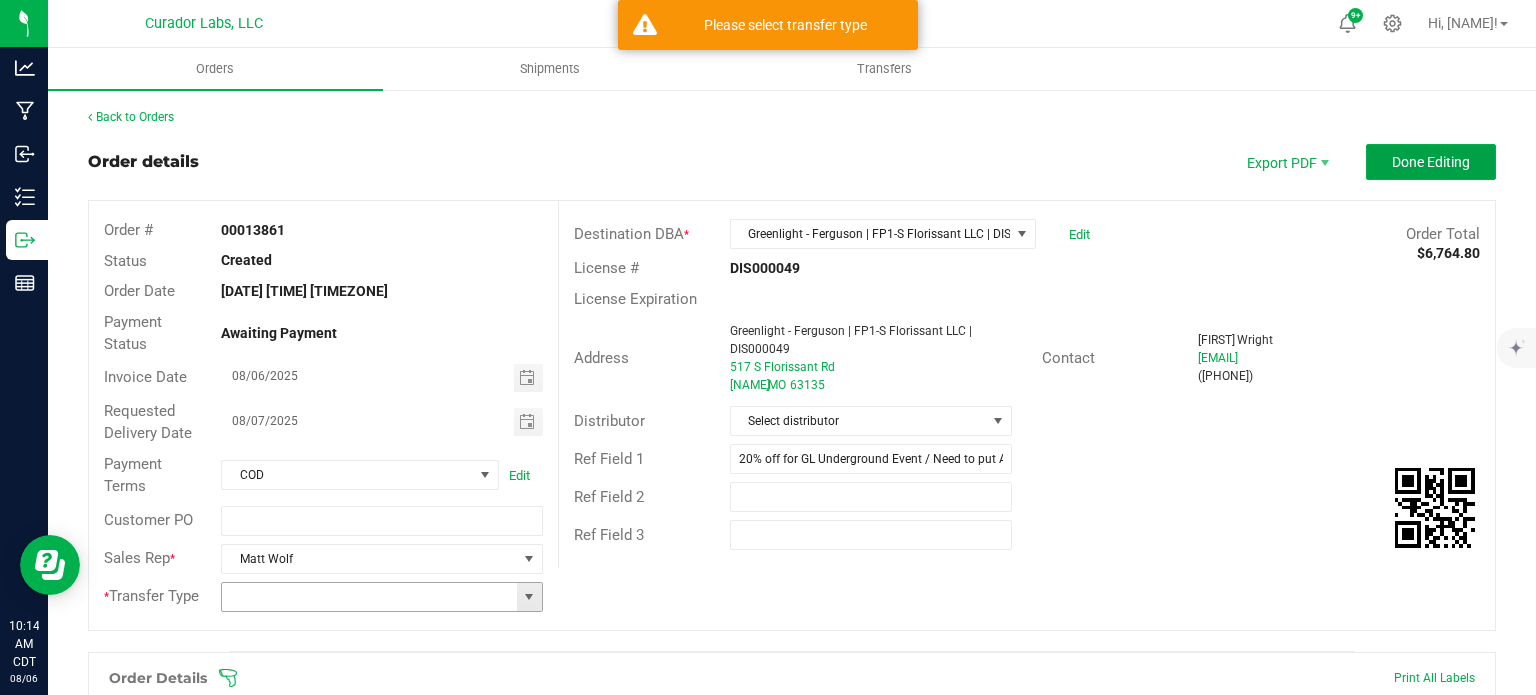 click at bounding box center [529, 597] 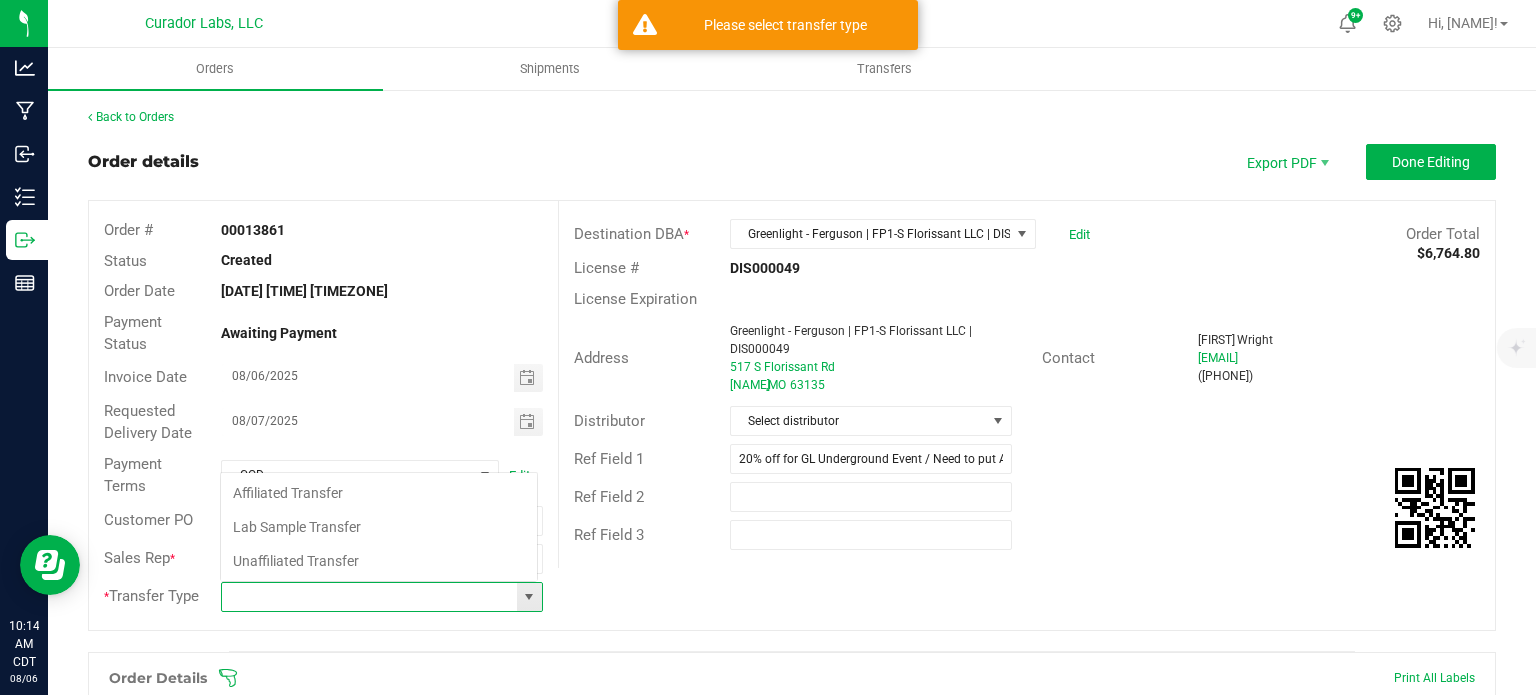 scroll, scrollTop: 99970, scrollLeft: 99682, axis: both 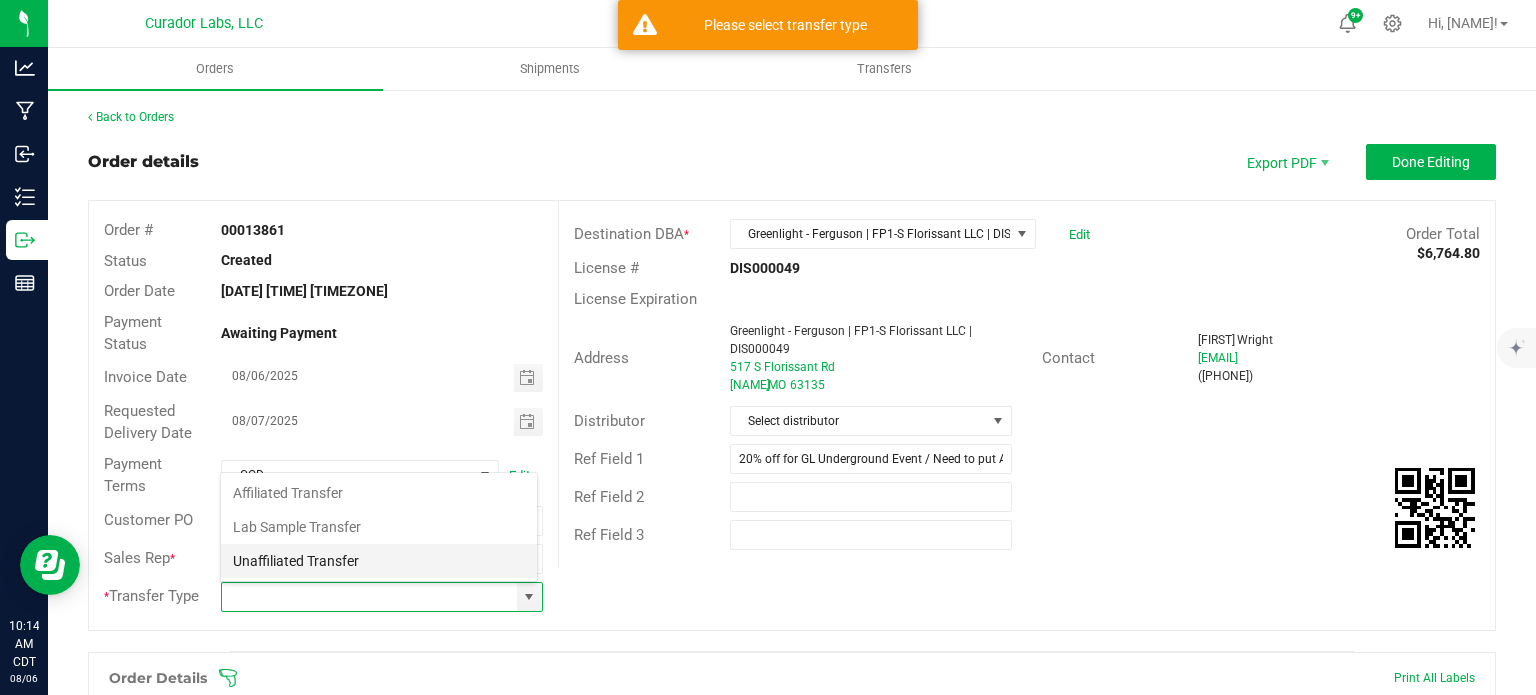 click on "Unaffiliated Transfer" at bounding box center (379, 561) 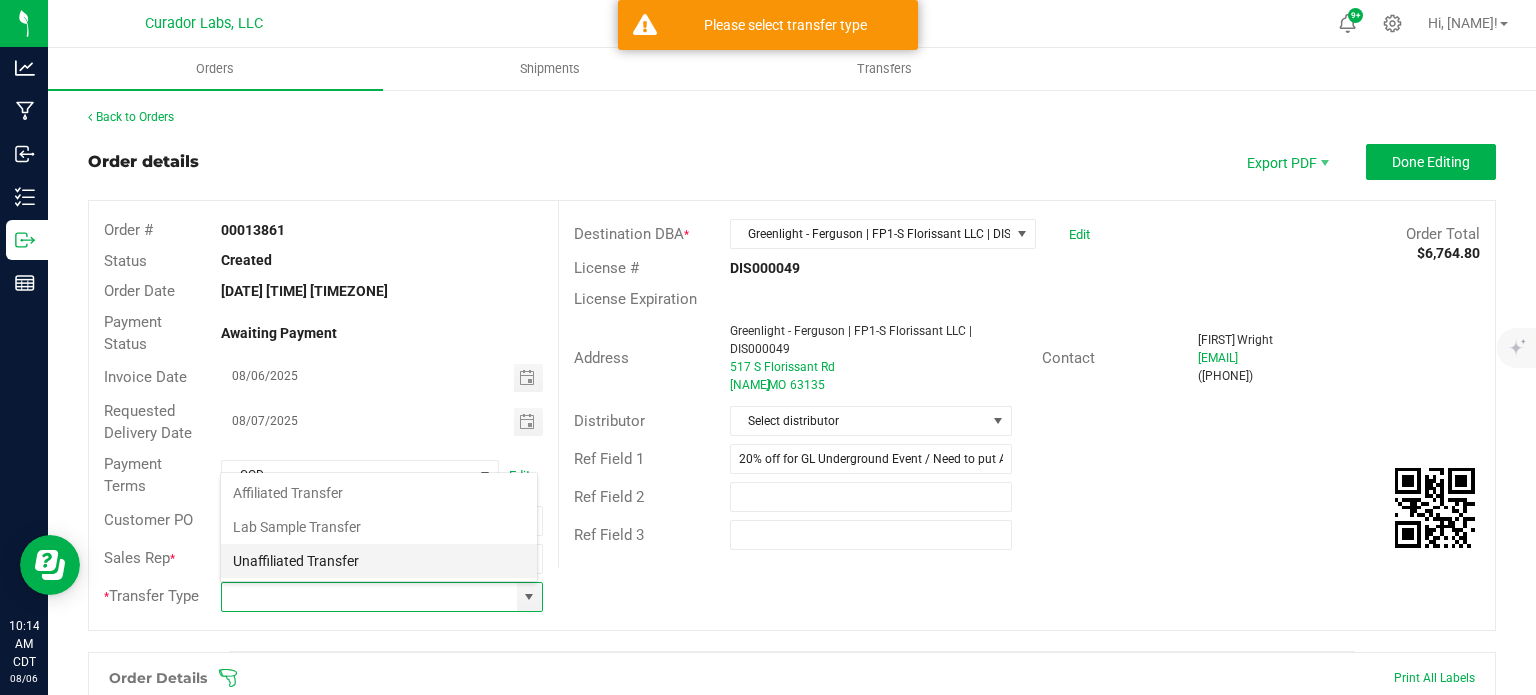 type on "Unaffiliated Transfer" 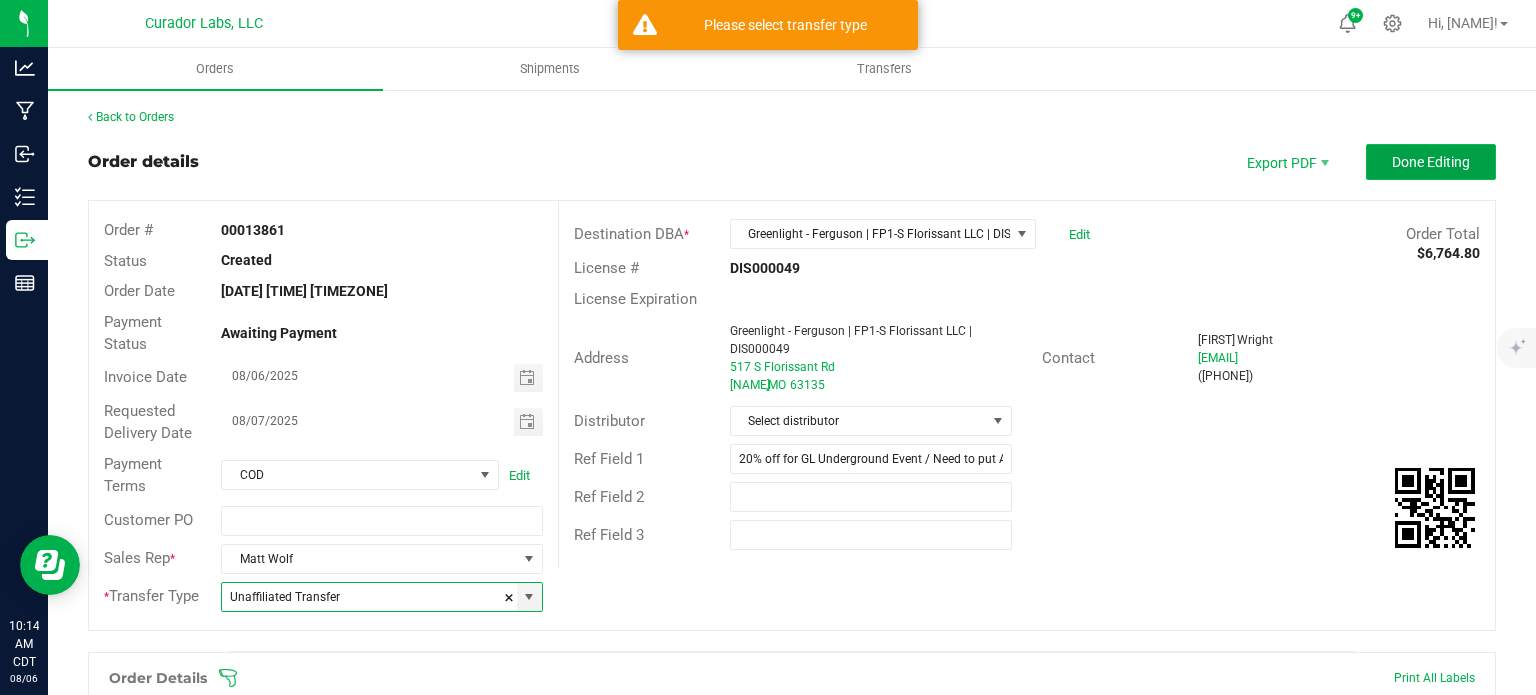 click on "Done Editing" at bounding box center [1431, 162] 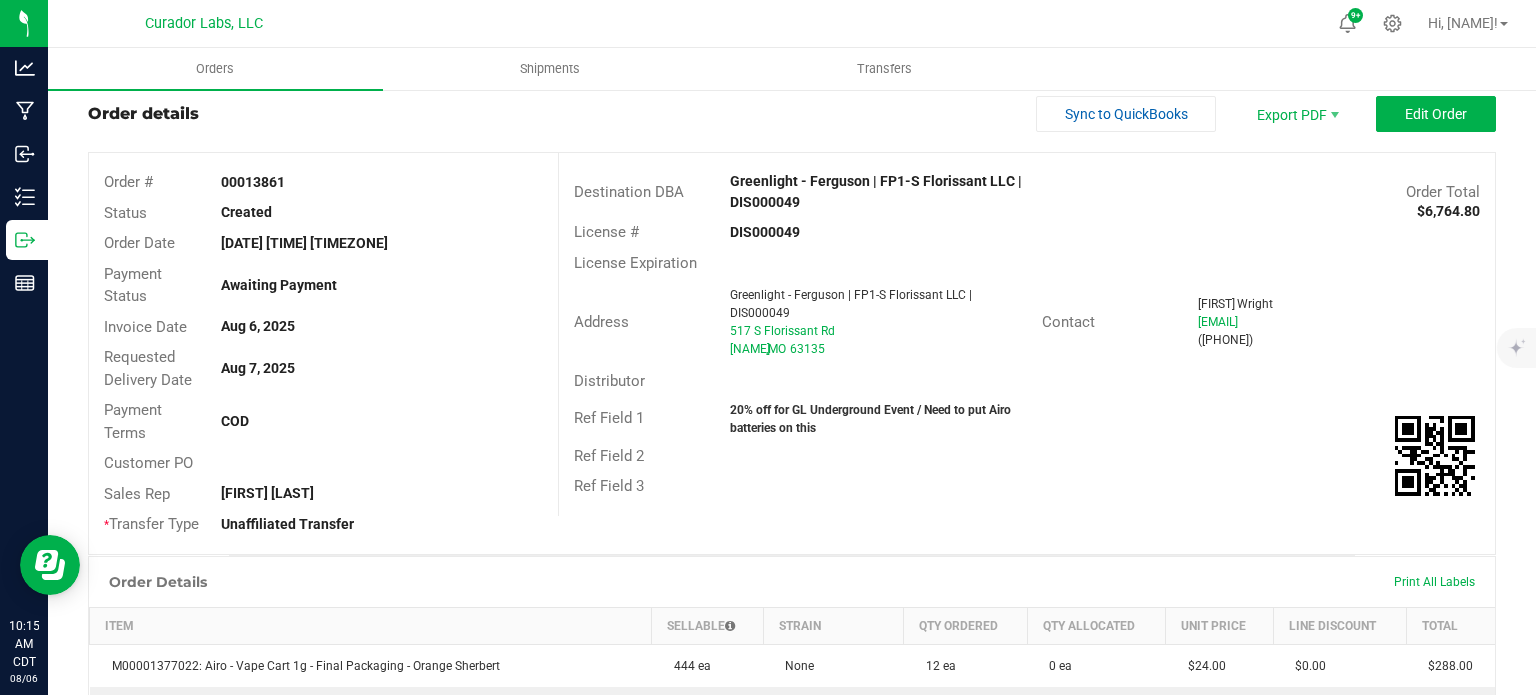 scroll, scrollTop: 0, scrollLeft: 0, axis: both 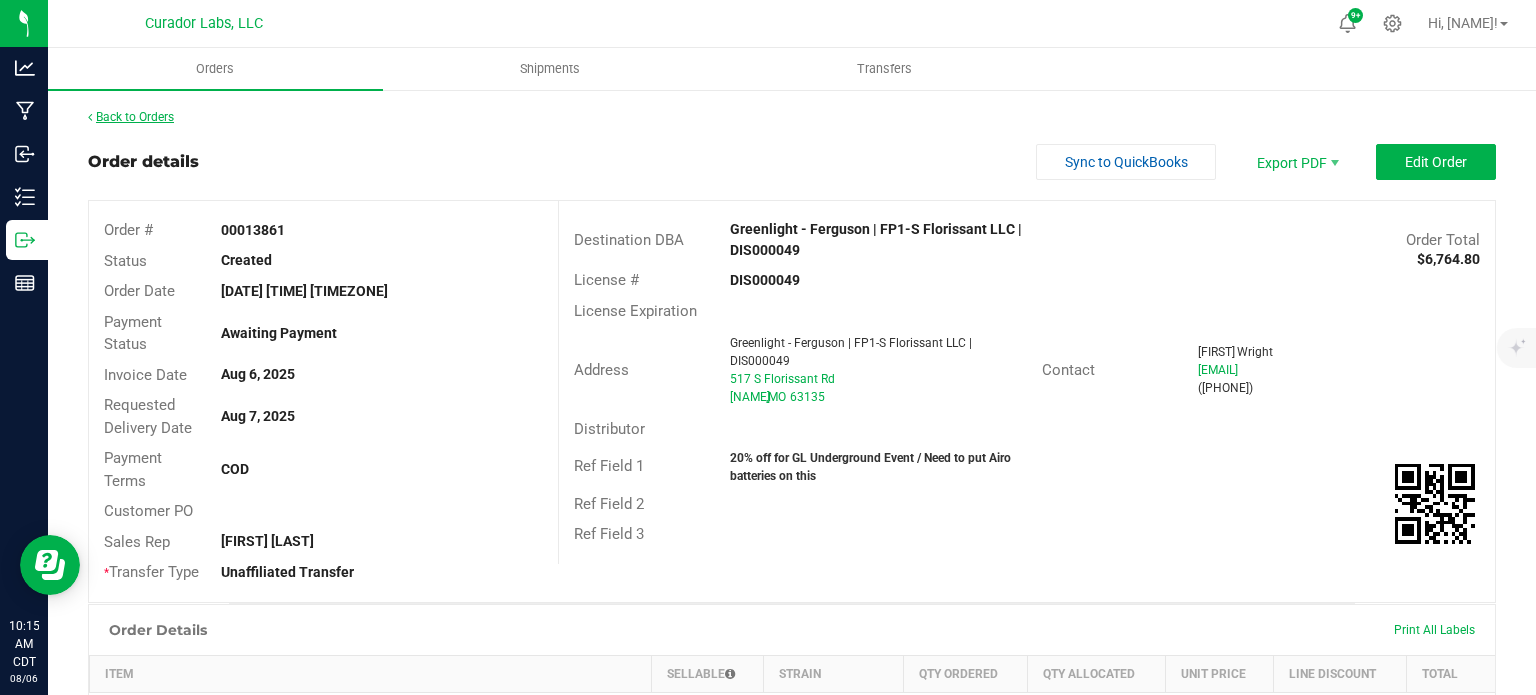 click on "Back to Orders" at bounding box center (131, 117) 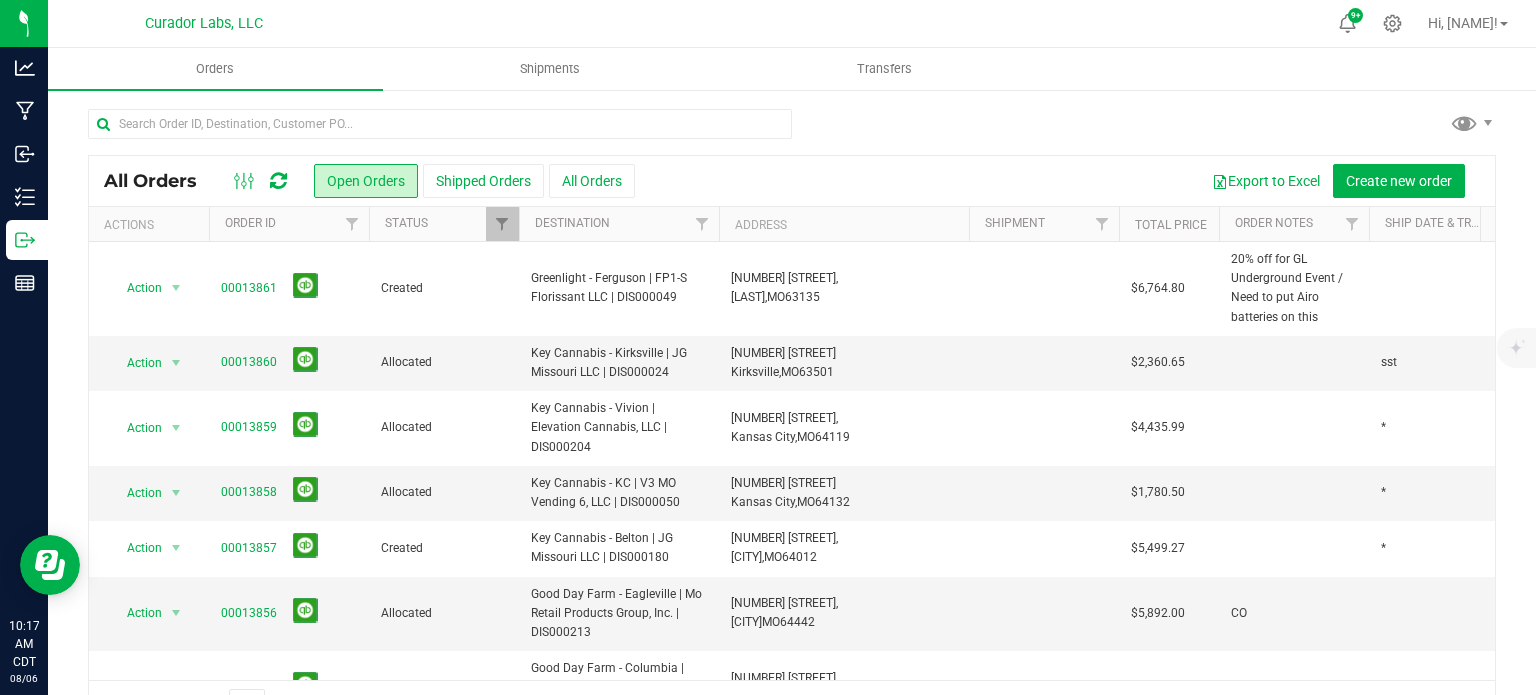click at bounding box center (278, 181) 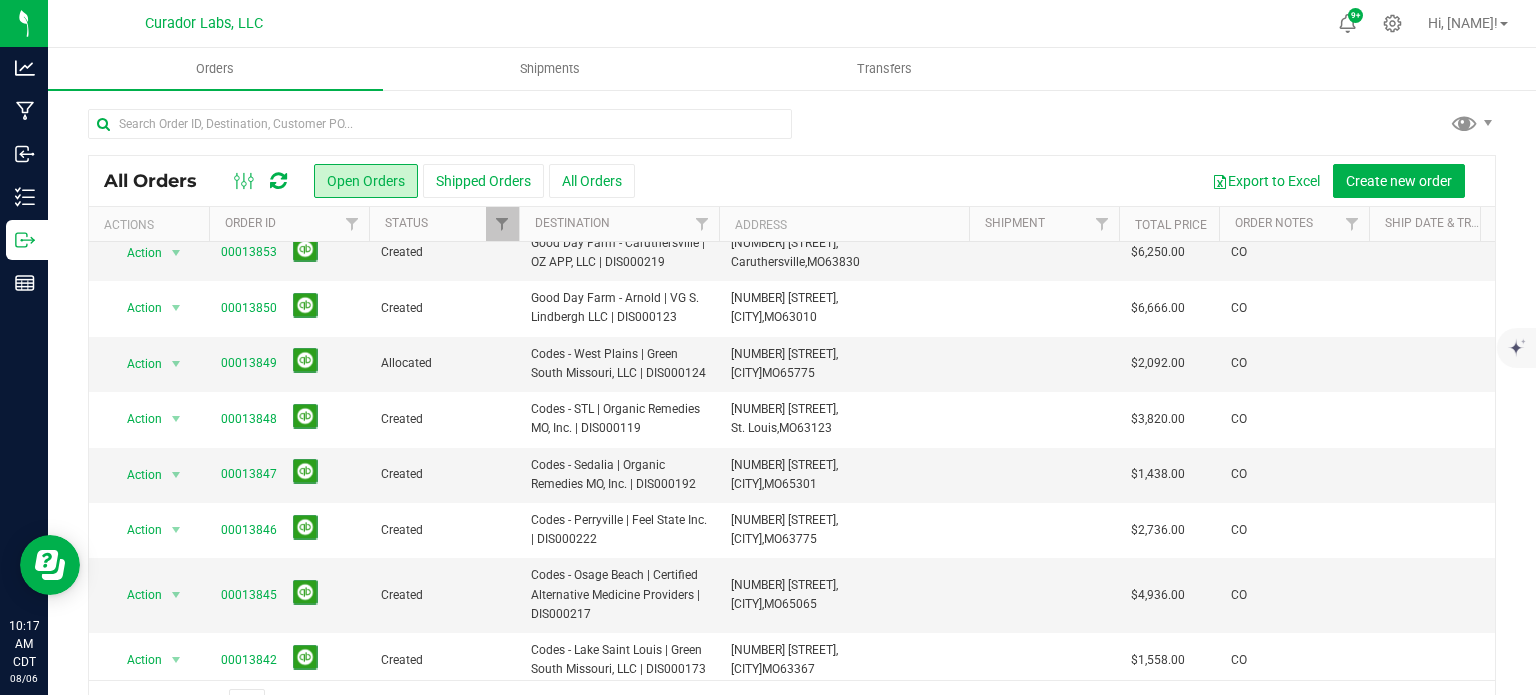 scroll, scrollTop: 0, scrollLeft: 0, axis: both 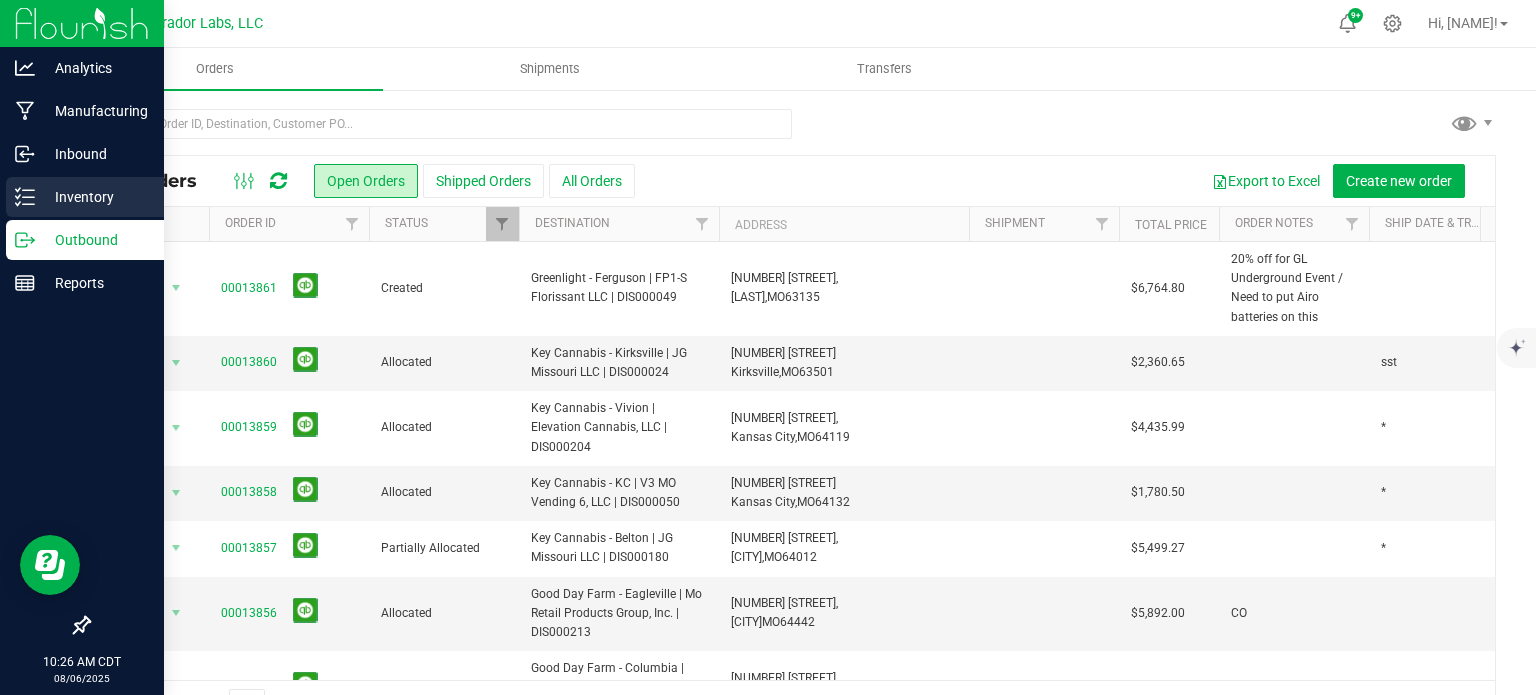 click on "Inventory" at bounding box center (95, 197) 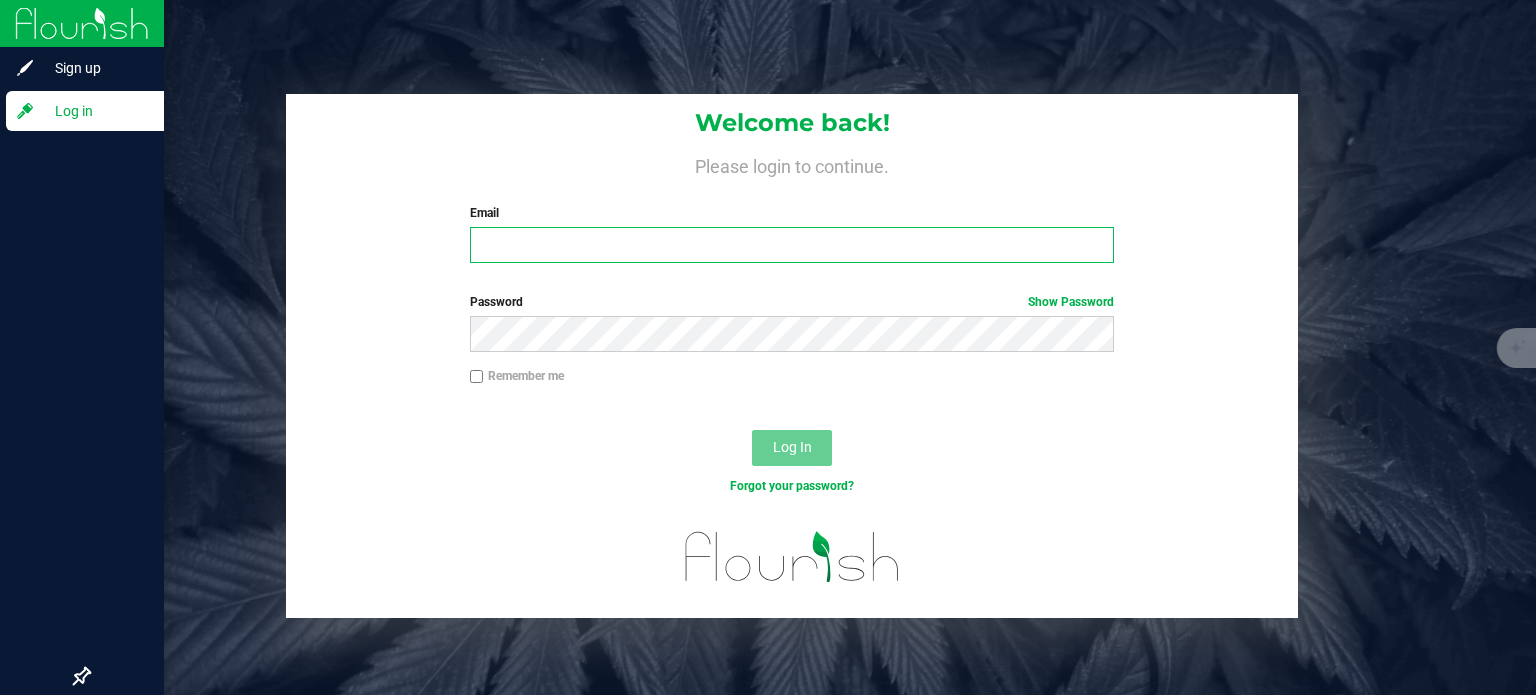 type on "matt.wolf@curadorbrands.com" 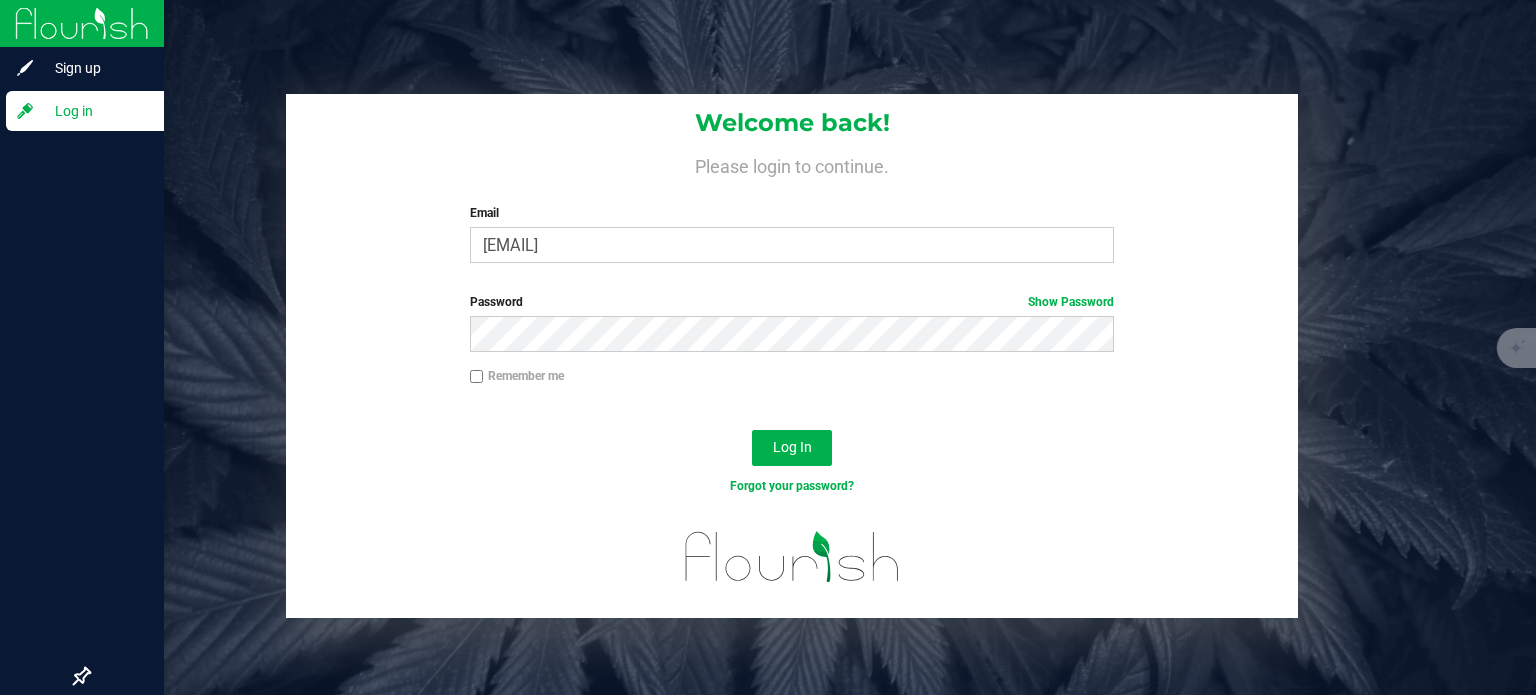 click on "Remember me" at bounding box center [517, 376] 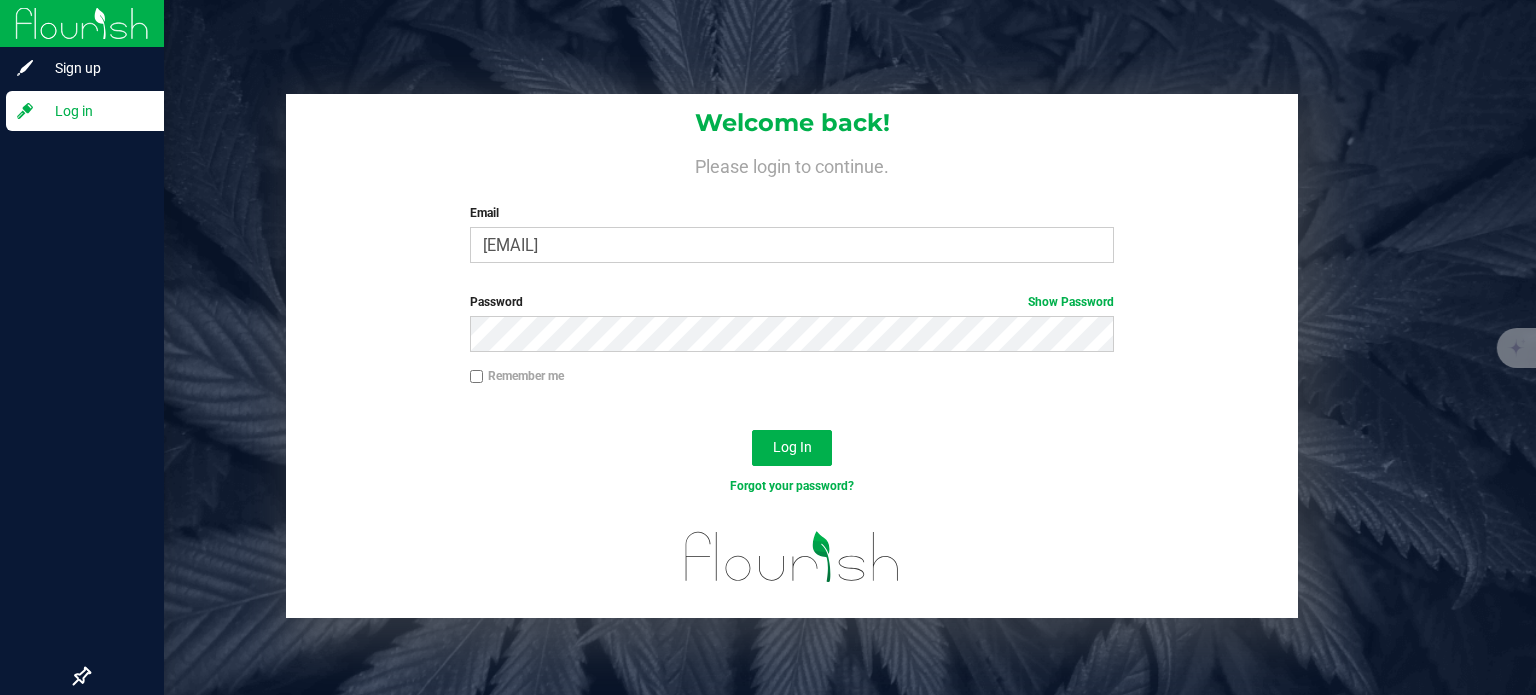 click on "Remember me" at bounding box center (477, 377) 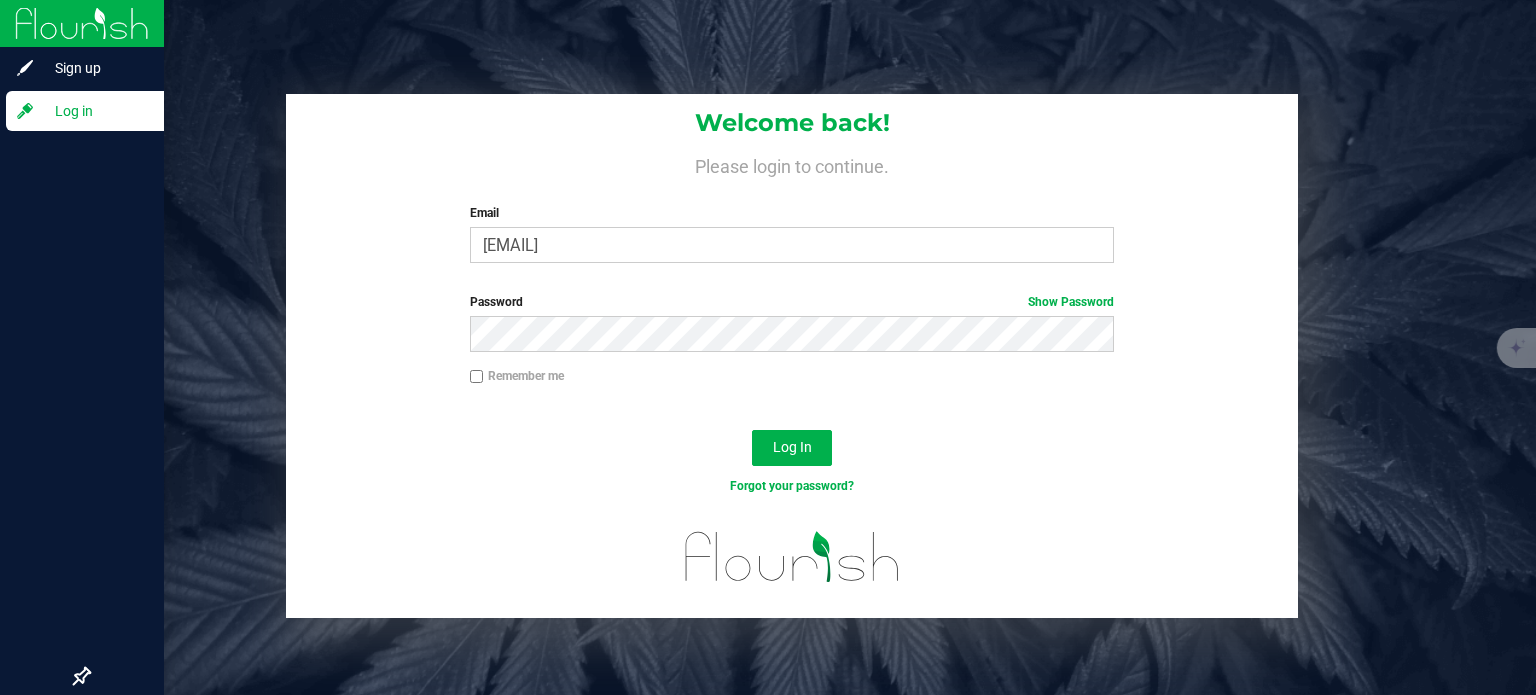 checkbox on "true" 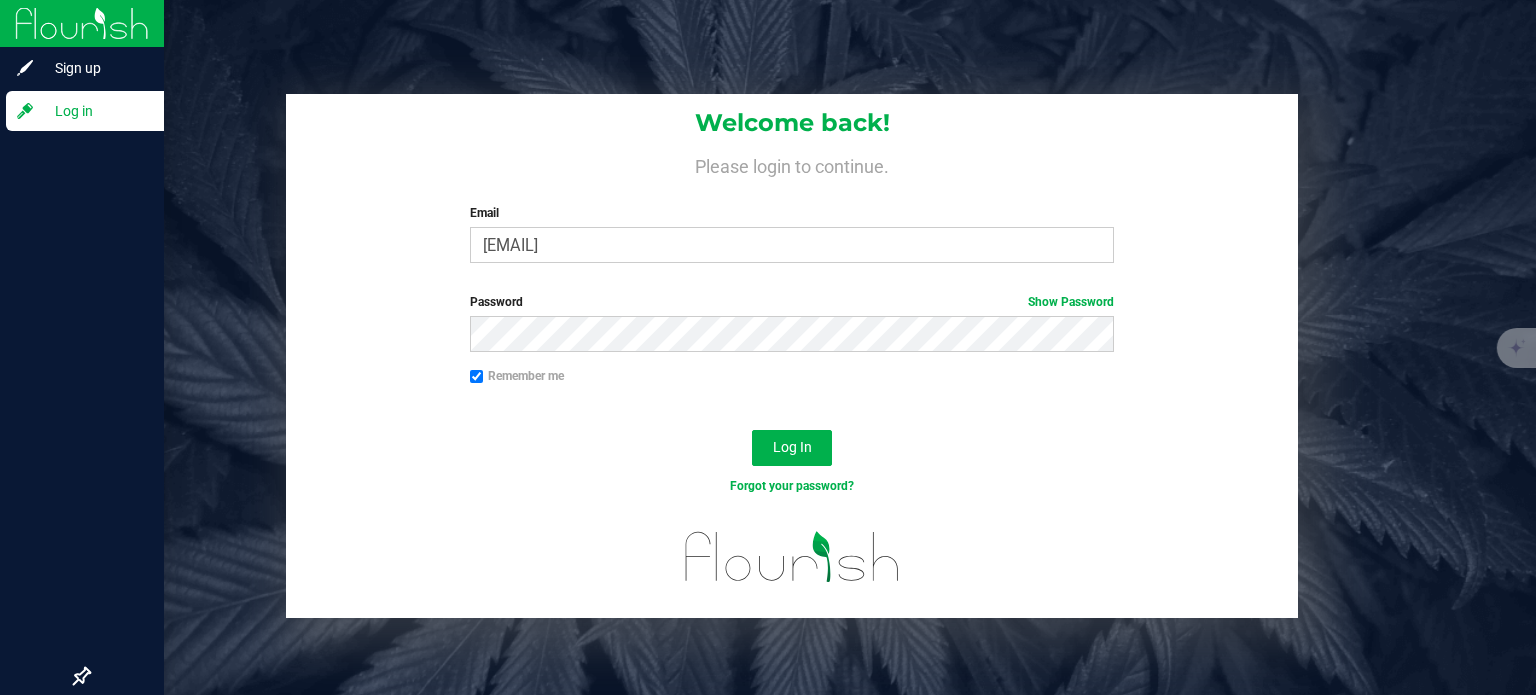 click on "Welcome back!
Please login to continue.
Email
matt.wolf@curadorbrands.com
Required
Please format your email correctly.
Password
Show Password
Remember me
Log In
Forgot your password?" at bounding box center (792, 356) 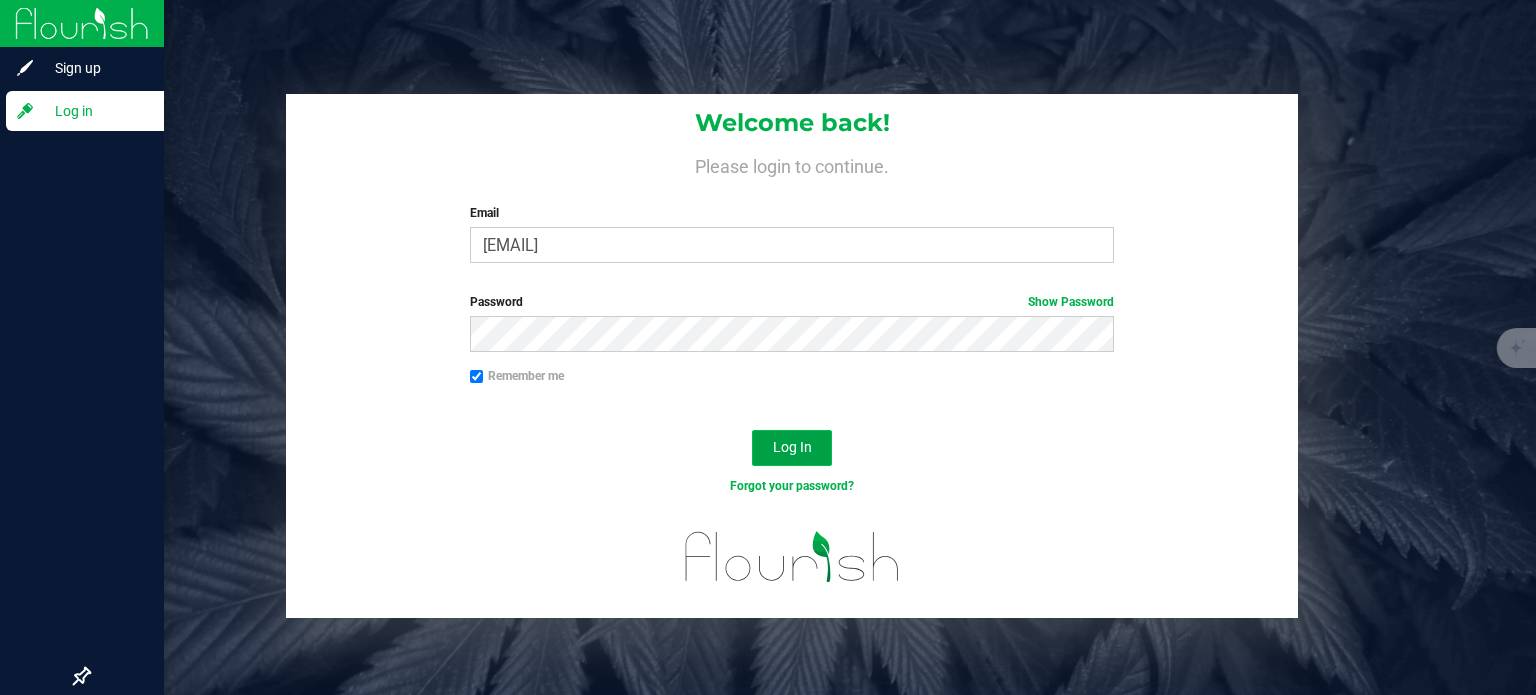 click on "Log In" at bounding box center [792, 447] 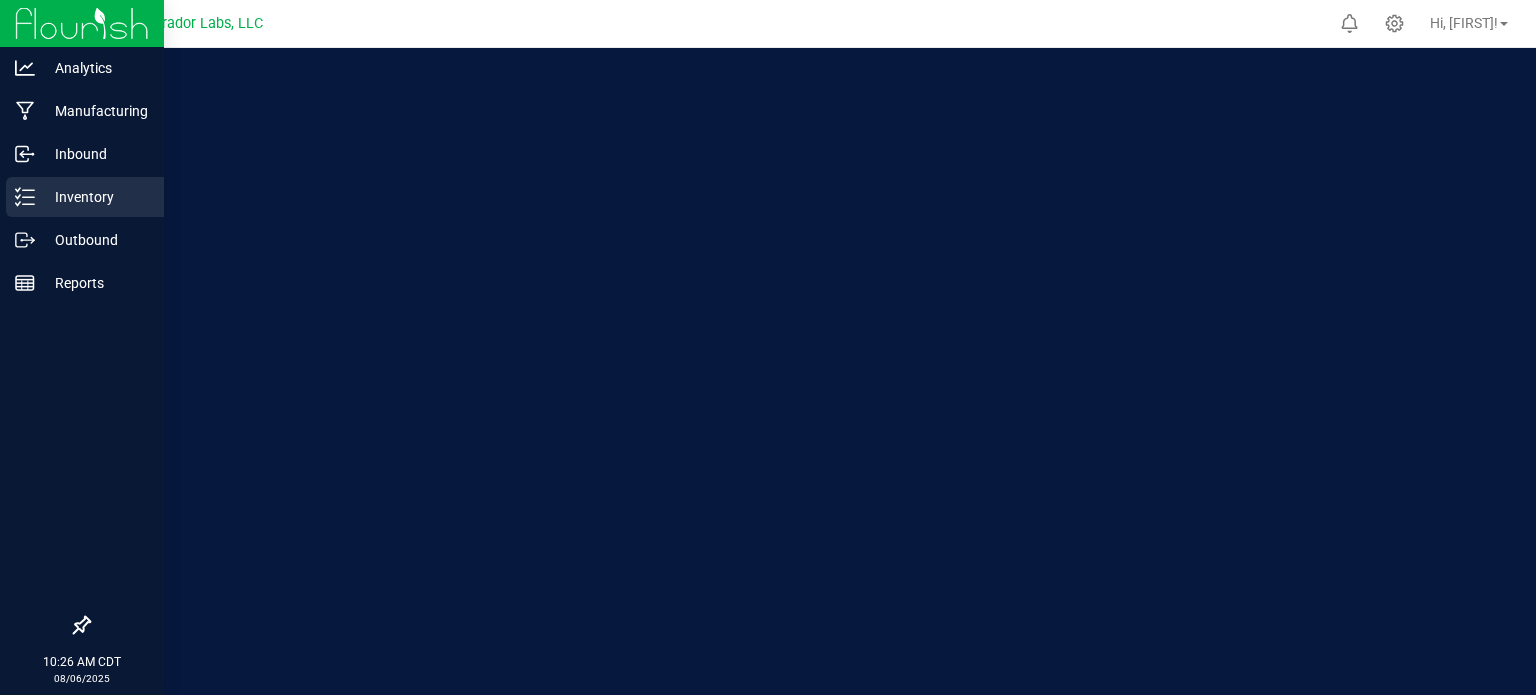 scroll, scrollTop: 0, scrollLeft: 0, axis: both 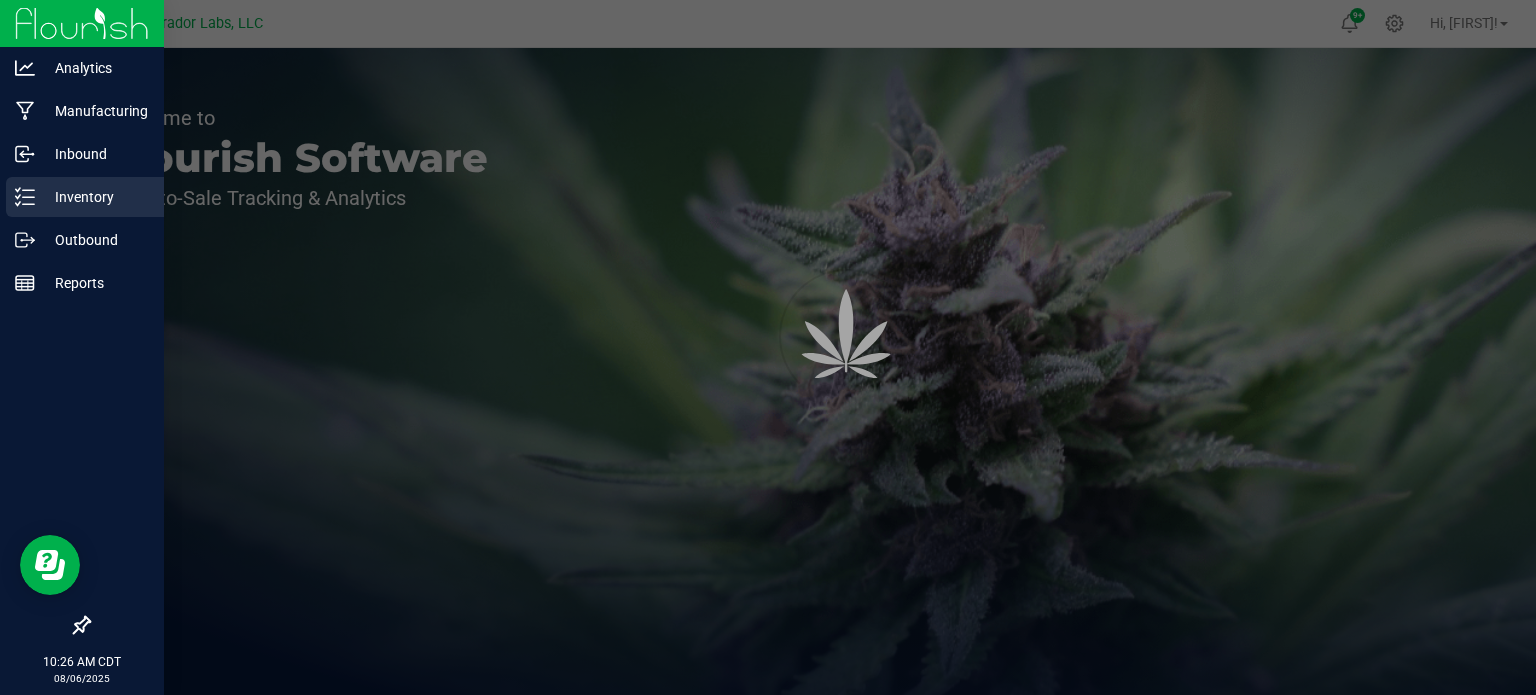 click 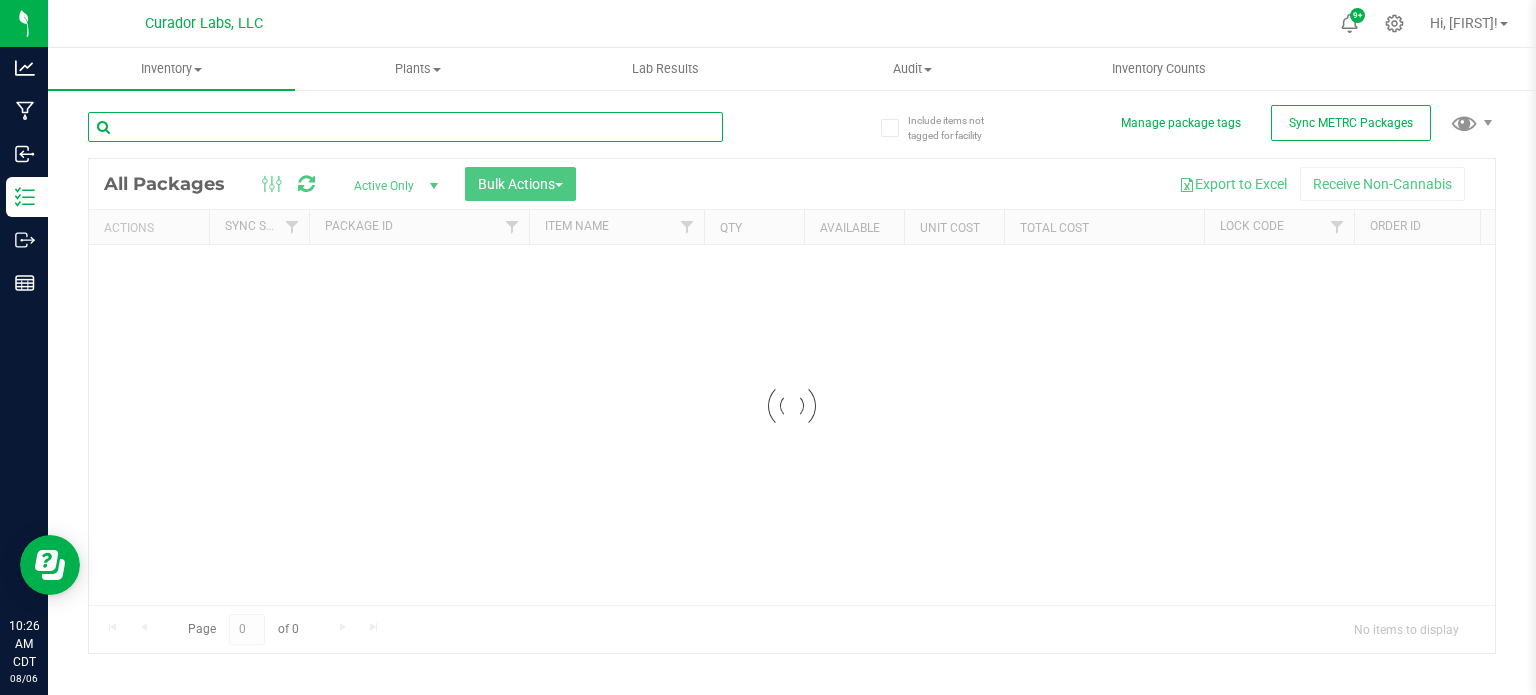 click at bounding box center [405, 127] 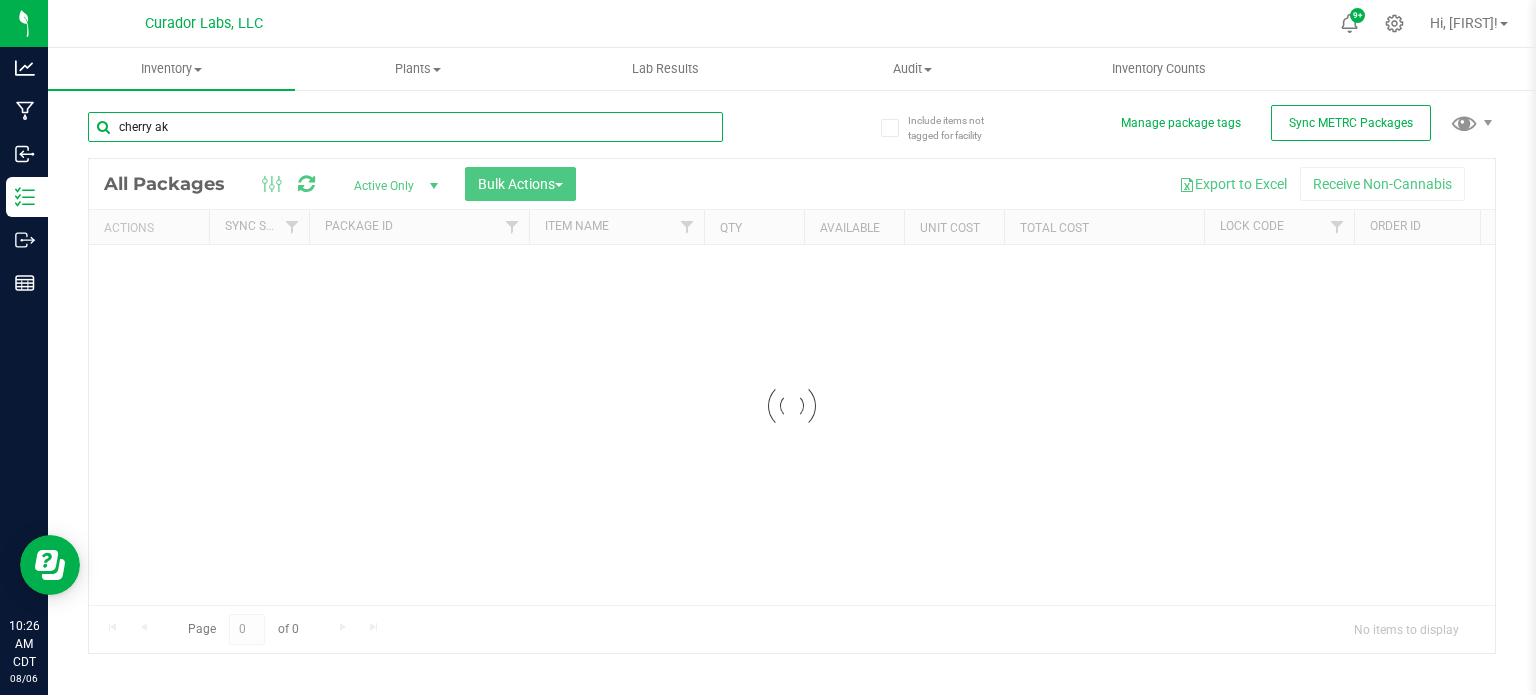 type on "cherry ak" 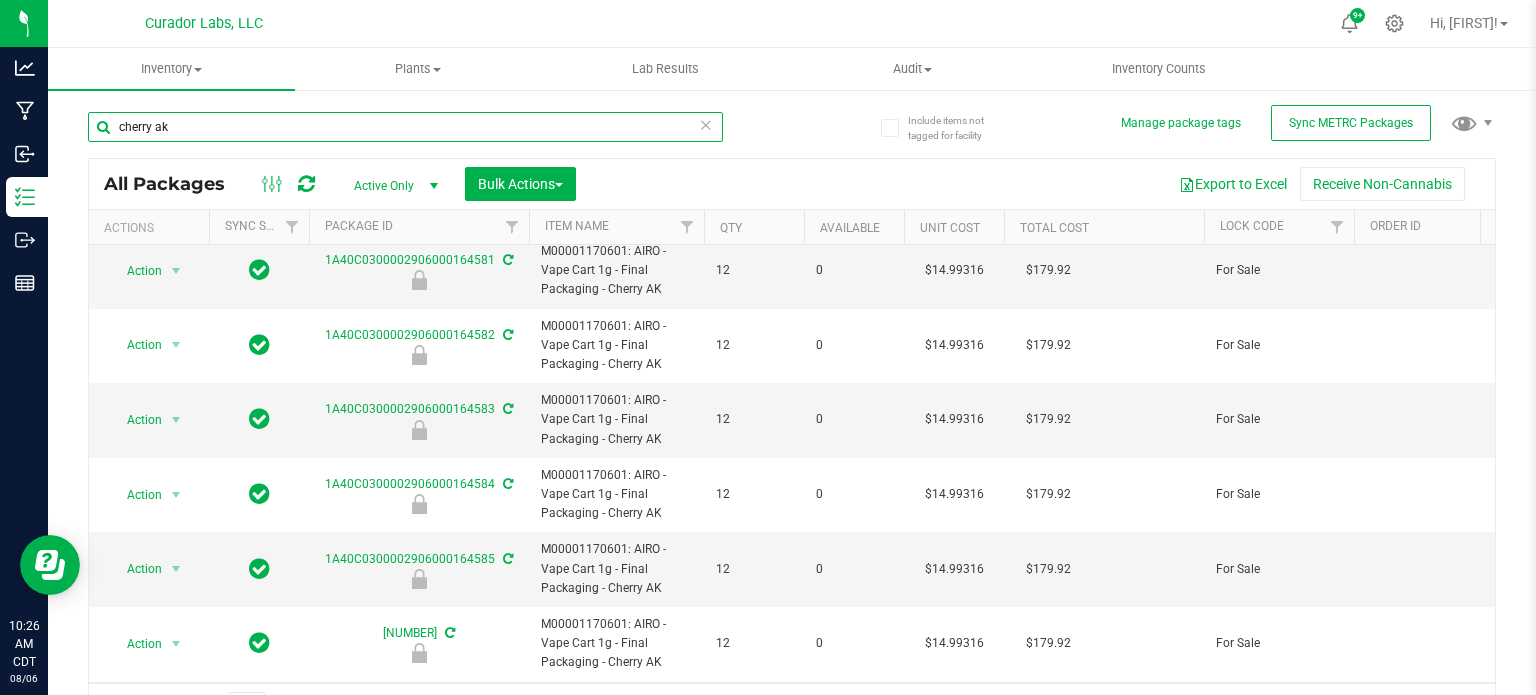 scroll, scrollTop: 1064, scrollLeft: 0, axis: vertical 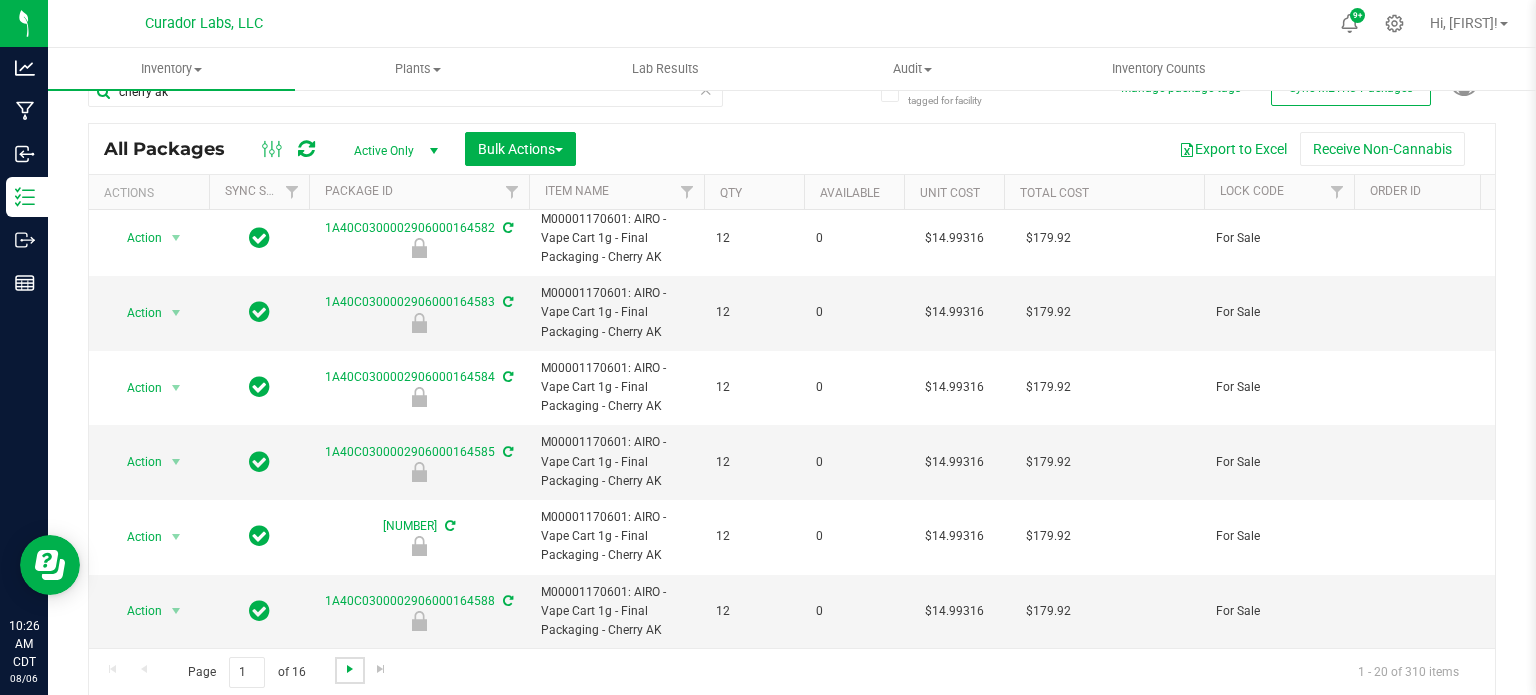 click at bounding box center [350, 669] 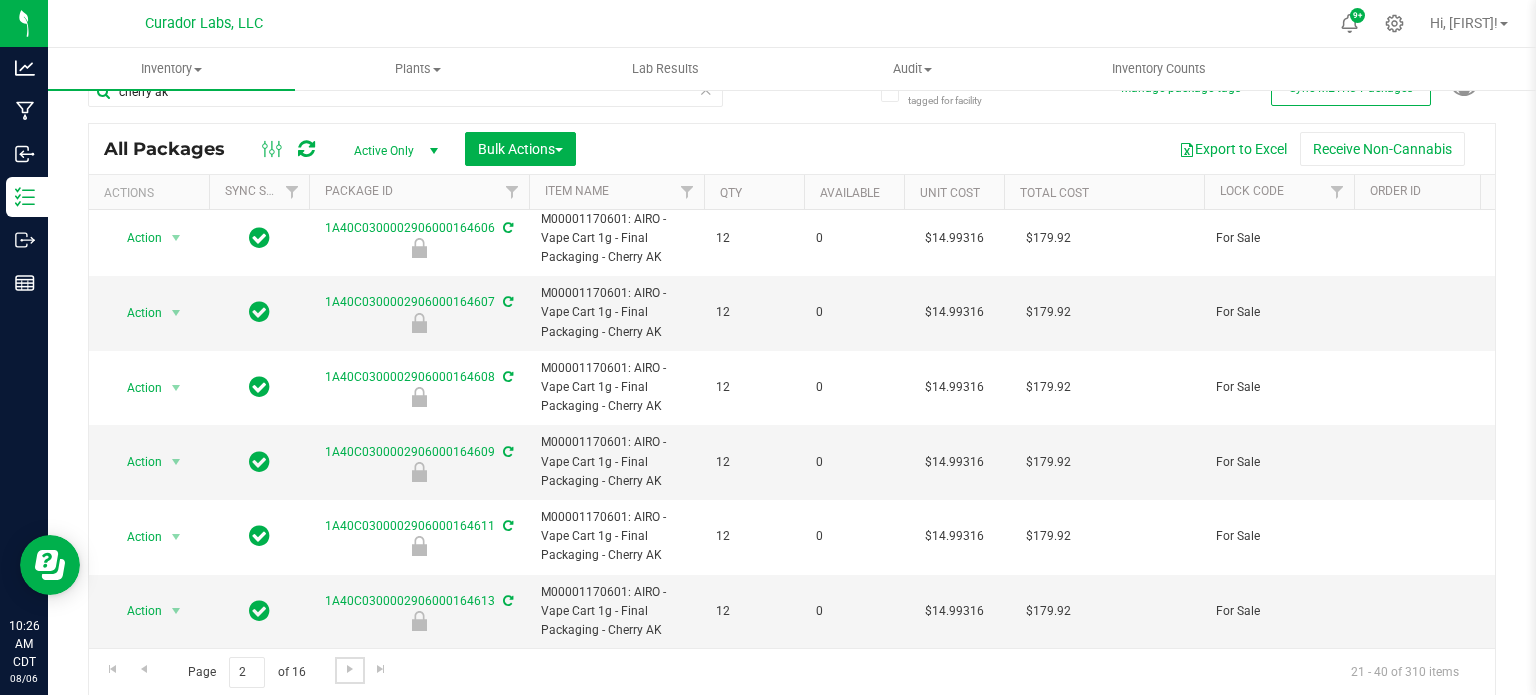 scroll, scrollTop: 0, scrollLeft: 0, axis: both 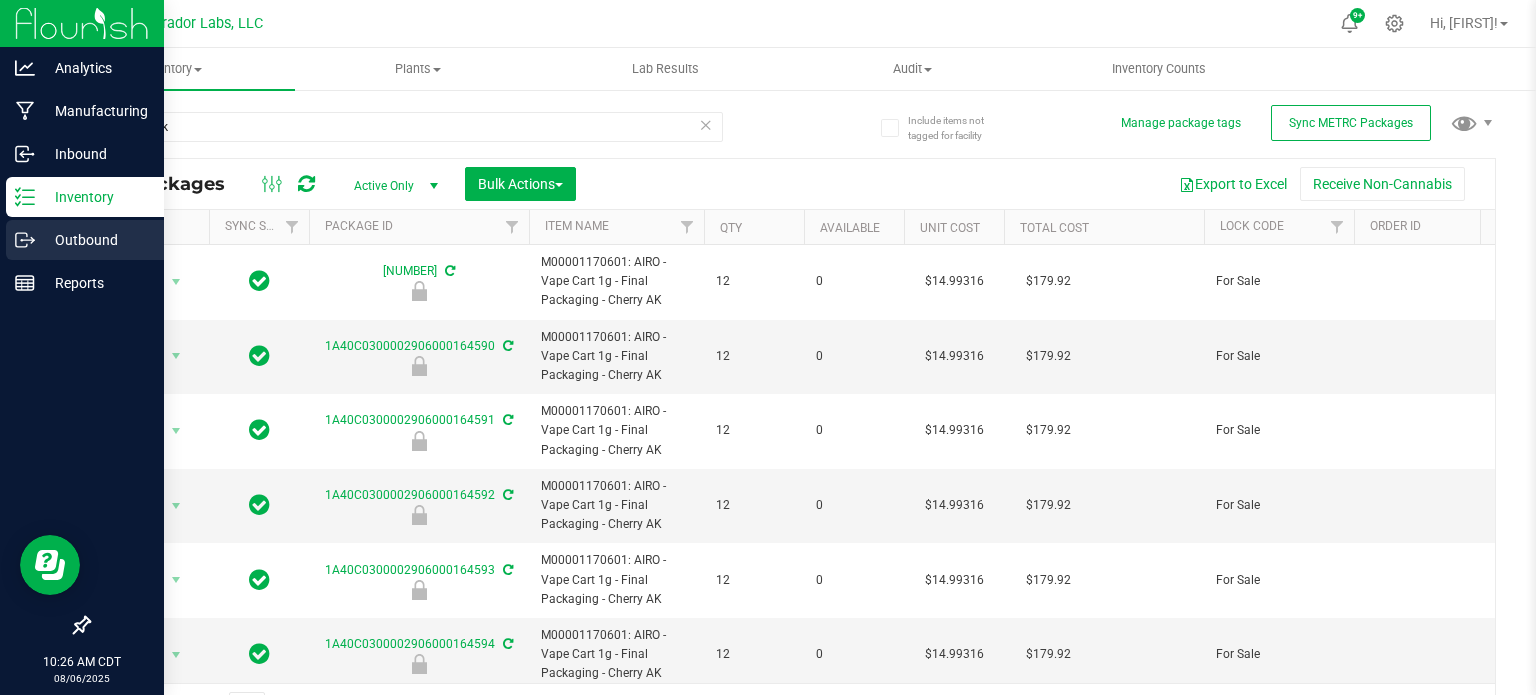 click on "Outbound" at bounding box center [95, 240] 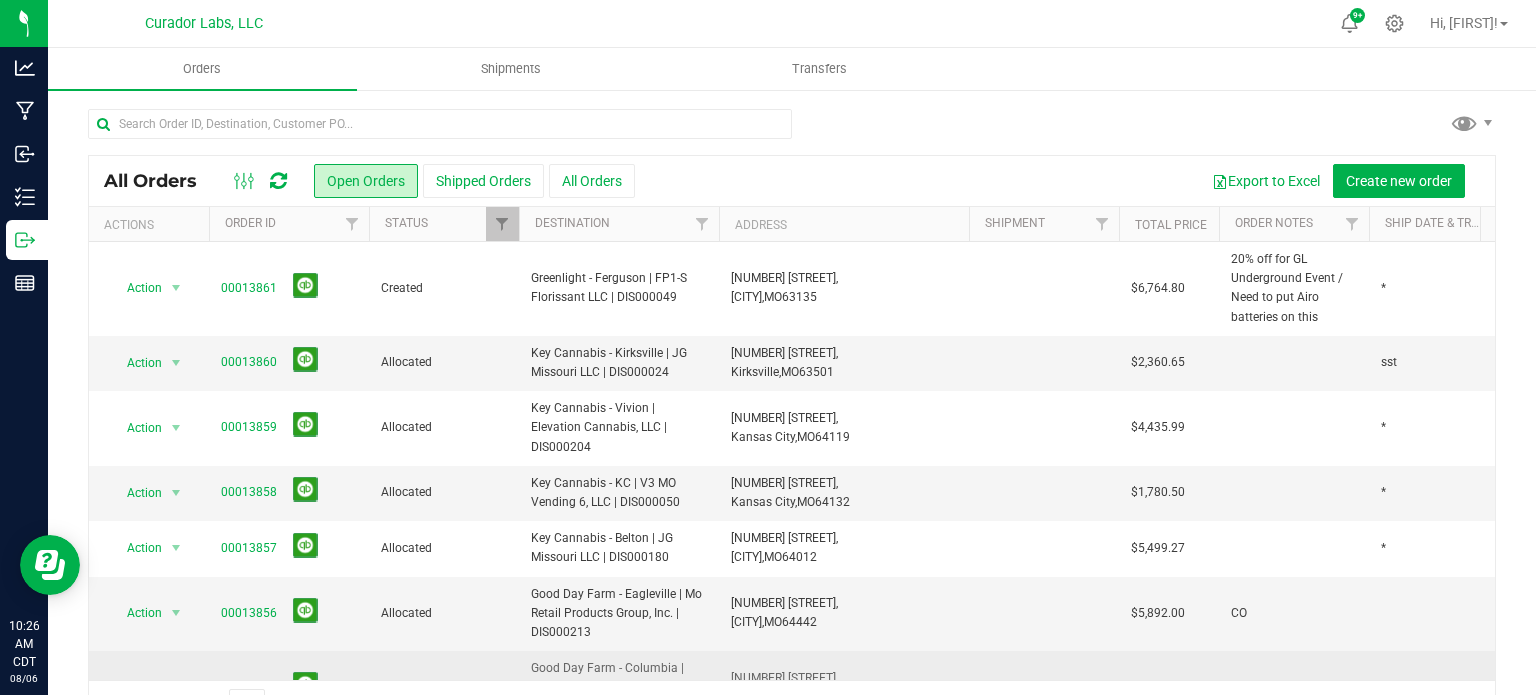 scroll, scrollTop: 200, scrollLeft: 0, axis: vertical 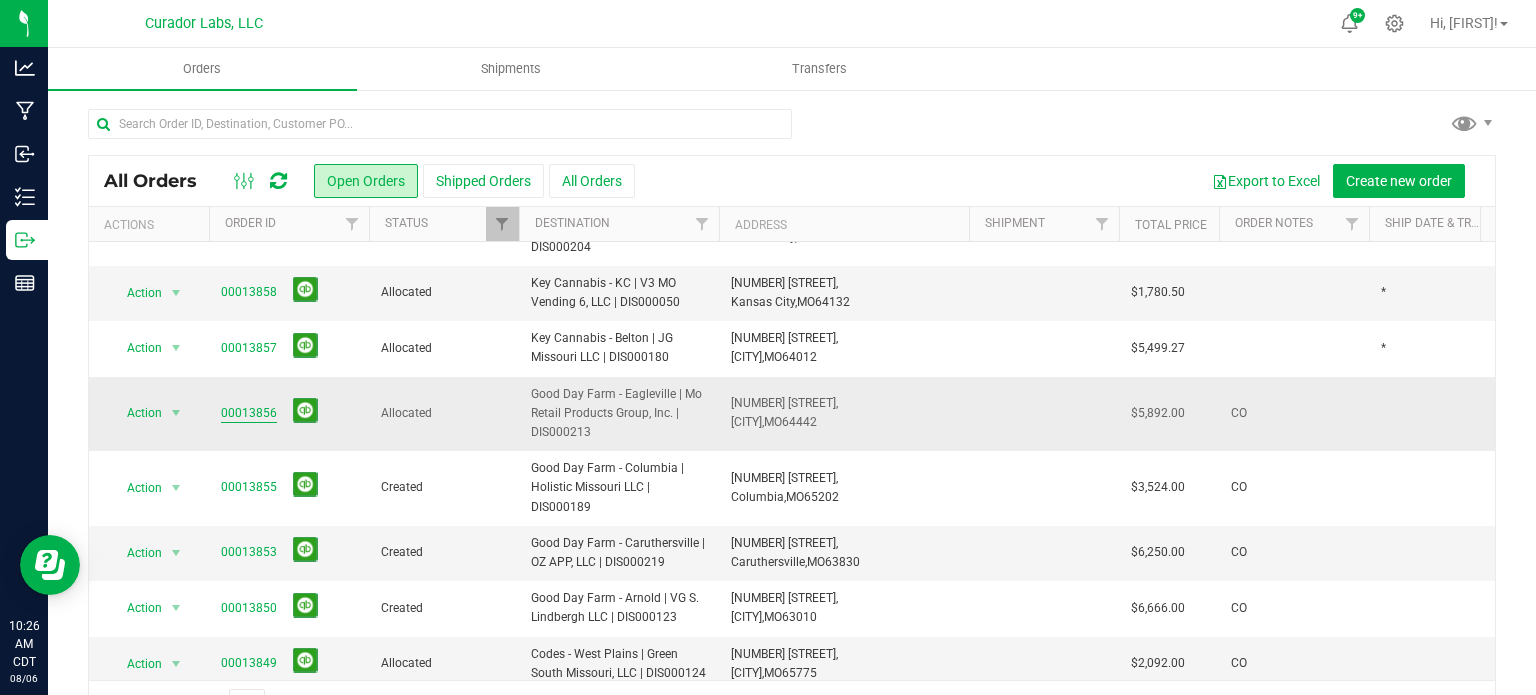 click on "00013856" at bounding box center [249, 413] 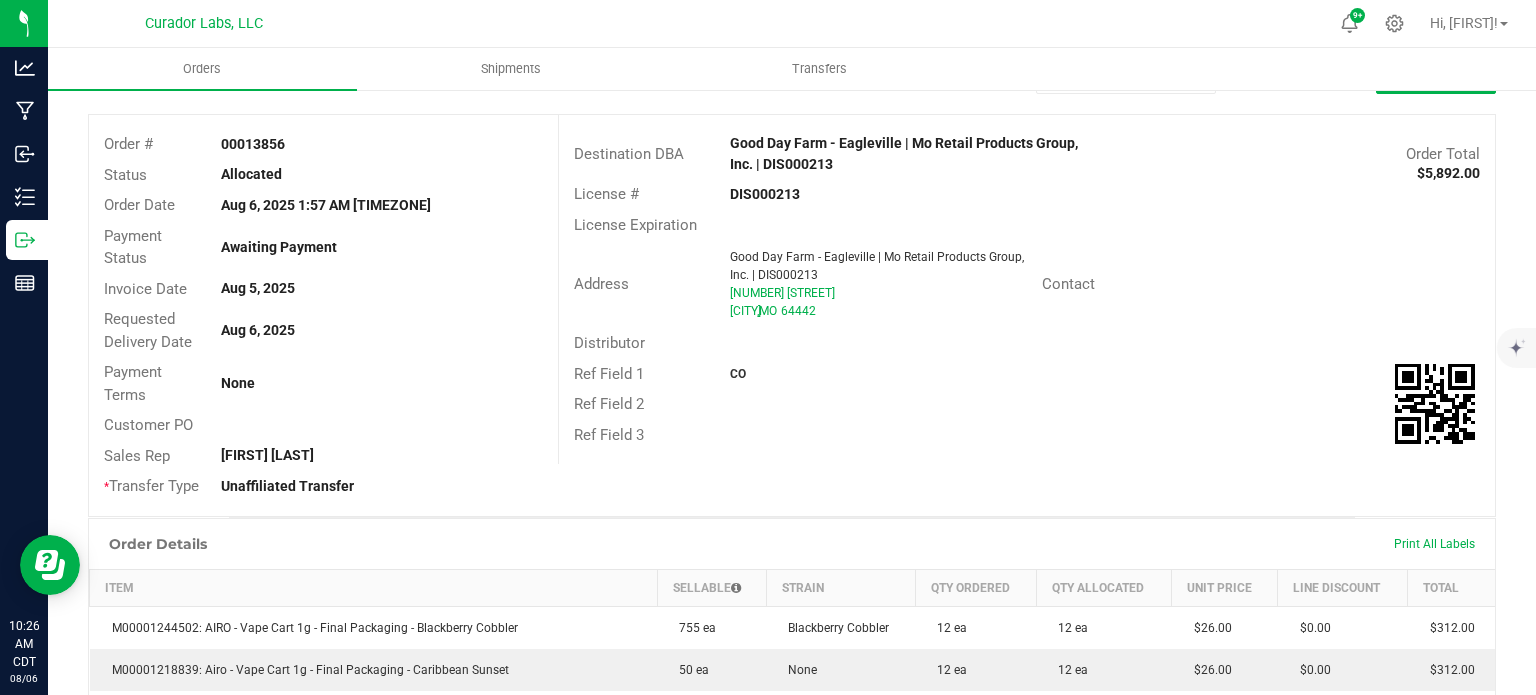 scroll, scrollTop: 0, scrollLeft: 0, axis: both 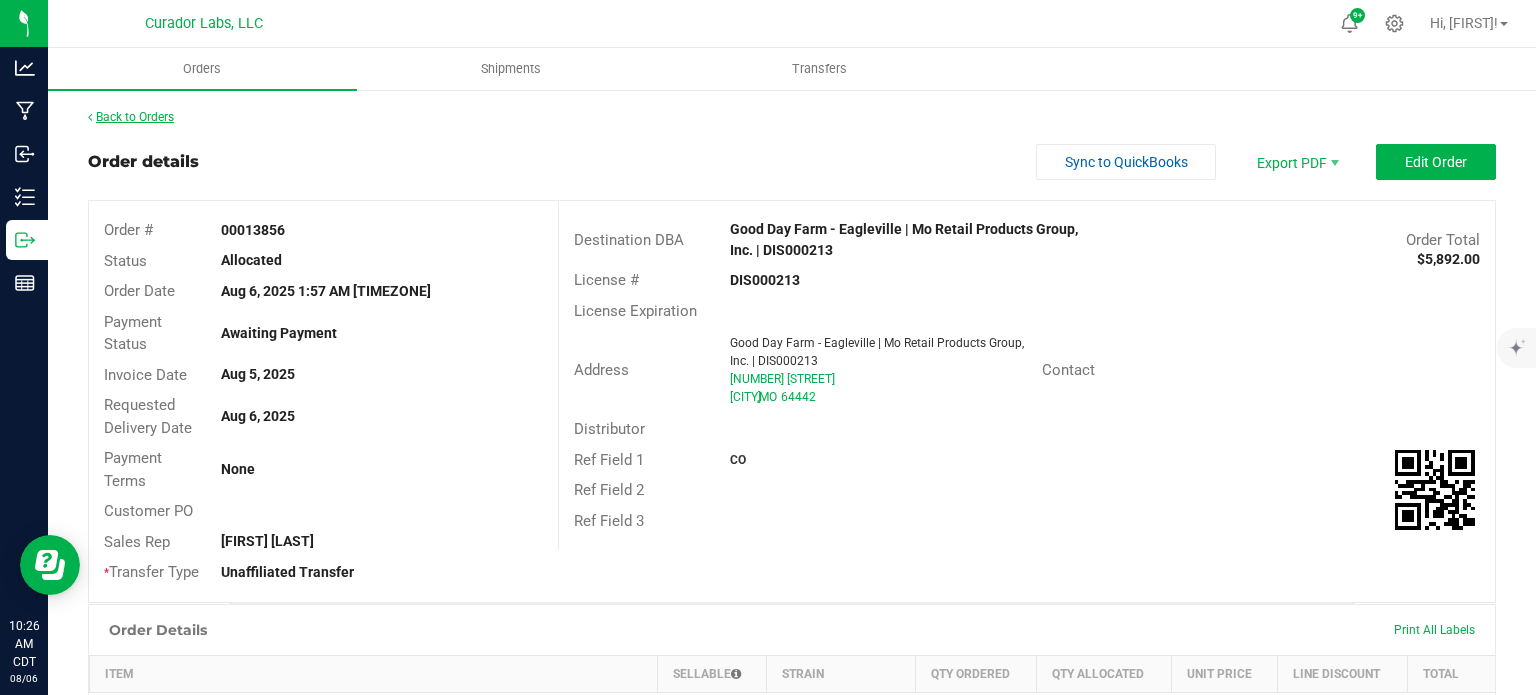 click on "Back to Orders" at bounding box center [131, 117] 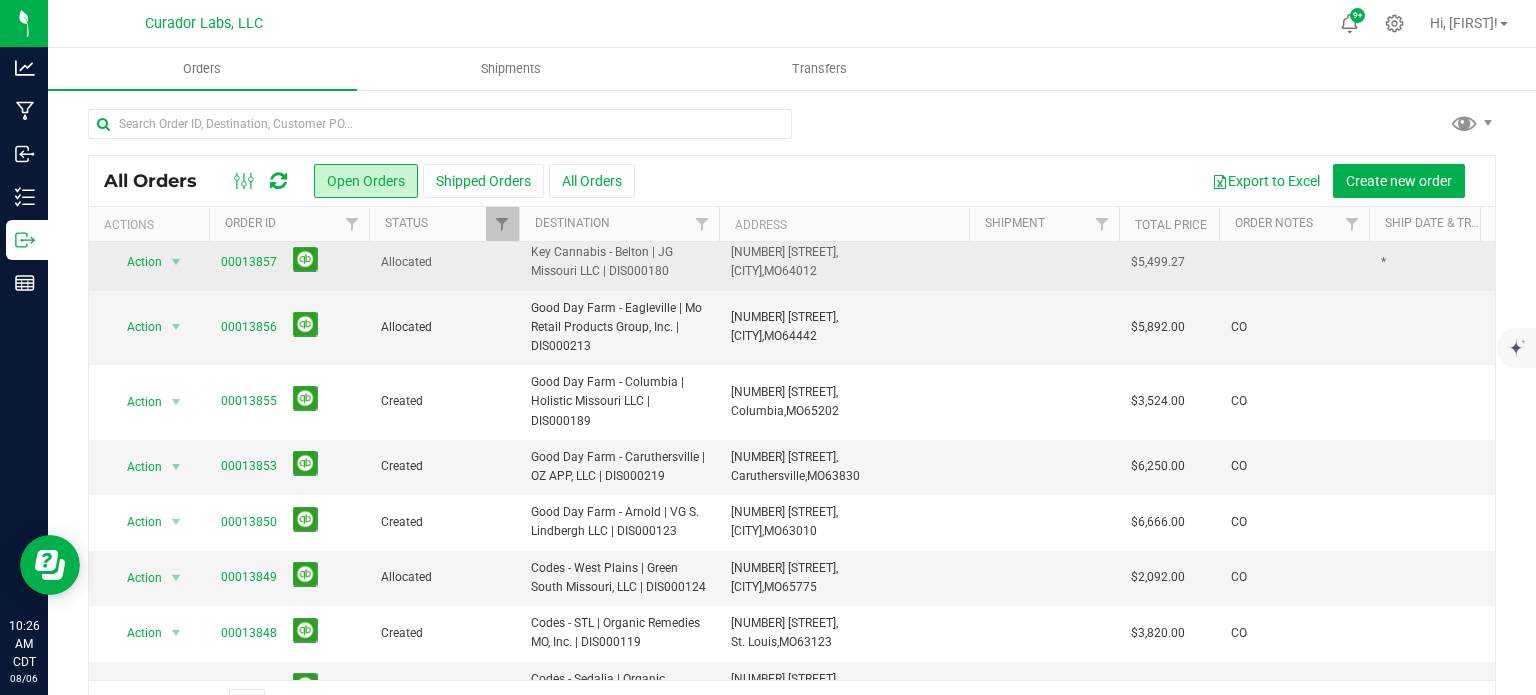 scroll, scrollTop: 200, scrollLeft: 0, axis: vertical 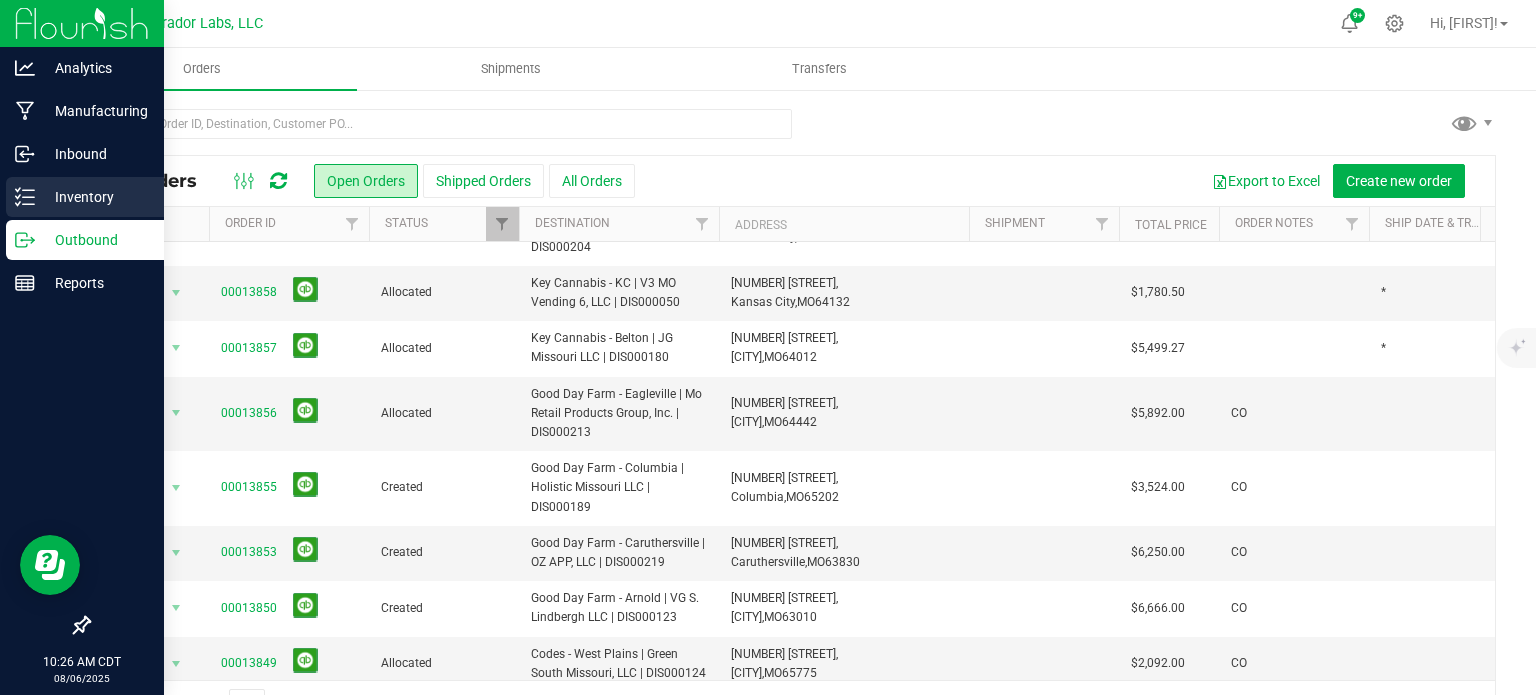 click on "Inventory" at bounding box center (85, 197) 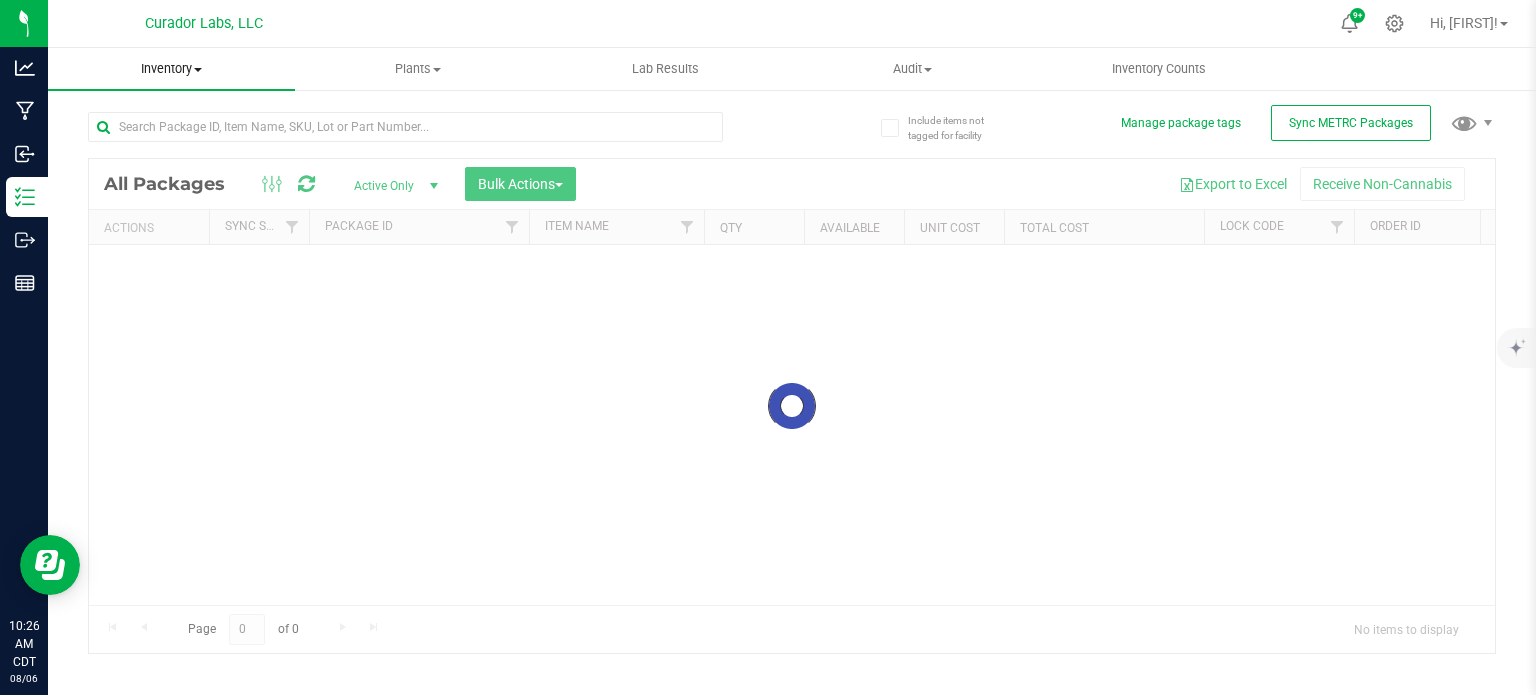 click on "Inventory" at bounding box center (171, 69) 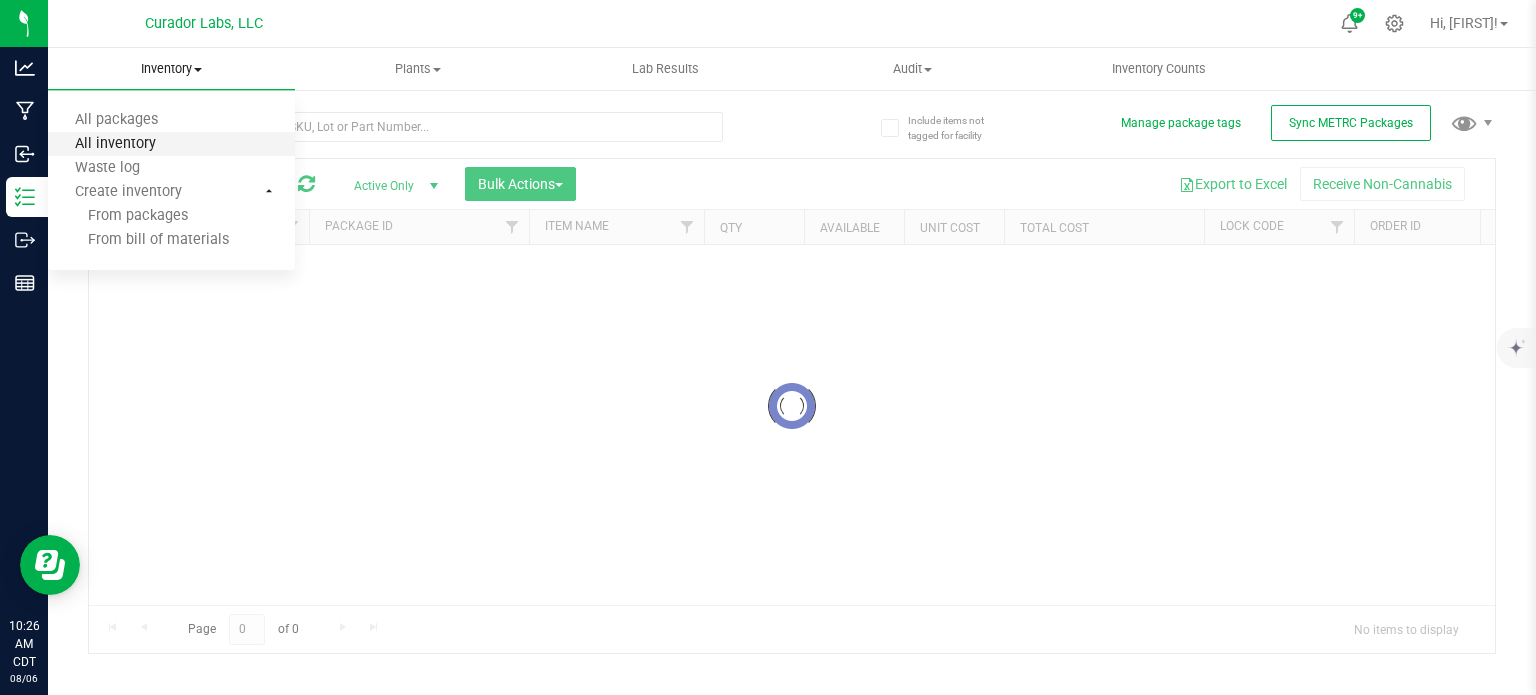 click on "All inventory" at bounding box center (115, 144) 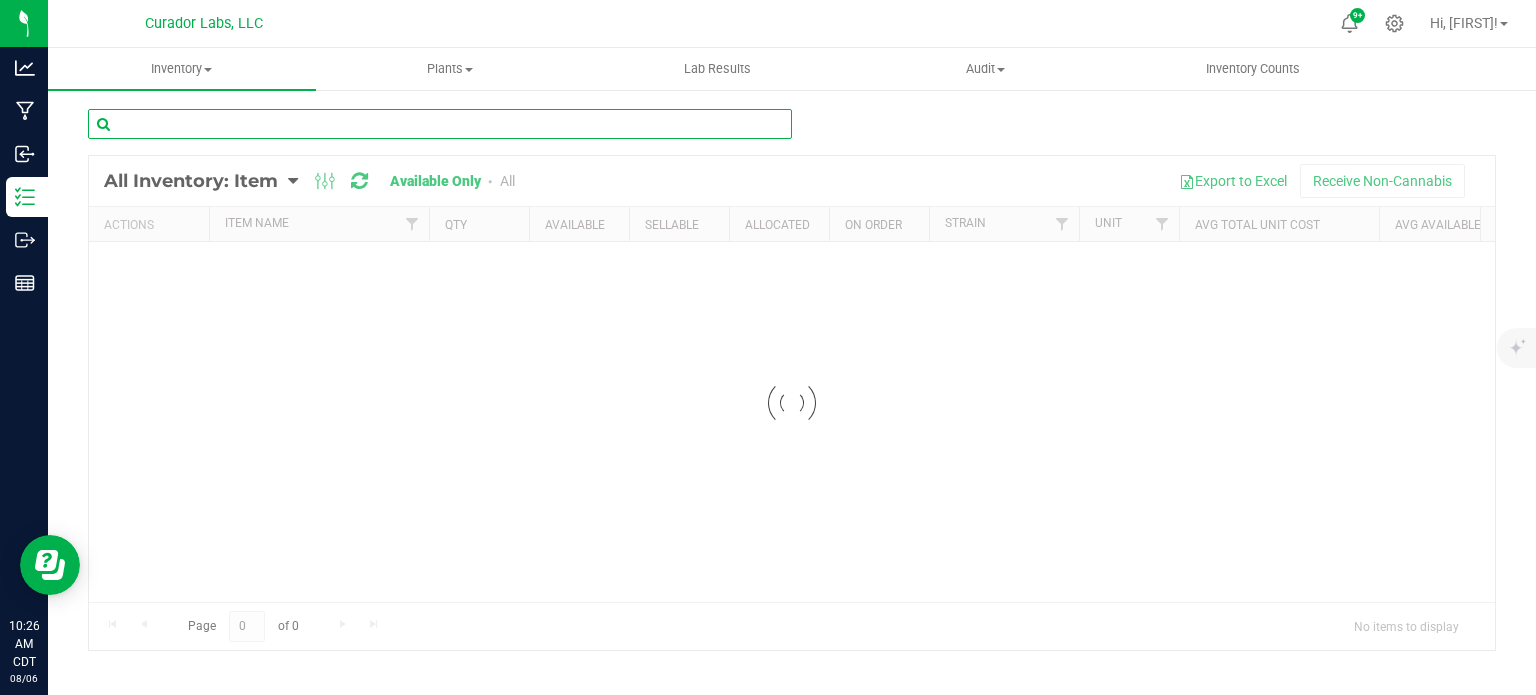 click at bounding box center (440, 124) 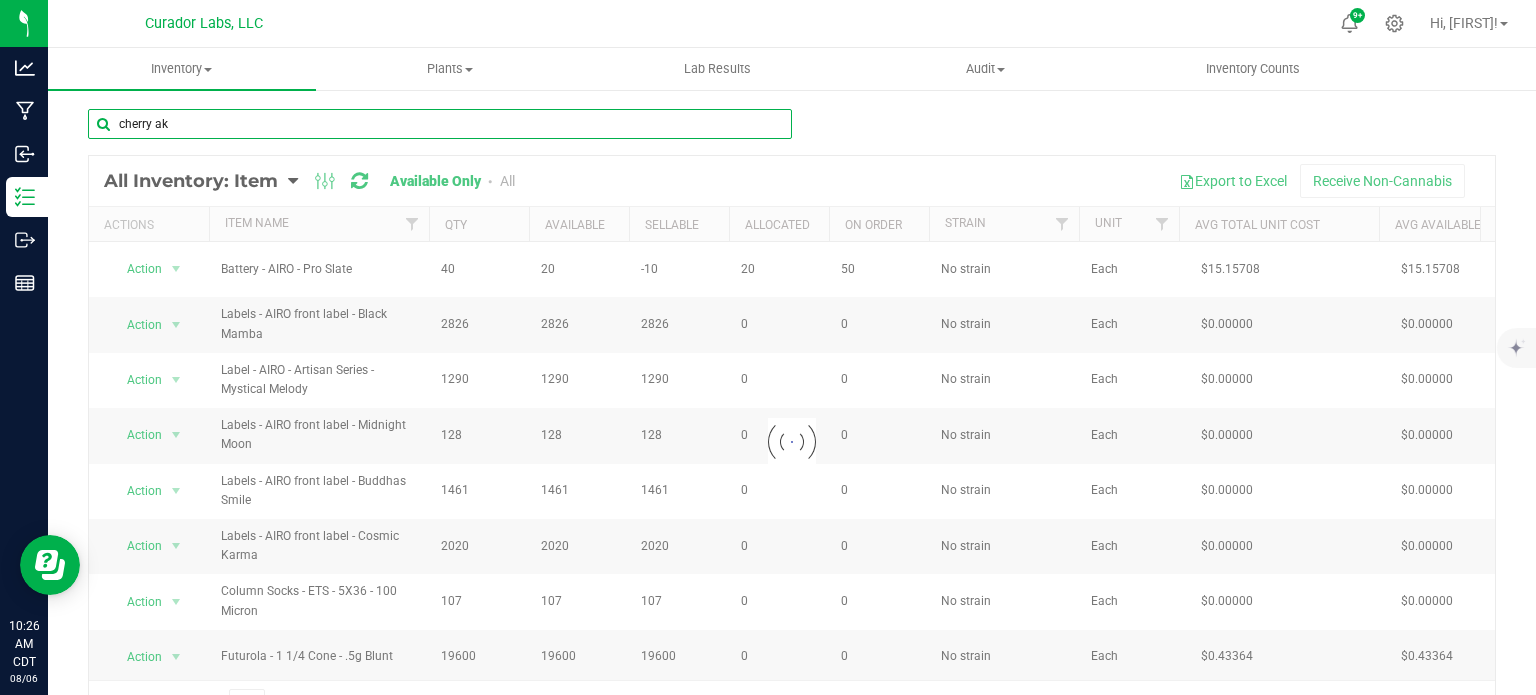 type on "cherry ak" 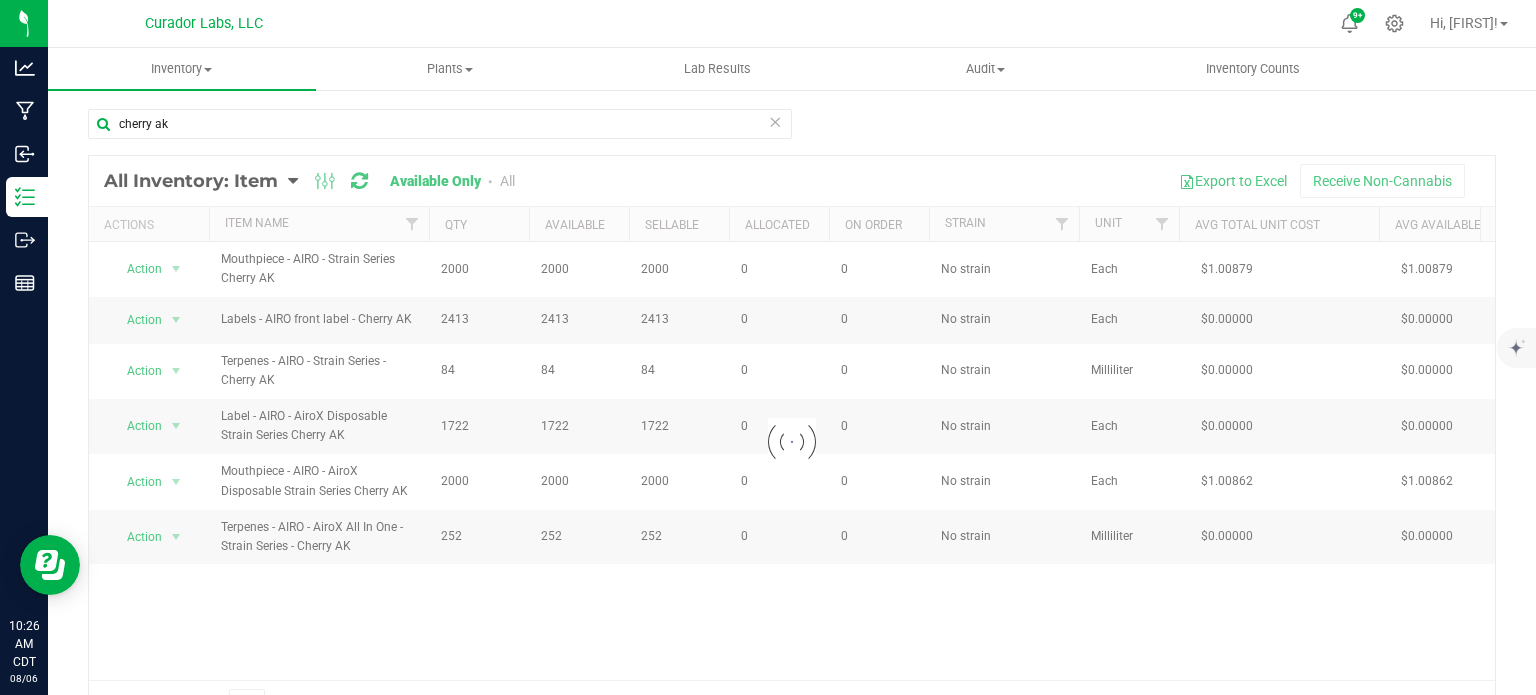 click at bounding box center [792, 442] 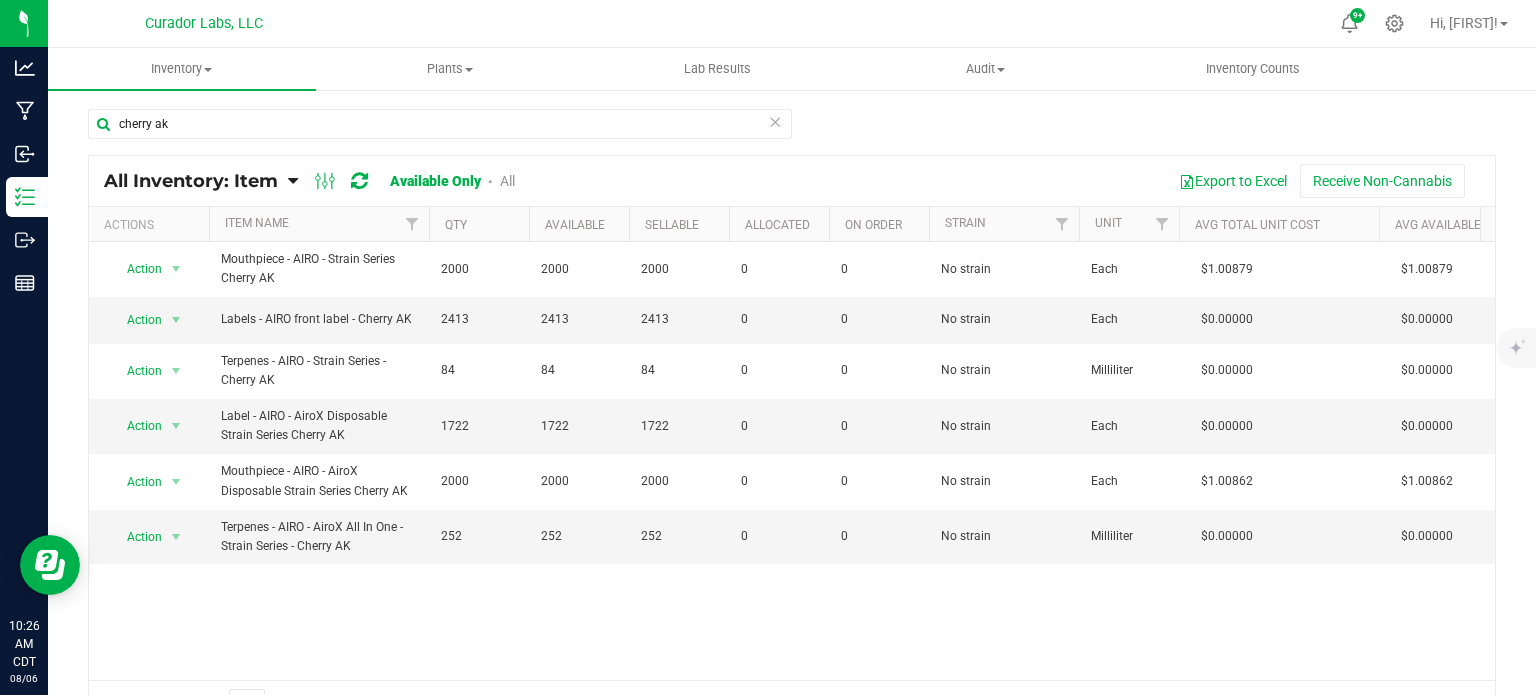 click on "All" at bounding box center (507, 181) 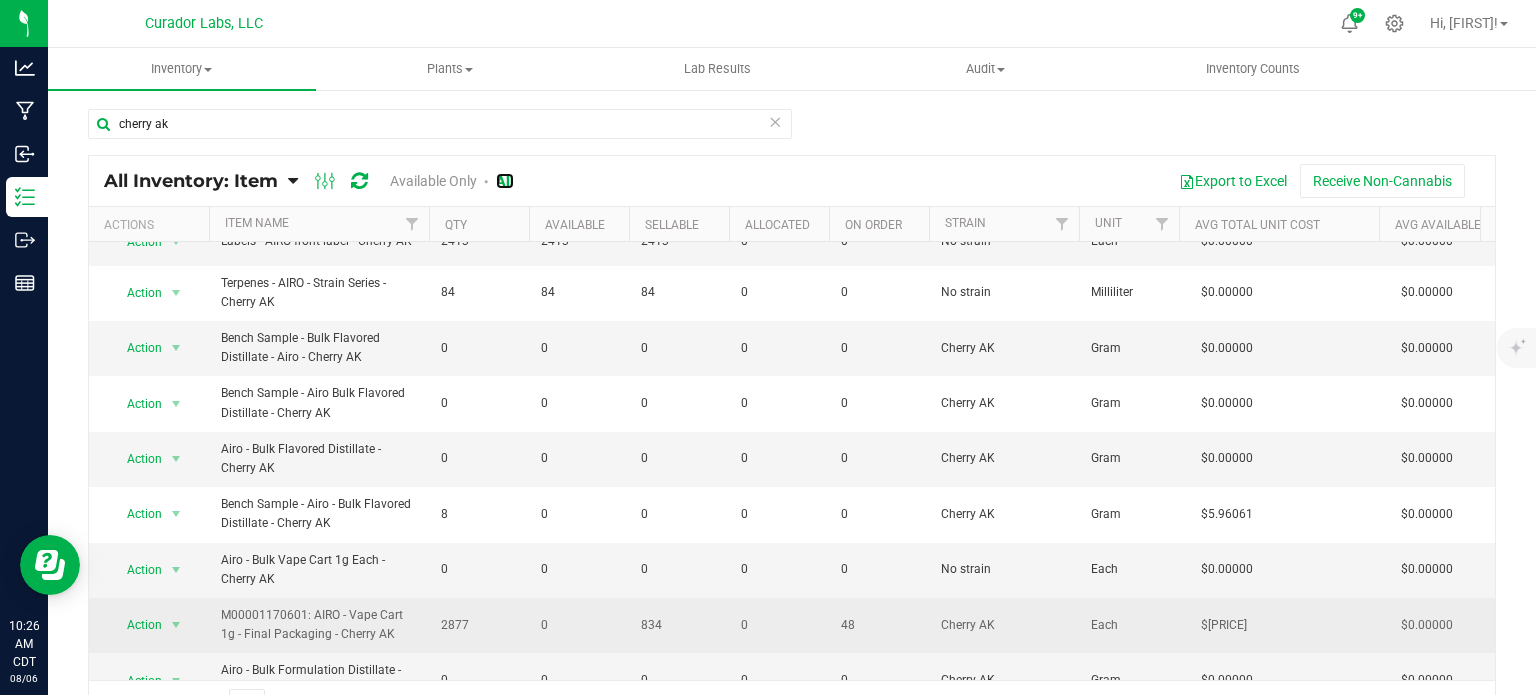 scroll, scrollTop: 200, scrollLeft: 0, axis: vertical 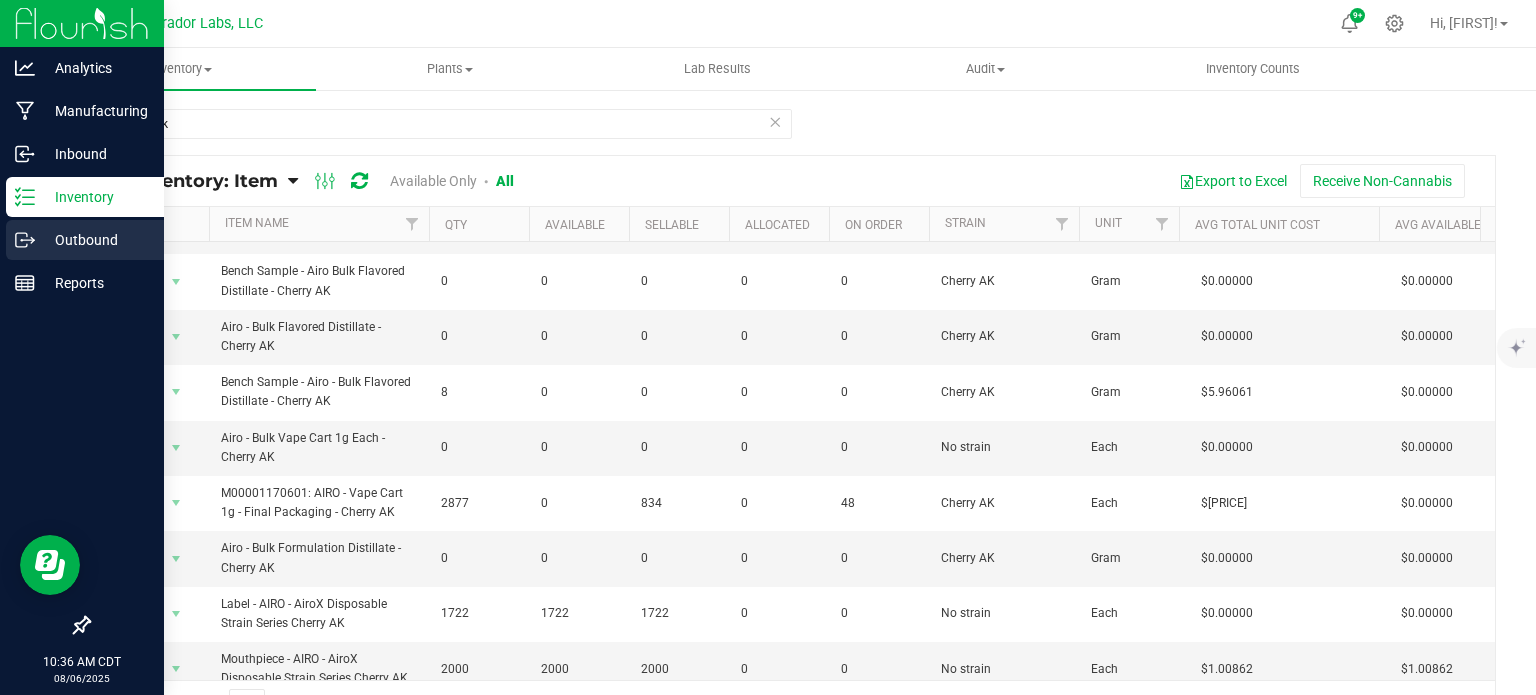 click on "Outbound" at bounding box center [95, 240] 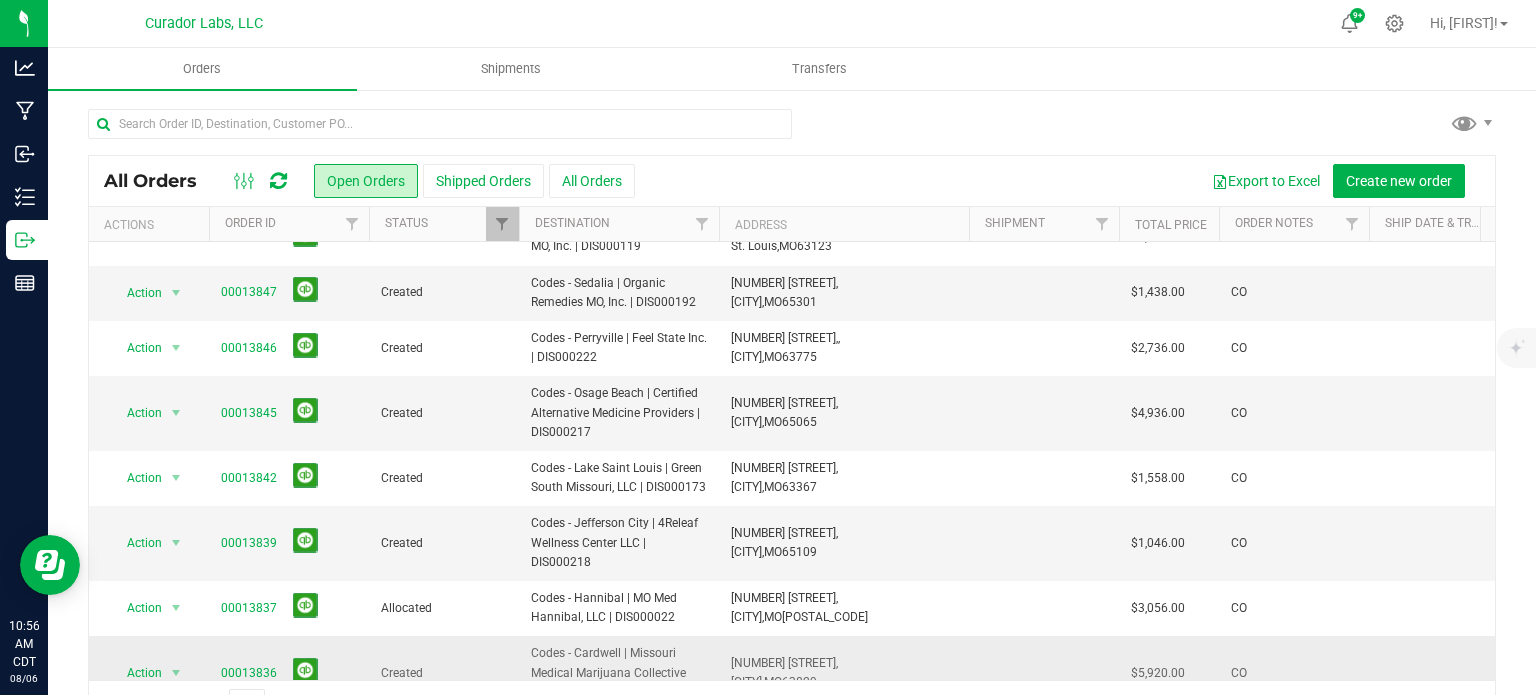 scroll, scrollTop: 815, scrollLeft: 0, axis: vertical 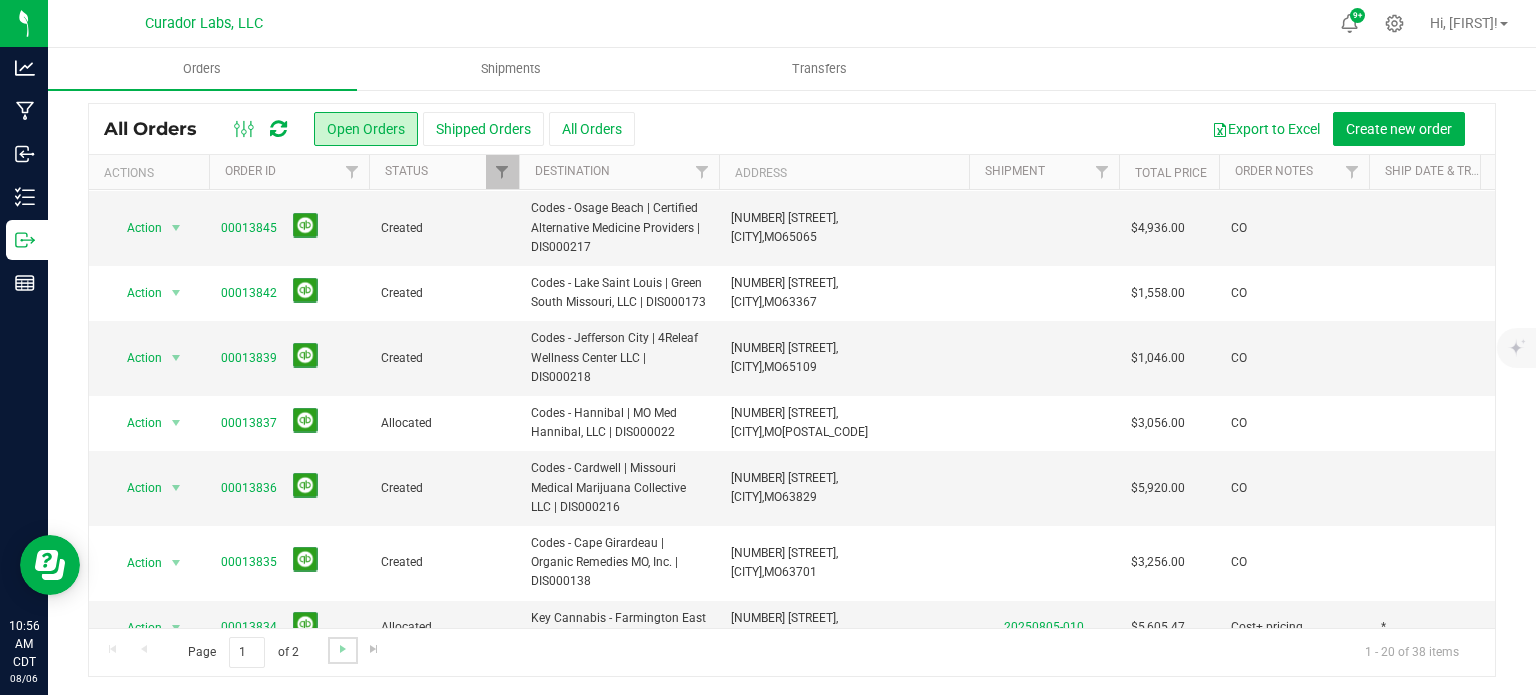 click at bounding box center [342, 650] 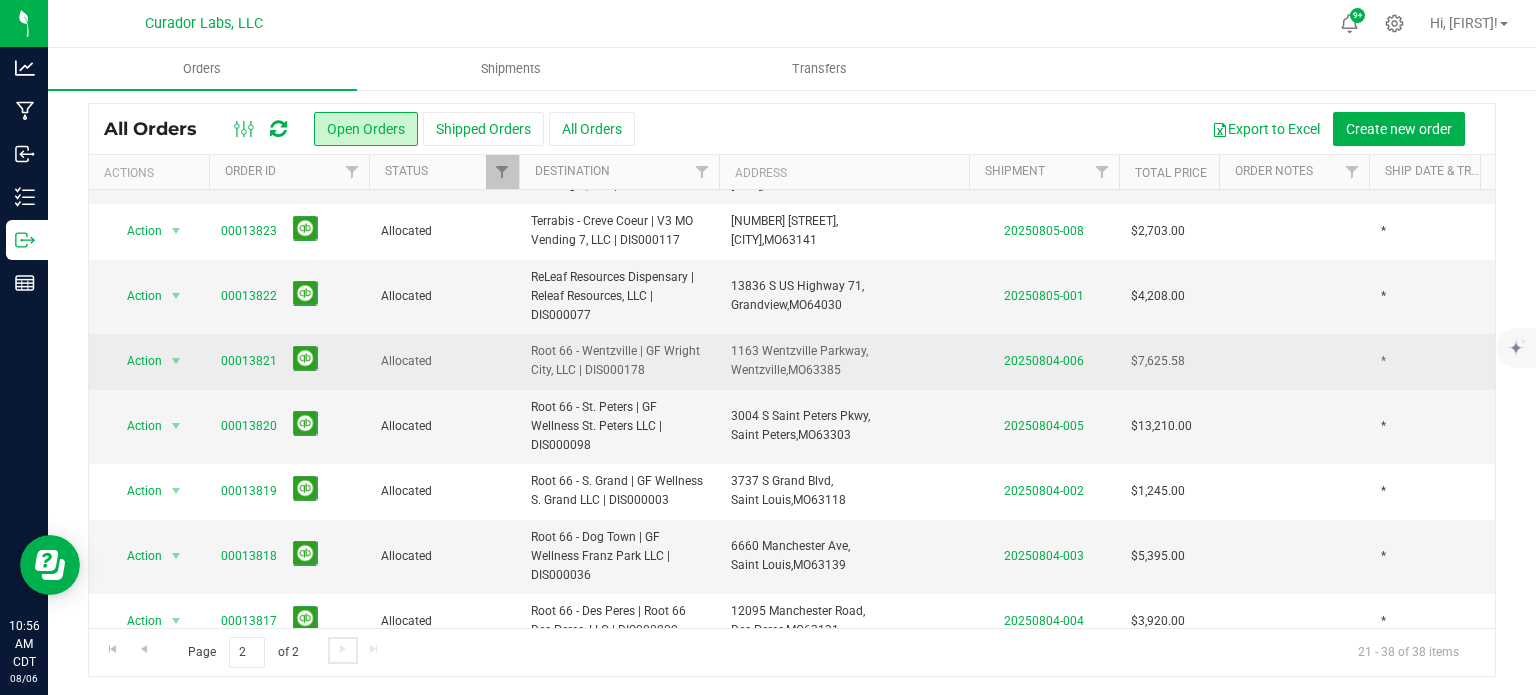 scroll, scrollTop: 724, scrollLeft: 0, axis: vertical 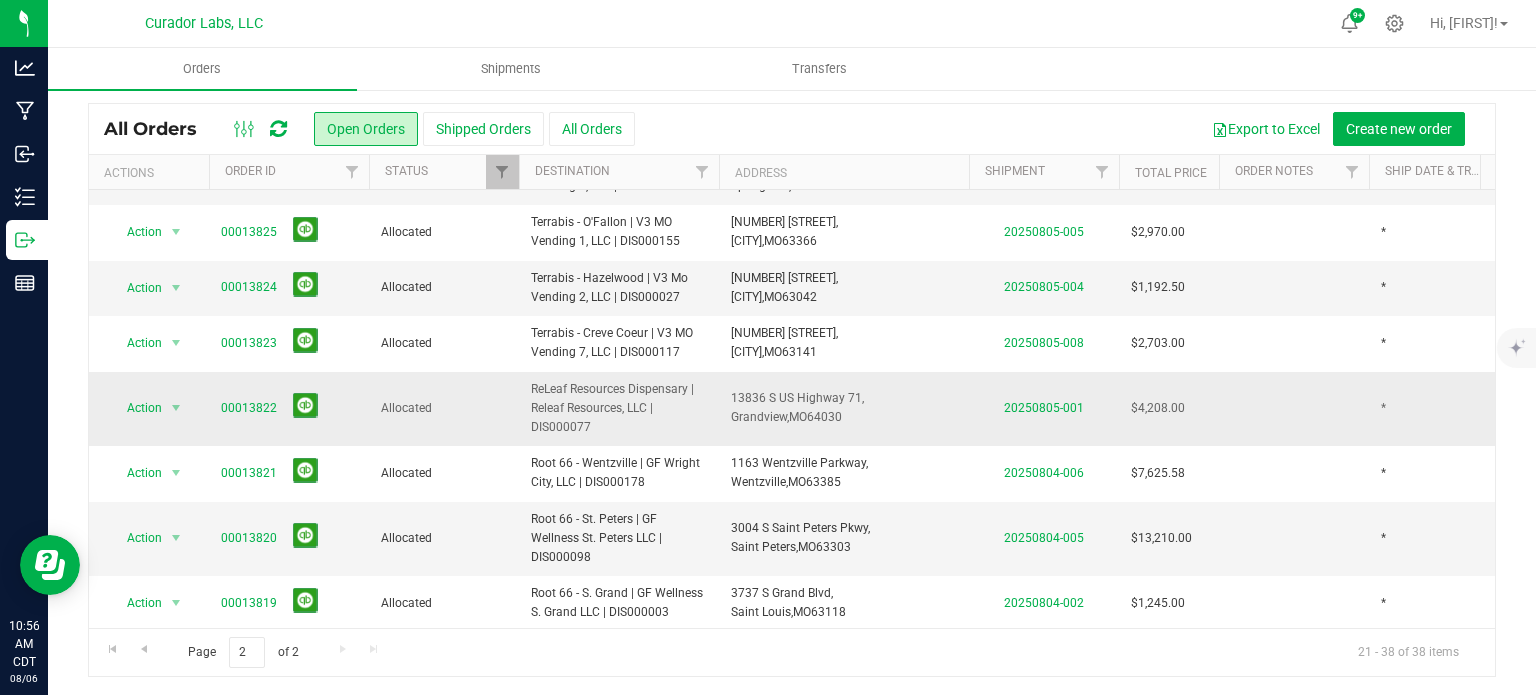 drag, startPoint x: 619, startPoint y: 465, endPoint x: 539, endPoint y: 431, distance: 86.925255 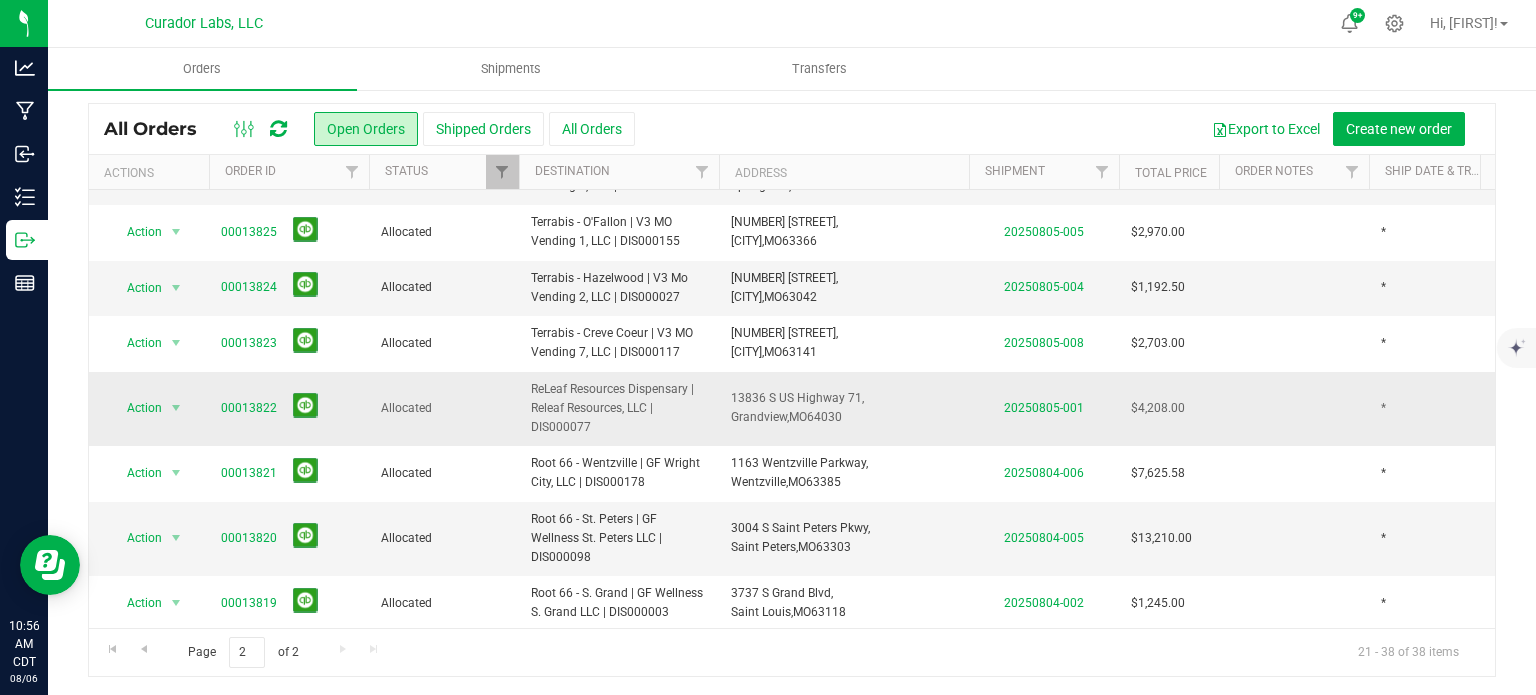 click on "ReLeaf Resources Dispensary | Releaf Resources, LLC | DIS000077" at bounding box center [619, 409] 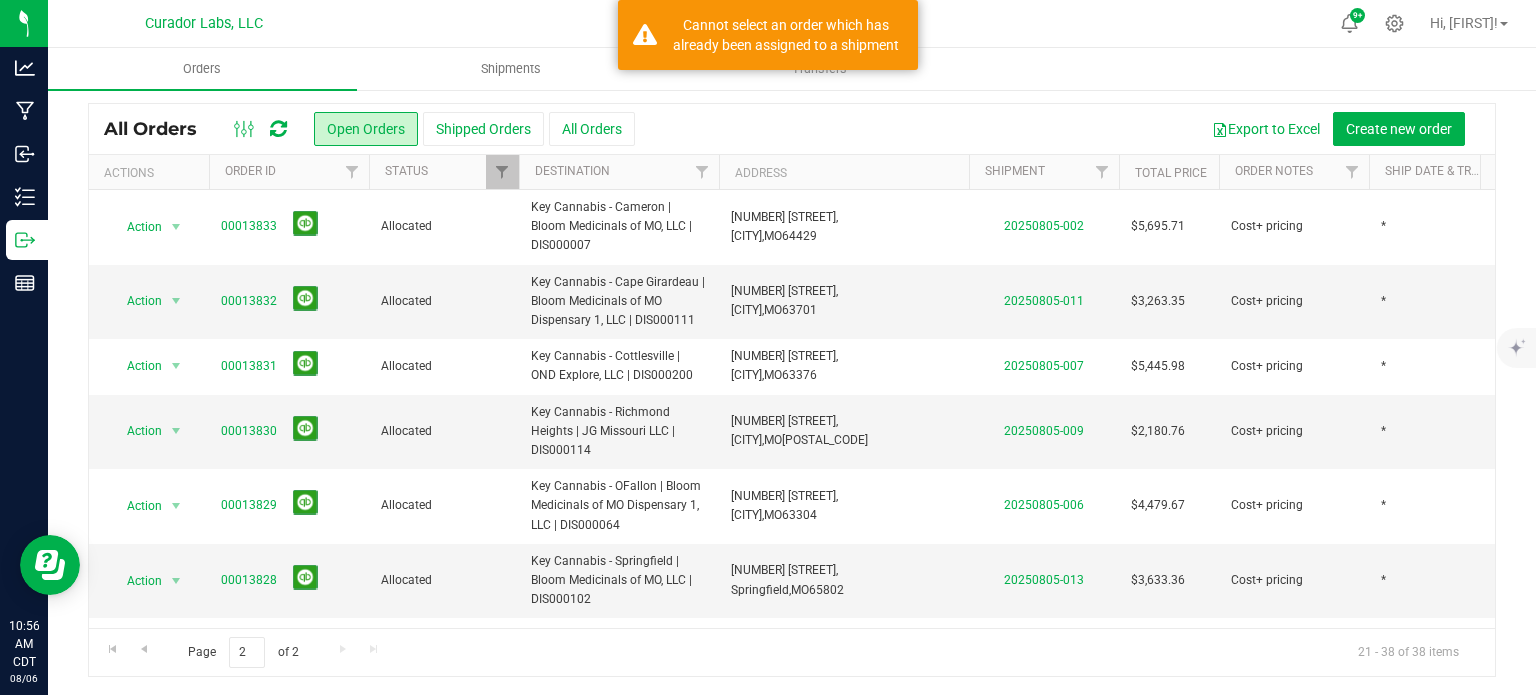 scroll, scrollTop: 0, scrollLeft: 0, axis: both 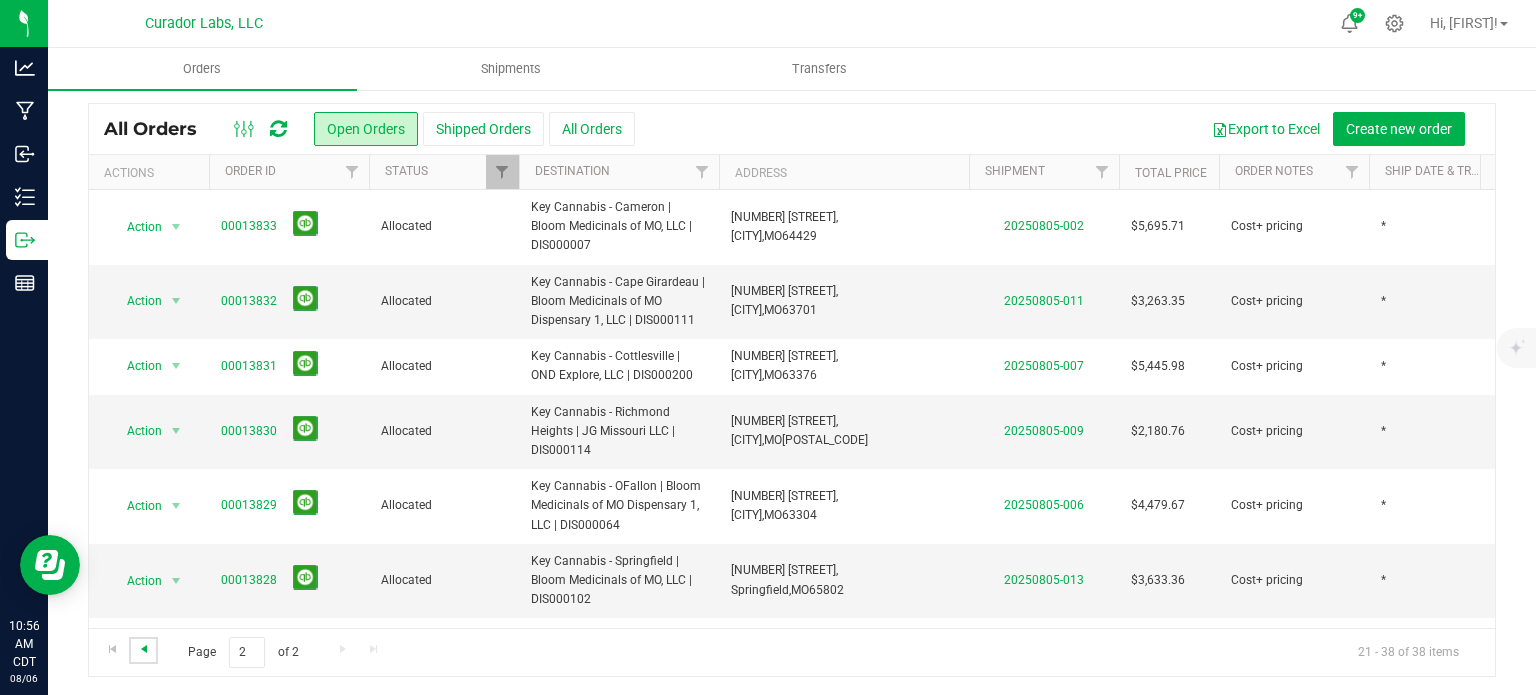click at bounding box center [144, 649] 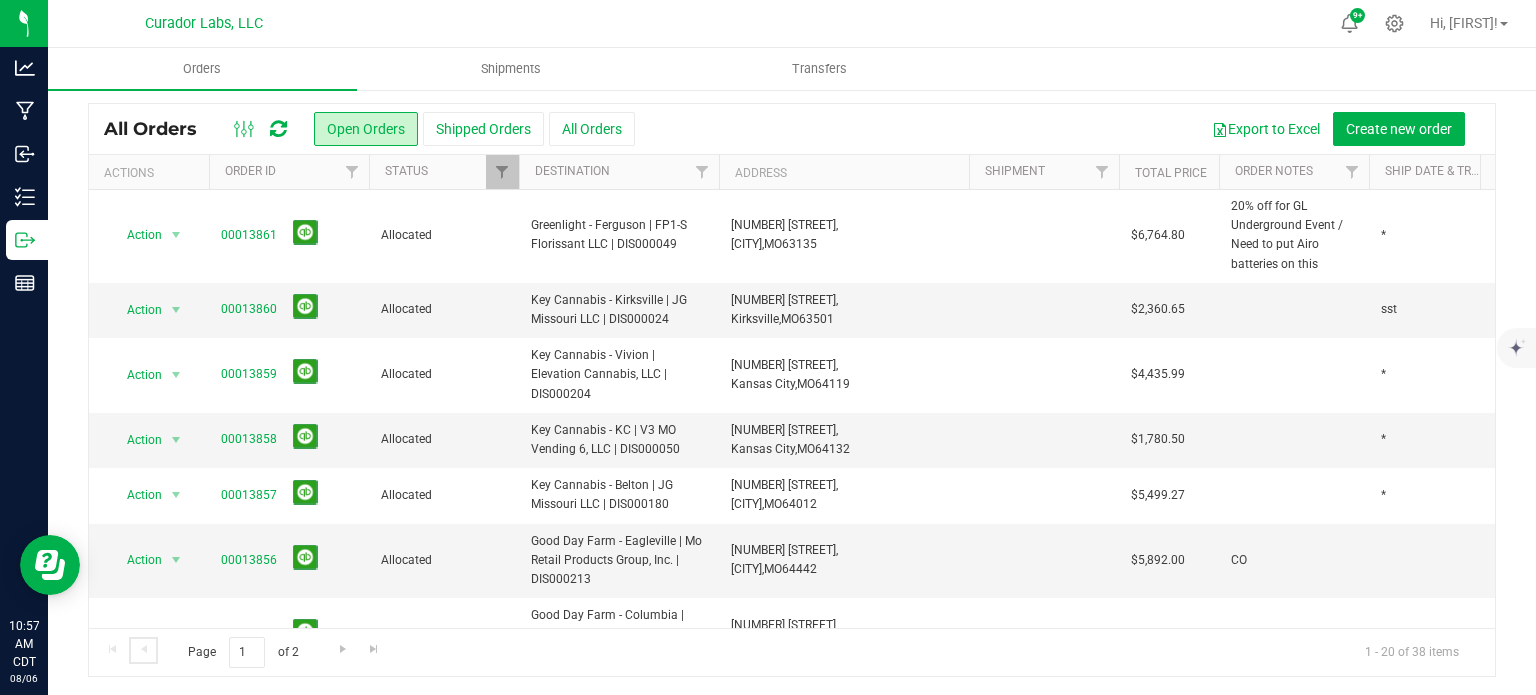 scroll, scrollTop: 0, scrollLeft: 0, axis: both 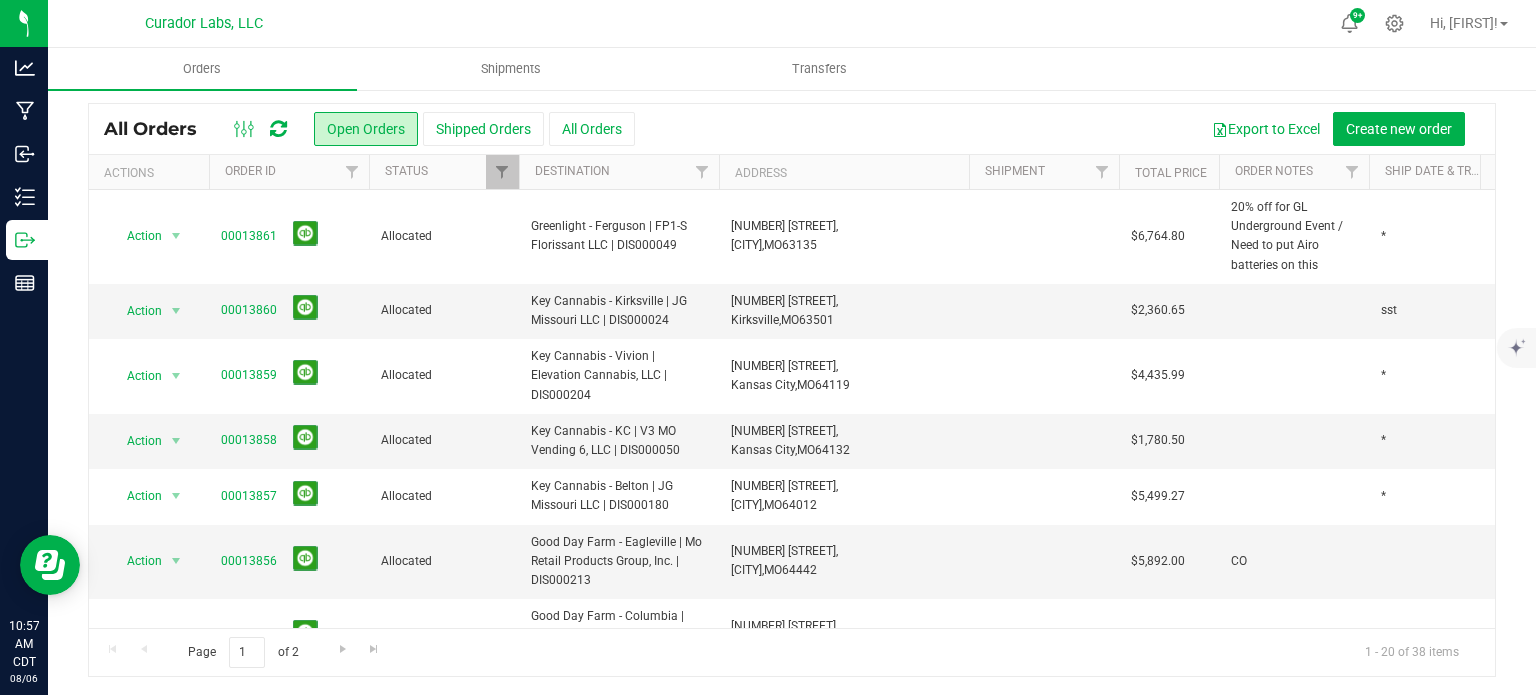 click at bounding box center (278, 129) 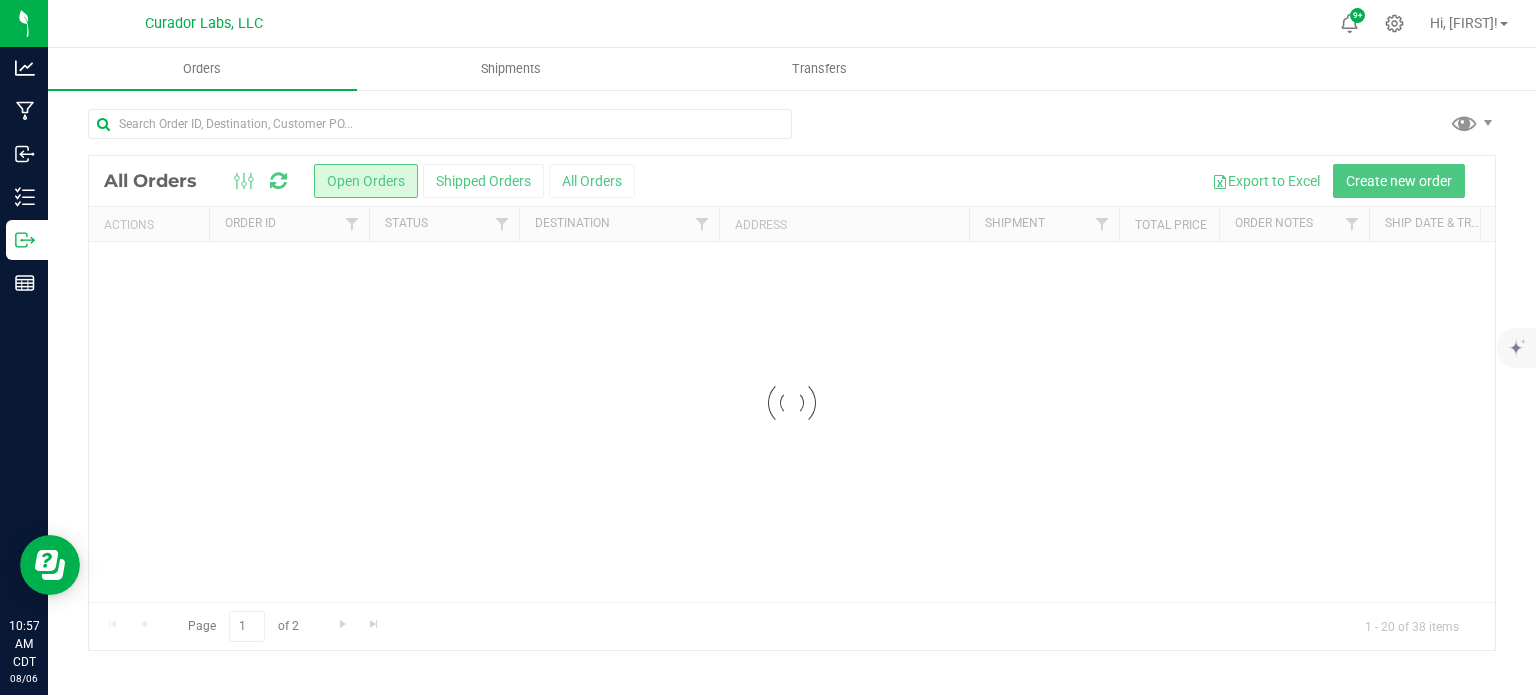scroll, scrollTop: 0, scrollLeft: 0, axis: both 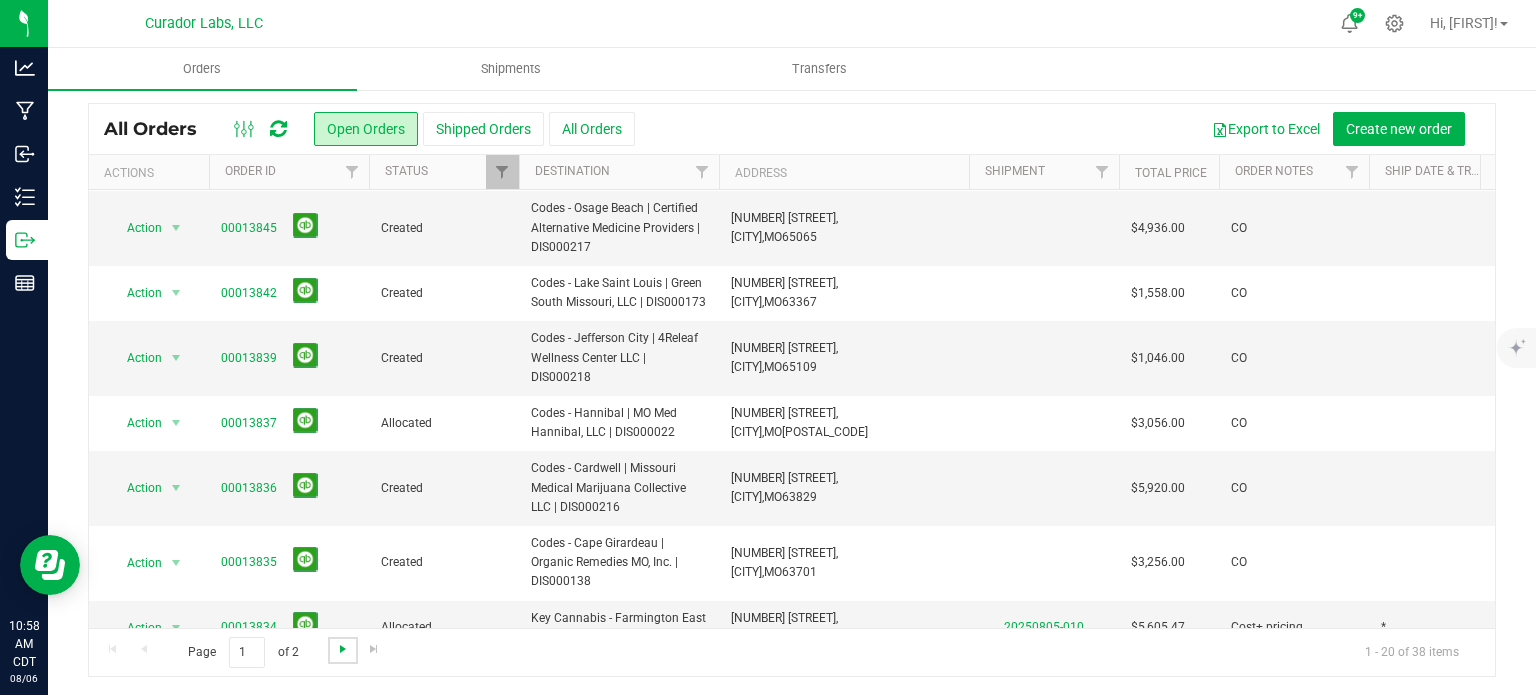 click at bounding box center [343, 649] 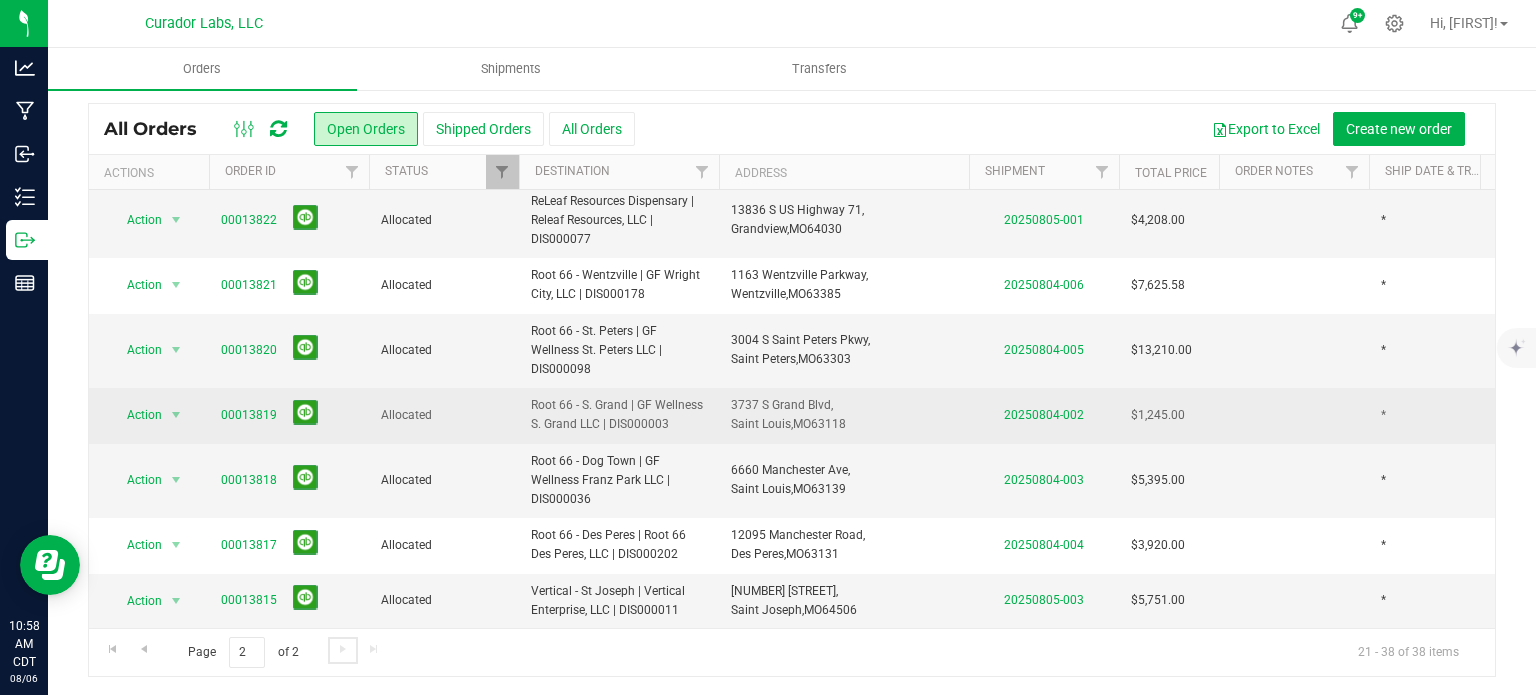 scroll, scrollTop: 724, scrollLeft: 0, axis: vertical 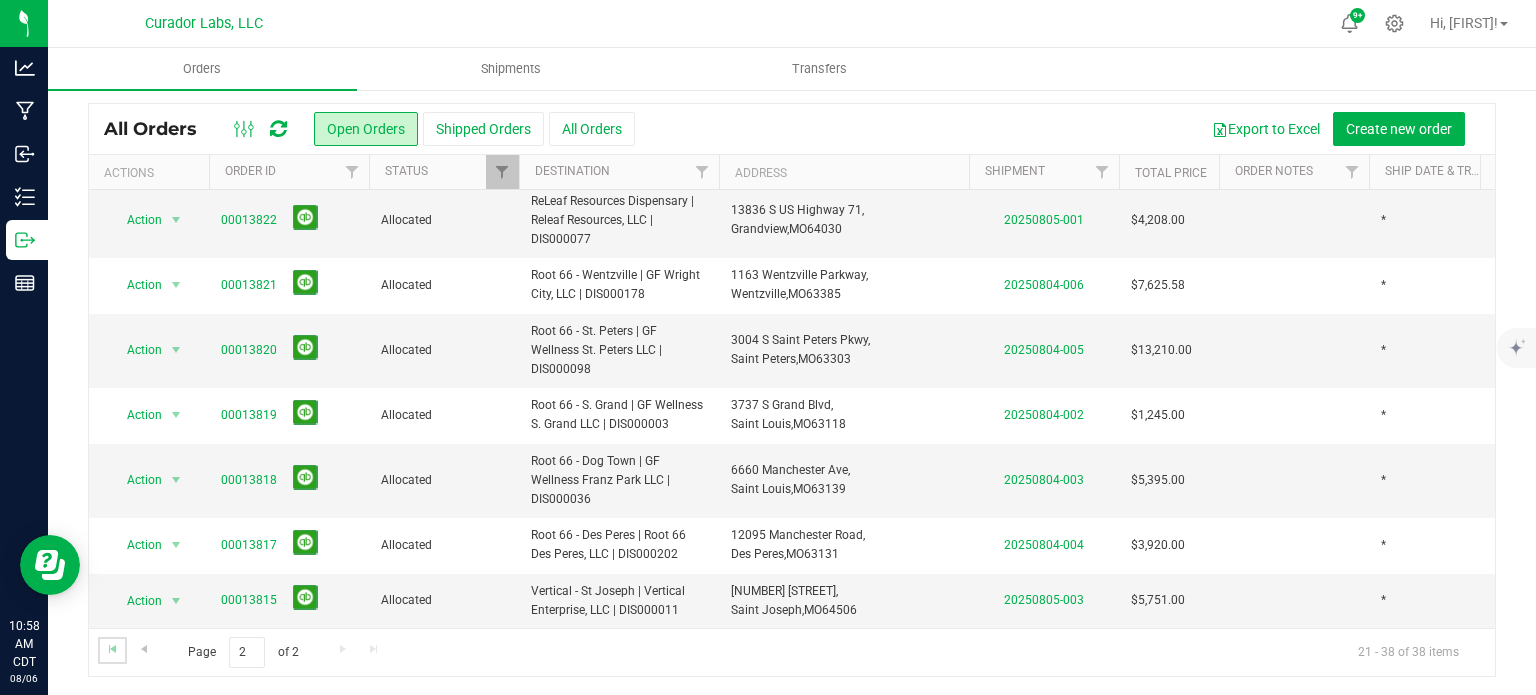 click at bounding box center [112, 650] 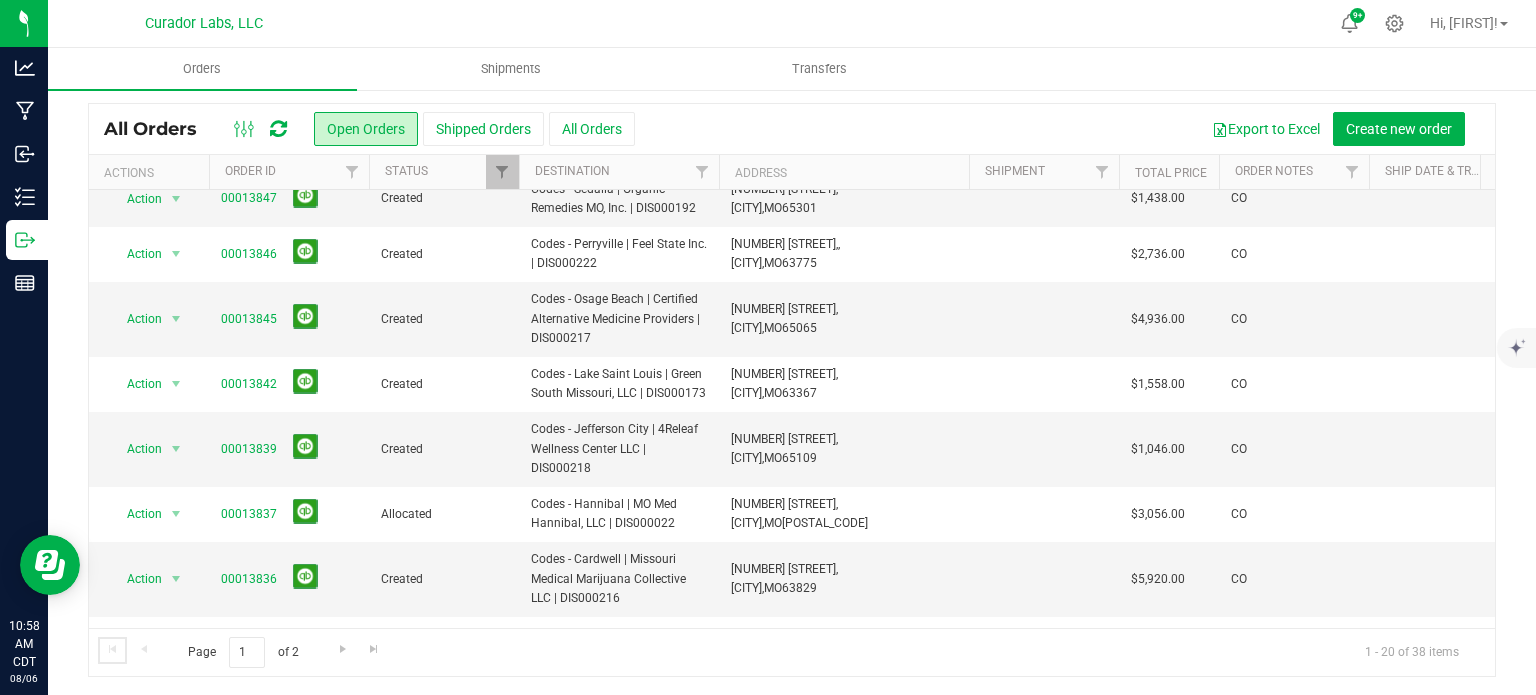scroll, scrollTop: 0, scrollLeft: 0, axis: both 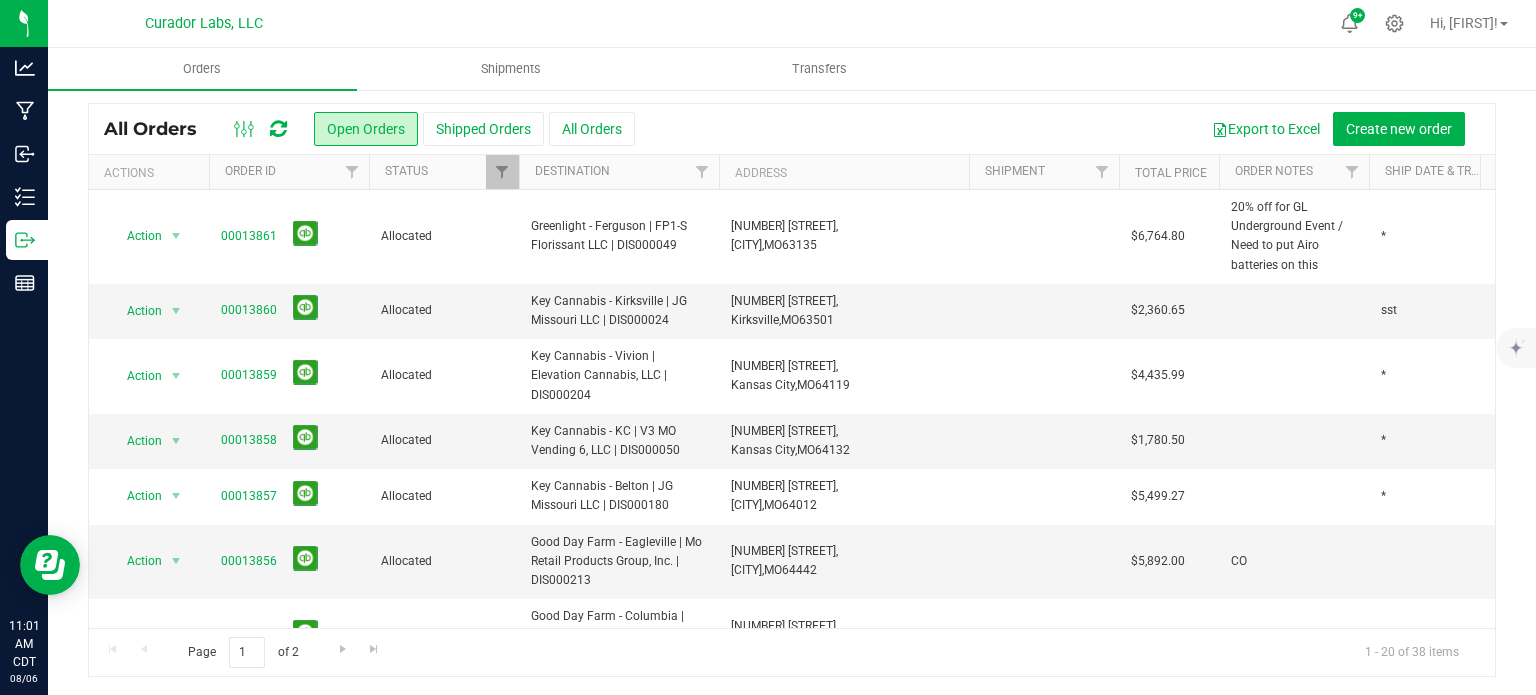 click at bounding box center [278, 128] 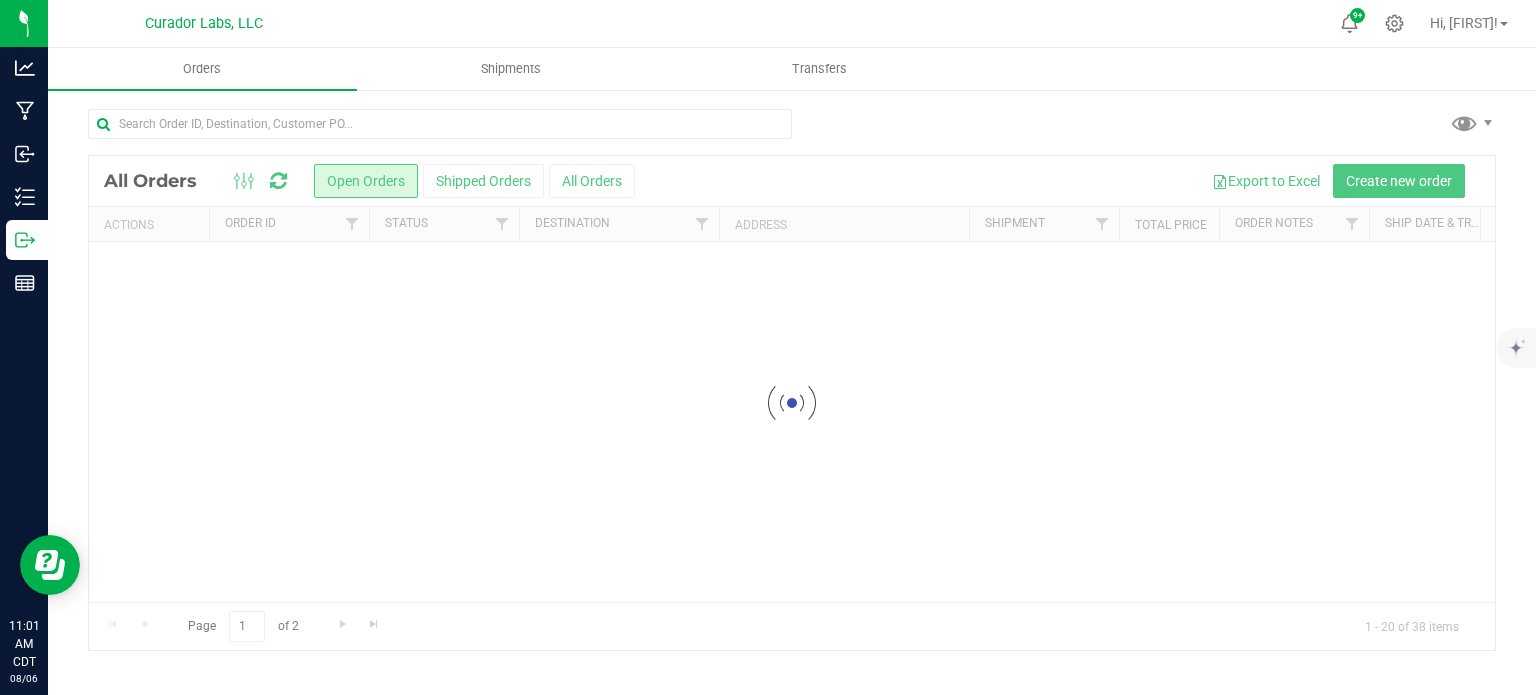 scroll, scrollTop: 0, scrollLeft: 0, axis: both 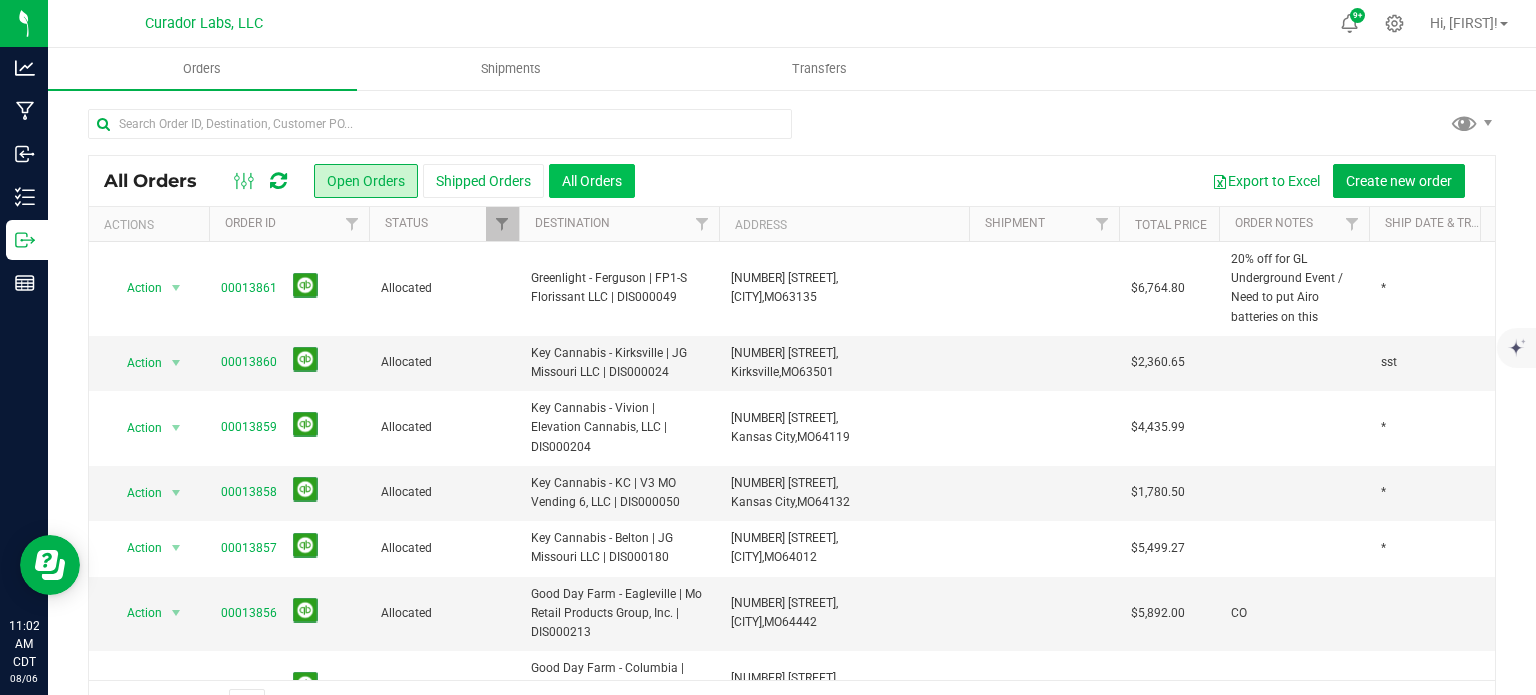 click on "All Orders" at bounding box center (592, 181) 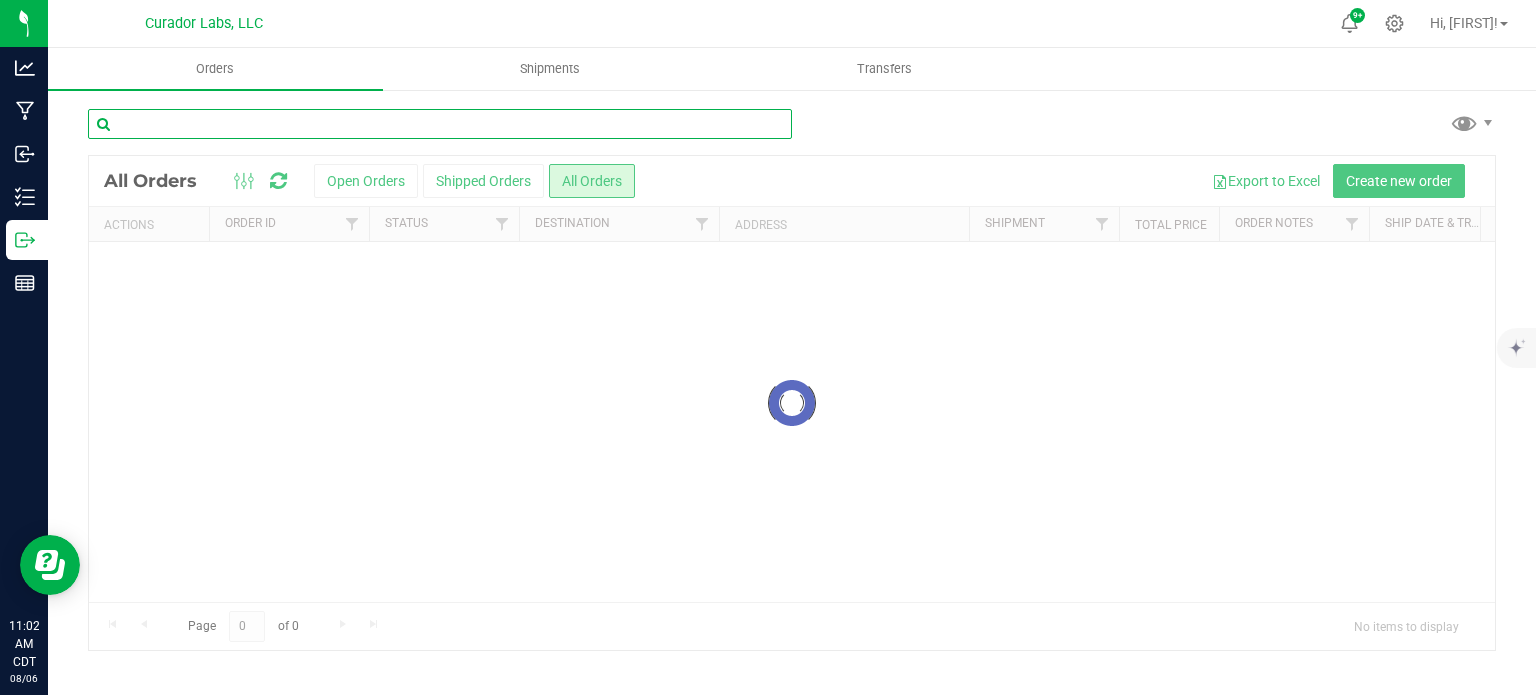 click at bounding box center (440, 124) 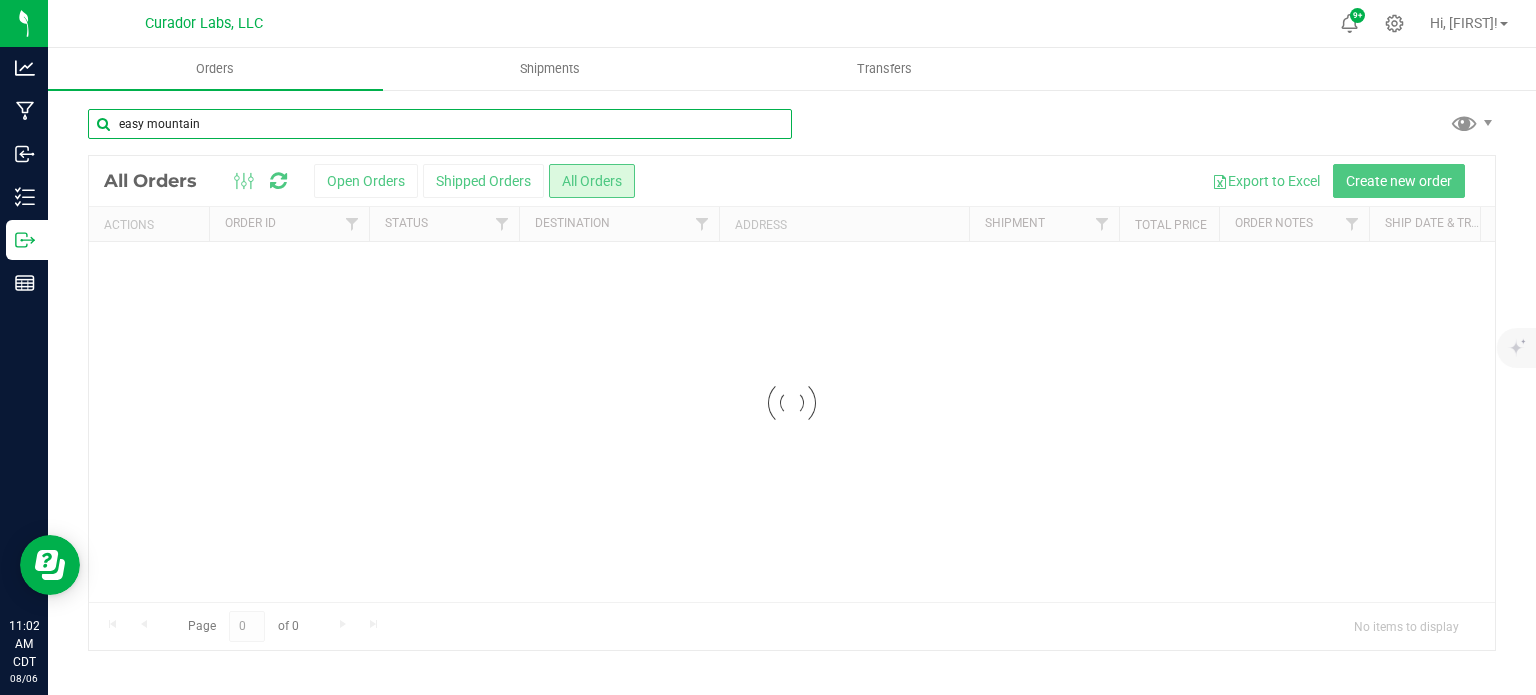 type on "easy mountain" 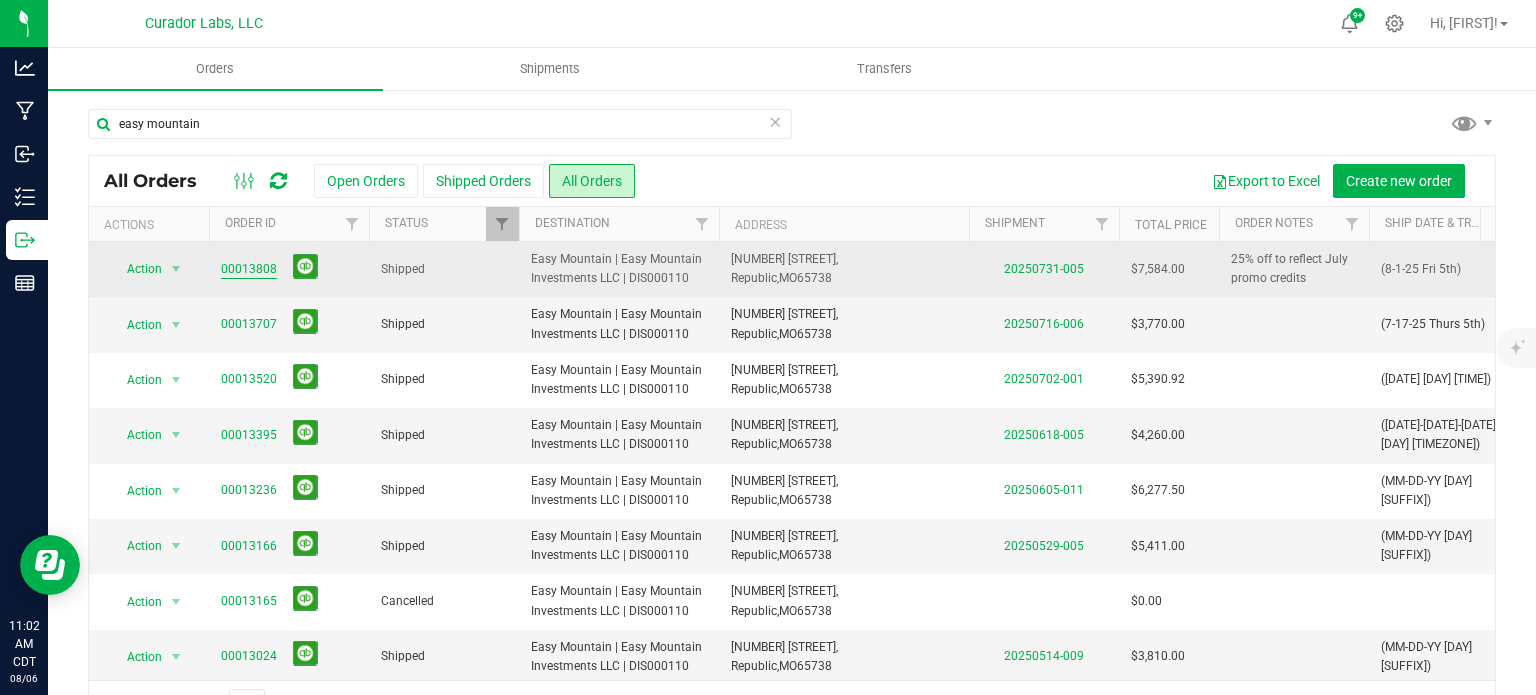 click on "00013808" at bounding box center (249, 269) 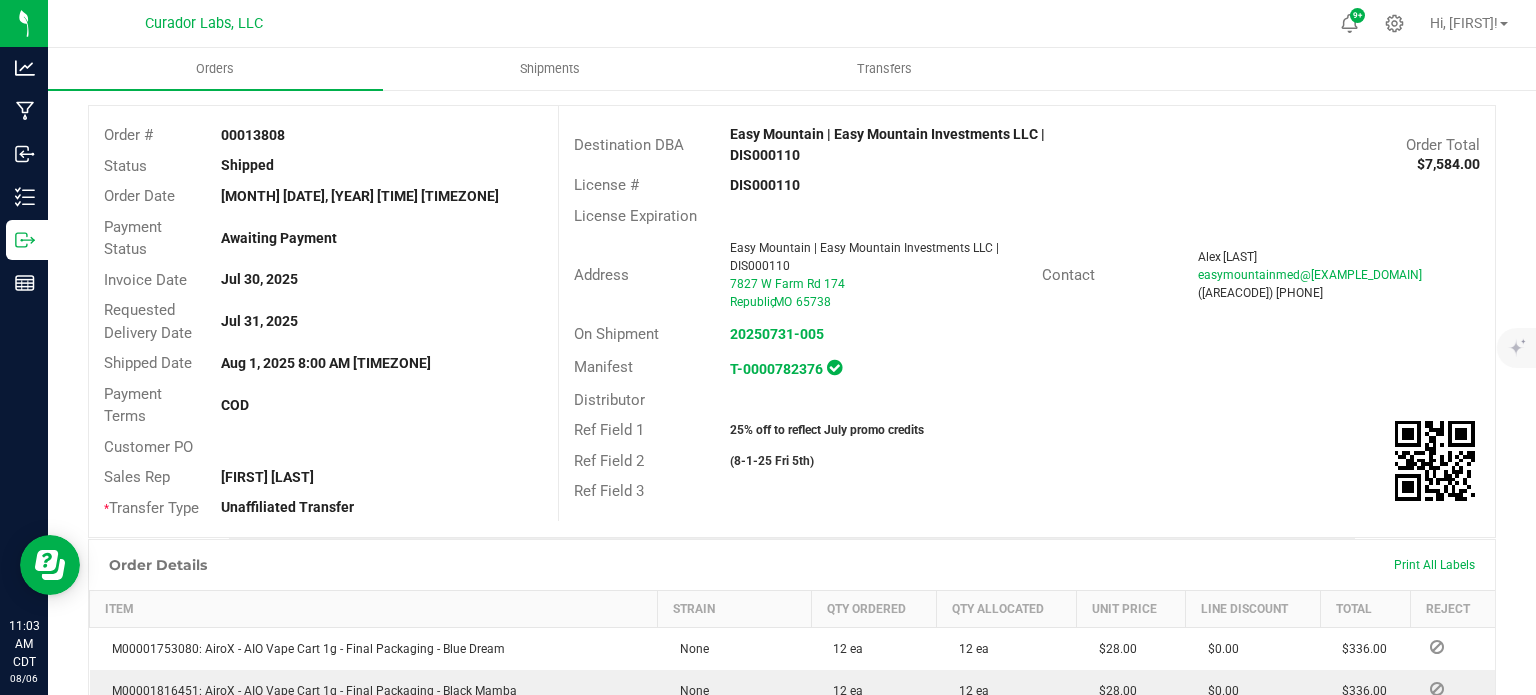 scroll, scrollTop: 0, scrollLeft: 0, axis: both 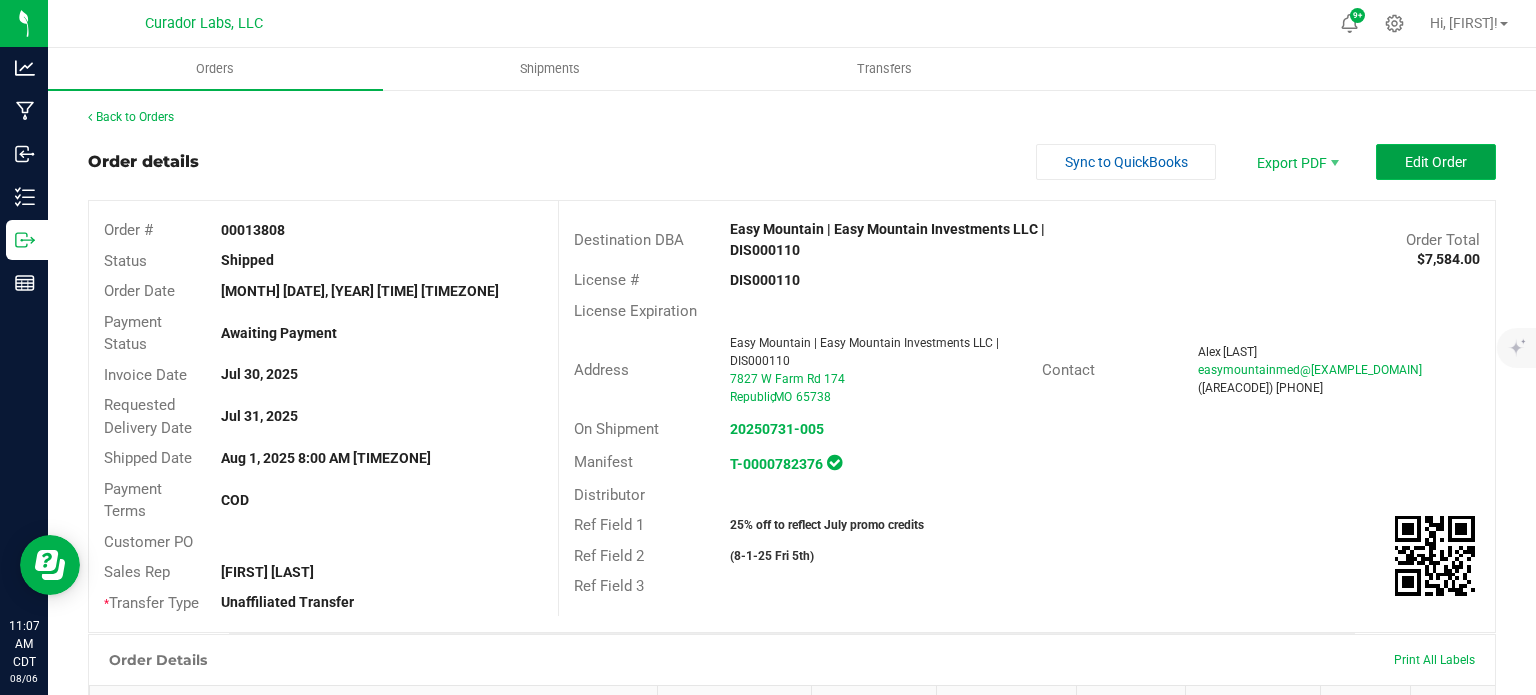 click on "Edit Order" at bounding box center [1436, 162] 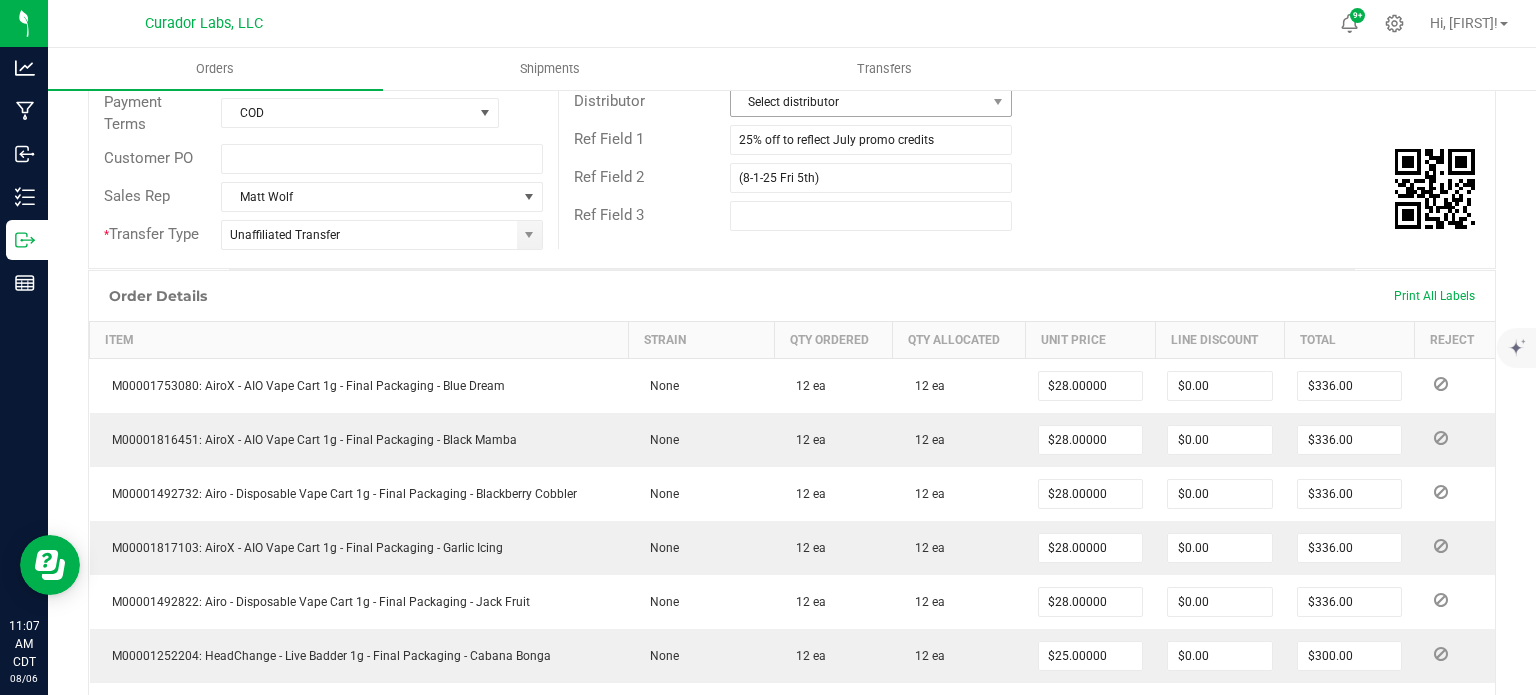 scroll, scrollTop: 400, scrollLeft: 0, axis: vertical 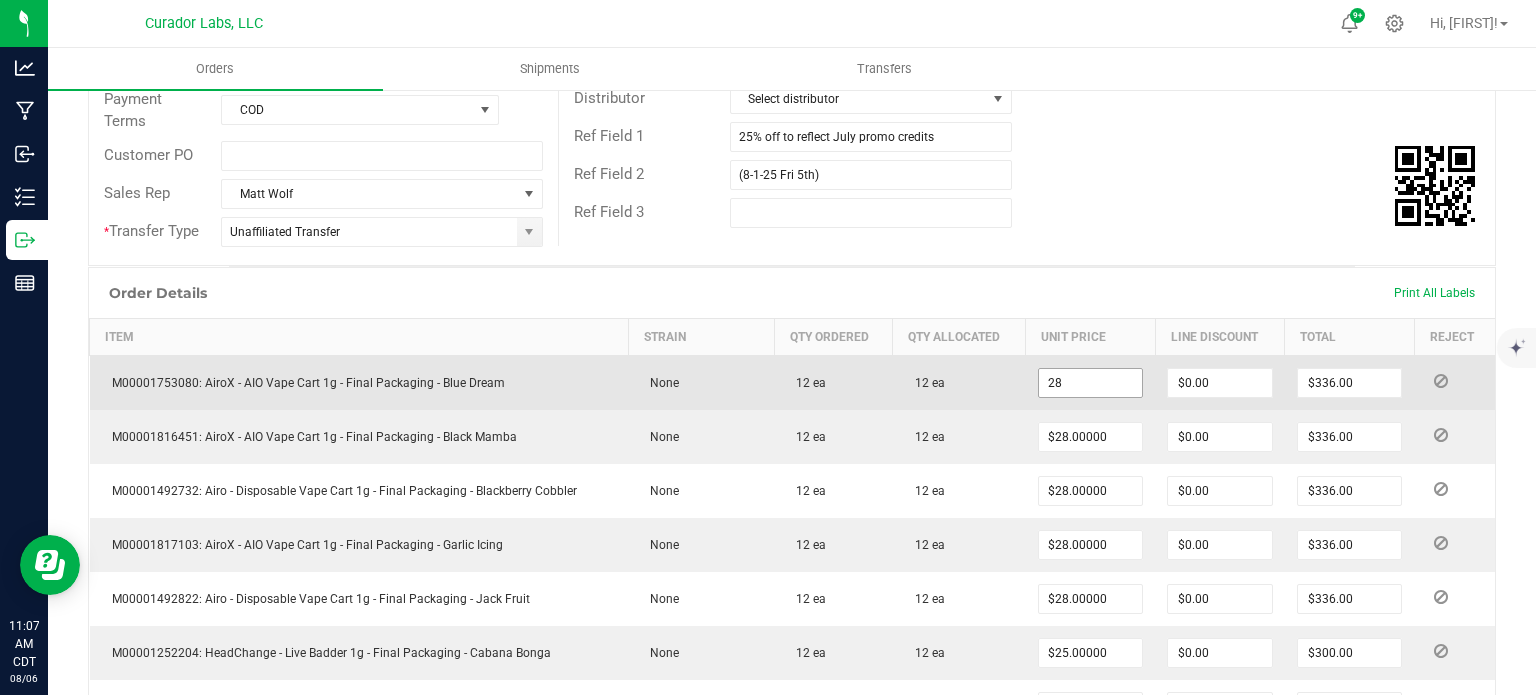 click on "28" at bounding box center (1091, 383) 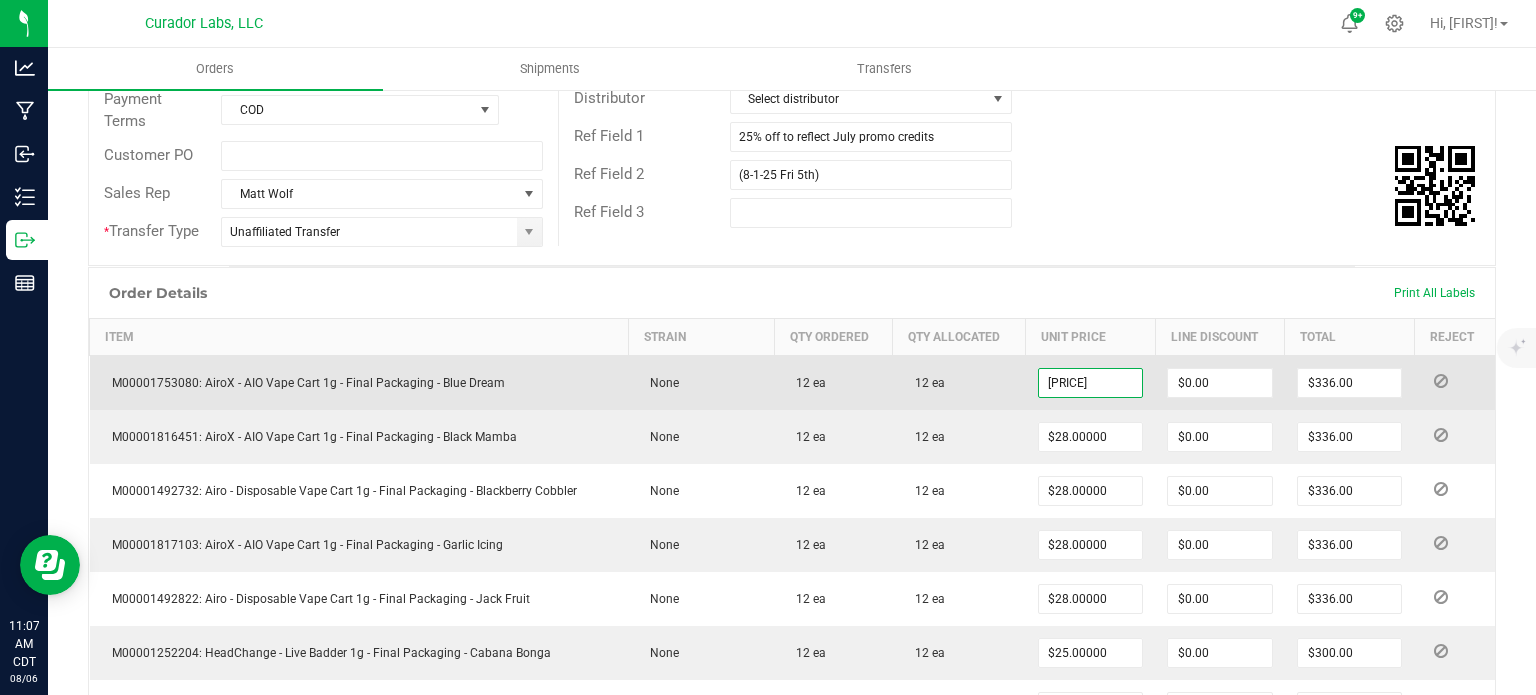 click on "[PRICE]" at bounding box center (1091, 383) 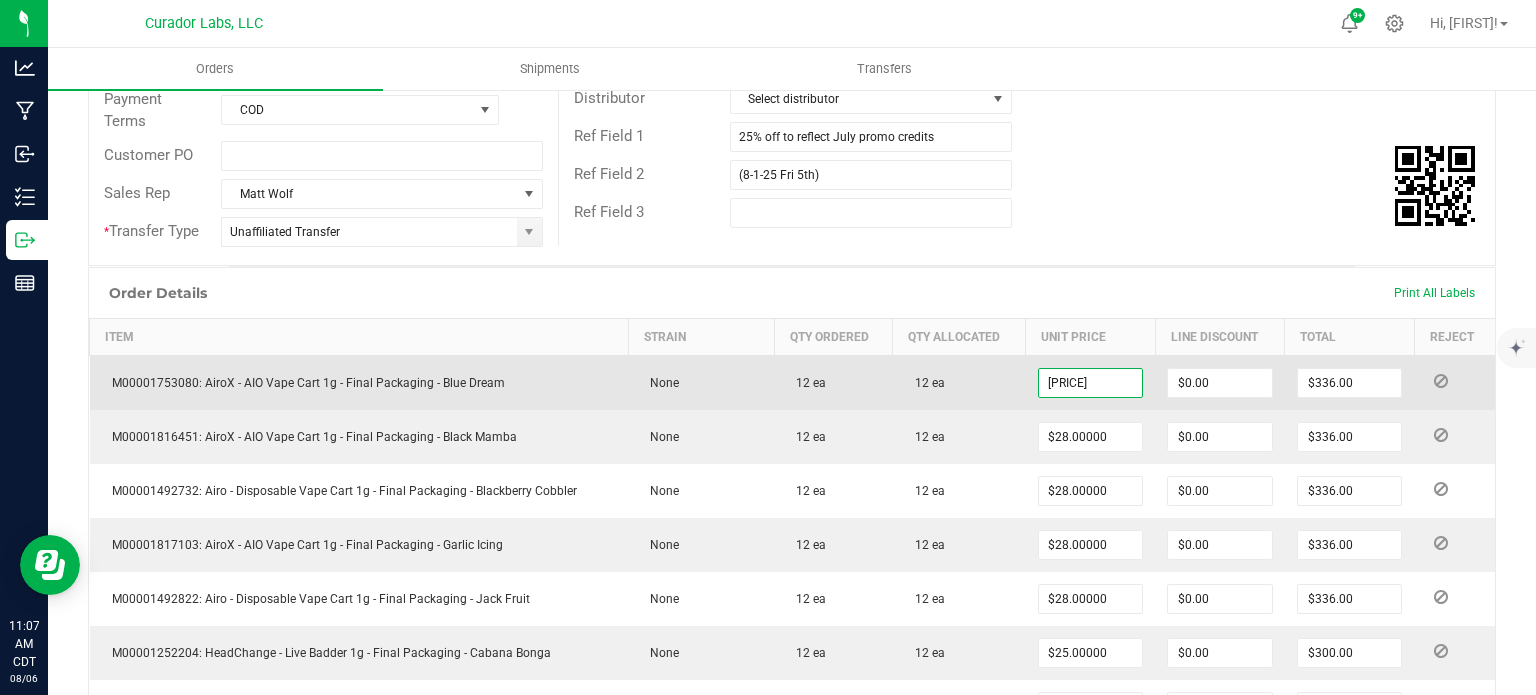 click on "[PRICE]" at bounding box center (1091, 383) 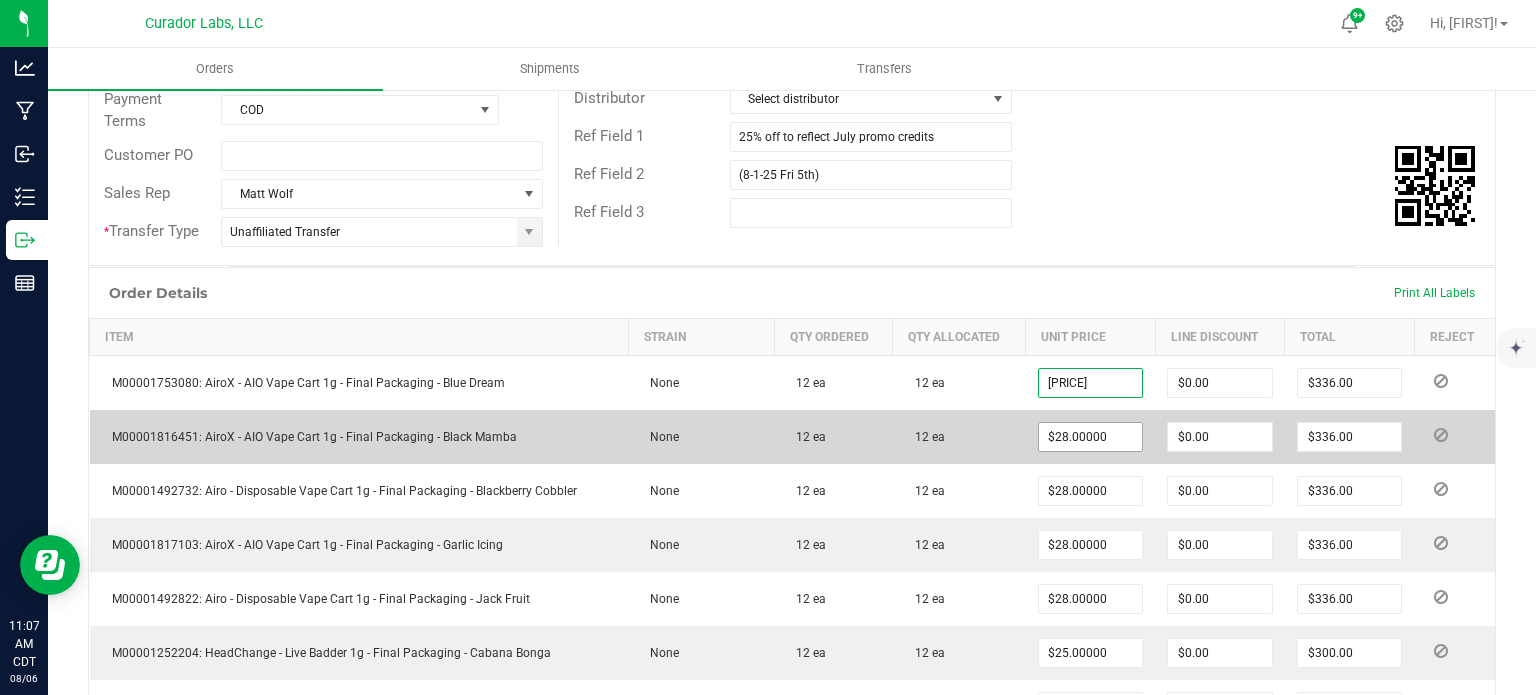 type on "$[PRICE]" 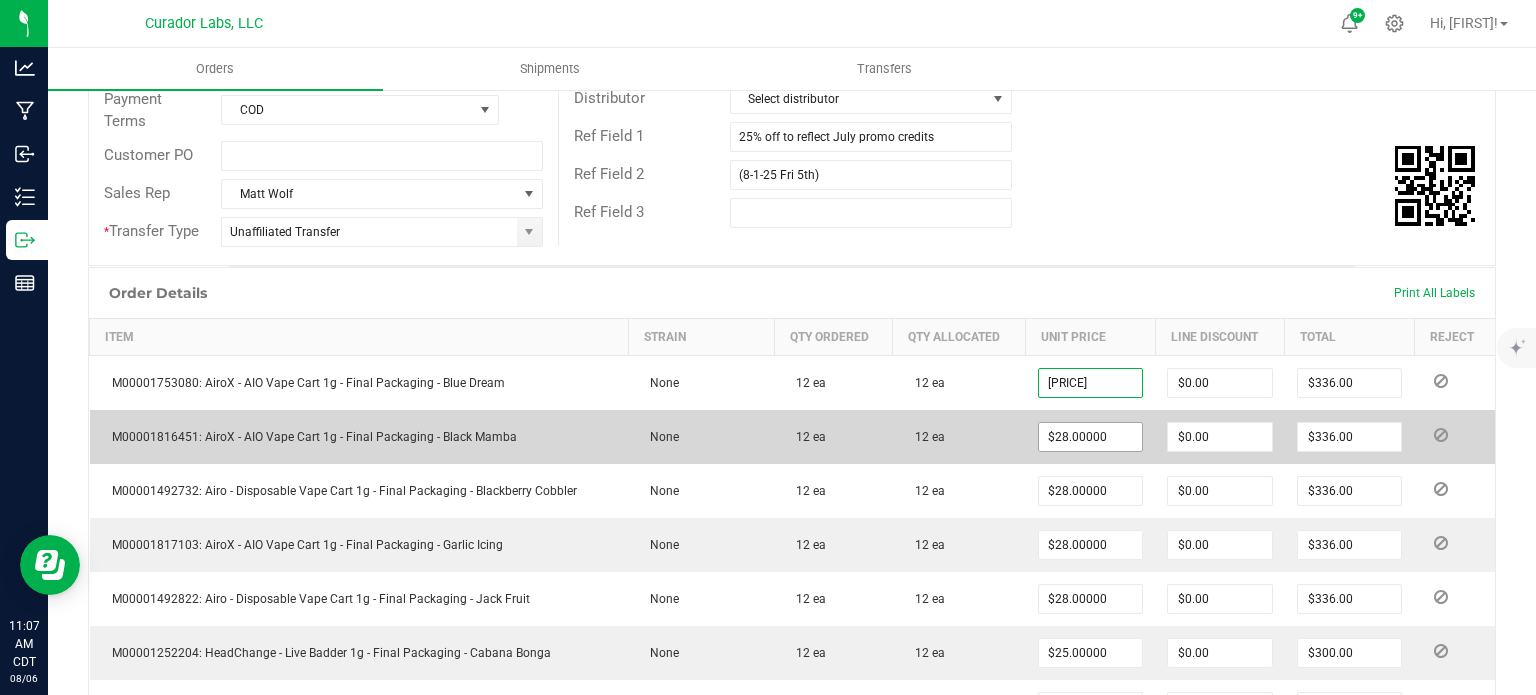 type on "$315.00" 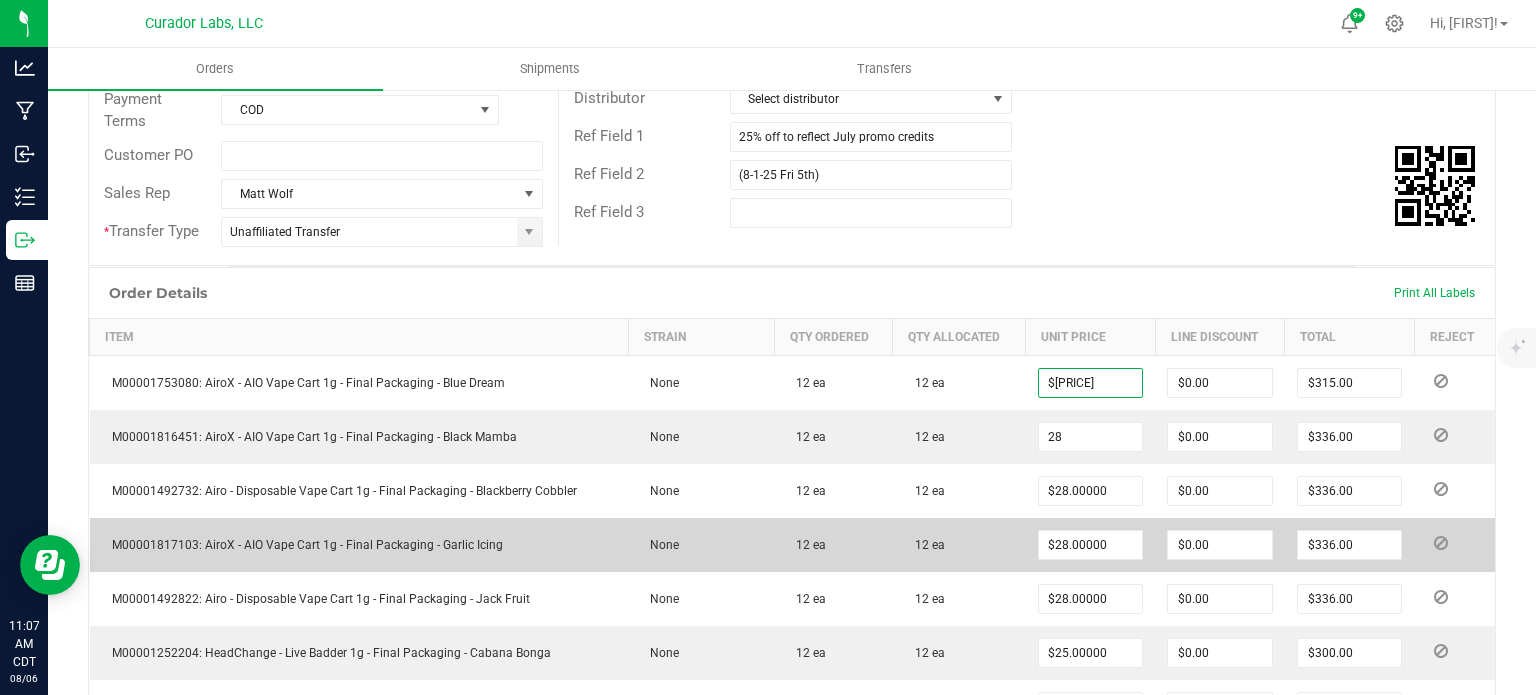drag, startPoint x: 1112, startPoint y: 423, endPoint x: 1088, endPoint y: 521, distance: 100.89599 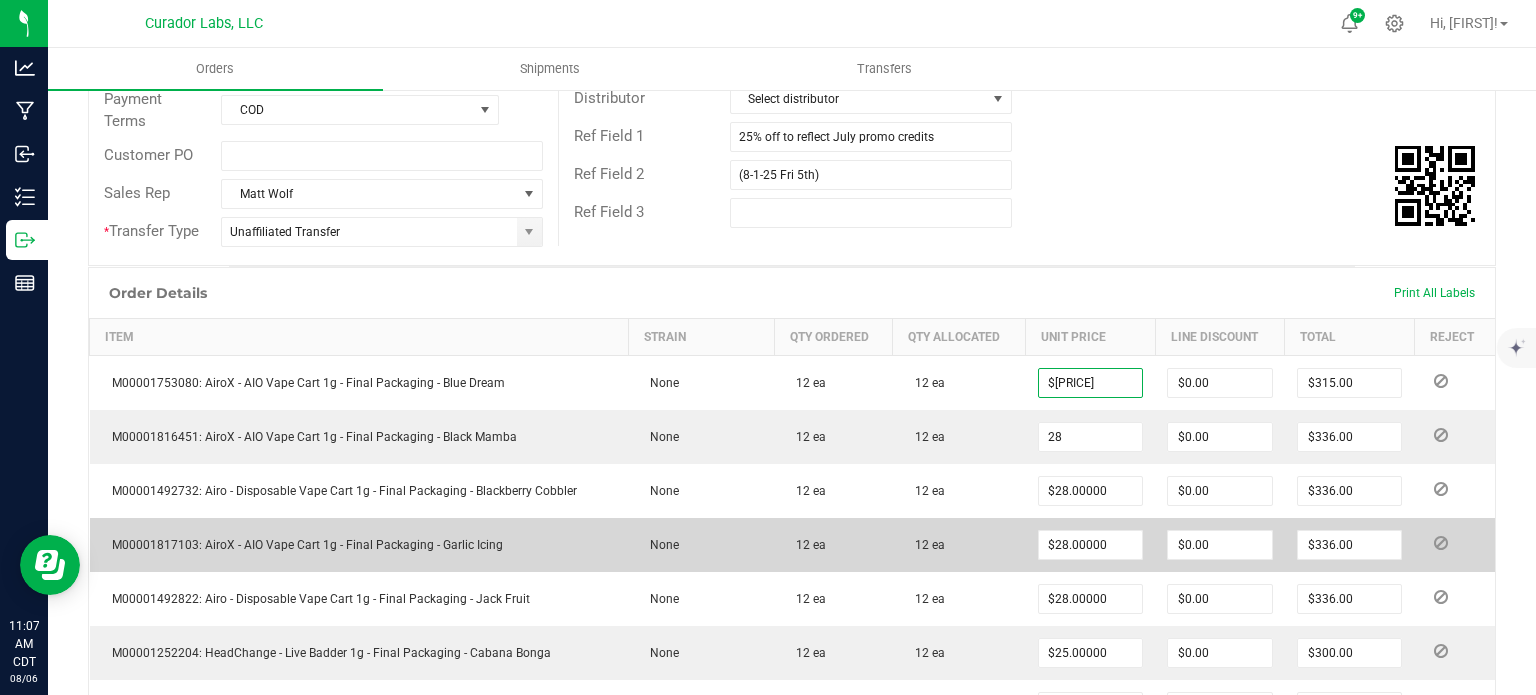 click on "28" at bounding box center (1091, 437) 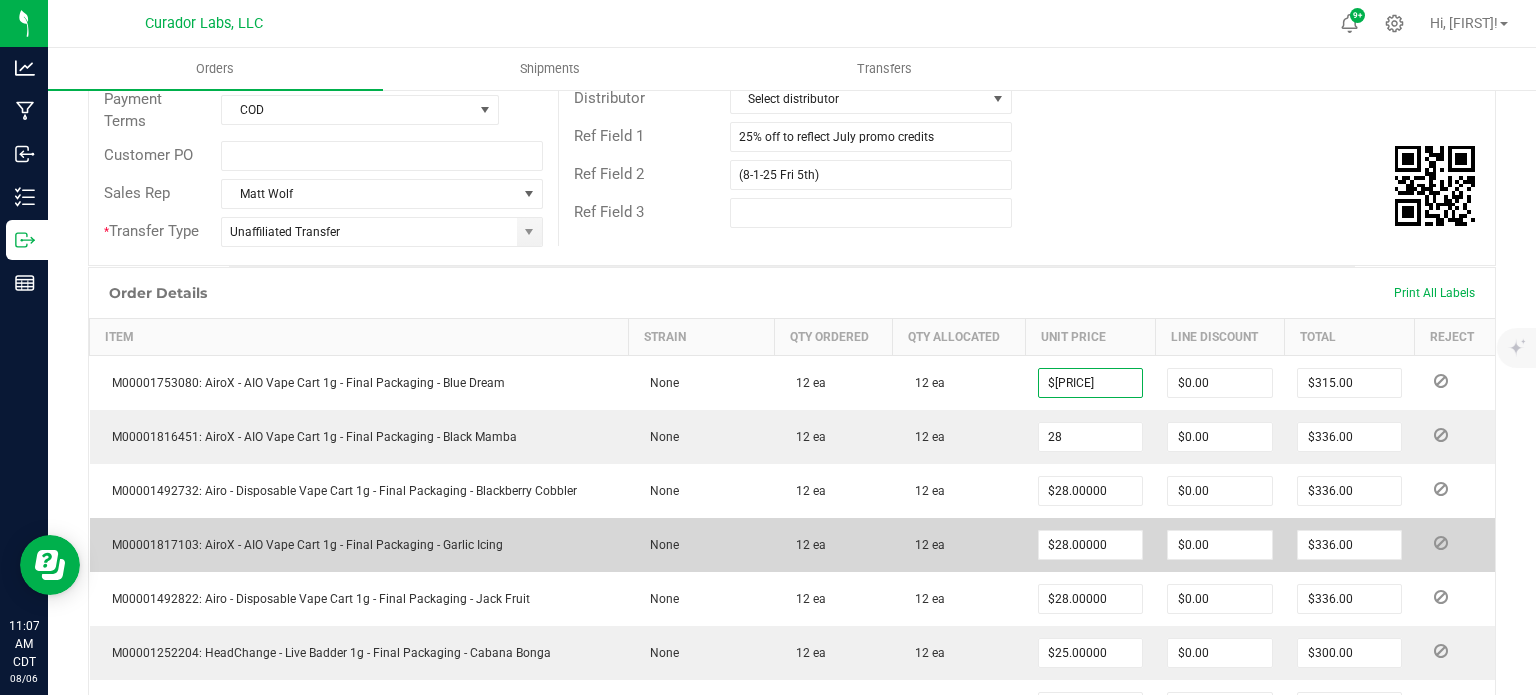 paste on "6.25" 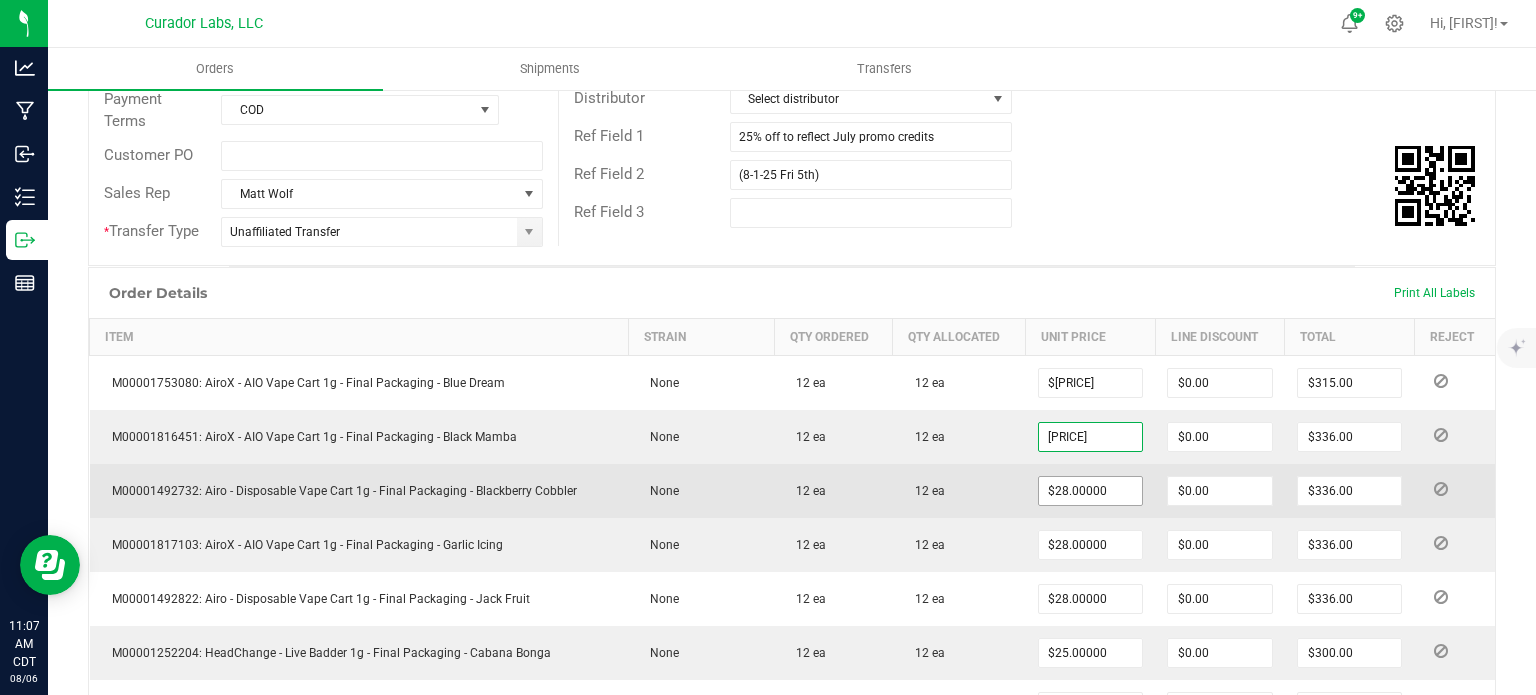 type on "$[PRICE]" 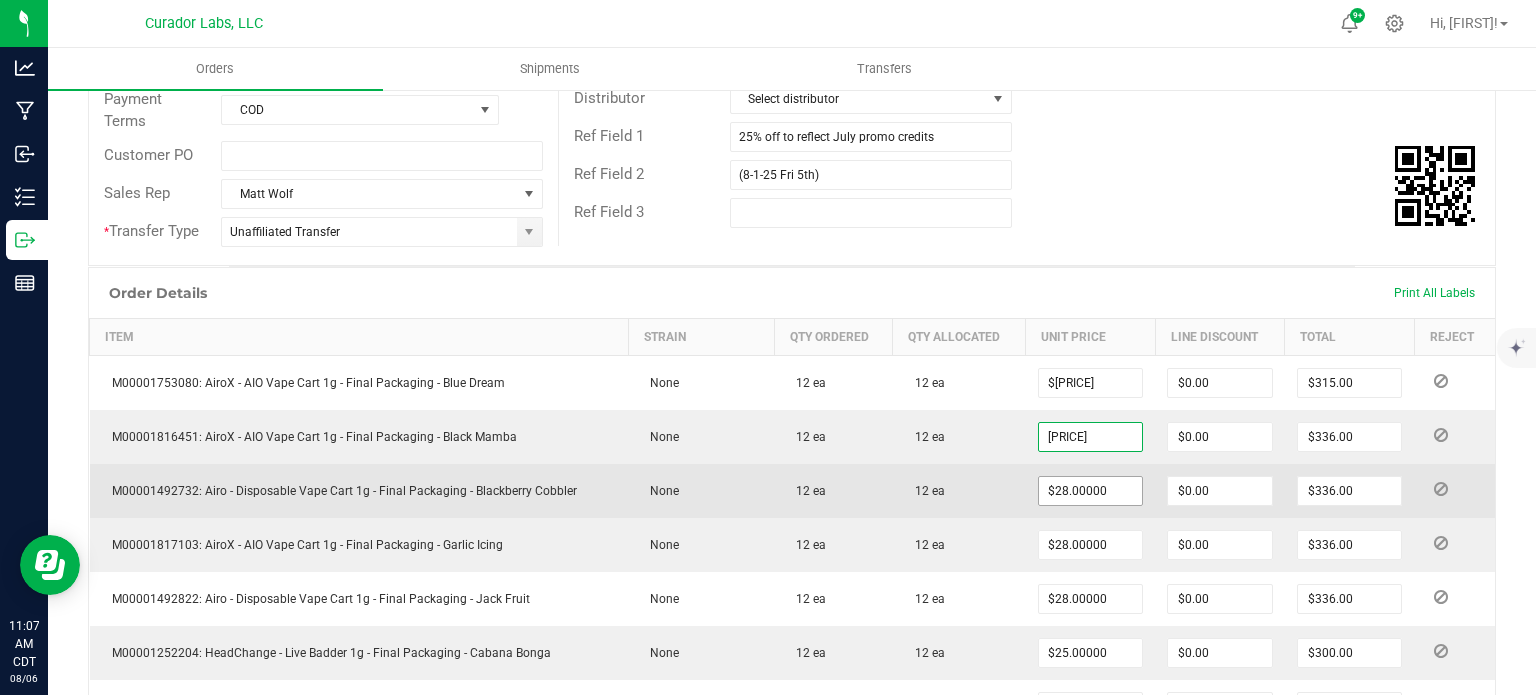 type on "$315.00" 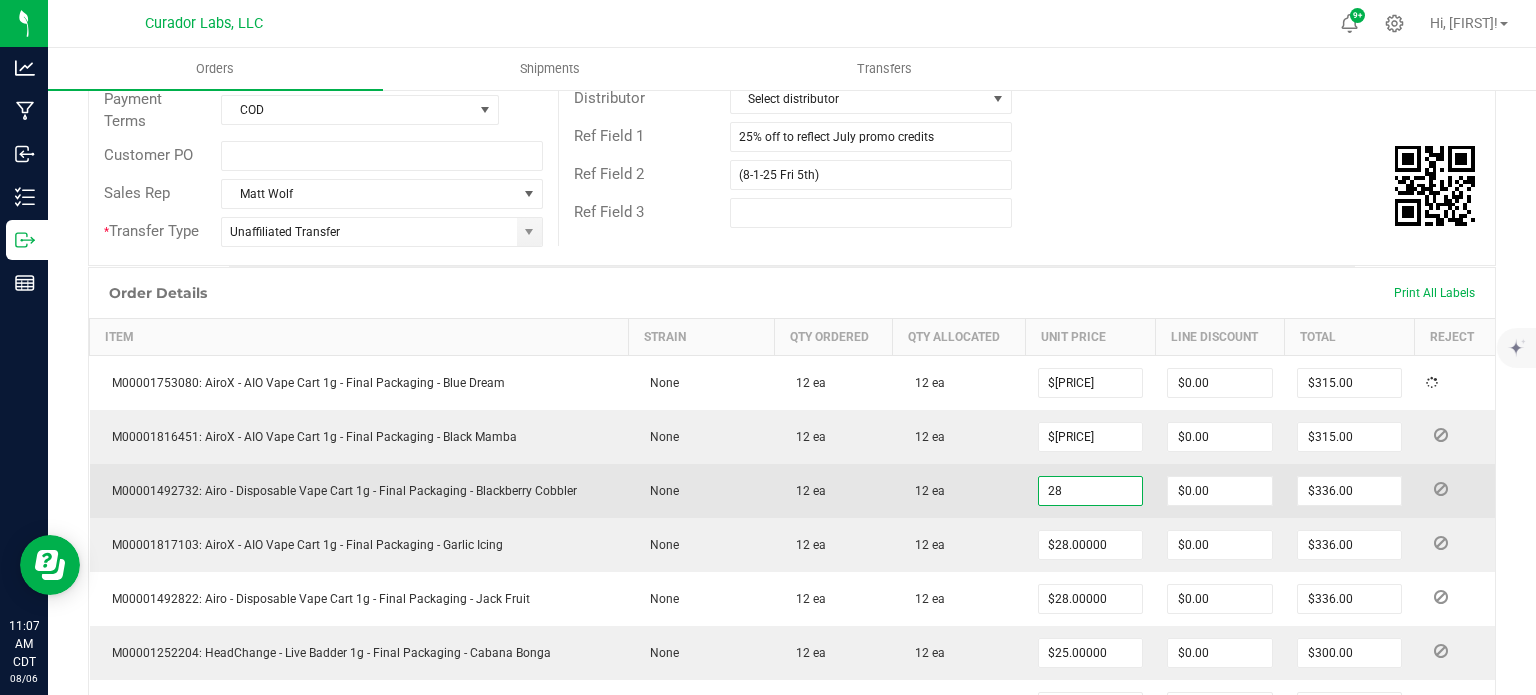 click on "28" at bounding box center (1091, 491) 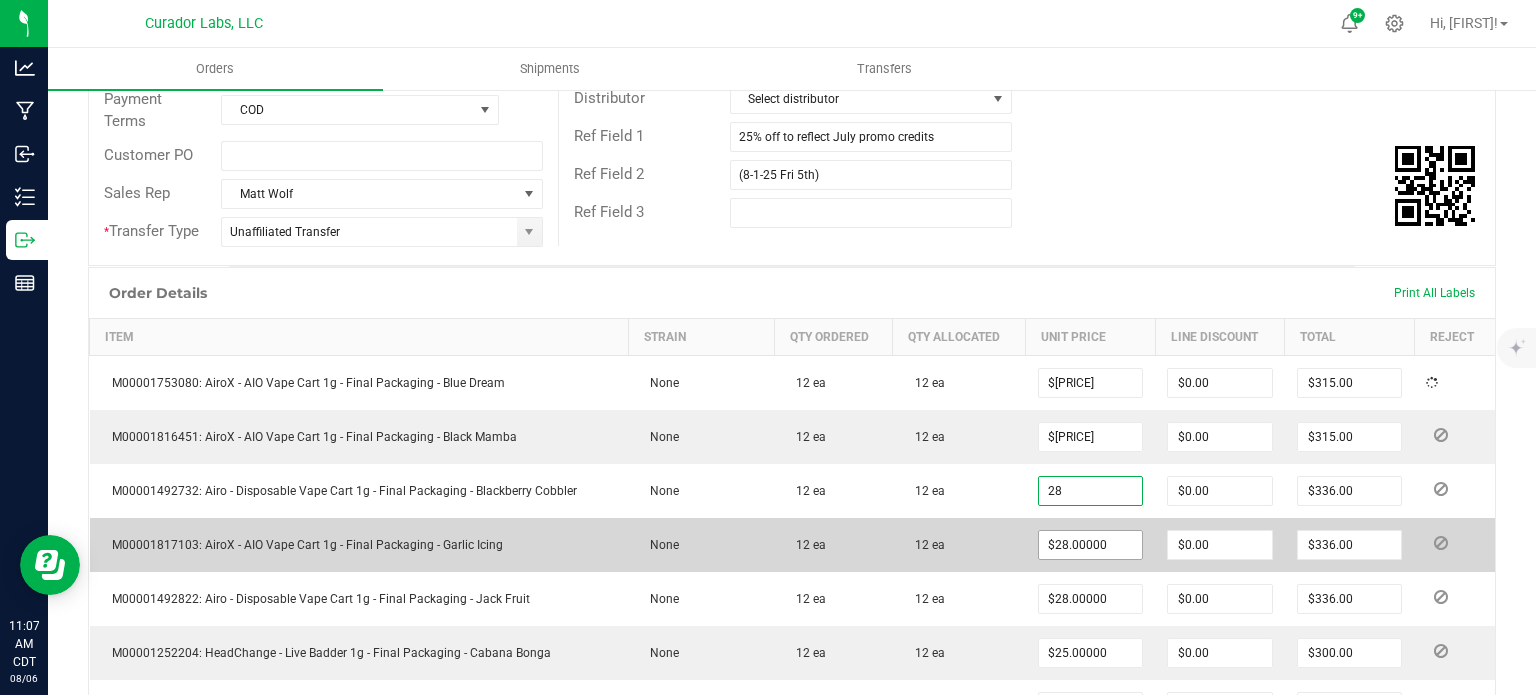 paste on "6.25" 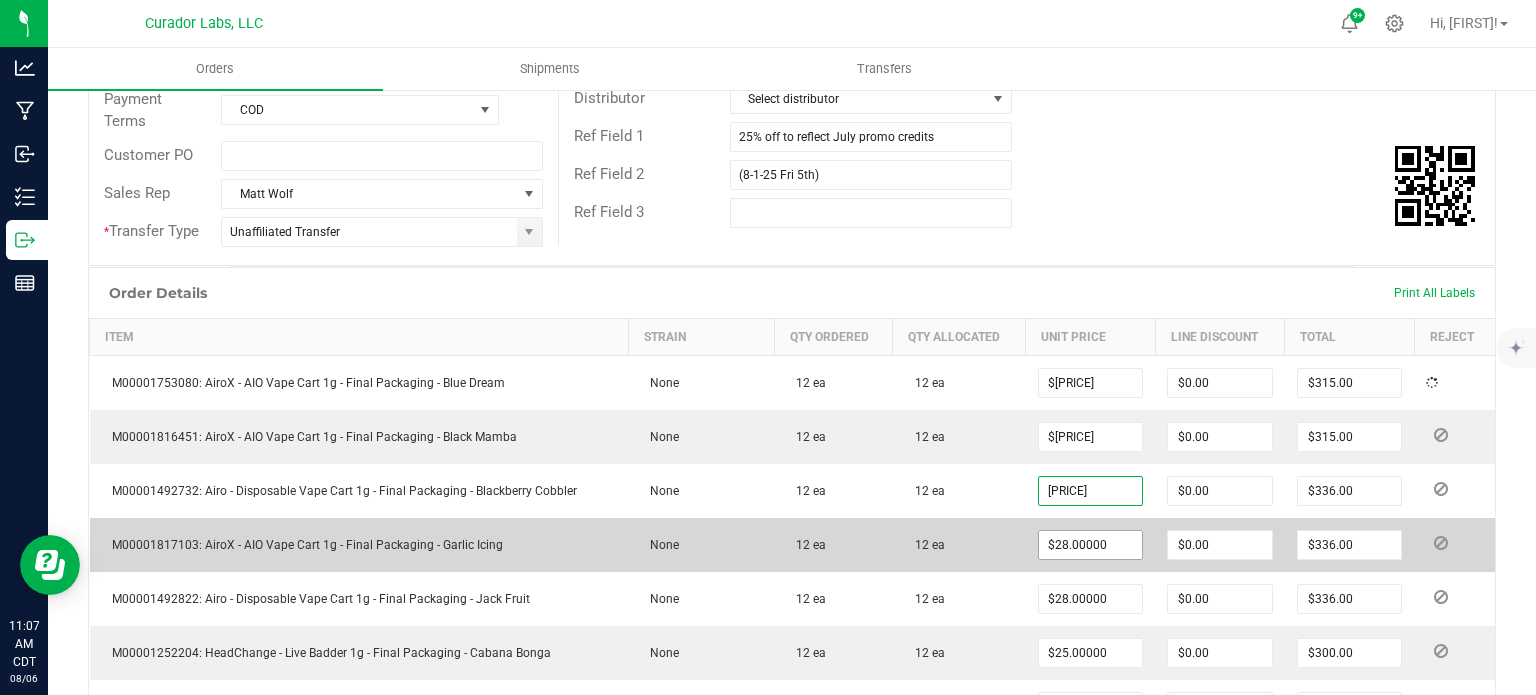 type on "$[PRICE]" 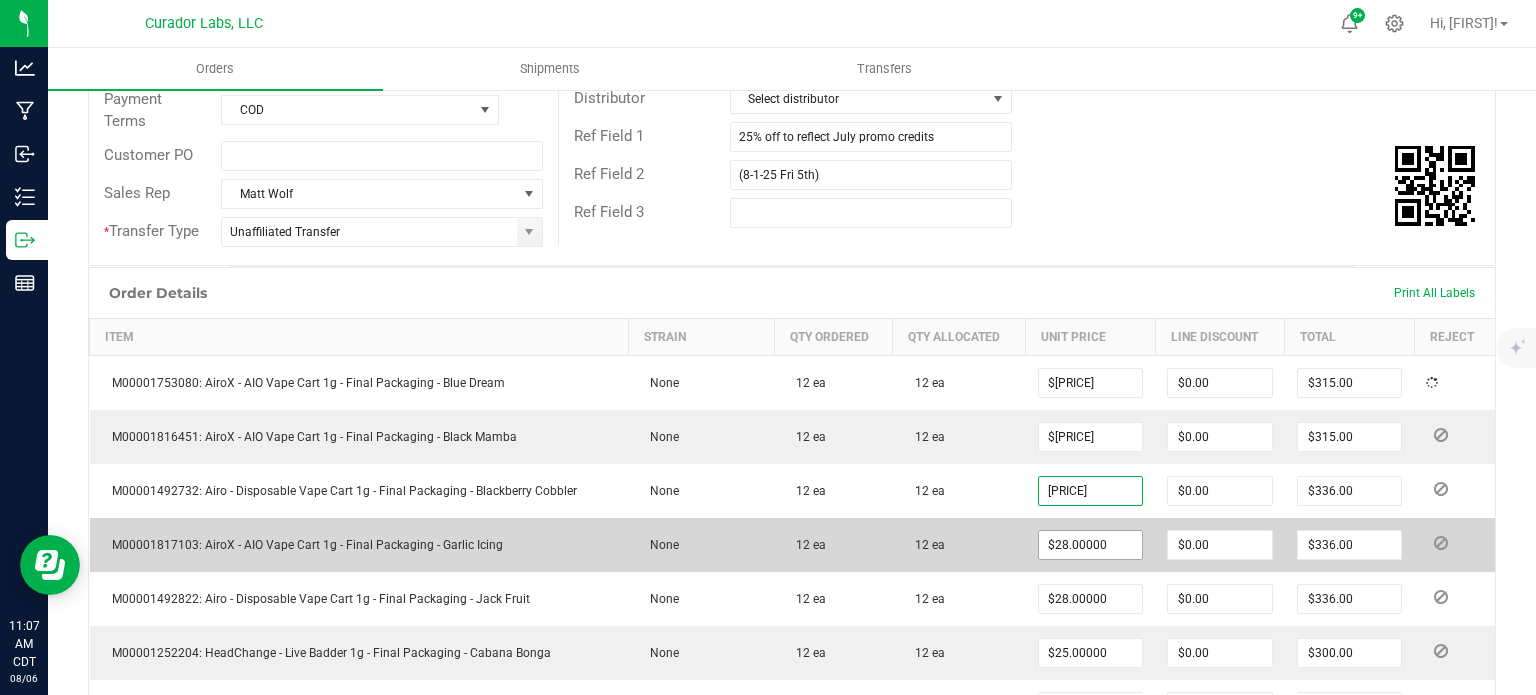 type on "$315.00" 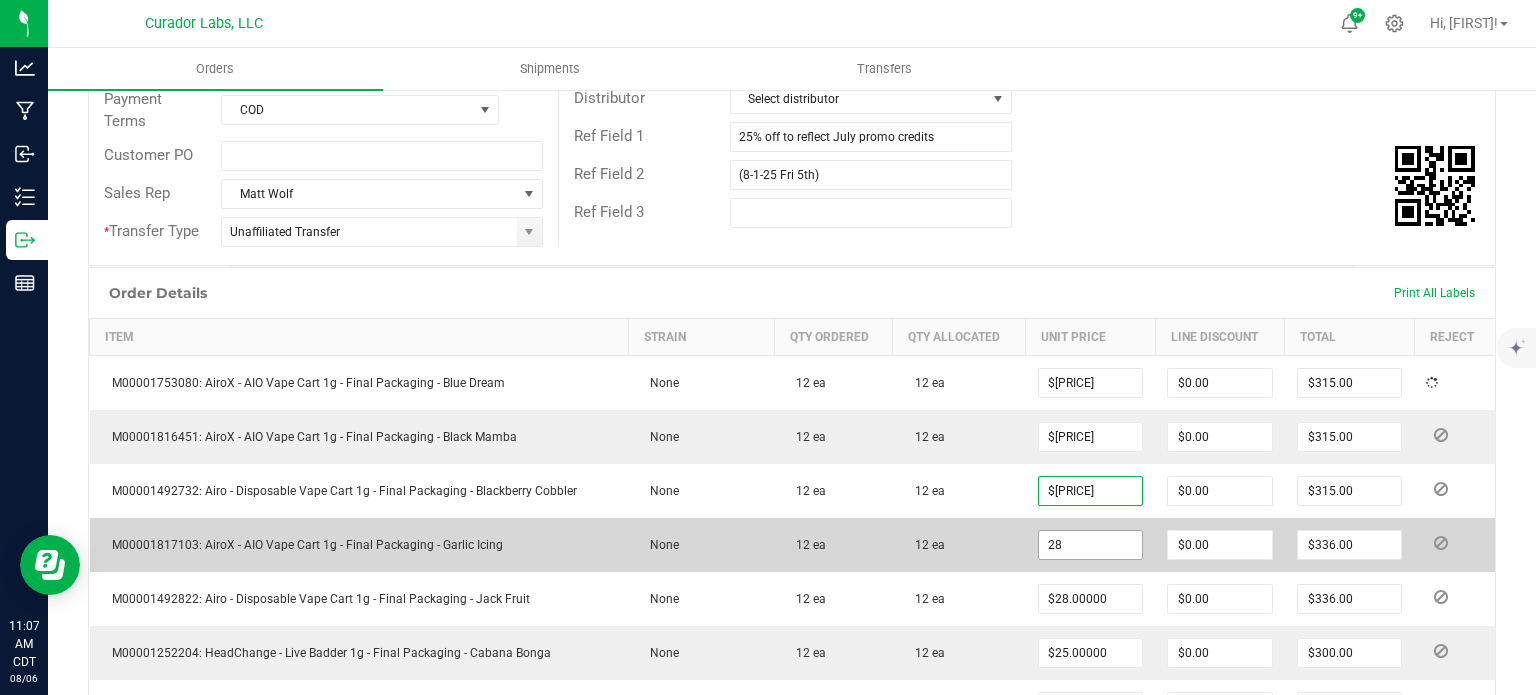 click on "28" at bounding box center [1091, 545] 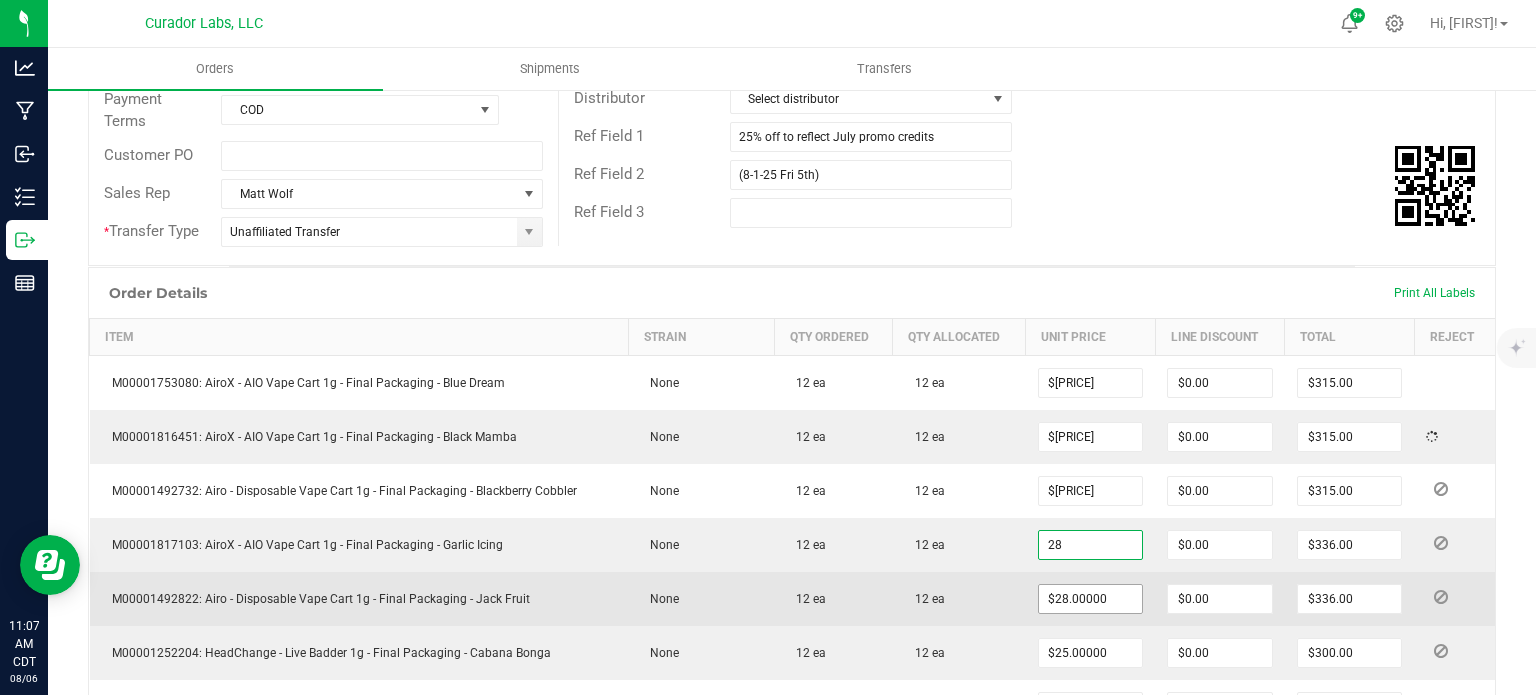 paste on "6.25" 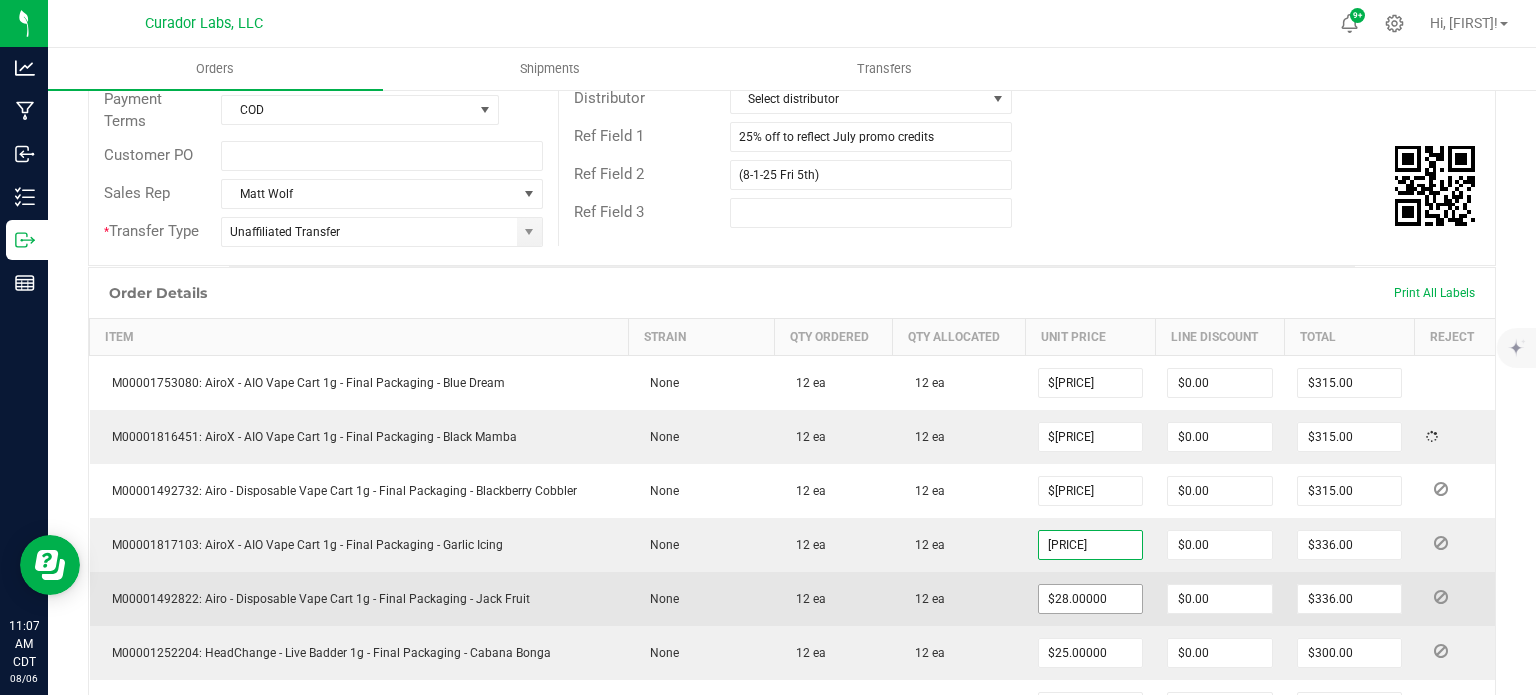 type on "$[PRICE]" 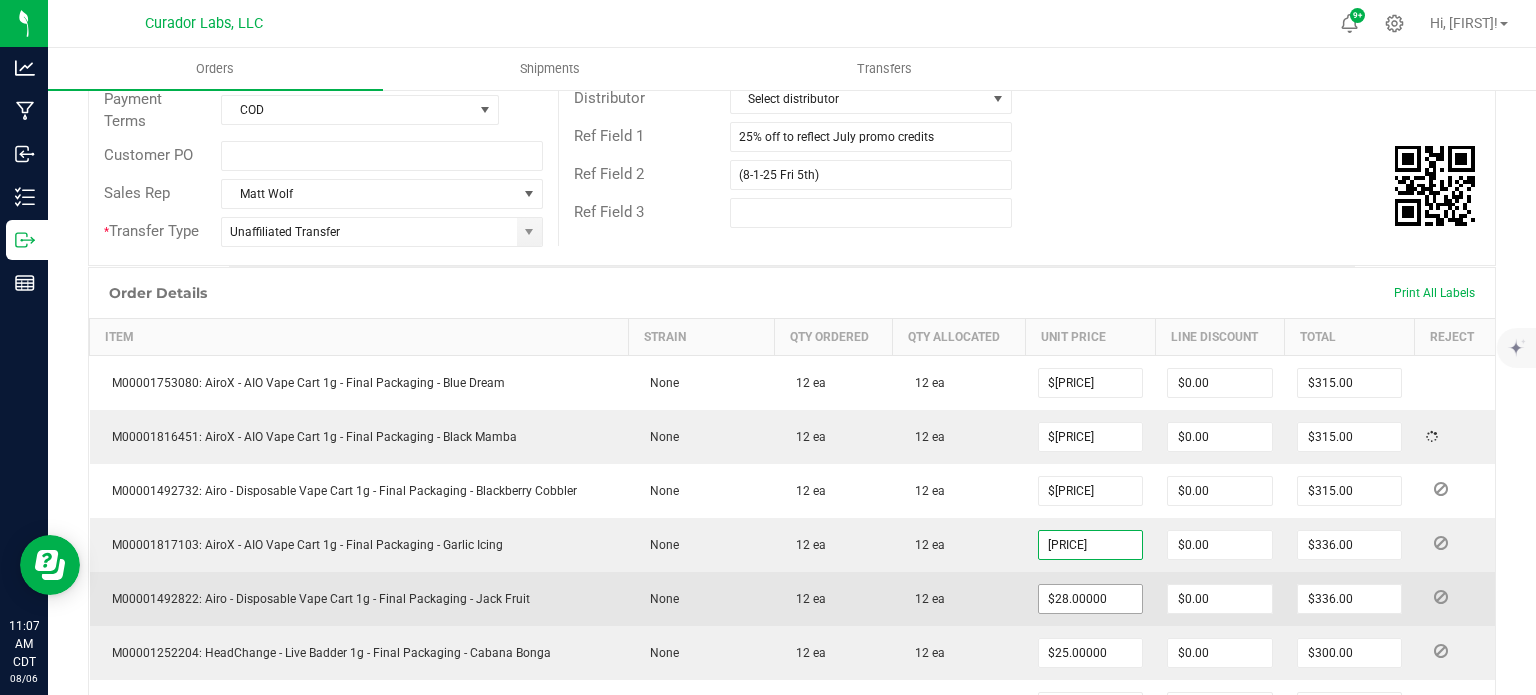 type on "$315.00" 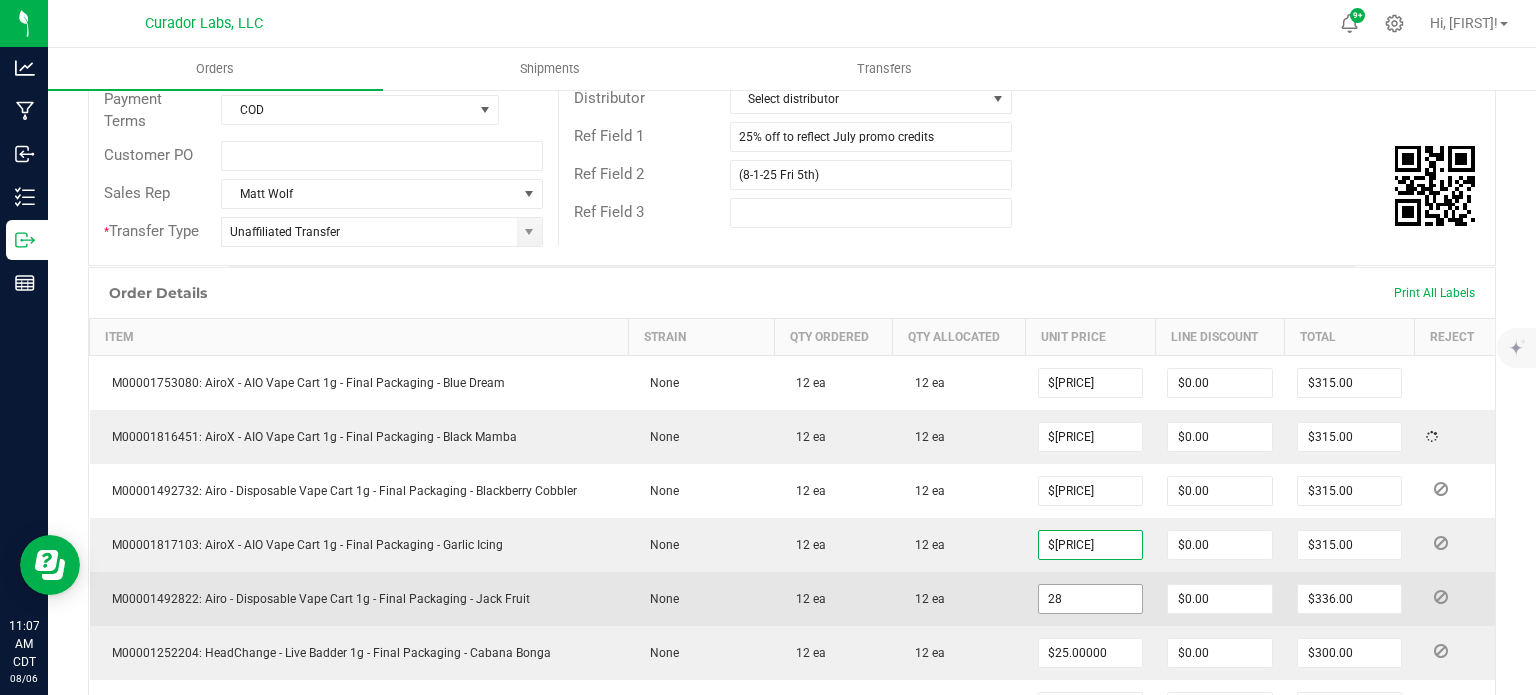 click on "28" at bounding box center (1091, 599) 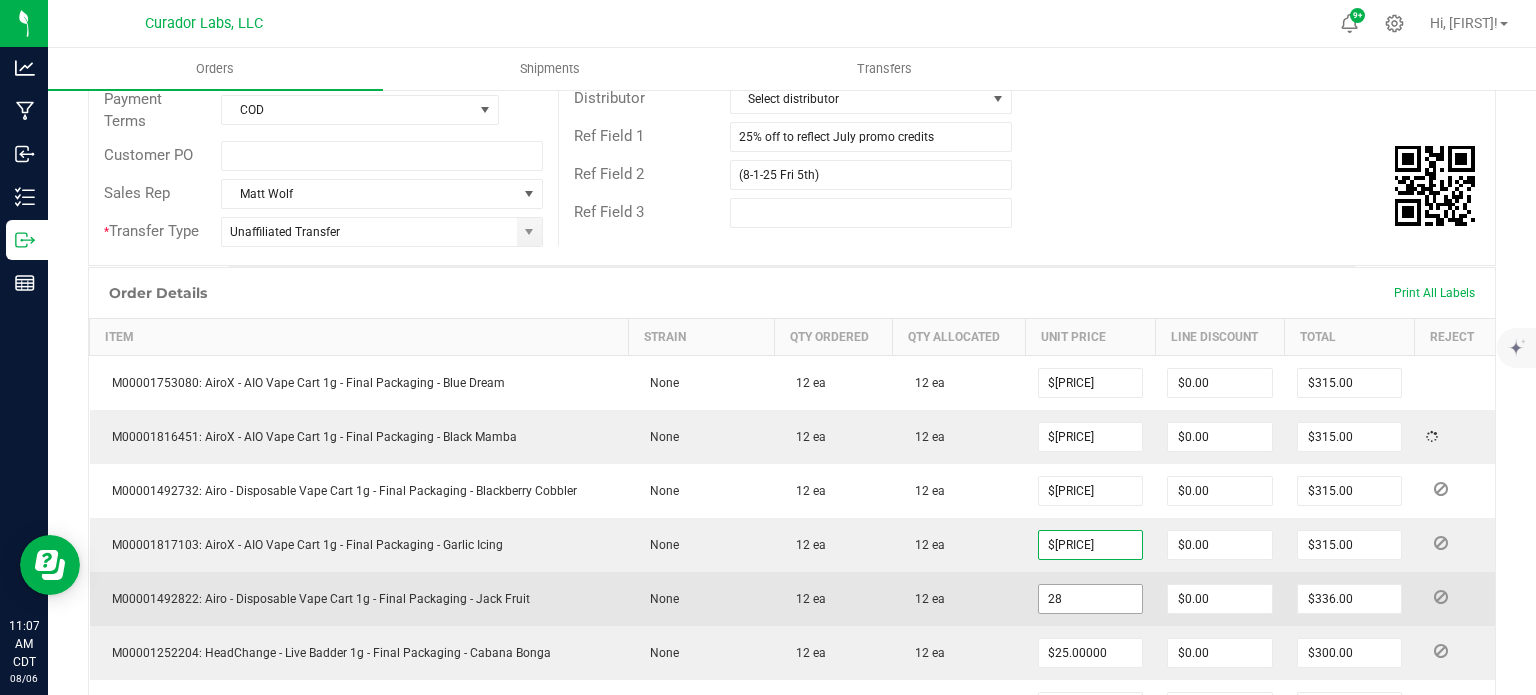 paste on "6.25" 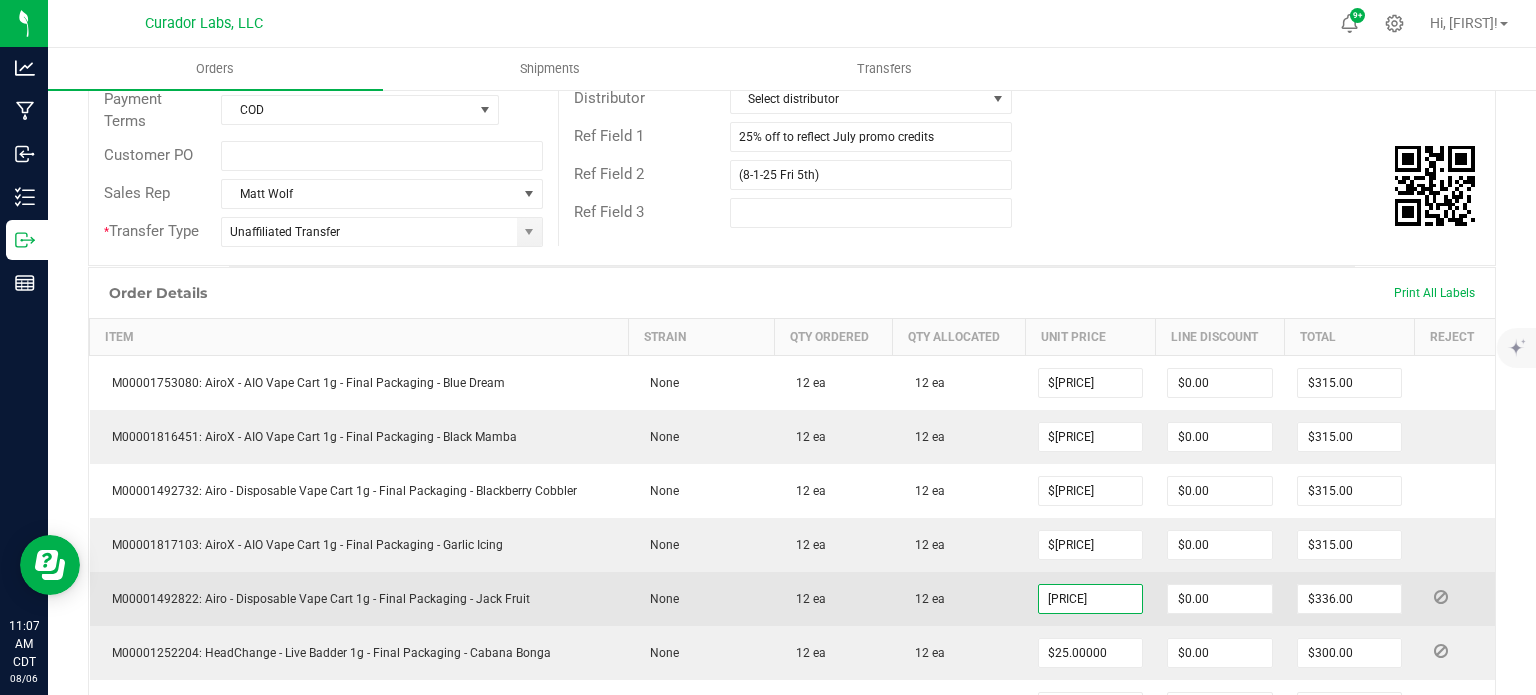 type on "$[PRICE]" 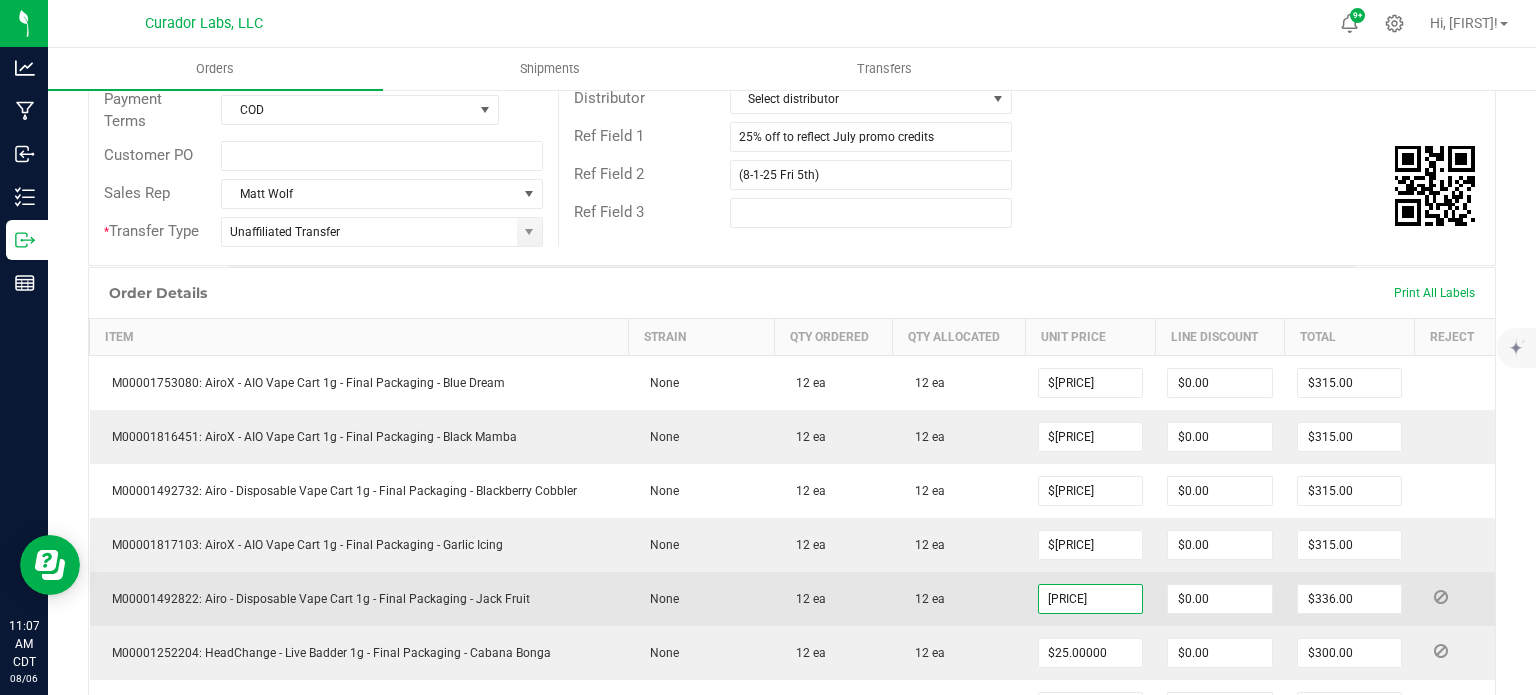 type on "$315.00" 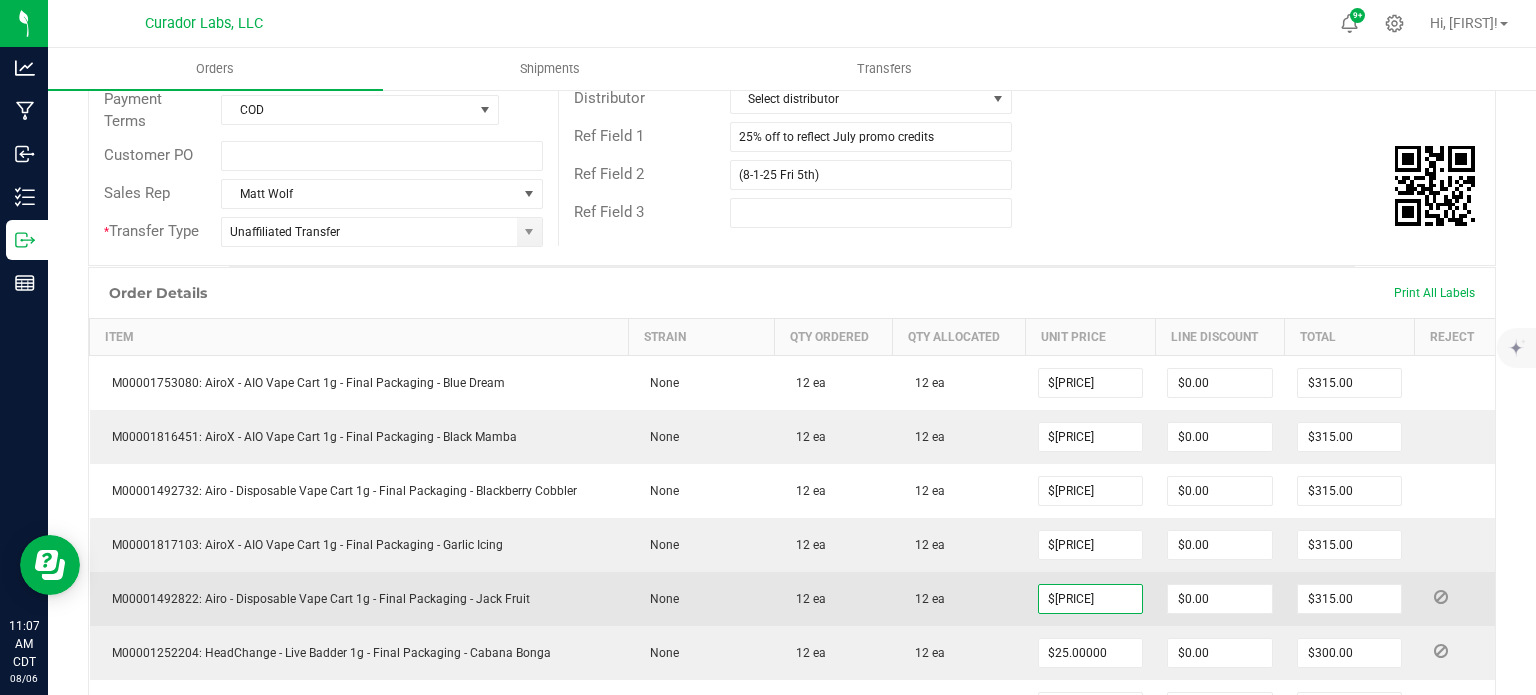 click on "12 ea" at bounding box center (959, 599) 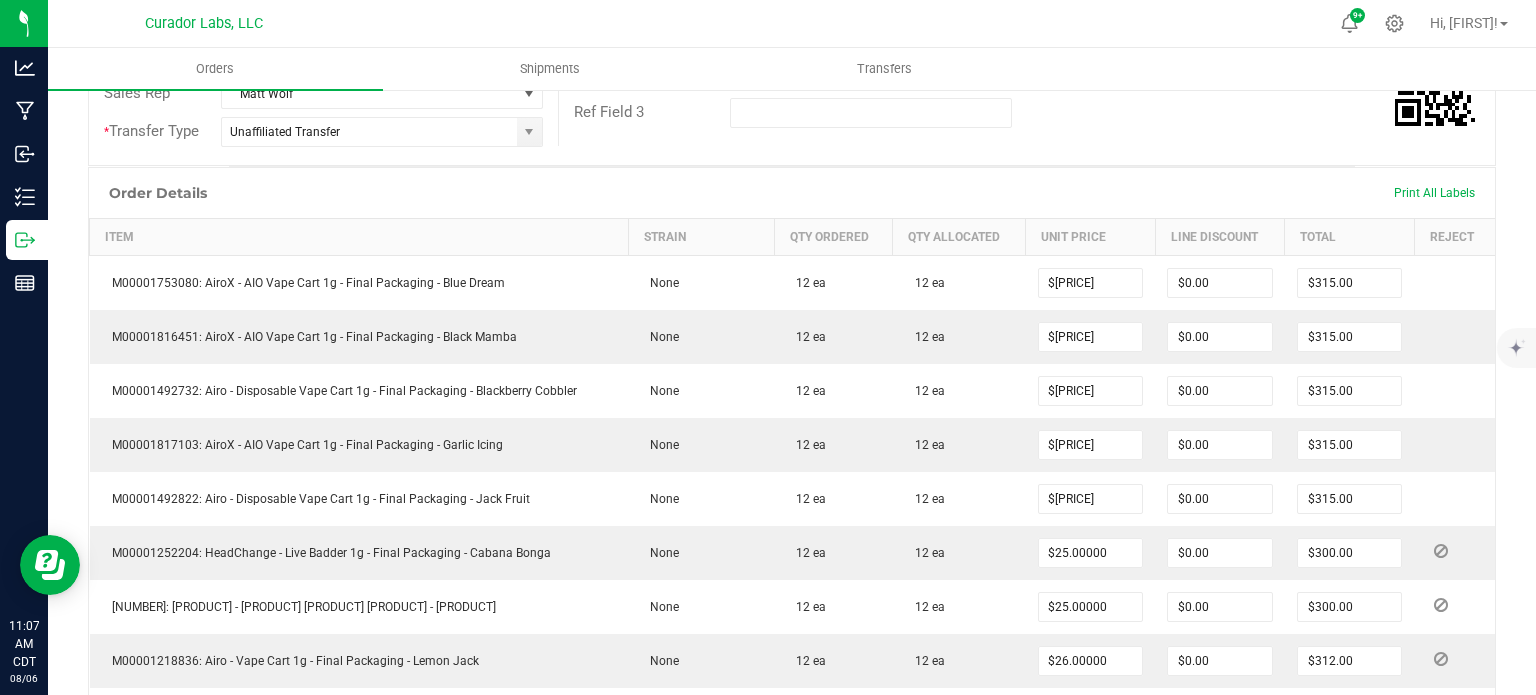 scroll, scrollTop: 600, scrollLeft: 0, axis: vertical 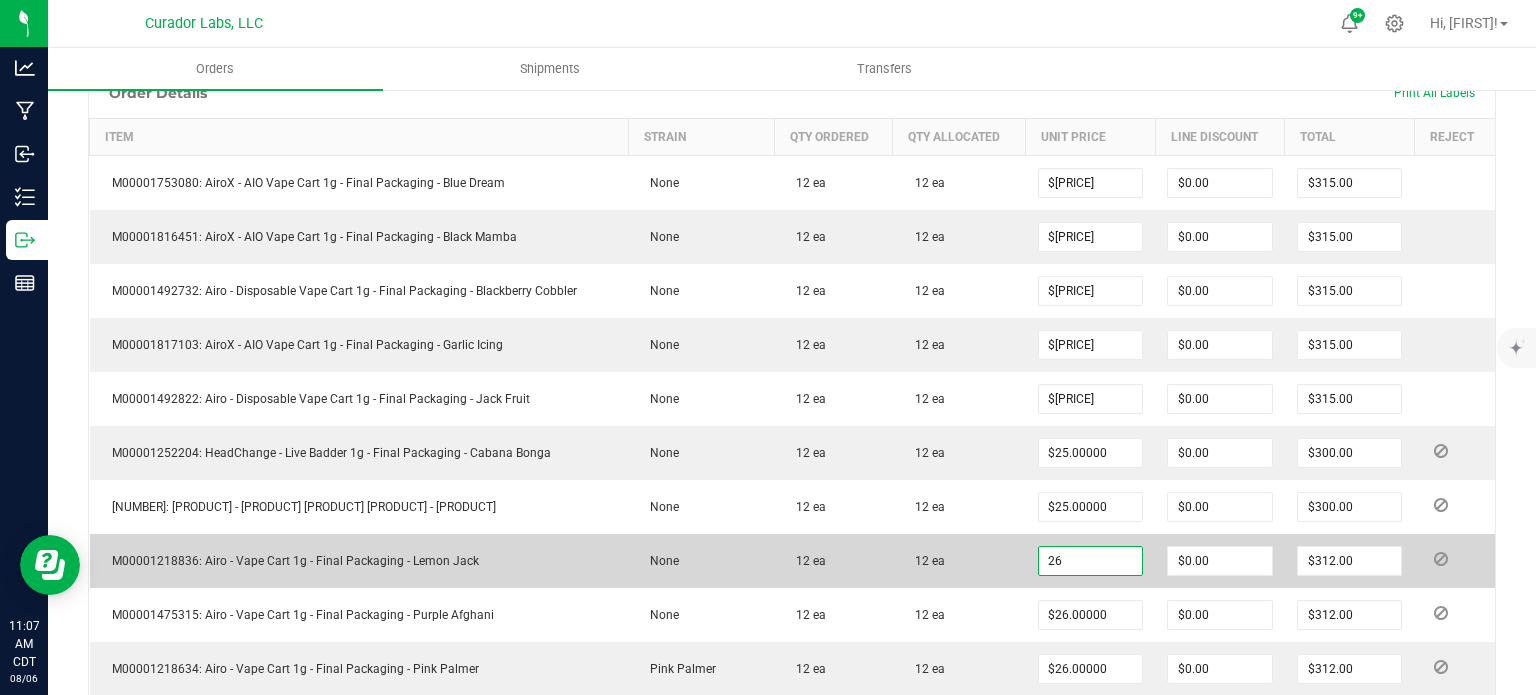 click on "26" at bounding box center (1091, 561) 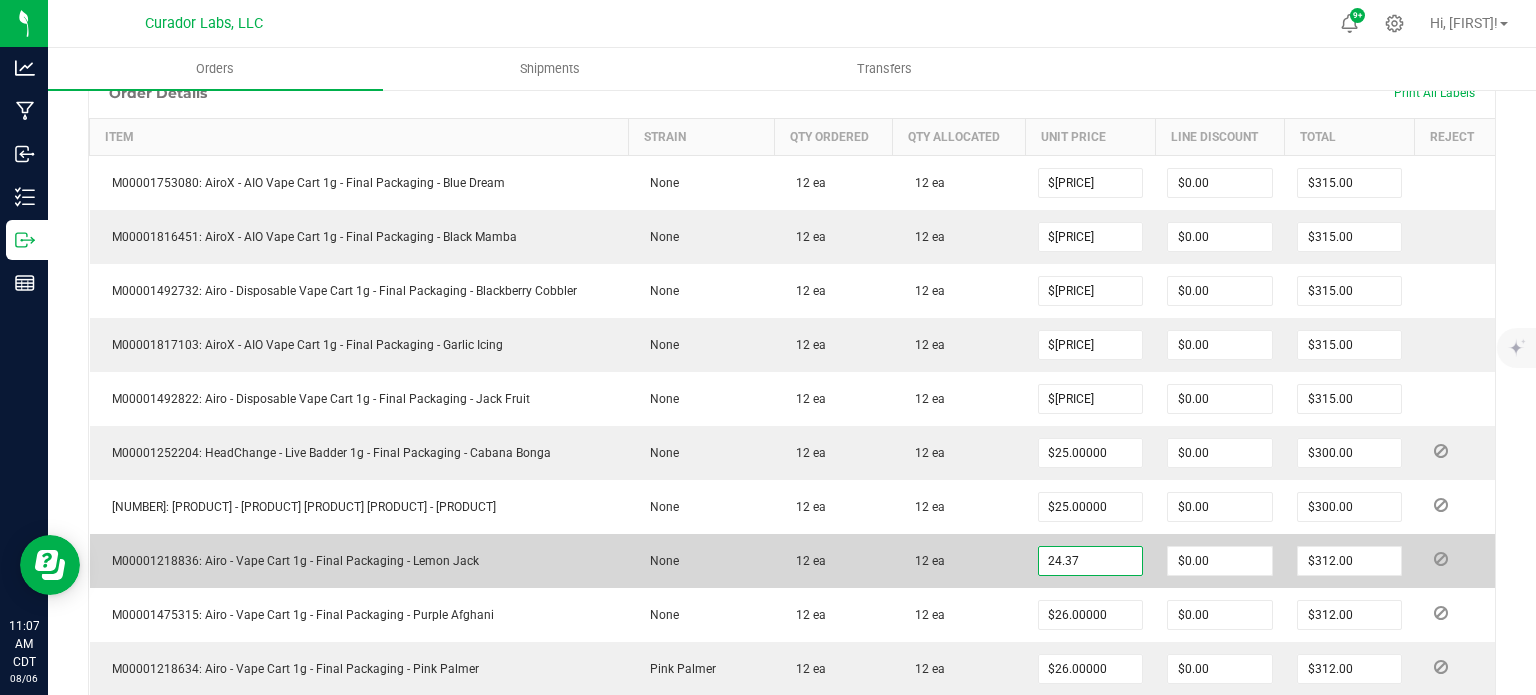 click on "24.37" at bounding box center [1091, 561] 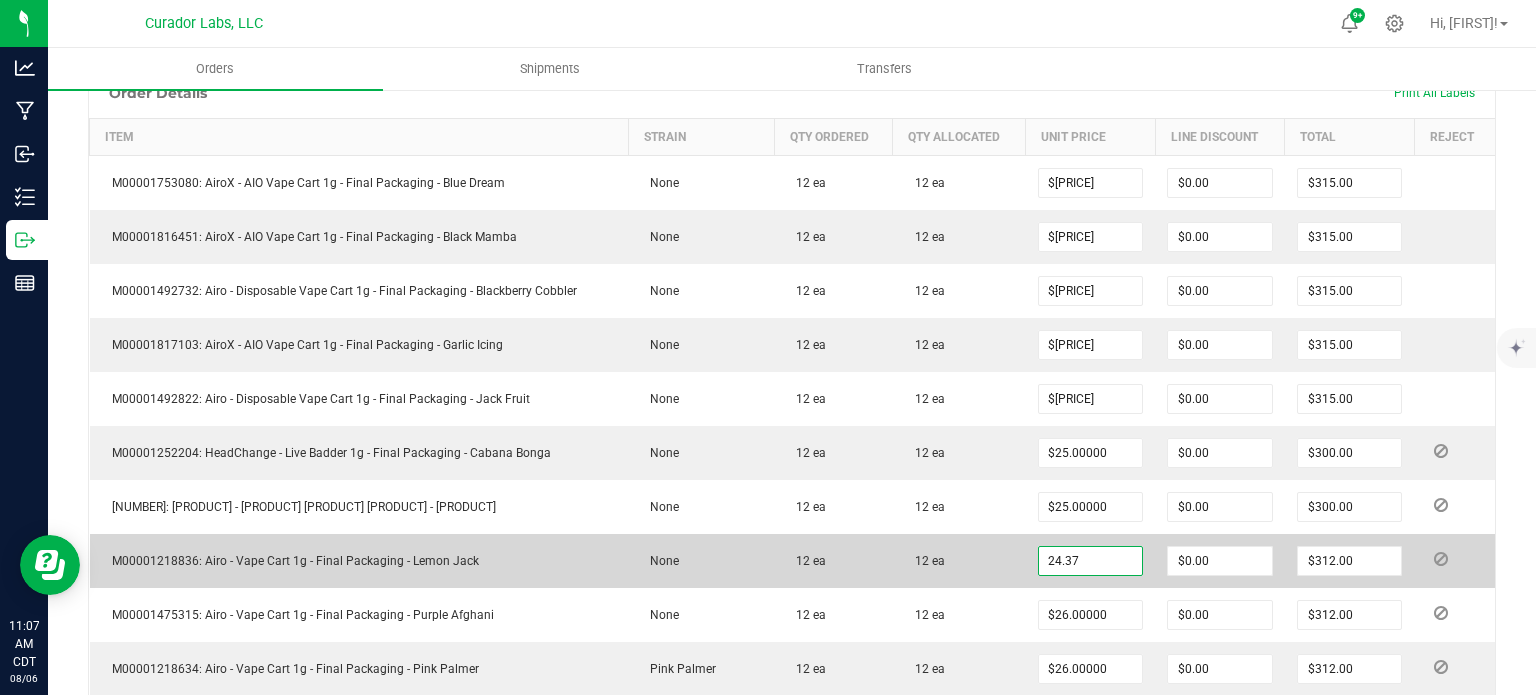click on "24.37" at bounding box center (1091, 561) 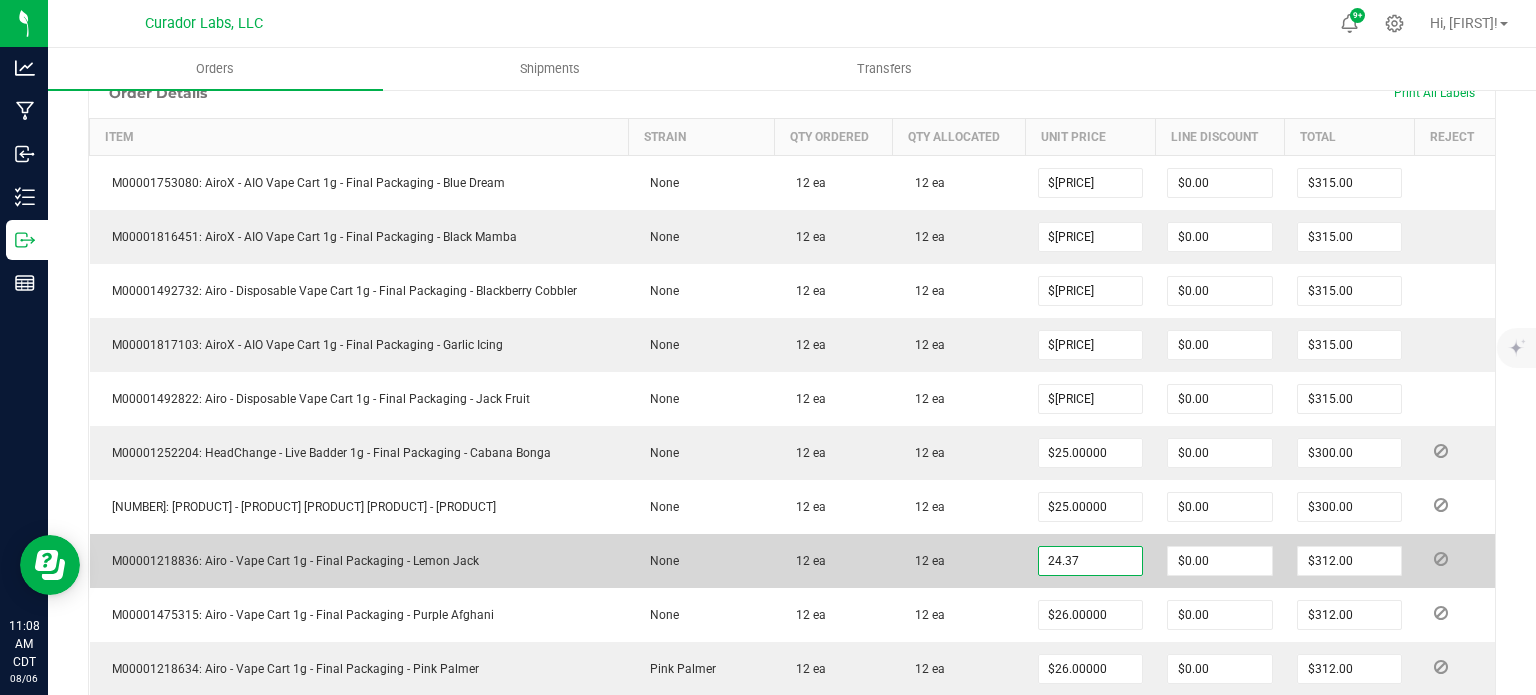click on "24.37" at bounding box center [1091, 561] 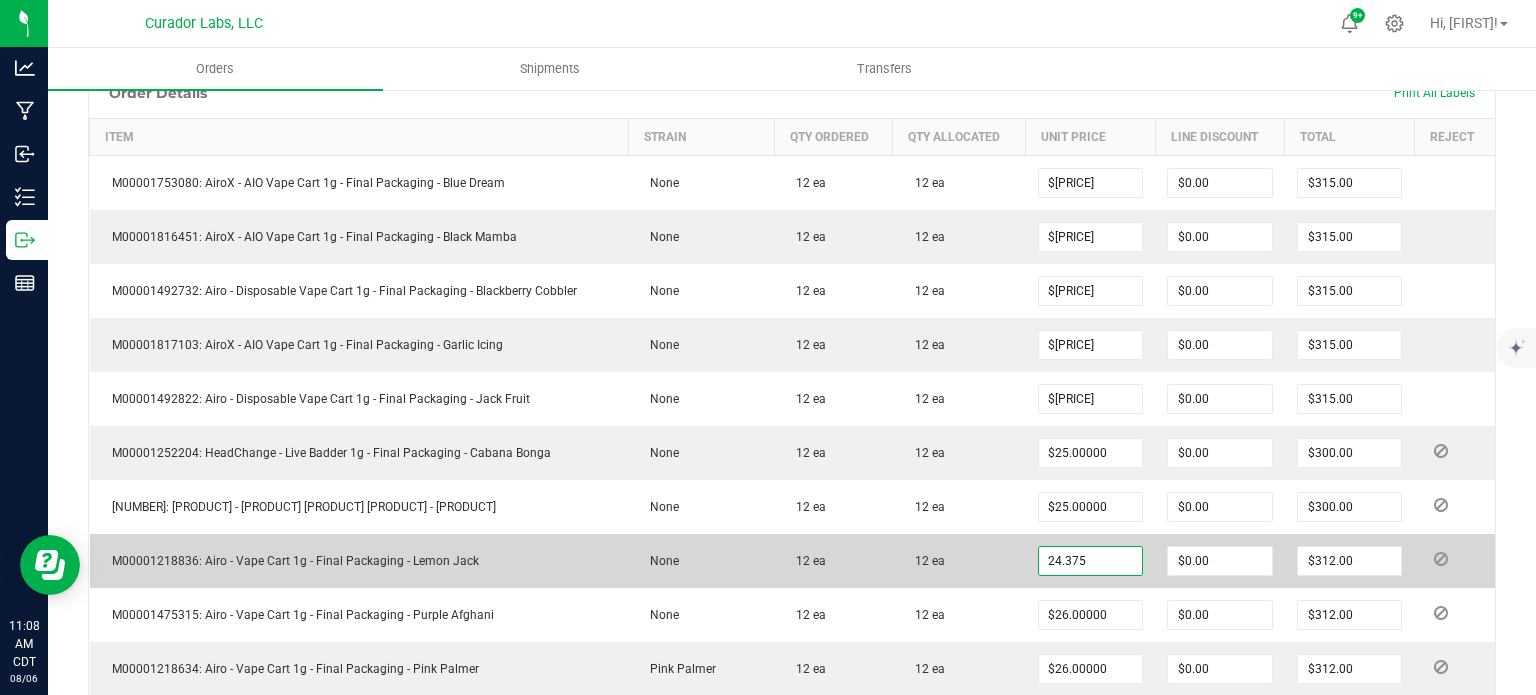 click on "24.375" at bounding box center (1091, 561) 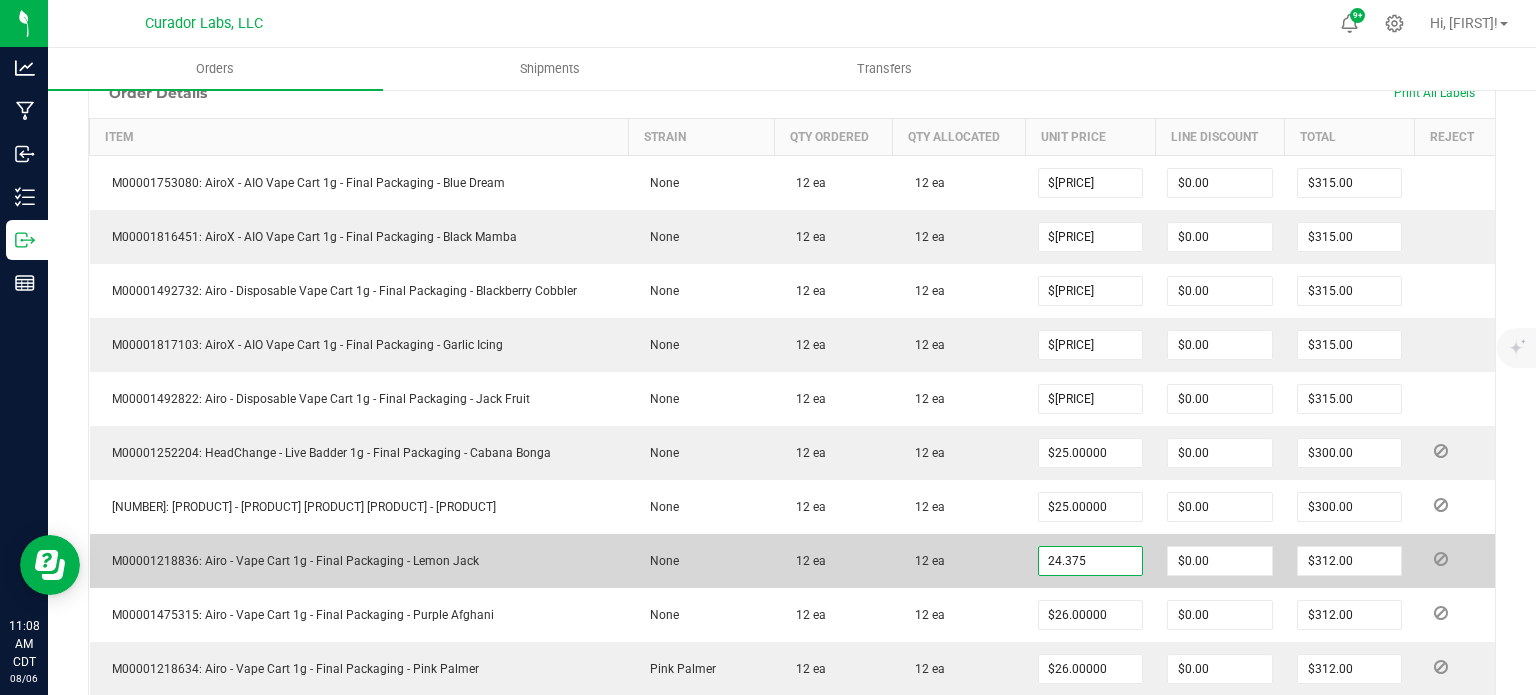 click on "24.375" at bounding box center (1091, 561) 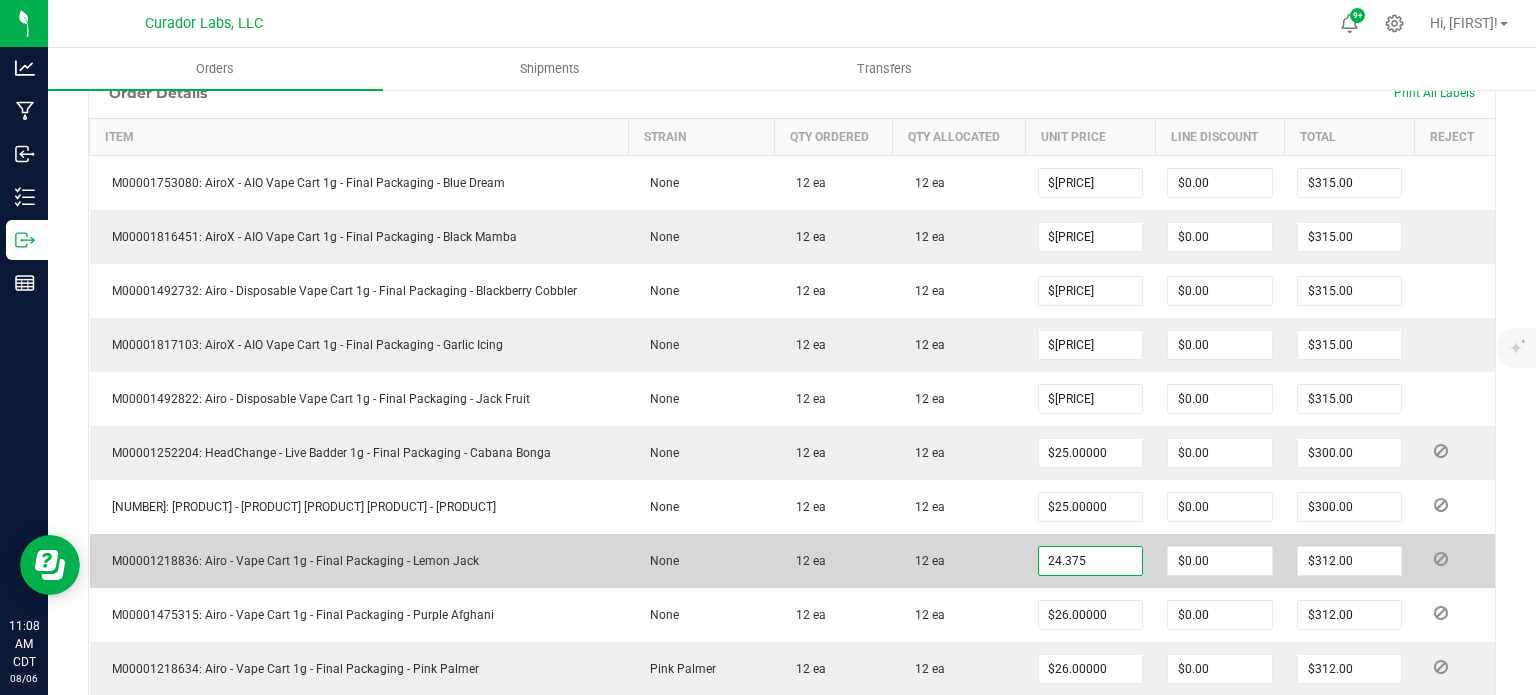 click on "24.375" at bounding box center (1091, 561) 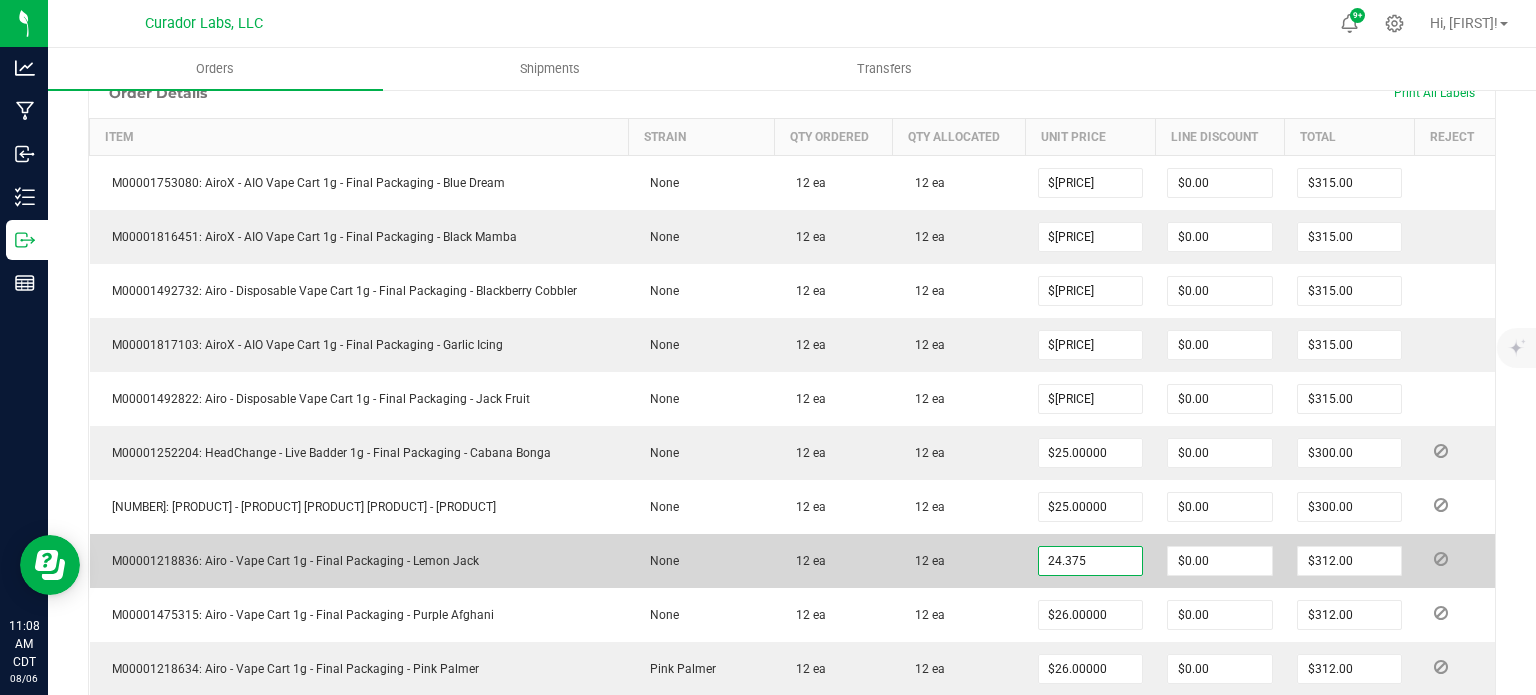 type on "$24.37500" 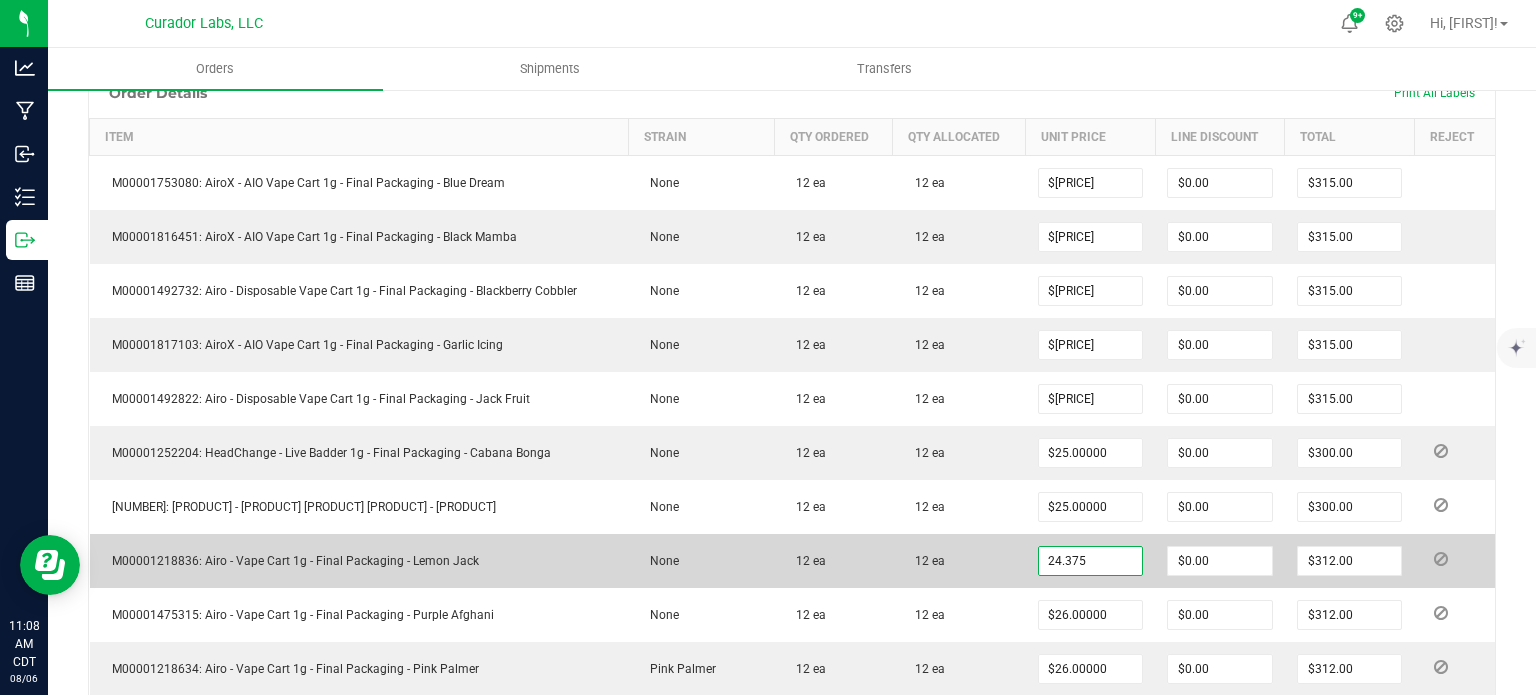 type on "$292.50" 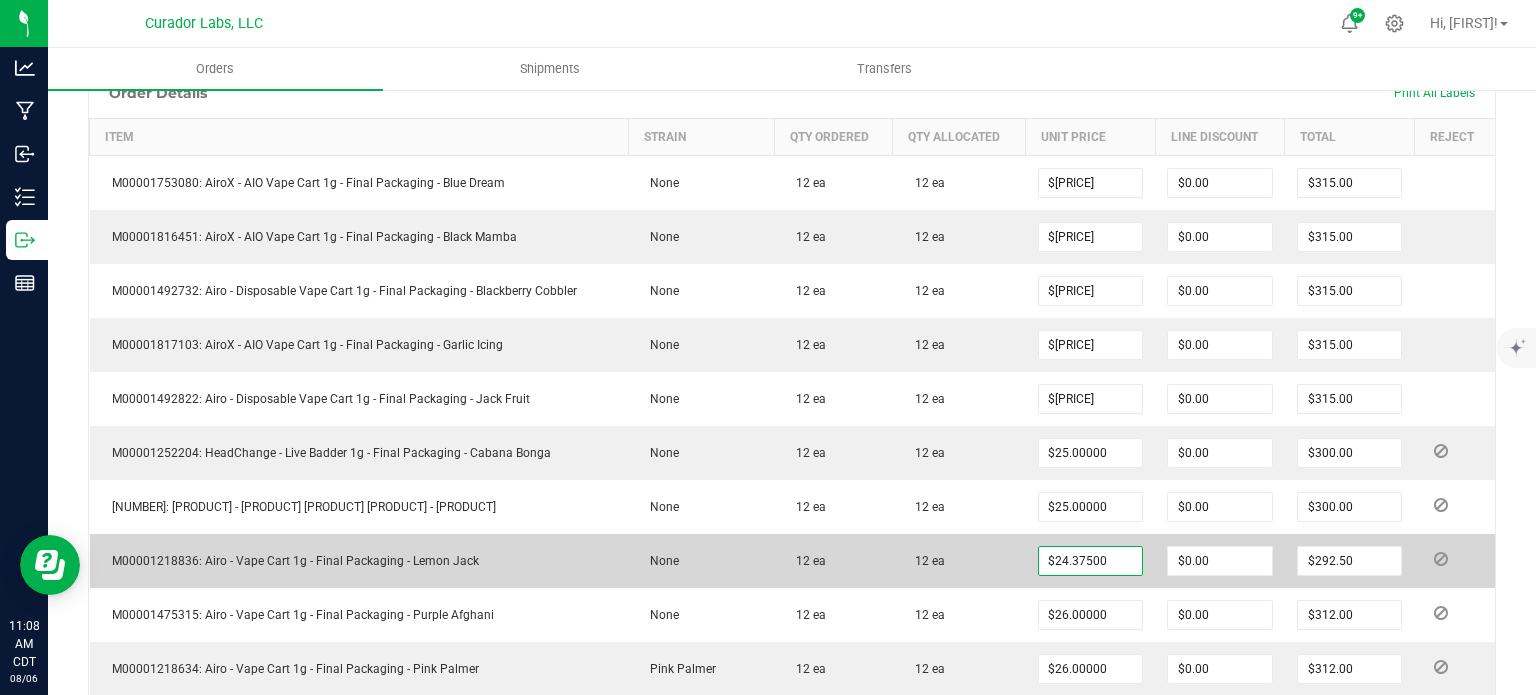 click on "12 ea" at bounding box center (959, 561) 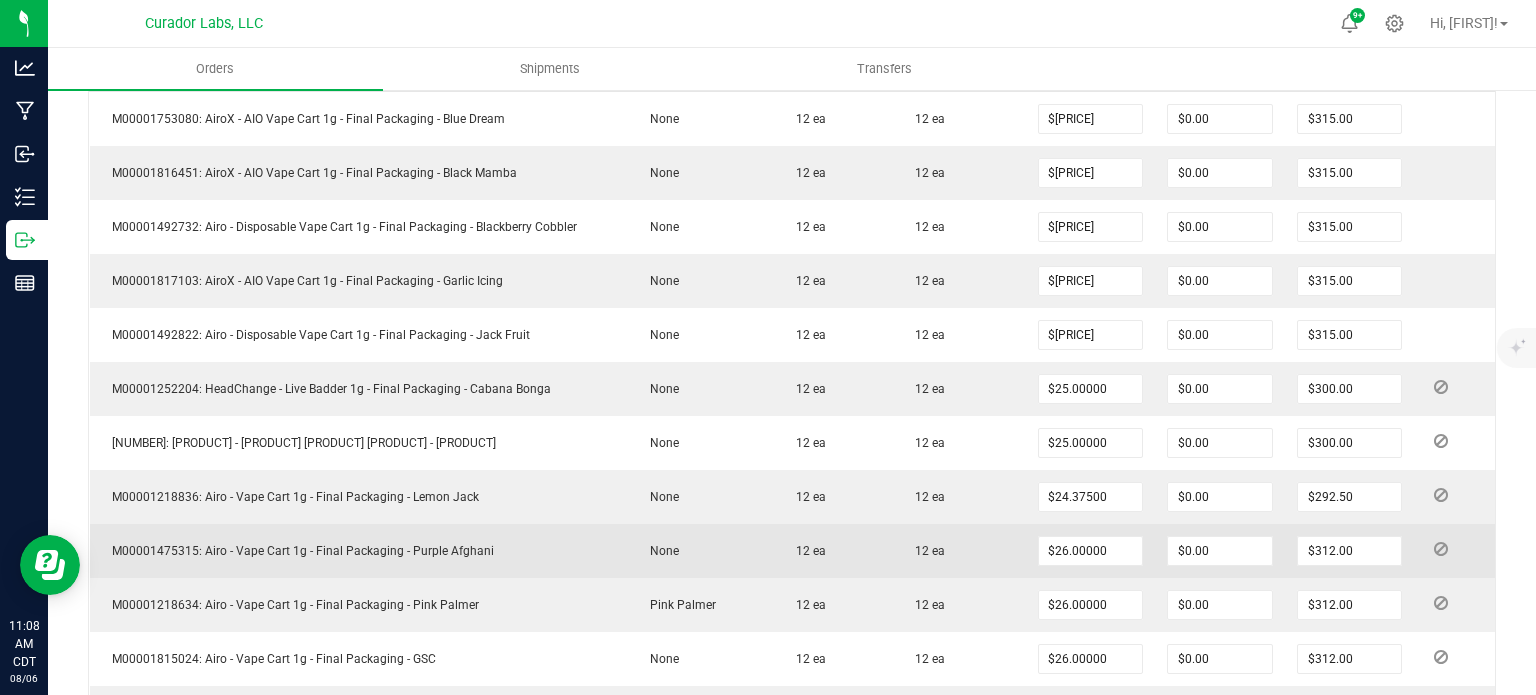scroll, scrollTop: 700, scrollLeft: 0, axis: vertical 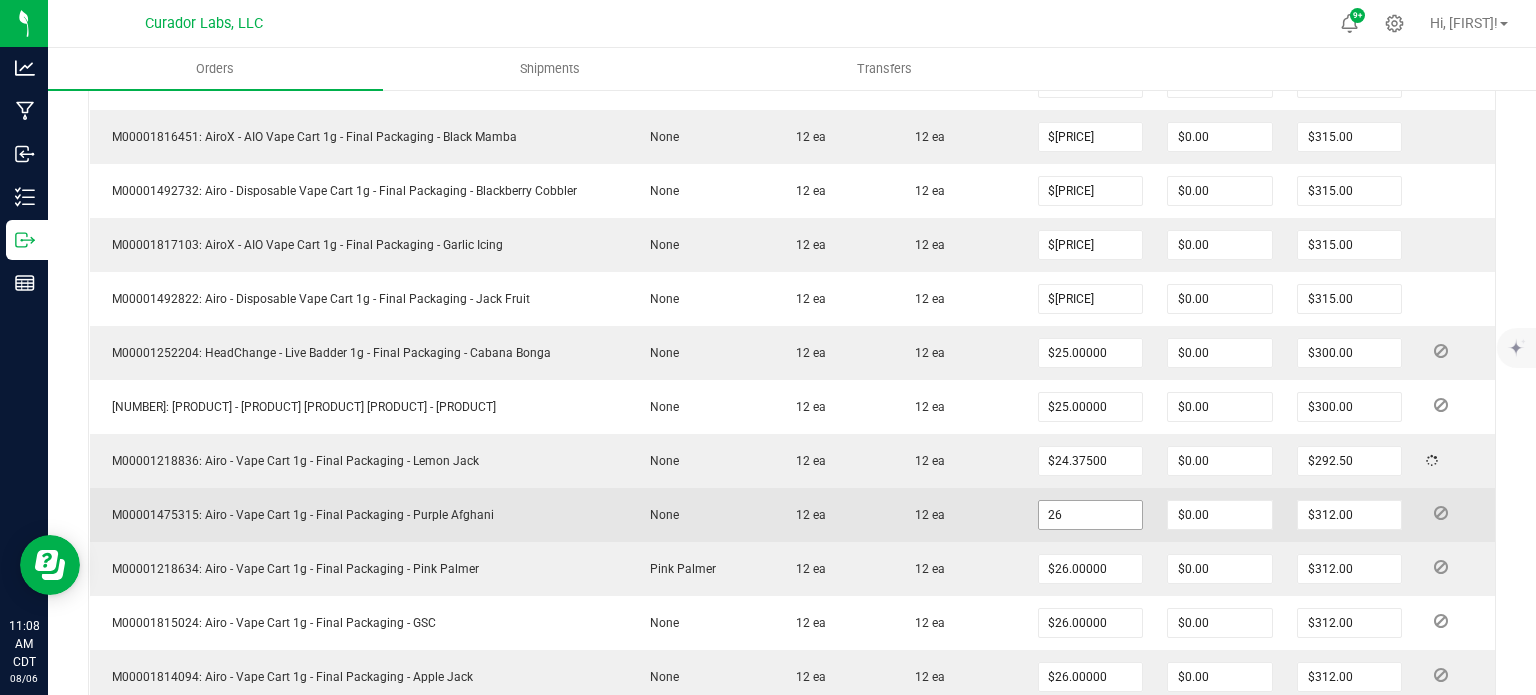 click on "26" at bounding box center [1091, 515] 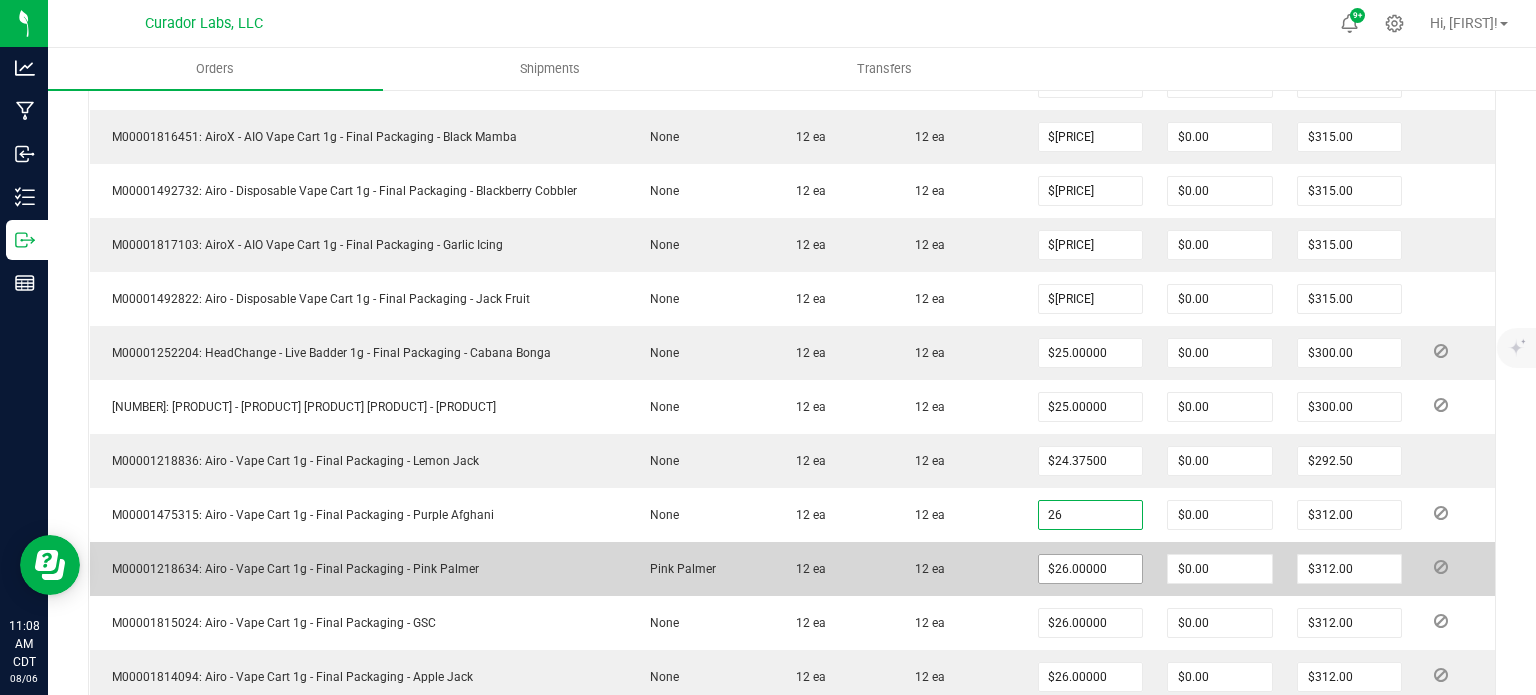 paste on "4.375" 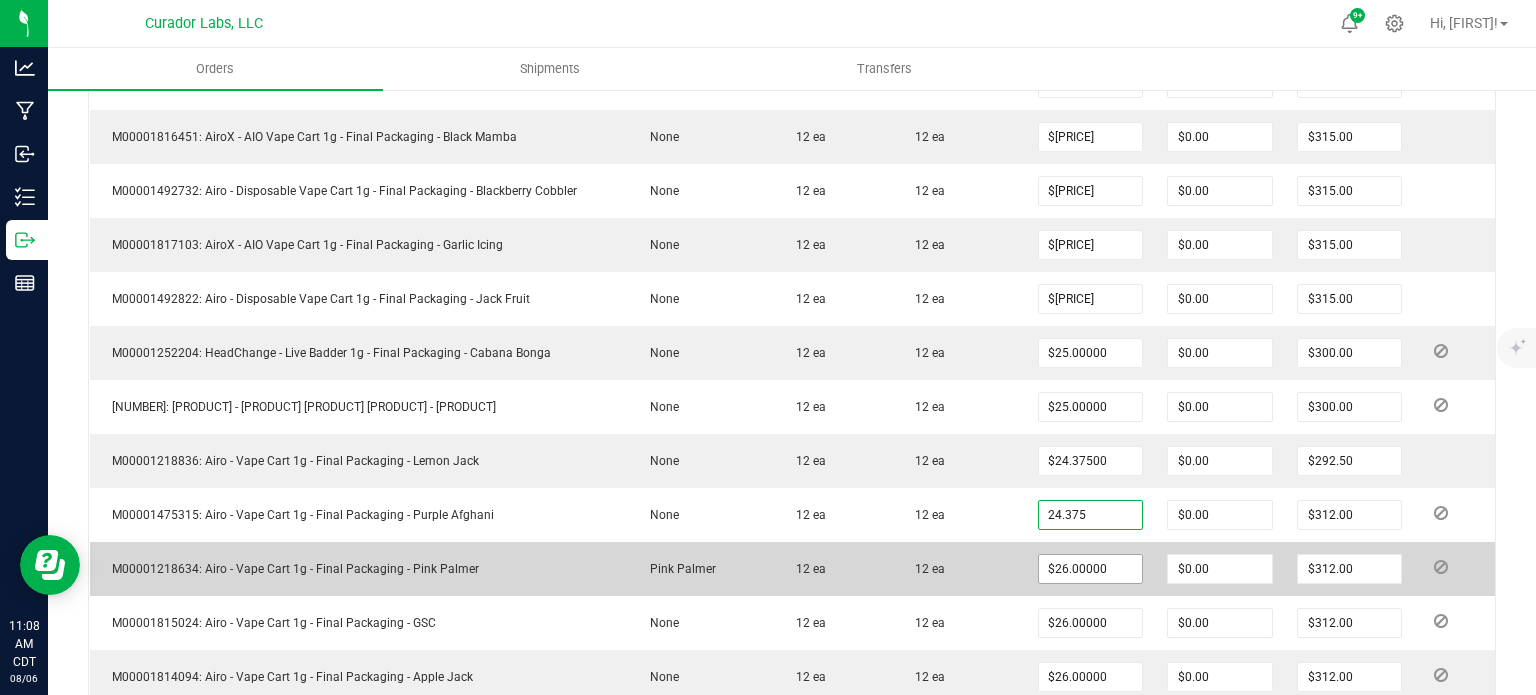 type on "$24.37500" 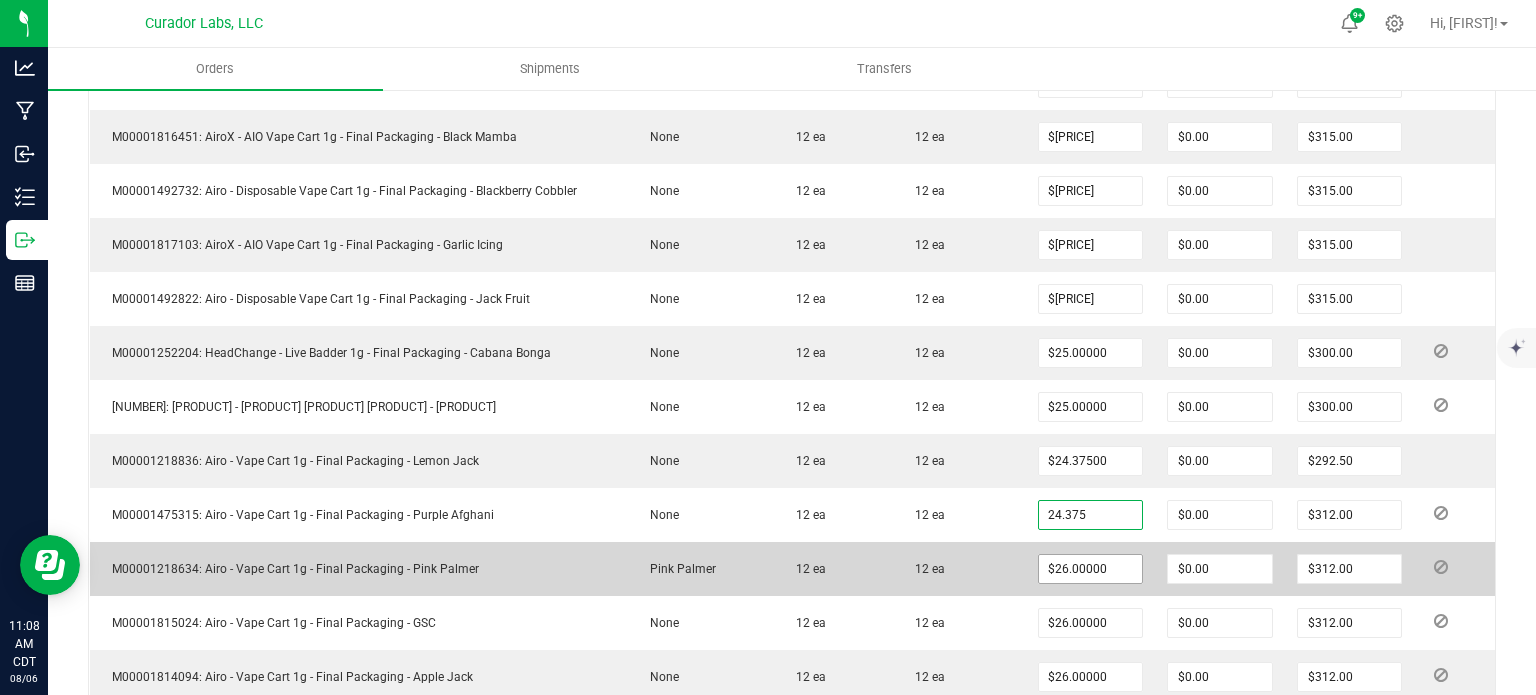 type on "$292.50" 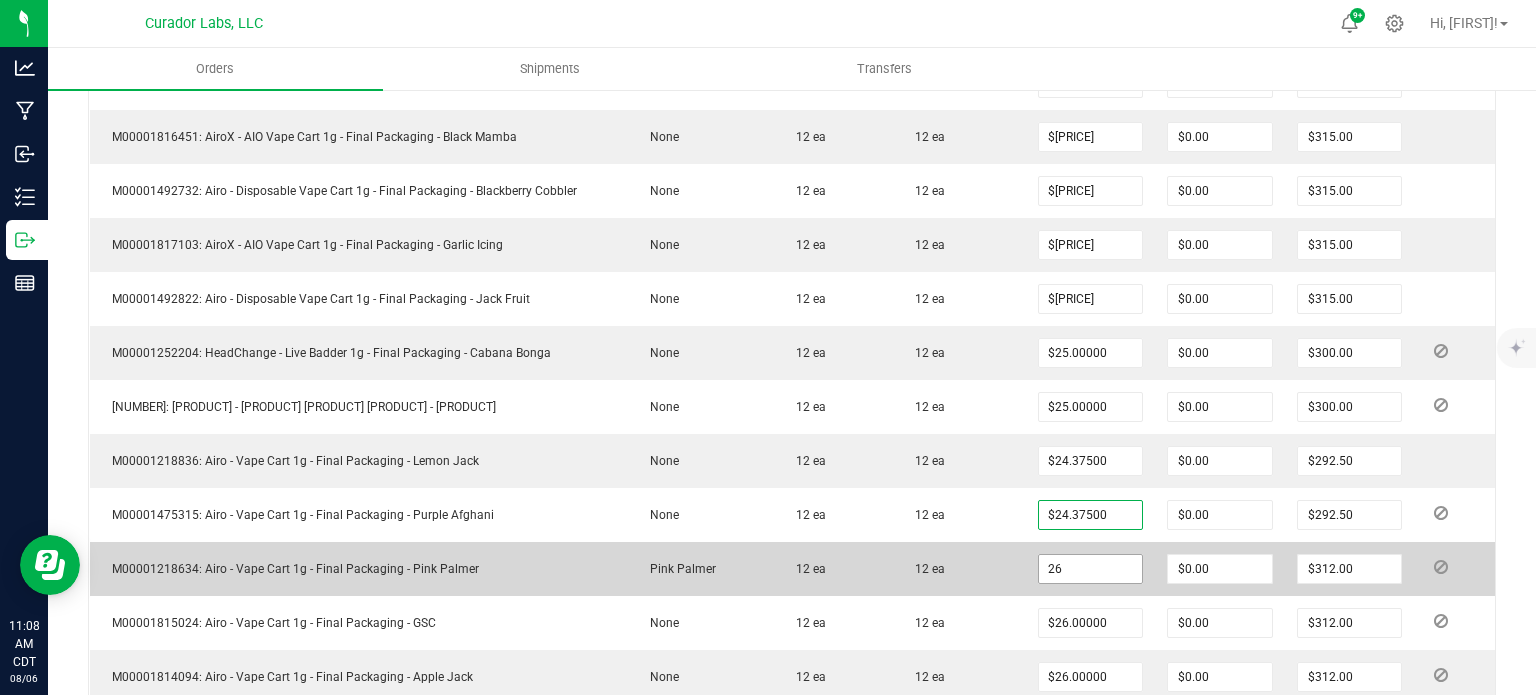 click on "26" at bounding box center [1091, 569] 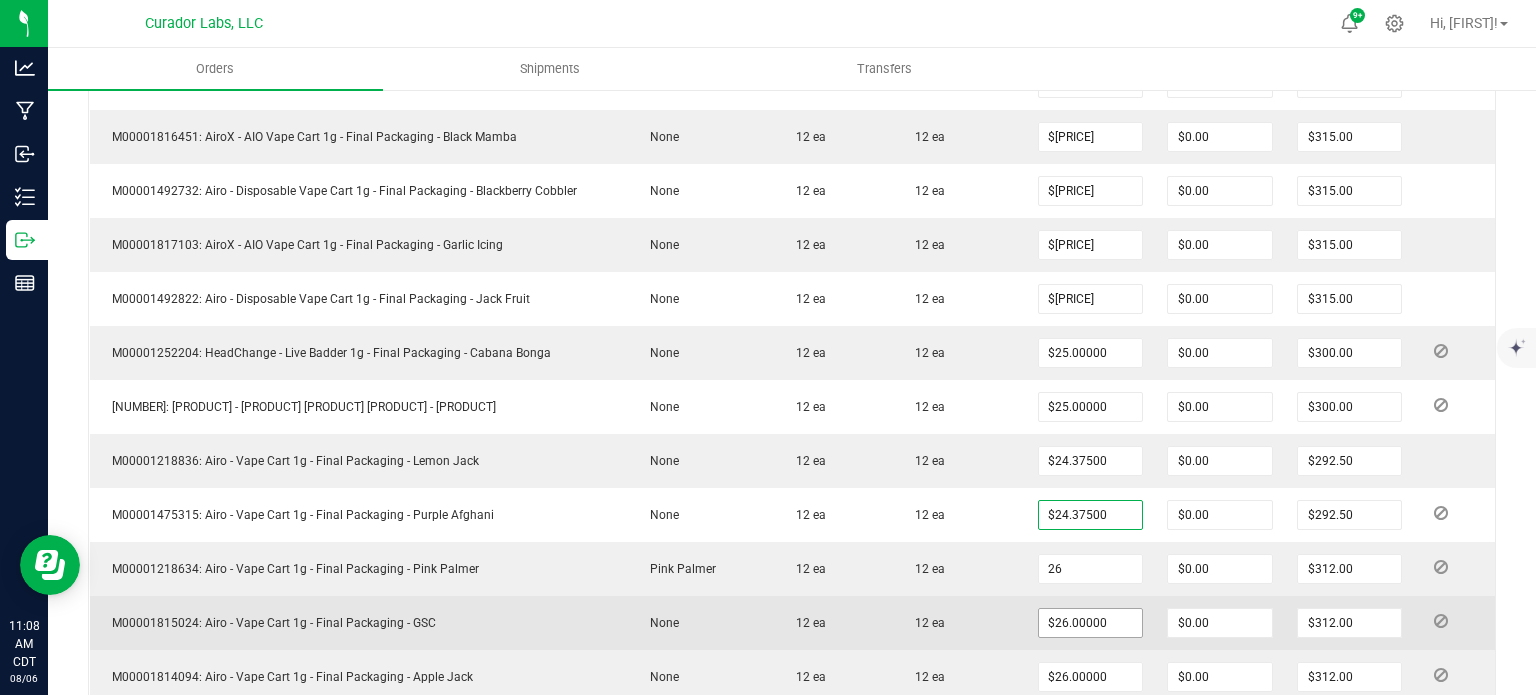 paste on "4.375" 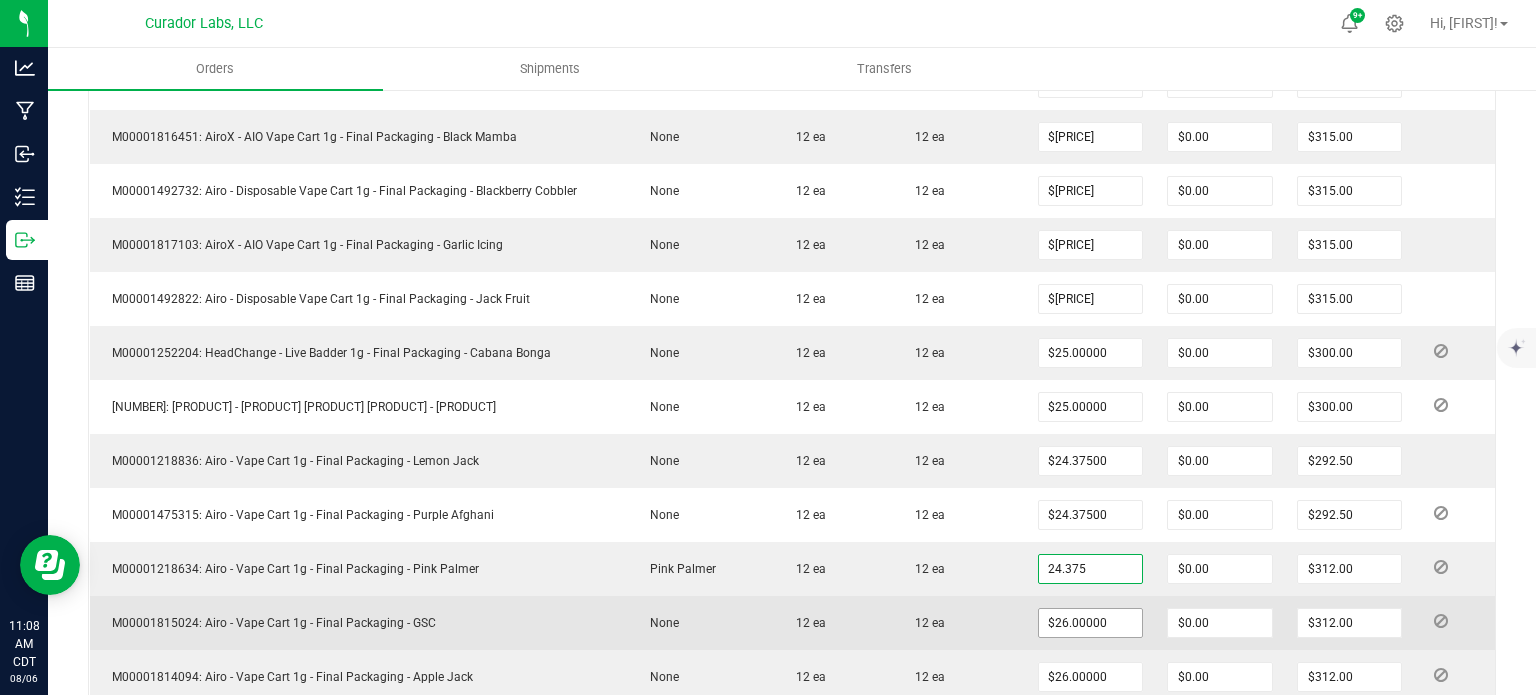 type on "24.375" 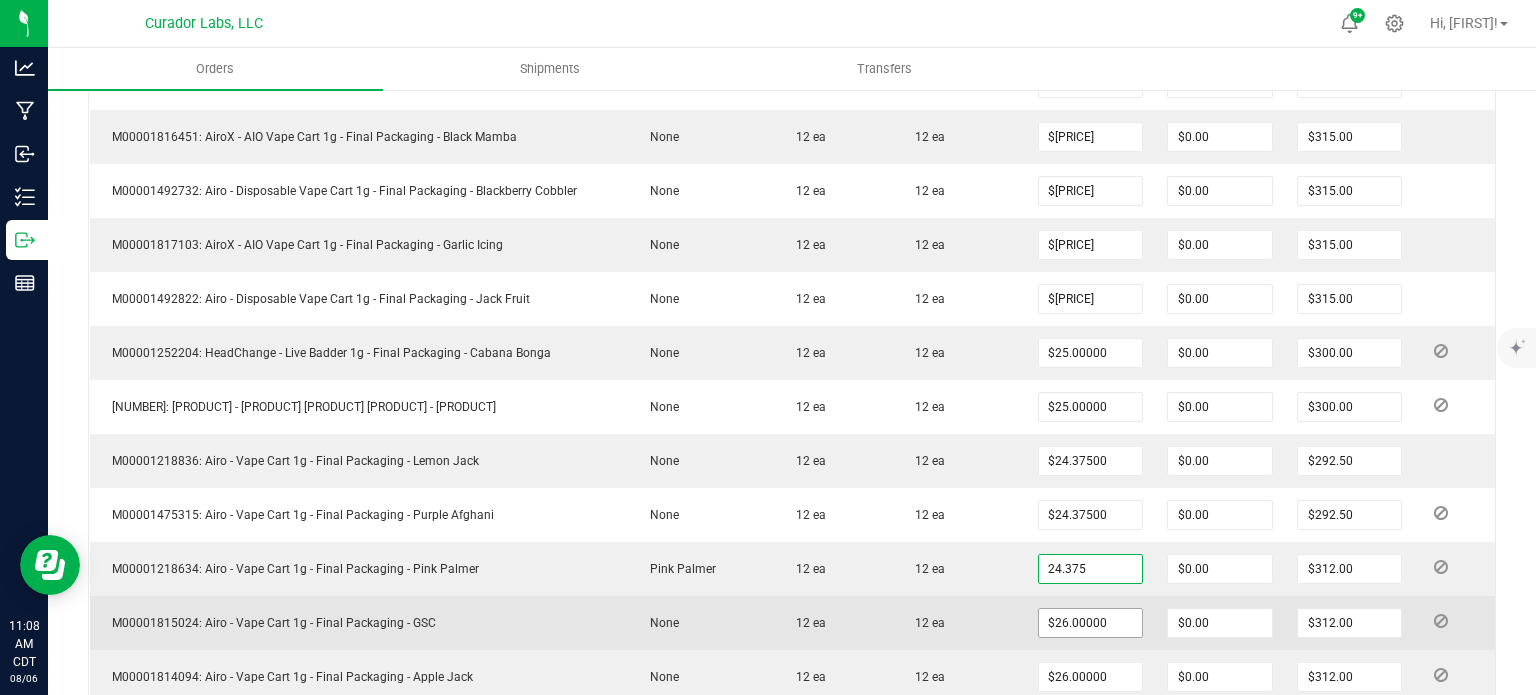 type on "26" 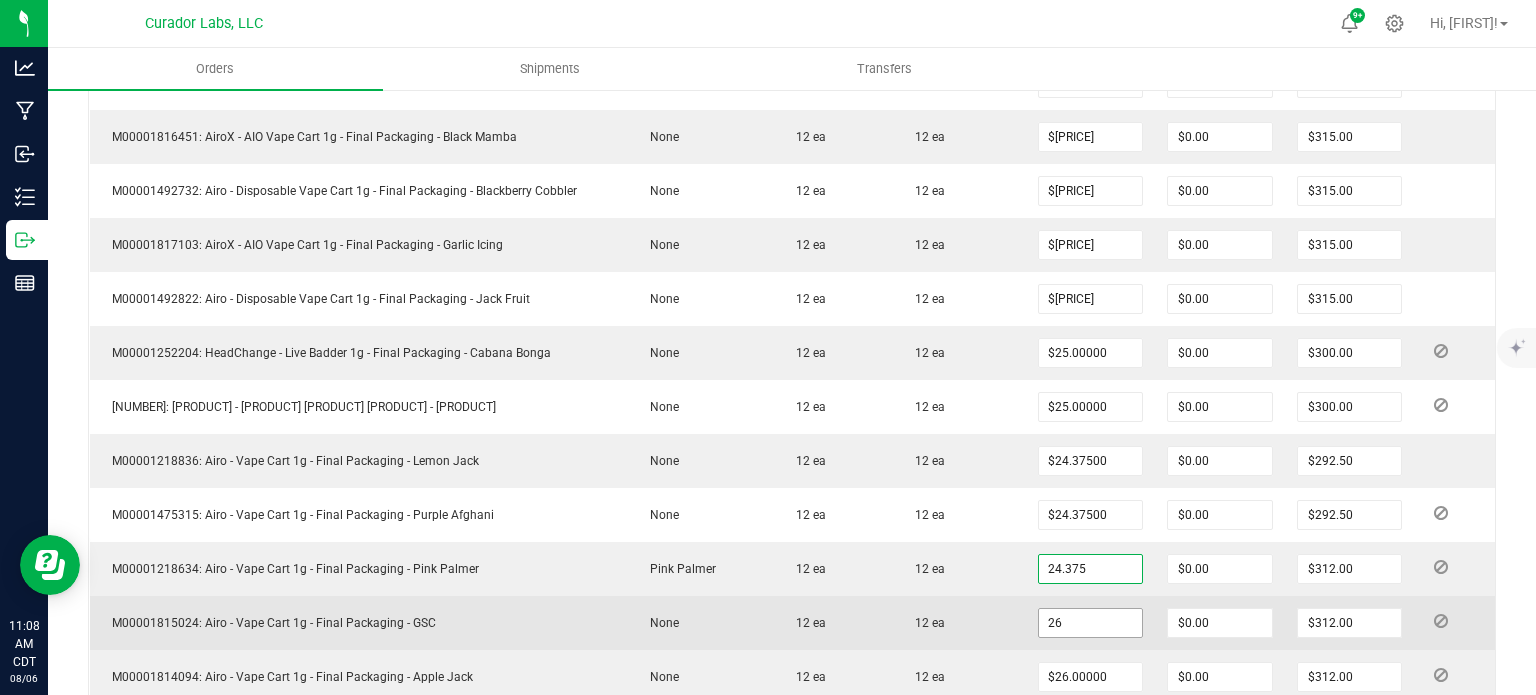 type on "$24.37500" 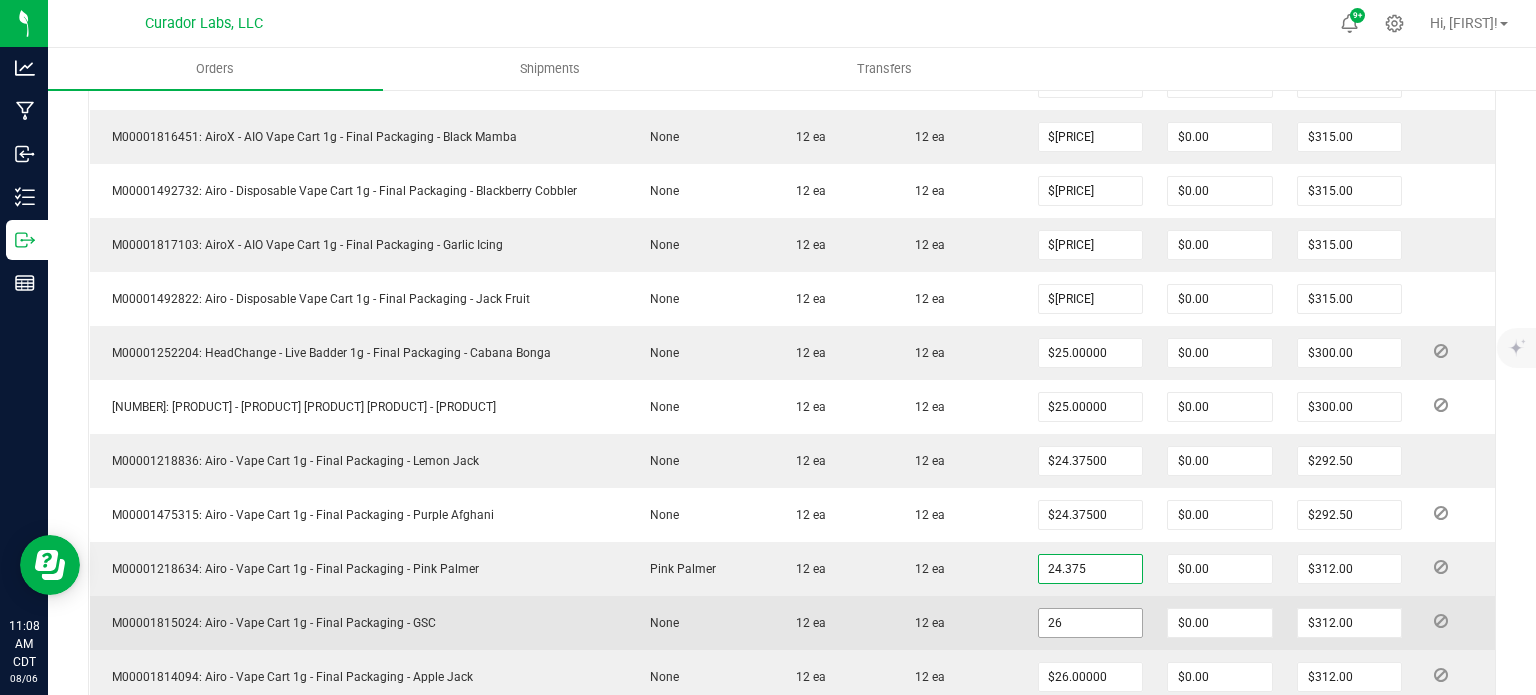 type on "$292.50" 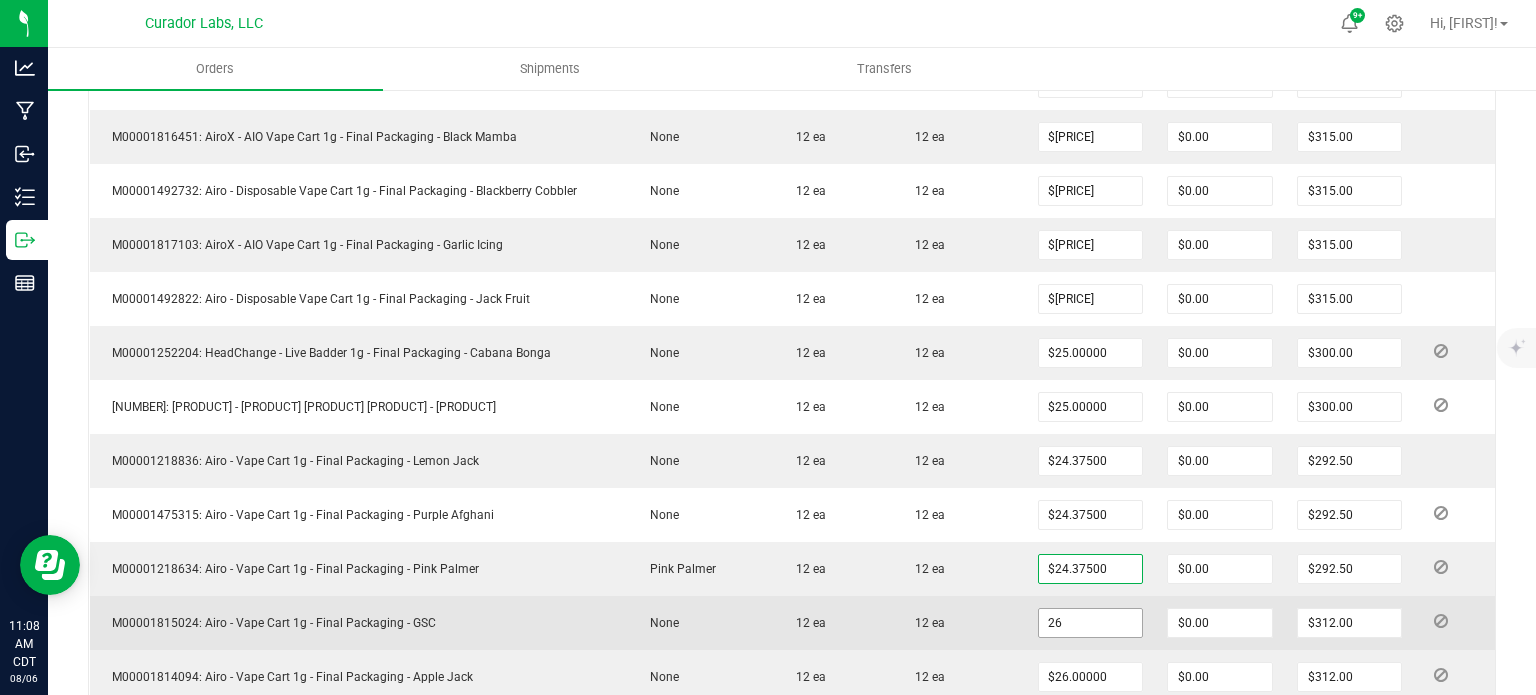 click on "26" at bounding box center (1091, 623) 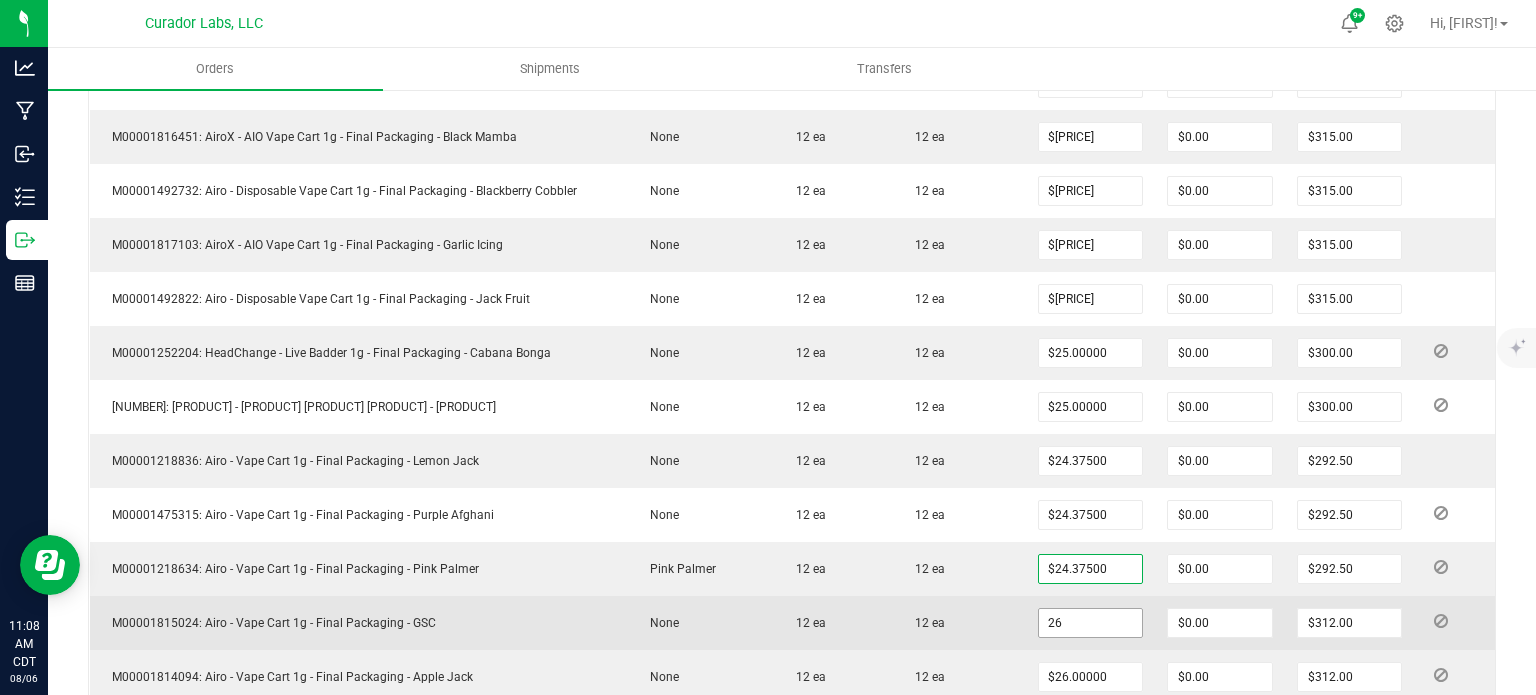paste on "4.375" 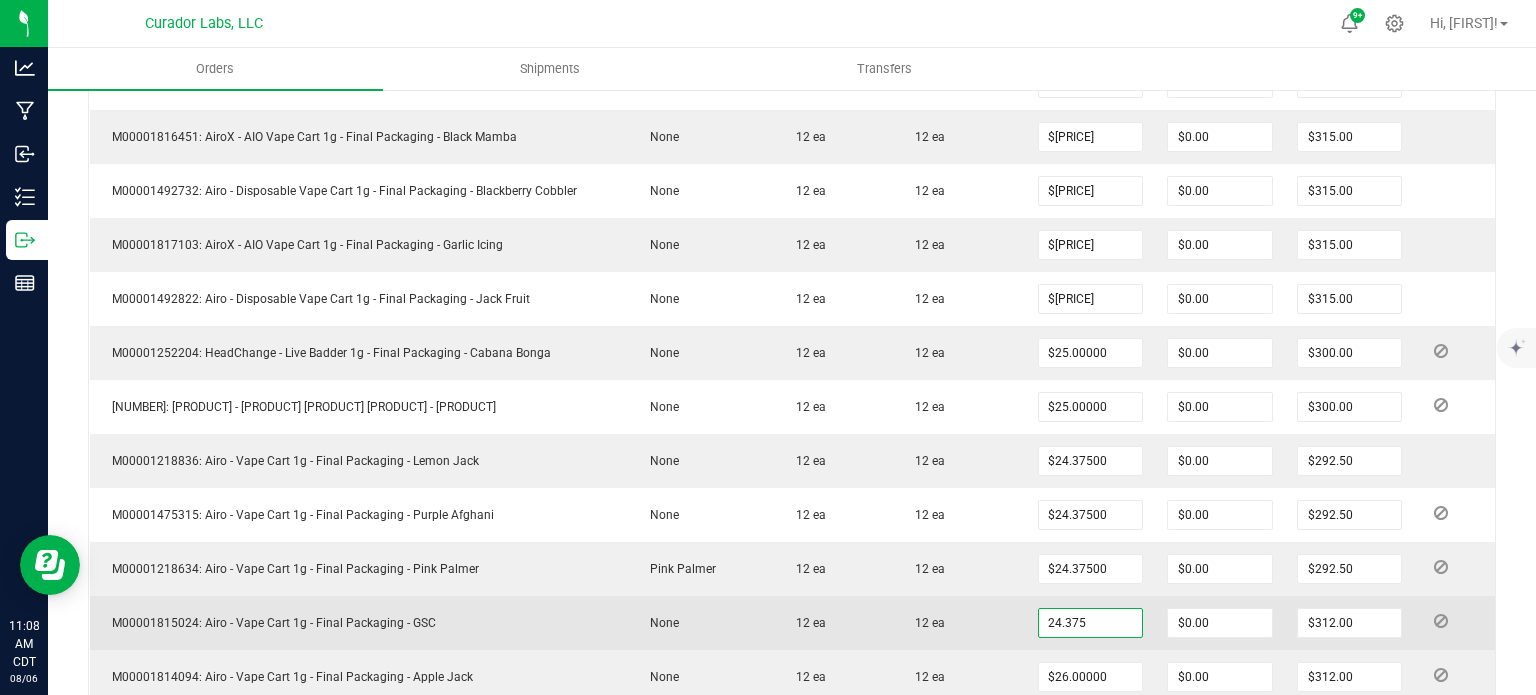 type on "$24.37500" 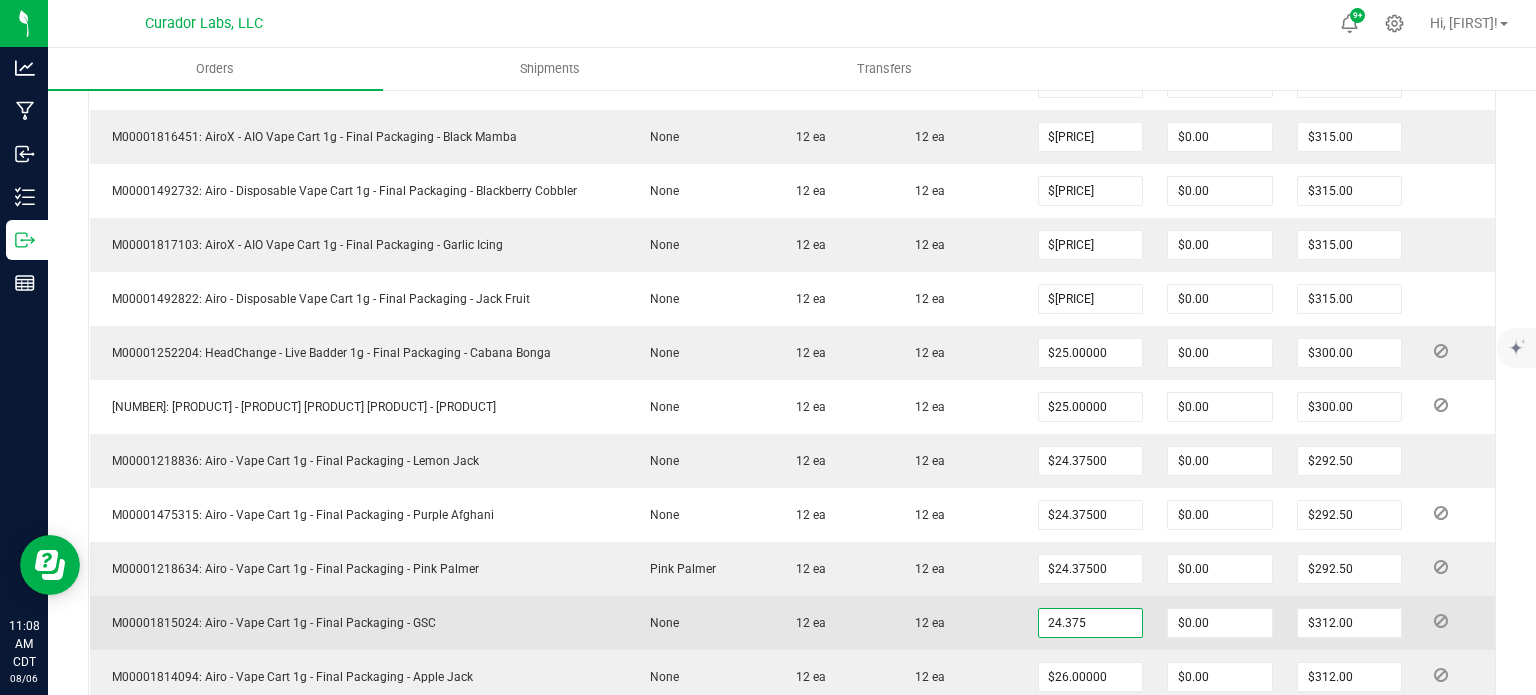 type on "$292.50" 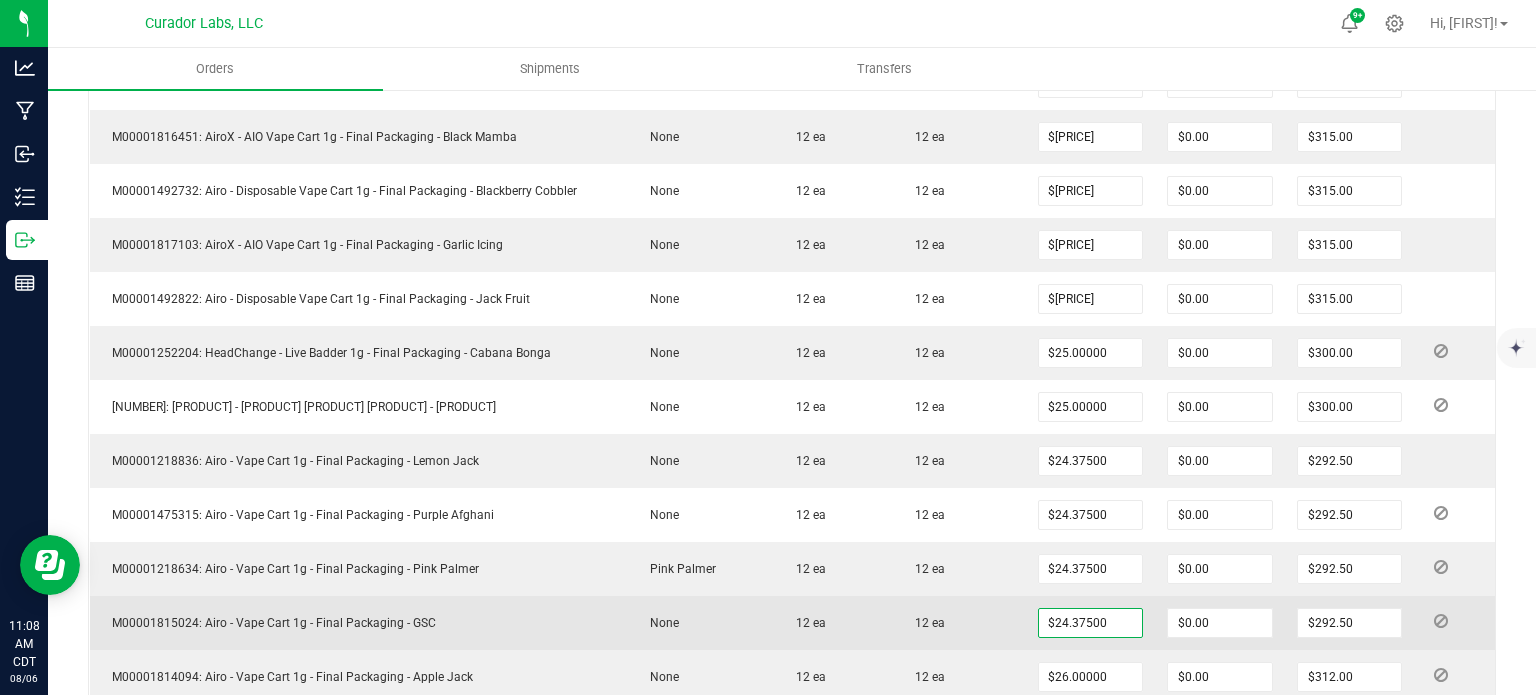 click on "12 ea" at bounding box center [959, 623] 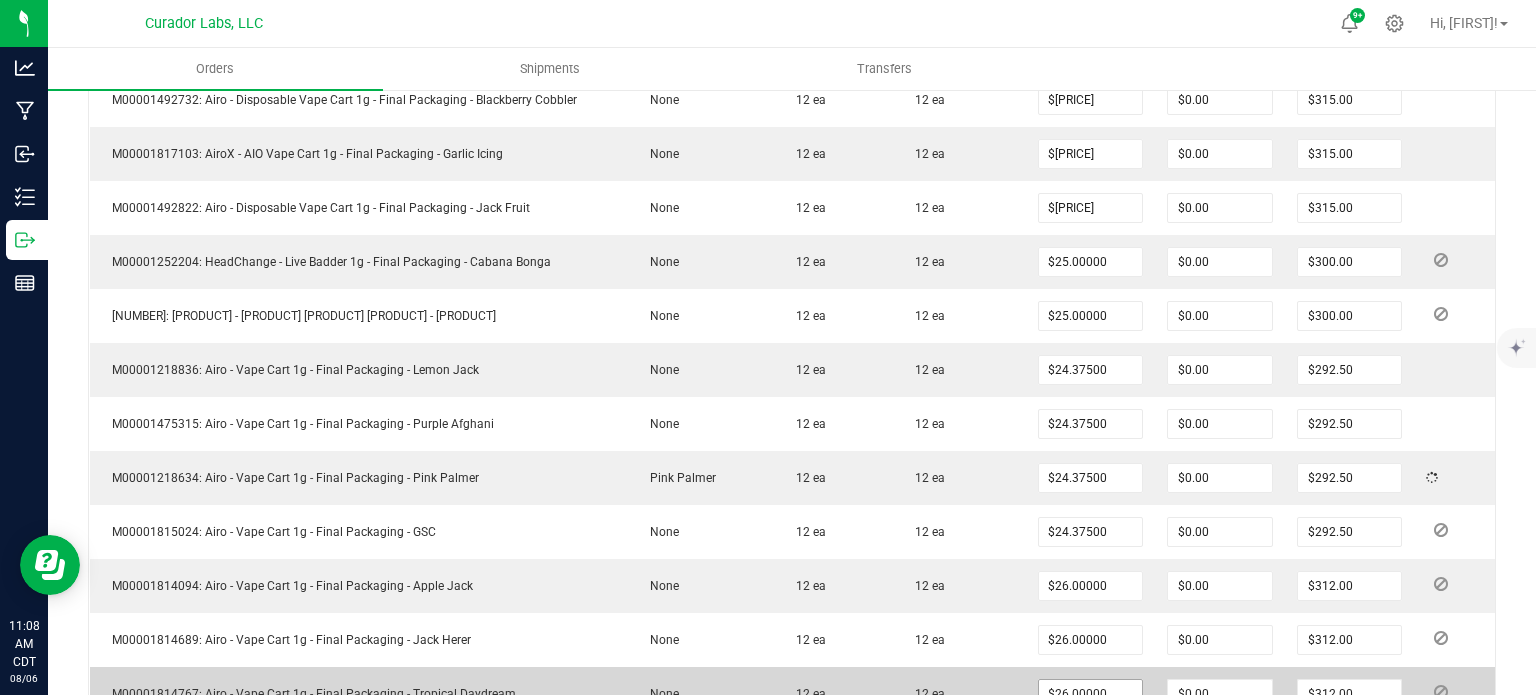 scroll, scrollTop: 900, scrollLeft: 0, axis: vertical 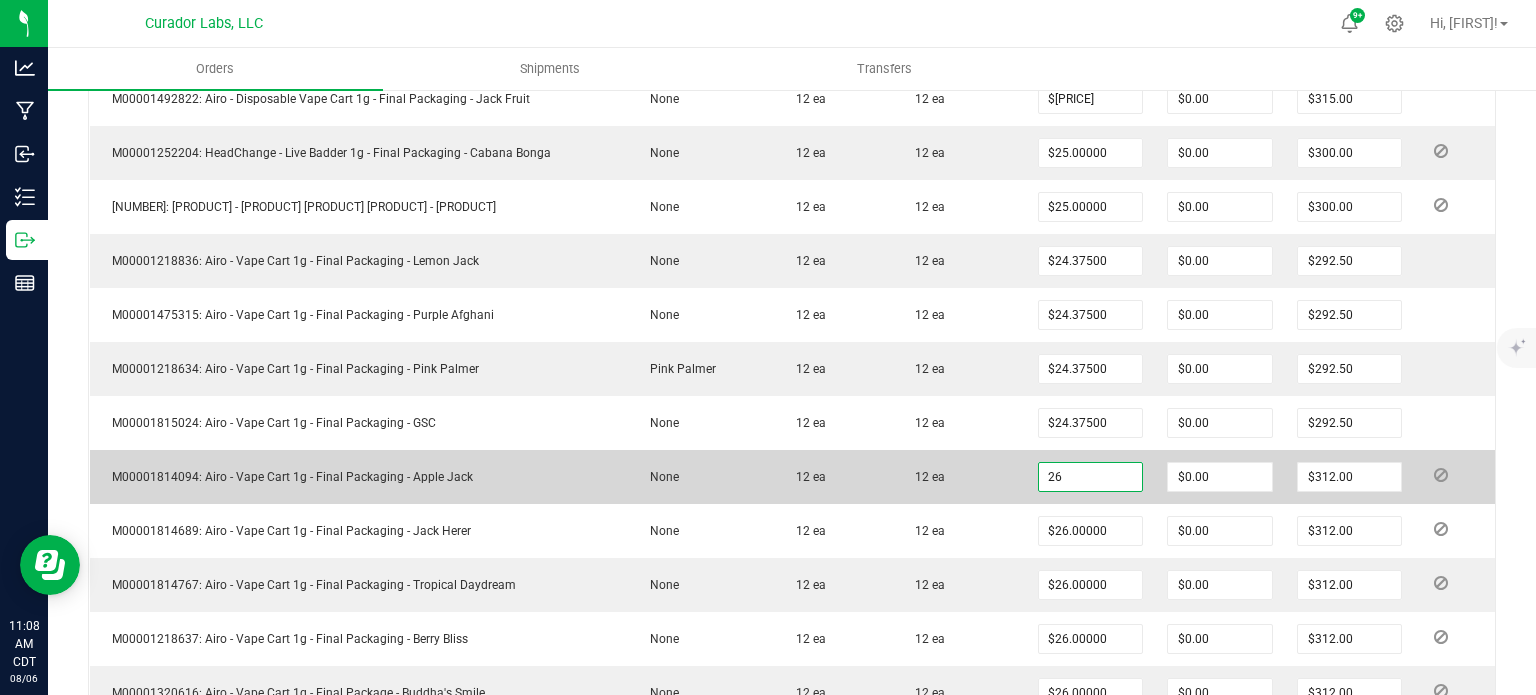 click on "26" at bounding box center (1091, 477) 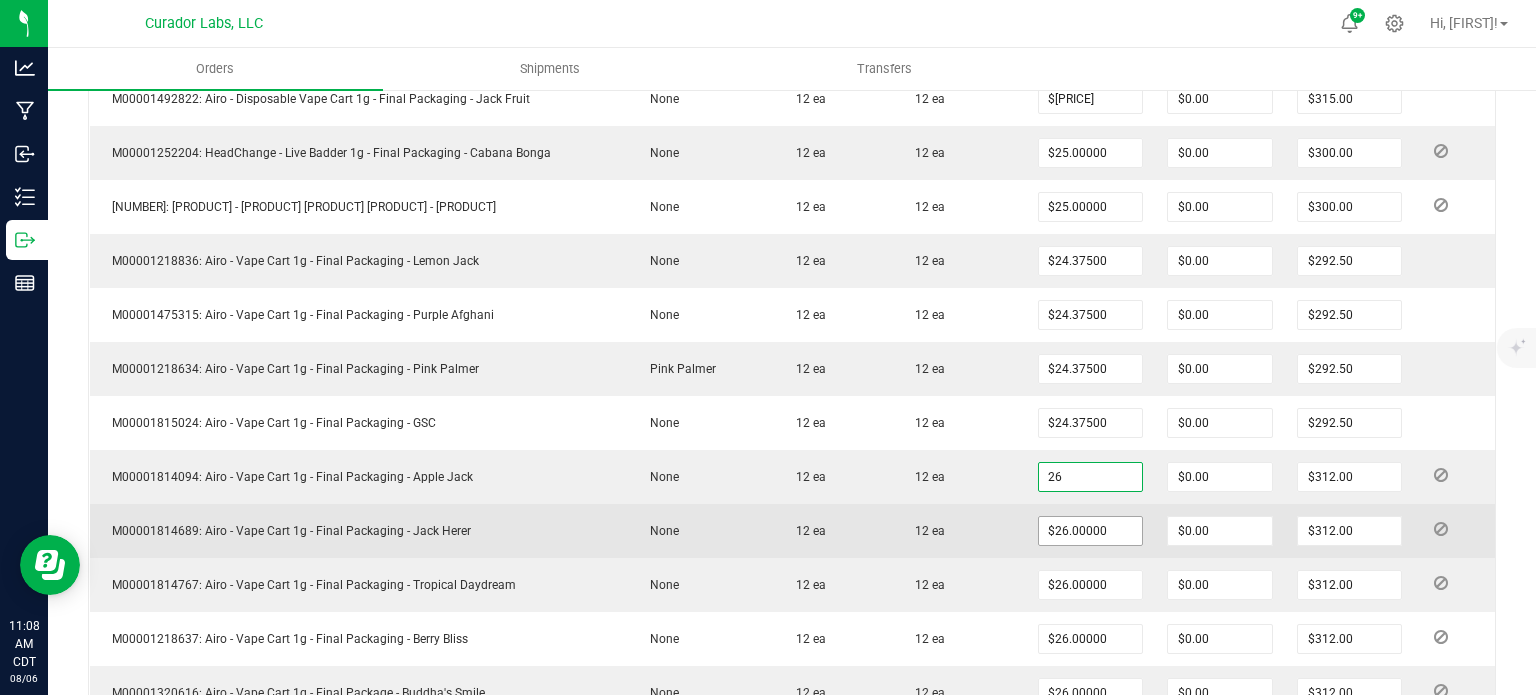 paste on "4.375" 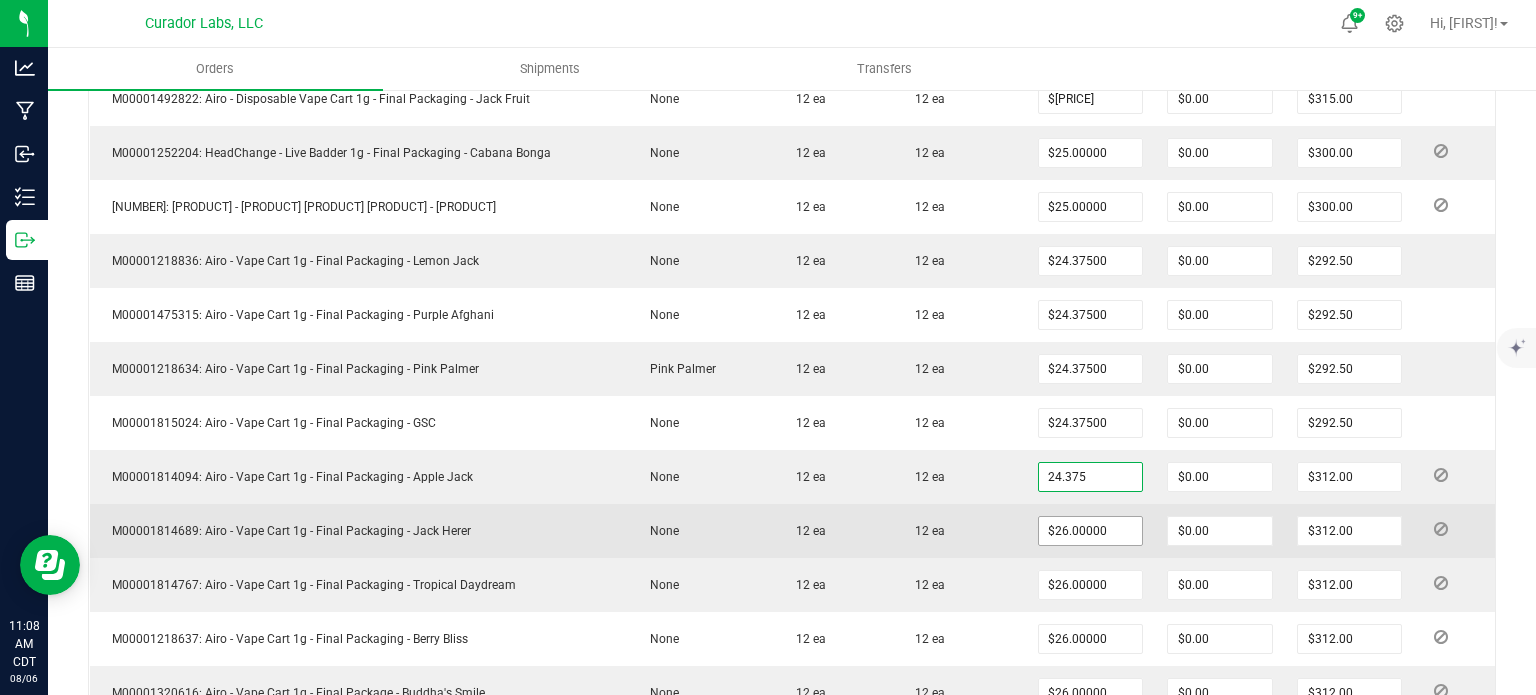 type on "$24.37500" 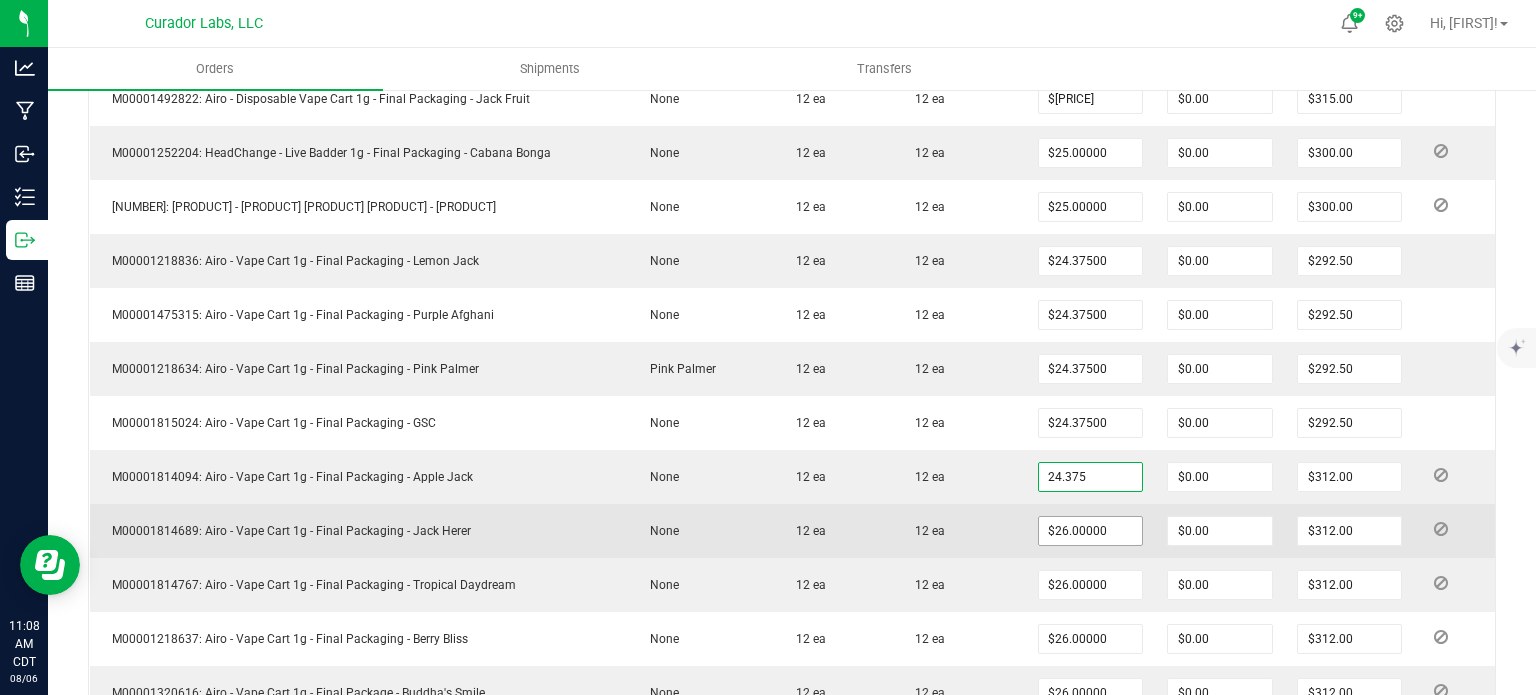 type on "$292.50" 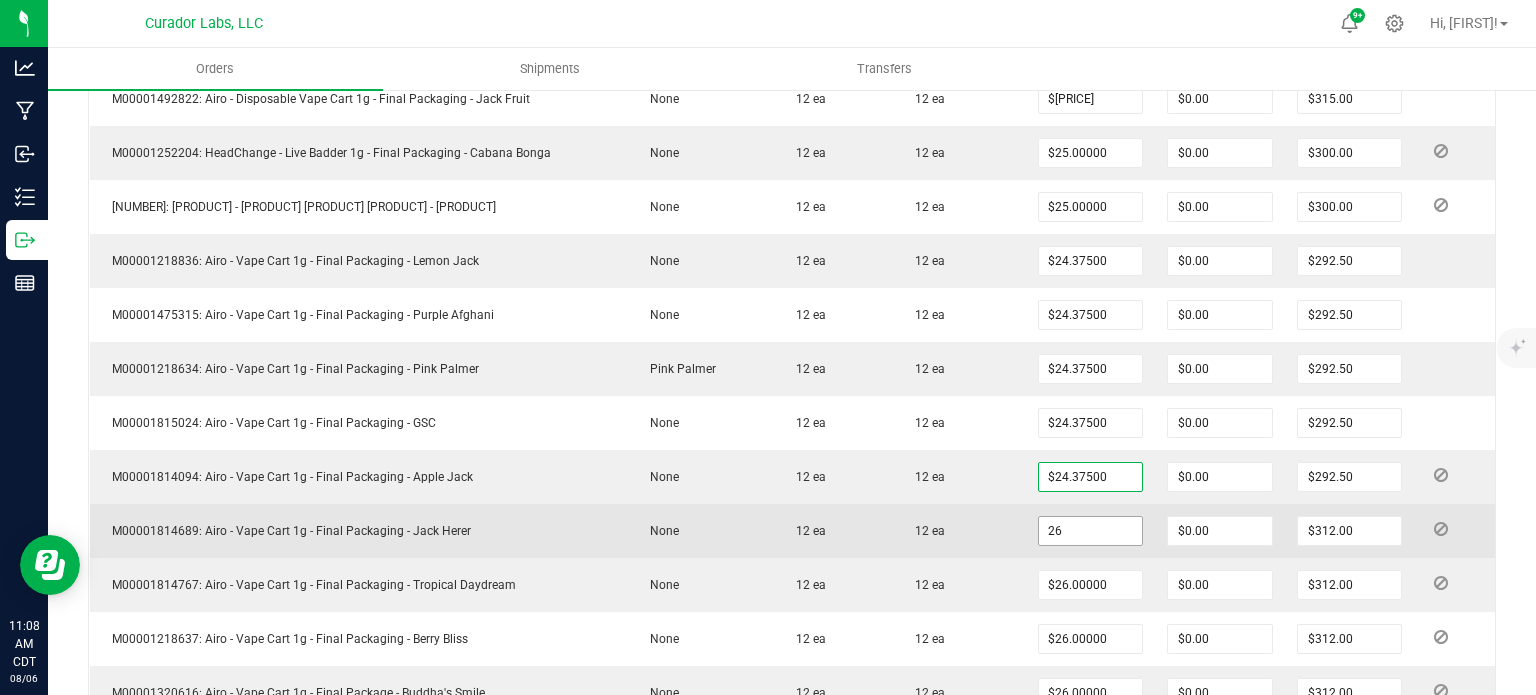 click on "26" at bounding box center [1091, 531] 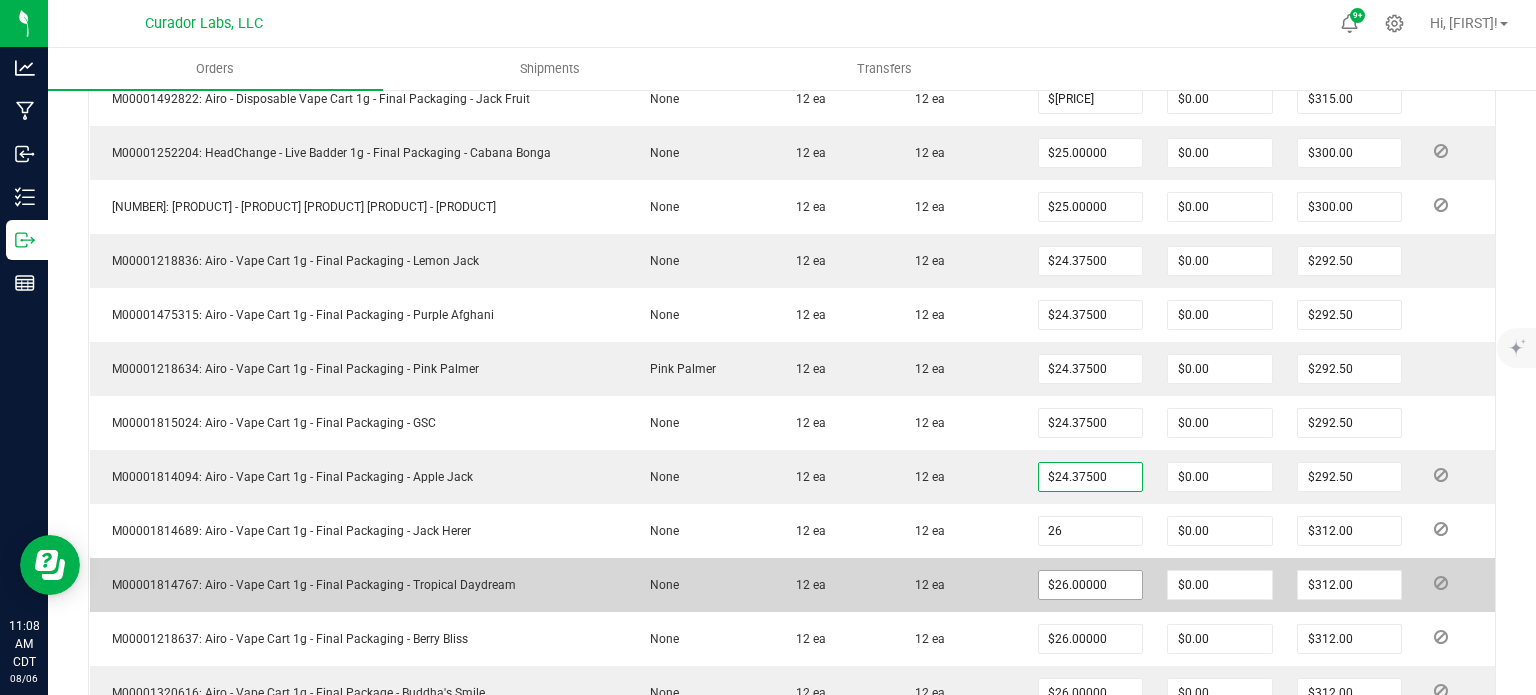 paste on "4.375" 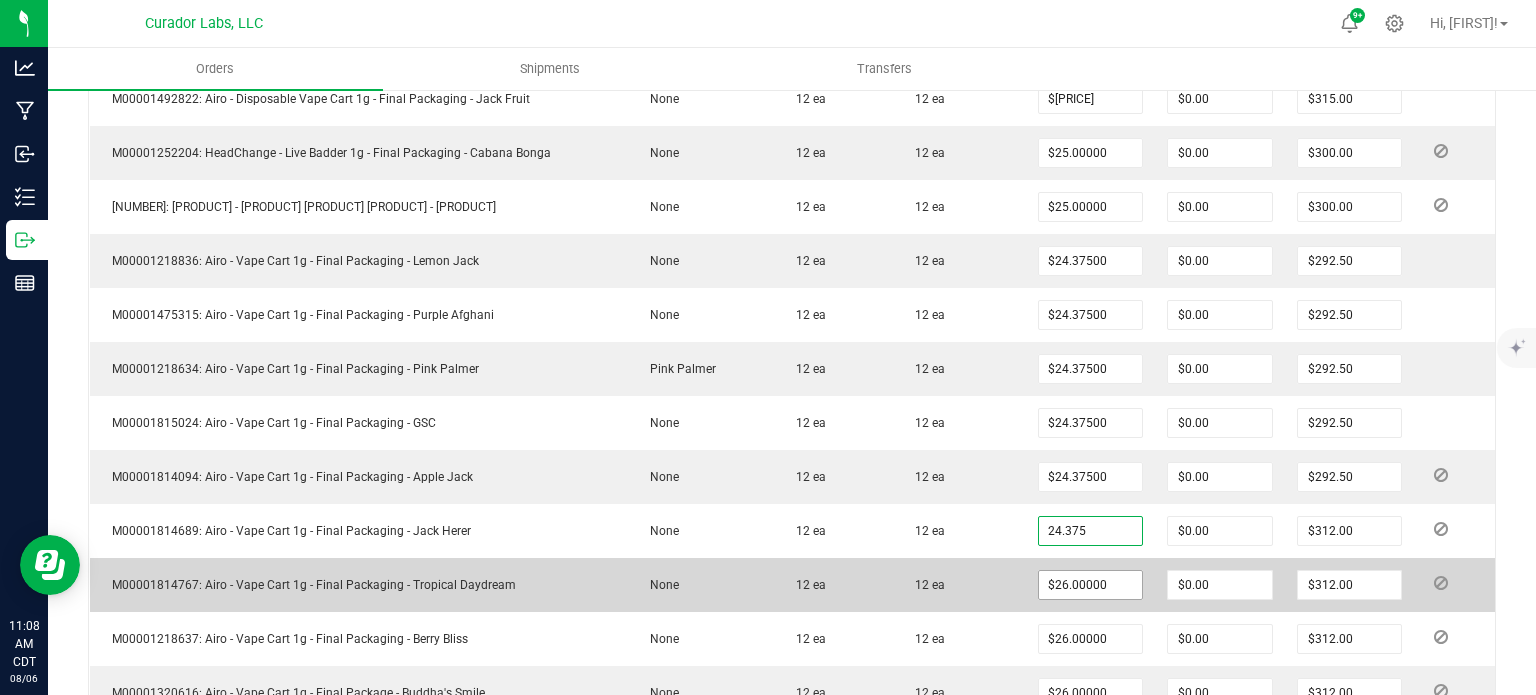 type on "$24.37500" 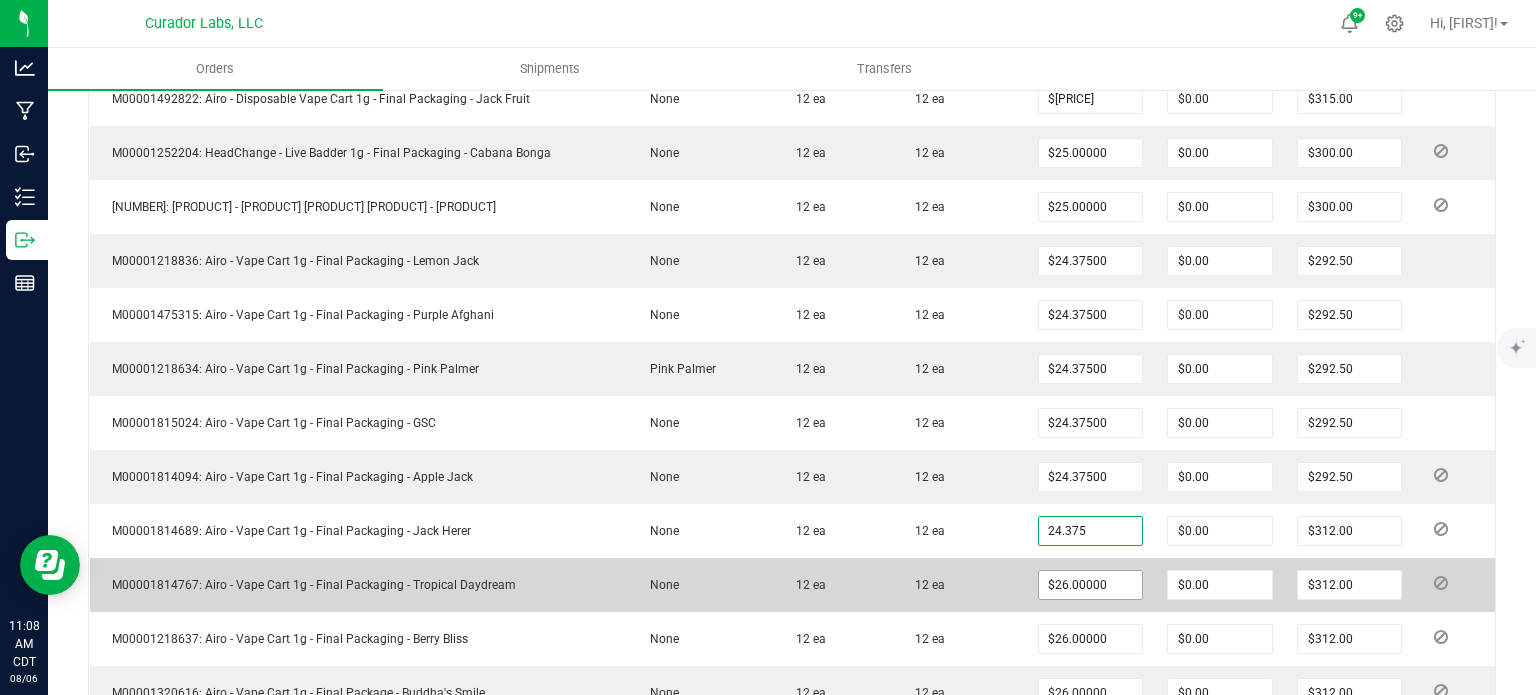 type on "$292.50" 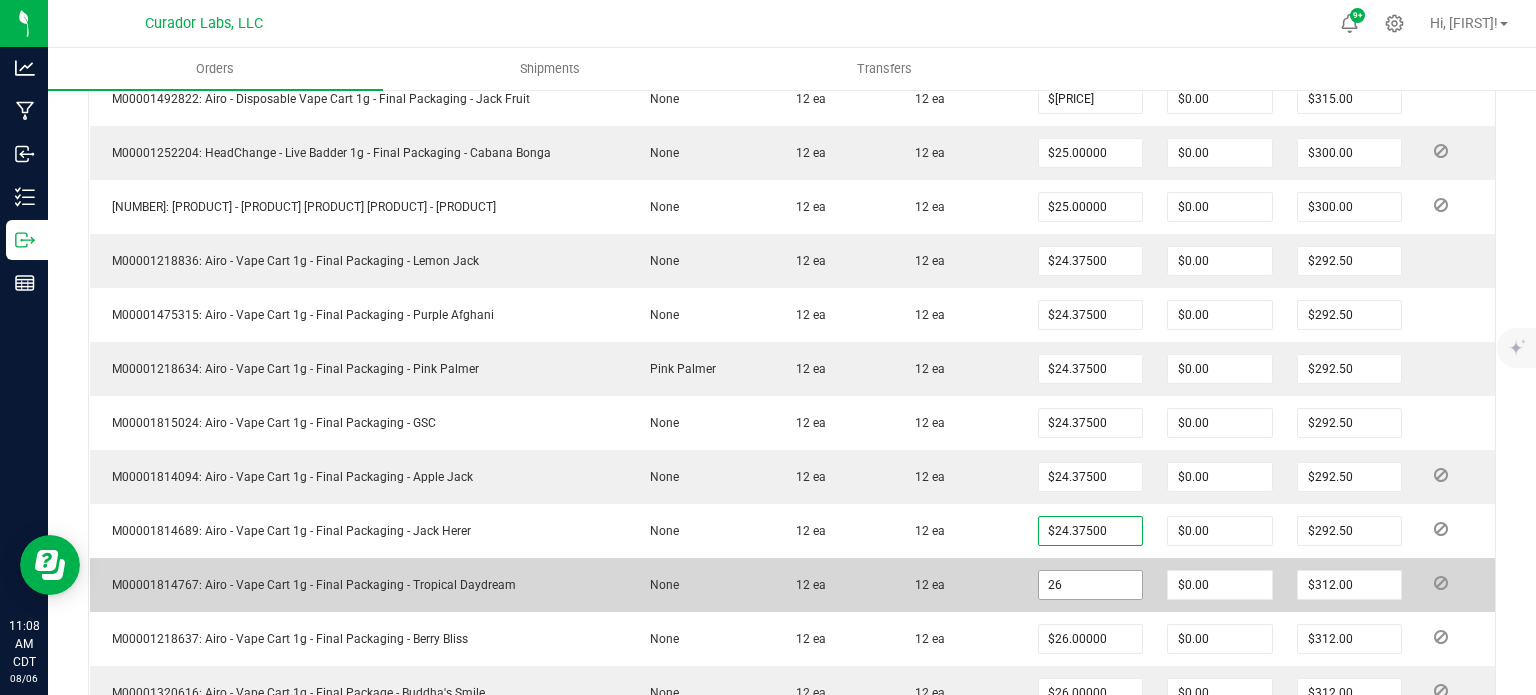 click on "26" at bounding box center (1091, 585) 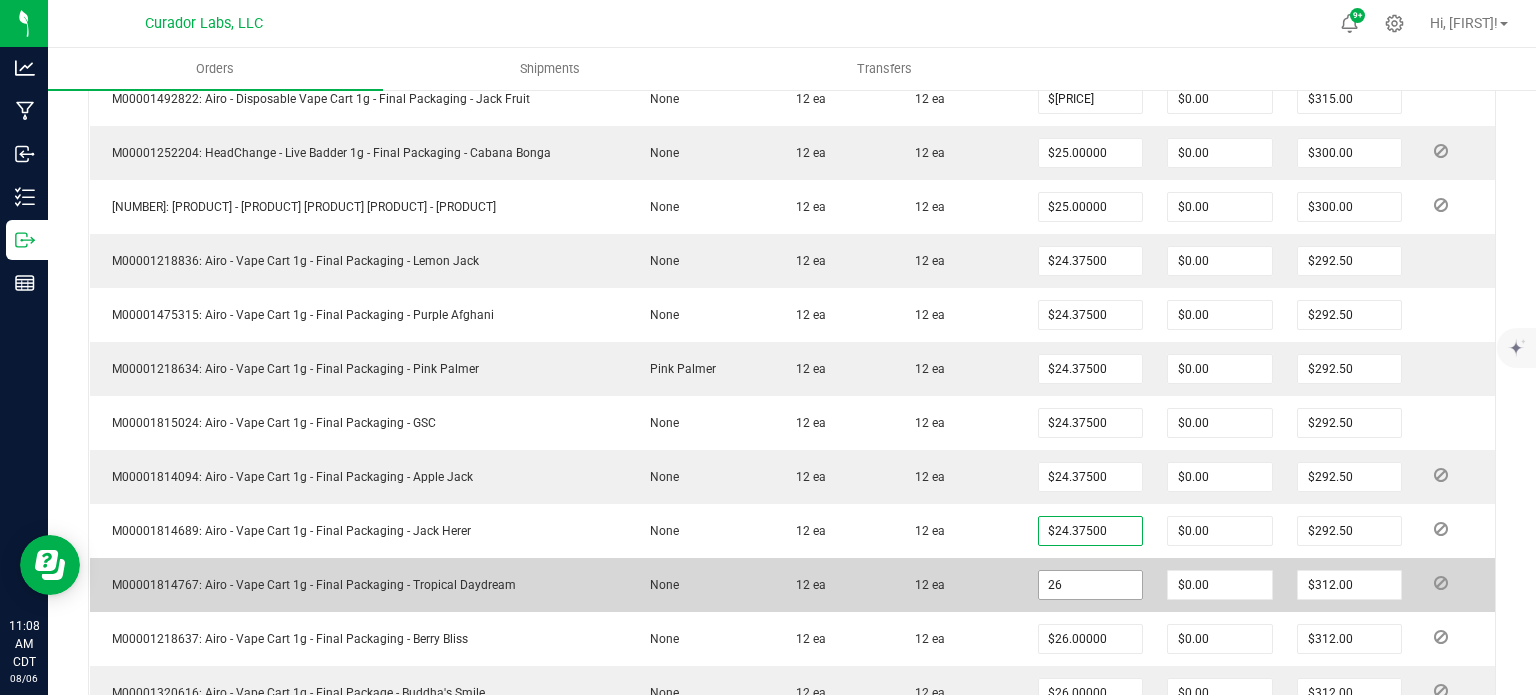 paste on "4.375" 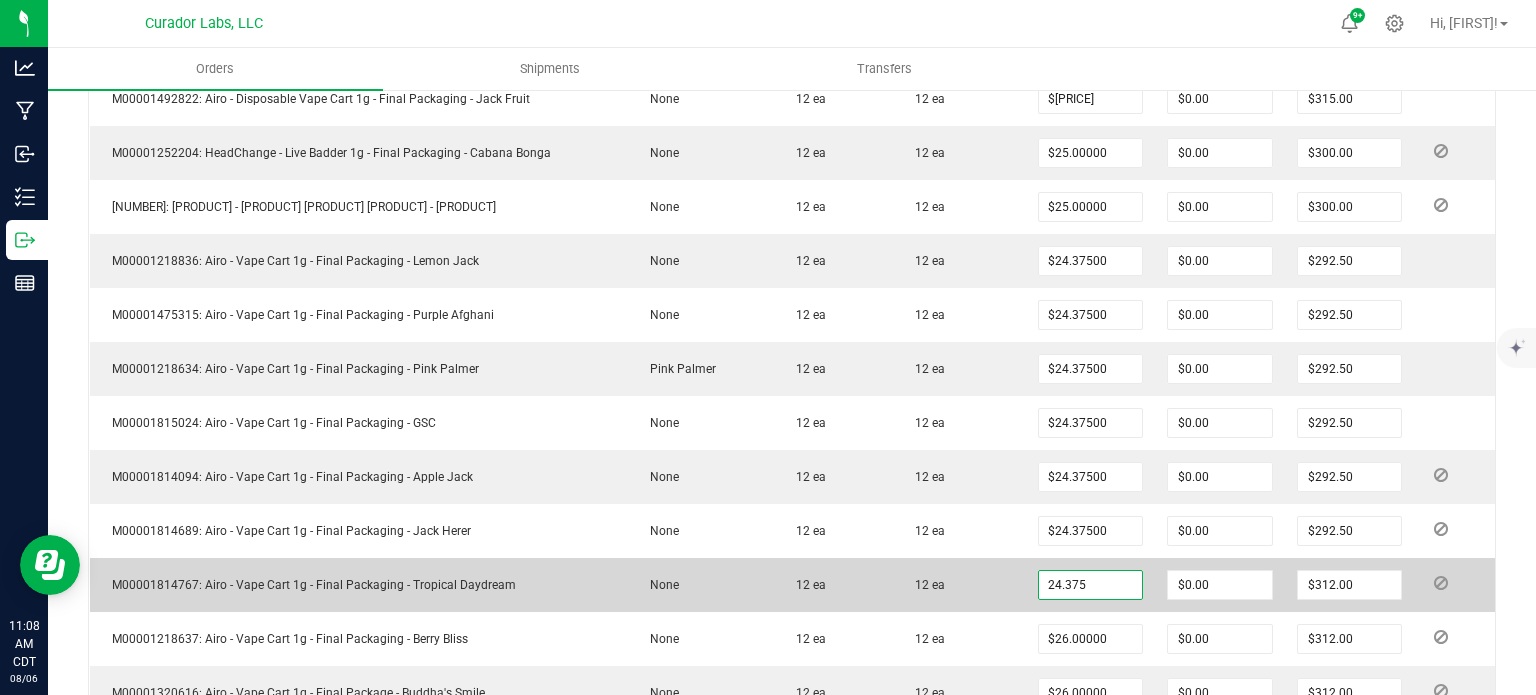 type on "$24.37500" 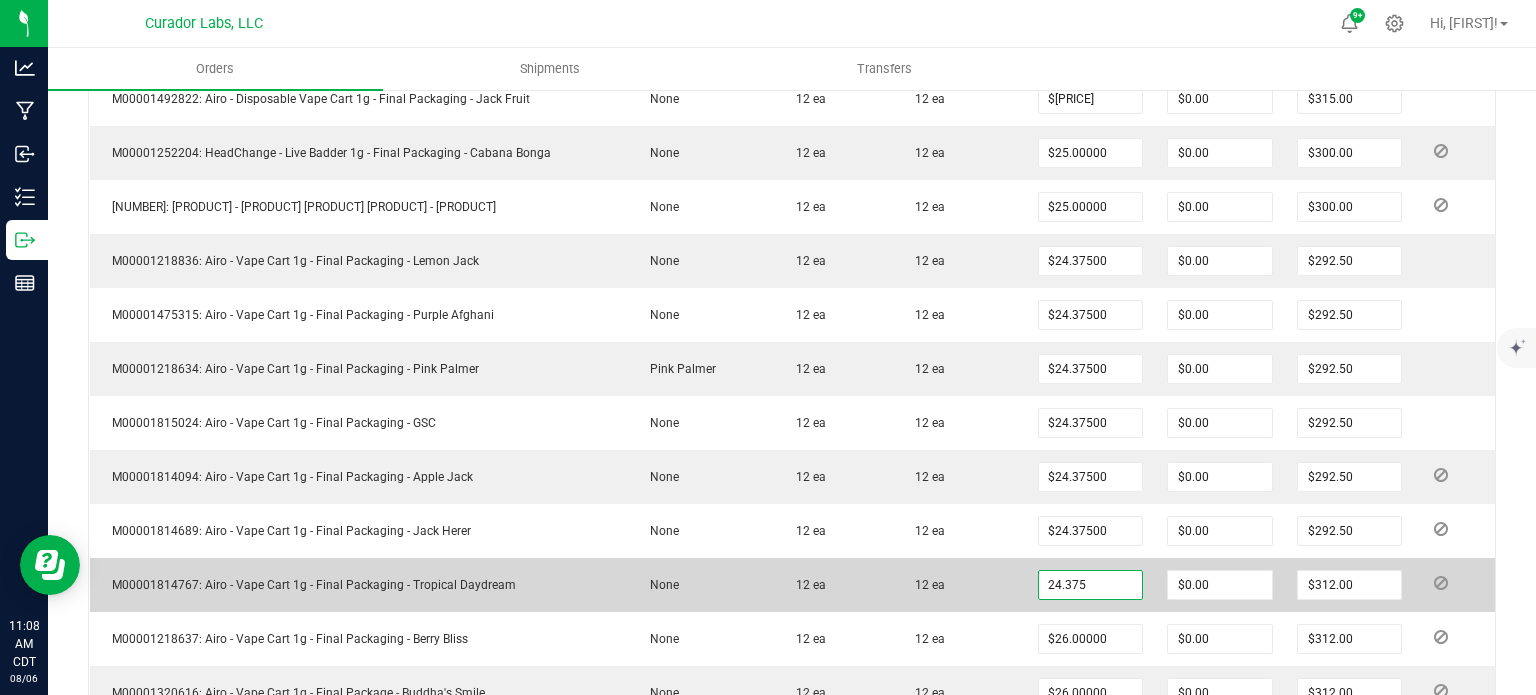 type on "$292.50" 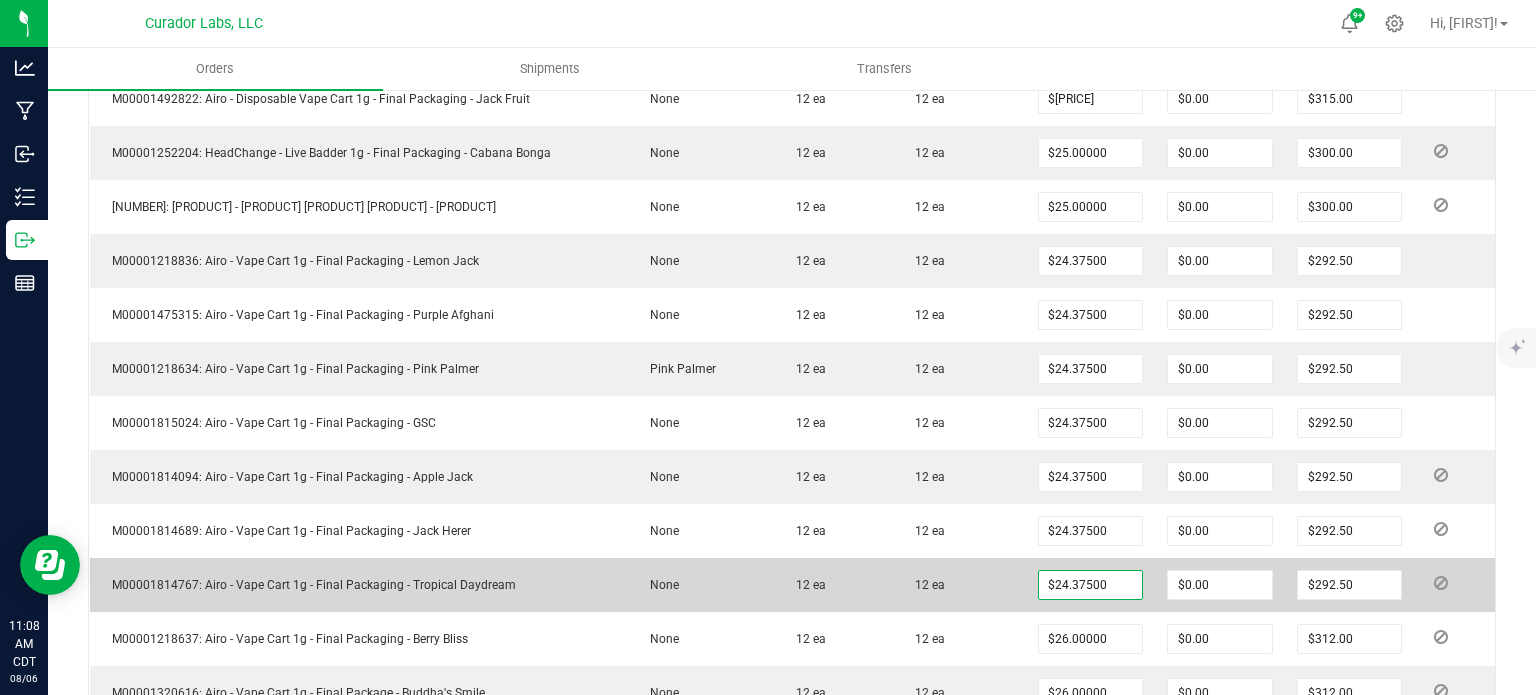 click on "12 ea" at bounding box center [959, 585] 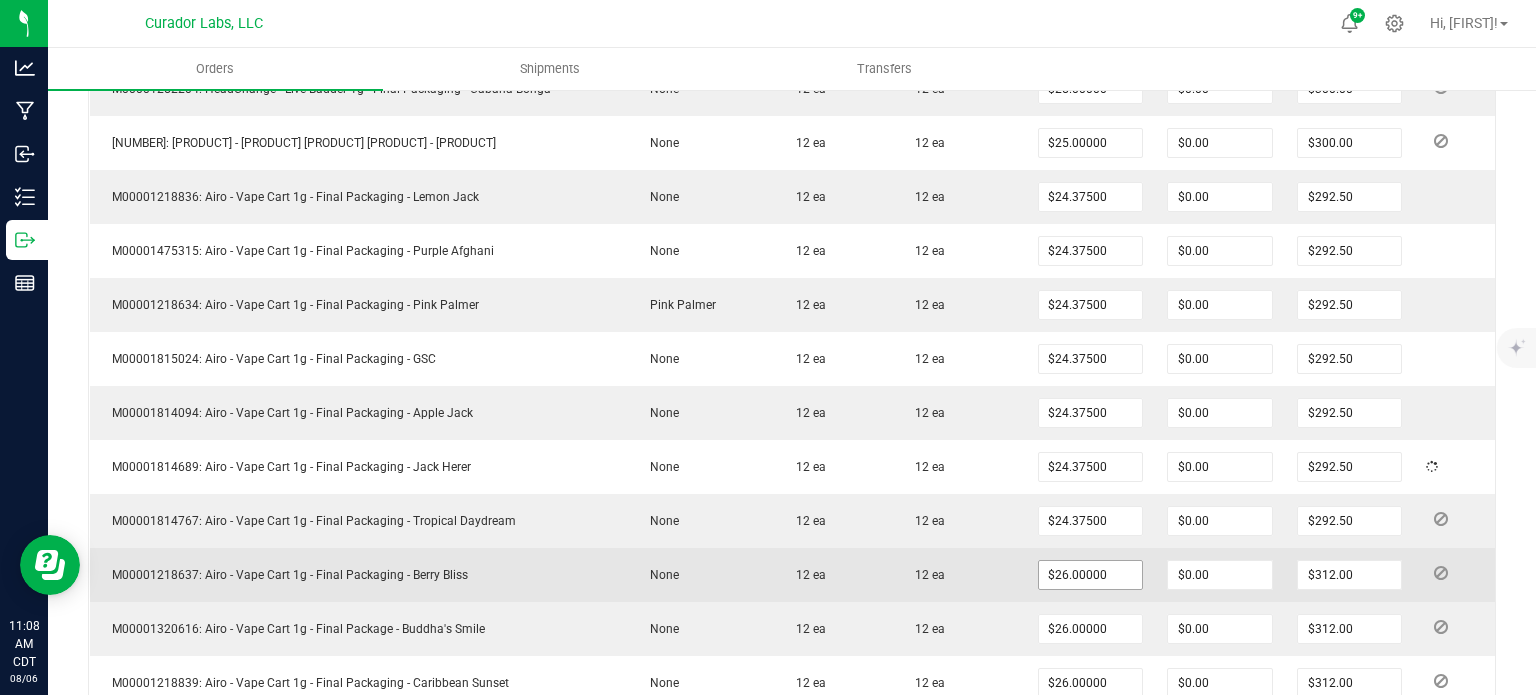 scroll, scrollTop: 1000, scrollLeft: 0, axis: vertical 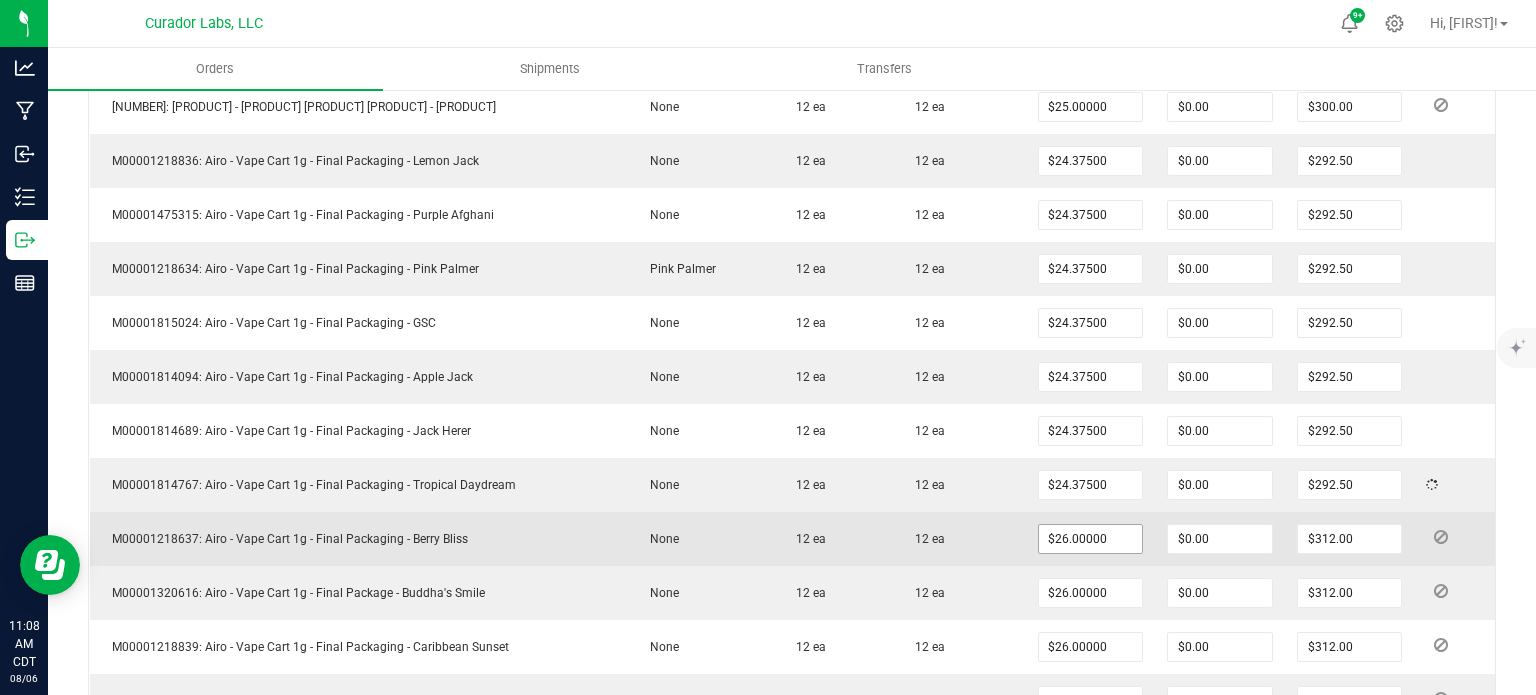 drag, startPoint x: 1075, startPoint y: 513, endPoint x: 1077, endPoint y: 531, distance: 18.110771 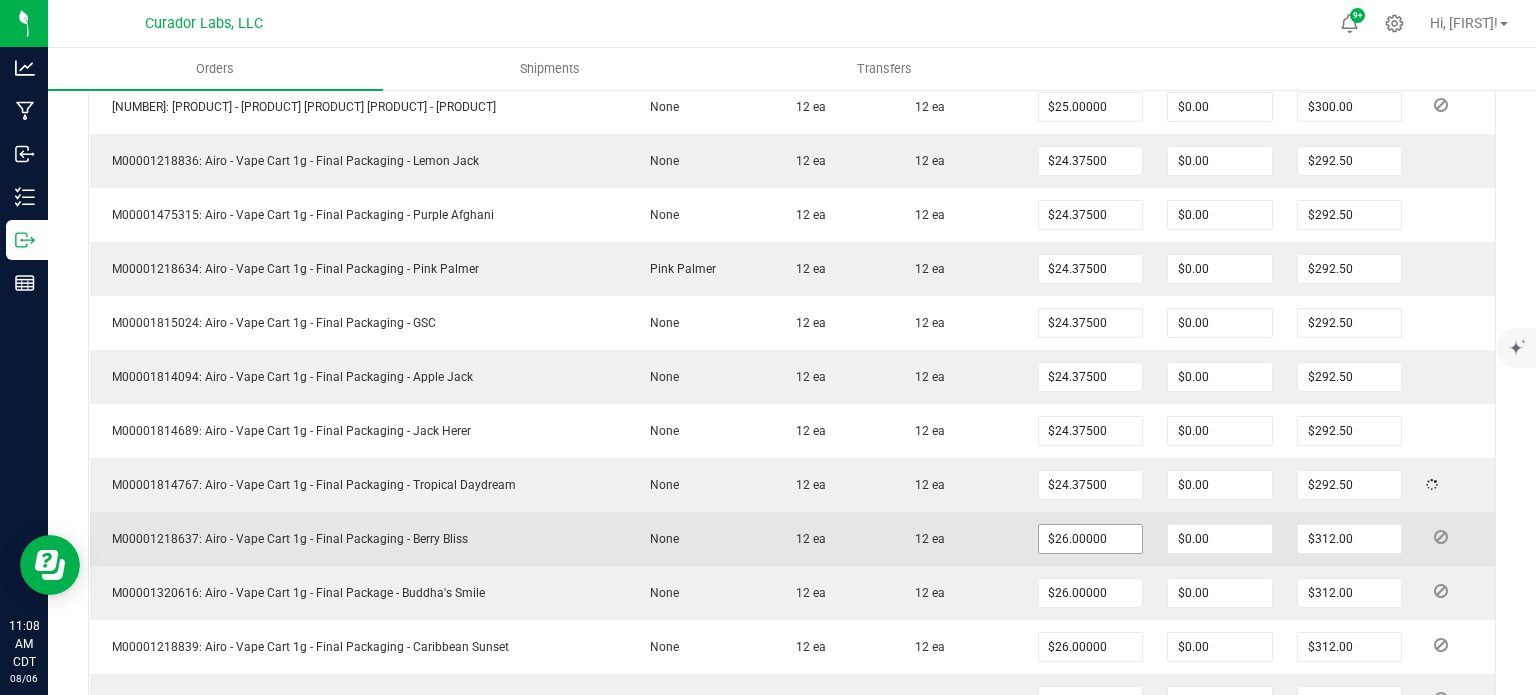 click on "$26.00000" at bounding box center (1091, 539) 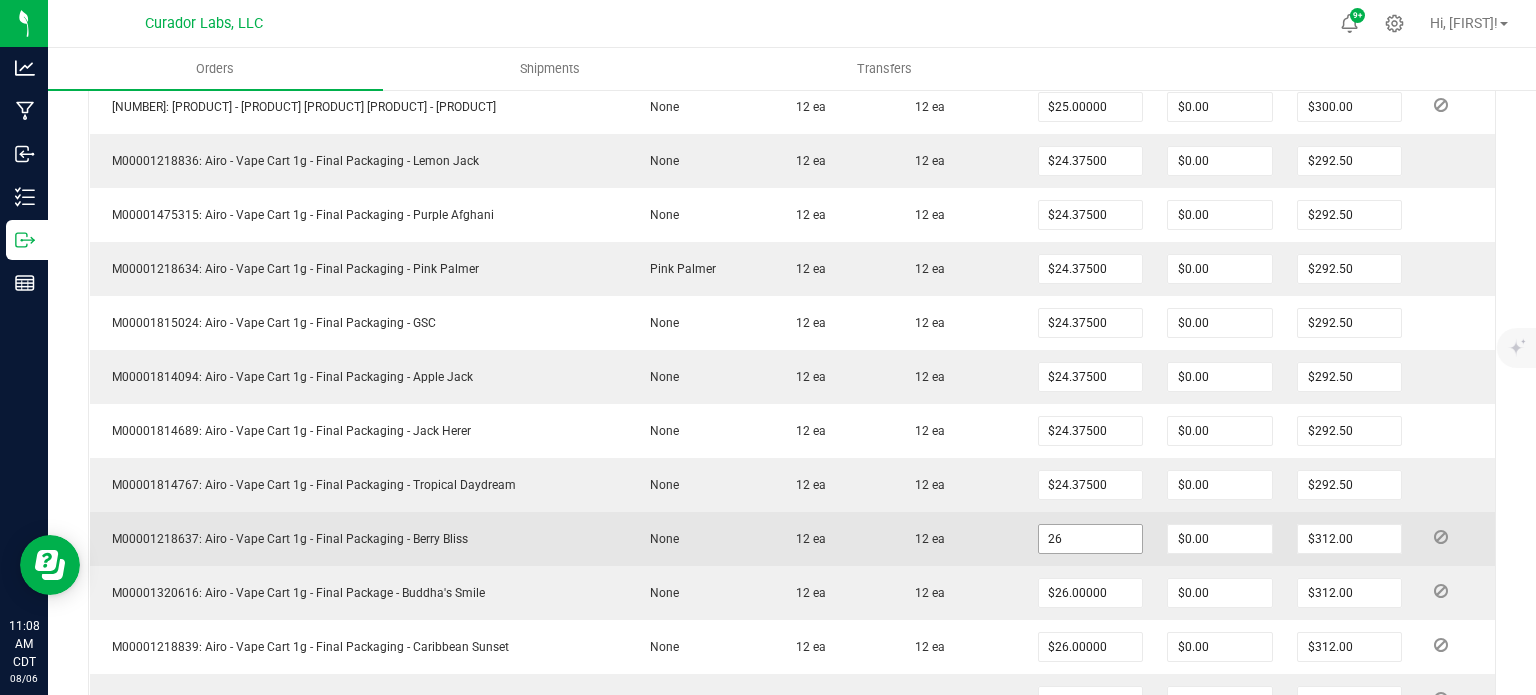 click on "26" at bounding box center (1091, 539) 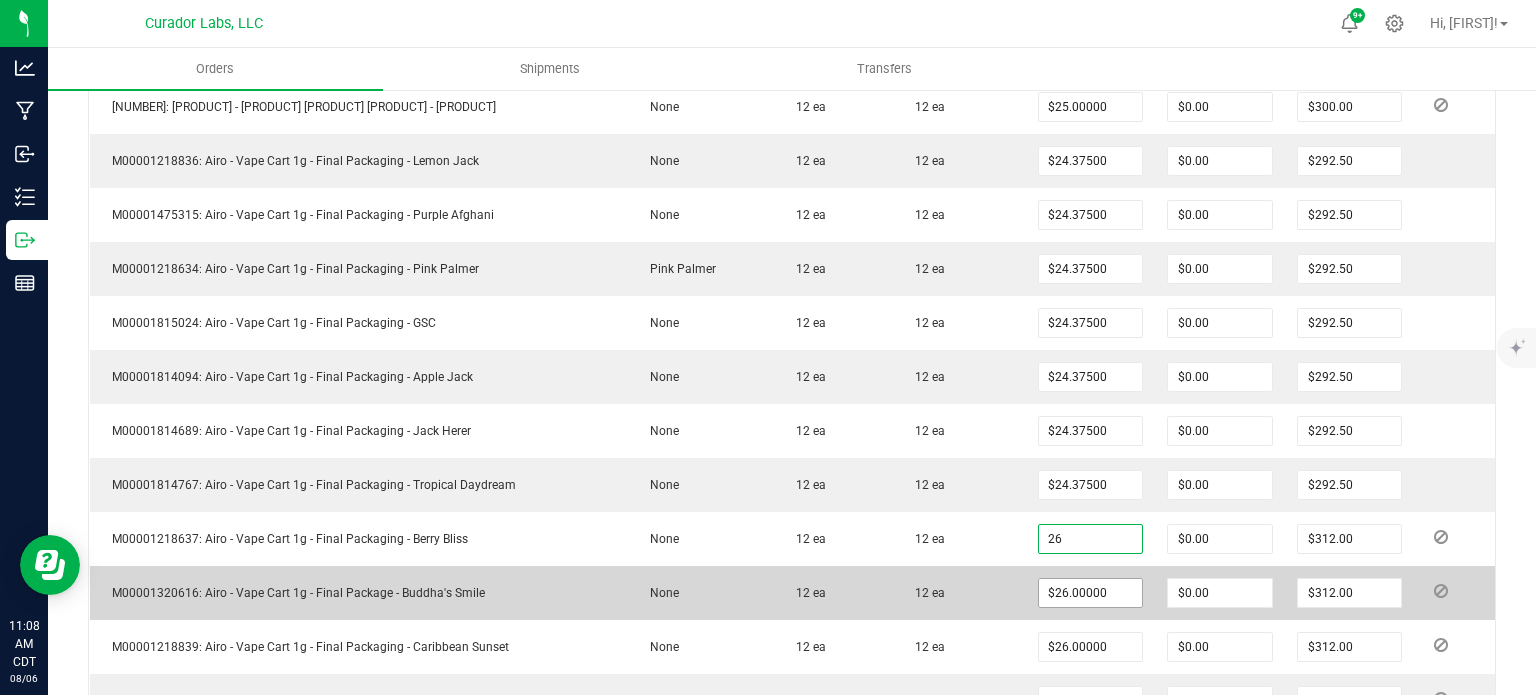 paste on "4.375" 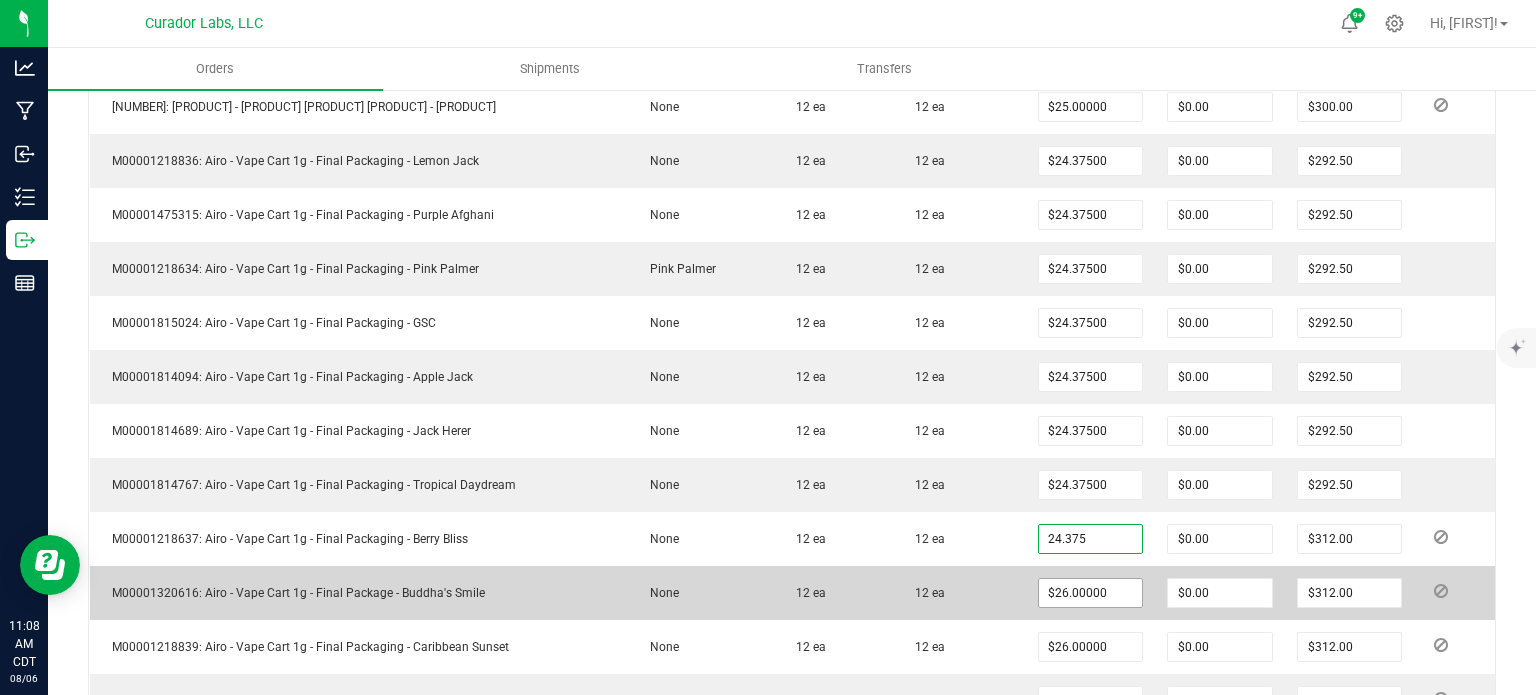 type on "24.375" 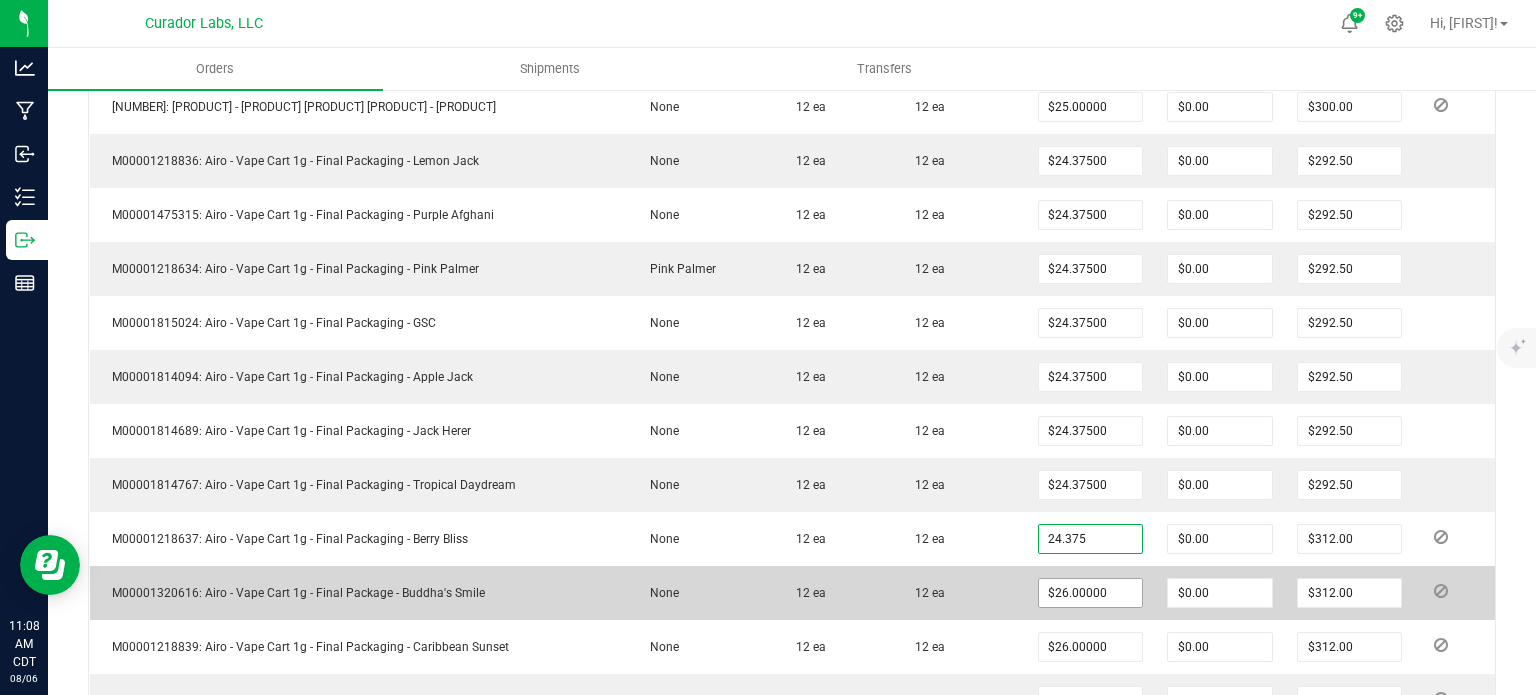 type on "26" 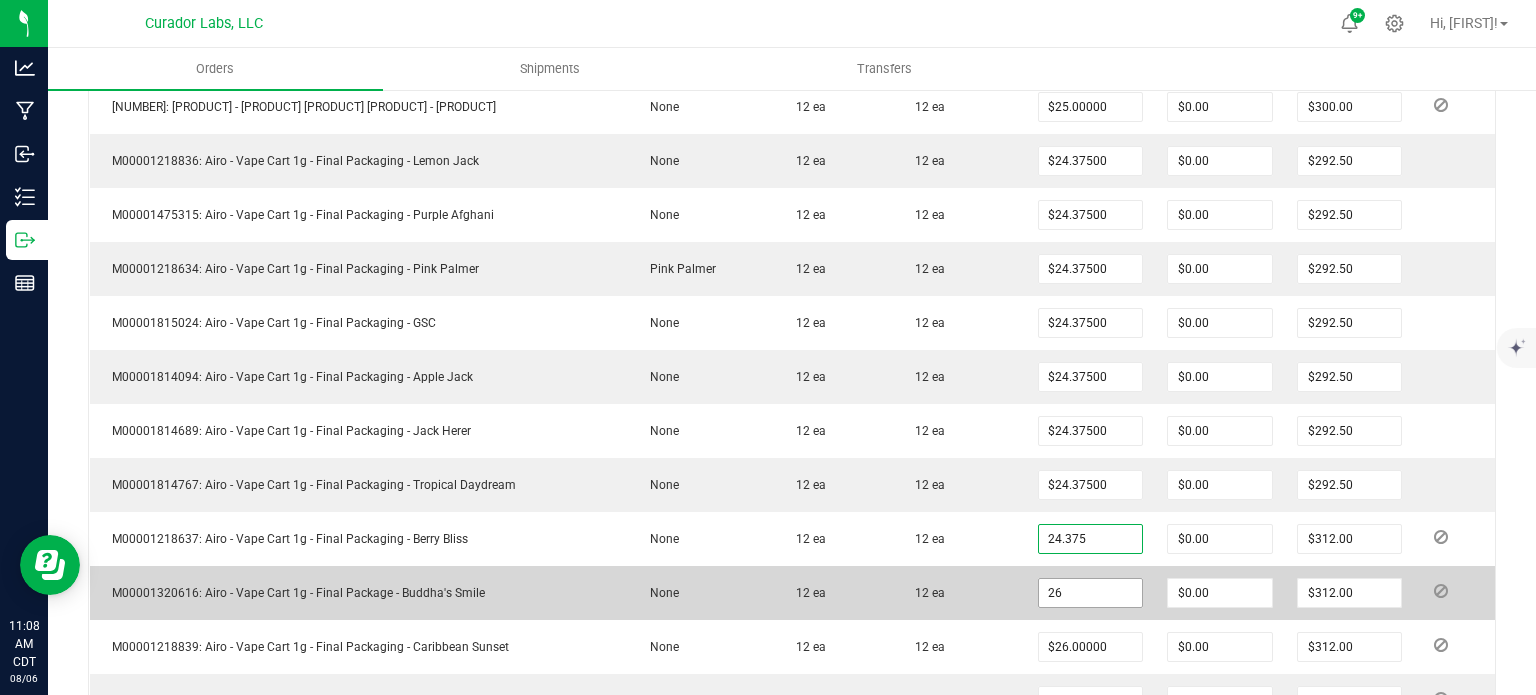 type on "$24.37500" 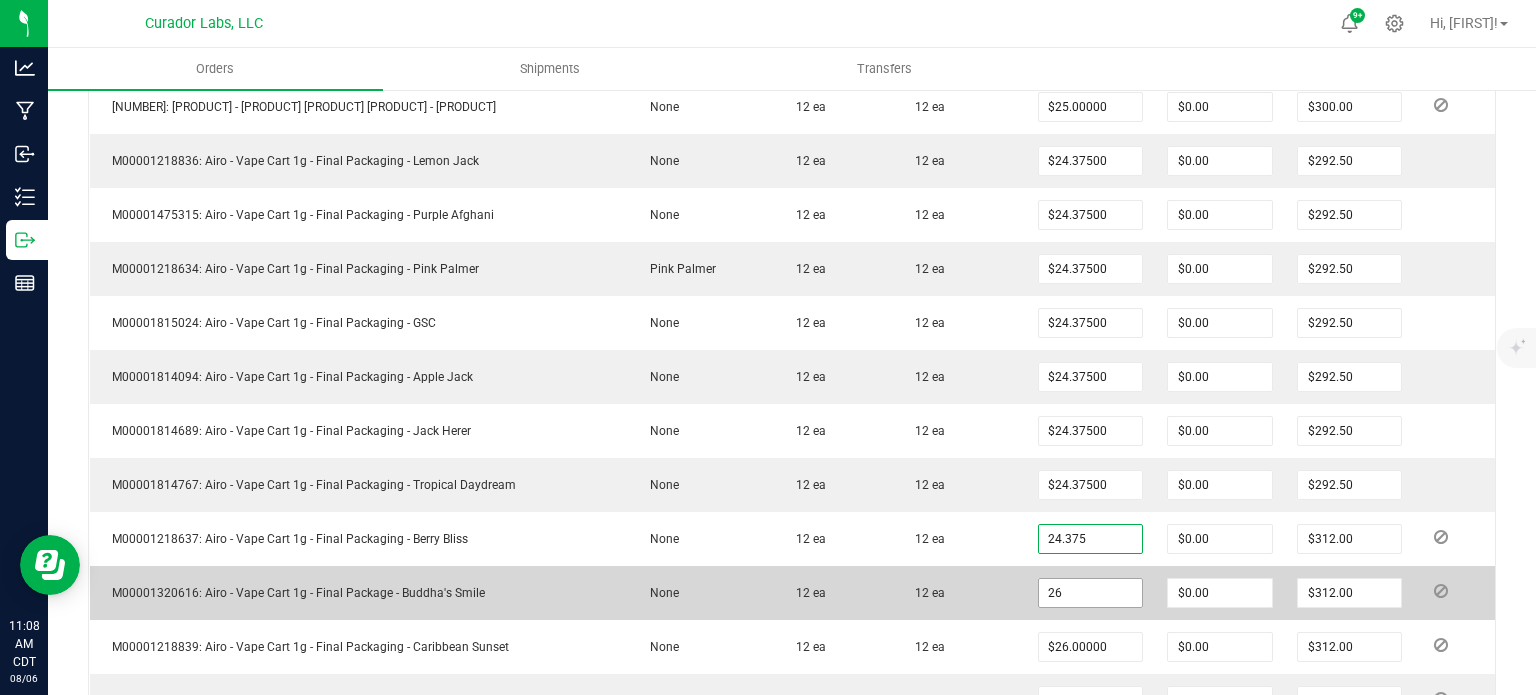 type on "$292.50" 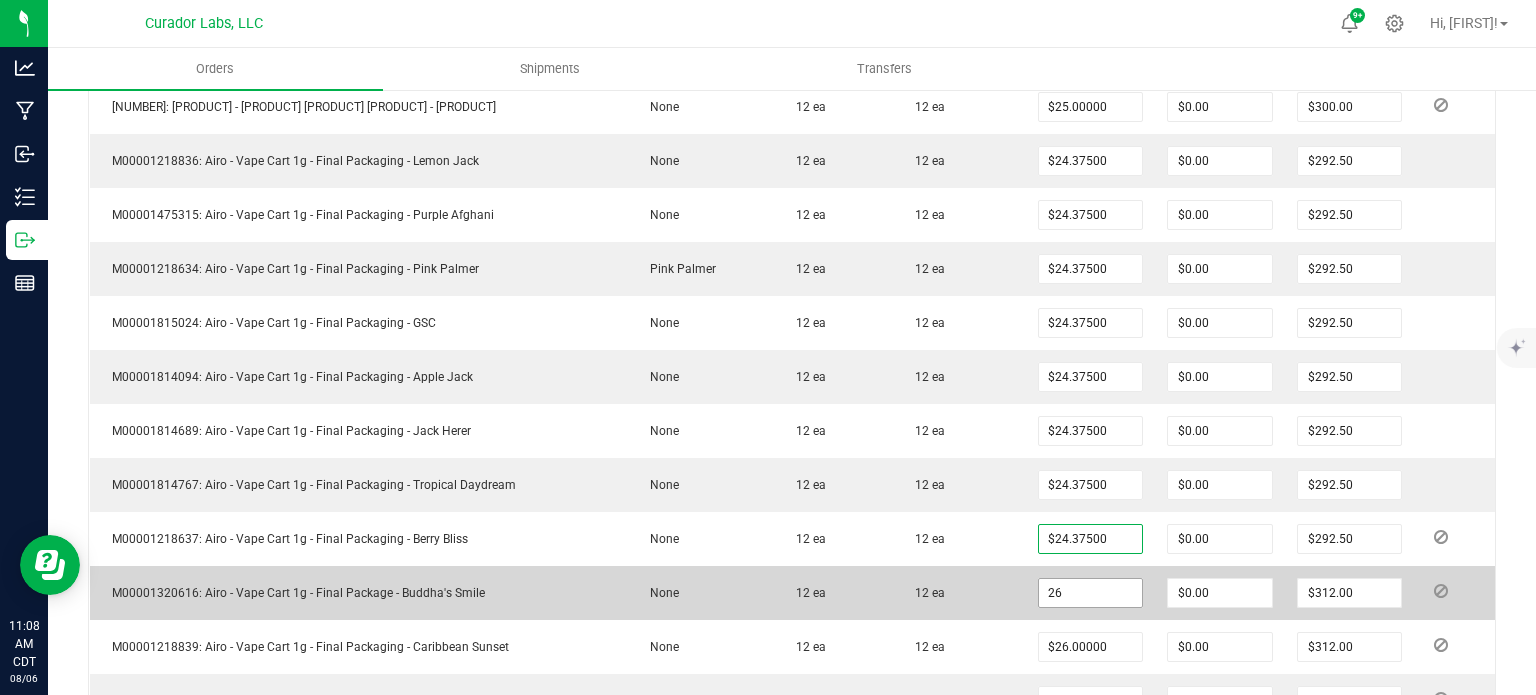click on "26" at bounding box center (1091, 593) 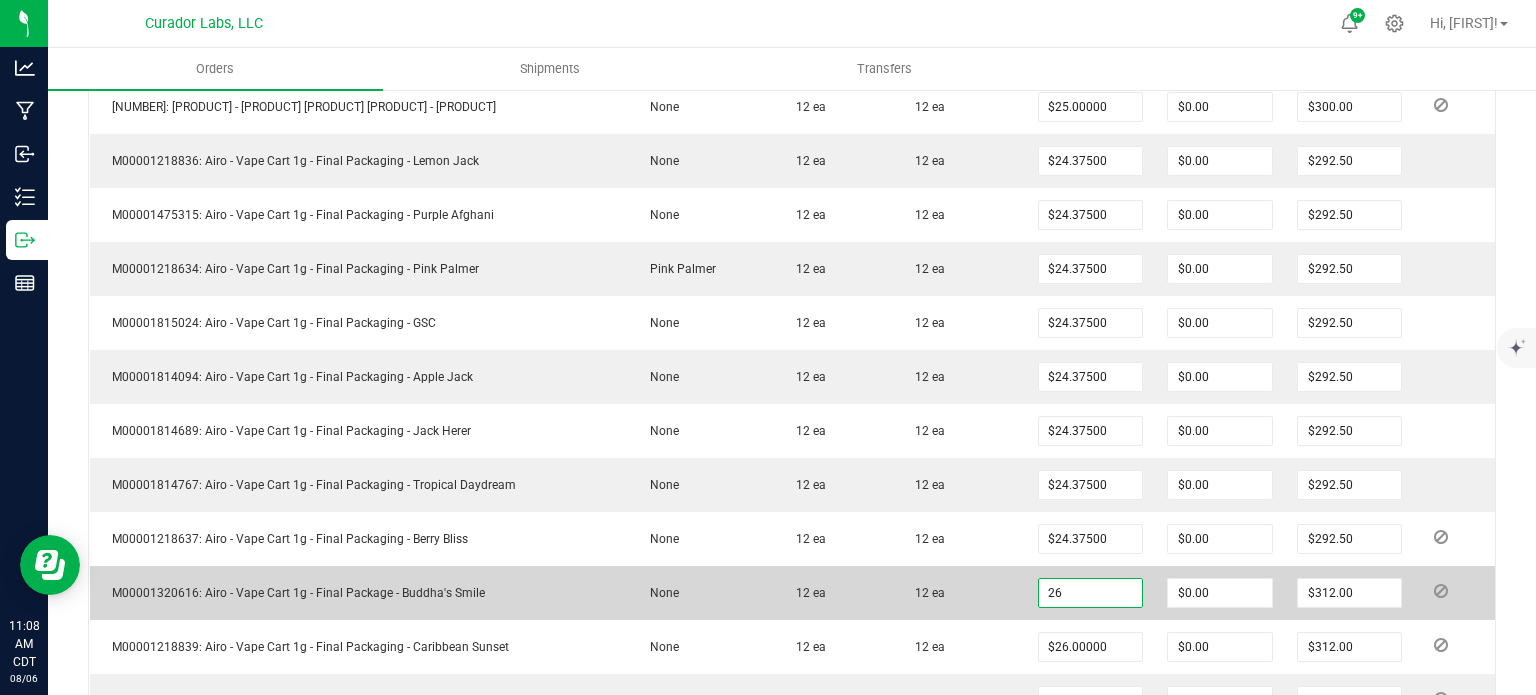 paste on "4.375" 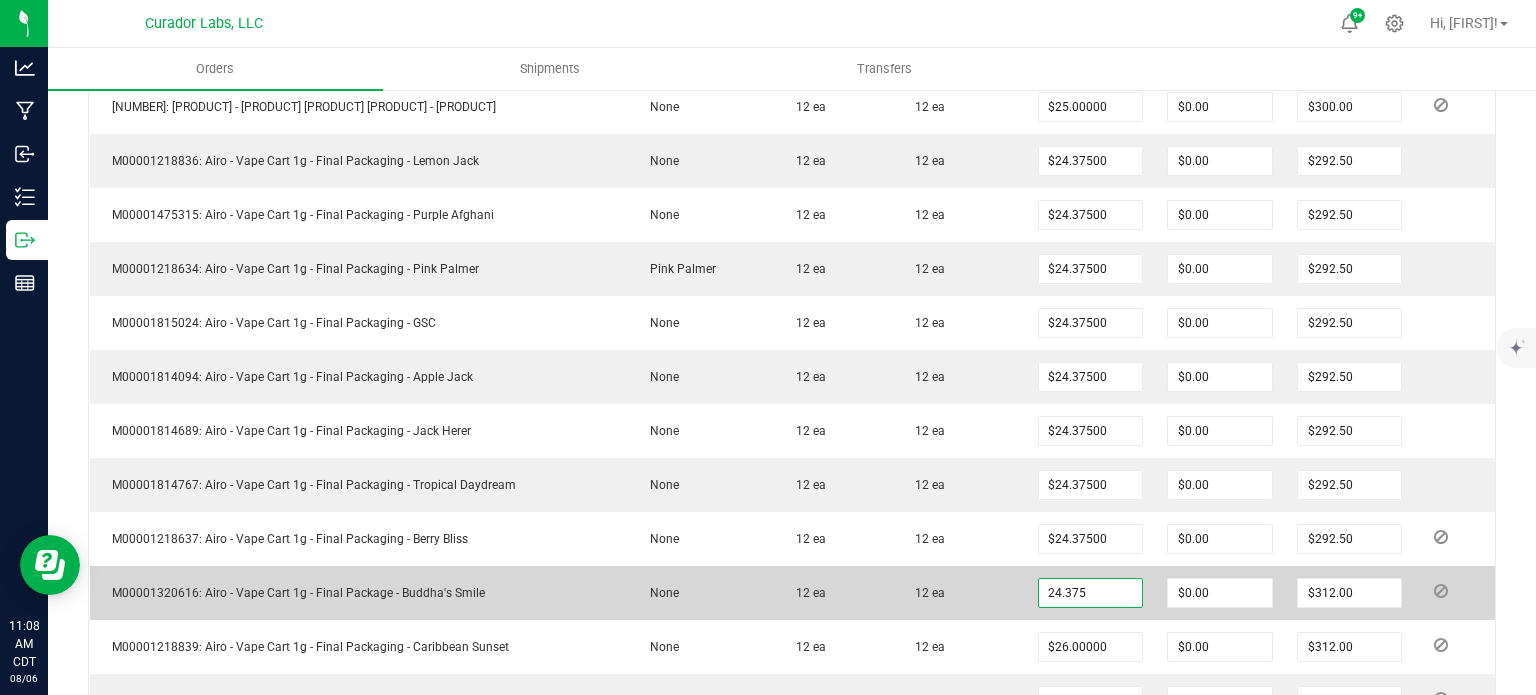 type on "$24.37500" 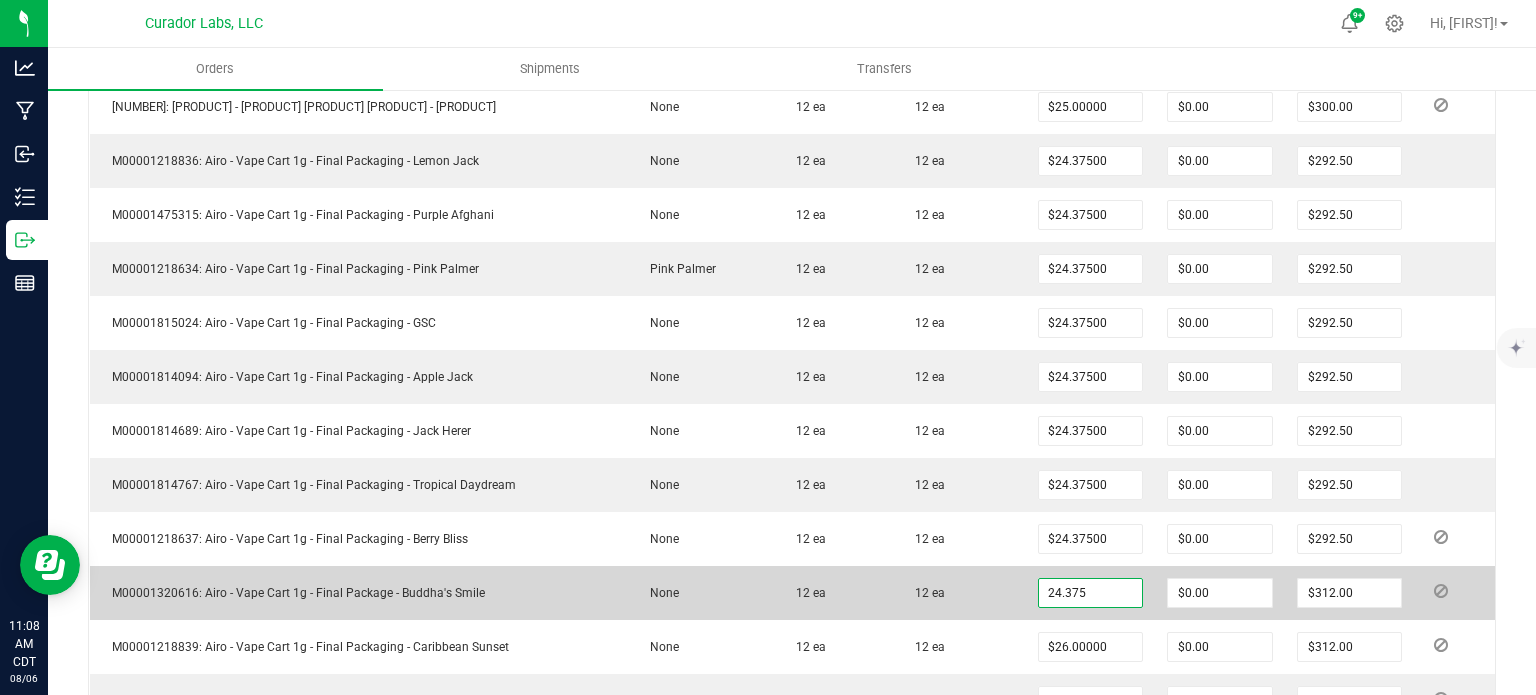type on "$292.50" 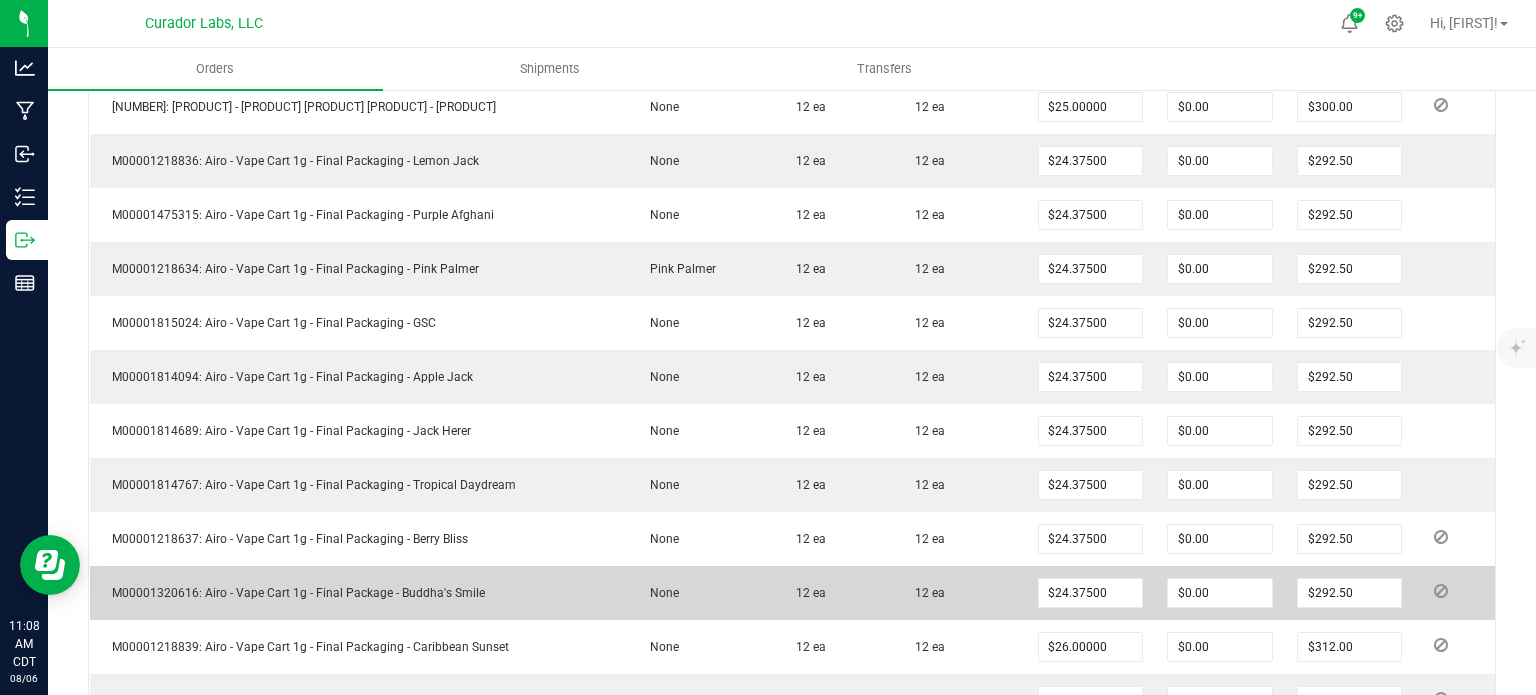 click on "12 ea" at bounding box center [959, 593] 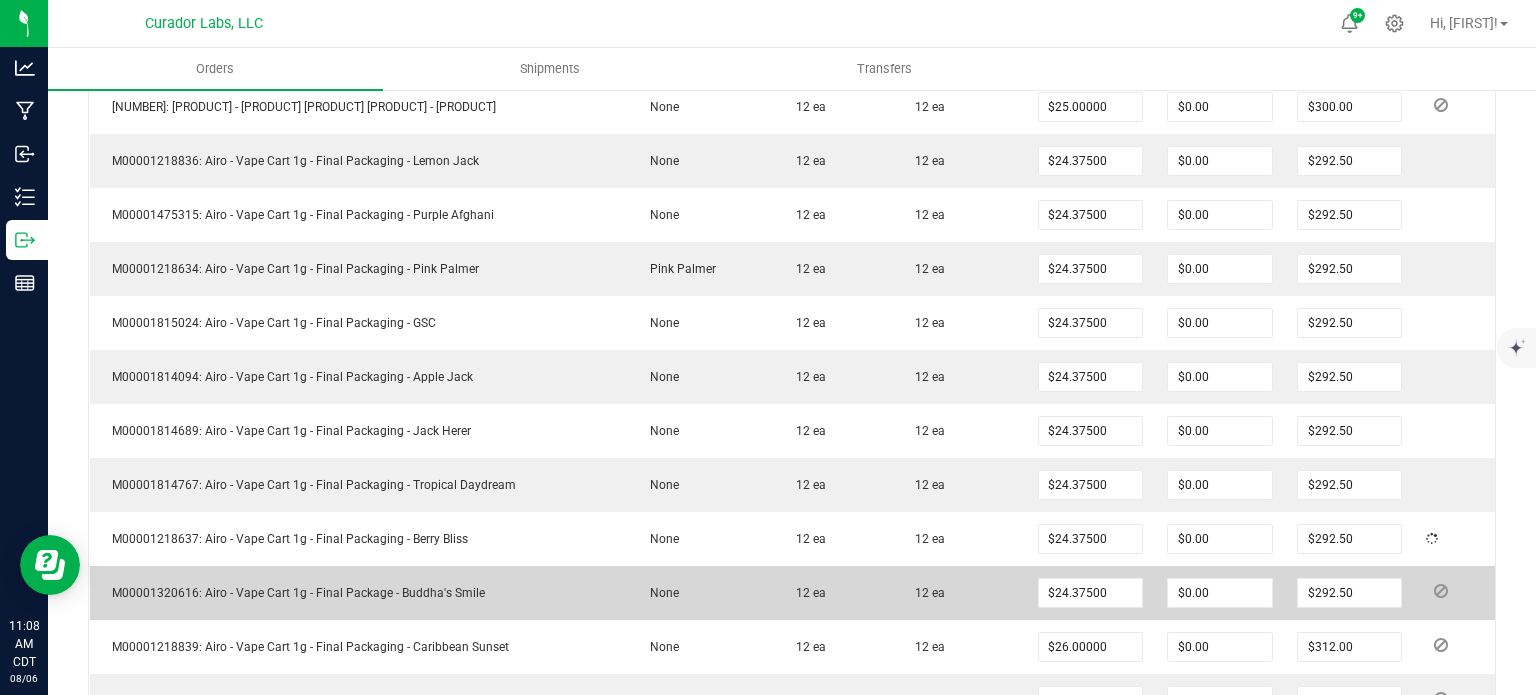 scroll, scrollTop: 1100, scrollLeft: 0, axis: vertical 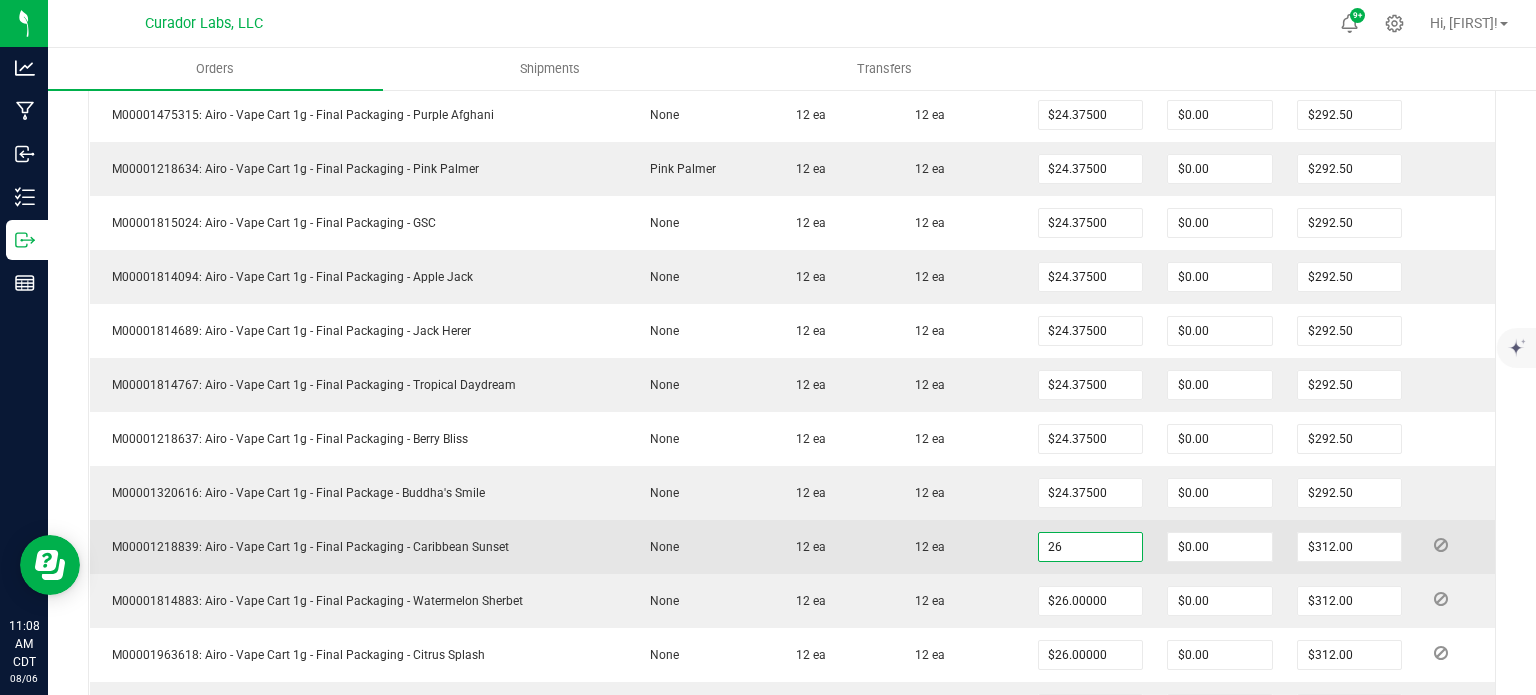 click on "26" at bounding box center [1091, 547] 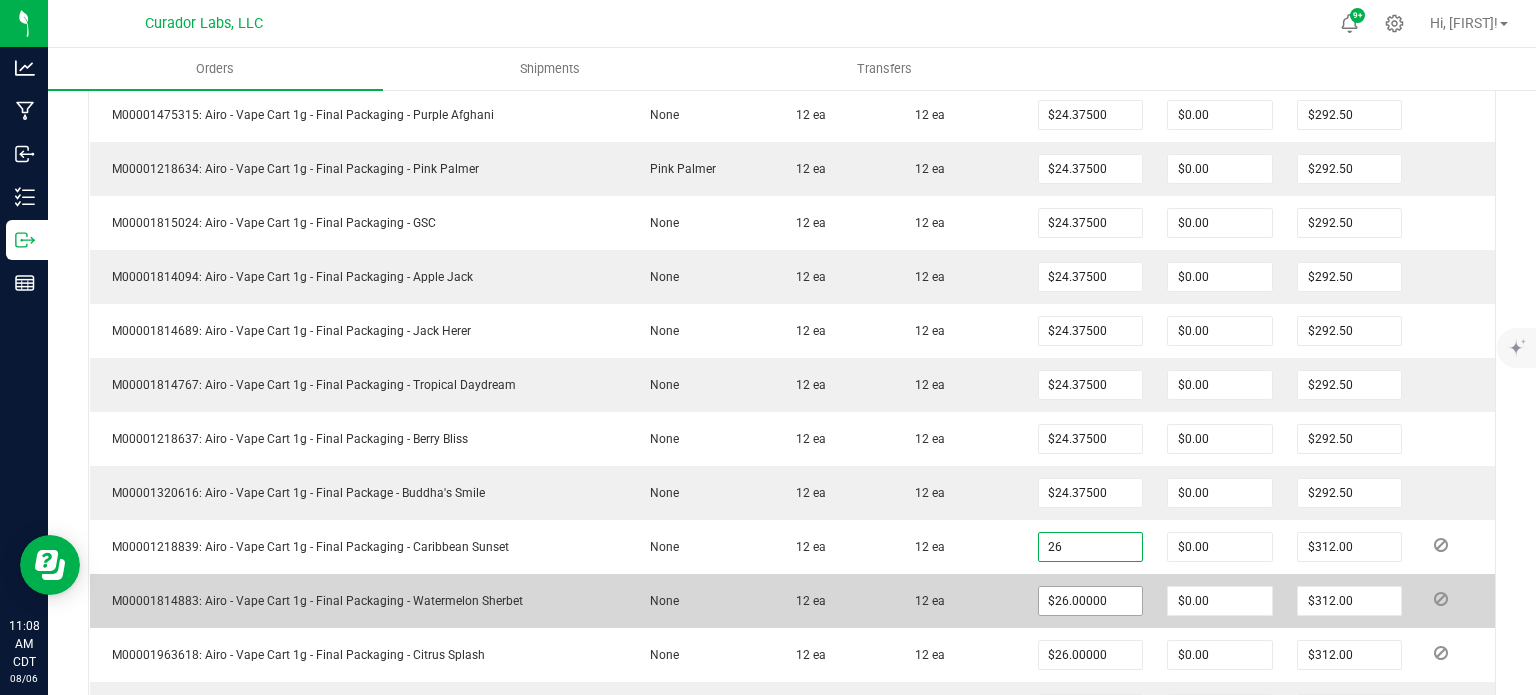 paste on "4.375" 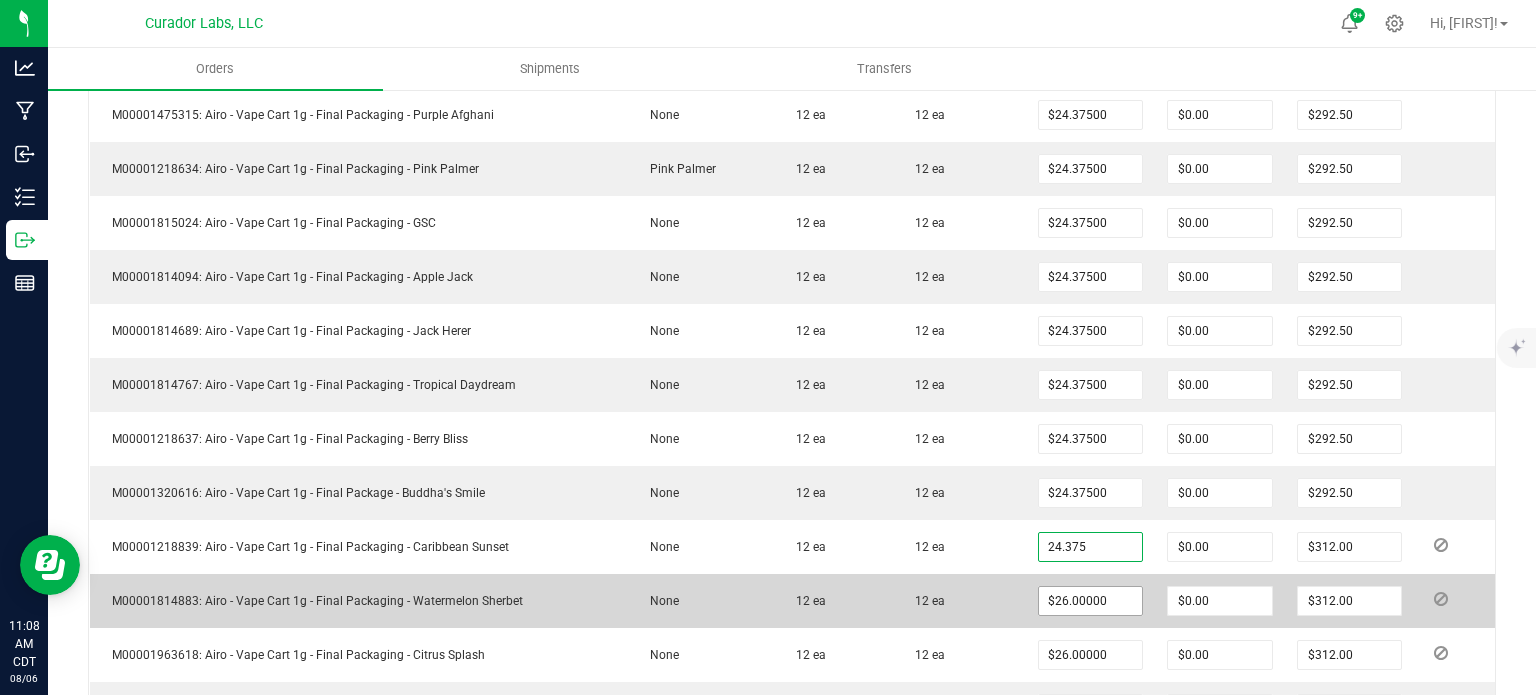 type on "$24.37500" 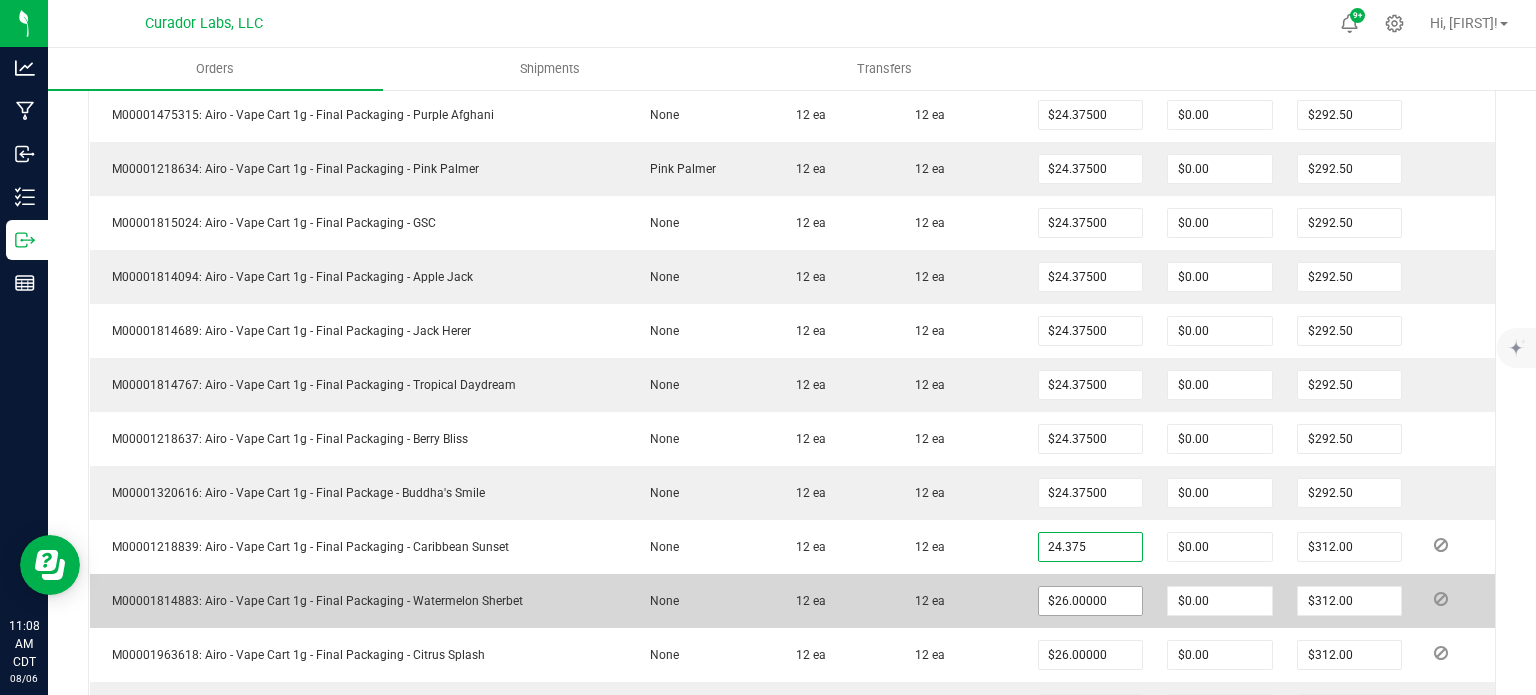 type on "$292.50" 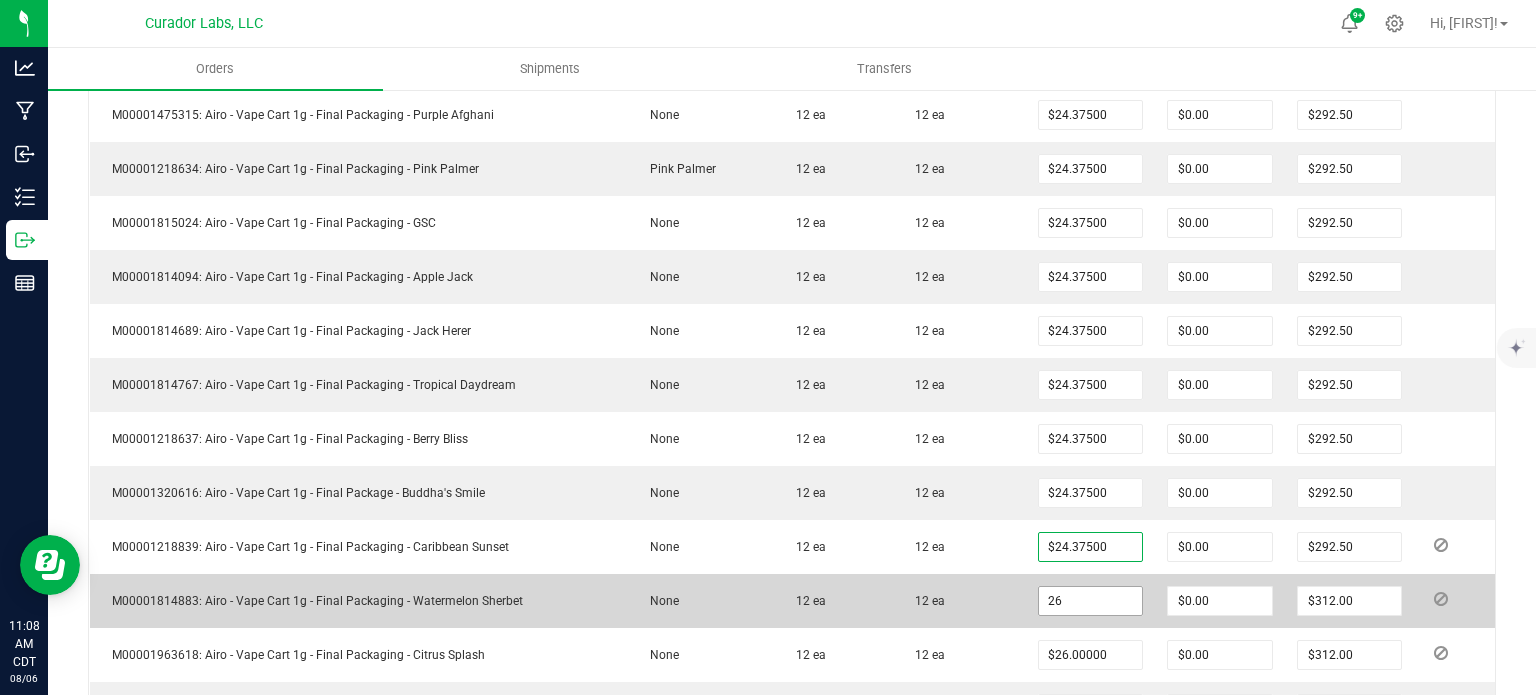 click on "26" at bounding box center [1091, 601] 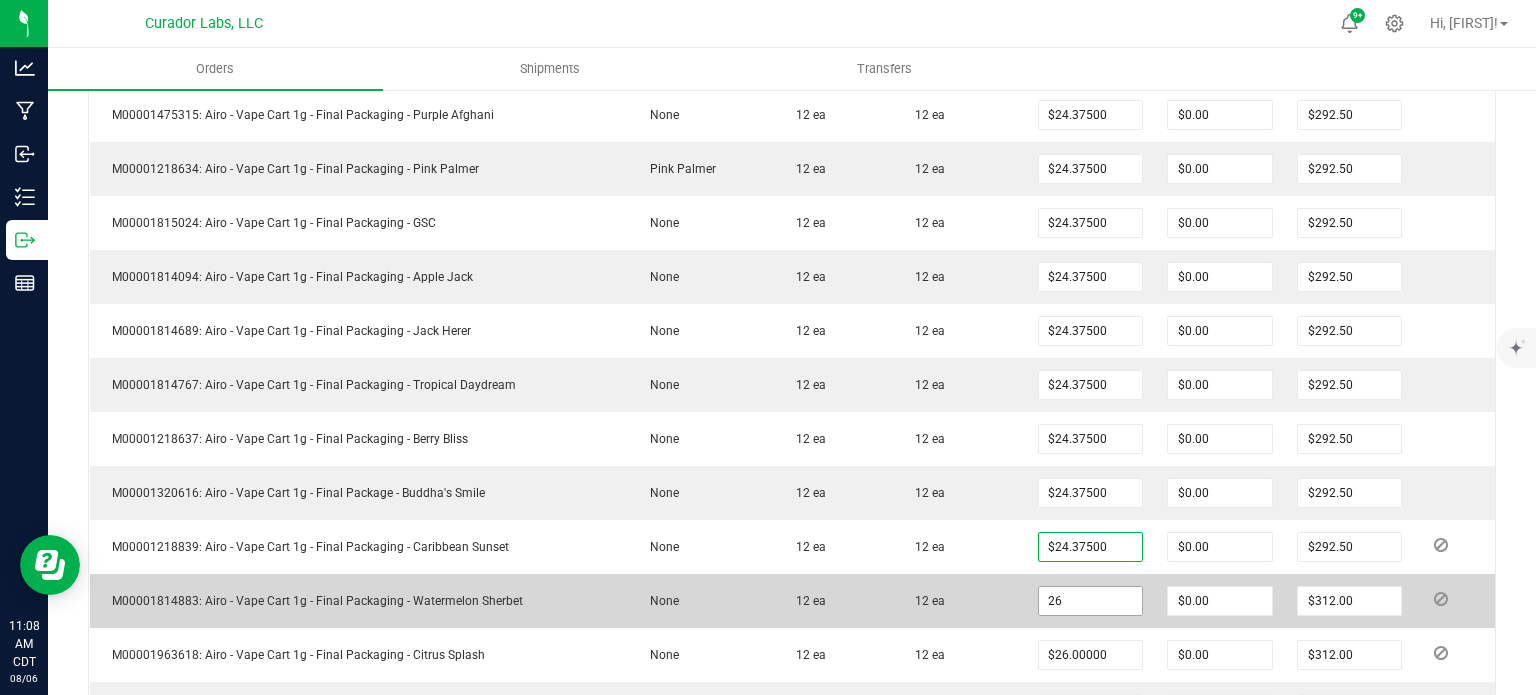 paste on "4.375" 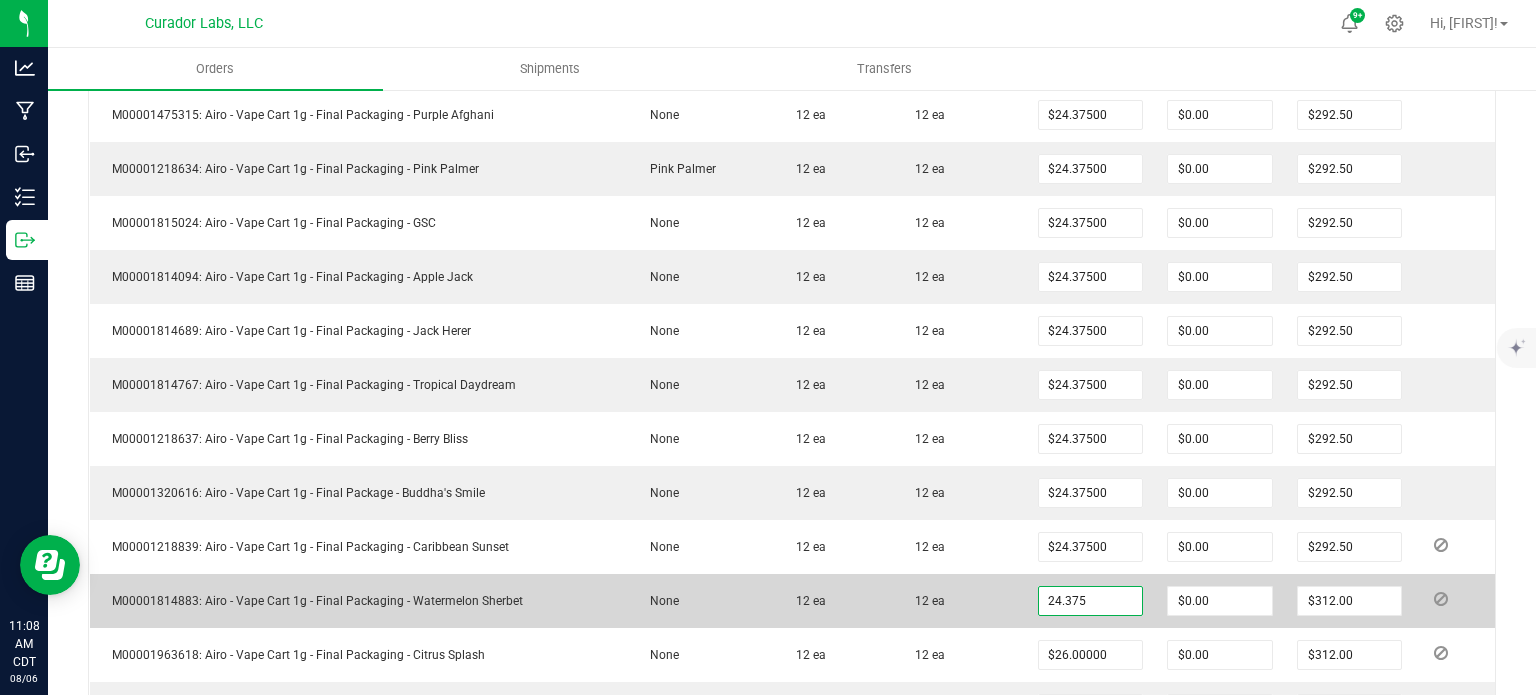 type on "$24.37500" 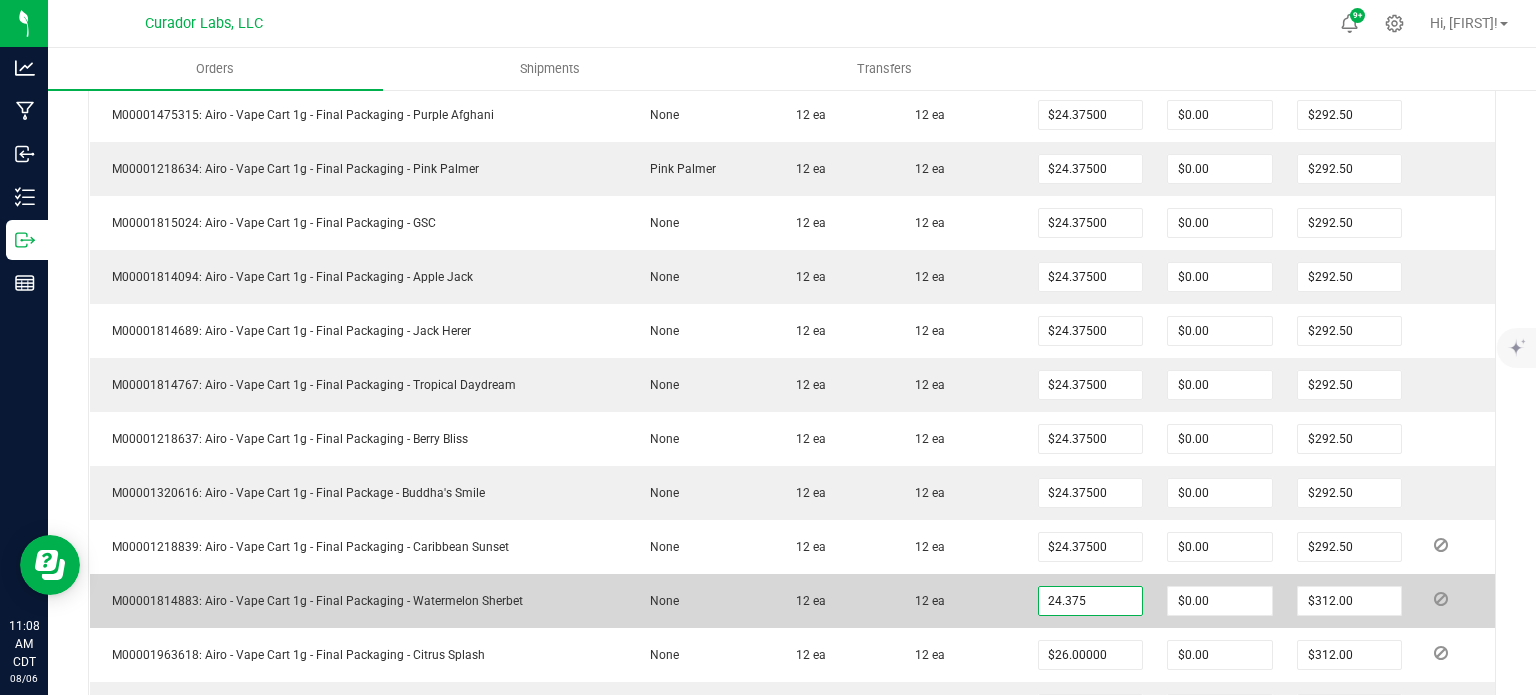 type on "$292.50" 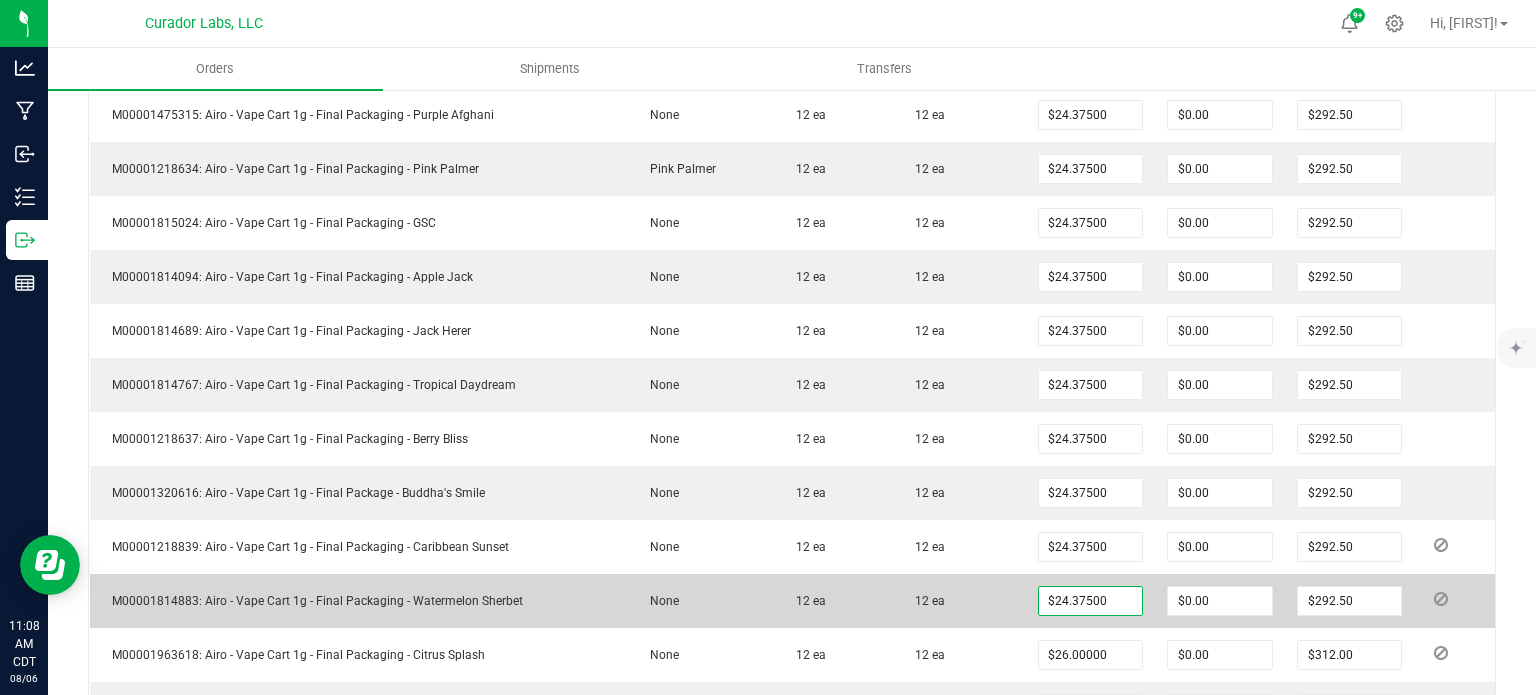 click on "12 ea" at bounding box center [959, 601] 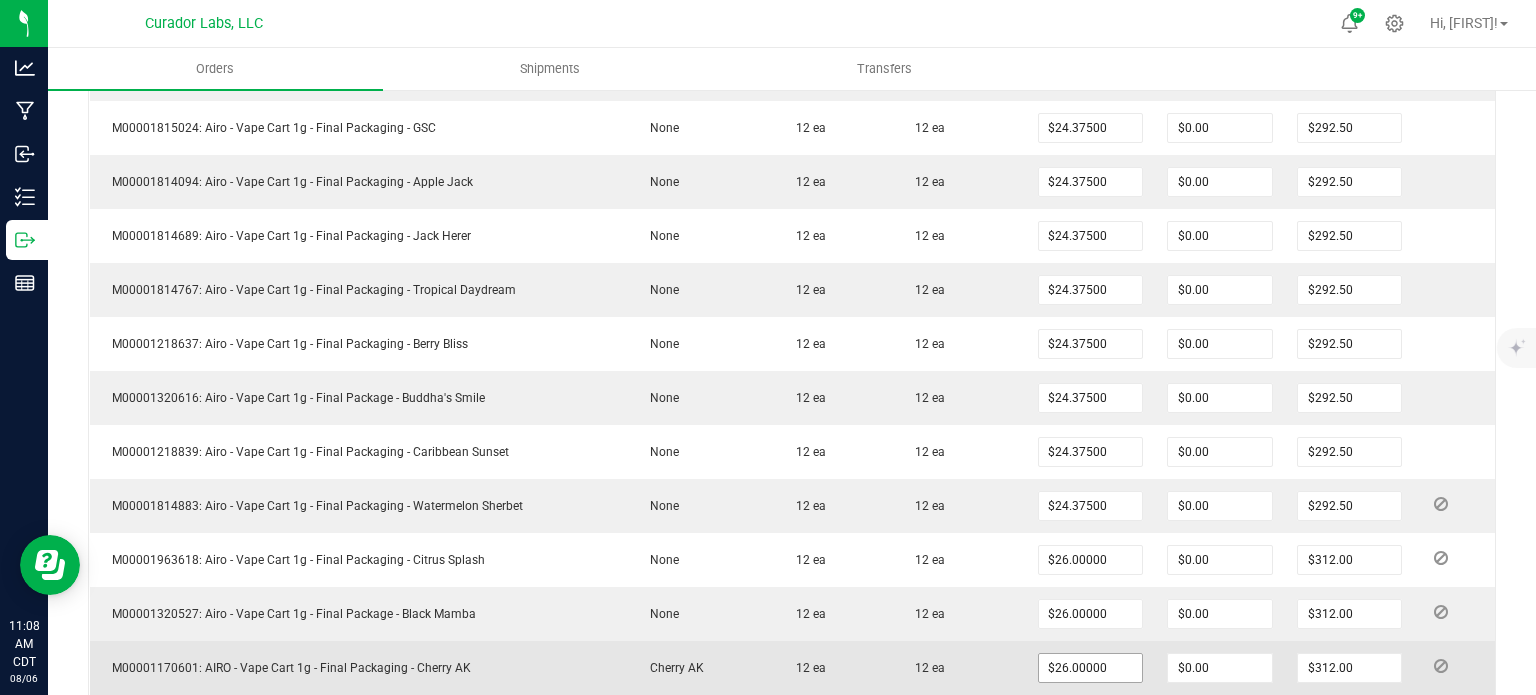 scroll, scrollTop: 1300, scrollLeft: 0, axis: vertical 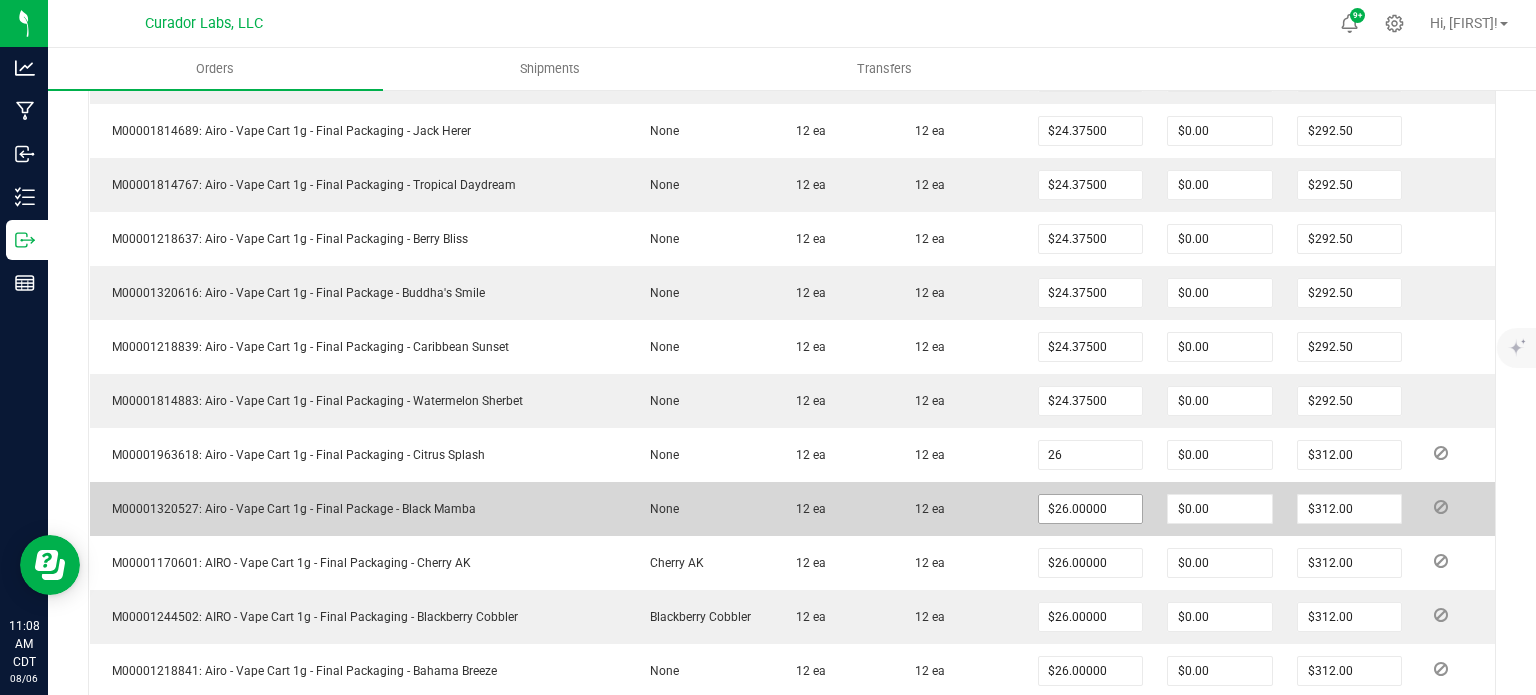 paste on "4.375" 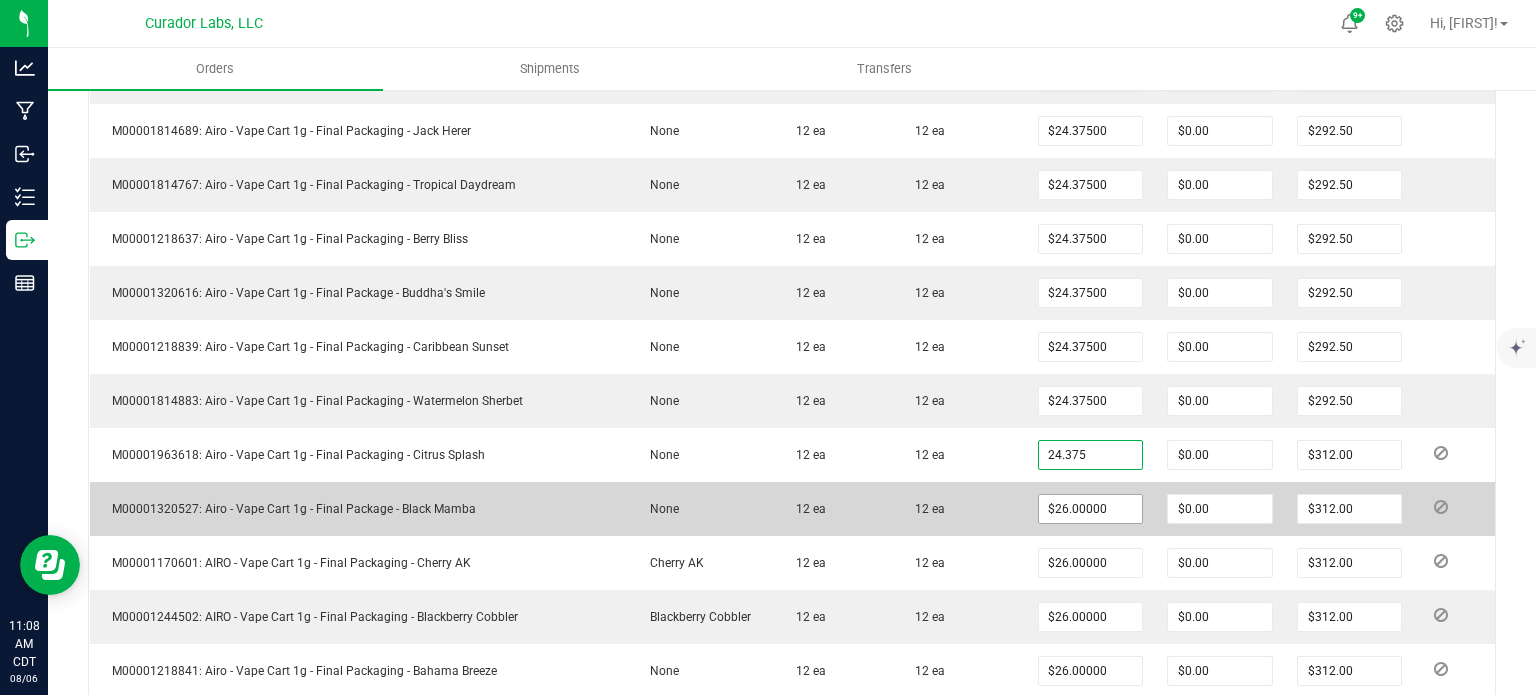 type on "$24.37500" 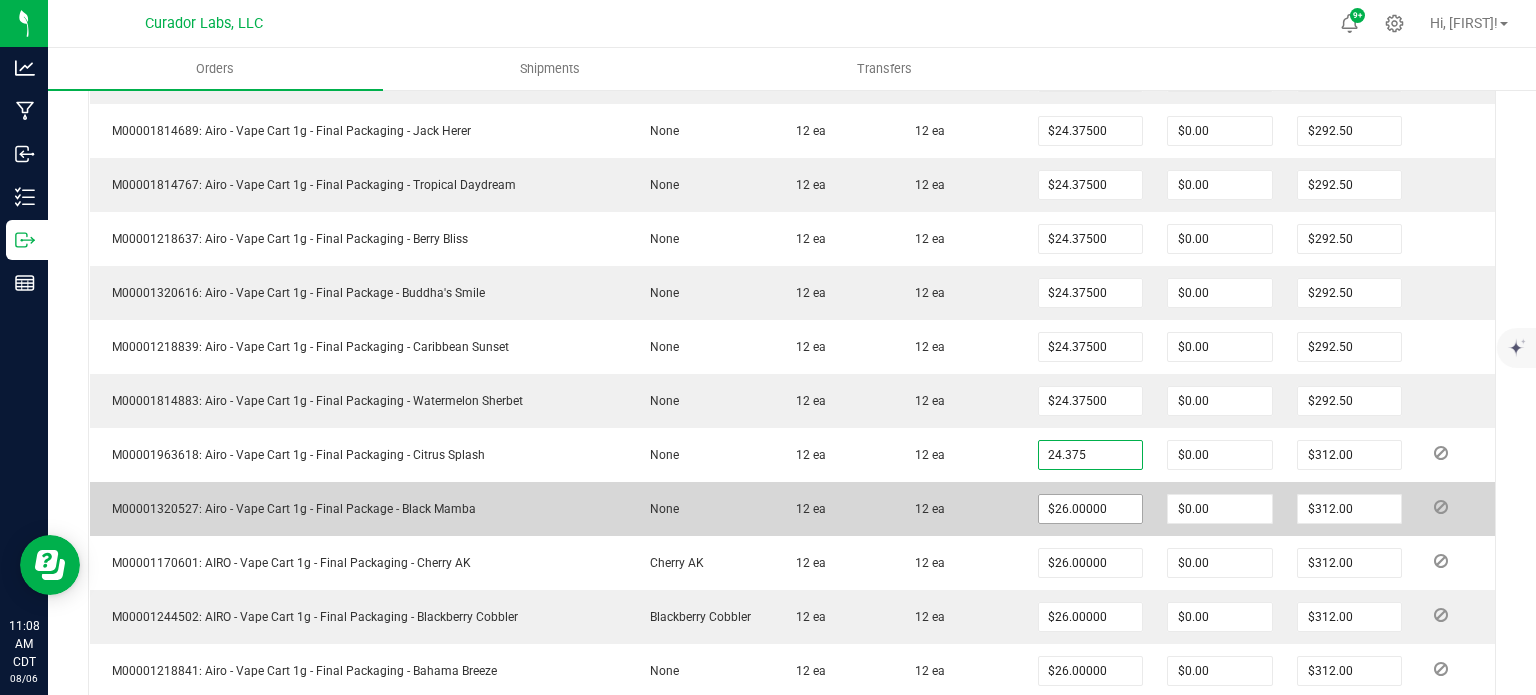 type on "$292.50" 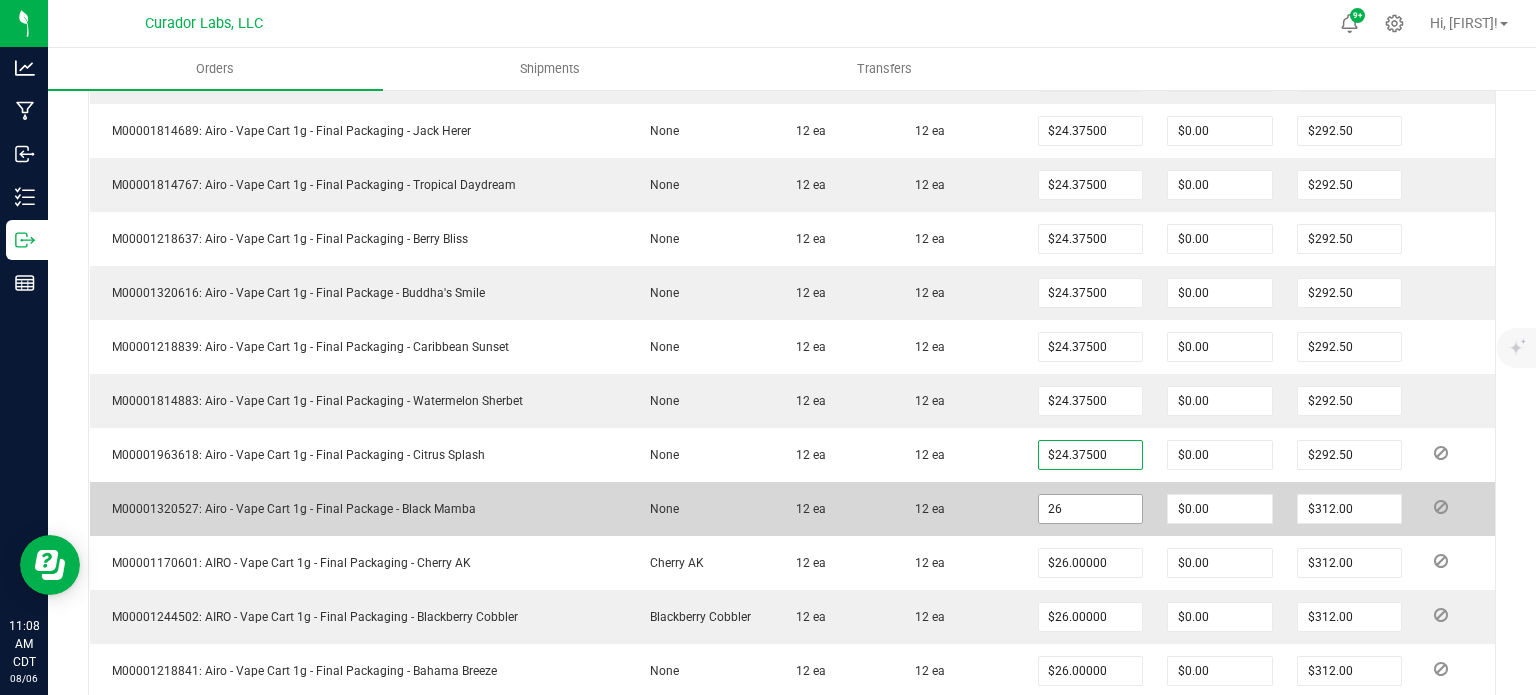 click on "26" at bounding box center (1091, 509) 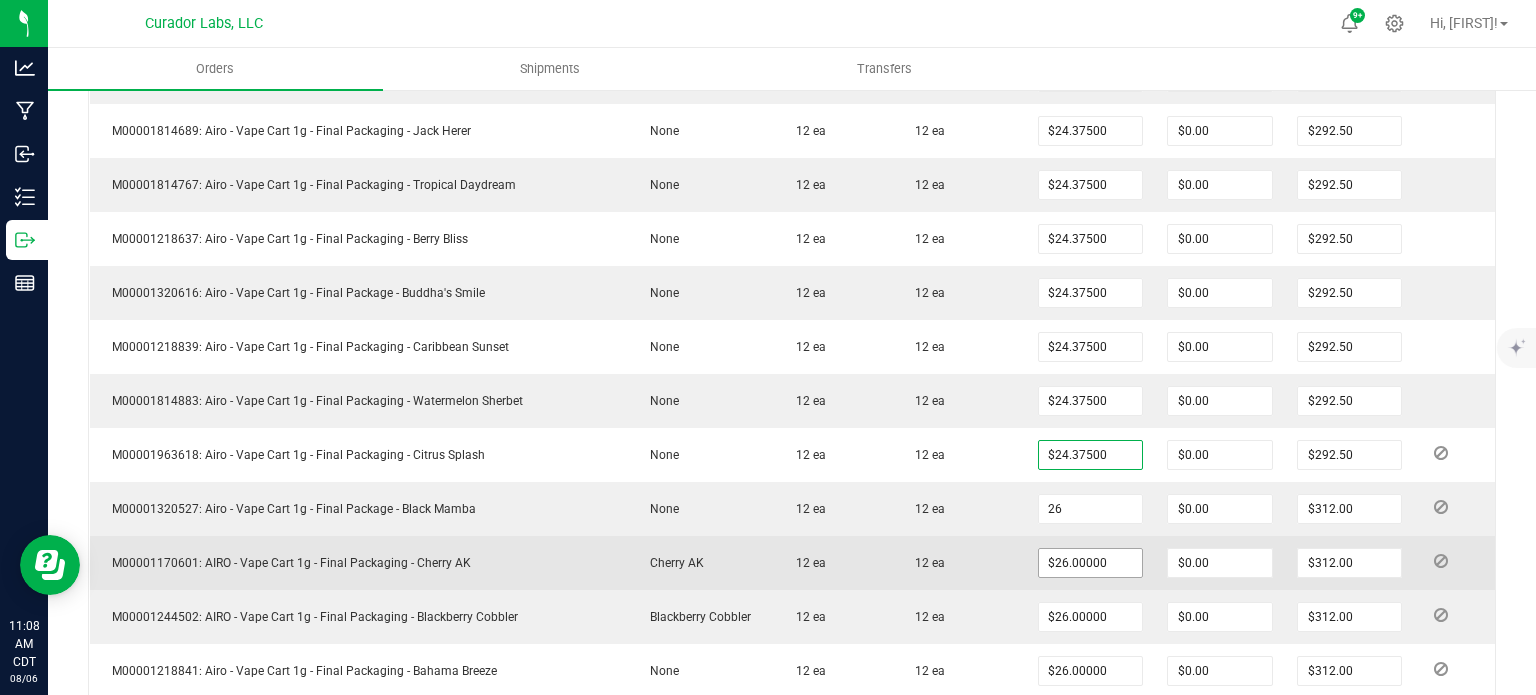 paste on "4.375" 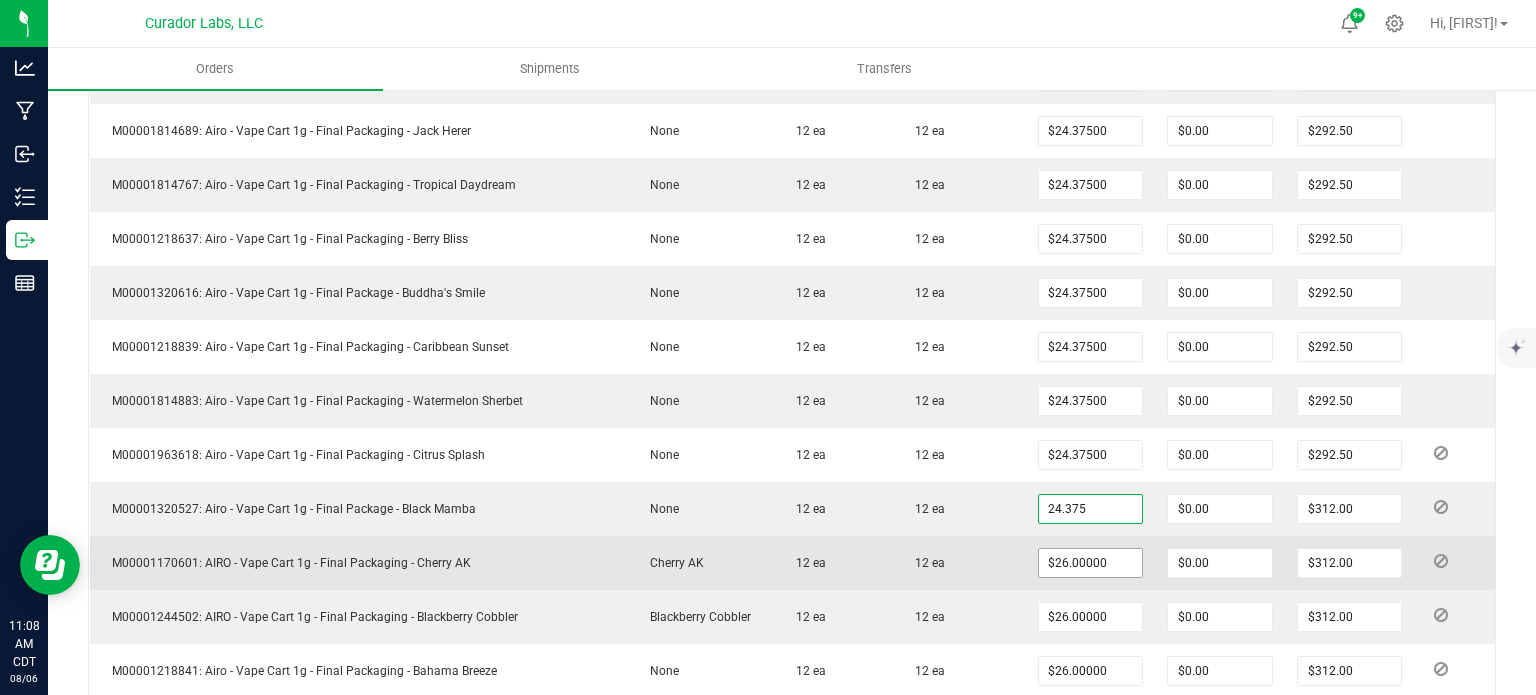 type on "$24.37500" 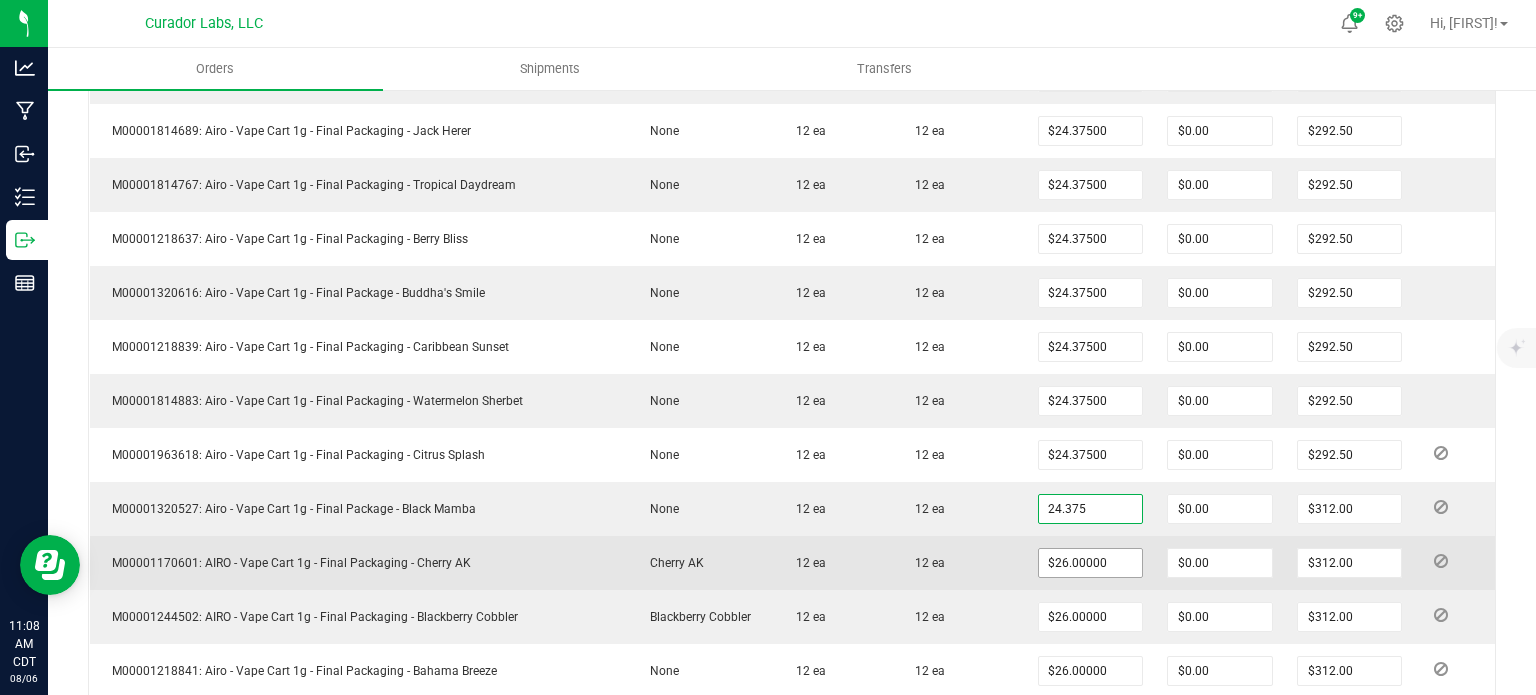 type on "$292.50" 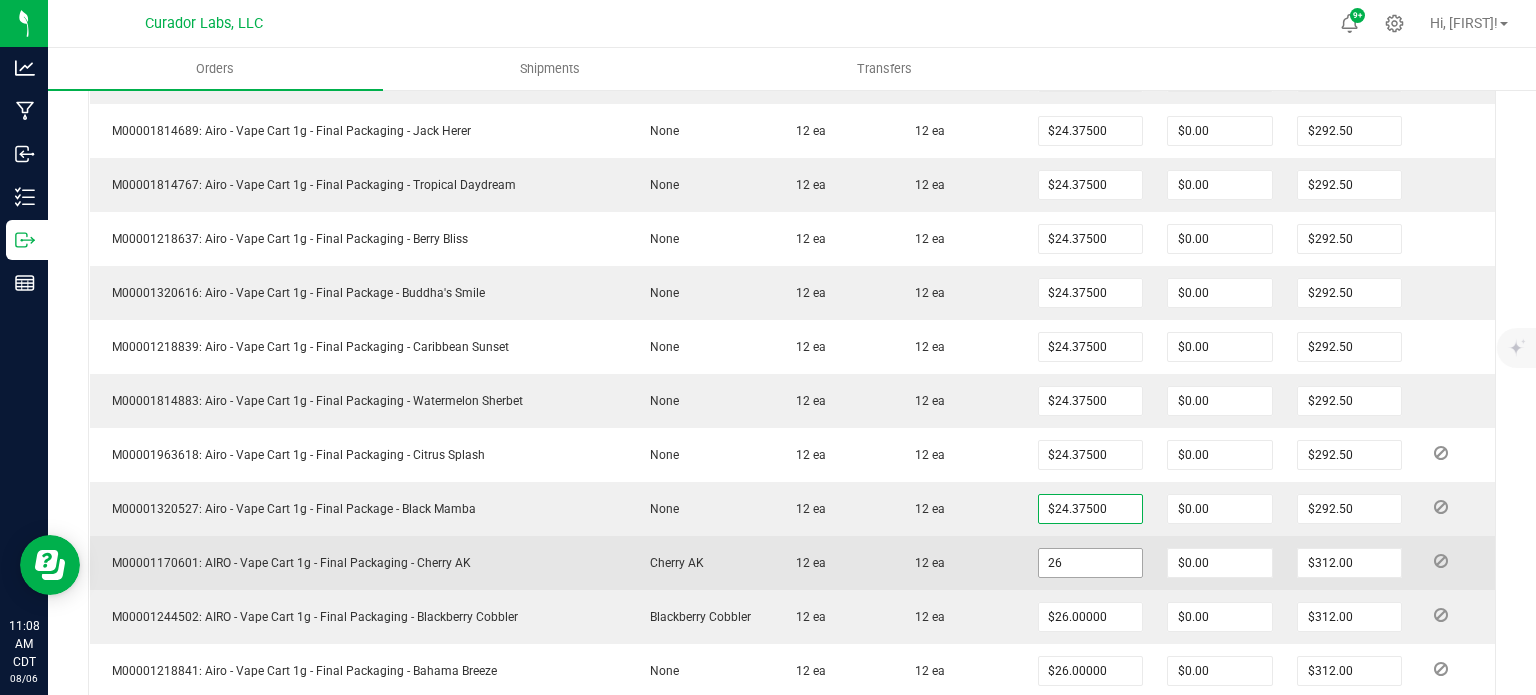 click on "26" at bounding box center (1091, 563) 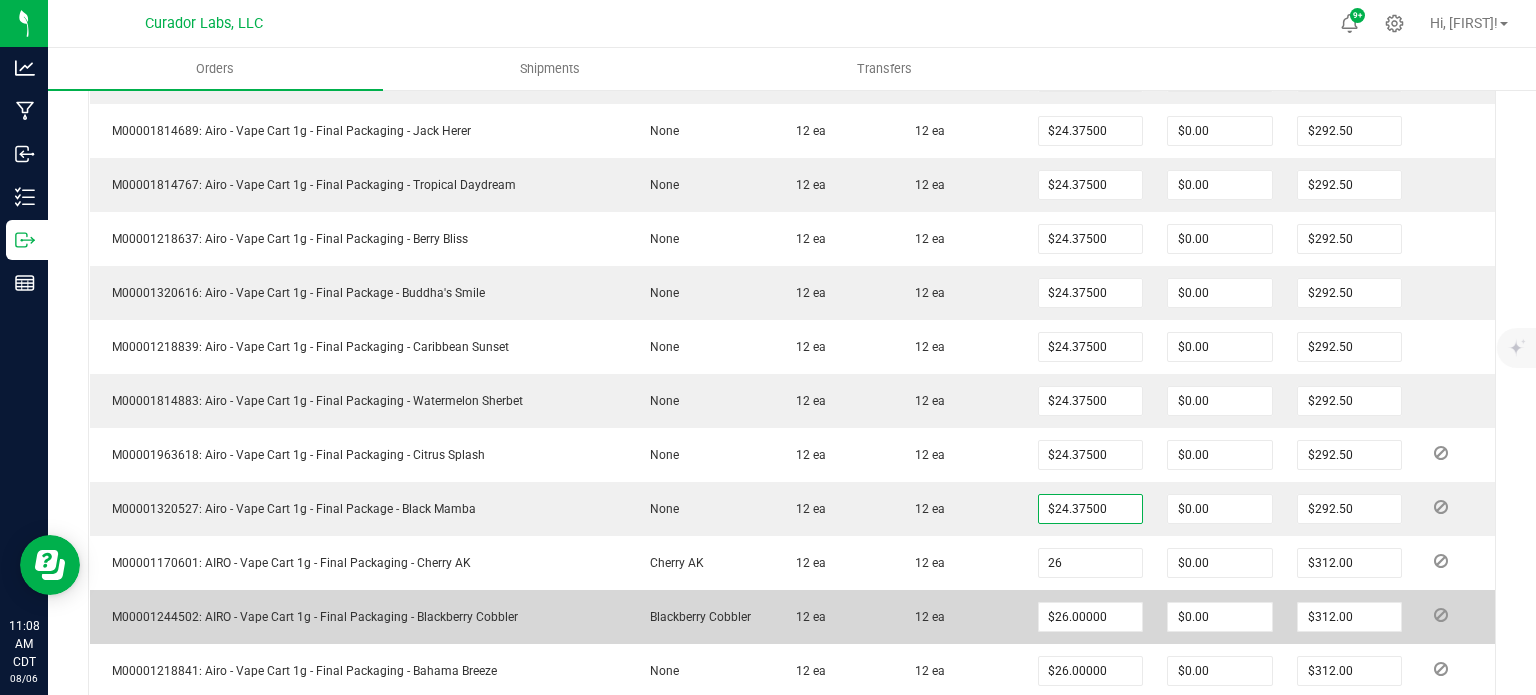 paste on "4.375" 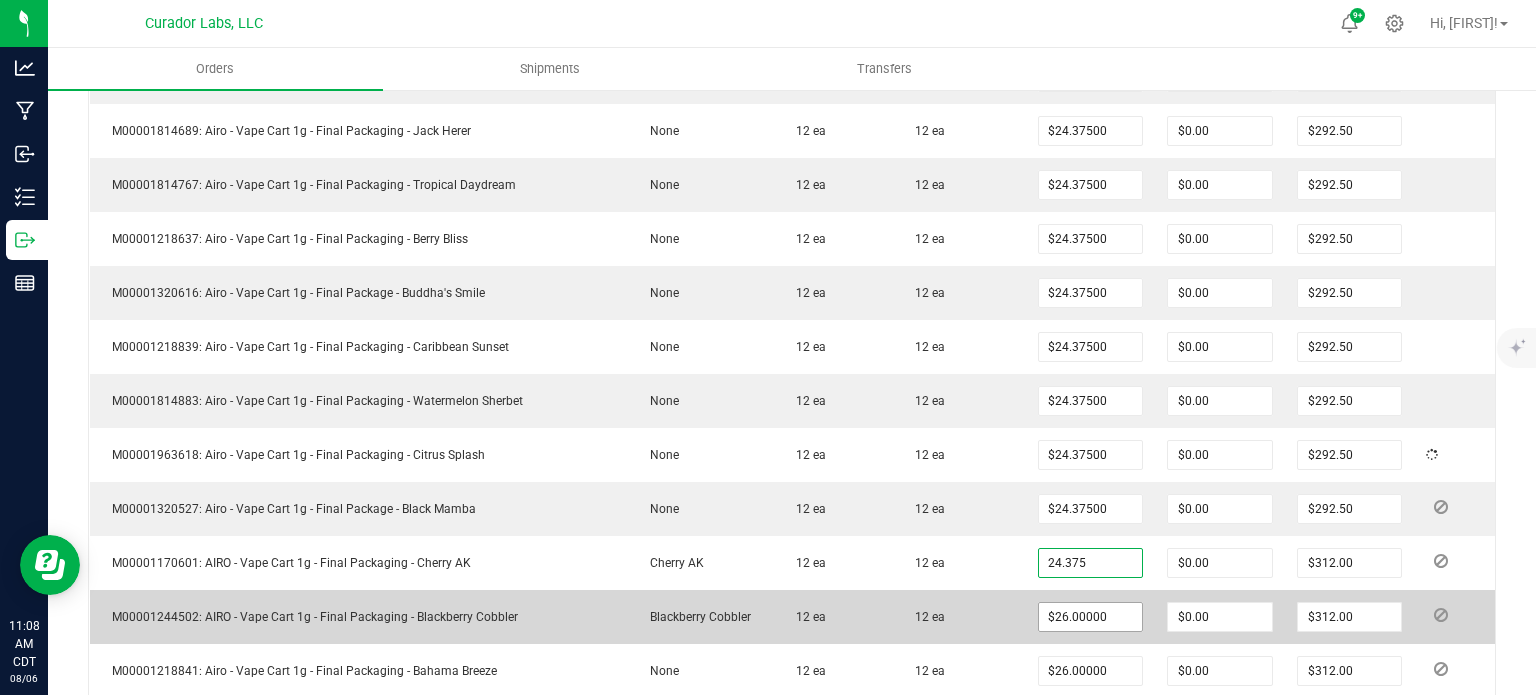type on "$24.37500" 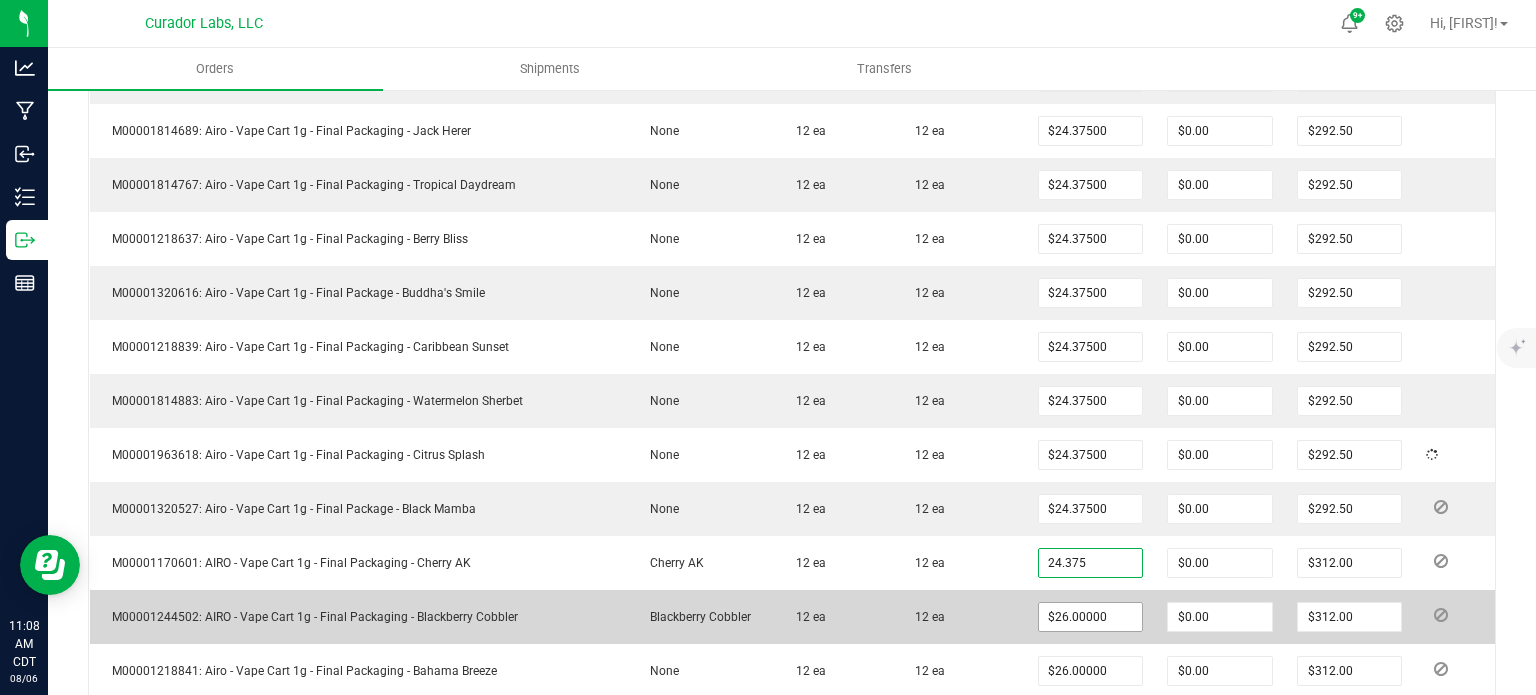 type on "$292.50" 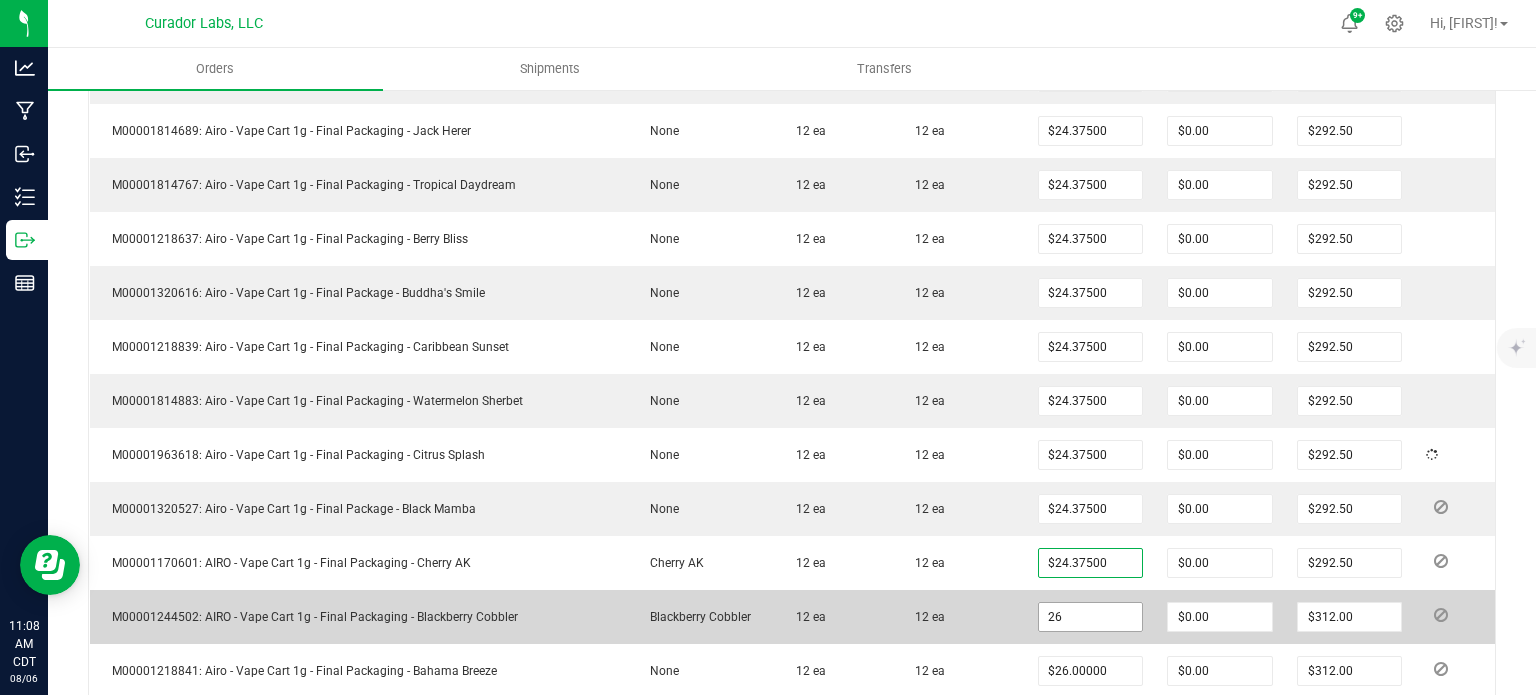 drag, startPoint x: 1083, startPoint y: 597, endPoint x: 987, endPoint y: 584, distance: 96.87621 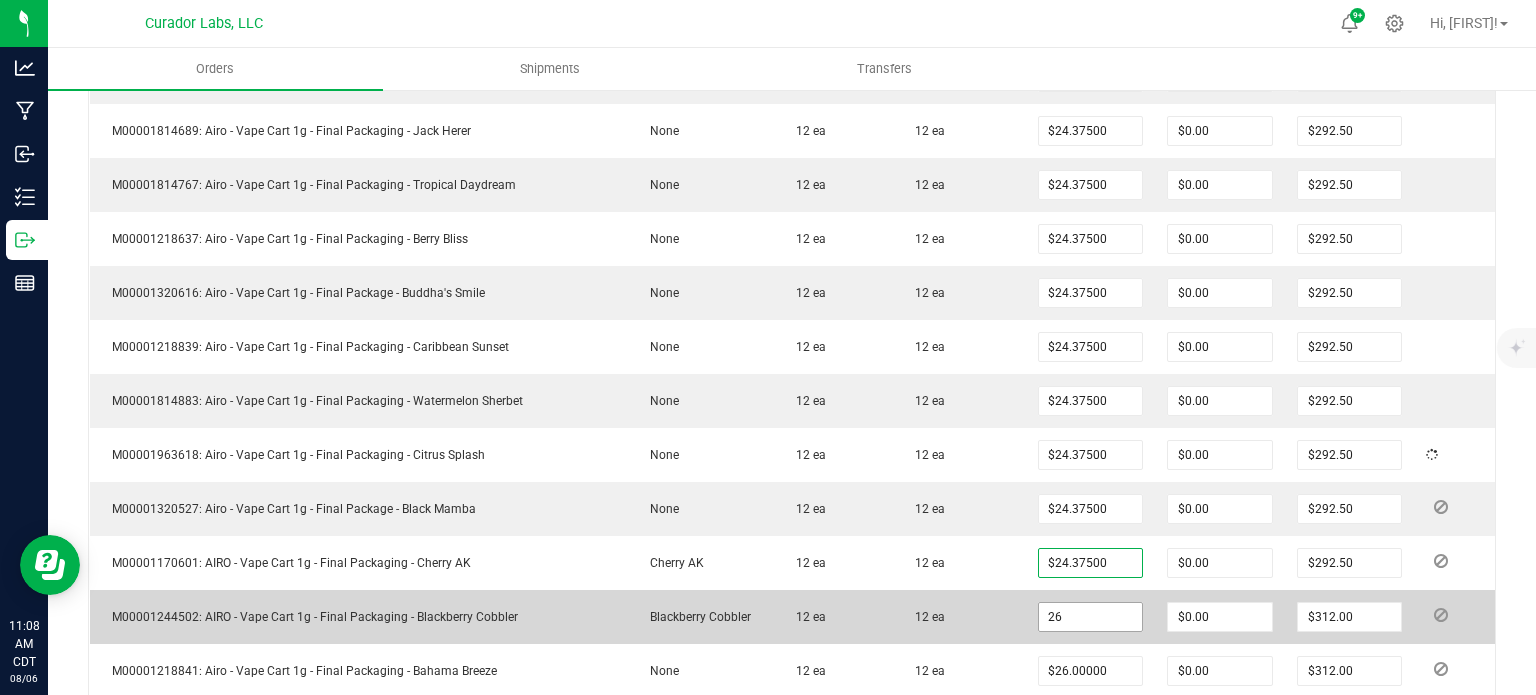 click on "26" at bounding box center (1091, 617) 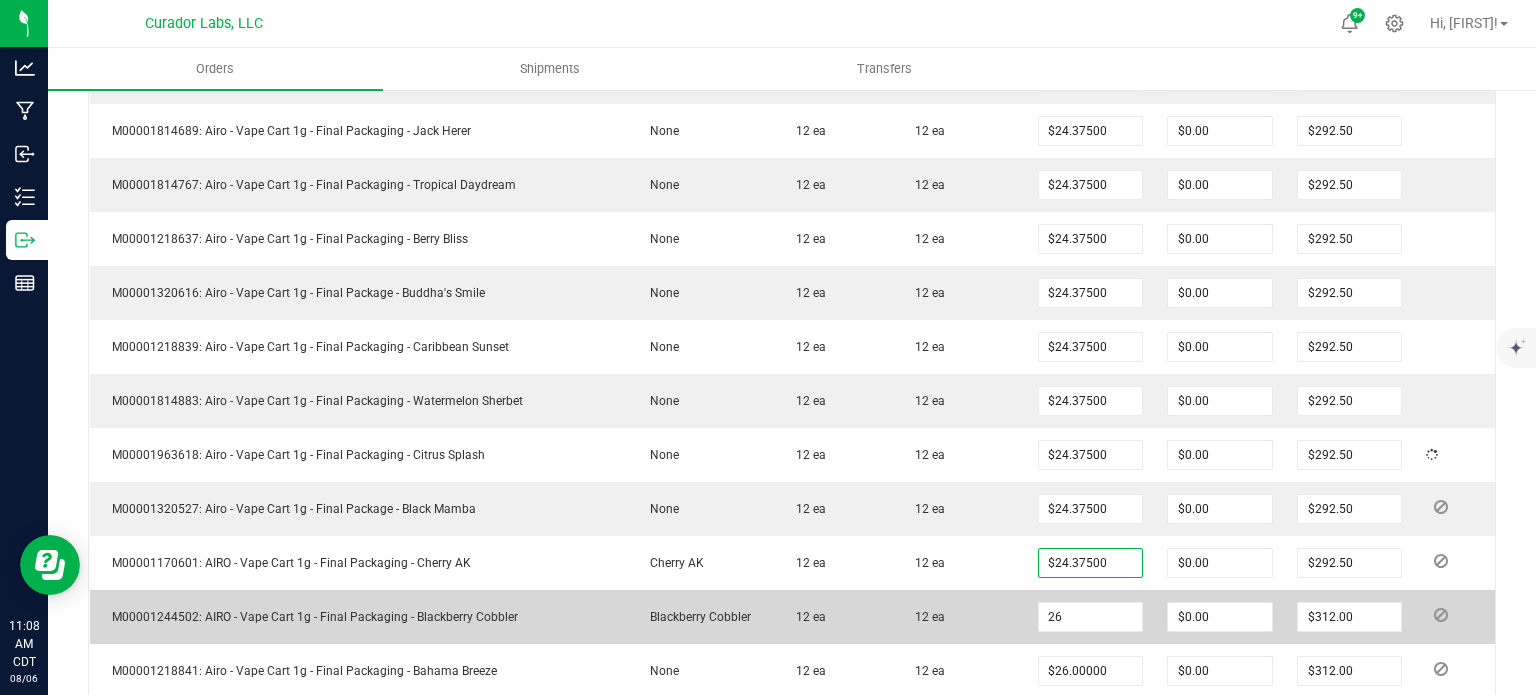 paste on "4.375" 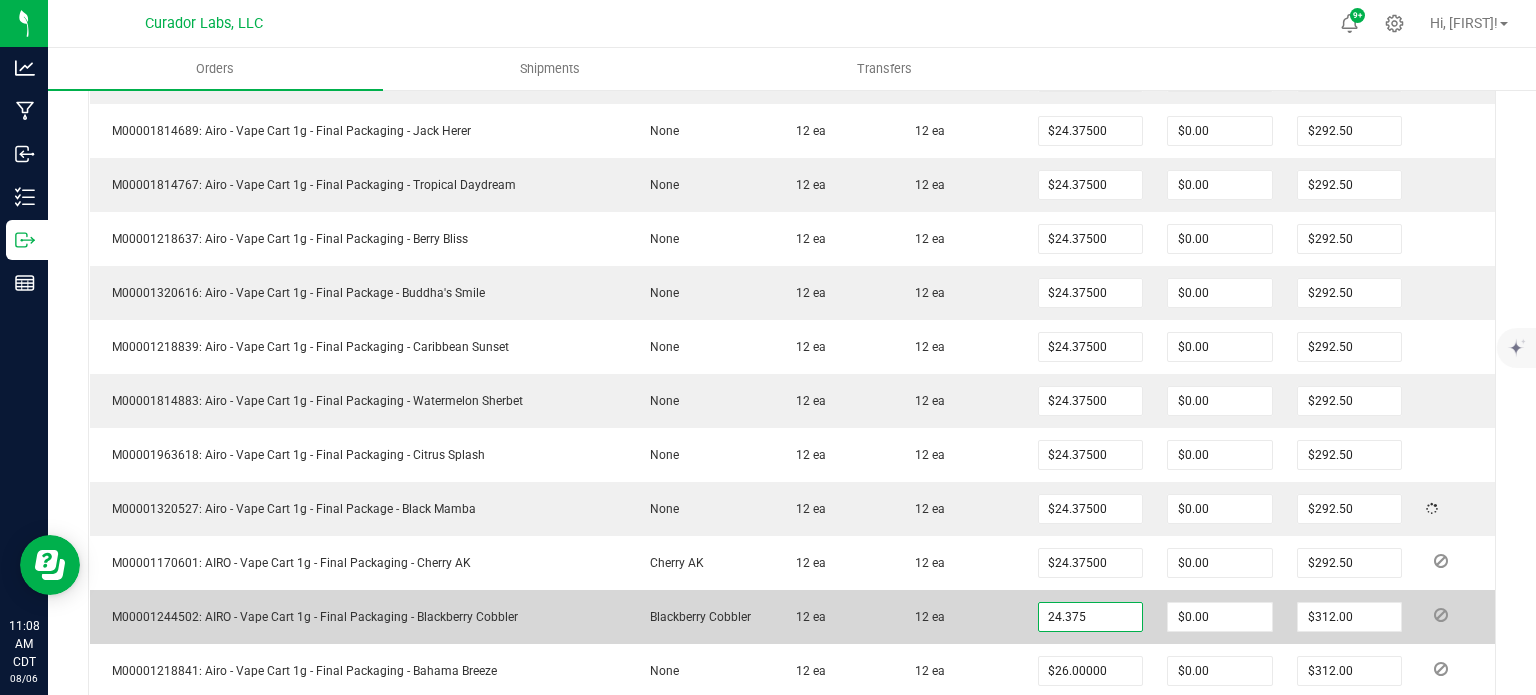 type on "$24.37500" 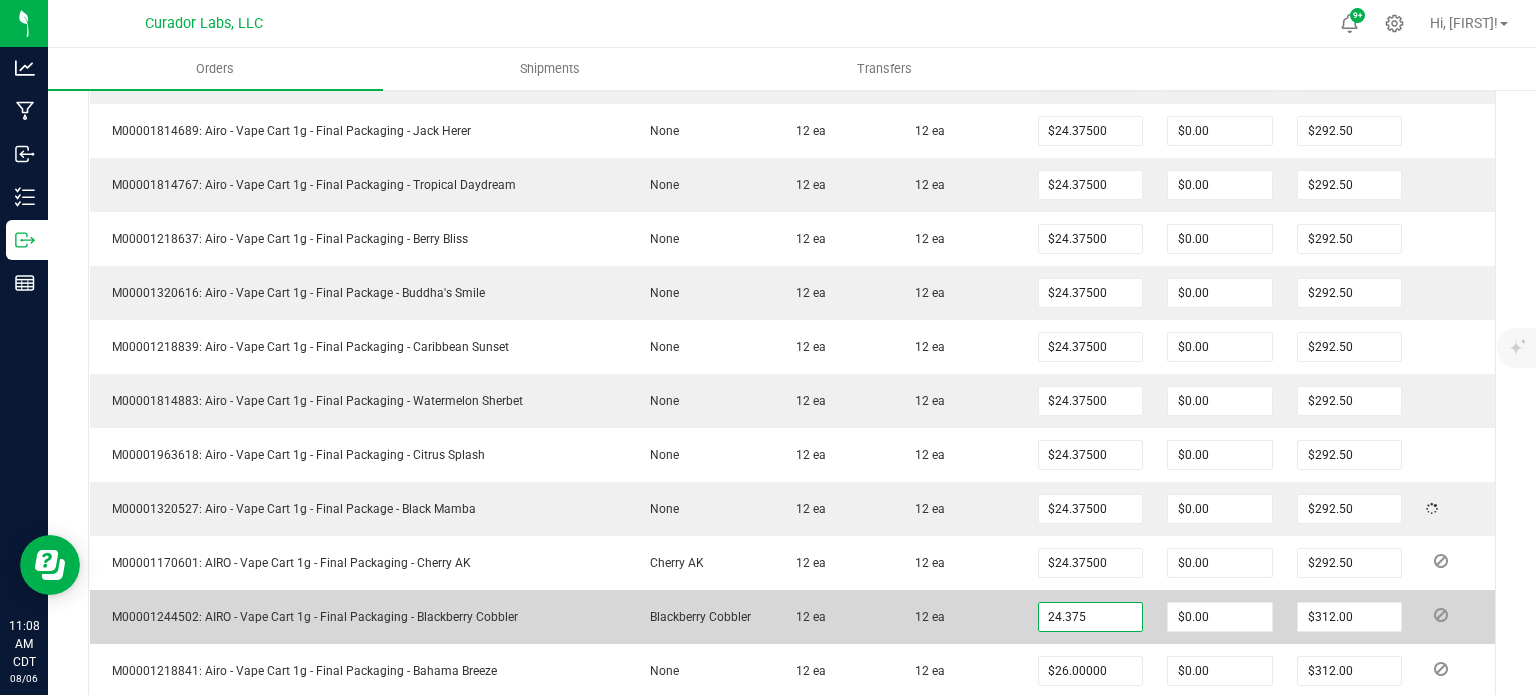 type on "$292.50" 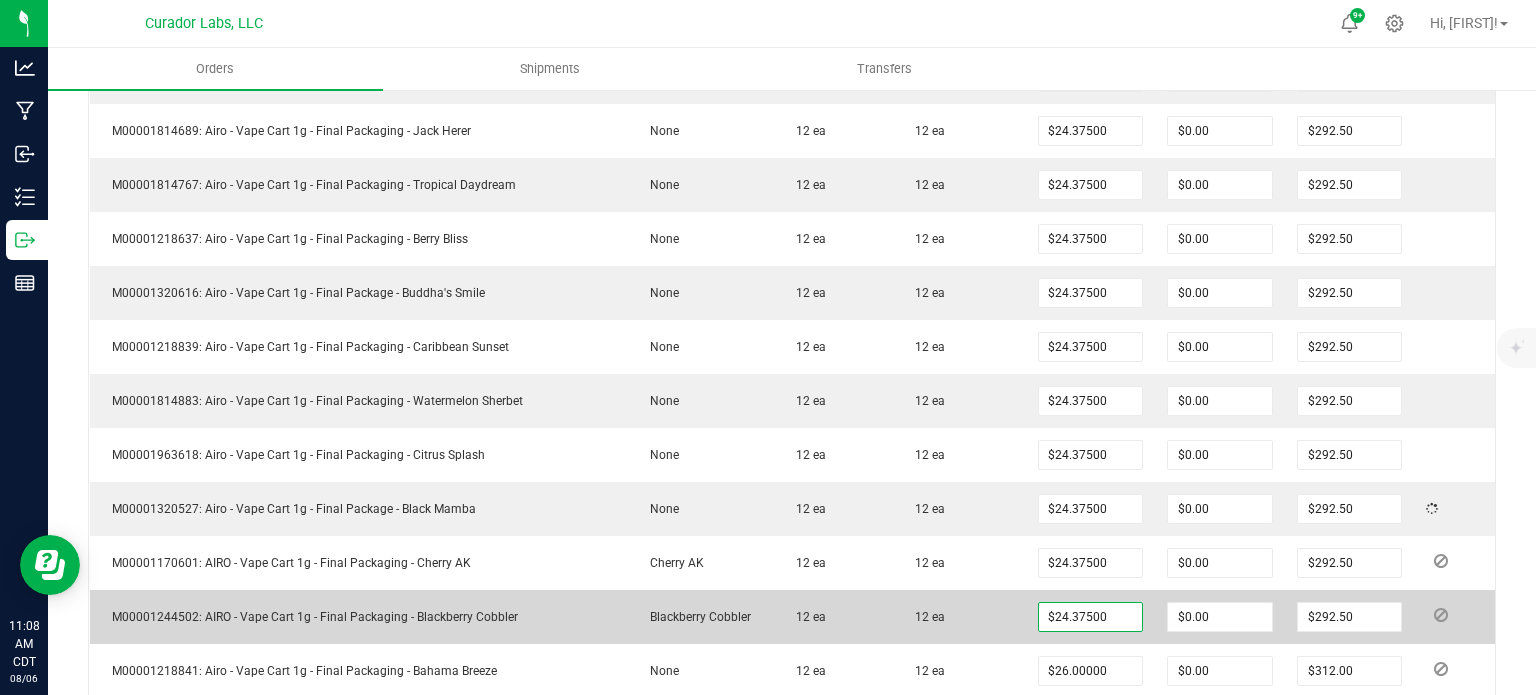 click on "12 ea" at bounding box center [959, 617] 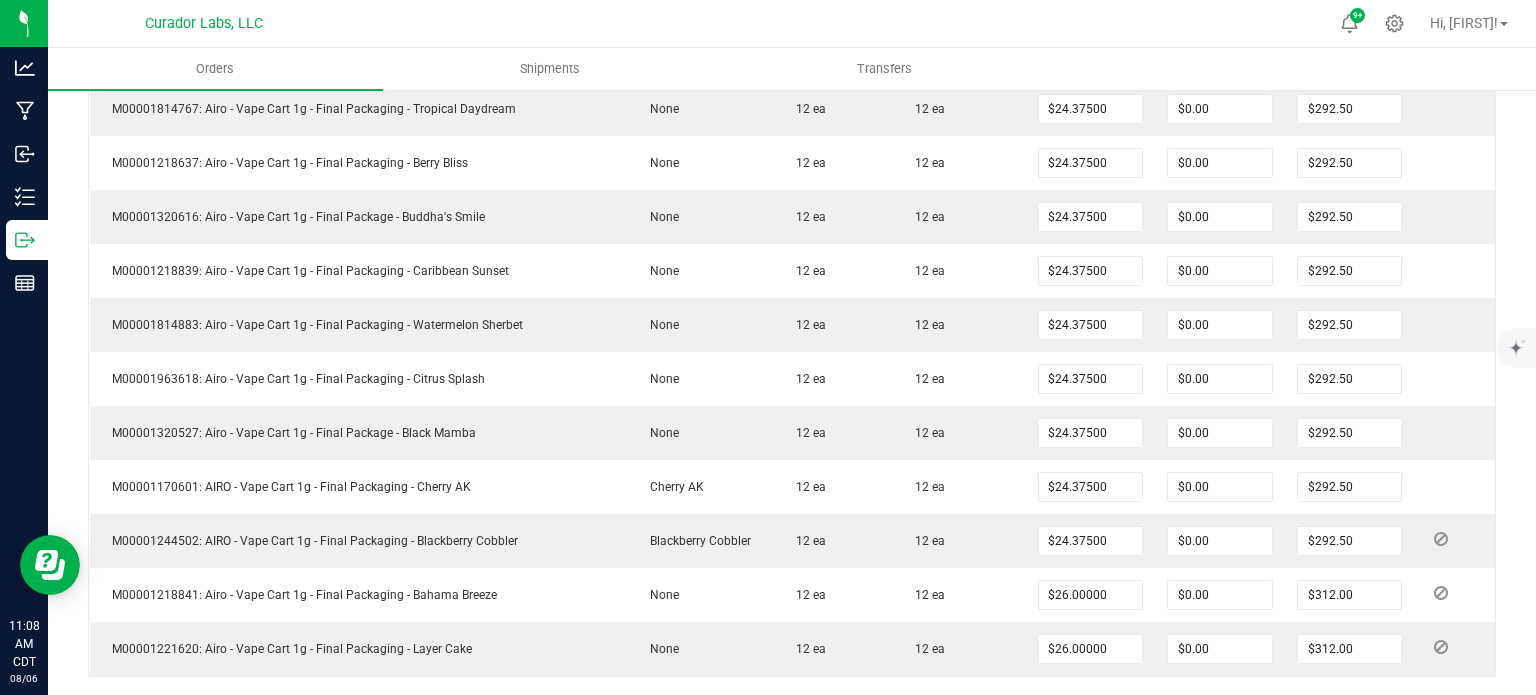 scroll, scrollTop: 1500, scrollLeft: 0, axis: vertical 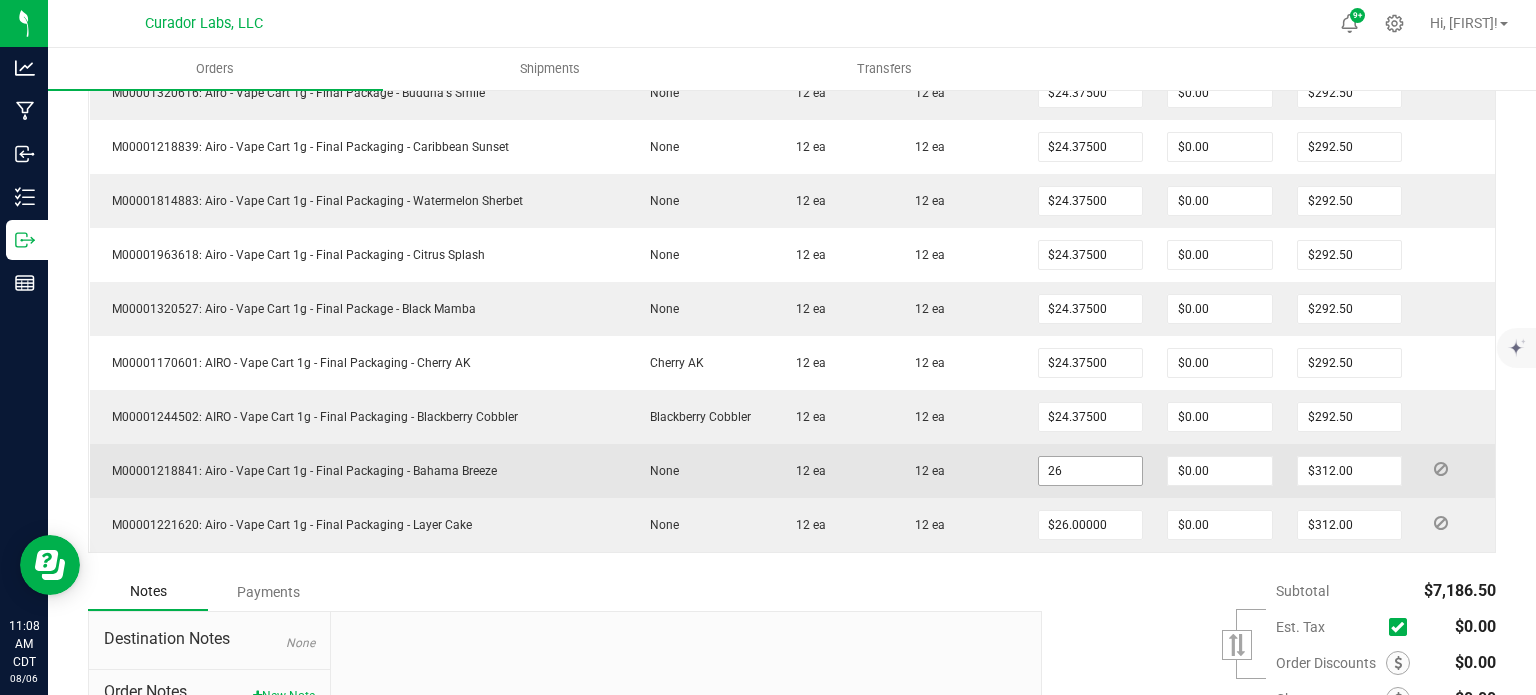click on "26" at bounding box center [1091, 471] 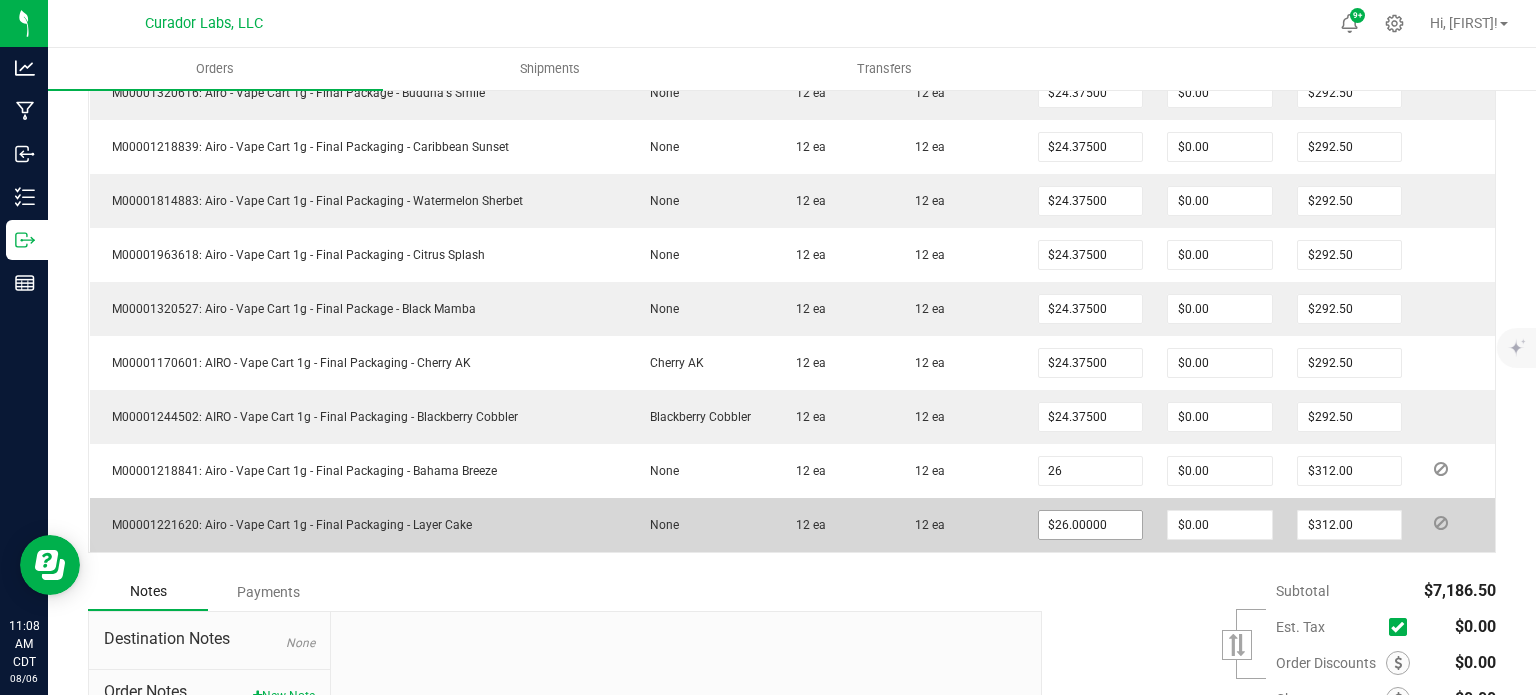 paste on "4.375" 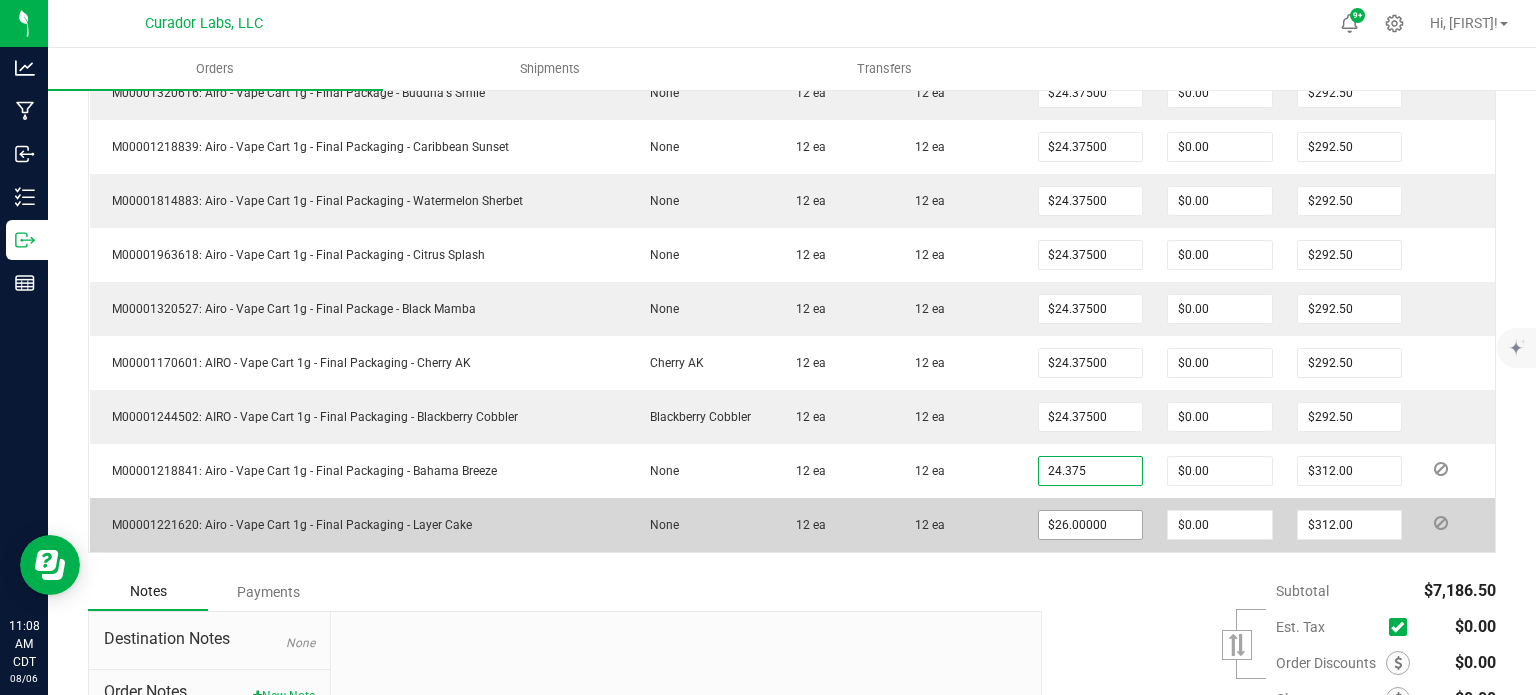 type on "$24.37500" 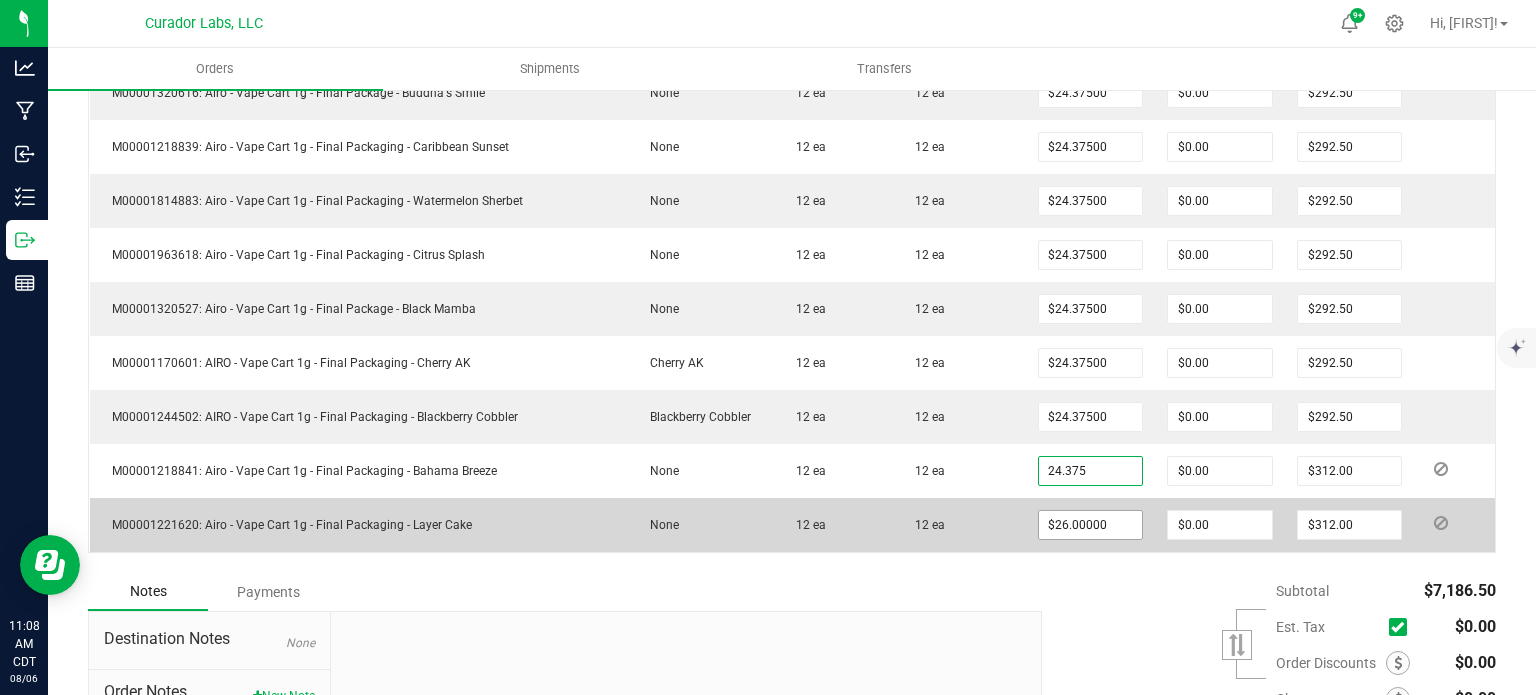 type on "$292.50" 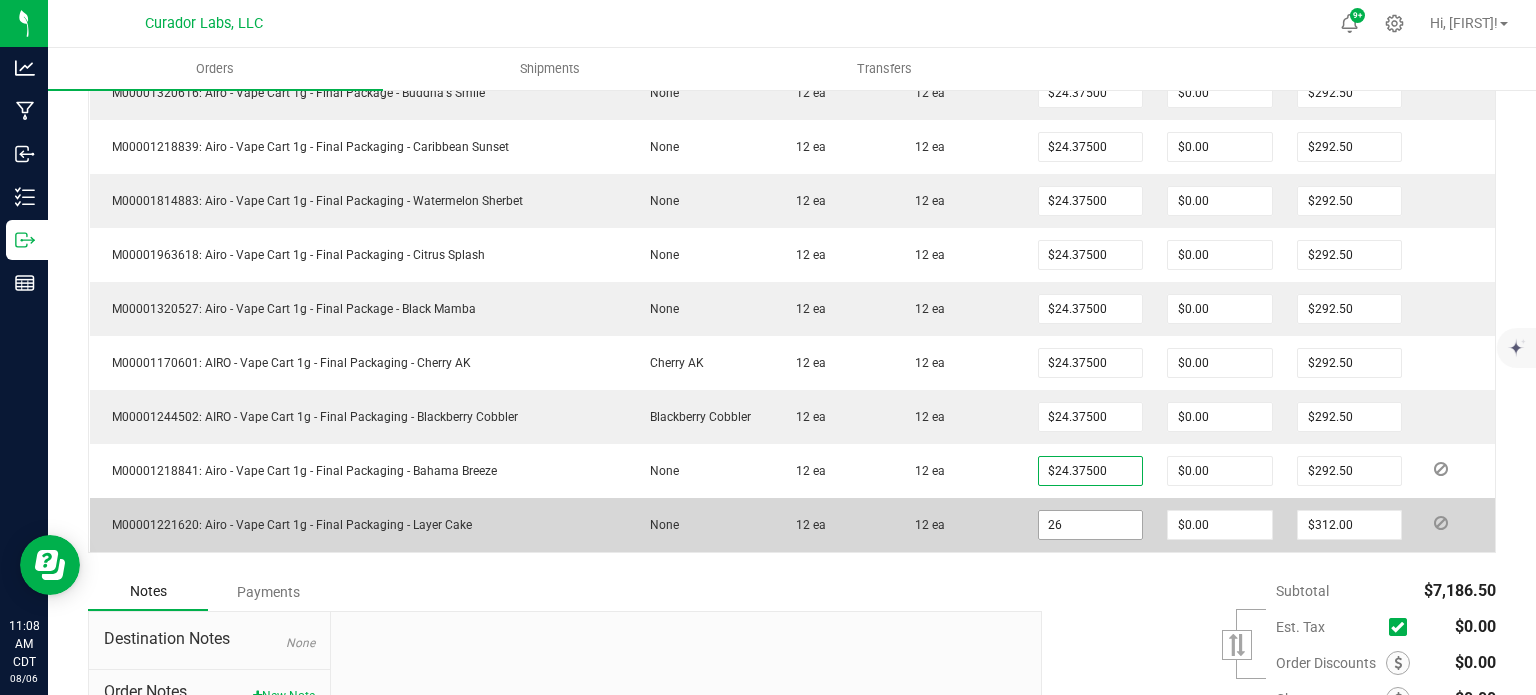 click on "26" at bounding box center [1091, 525] 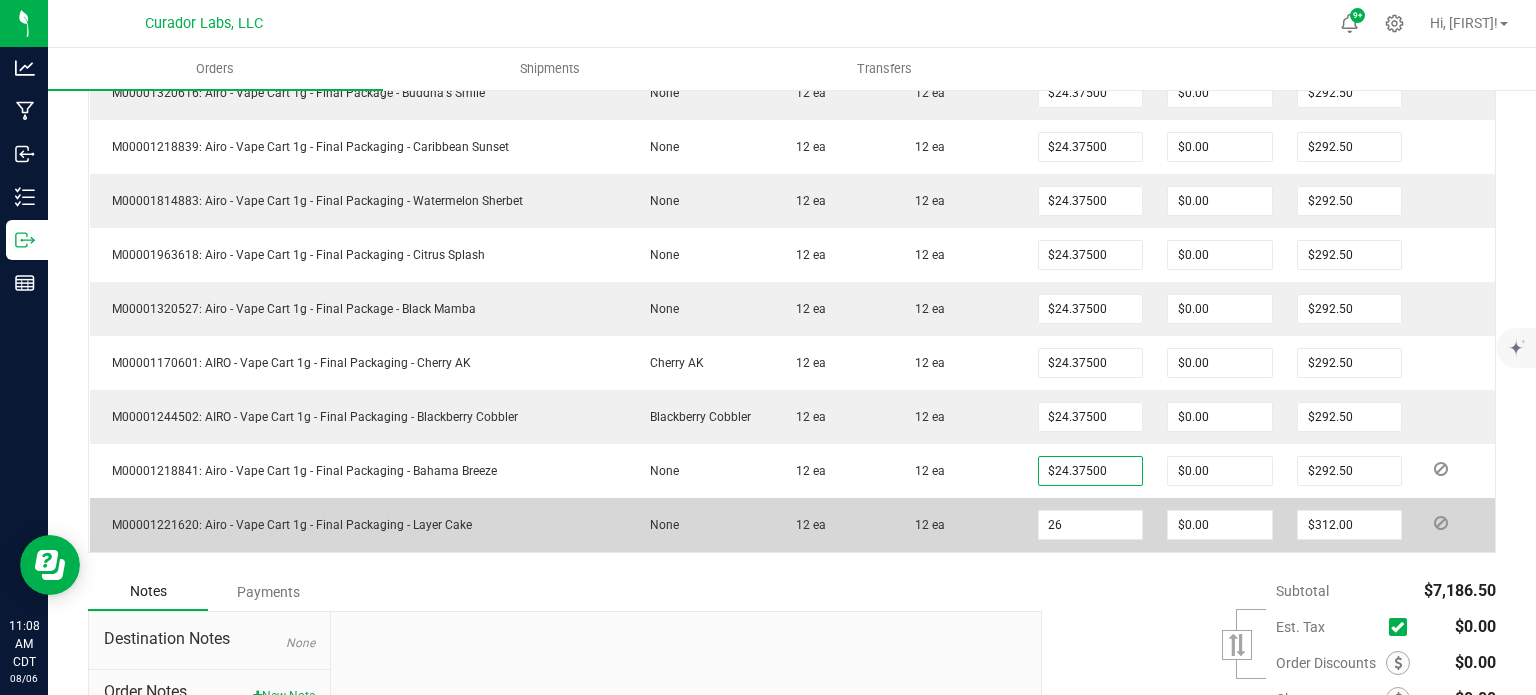 paste on "4.375" 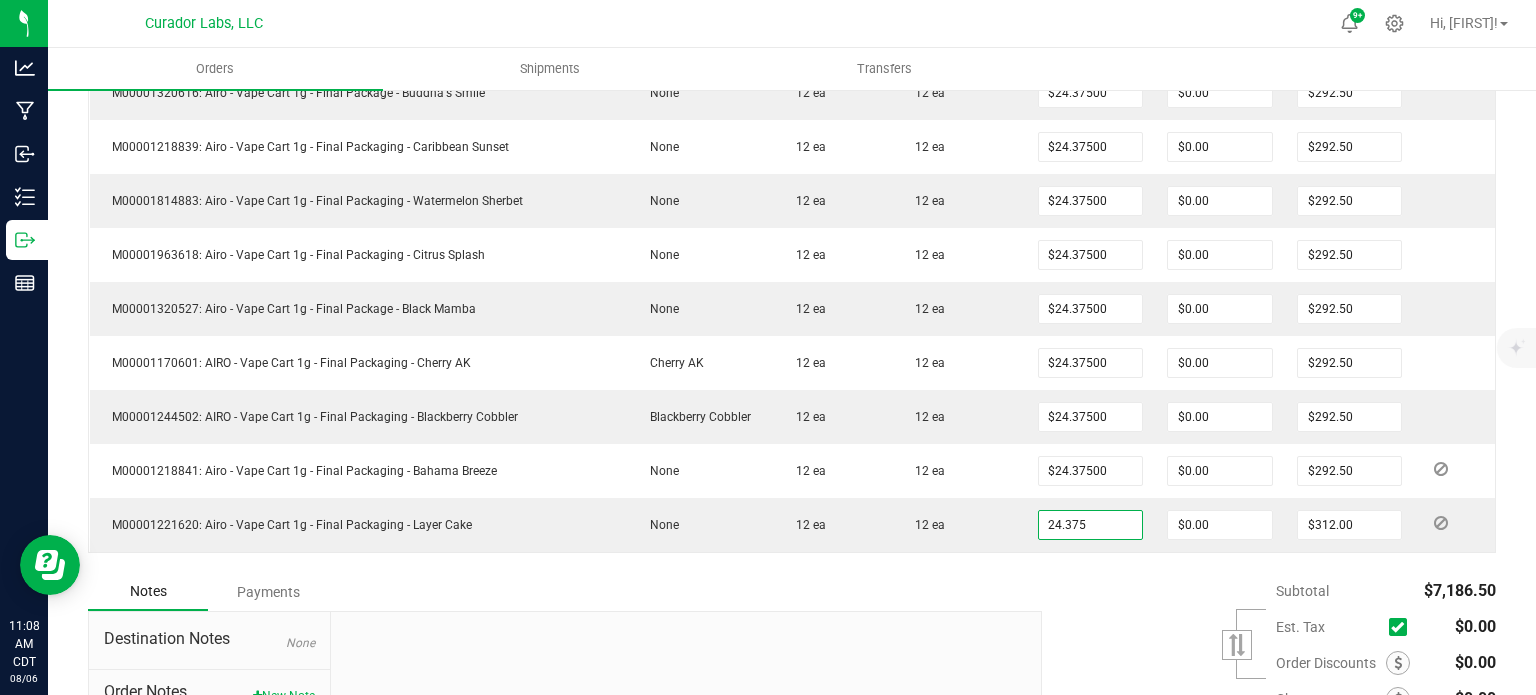 type on "$24.37500" 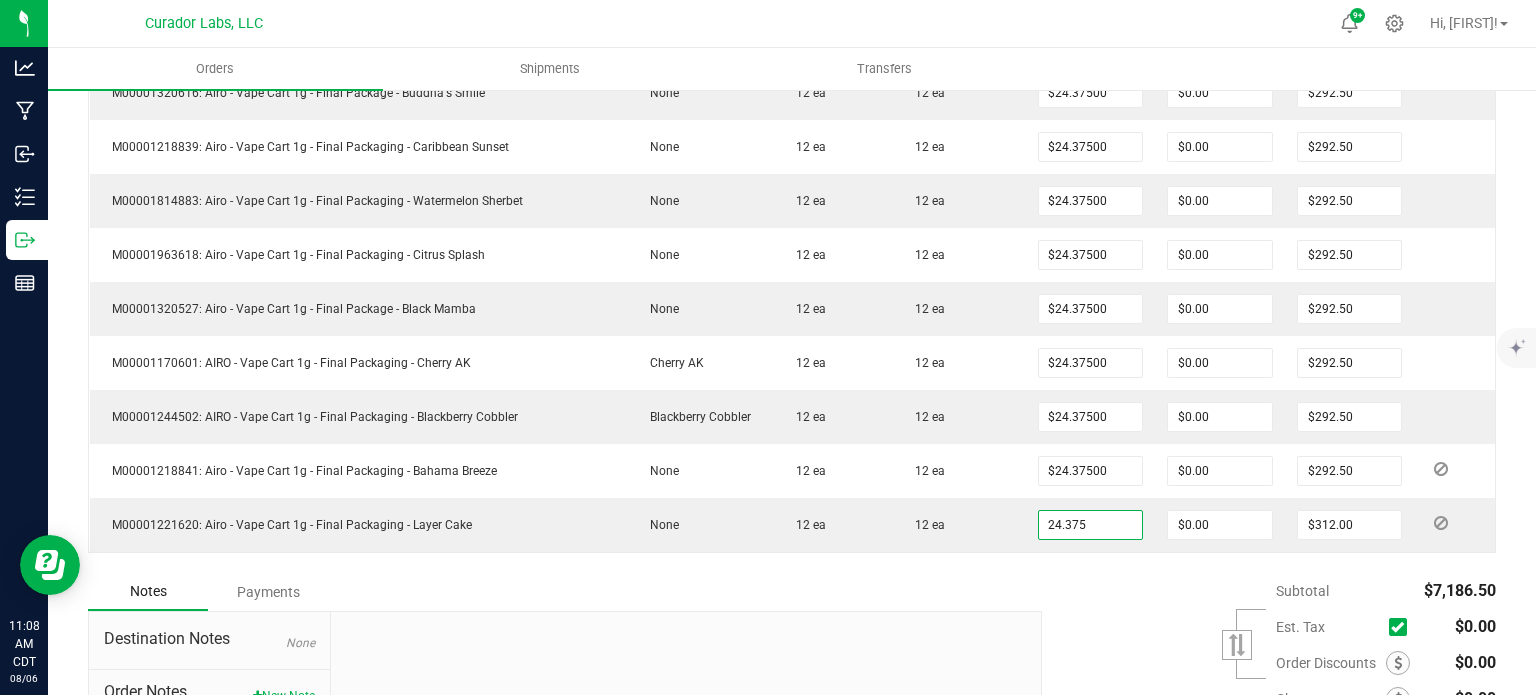 type on "$292.50" 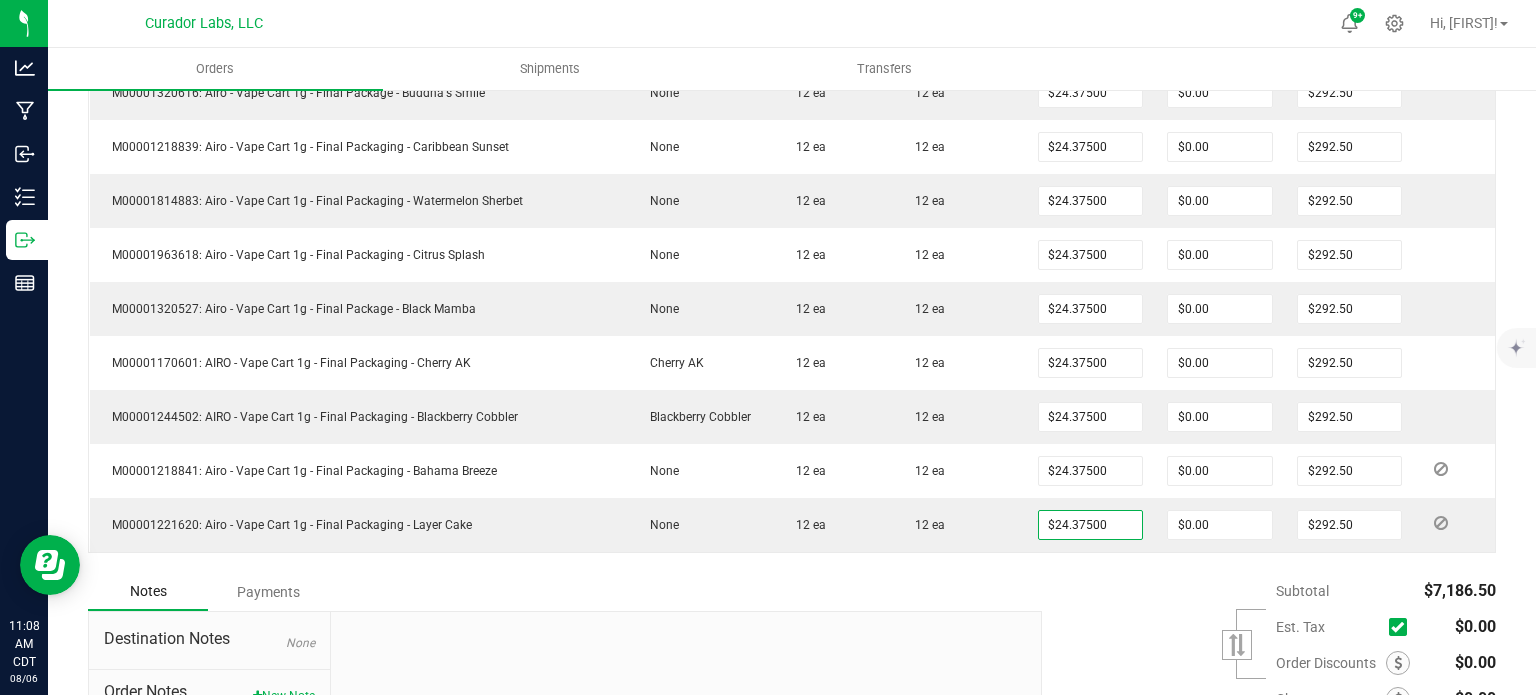 click on "Subtotal
$7,186.50
Est.  Tax" at bounding box center [1261, 699] 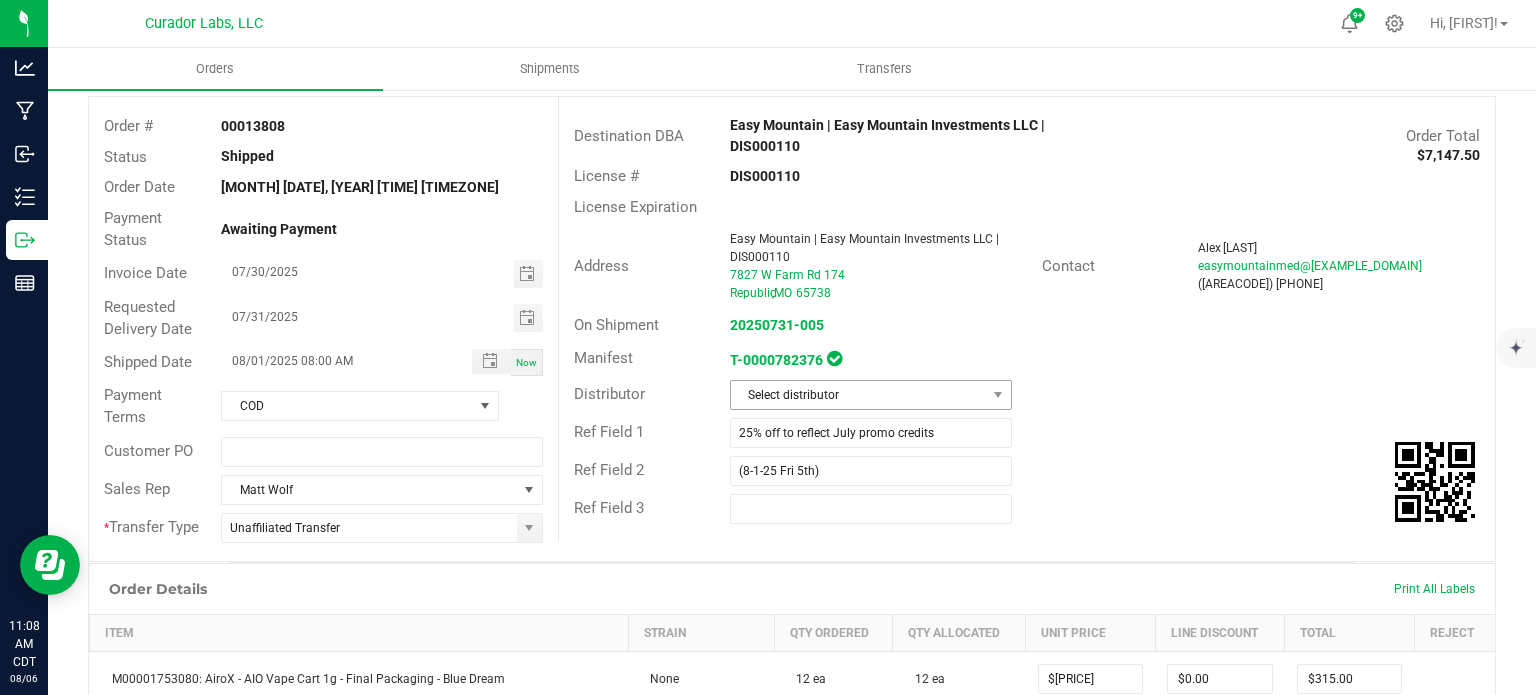scroll, scrollTop: 0, scrollLeft: 0, axis: both 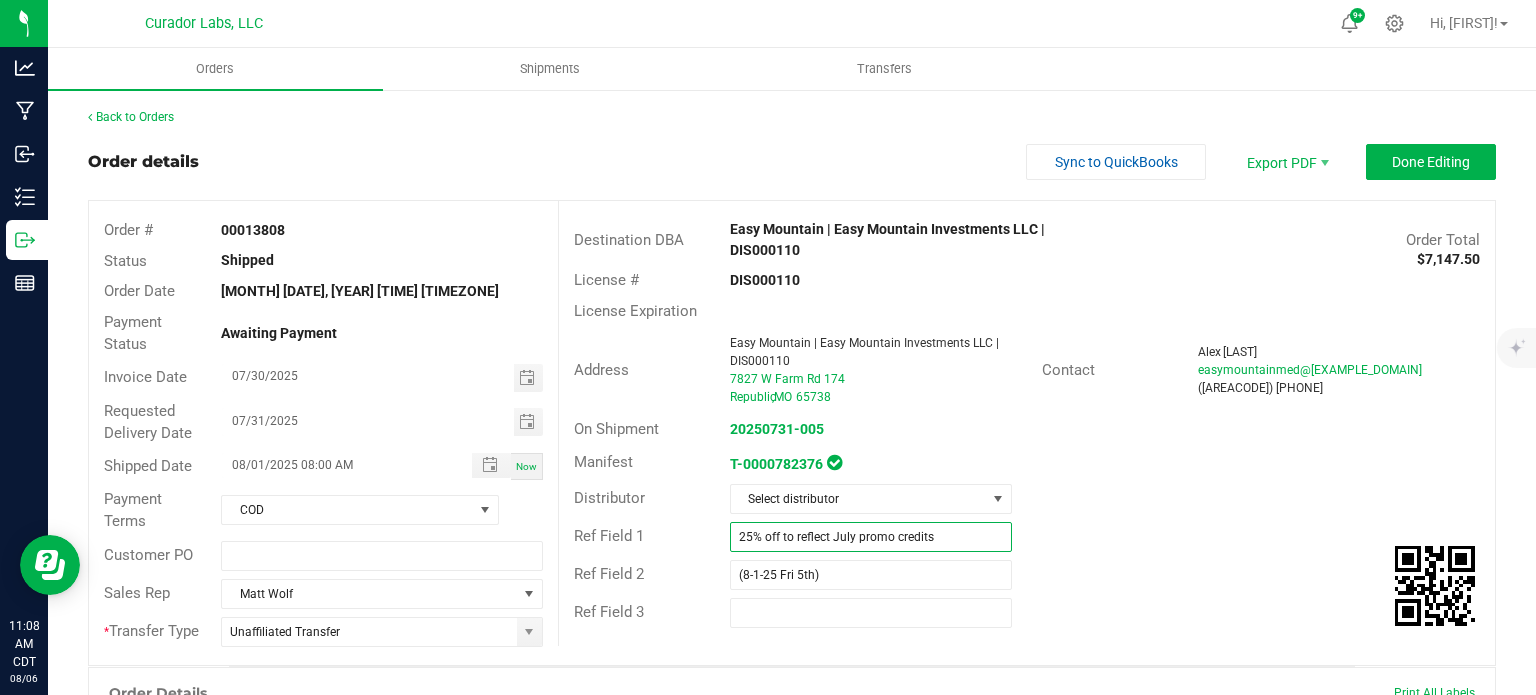 click on "25% off to reflect July promo credits" at bounding box center (871, 537) 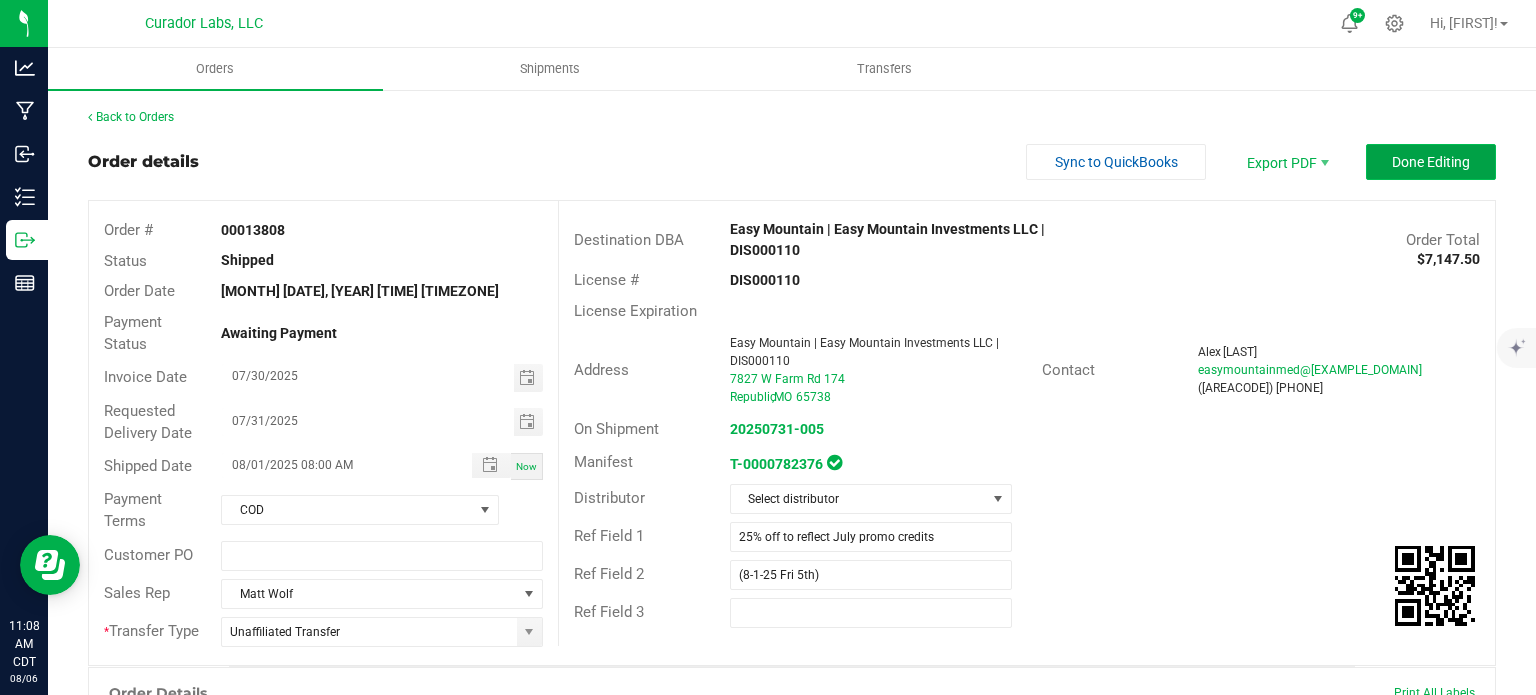 click on "Done Editing" at bounding box center [1431, 162] 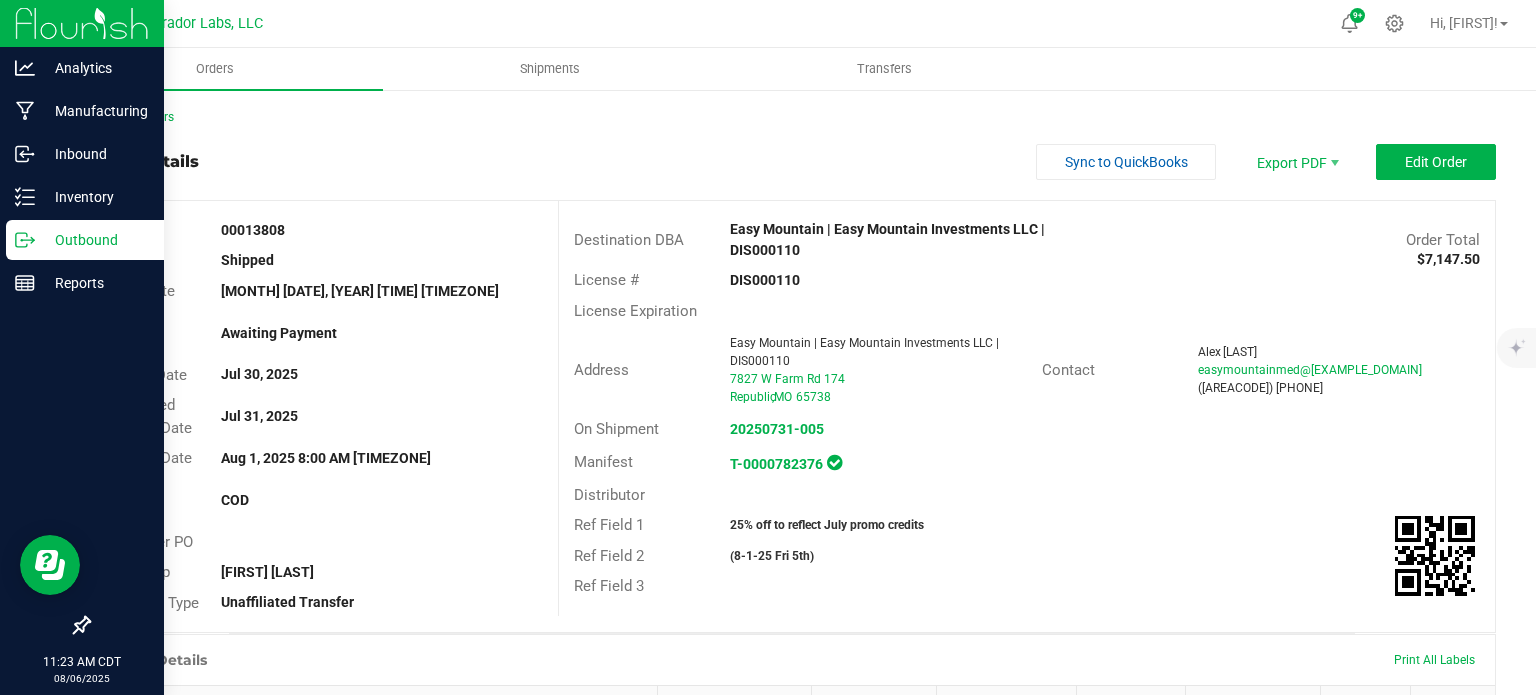 click 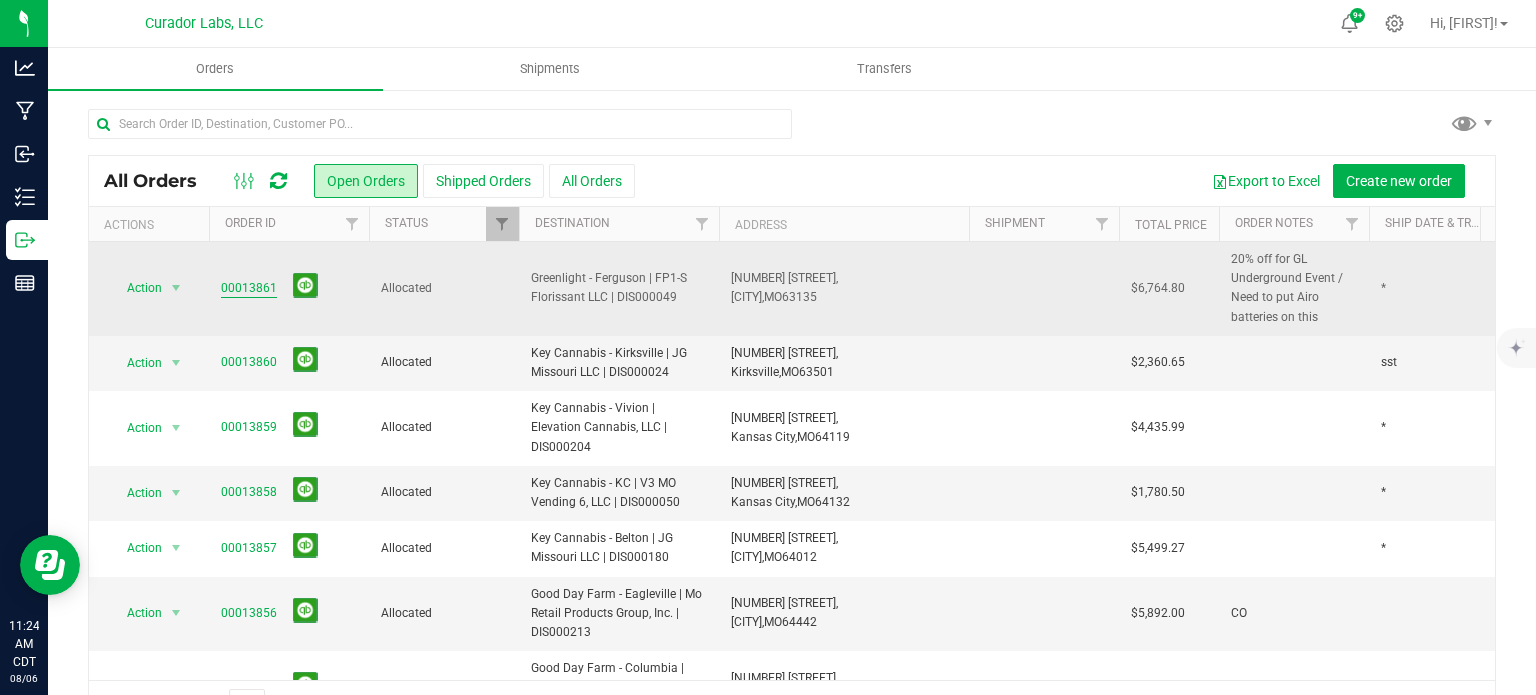 click on "00013861" at bounding box center [249, 288] 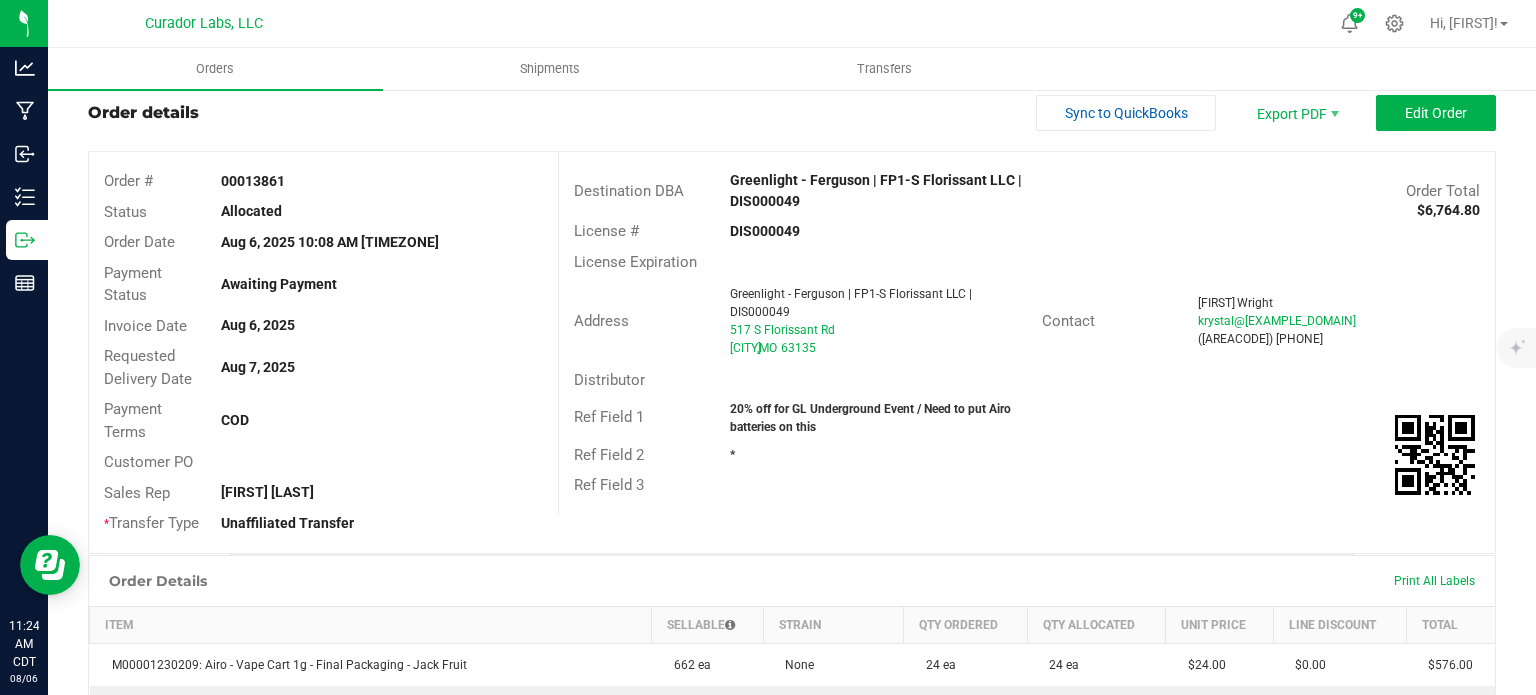 scroll, scrollTop: 0, scrollLeft: 0, axis: both 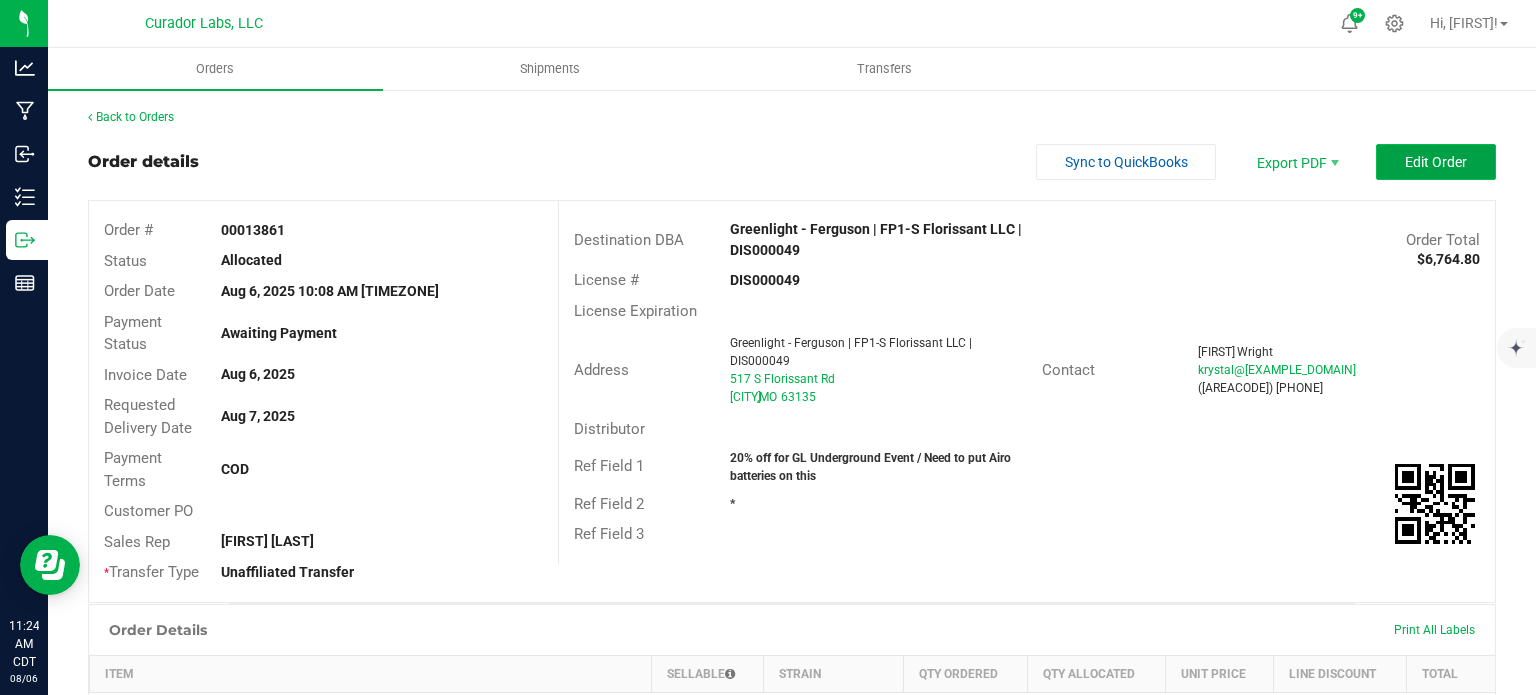 click on "Edit Order" at bounding box center [1436, 162] 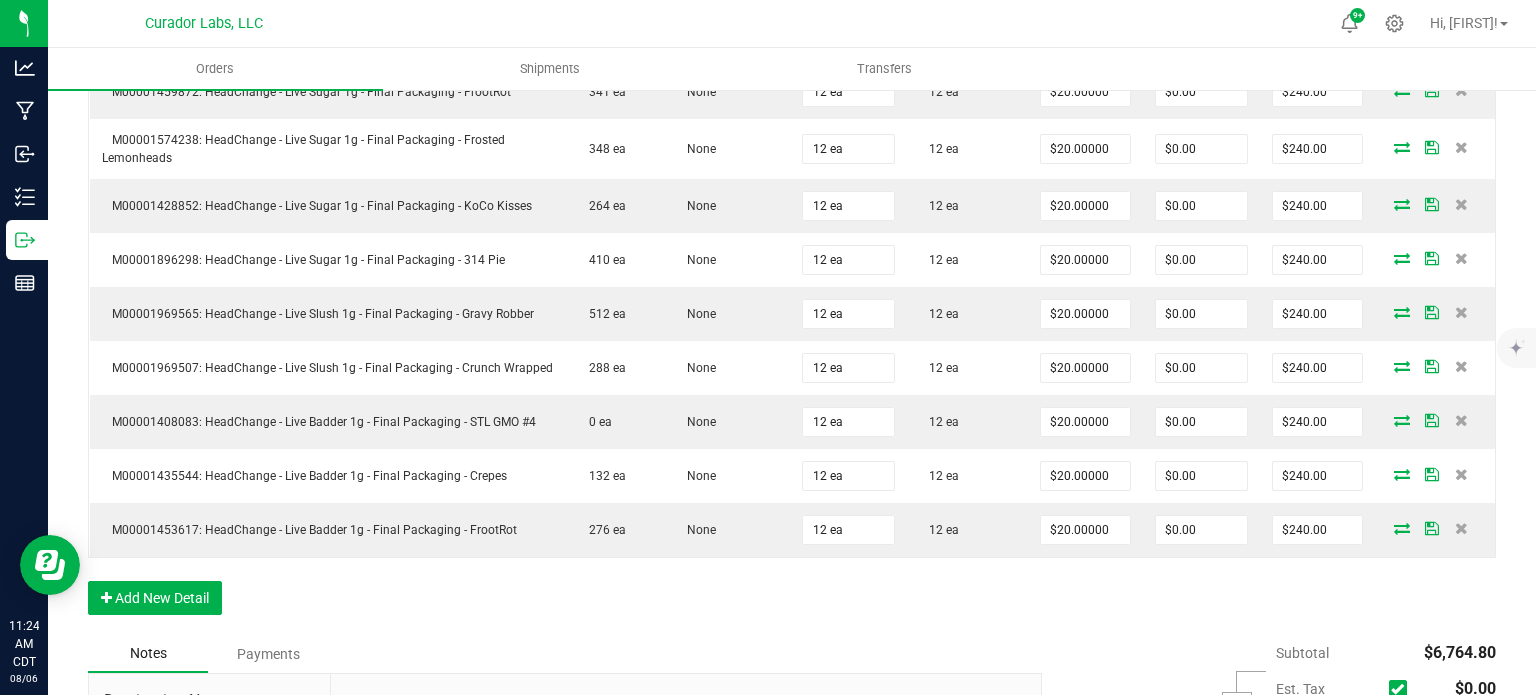 scroll, scrollTop: 1300, scrollLeft: 0, axis: vertical 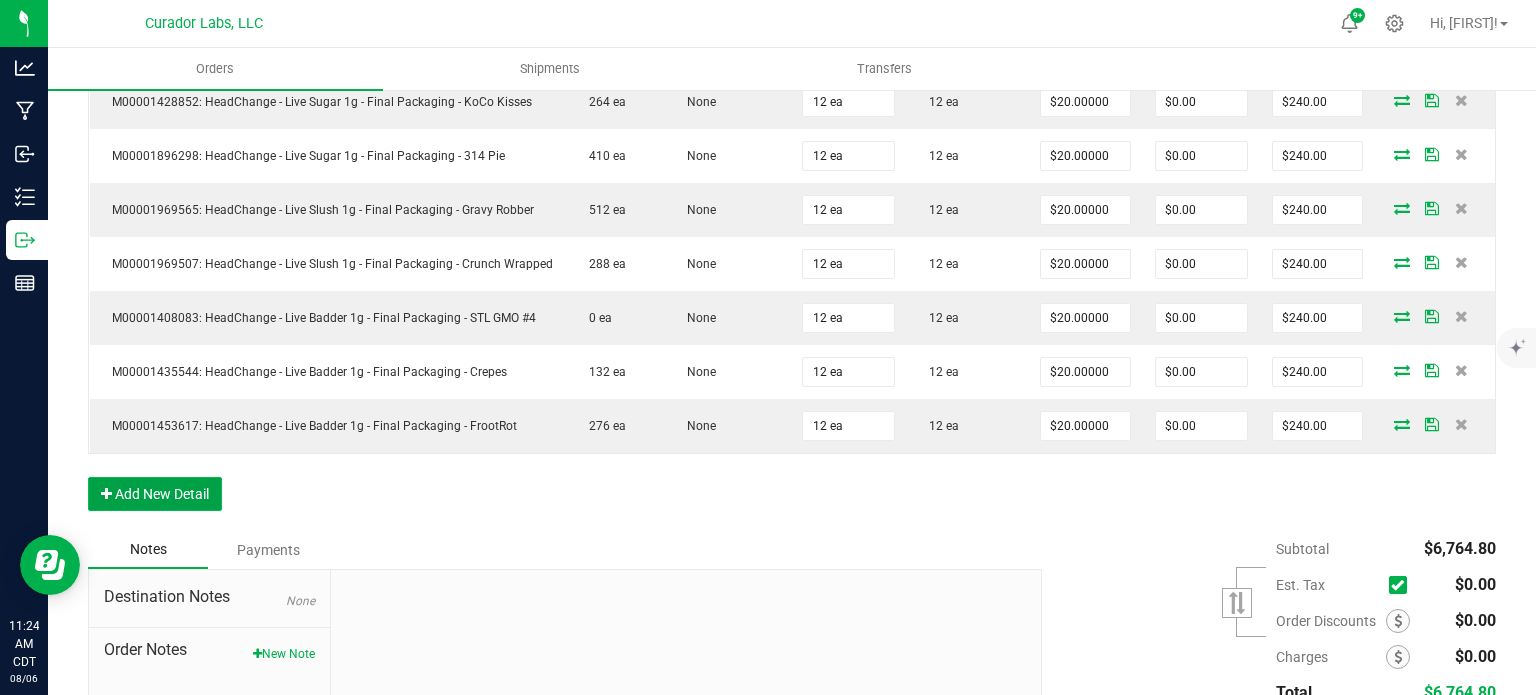 click on "Add New Detail" at bounding box center (155, 494) 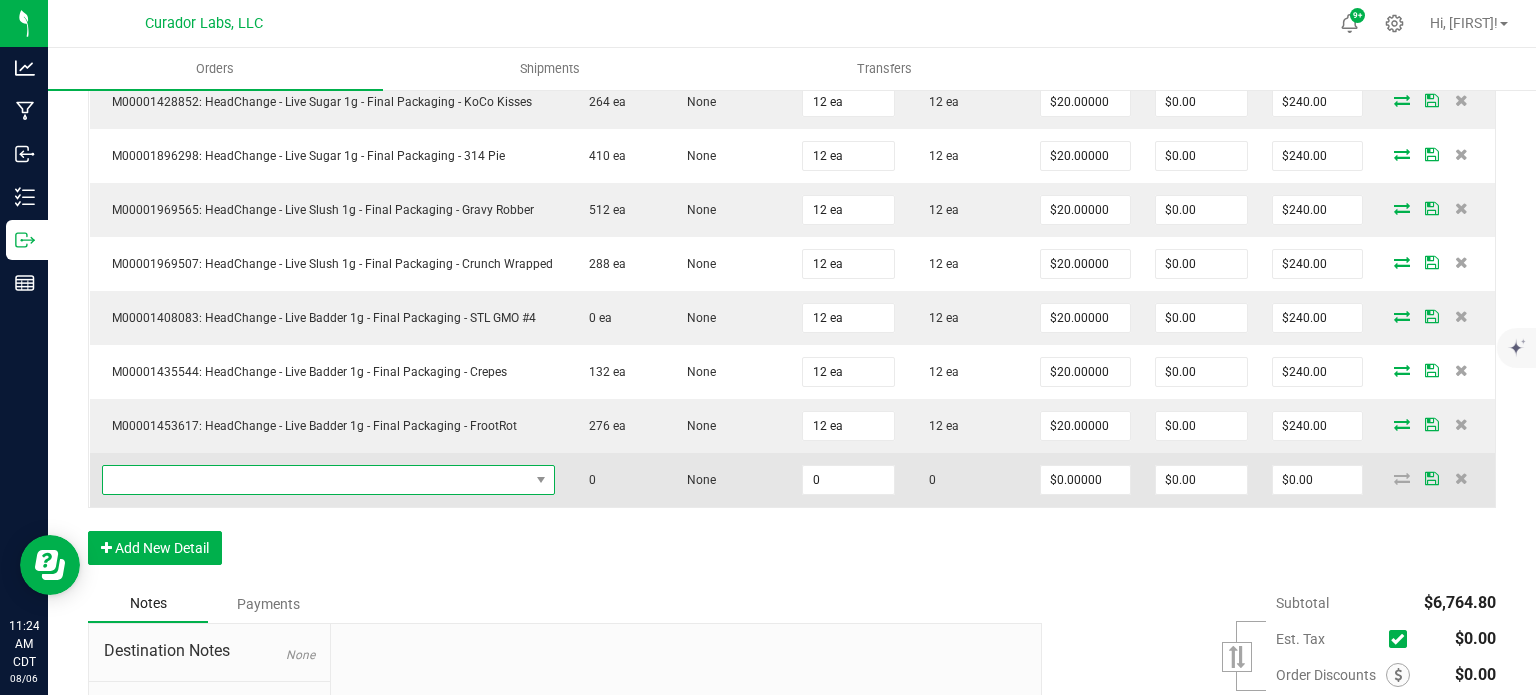 click at bounding box center (316, 480) 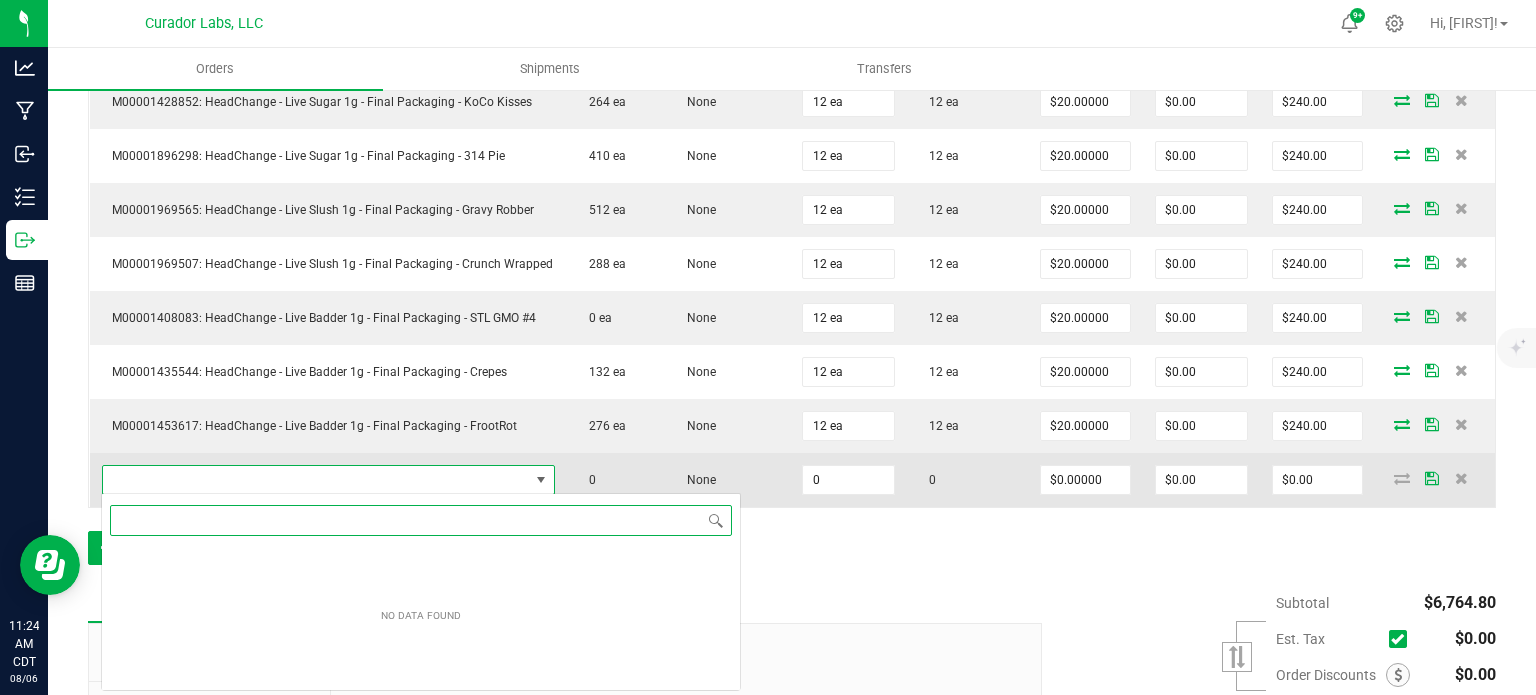 scroll, scrollTop: 99970, scrollLeft: 99558, axis: both 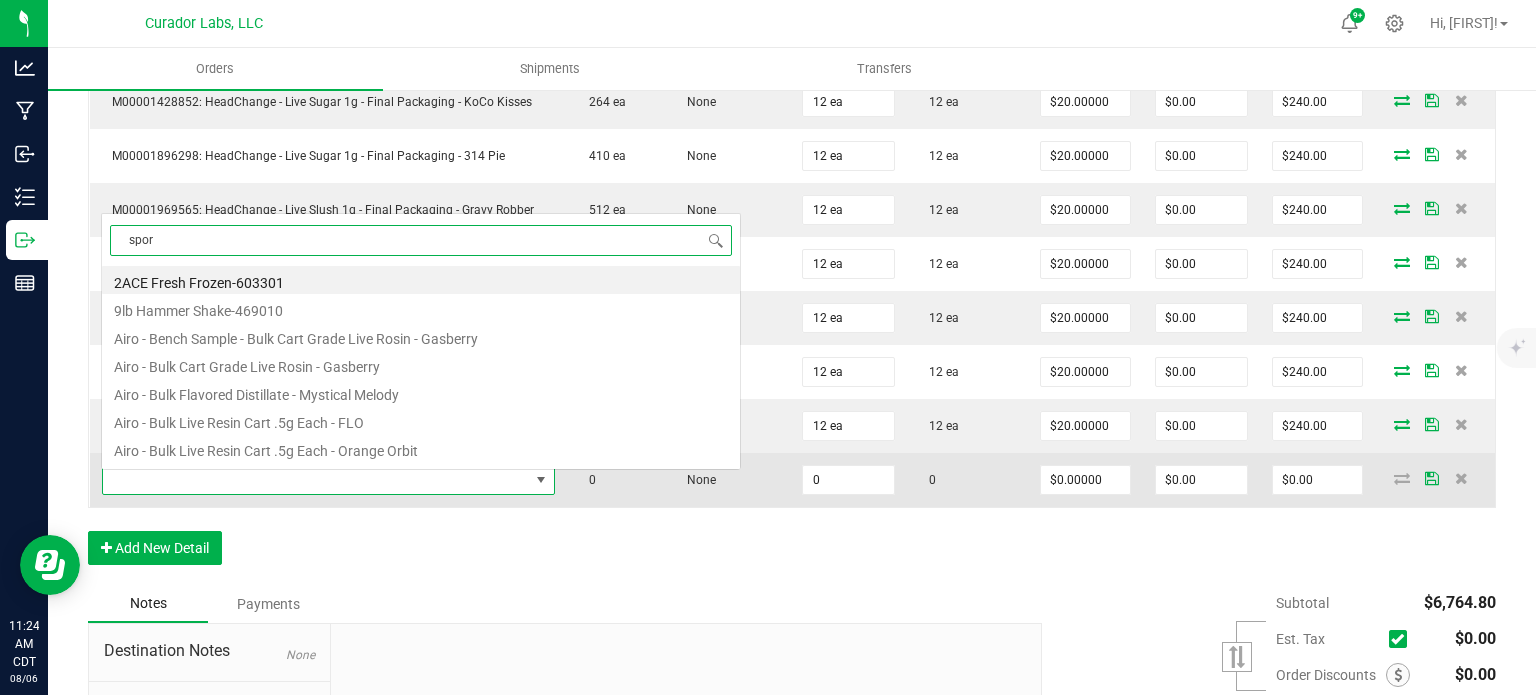 type on "sport" 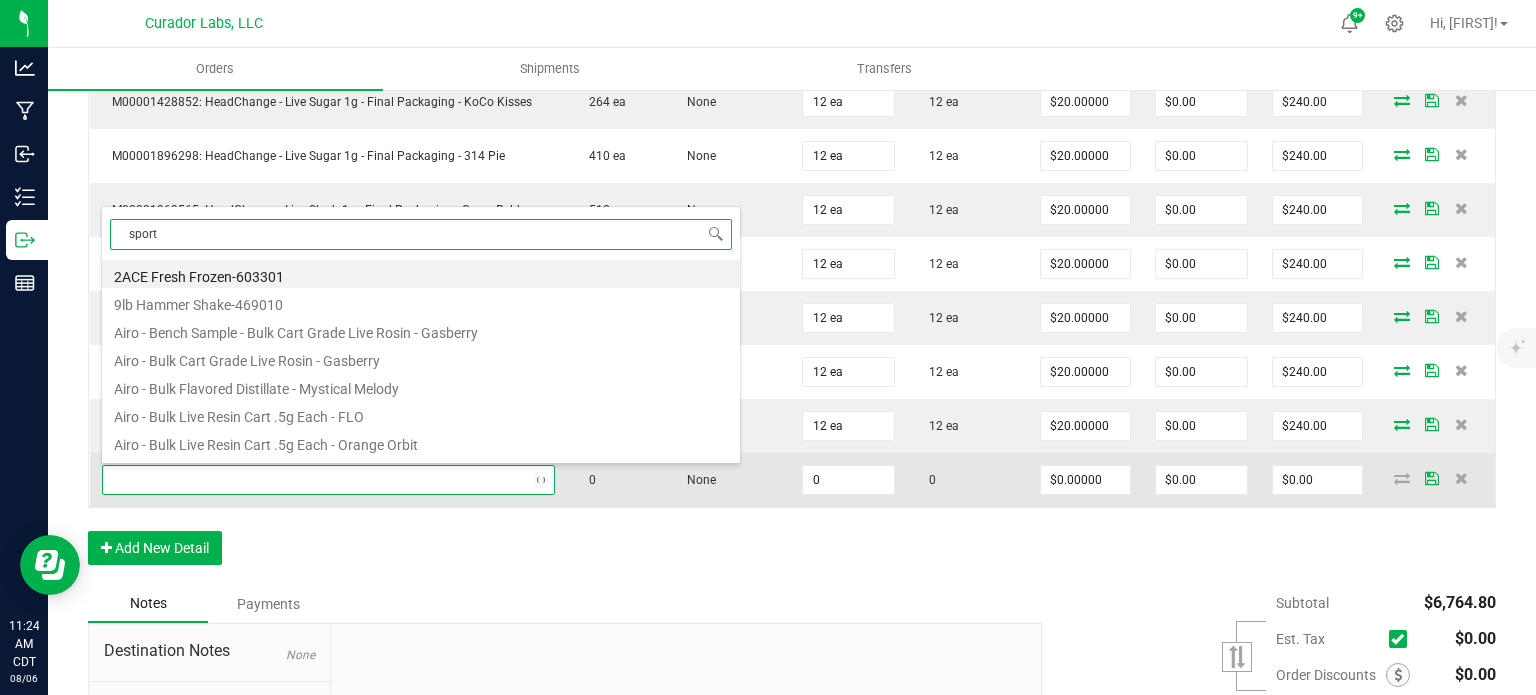scroll, scrollTop: 0, scrollLeft: 0, axis: both 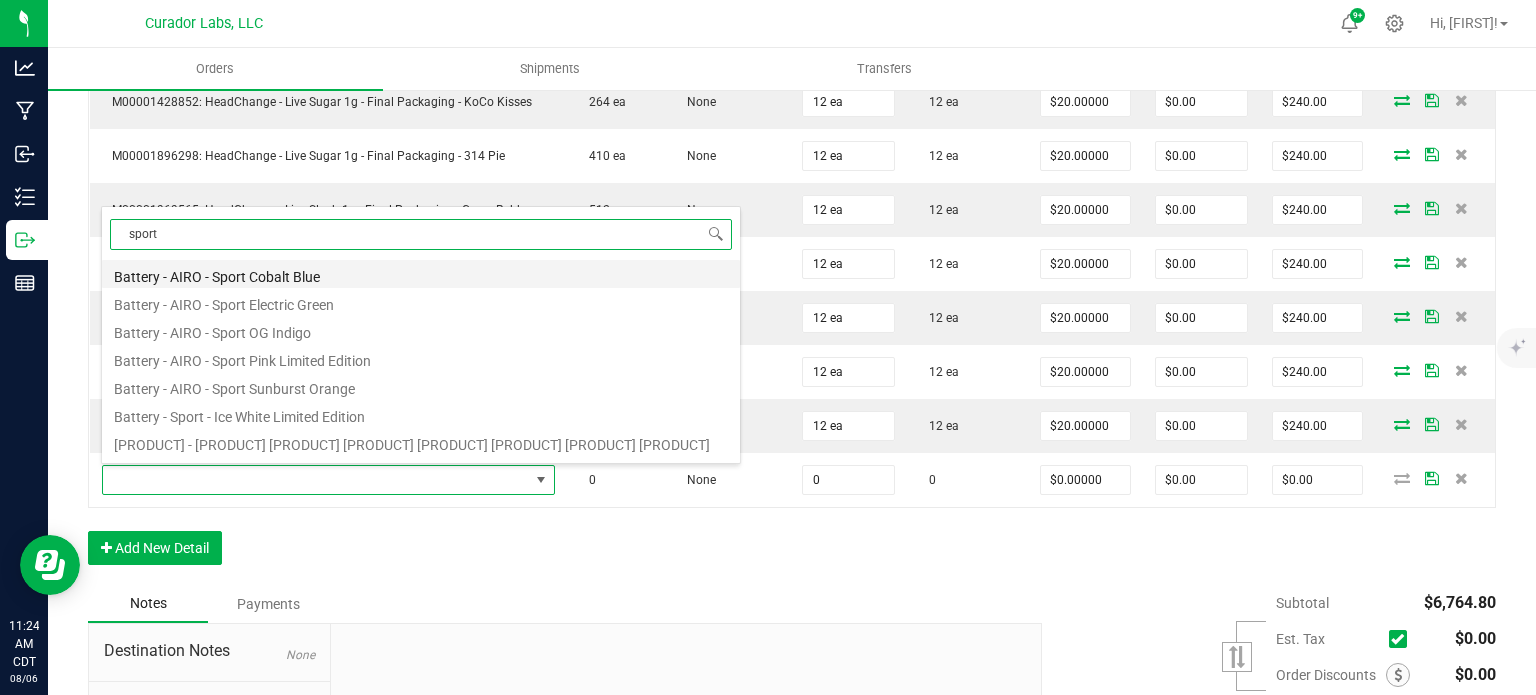 click on "Battery - AIRO - Sport Cobalt Blue" at bounding box center (421, 274) 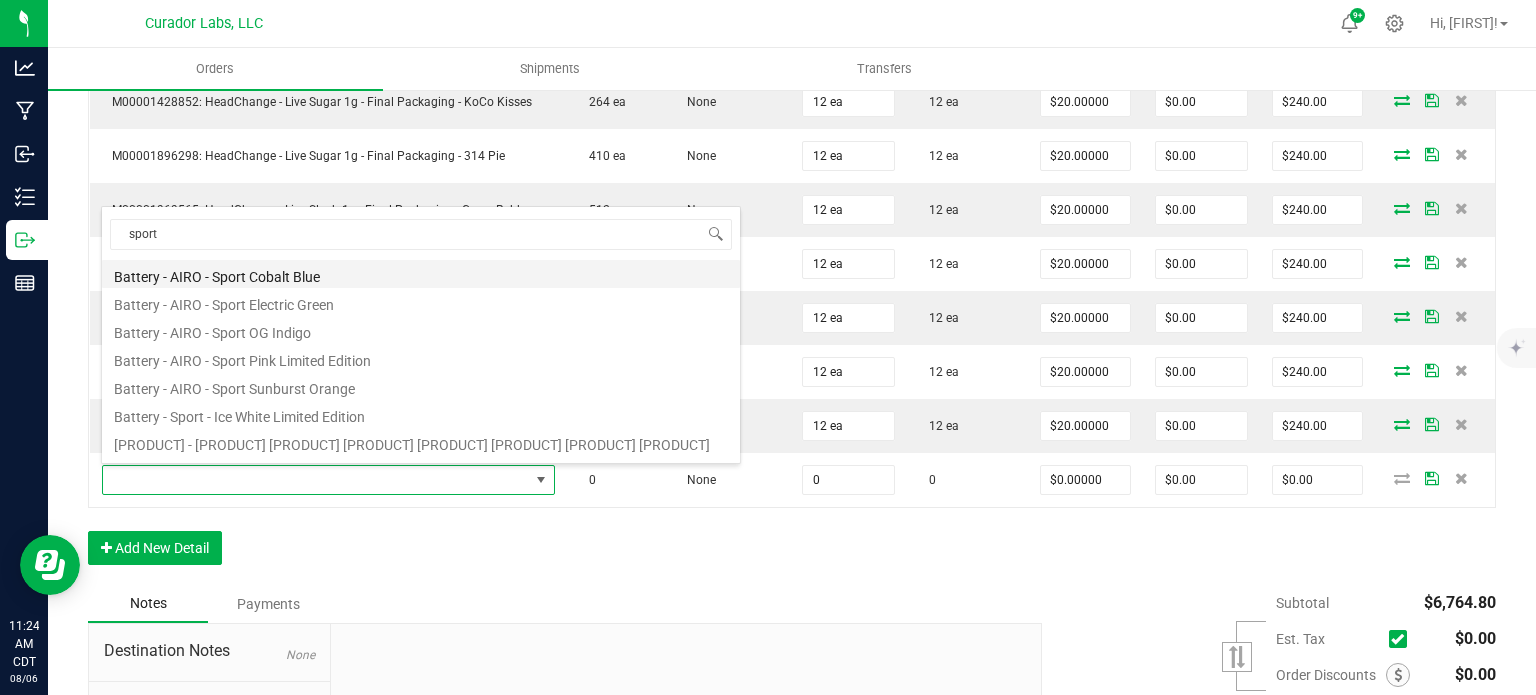 type on "0 ea" 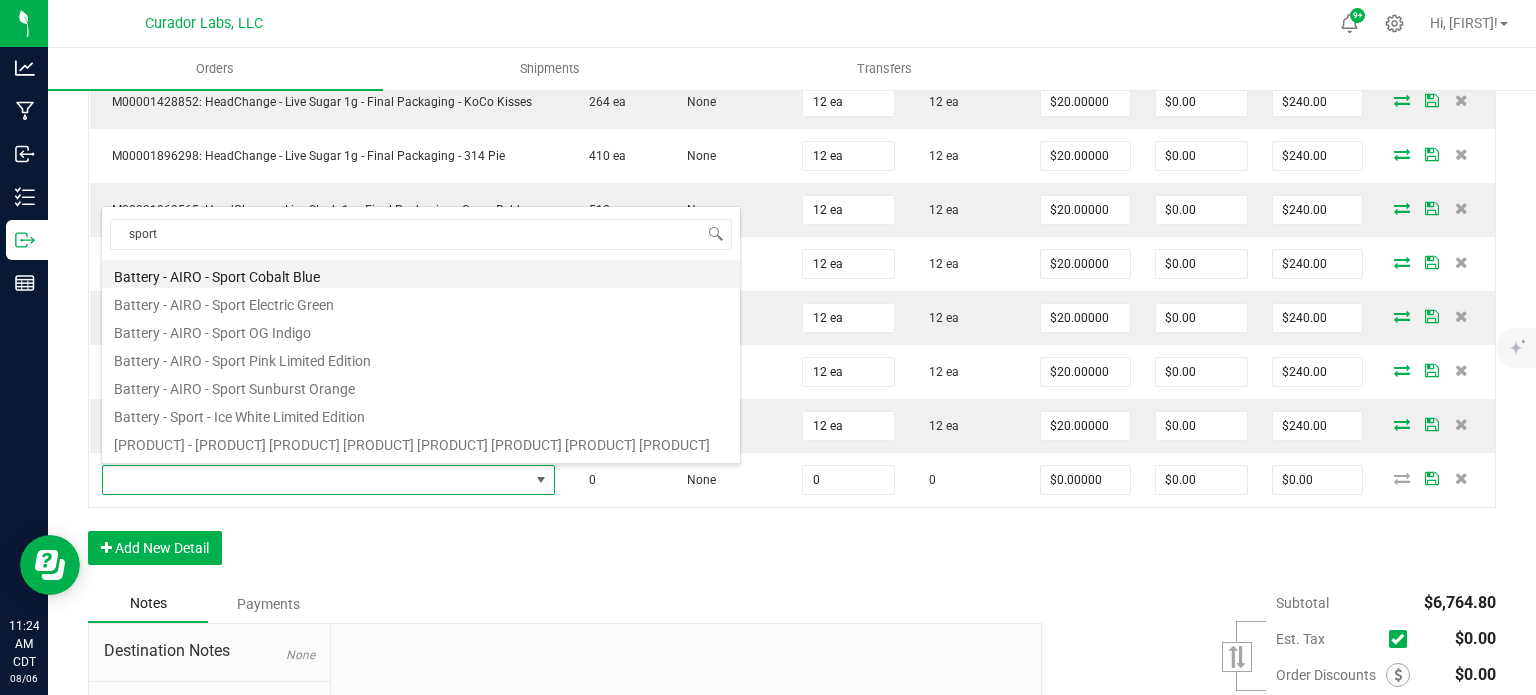 type on "$10.00000" 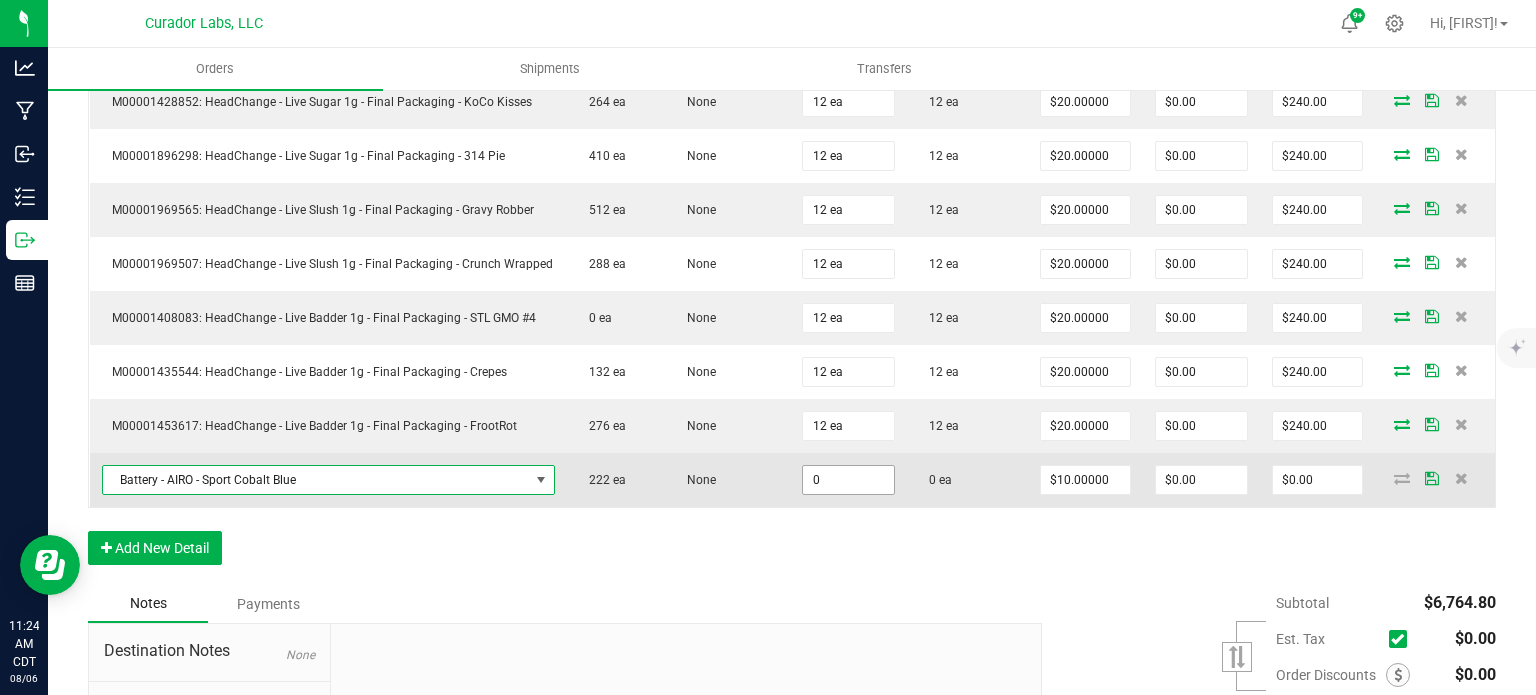 click on "0" at bounding box center (848, 480) 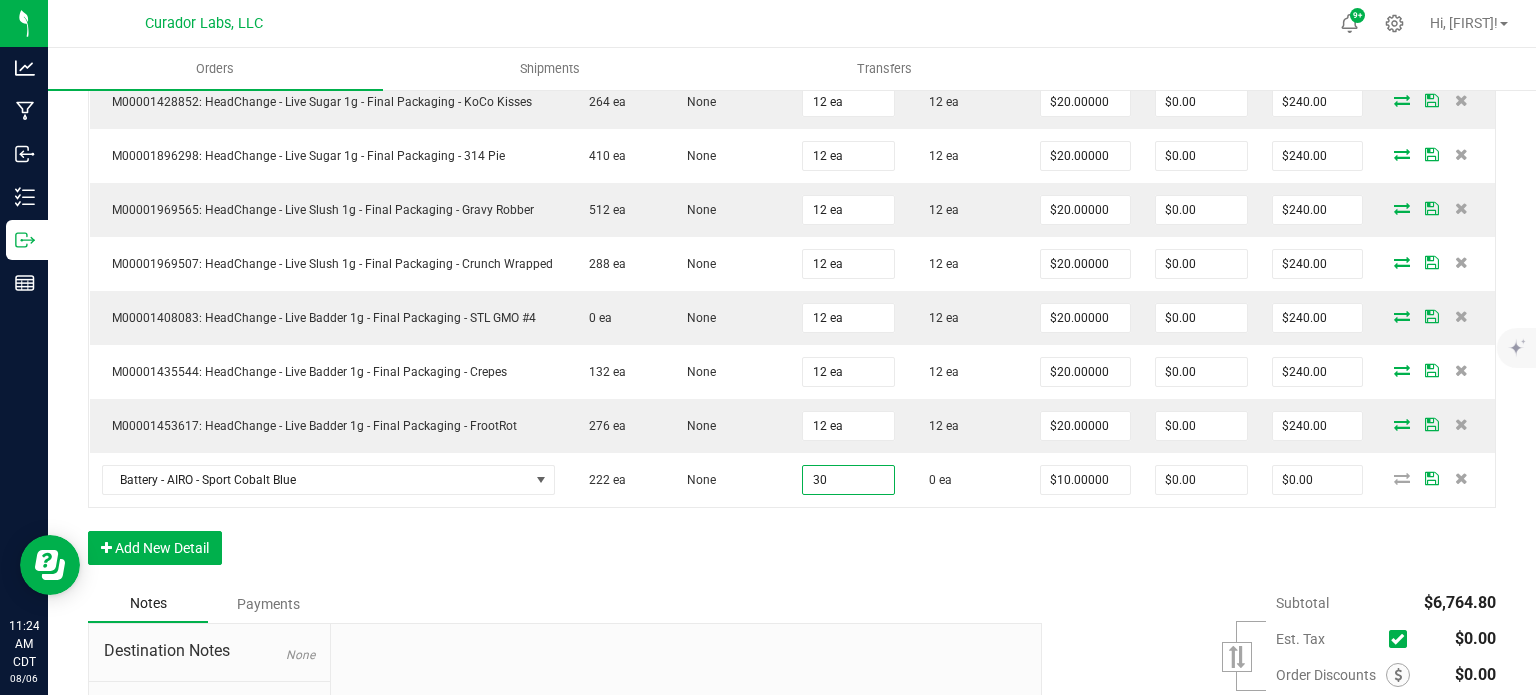 type on "30 ea" 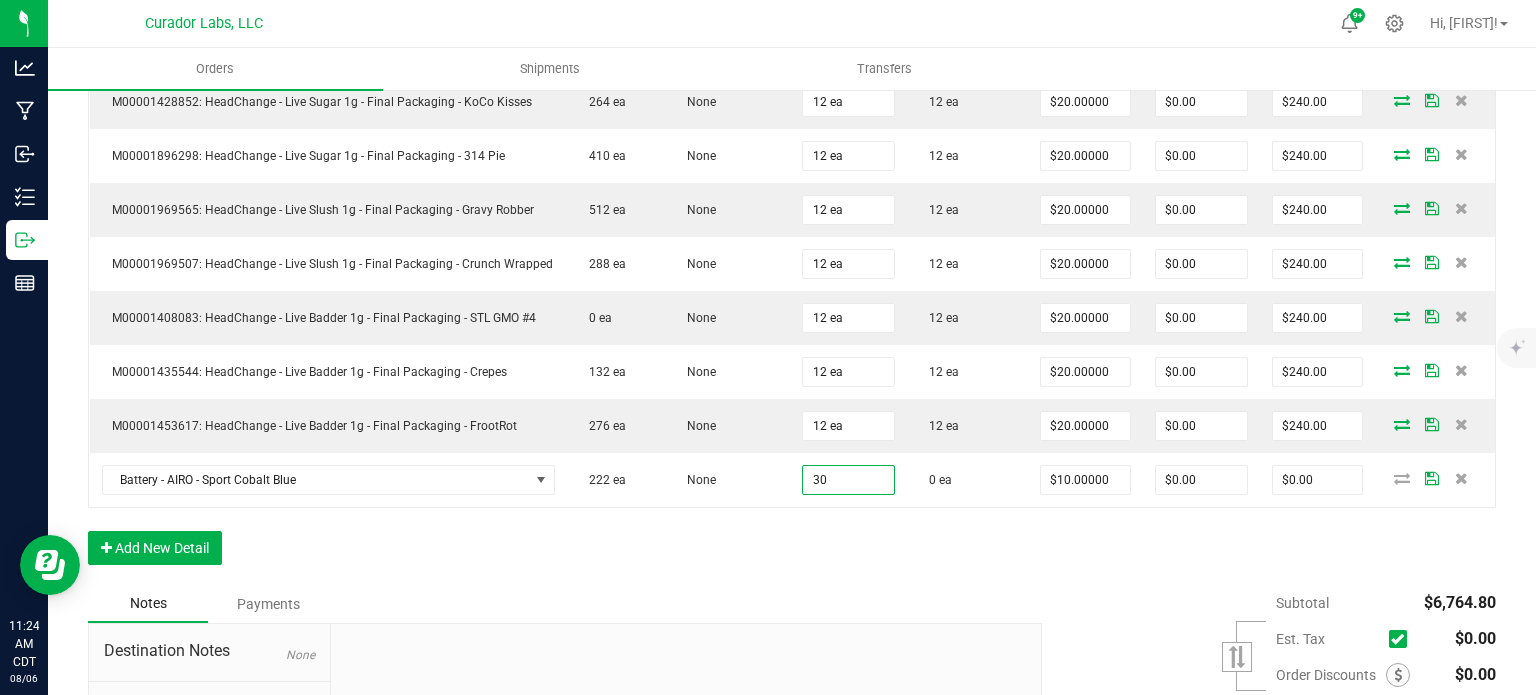 type on "$300.00" 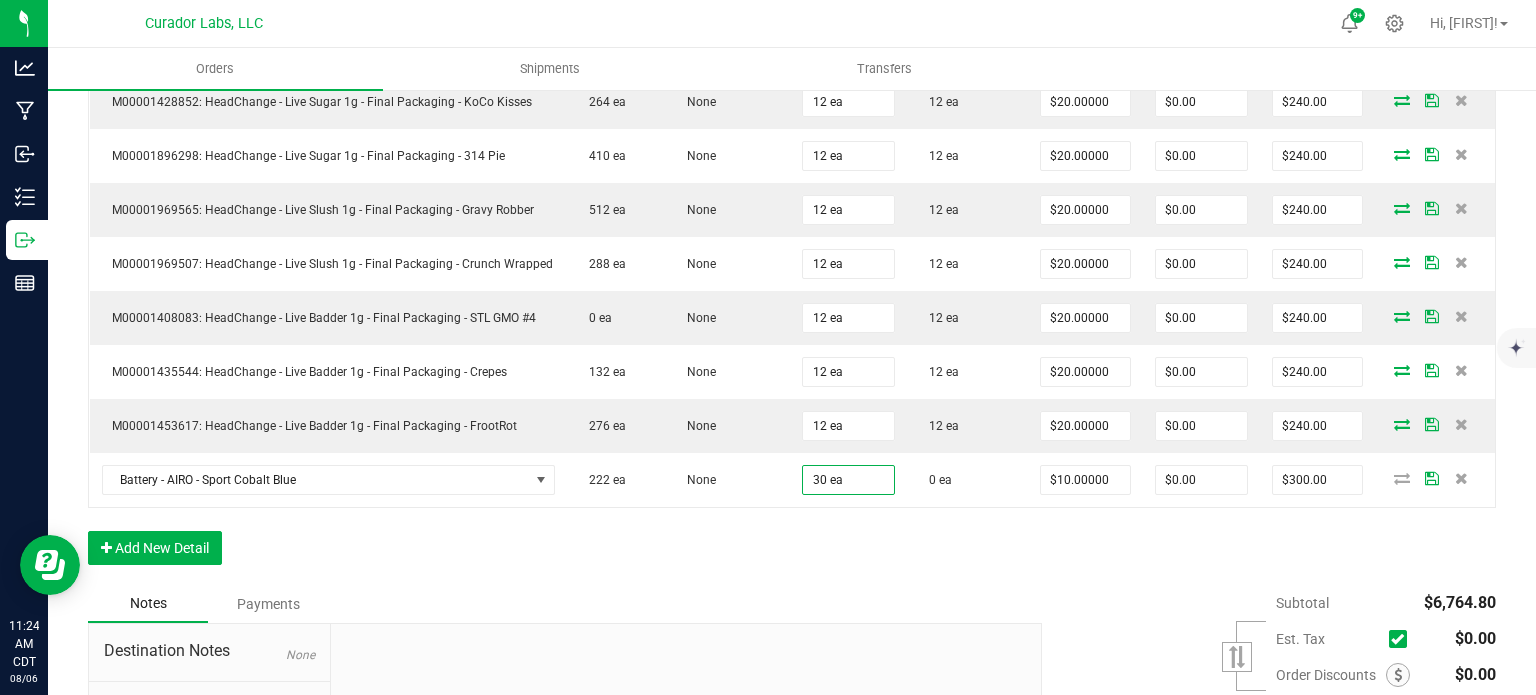 click on "M00001230209: Airo - Vape Cart 1g - Final Packaging - Jack Fruit   662 ea   None  24 ea  24 ea  $24.00000 $0.00 $576.00  M00001377022: Airo - Vape Cart 1g - Final Packaging - Orange Sherbert   444 ea   None  12 ea  12 ea  $24.00000 $0.00 $288.00  M00001218806: Airo - Vape Cart 1g - Final Packaging - Lemon Jet Fuel Gelato   528 ea   None  12 ea  12 ea  $24.00000 $0.00 $288.00  M00001641281: Airo - Live Rosin Cart .5g - Final Packaging - Ocean Wave Sativa   257 ea   None  24 ea  24 ea  $24.00000 $0.00 $576.00  M00001646652: Airo - Live Rosin Cart .5g - Final Packaging - Green Galaxy Hybrid   514 ea   None  24 ea  24 ea  $24.00000 $0.00 $576.00  M00001644692: Airo - Live Rosin Cart .5g - Final Packaging - Silver Mist Indica   548 ea   None  24 ea  24 ea  $24.00000 $0.00 $576.00  M00002159324: SafeBet - Infused Rolls .5g 15pk - Final Packaging - MeraMAC Dream" at bounding box center (792, -32) 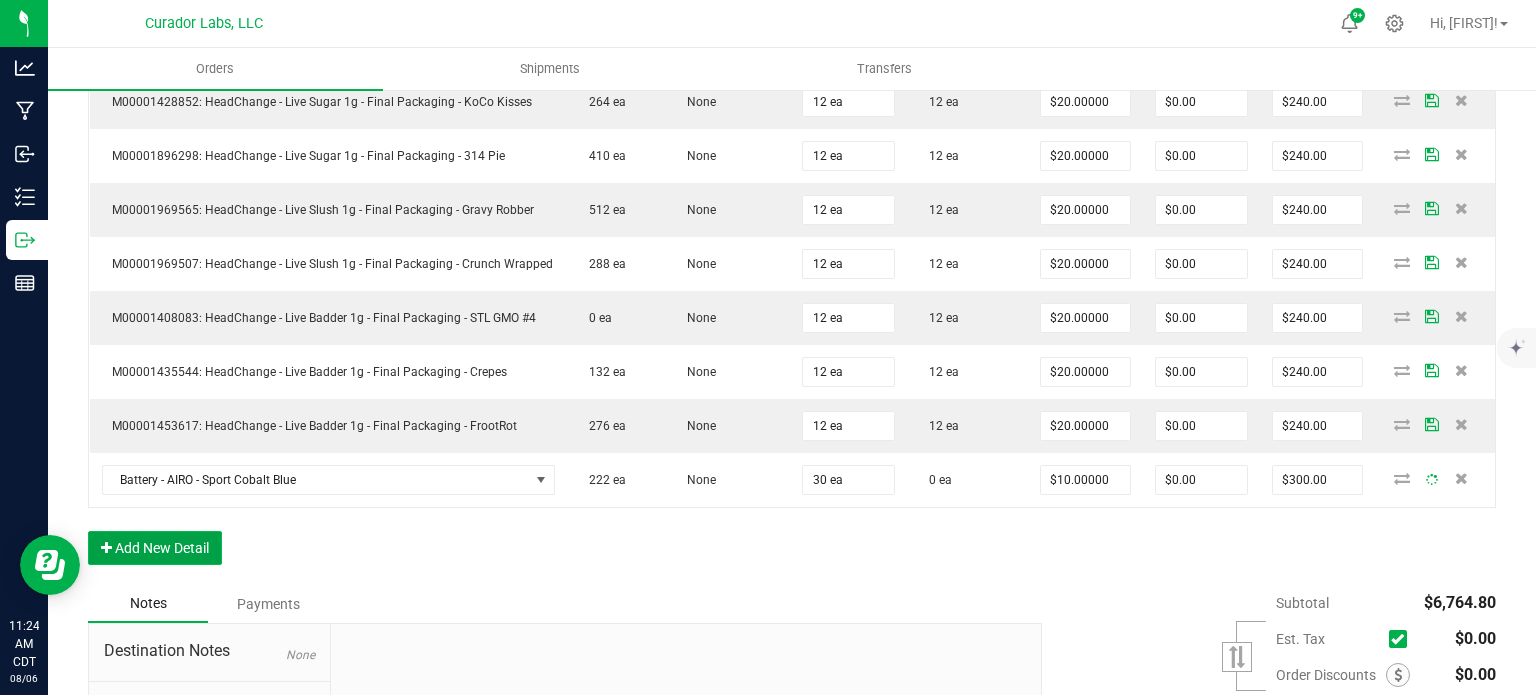 click on "Add New Detail" at bounding box center [155, 548] 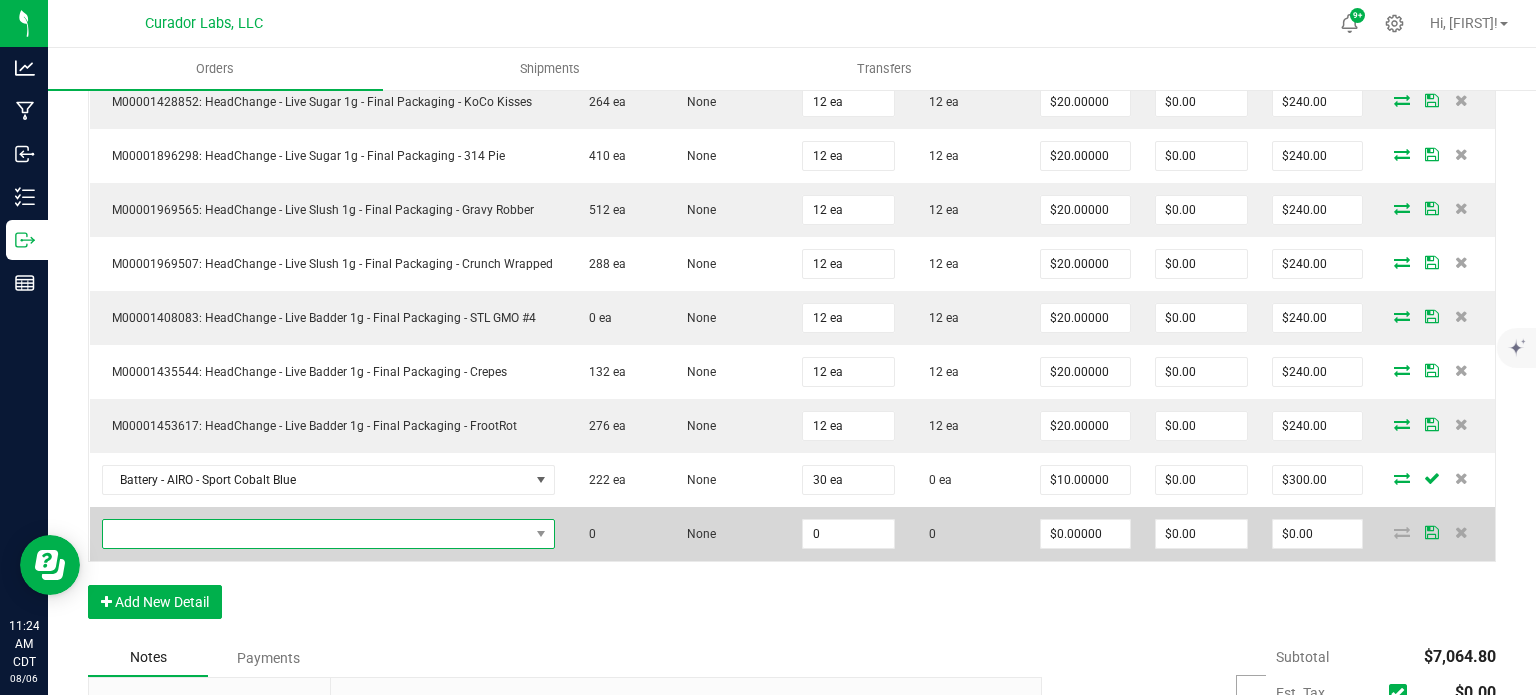 click at bounding box center (316, 534) 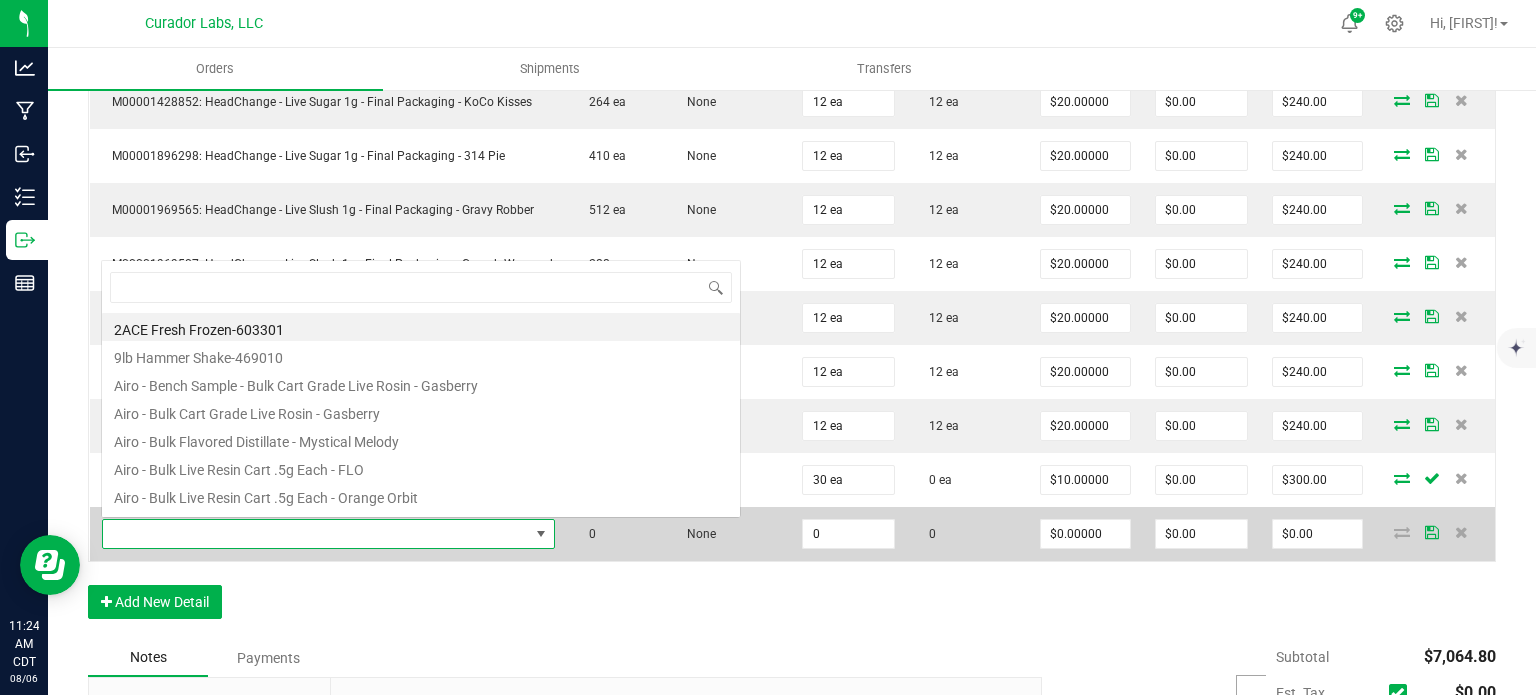 scroll, scrollTop: 0, scrollLeft: 0, axis: both 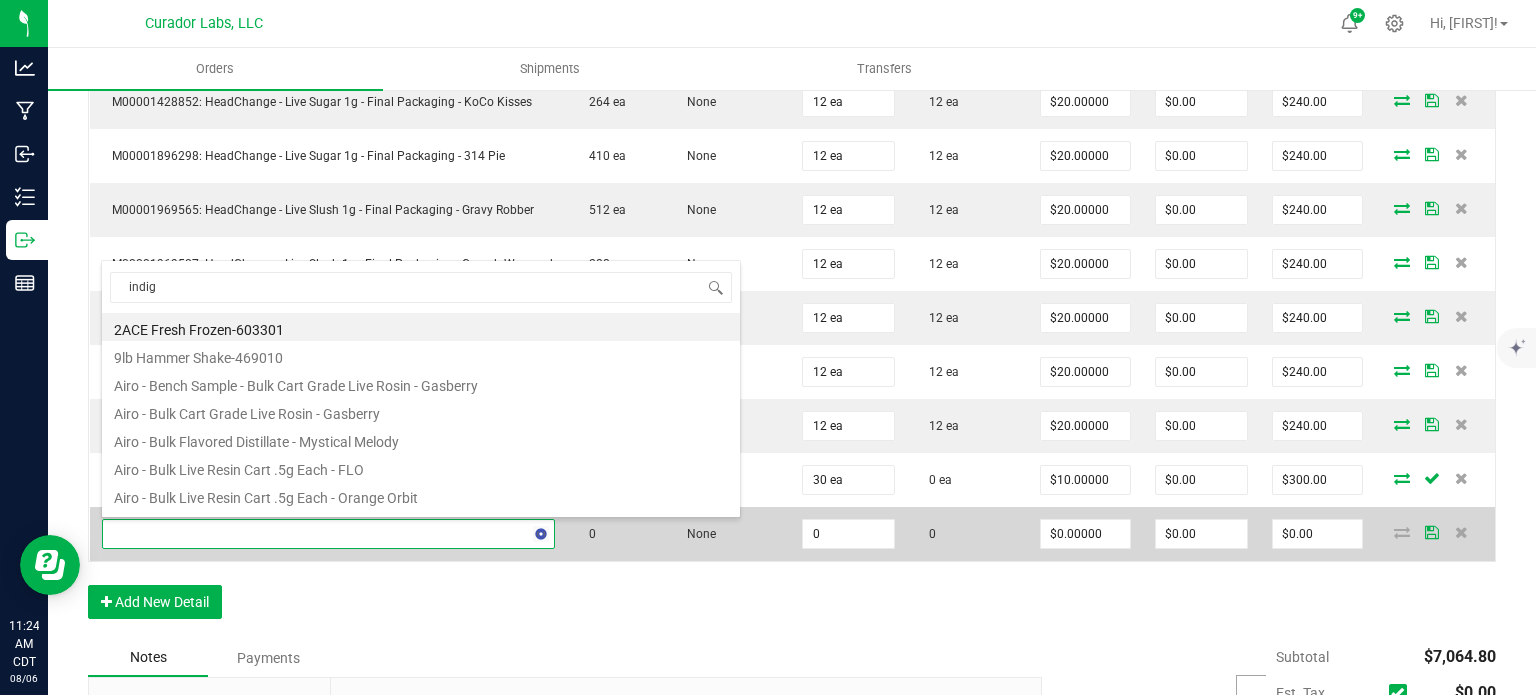 type on "indigo" 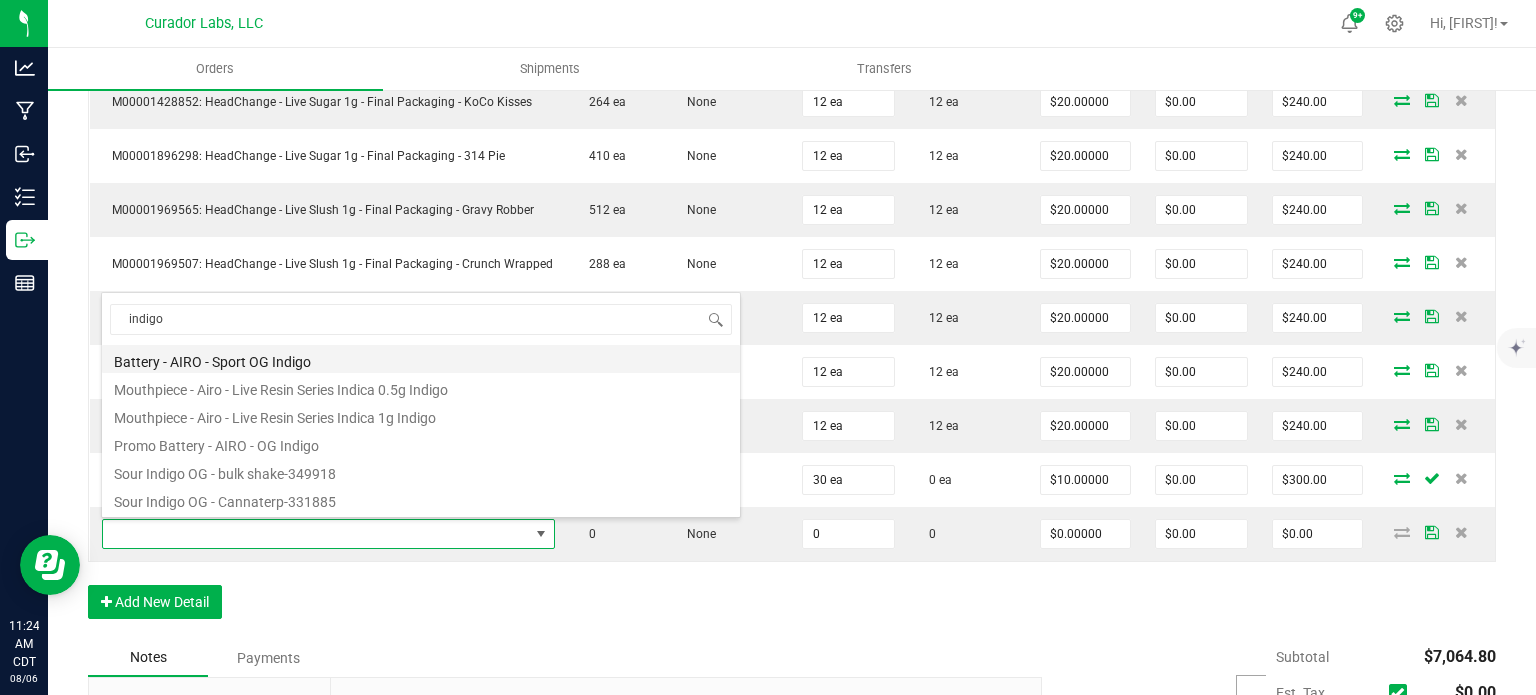 click on "Battery - AIRO - Sport OG Indigo" at bounding box center [421, 359] 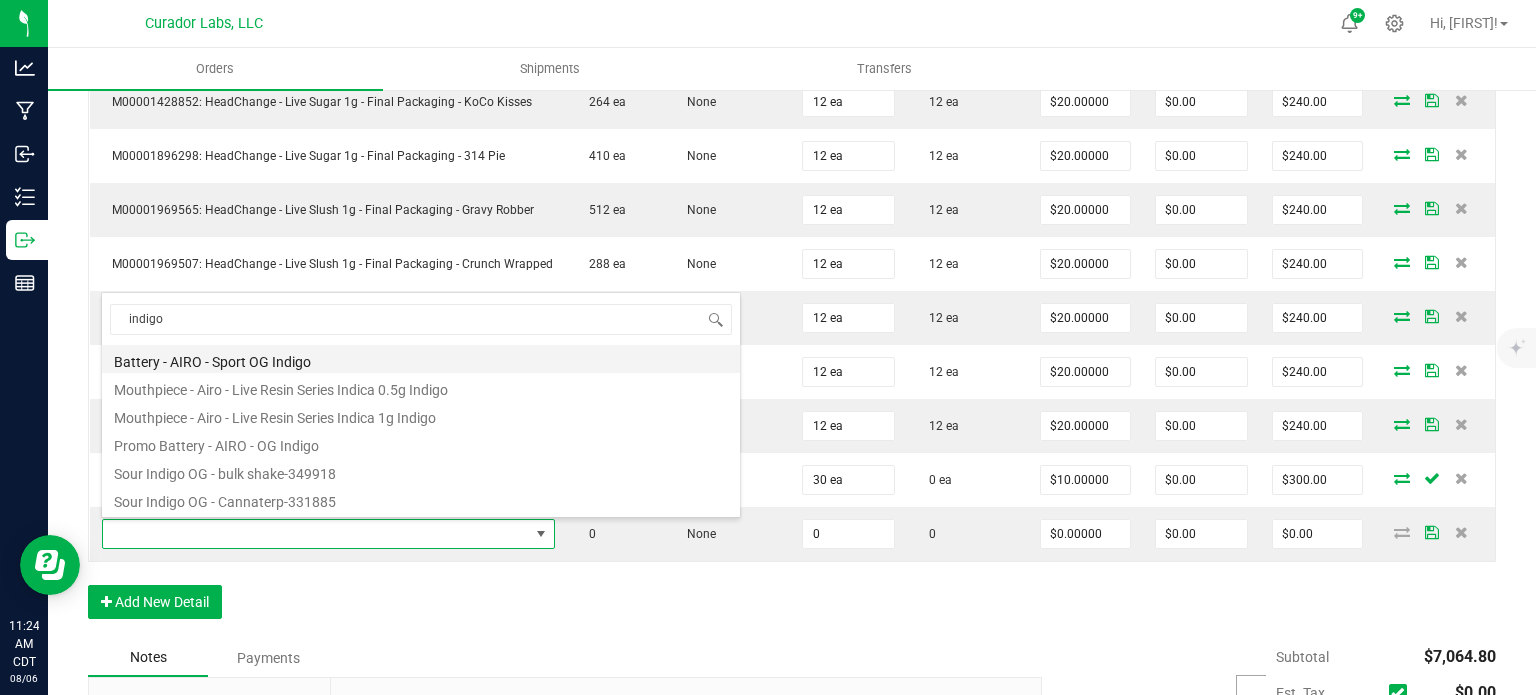 type on "0 ea" 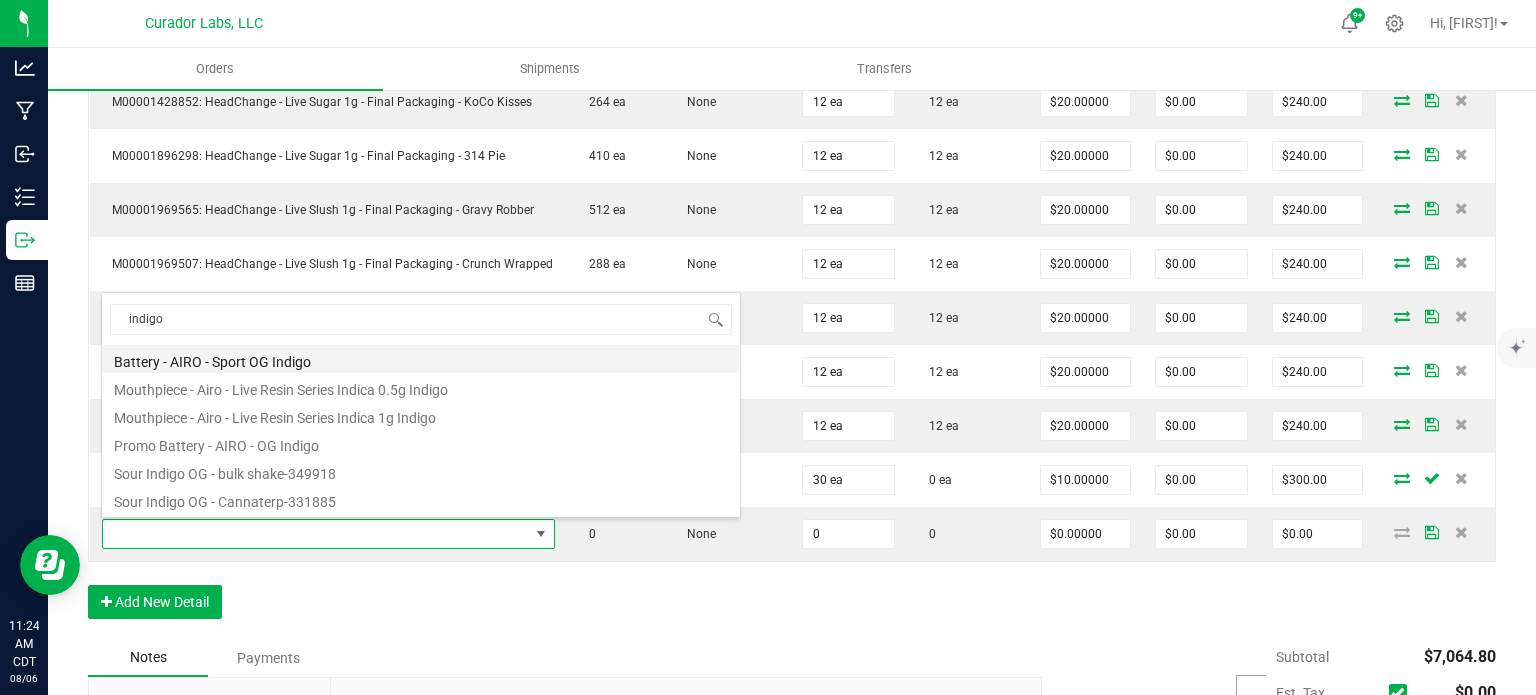 type on "$10.00000" 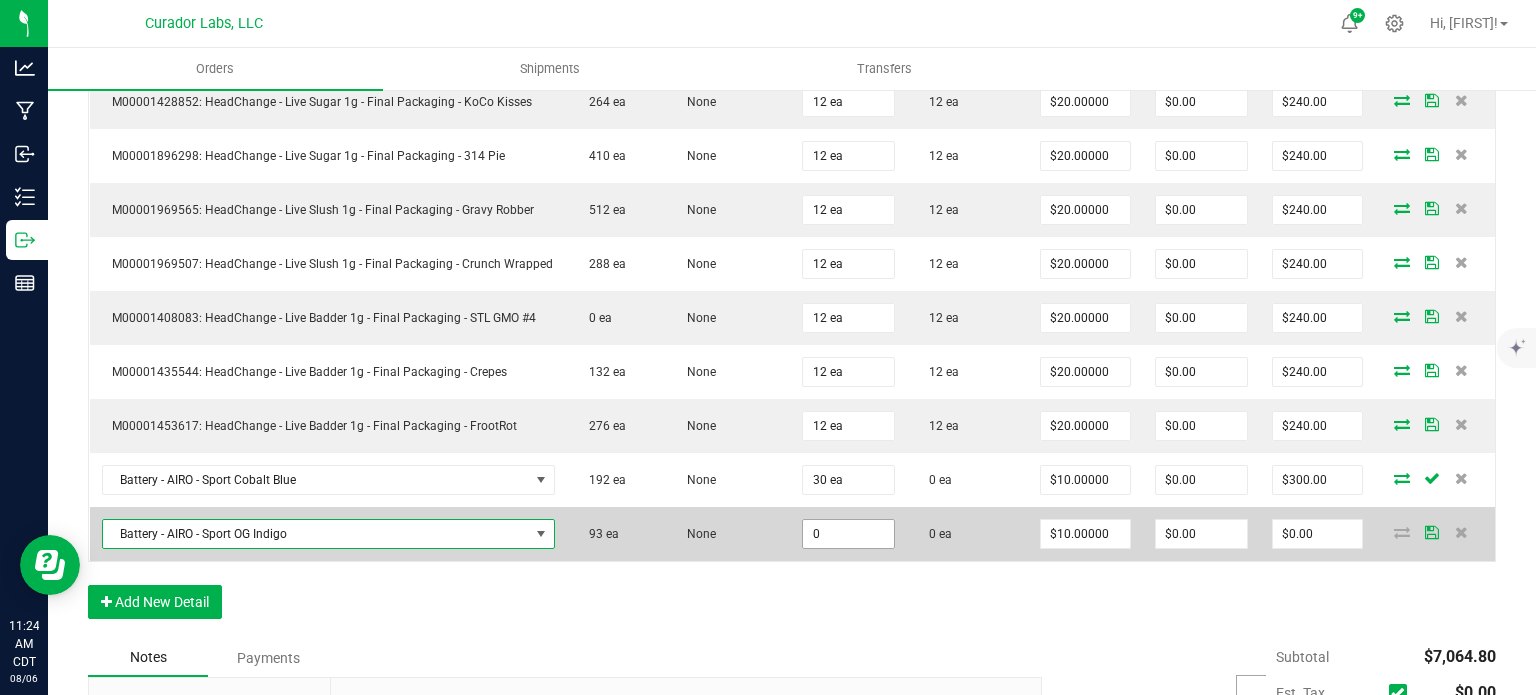 click on "0" at bounding box center [848, 534] 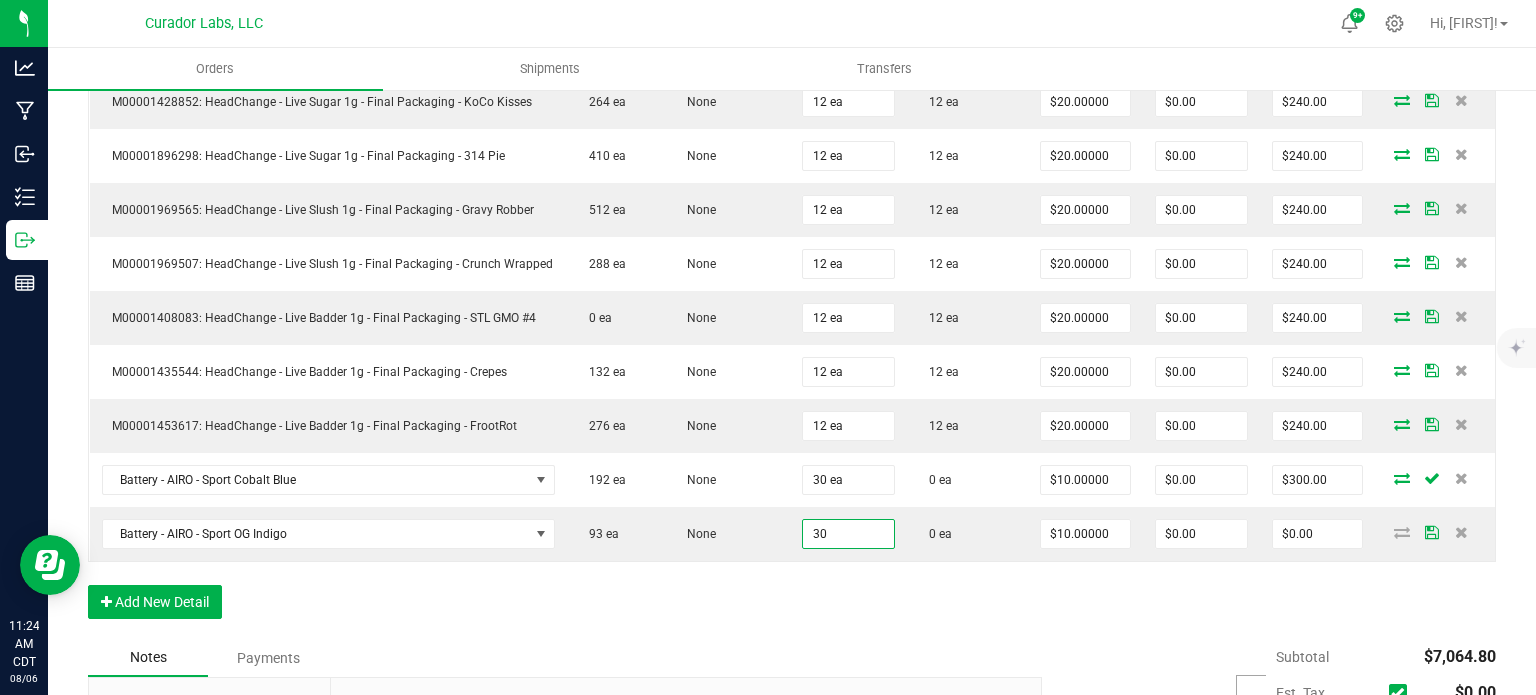 type on "30 ea" 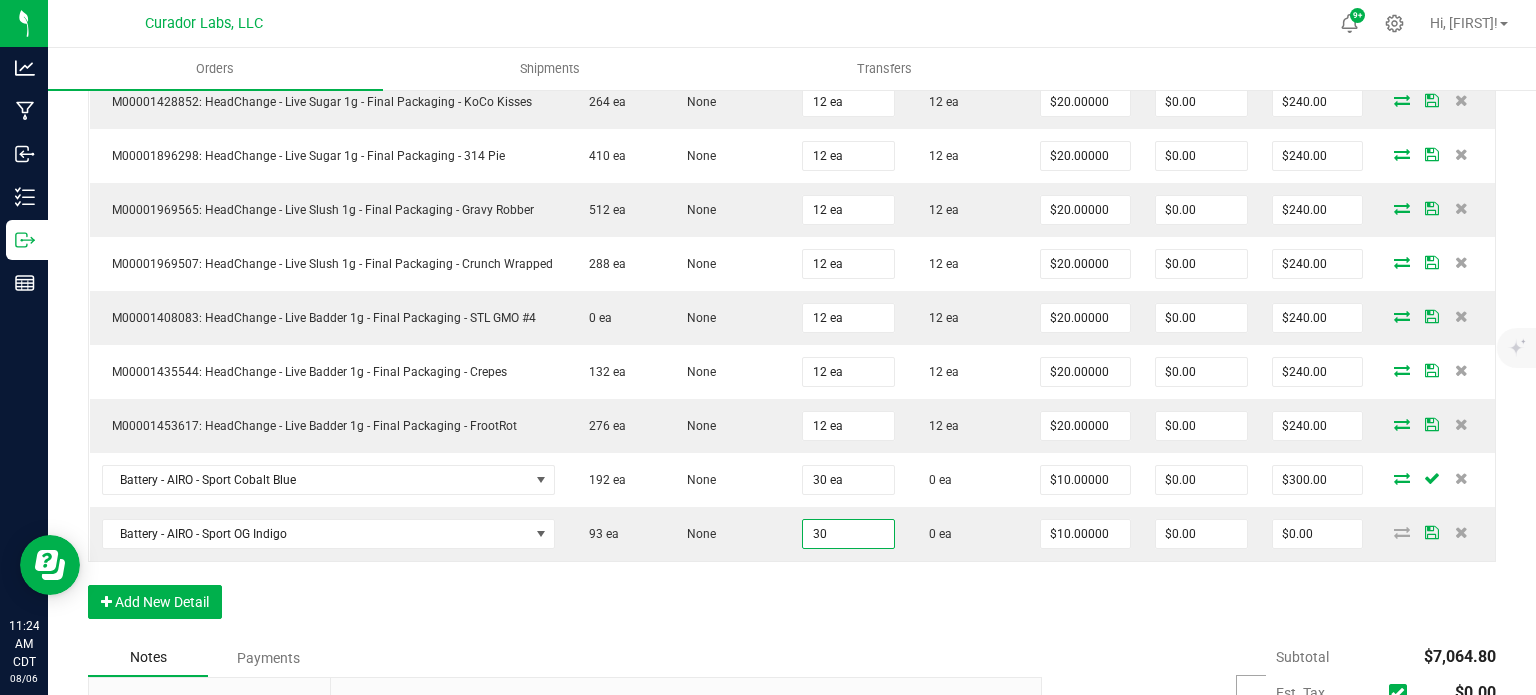 type on "$300.00" 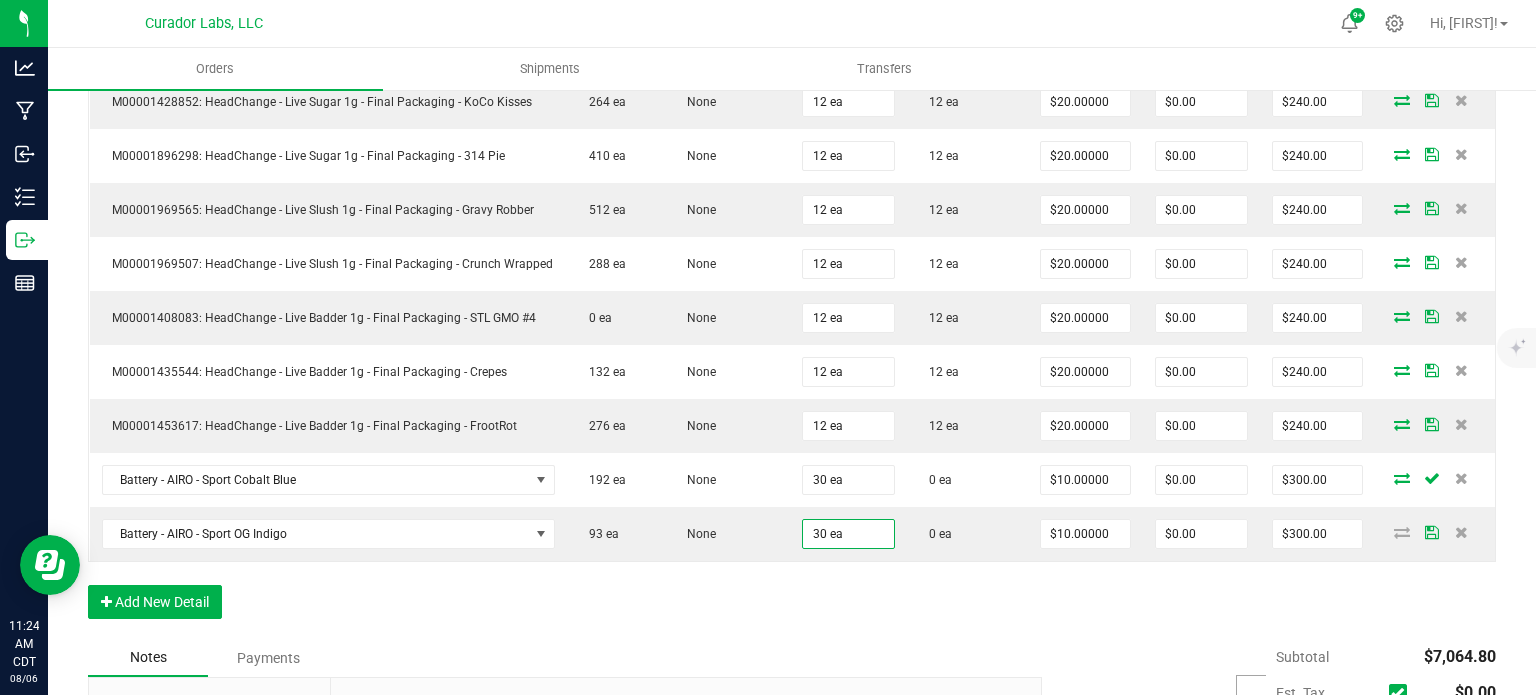 click on "M00001230209: Airo - Vape Cart 1g - Final Packaging - Jack Fruit   662 ea   None  24 ea  24 ea  $24.00000 $0.00 $576.00  M00001377022: Airo - Vape Cart 1g - Final Packaging - Orange Sherbert   444 ea   None  12 ea  12 ea  $24.00000 $0.00 $288.00  M00001218806: Airo - Vape Cart 1g - Final Packaging - Lemon Jet Fuel Gelato   528 ea   None  12 ea  12 ea  $24.00000 $0.00 $288.00  M00001641281: Airo - Live Rosin Cart .5g - Final Packaging - Ocean Wave Sativa   257 ea   None  24 ea  24 ea  $24.00000 $0.00 $576.00  M00001646652: Airo - Live Rosin Cart .5g - Final Packaging - Green Galaxy Hybrid   514 ea   None  24 ea  24 ea  $24.00000 $0.00 $576.00  M00001644692: Airo - Live Rosin Cart .5g - Final Packaging - Silver Mist Indica   548 ea   None  24 ea  24 ea  $24.00000 $0.00 $576.00  M00002159324: SafeBet - Infused Rolls .5g 15pk - Final Packaging - MeraMAC Dream" at bounding box center (792, -5) 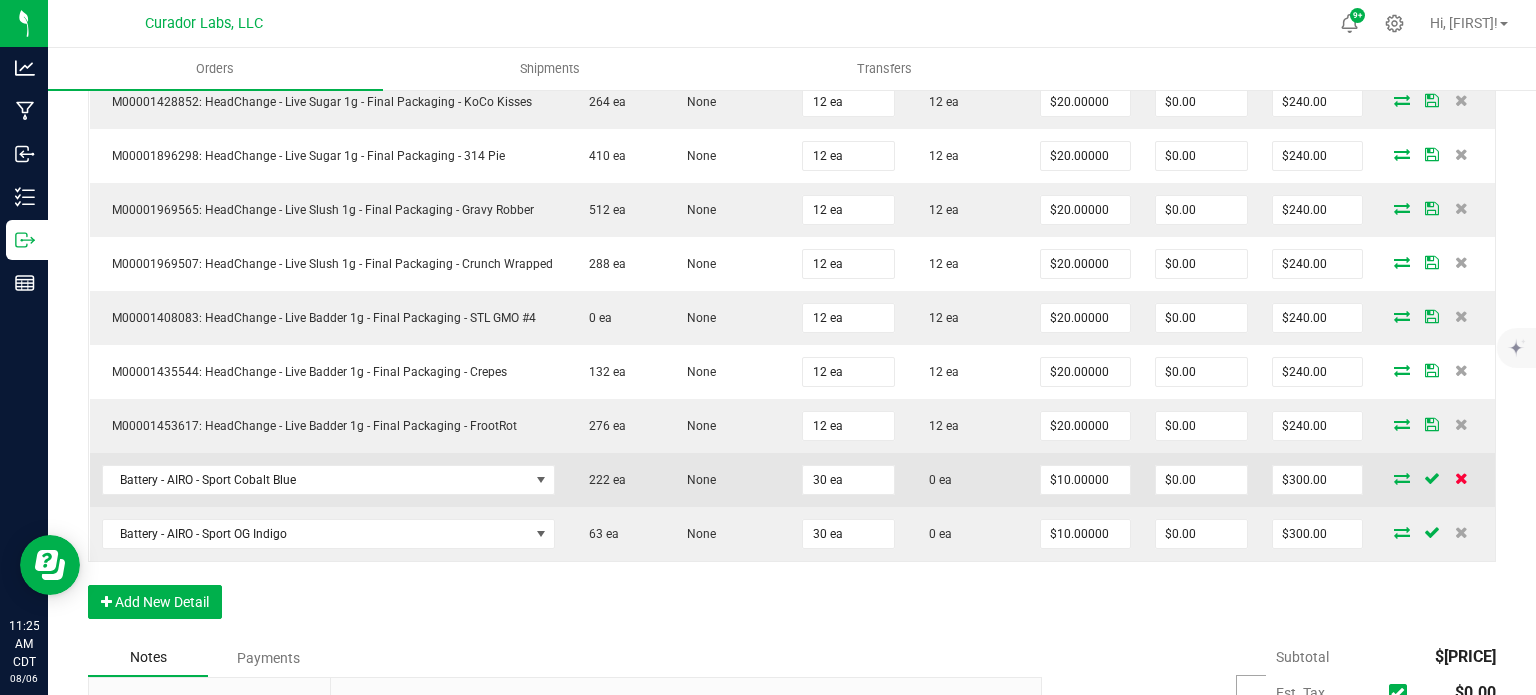 click at bounding box center (1461, 478) 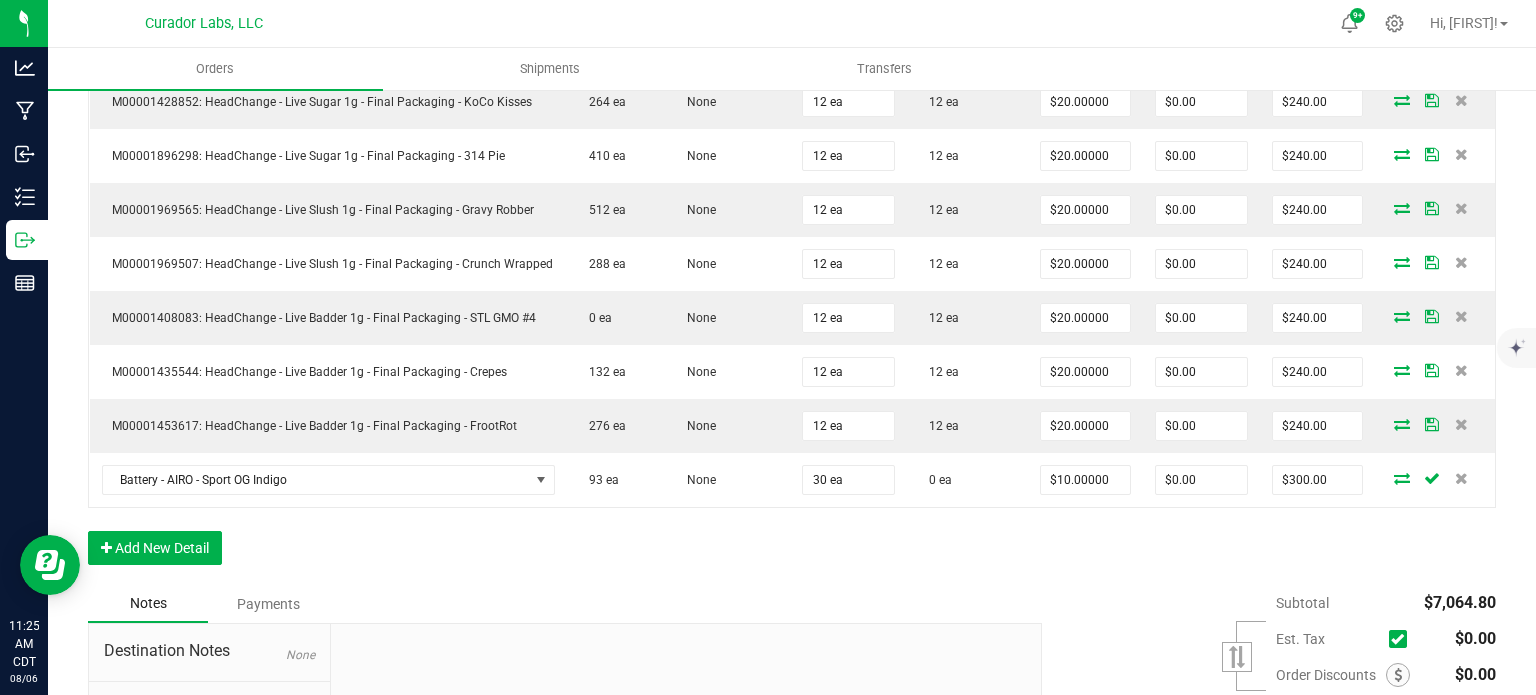 click at bounding box center [1461, 478] 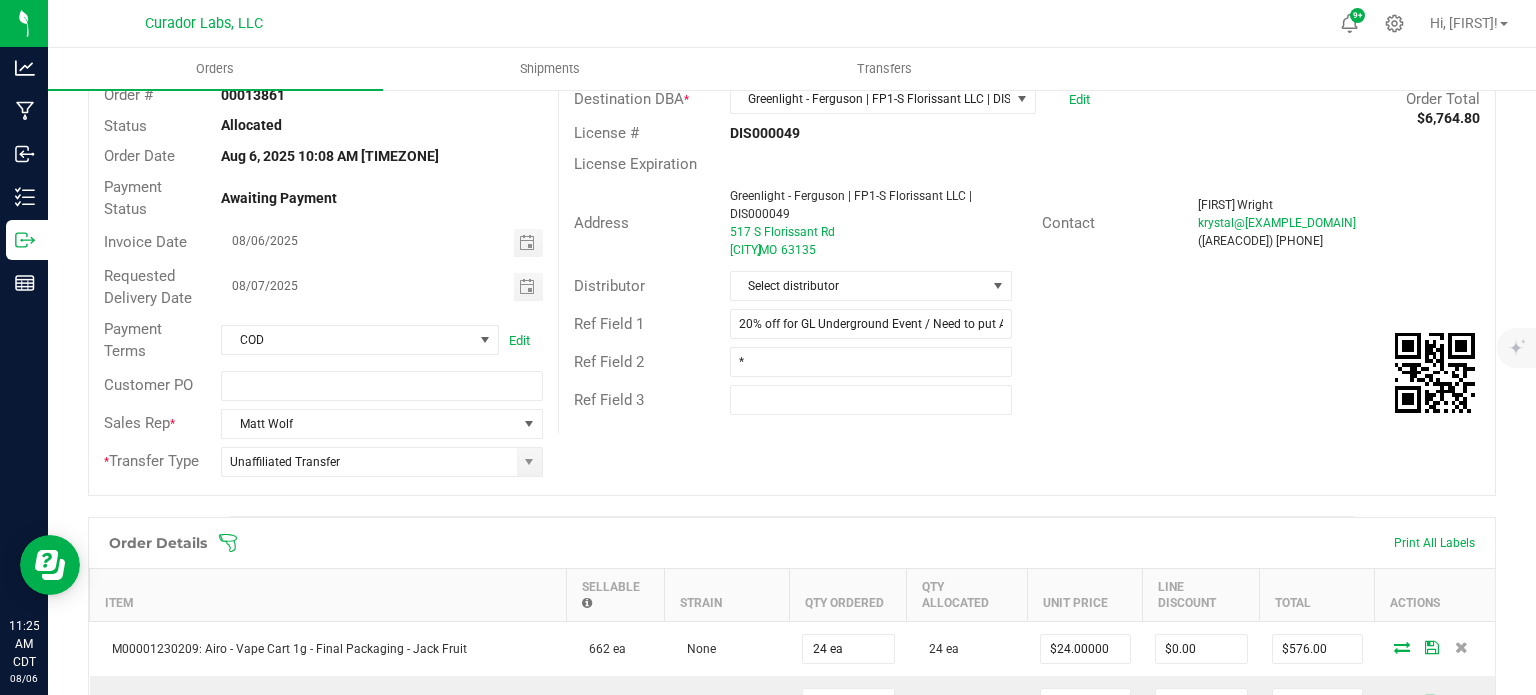 scroll, scrollTop: 100, scrollLeft: 0, axis: vertical 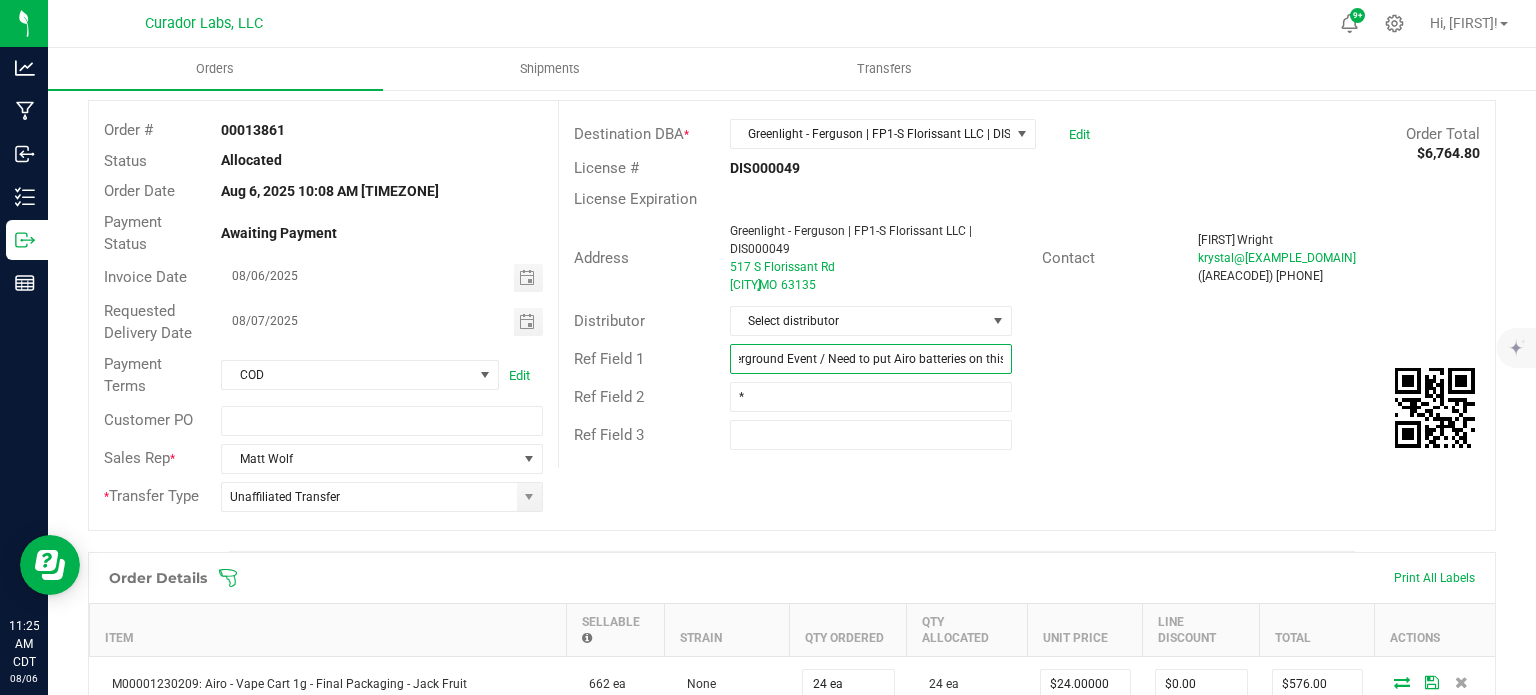 drag, startPoint x: 926, startPoint y: 360, endPoint x: 1116, endPoint y: 362, distance: 190.01053 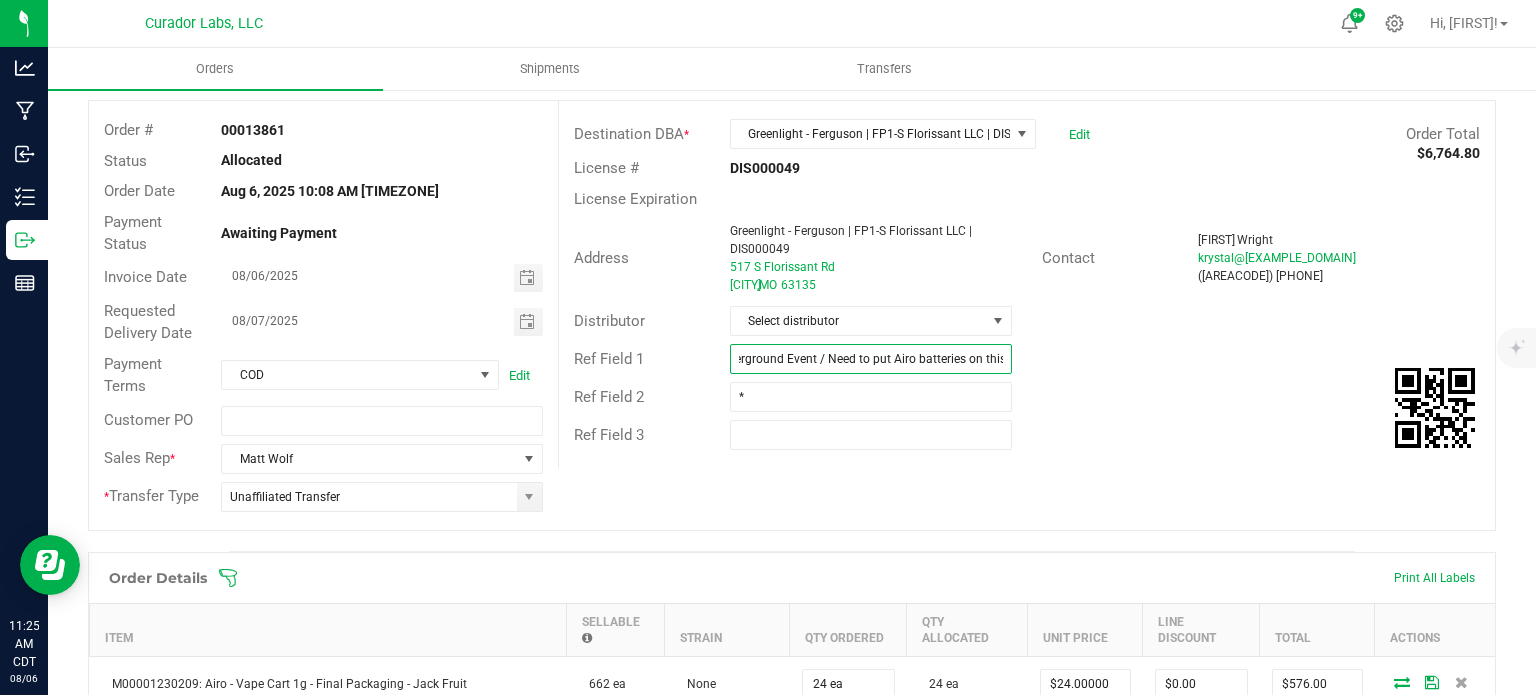 click on "Ref Field 1  [PERCENT] off for [PRODUCT] [PRODUCT] / Need to put [PRODUCT] [PRODUCT] on this" at bounding box center (1027, 359) 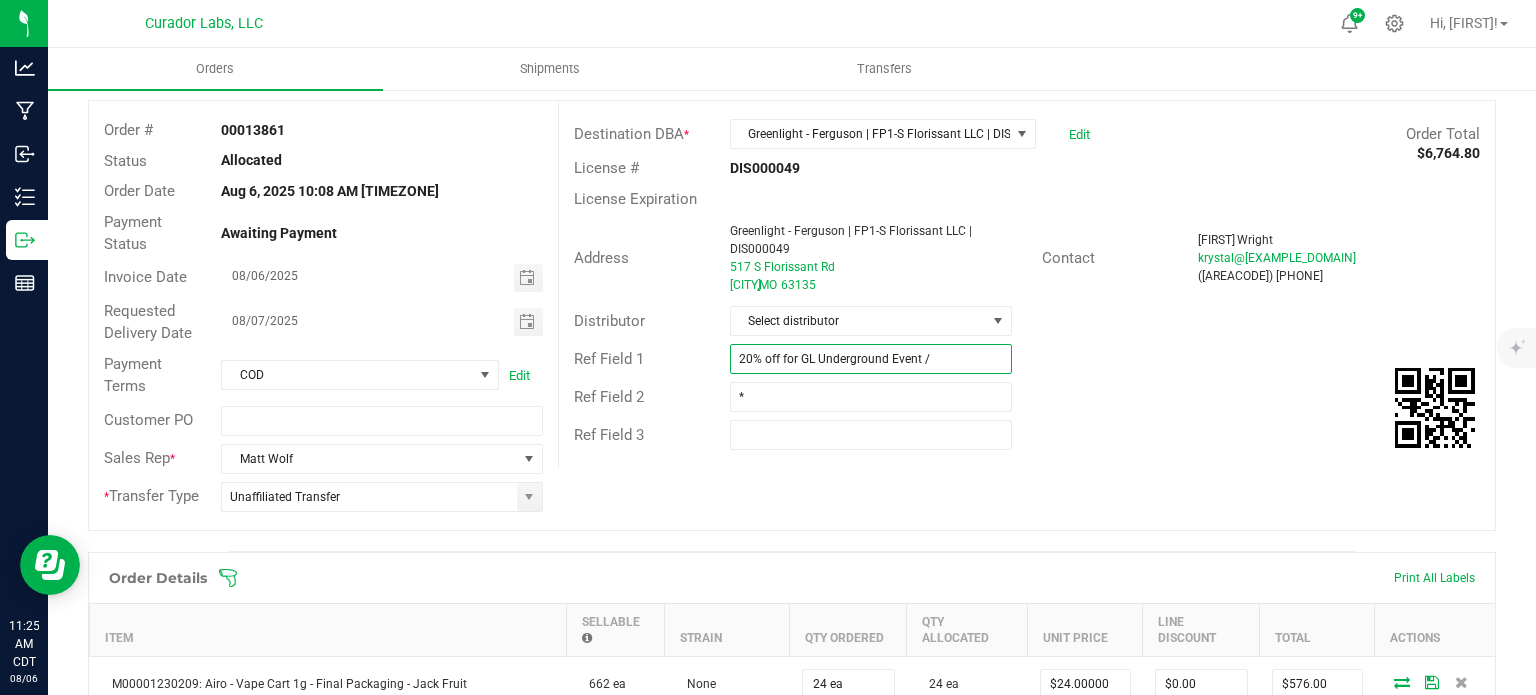 scroll, scrollTop: 0, scrollLeft: 0, axis: both 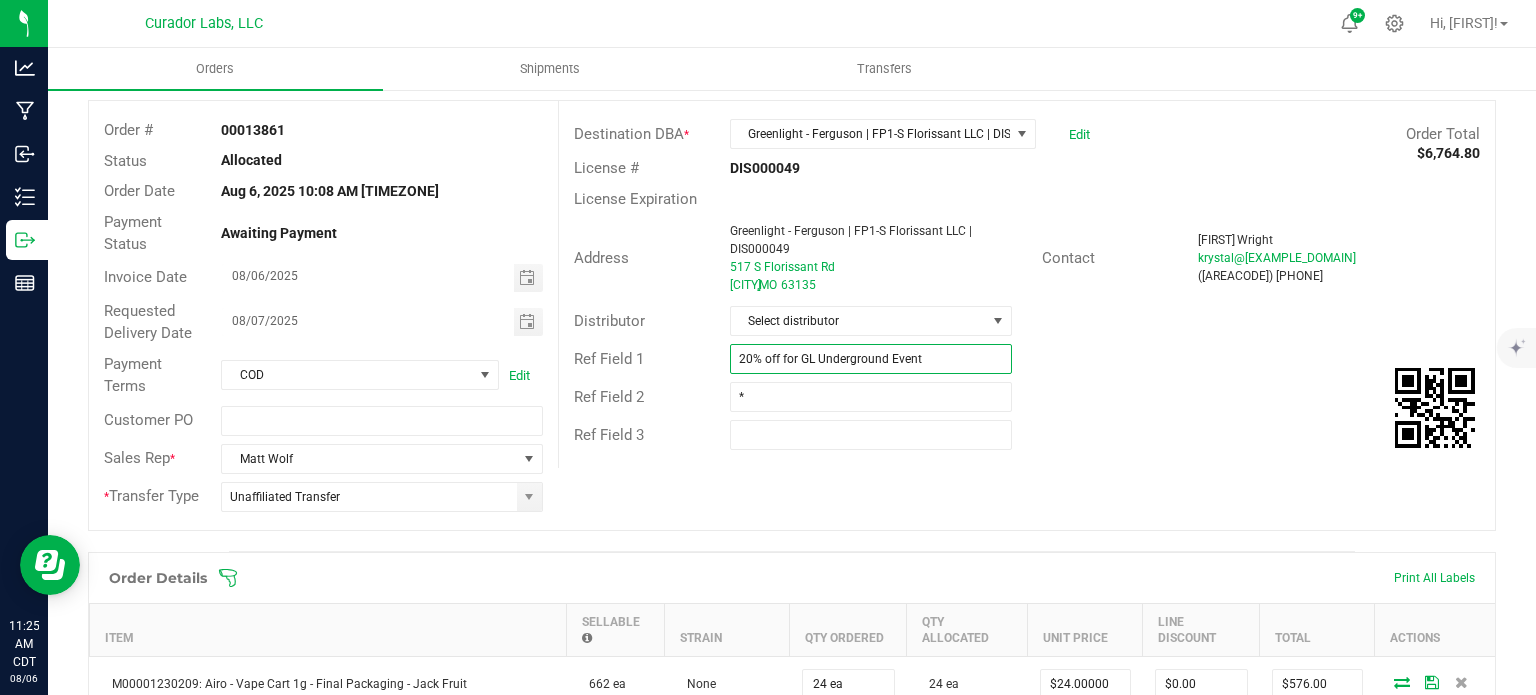 type on "20% off for GL Underground Event" 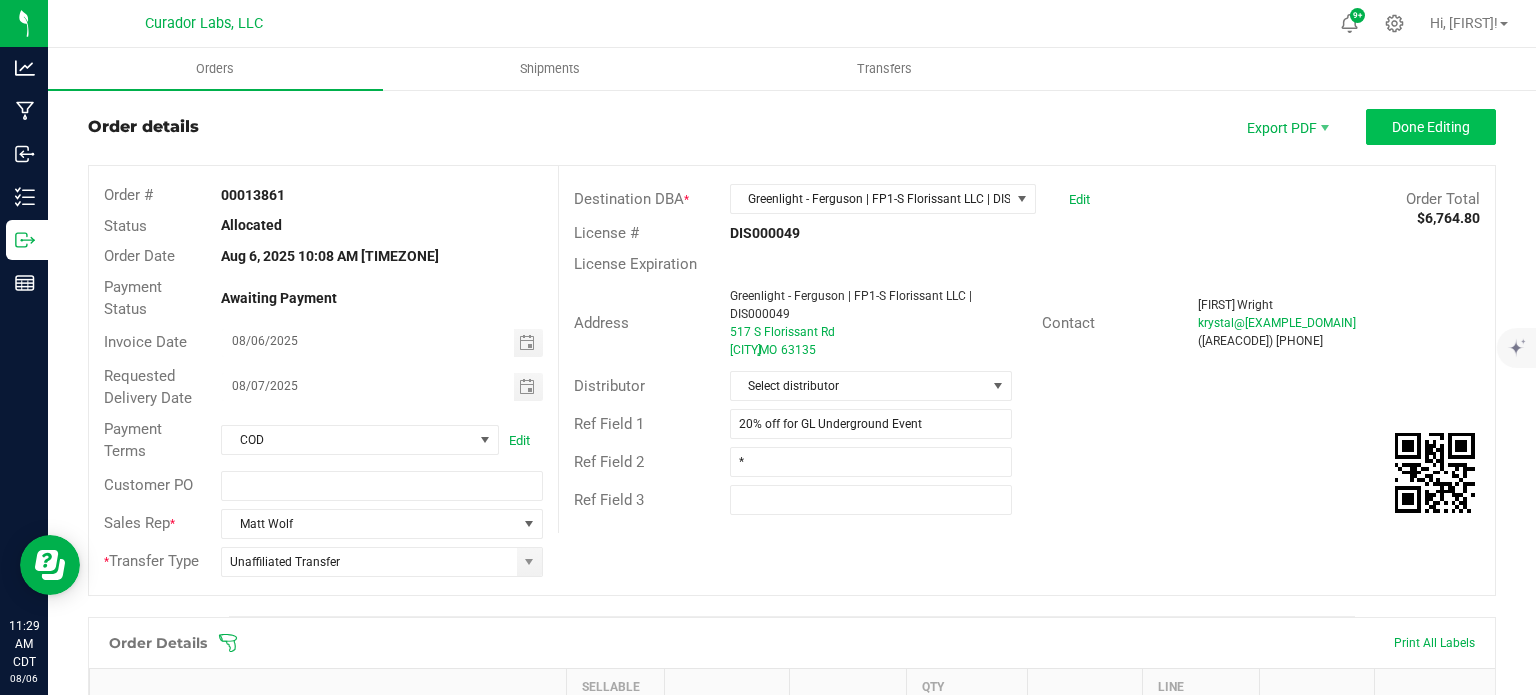 scroll, scrollTop: 0, scrollLeft: 0, axis: both 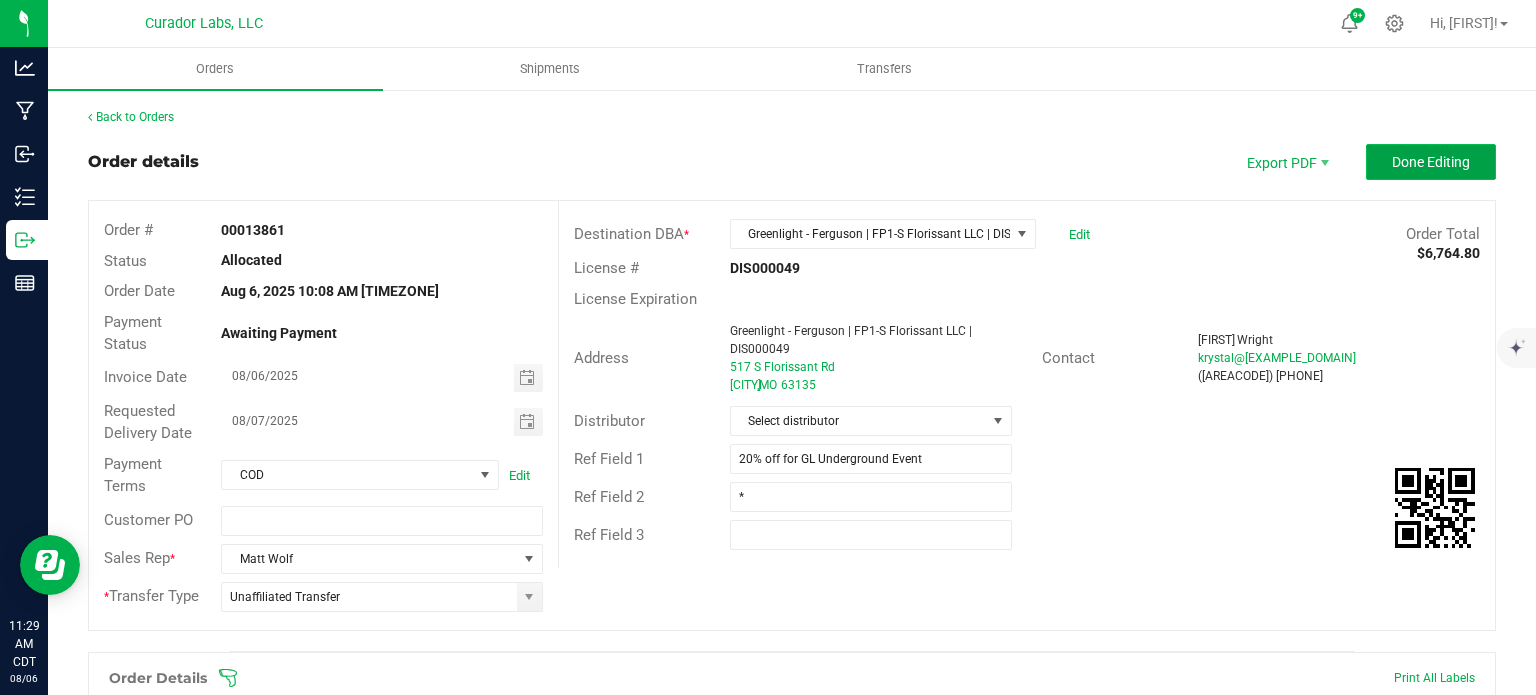 click on "Done Editing" at bounding box center [1431, 162] 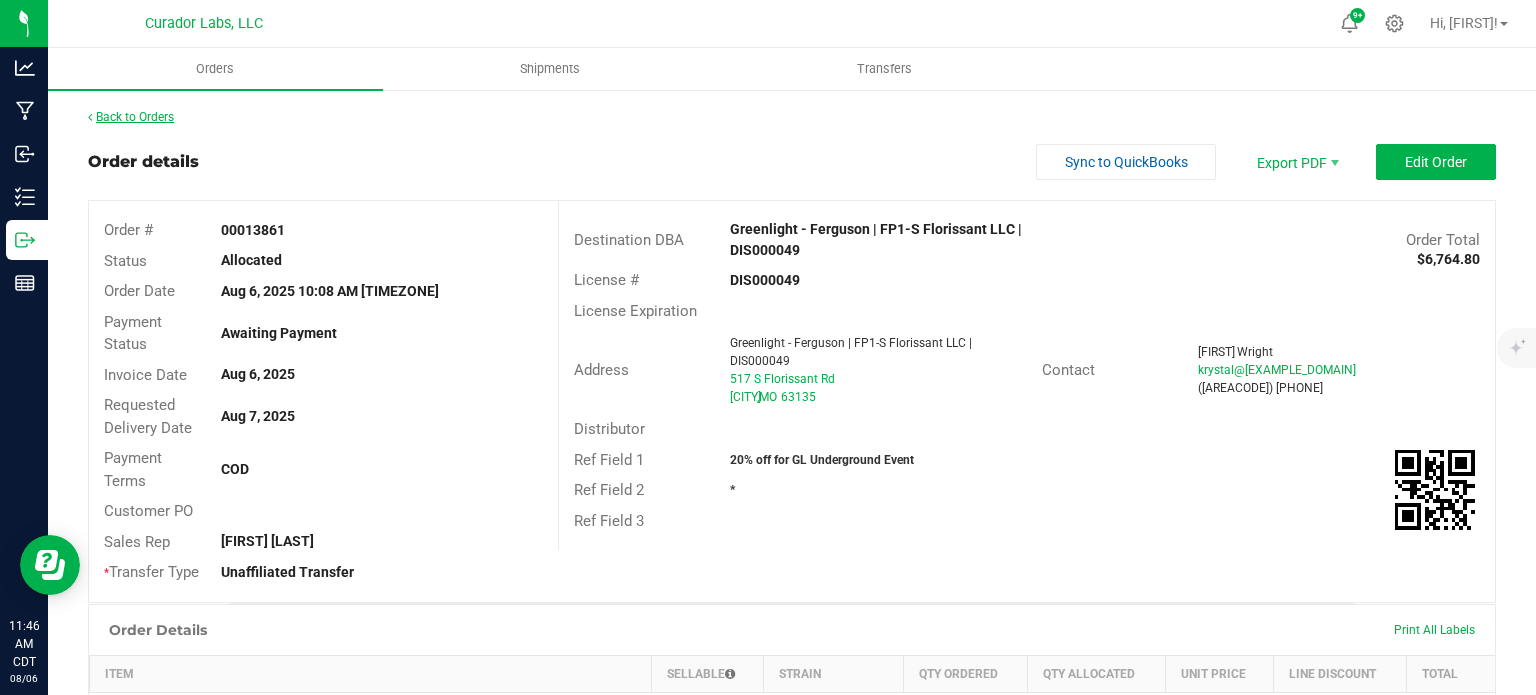 click on "Back to Orders" at bounding box center (131, 117) 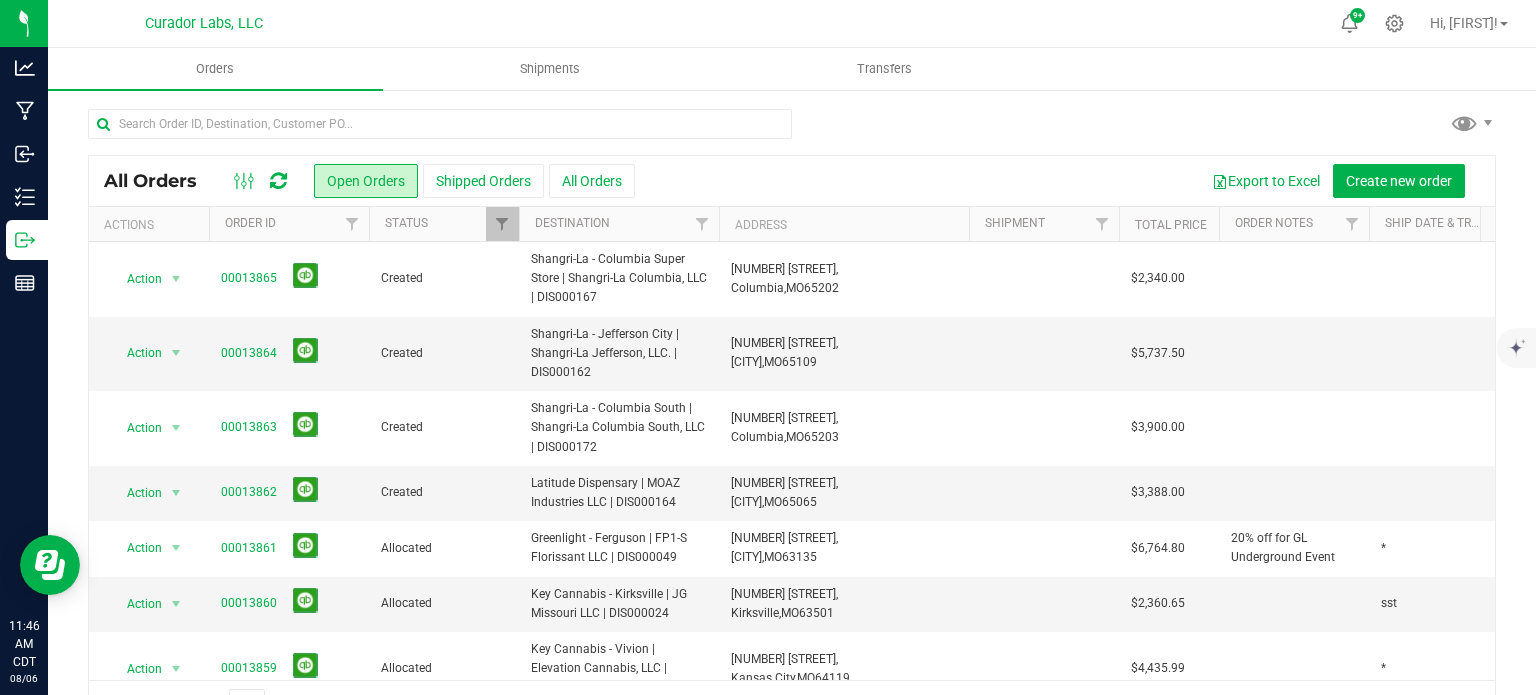scroll, scrollTop: 0, scrollLeft: 604, axis: horizontal 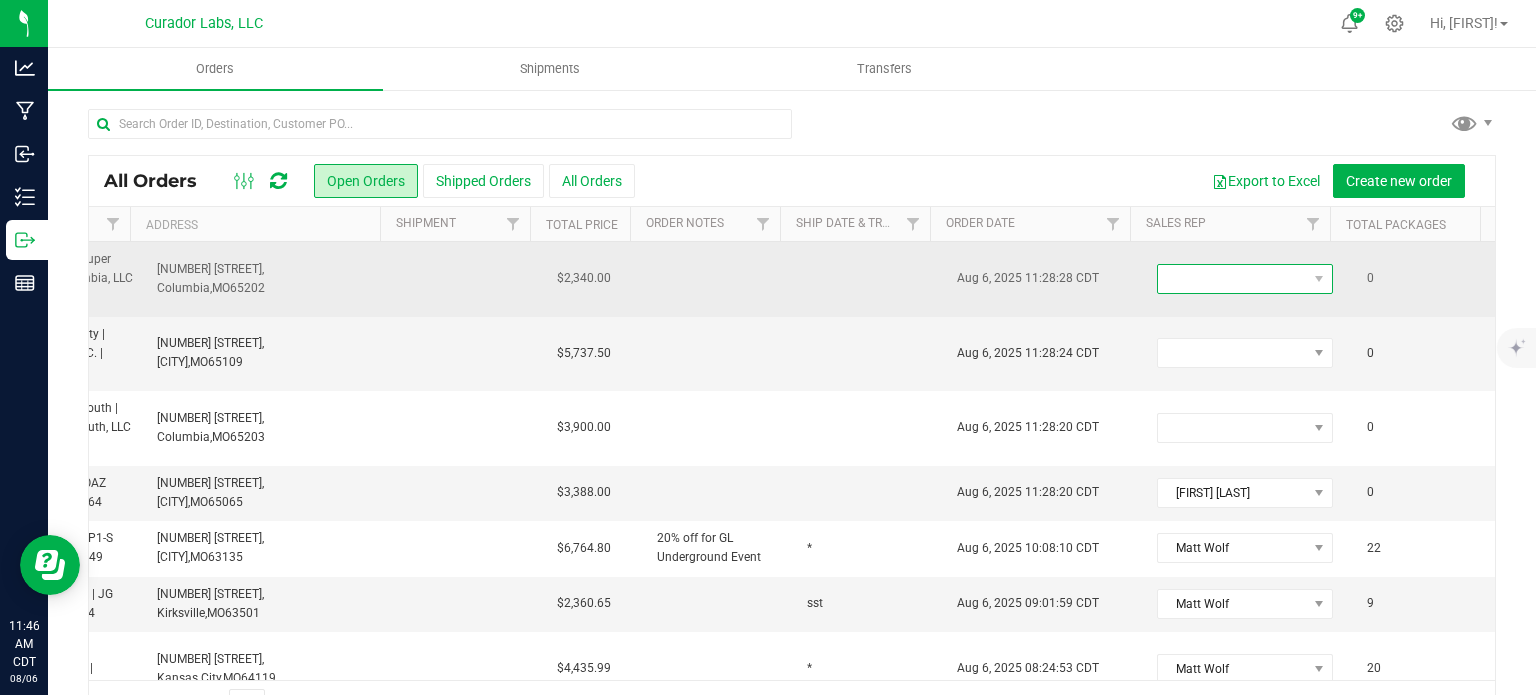 click at bounding box center (1232, 279) 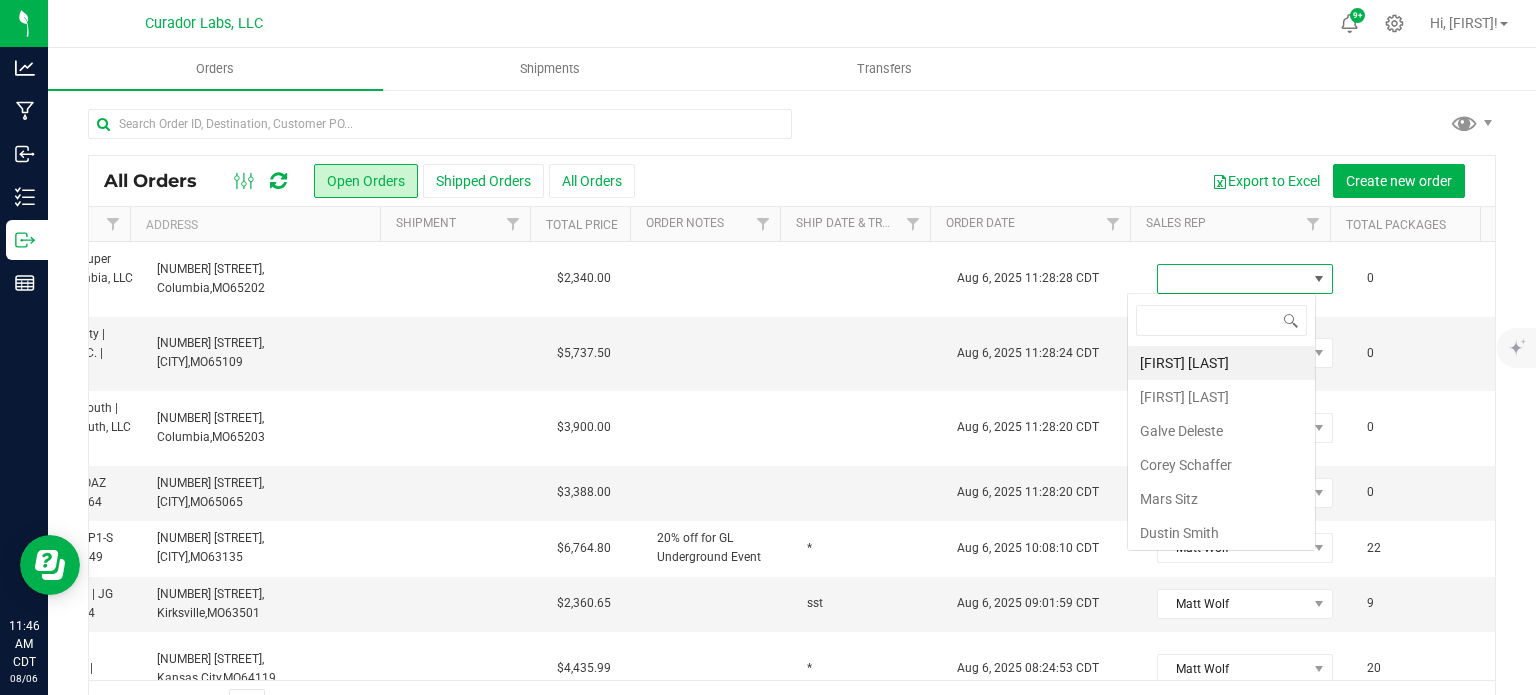 scroll, scrollTop: 99970, scrollLeft: 99824, axis: both 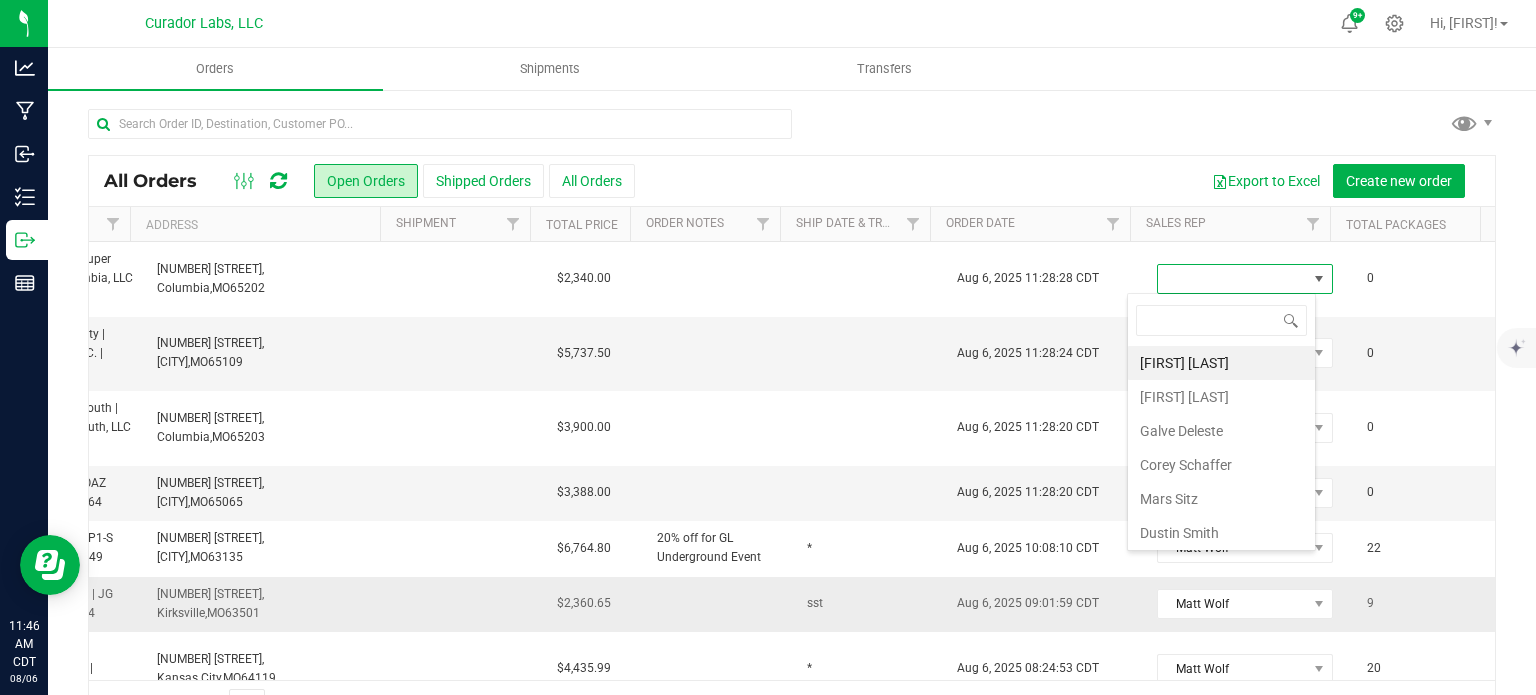 click on "Aug 6, 2025 09:01:59 CDT" at bounding box center [1045, 604] 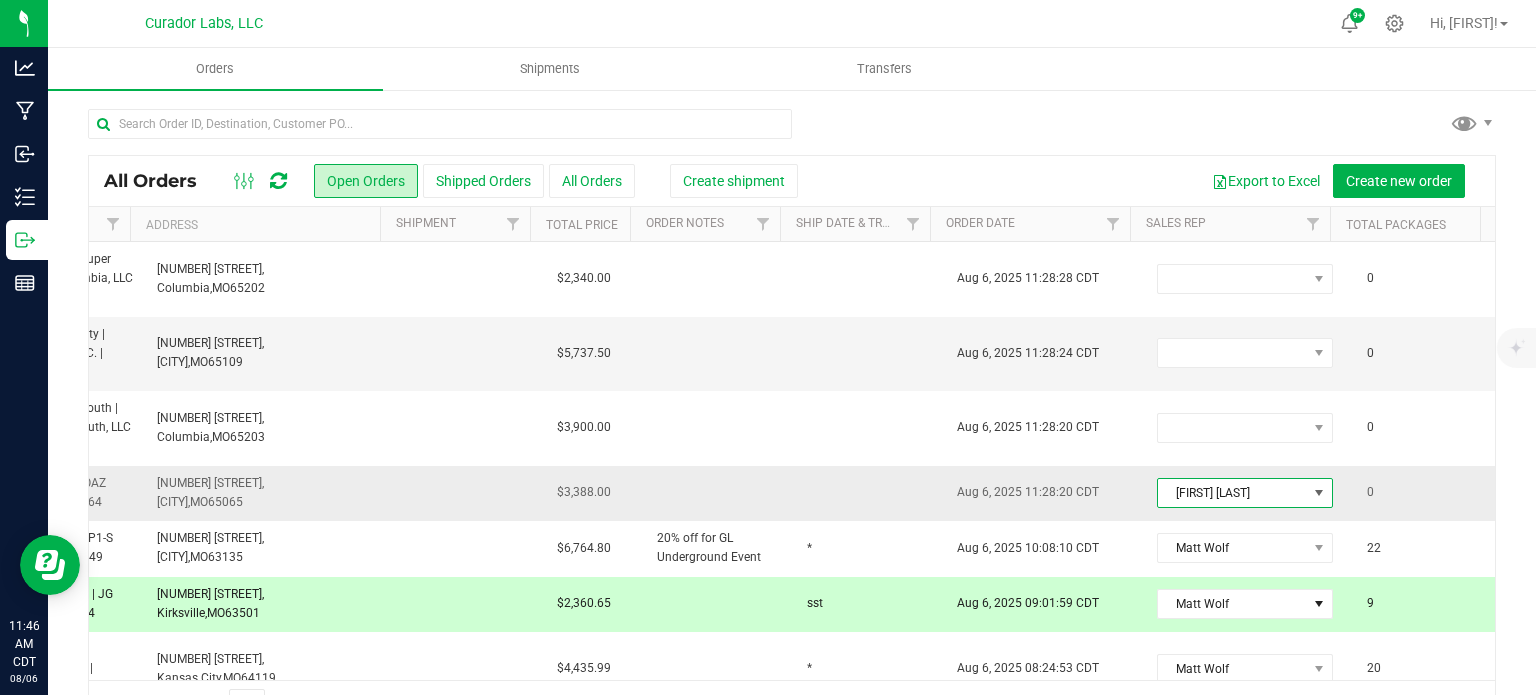 click on "[FIRST] [LAST]" at bounding box center [1232, 493] 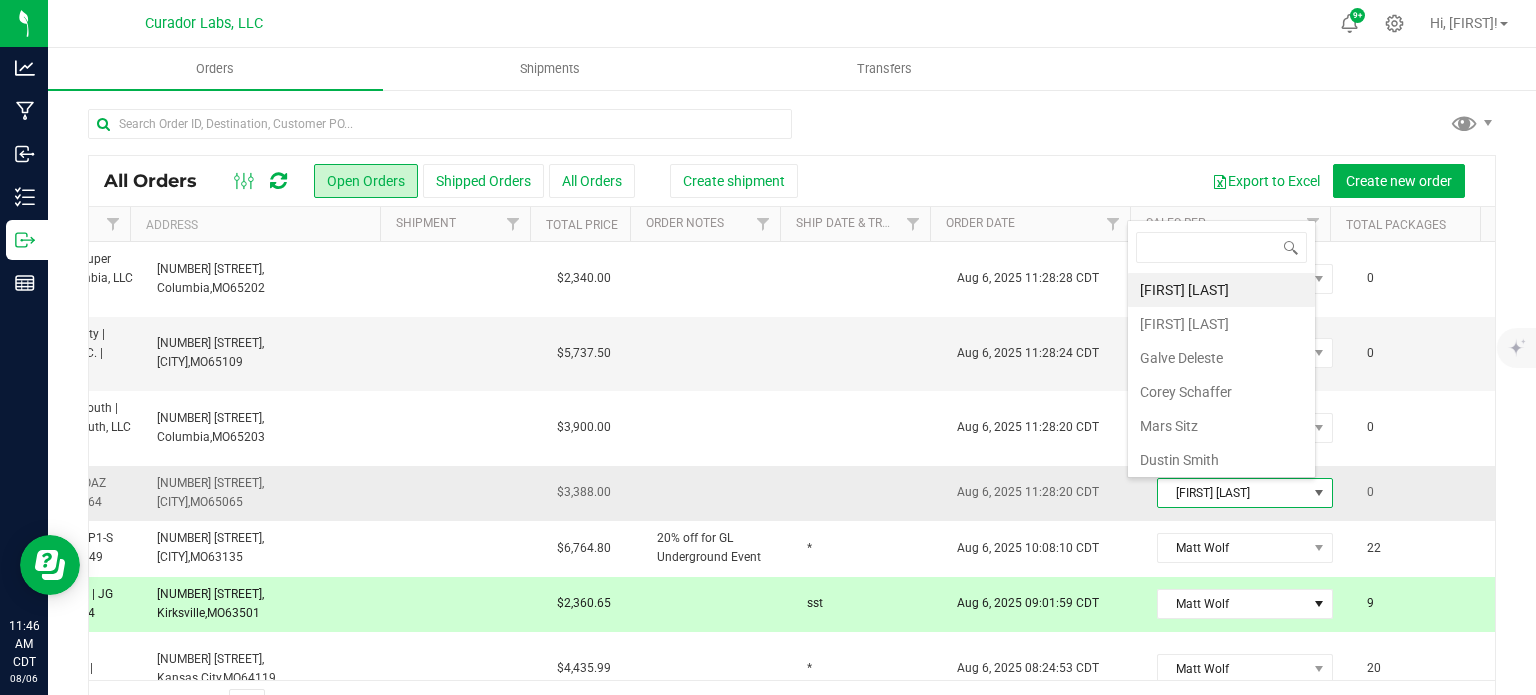 scroll, scrollTop: 99970, scrollLeft: 99824, axis: both 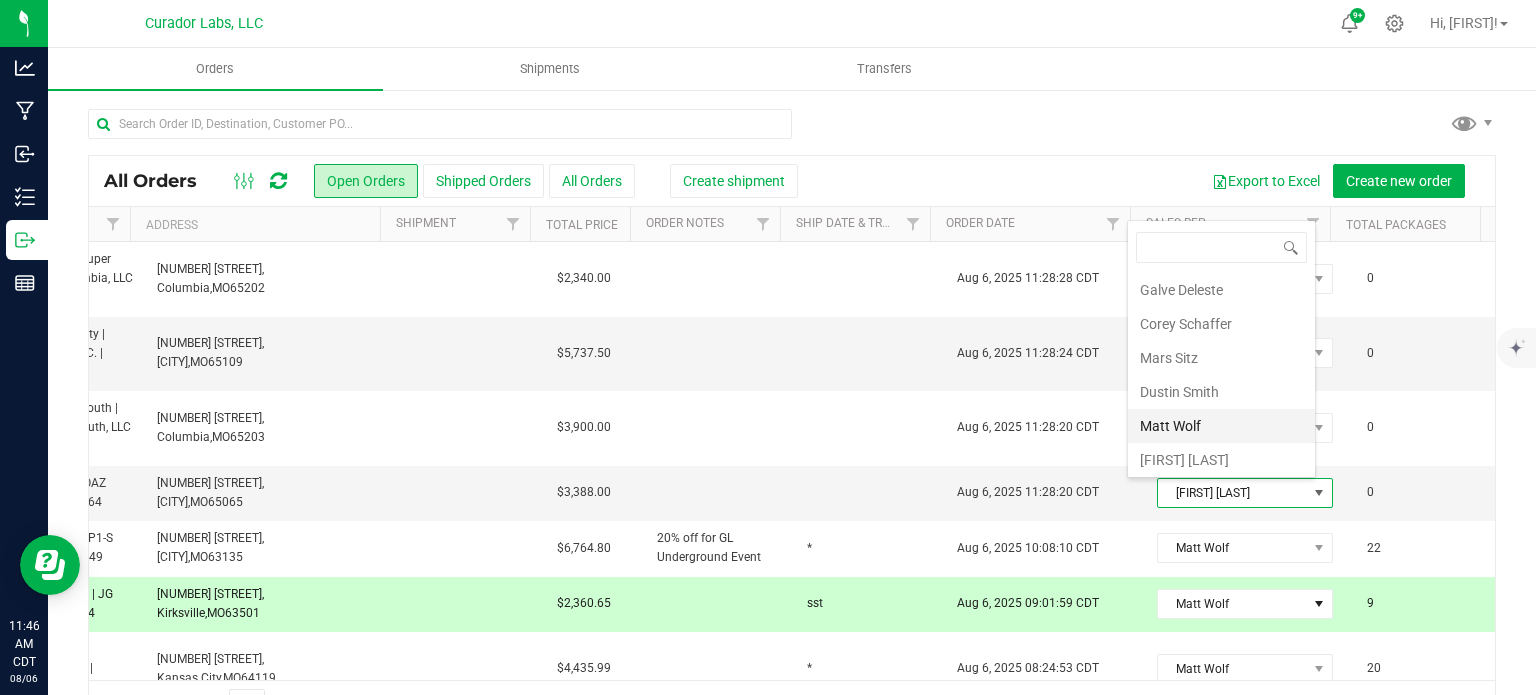 click on "Matt Wolf" at bounding box center (1221, 426) 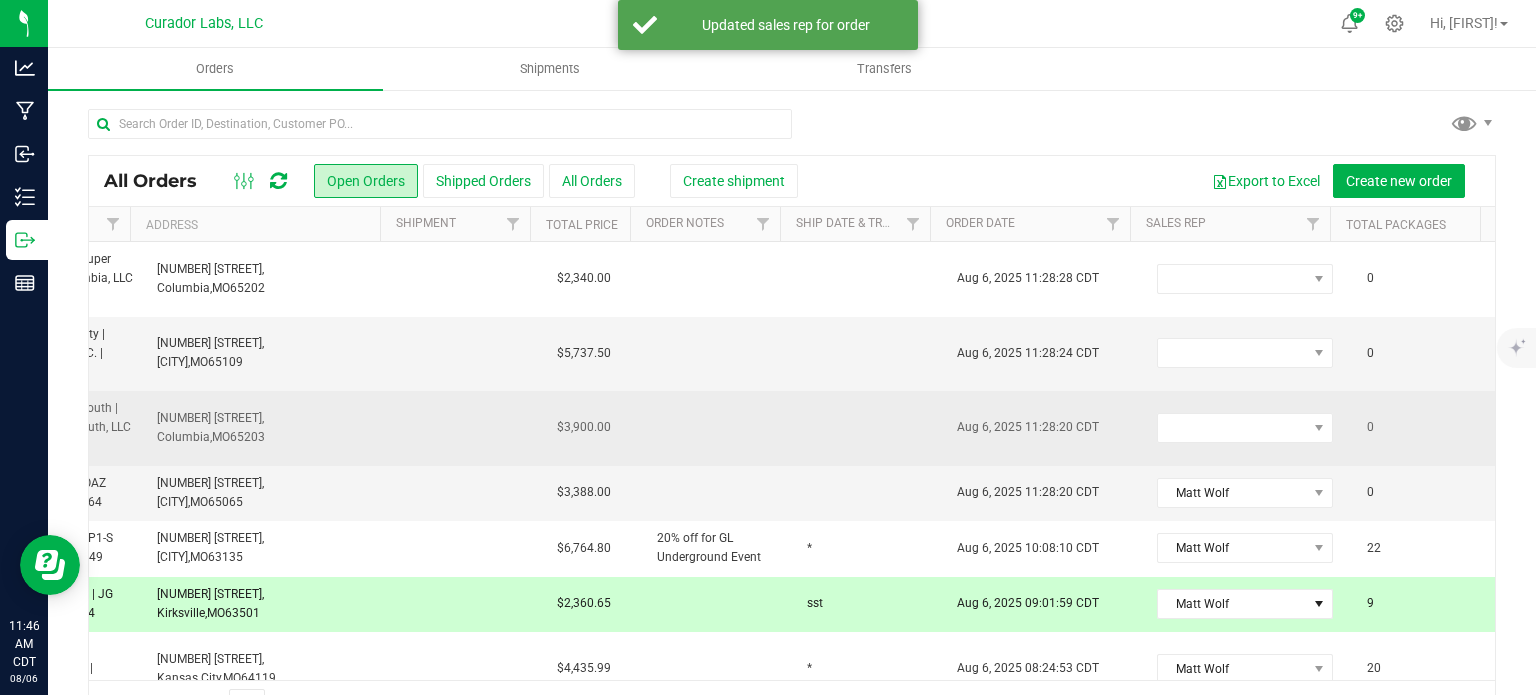 click at bounding box center (1245, 428) 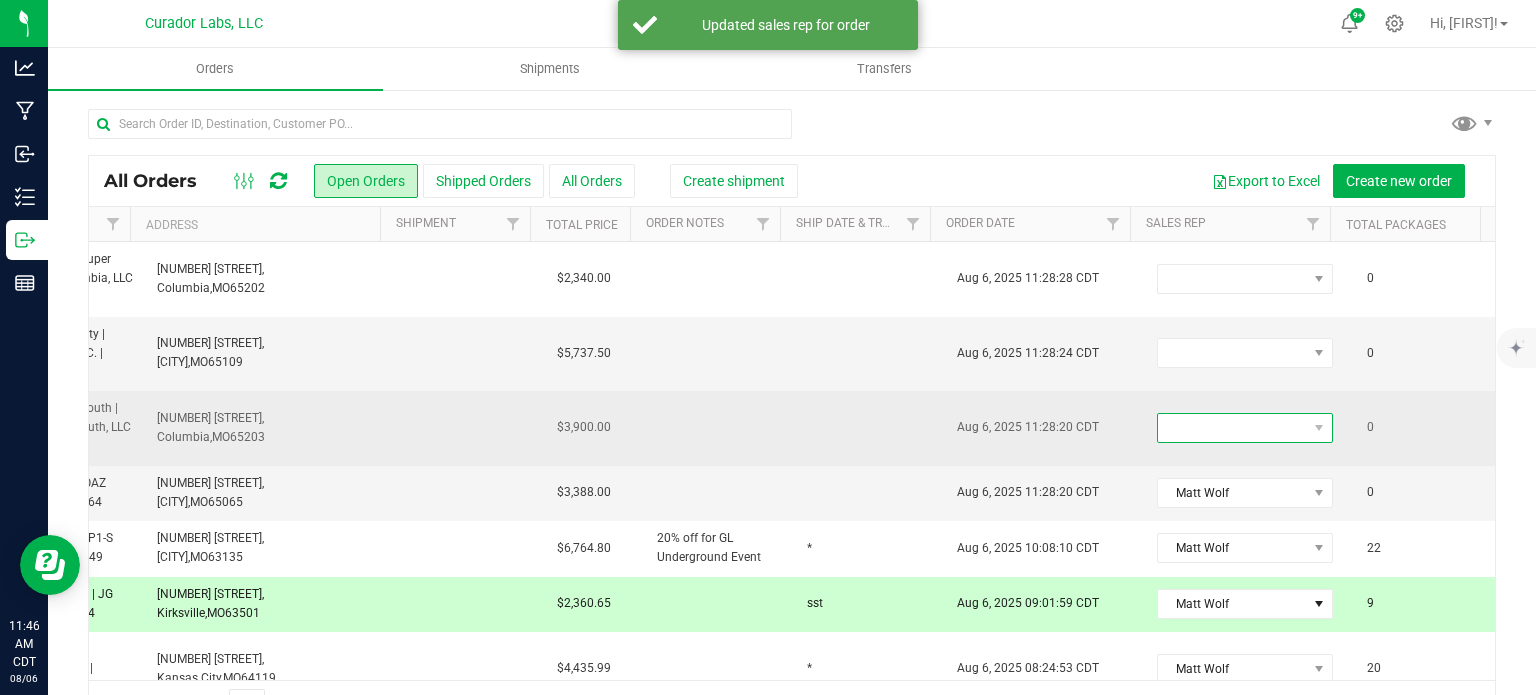 click at bounding box center (1232, 428) 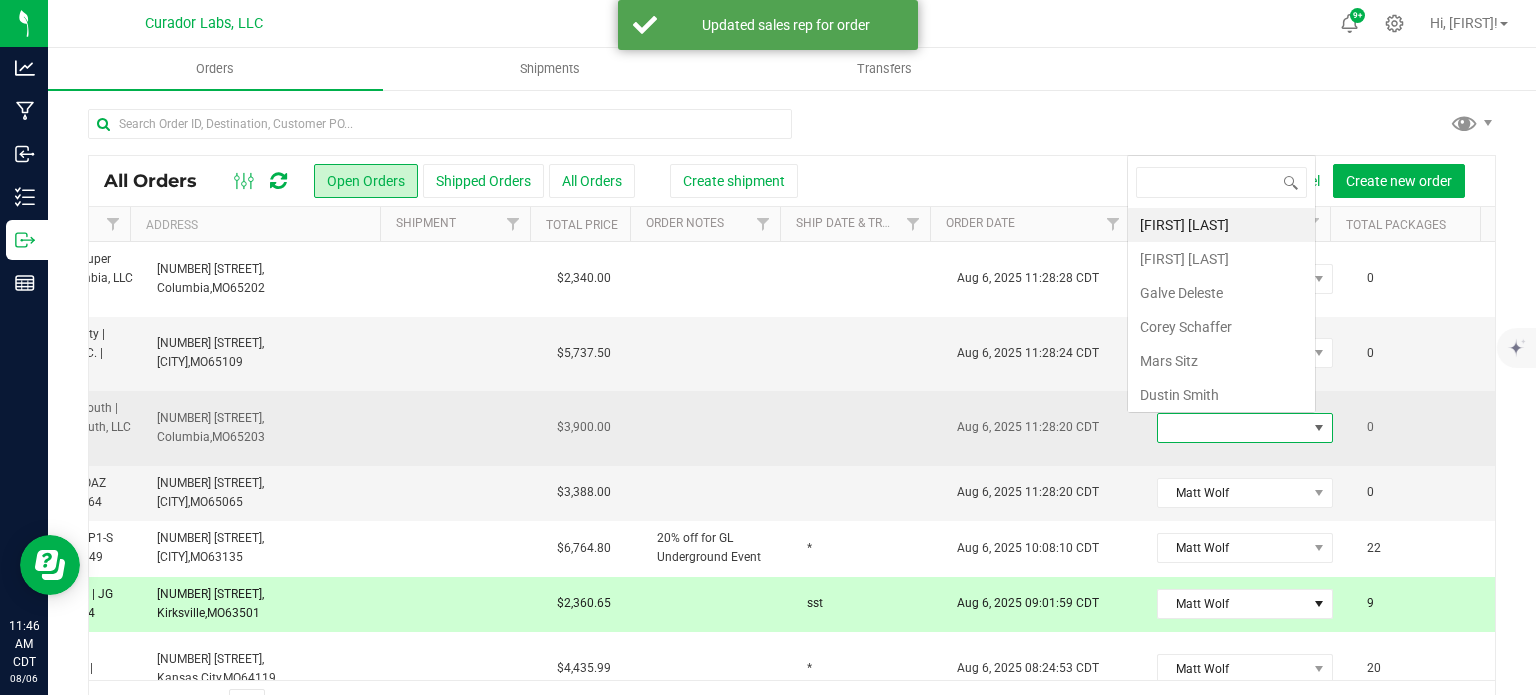 scroll, scrollTop: 0, scrollLeft: 0, axis: both 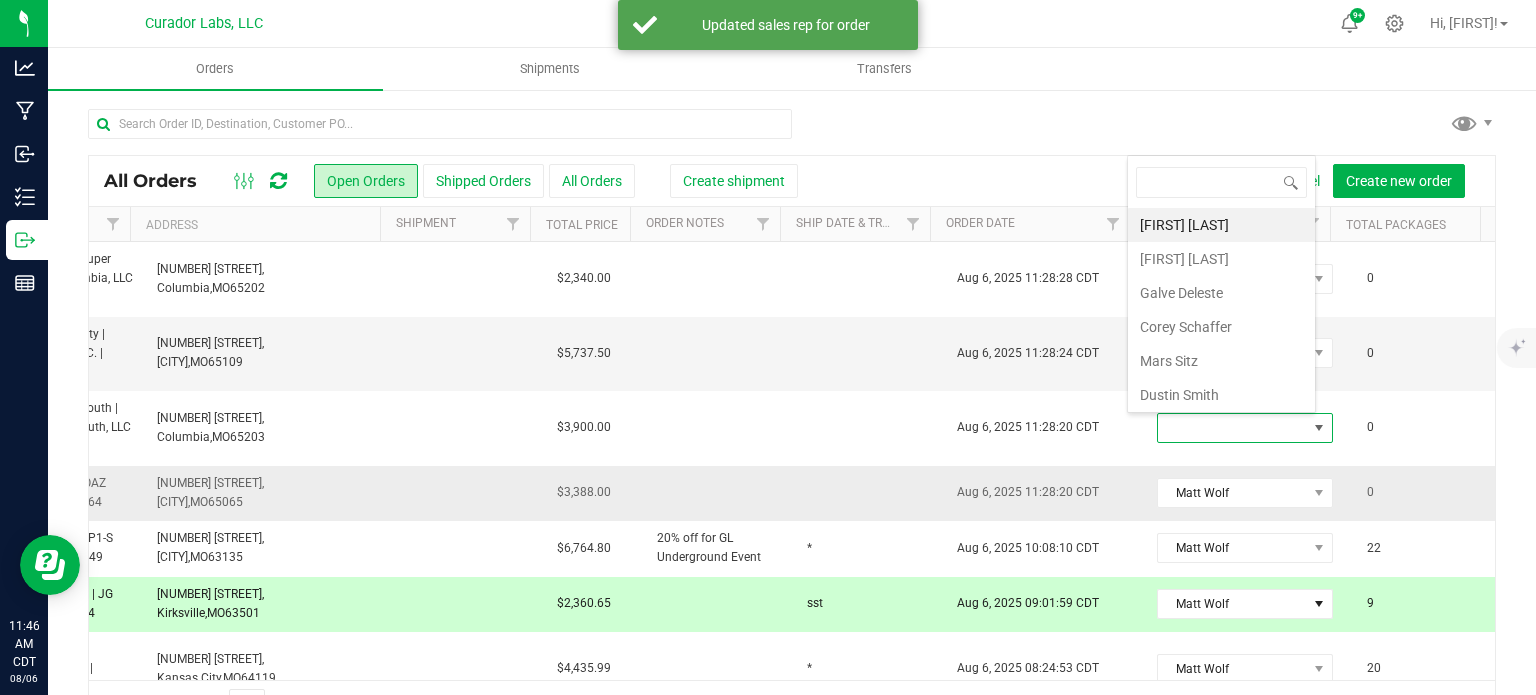 click on "Aug 6, 2025 11:28:20 CDT" at bounding box center [1045, 493] 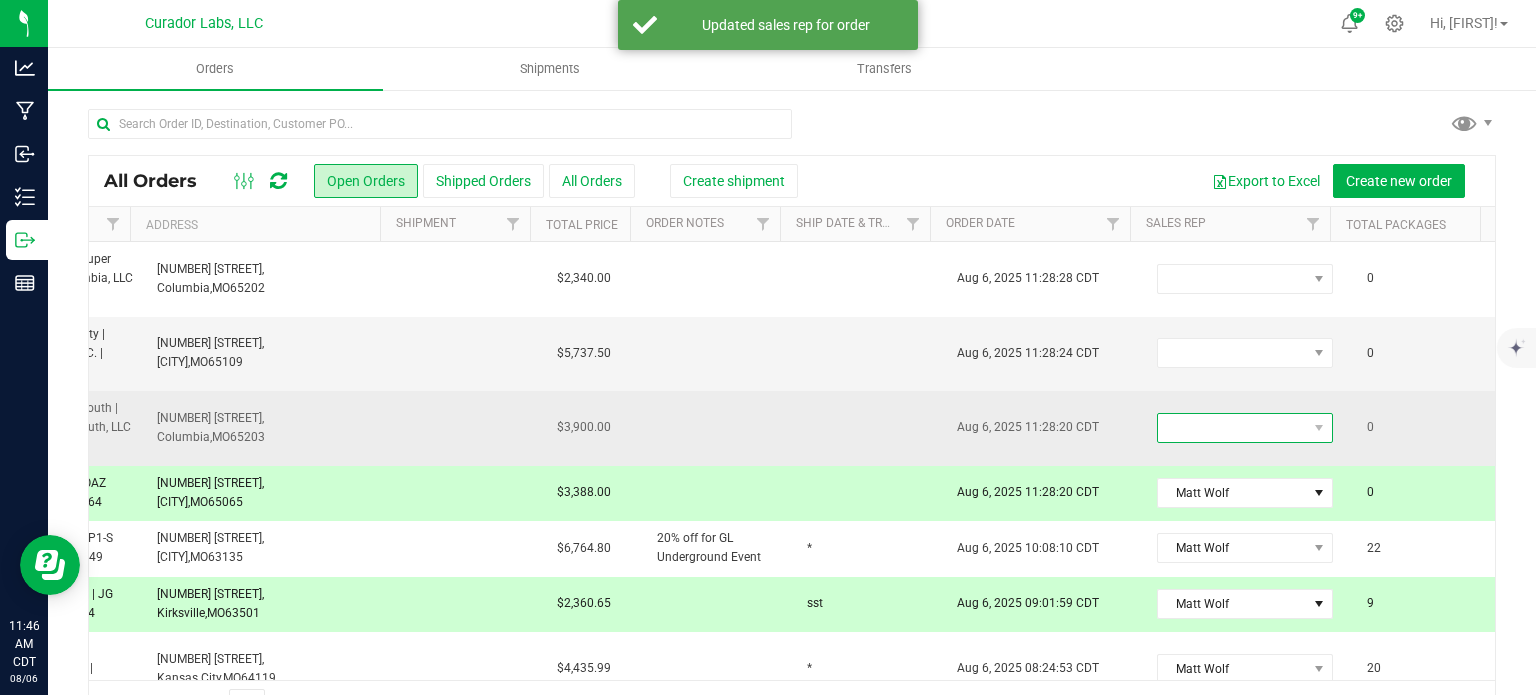 click at bounding box center [1232, 428] 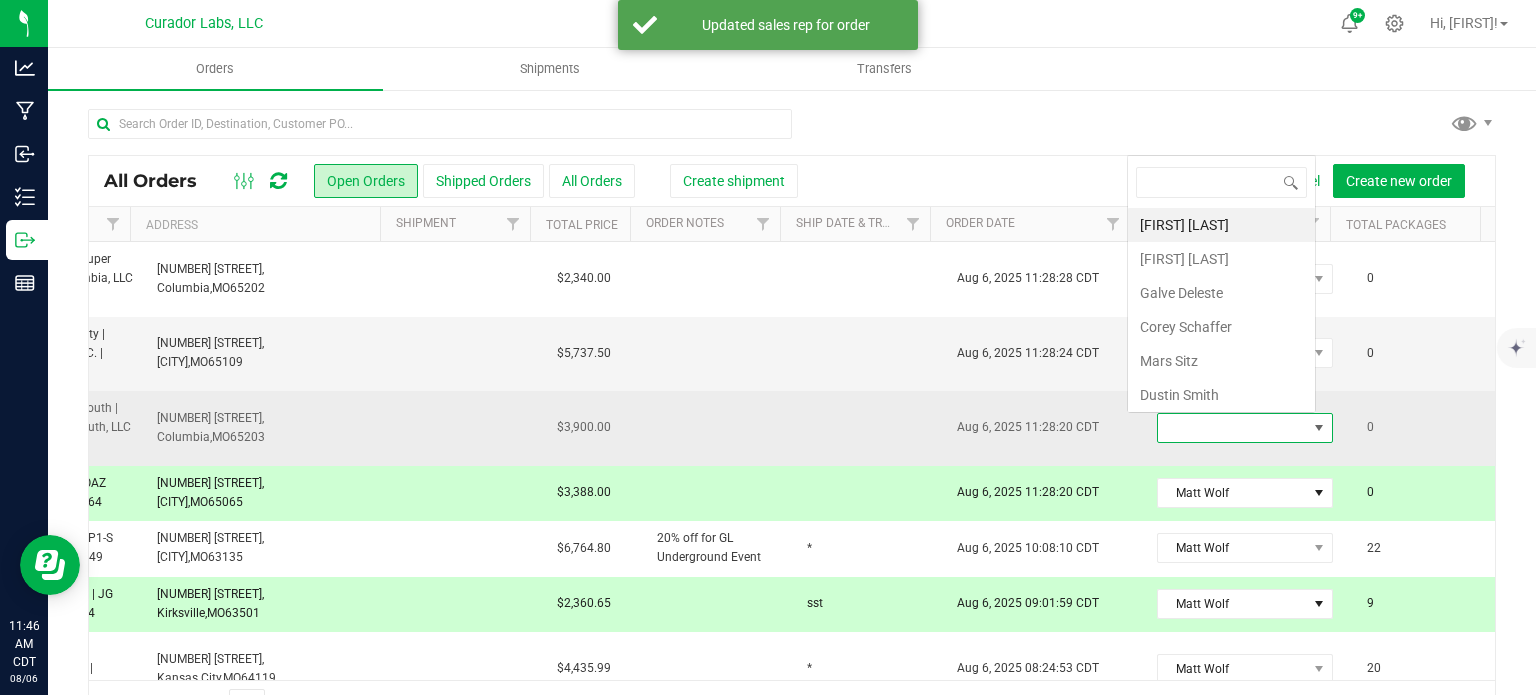 scroll, scrollTop: 0, scrollLeft: 0, axis: both 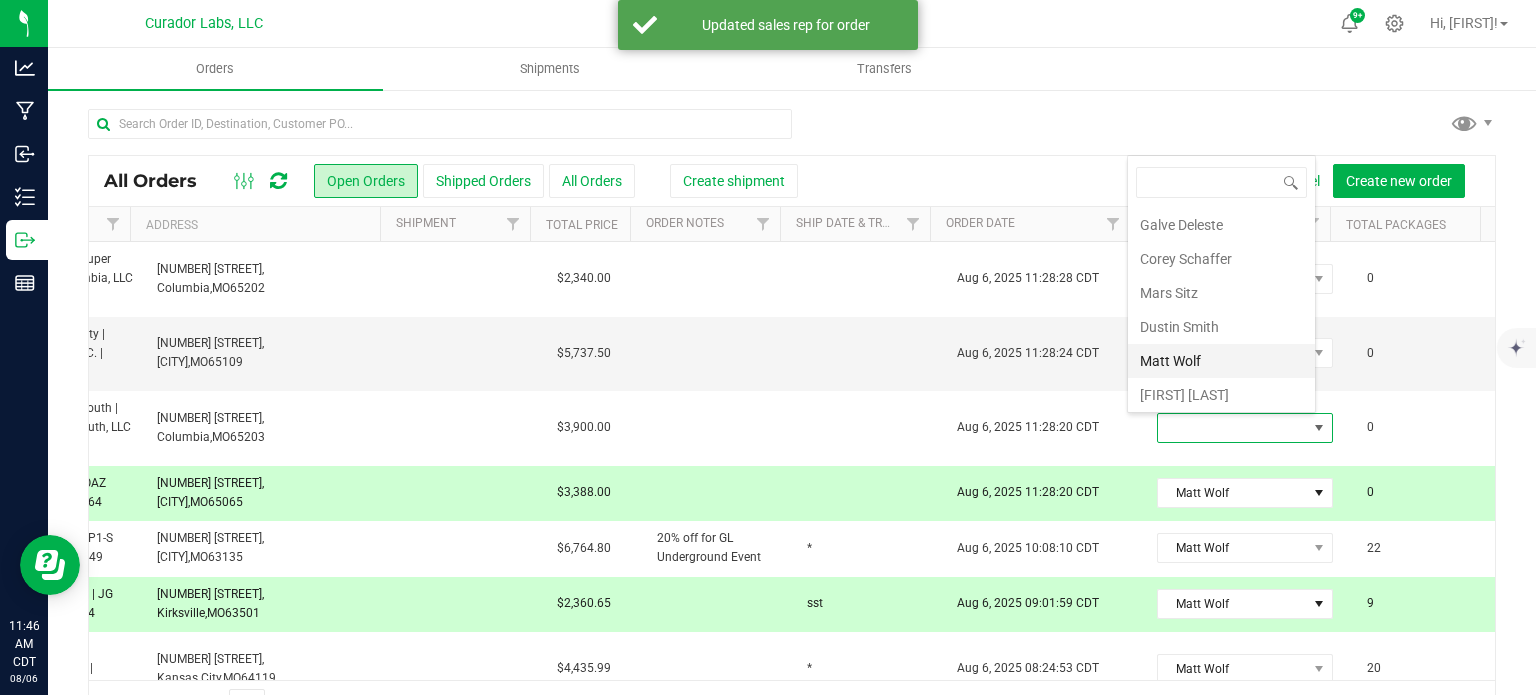 click on "Matt Wolf" at bounding box center [1221, 361] 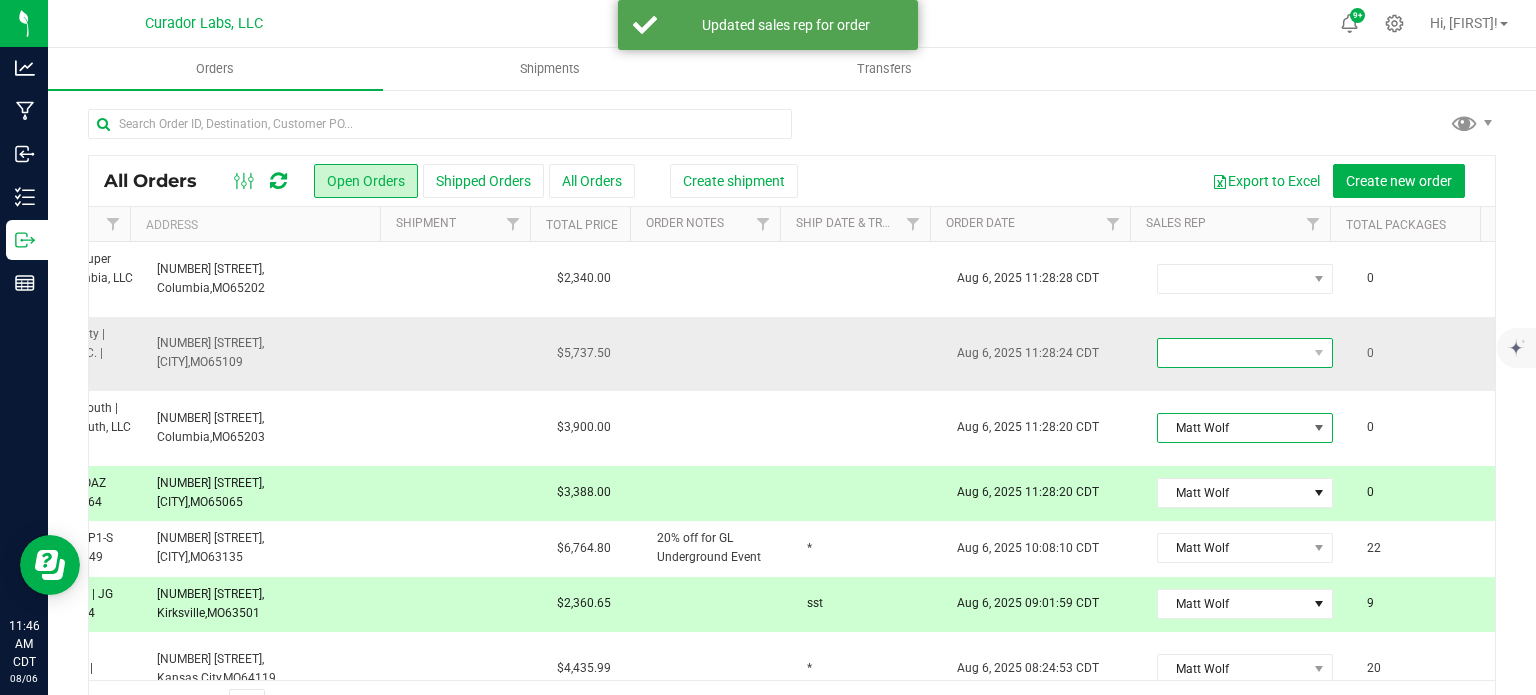 click at bounding box center [1232, 353] 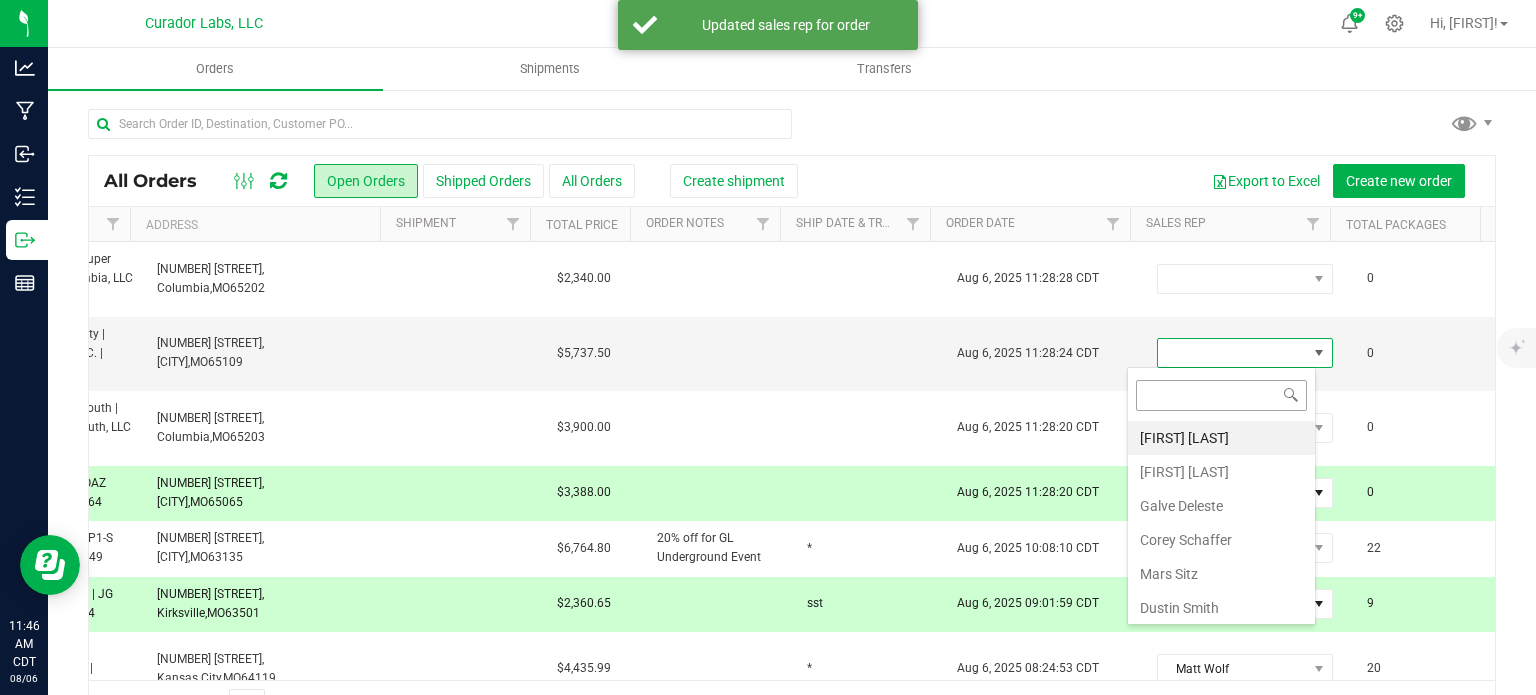 scroll, scrollTop: 99970, scrollLeft: 99824, axis: both 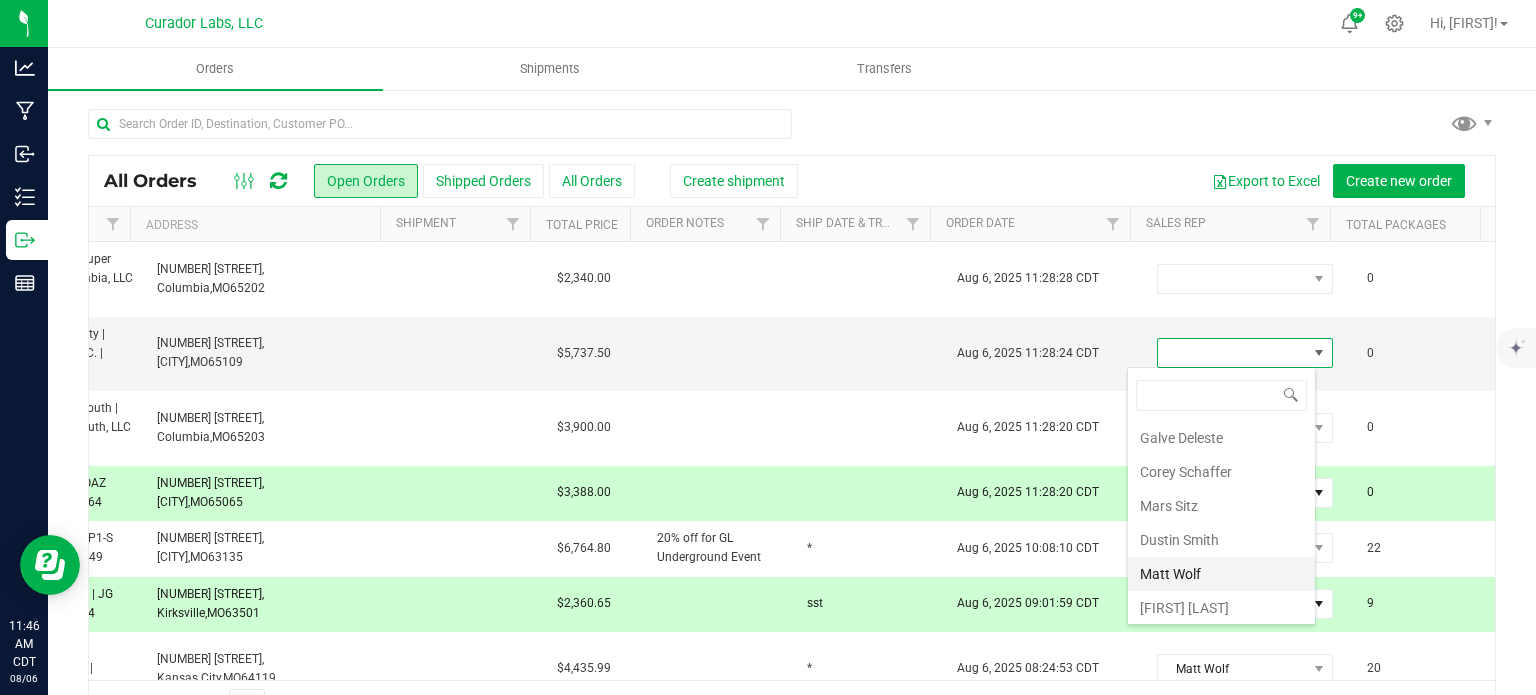 click on "Matt Wolf" at bounding box center (1221, 574) 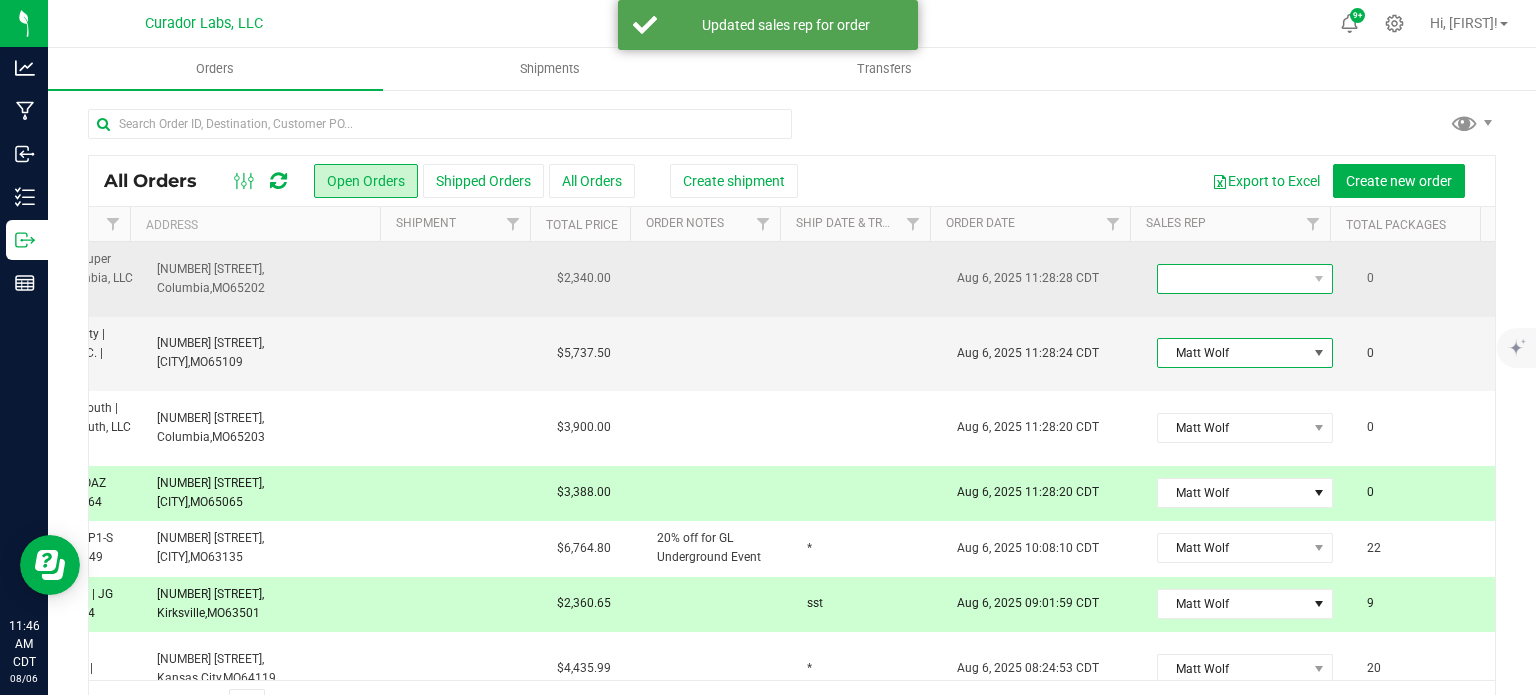 click at bounding box center [1232, 279] 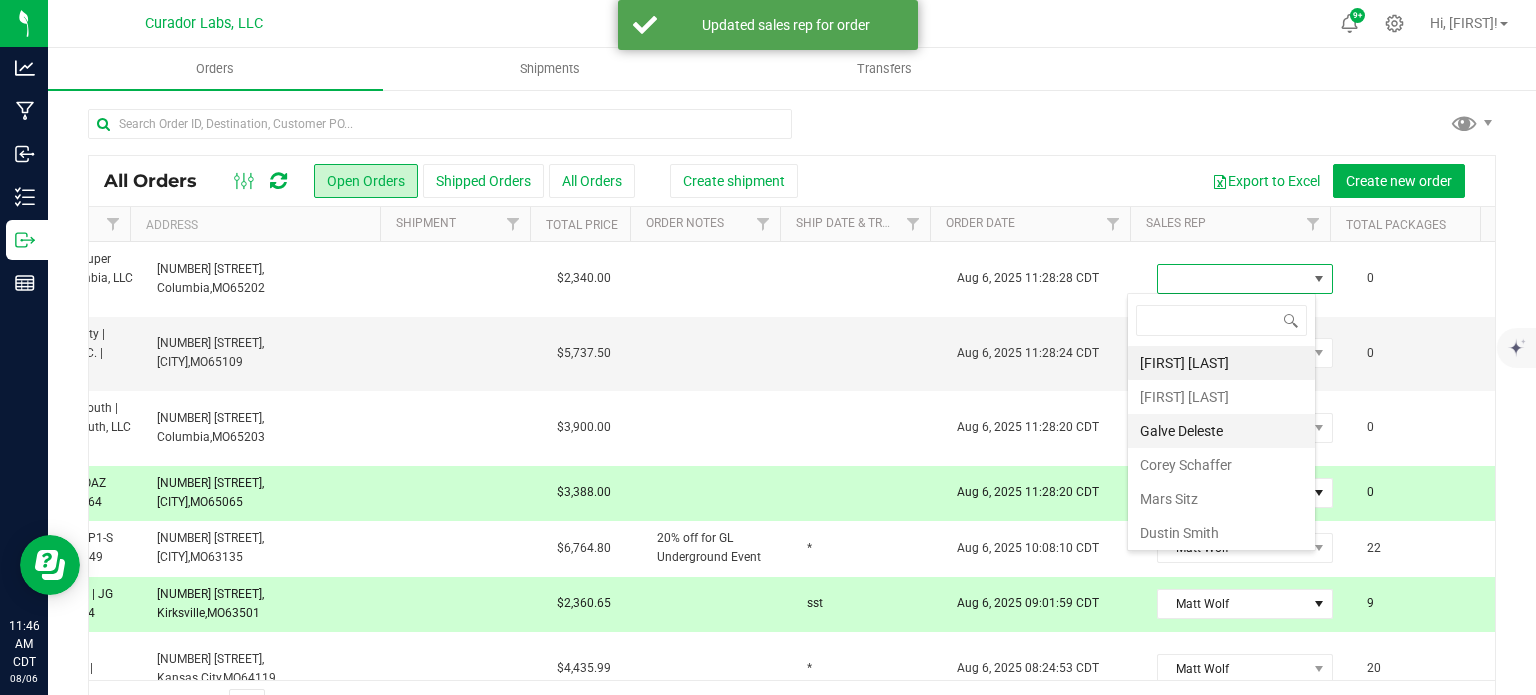 scroll, scrollTop: 99970, scrollLeft: 99824, axis: both 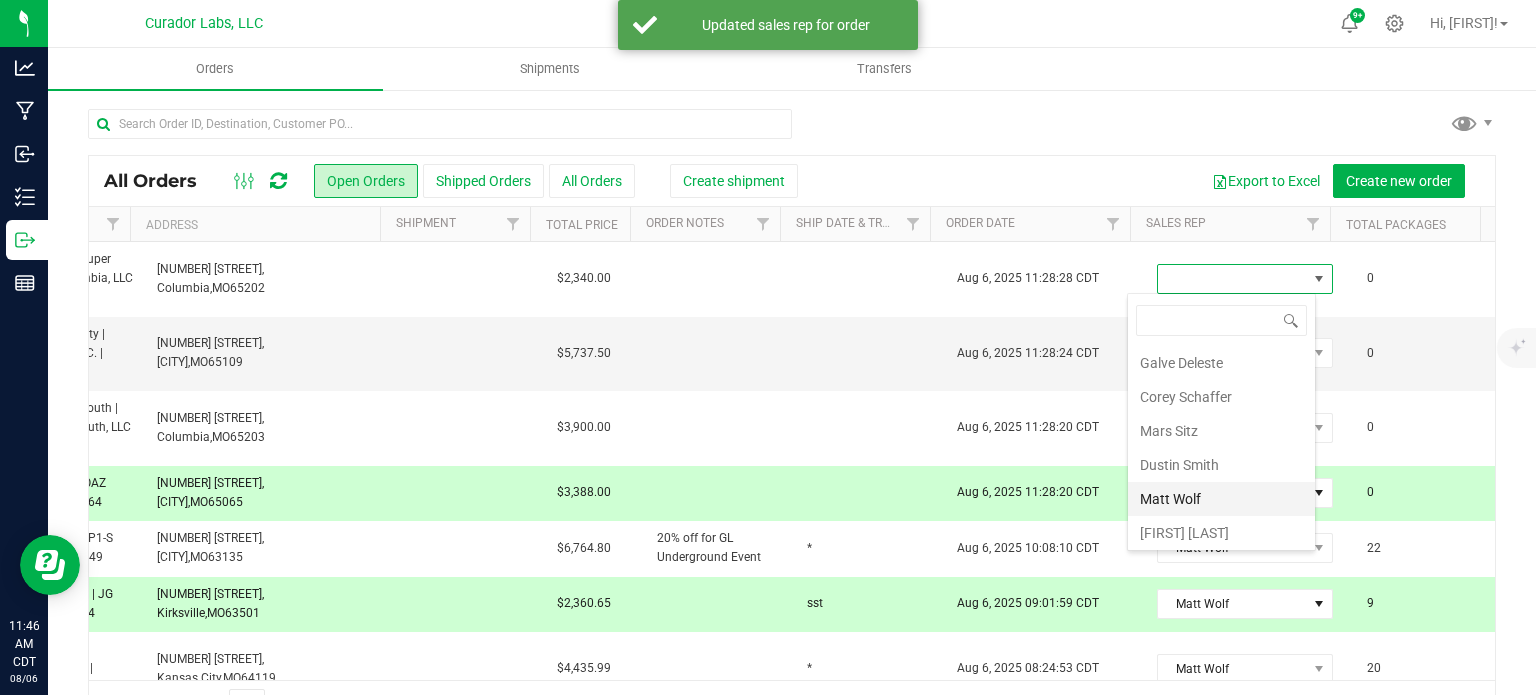 click on "Matt Wolf" at bounding box center (1221, 499) 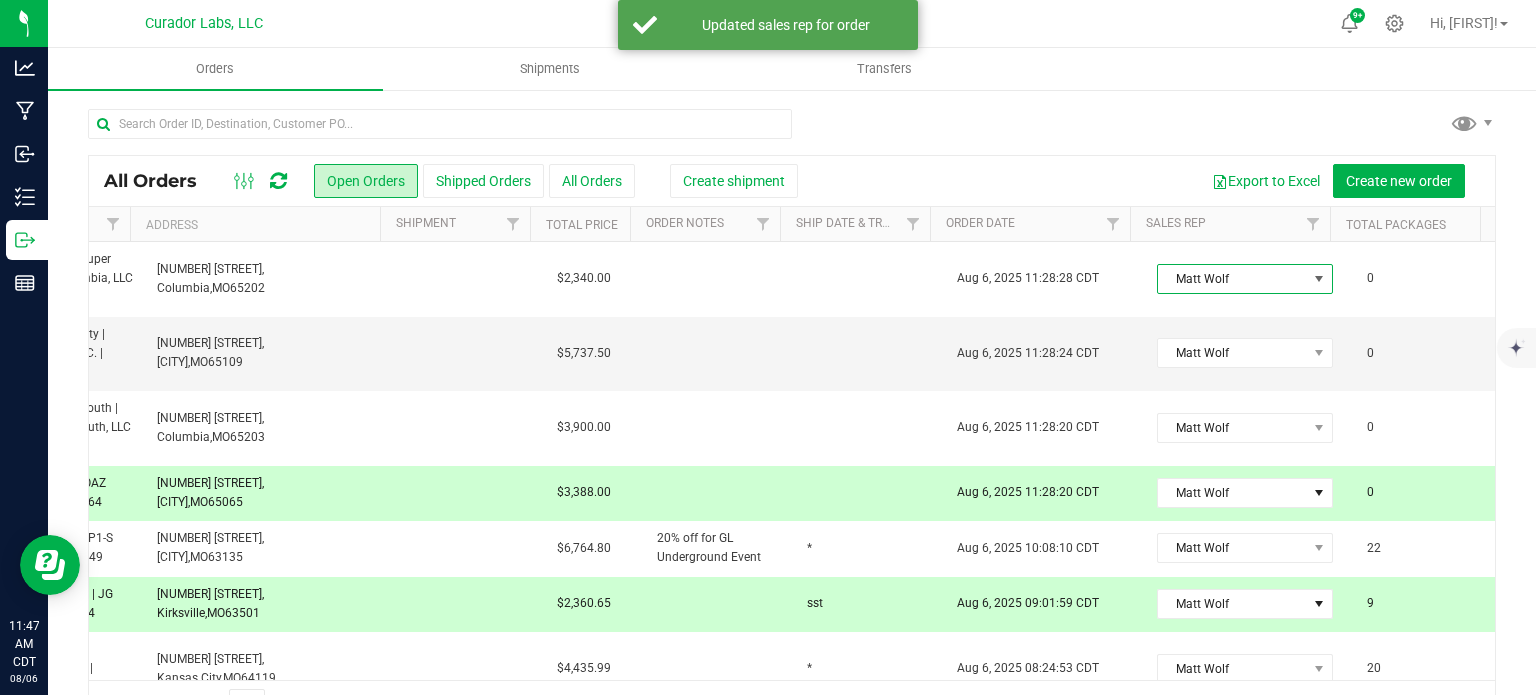 scroll, scrollTop: 0, scrollLeft: 584, axis: horizontal 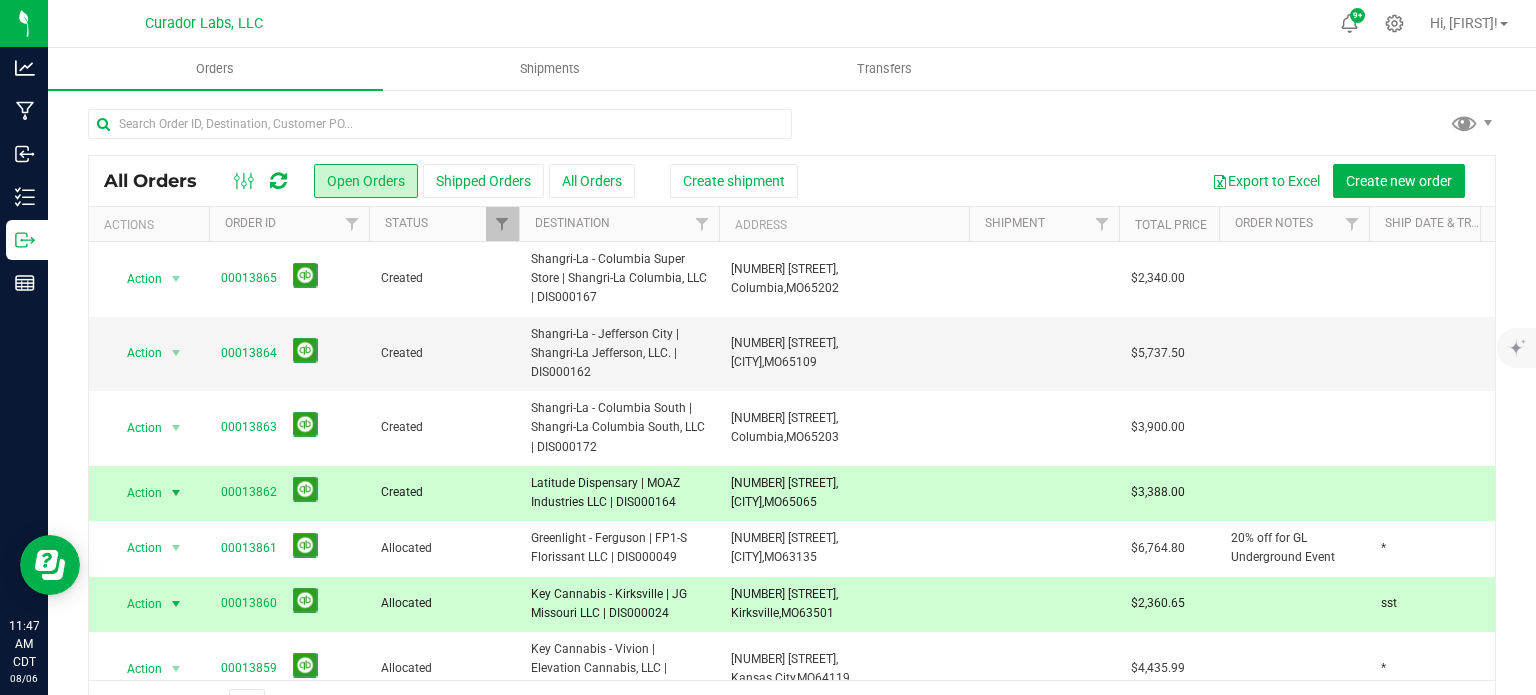 click on "All Orders
Open Orders
Shipped Orders
All Orders
Create shipment
Export to Excel
Create new order" at bounding box center [792, 181] 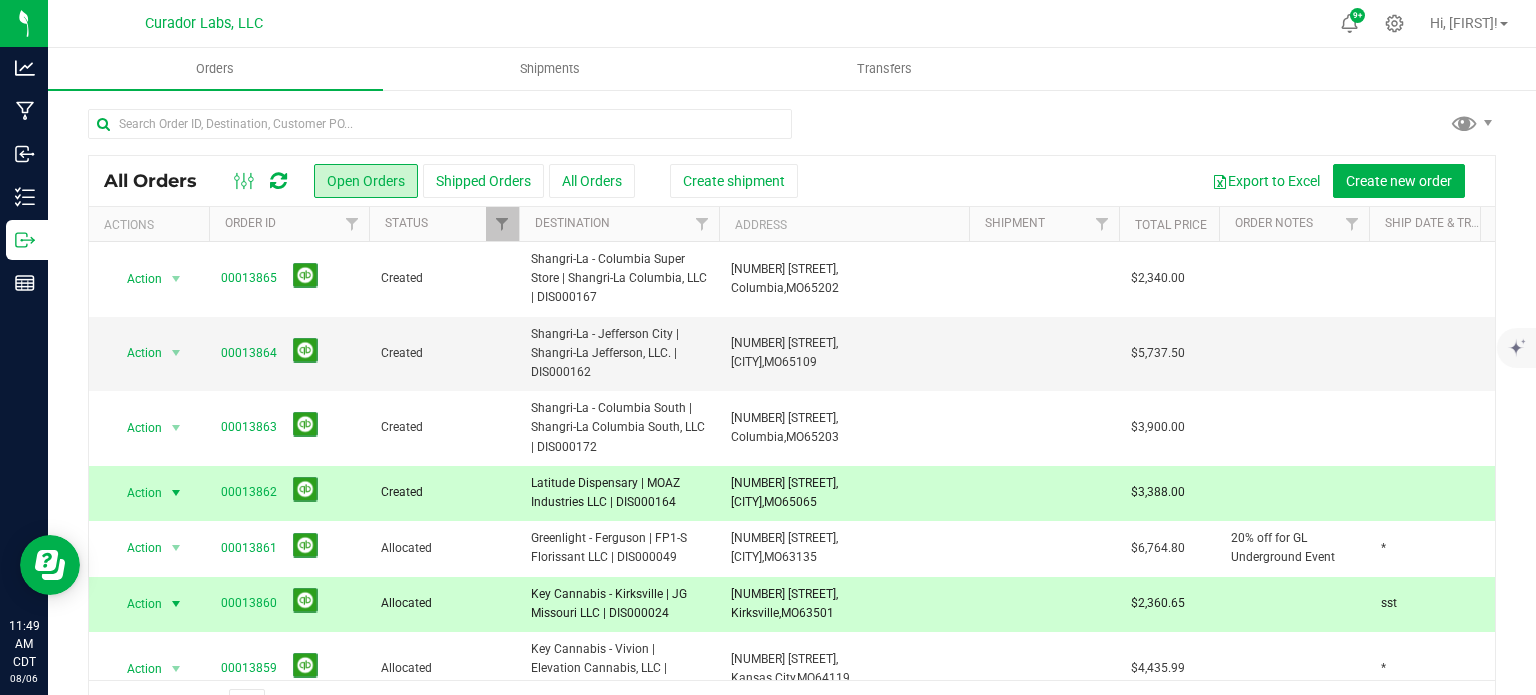 click on "Created" at bounding box center (444, 492) 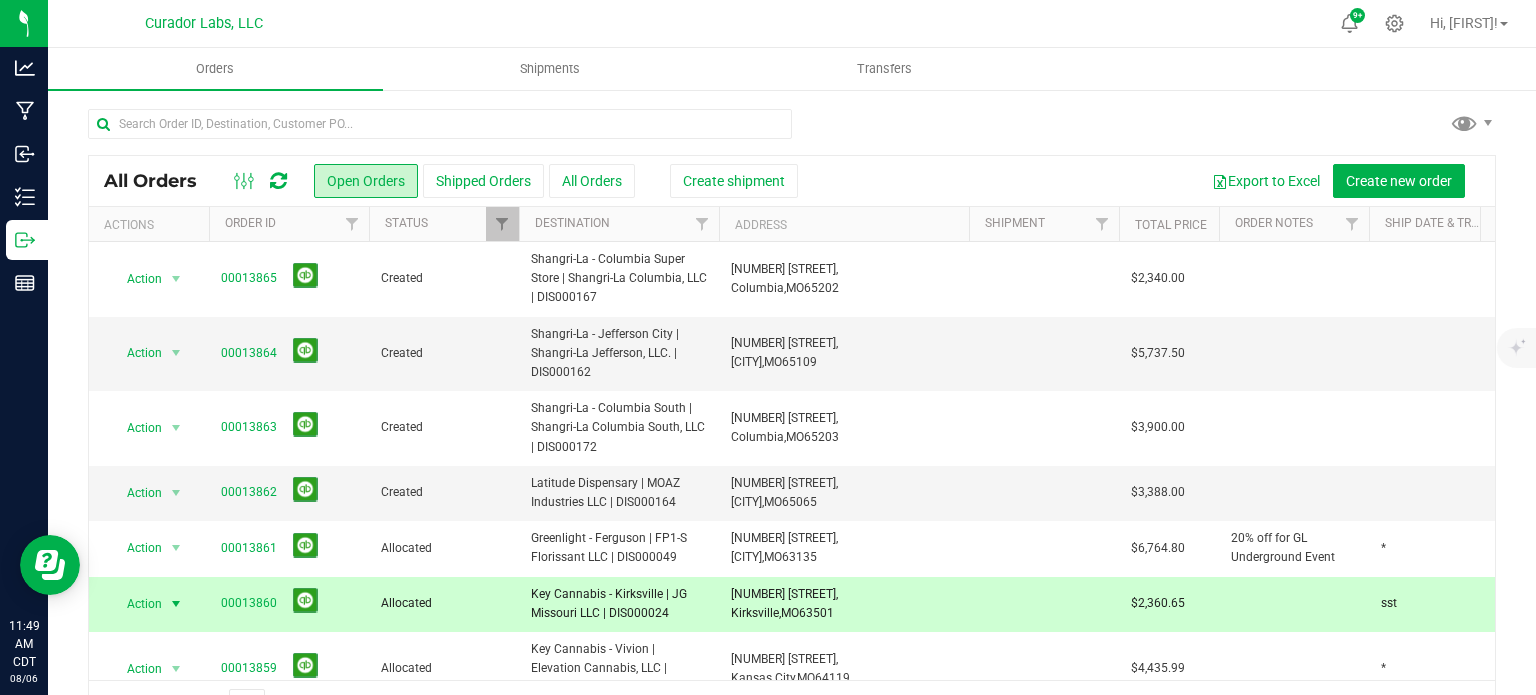 click on "Allocated" at bounding box center (444, 603) 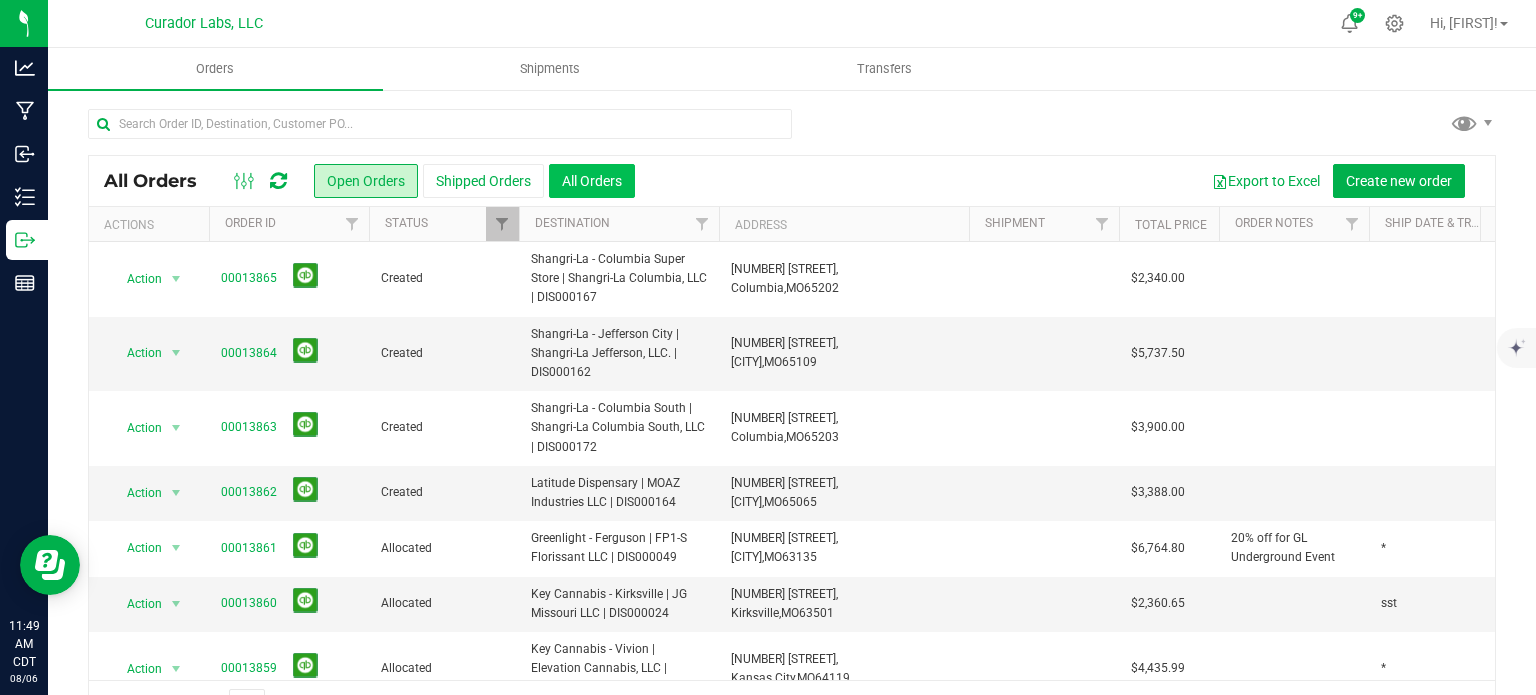 click on "All Orders" at bounding box center [592, 181] 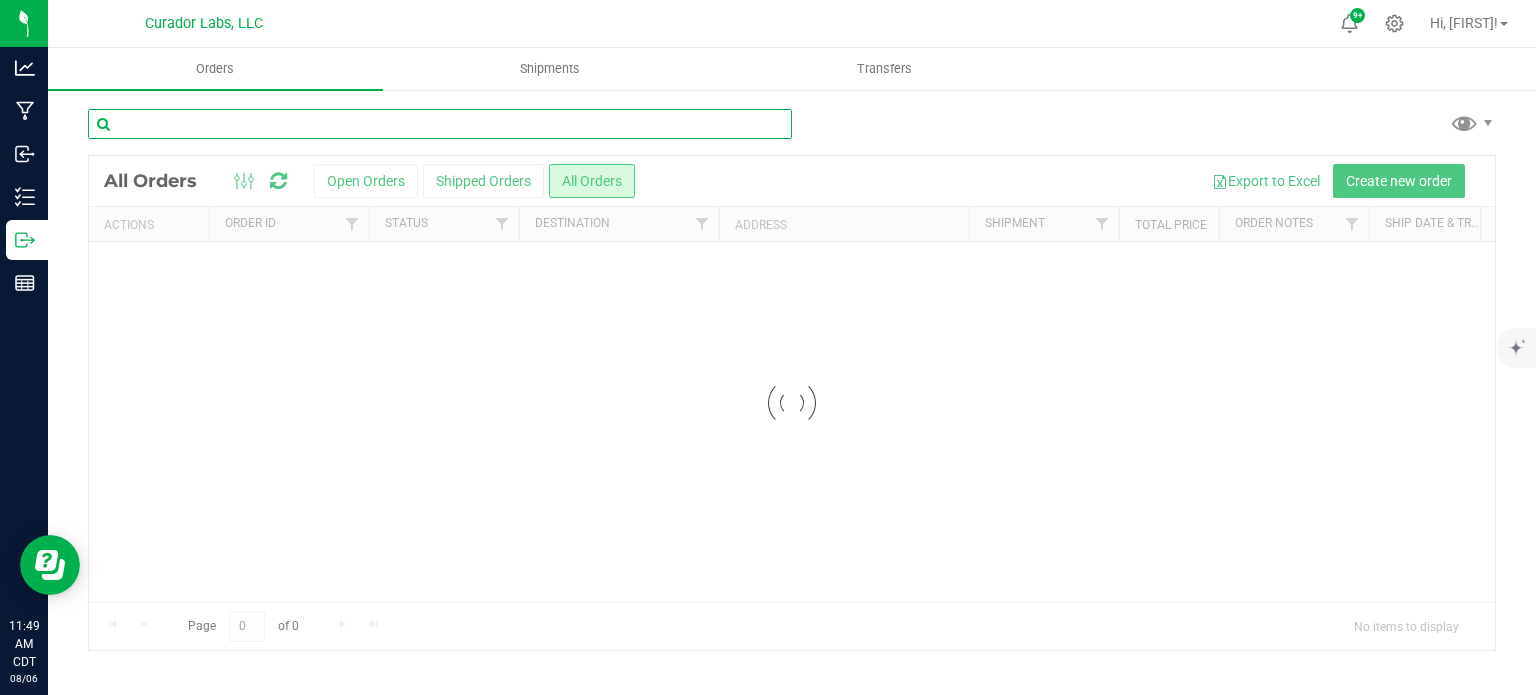 click at bounding box center [440, 124] 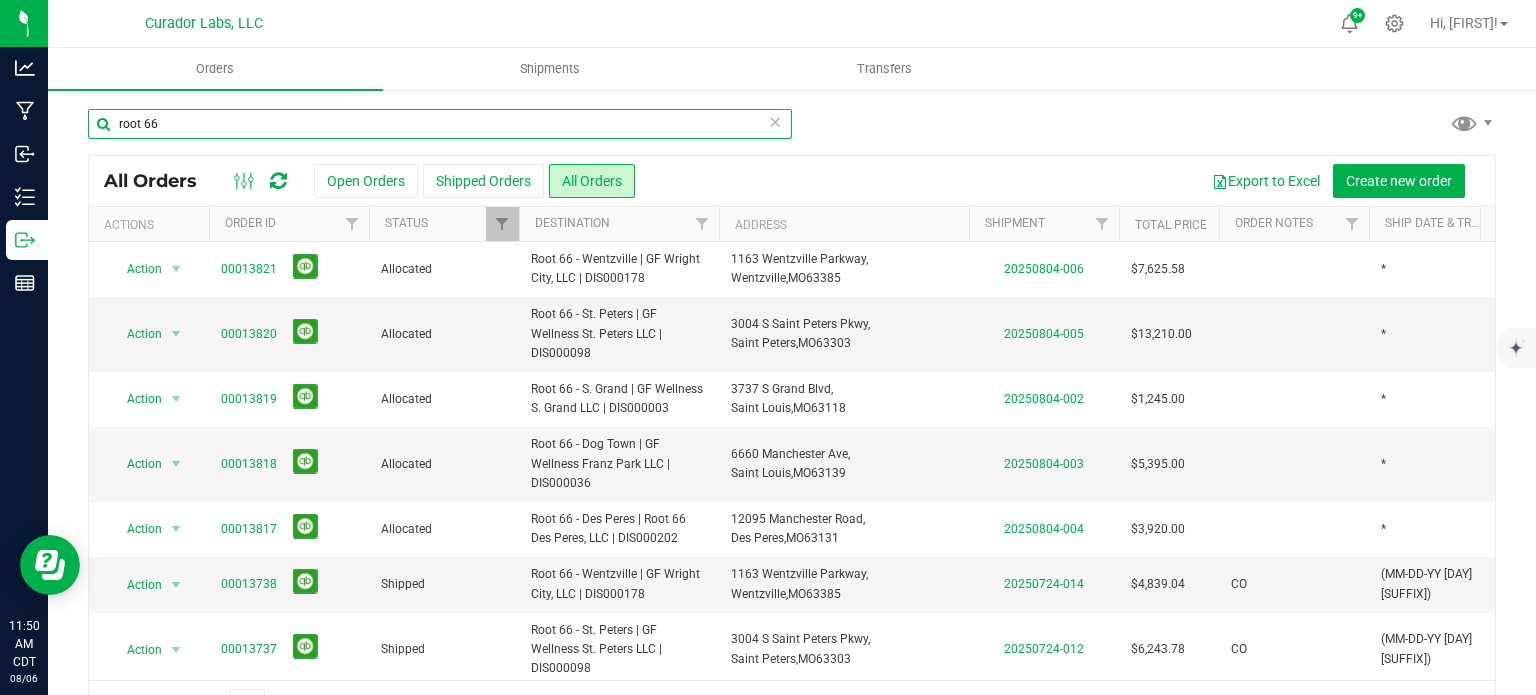 click on "root 66" at bounding box center [440, 124] 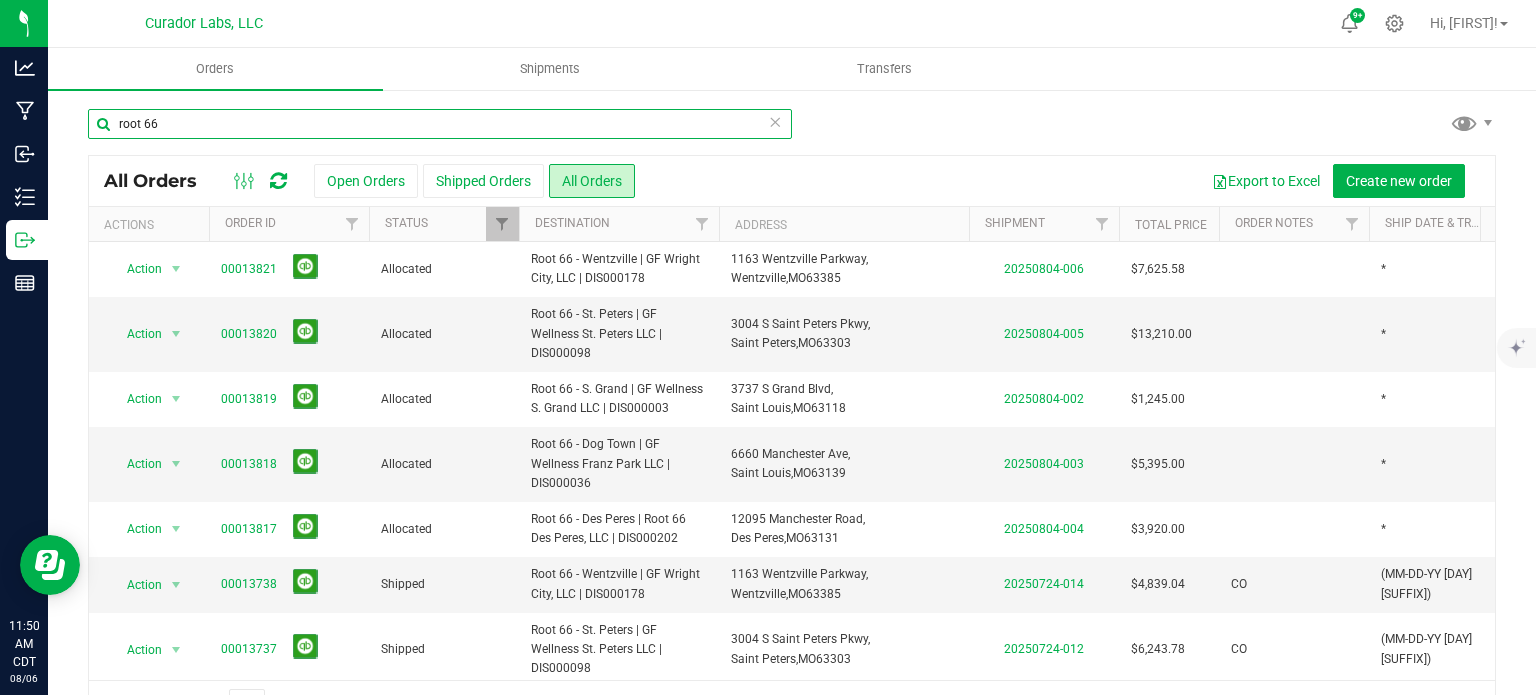 type on "root 66" 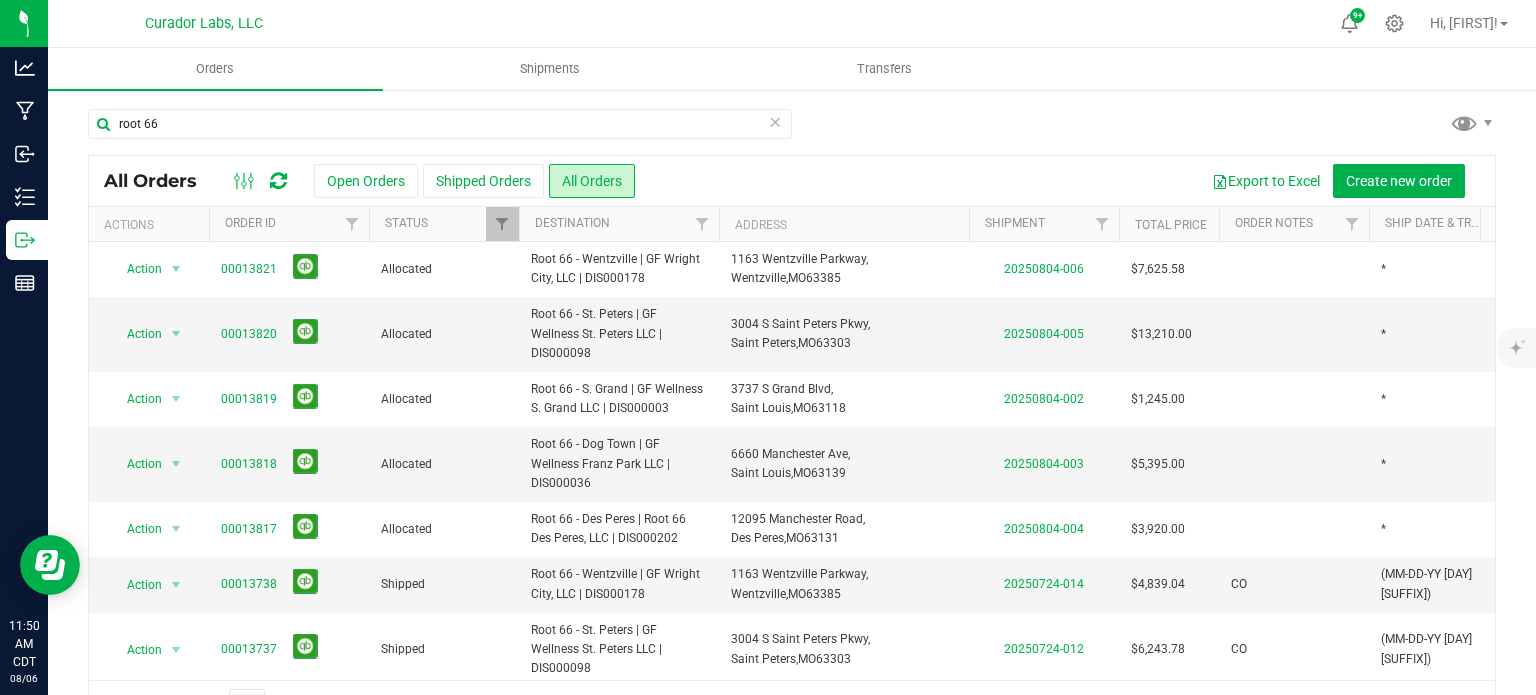 click at bounding box center (775, 121) 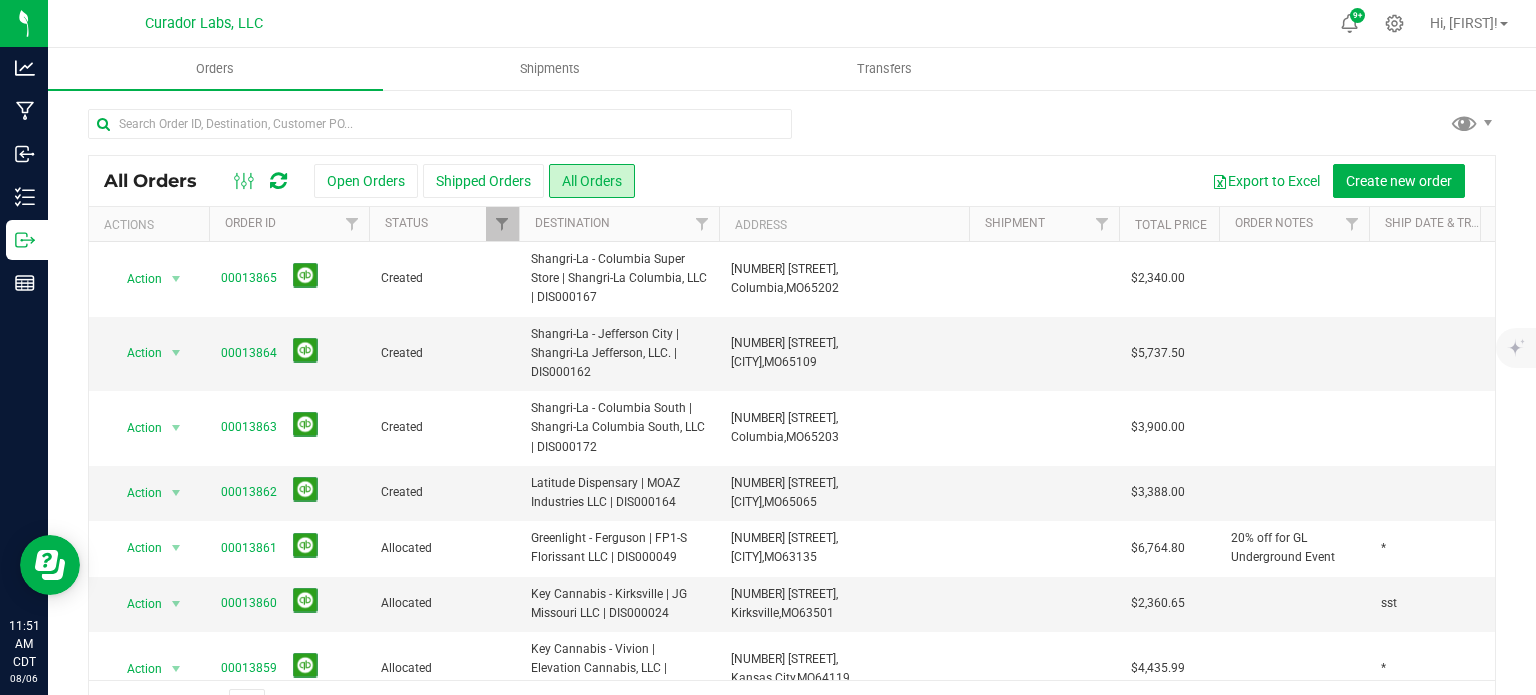 click at bounding box center [440, 132] 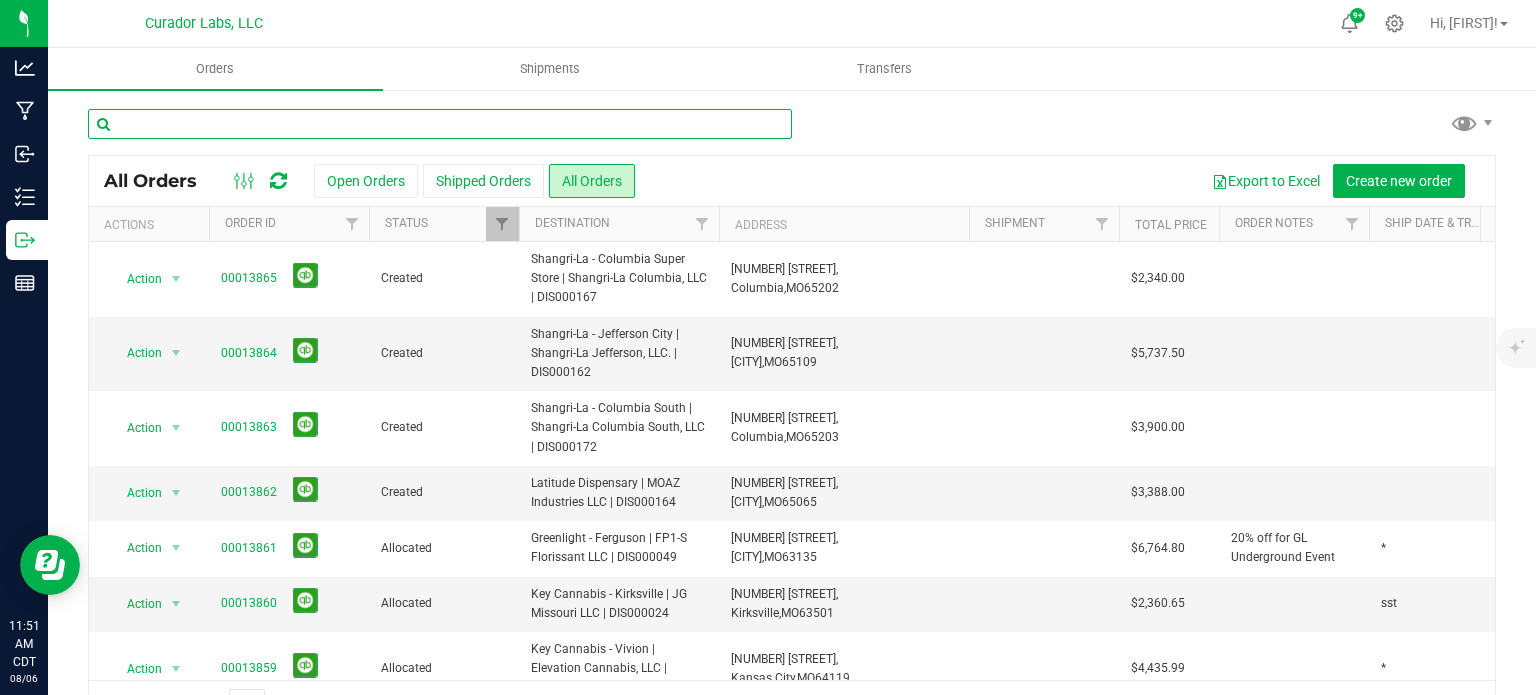 click at bounding box center [440, 124] 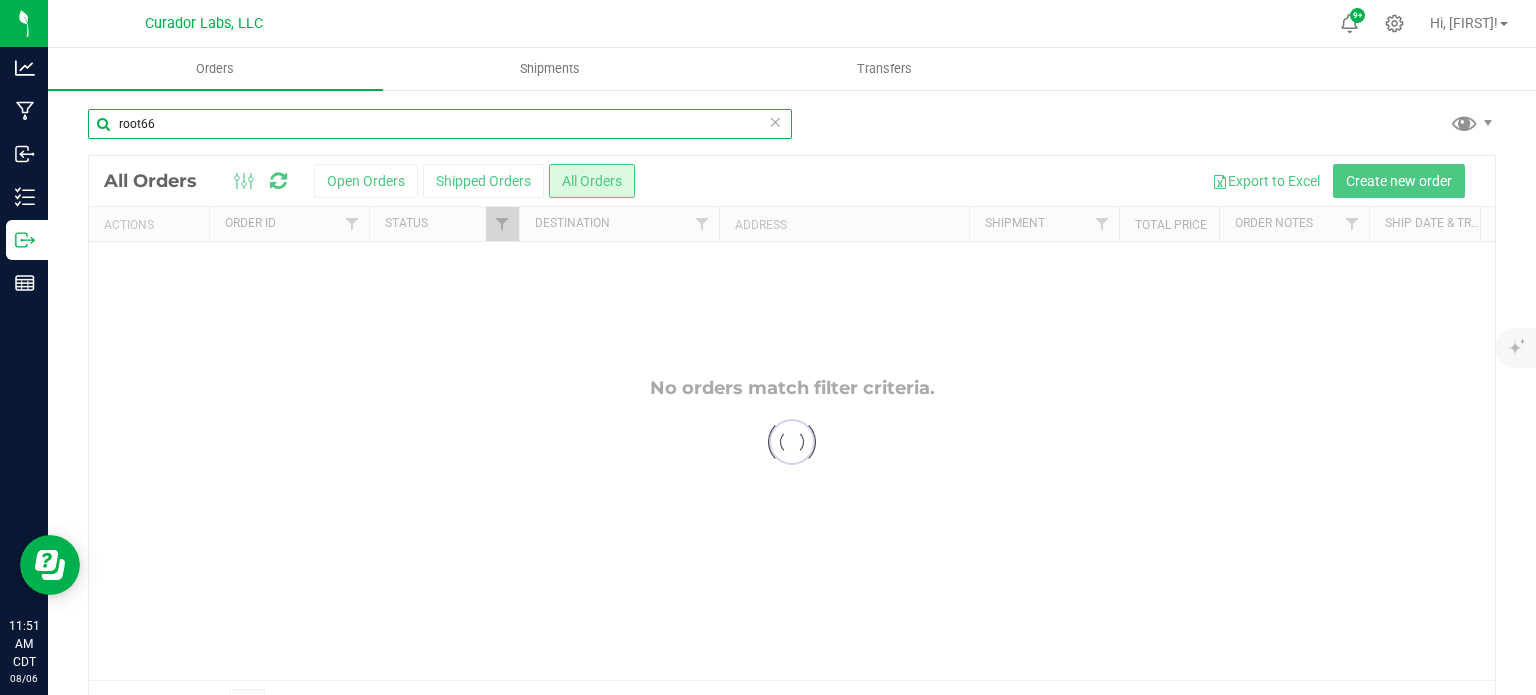 click on "root66" at bounding box center [440, 124] 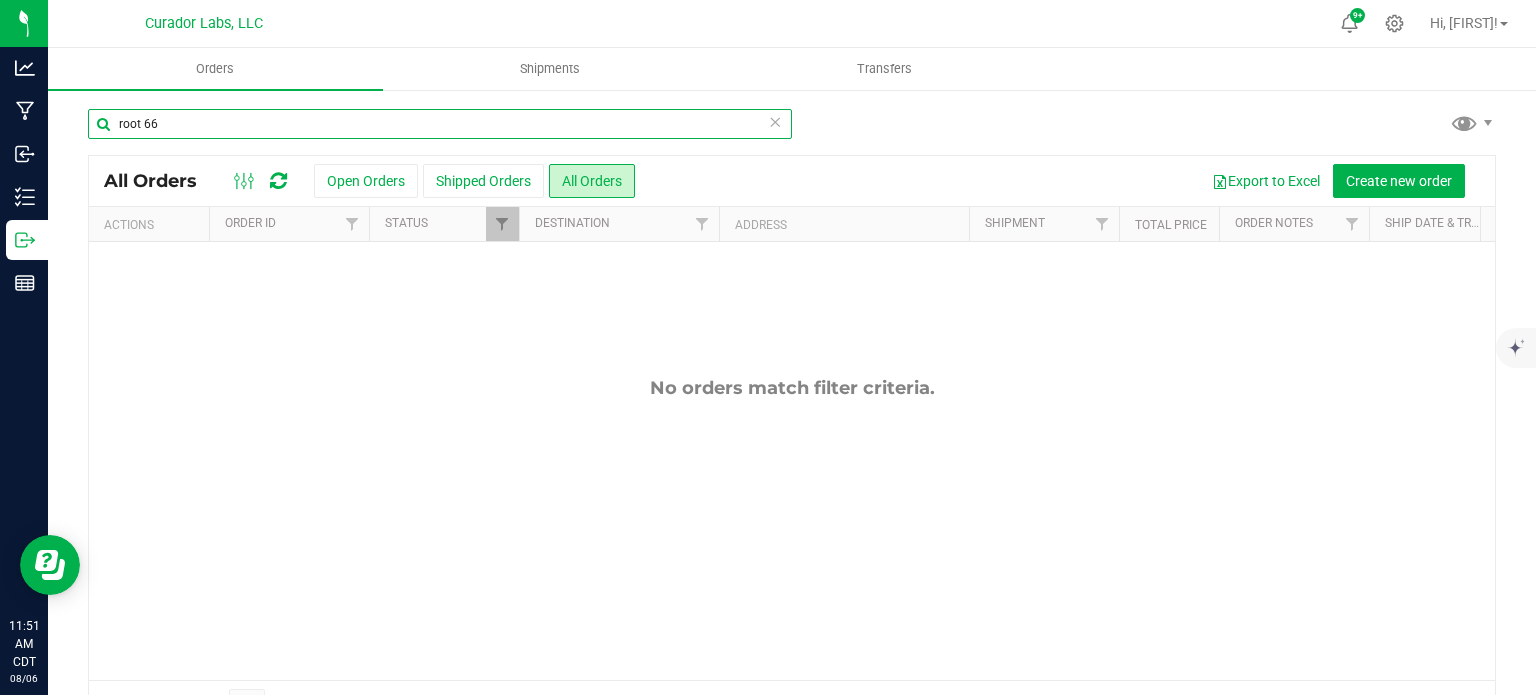 click on "root 66" at bounding box center (440, 124) 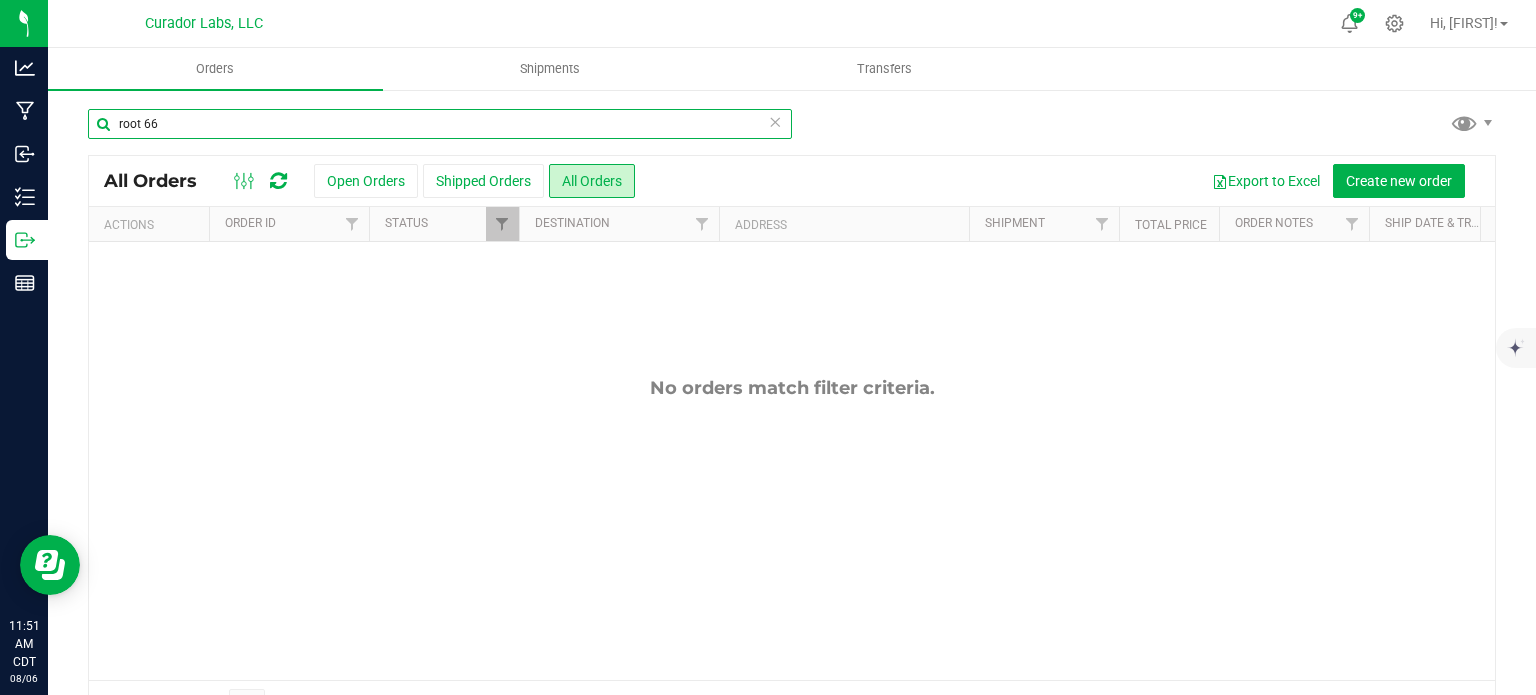 type on "root 66" 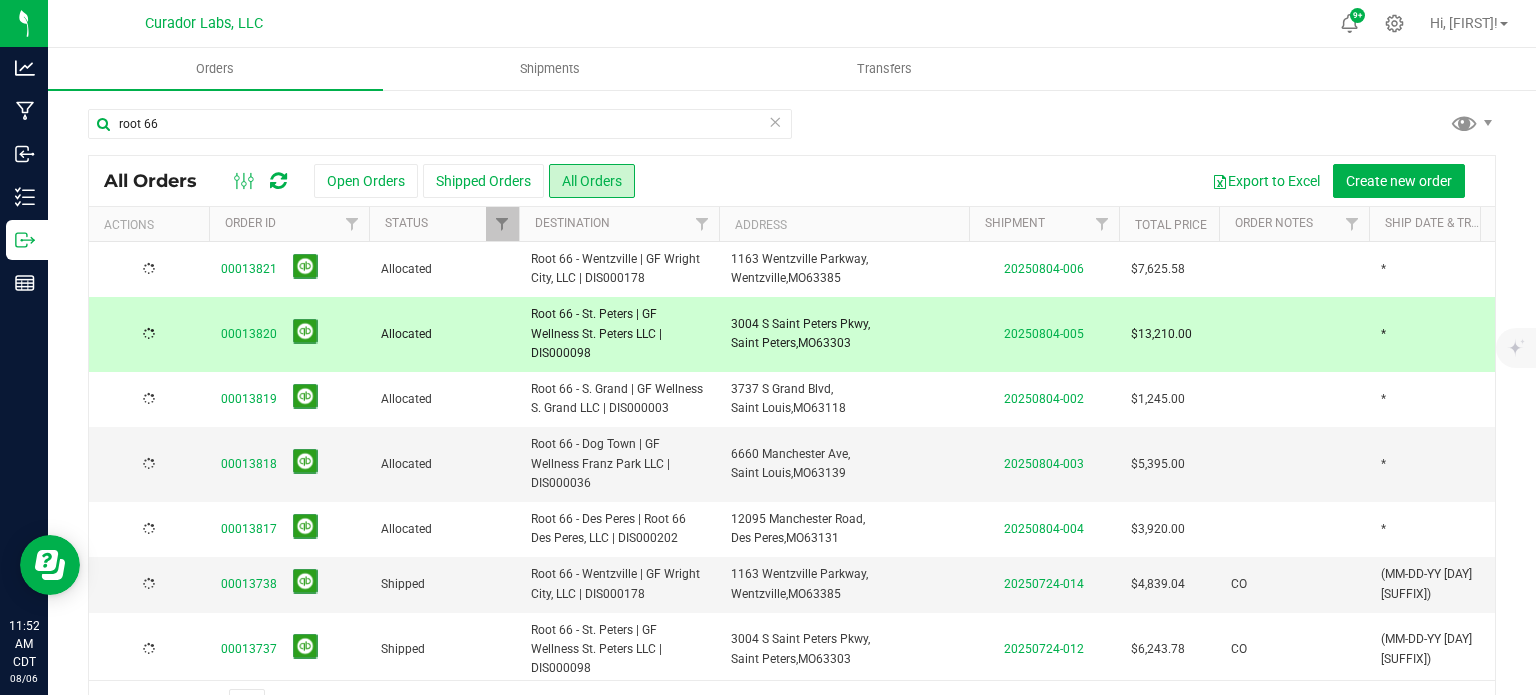 click on "00013820" at bounding box center [249, 334] 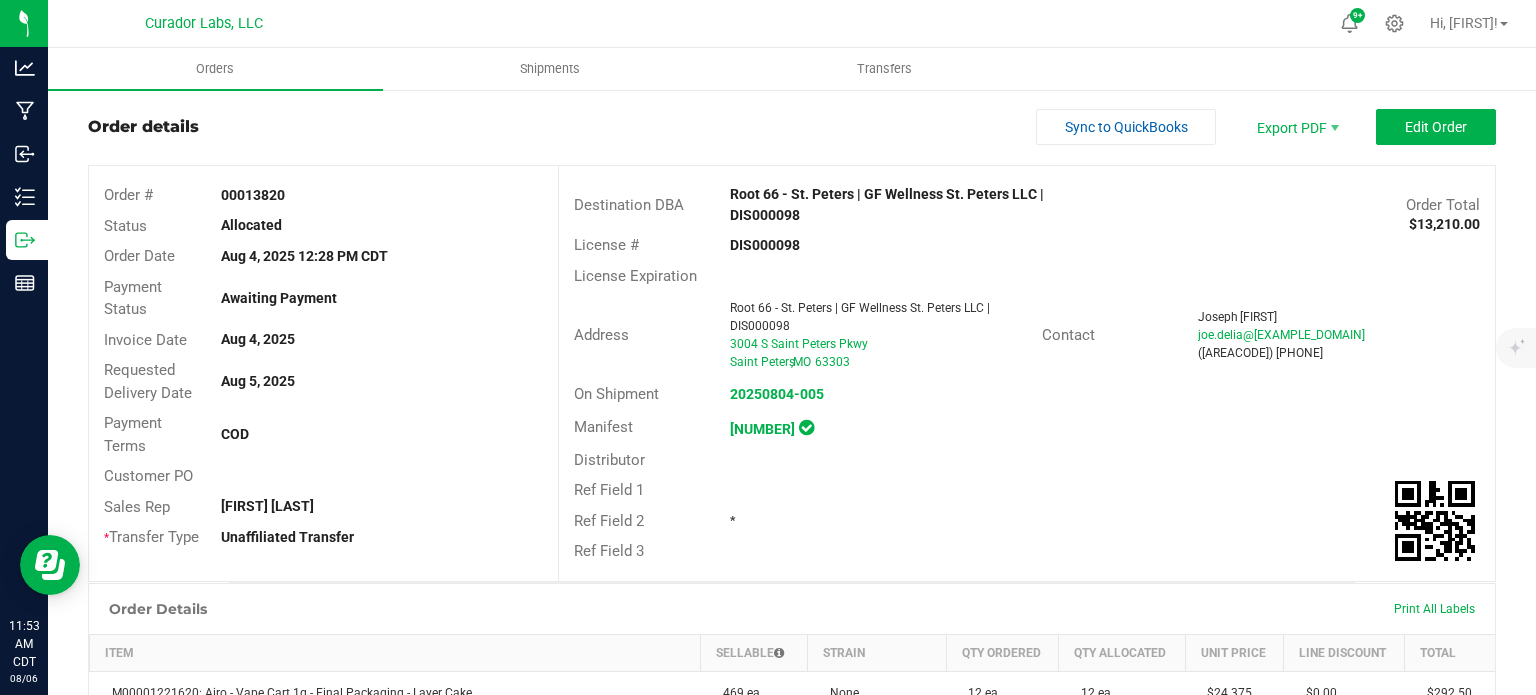 scroll, scrollTop: 0, scrollLeft: 0, axis: both 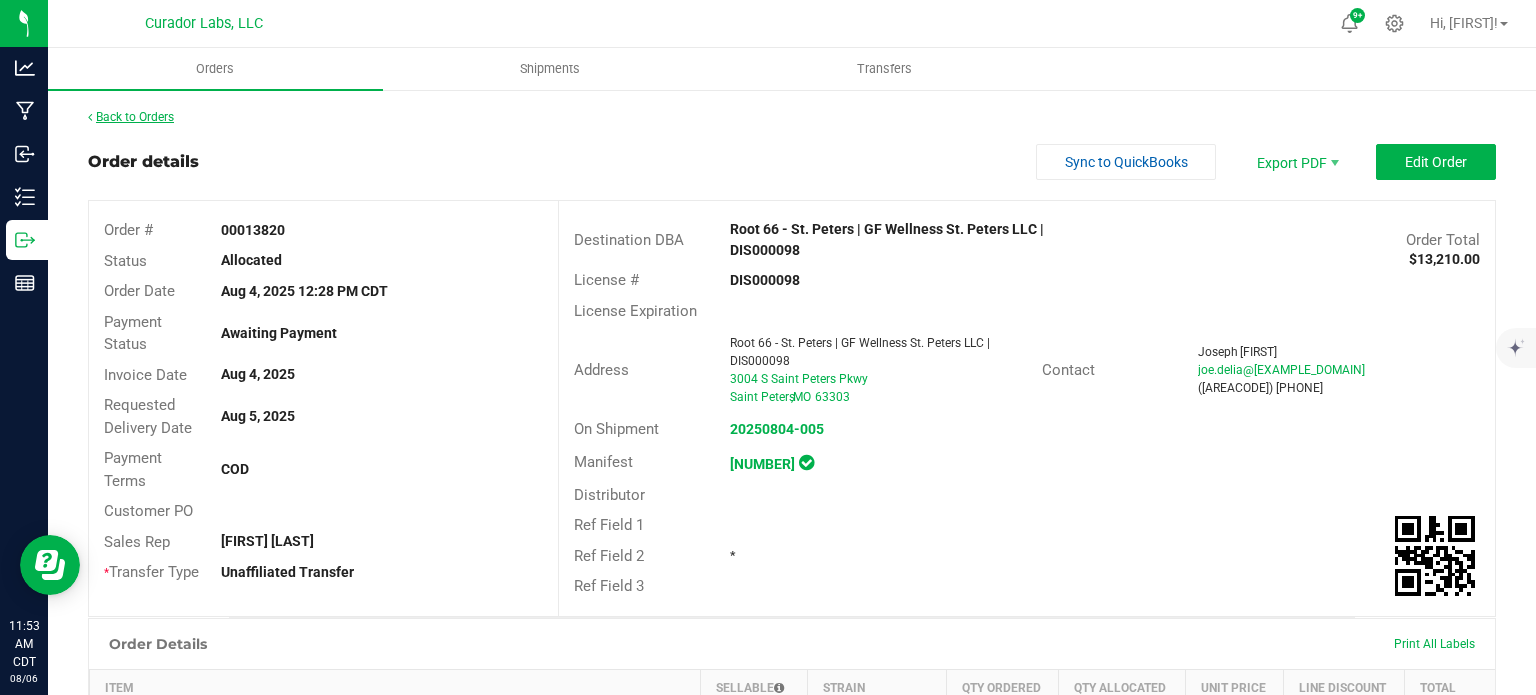 click on "Back to Orders" at bounding box center [131, 117] 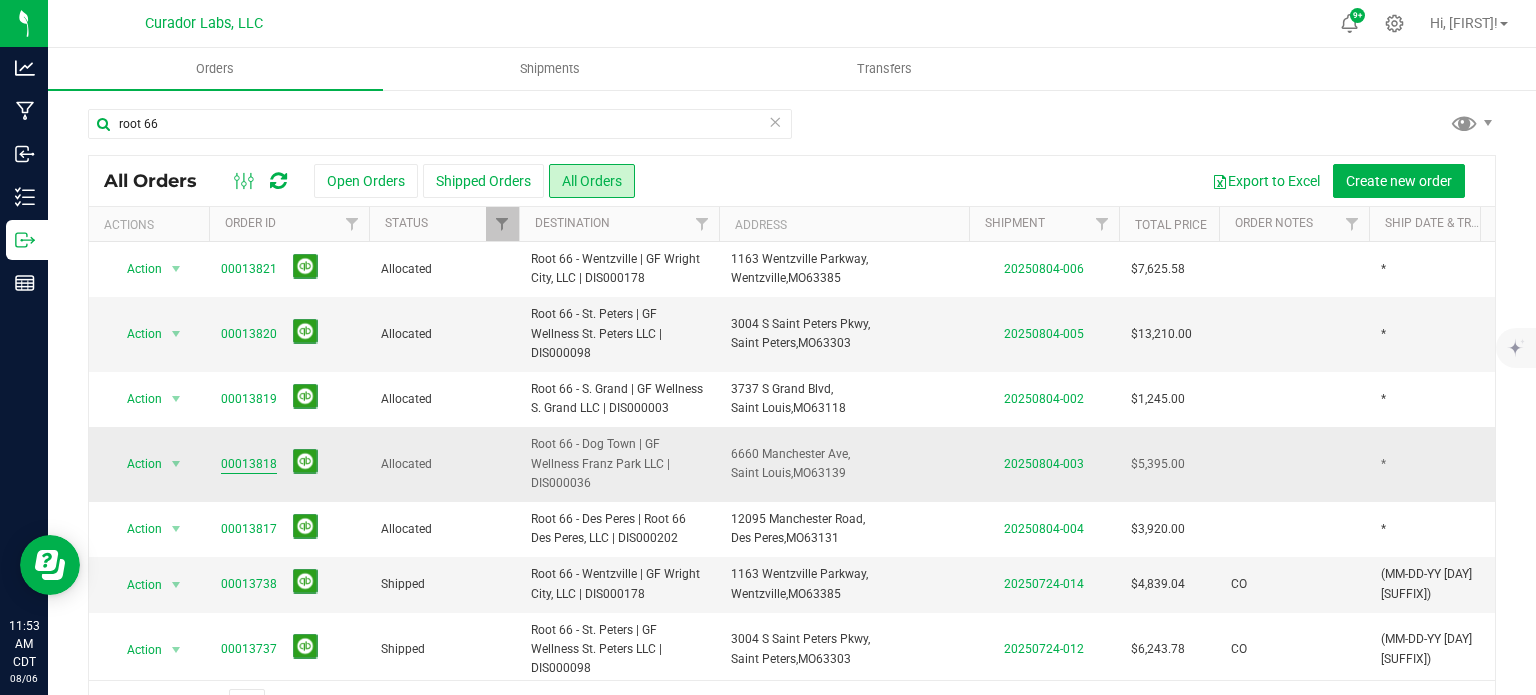 click on "00013818" at bounding box center [249, 464] 